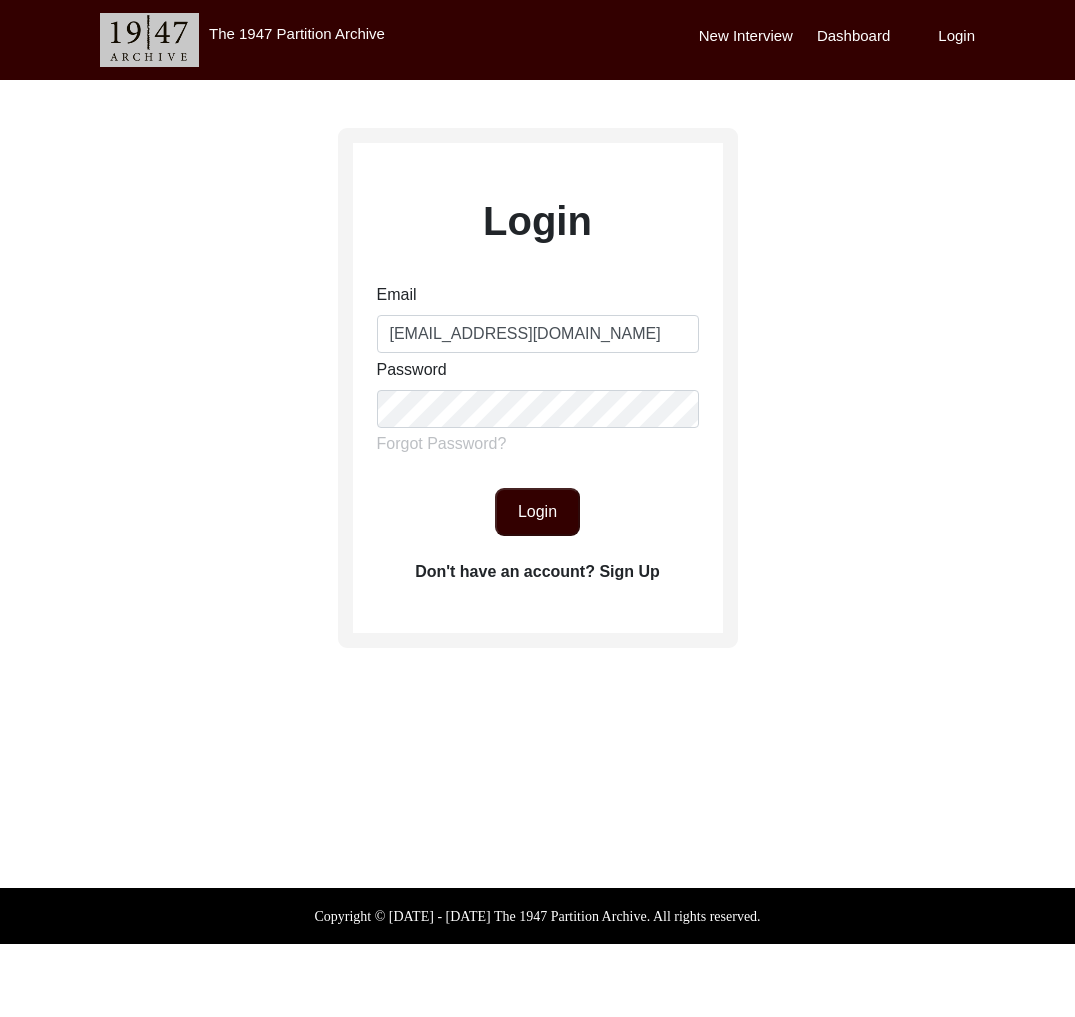 scroll, scrollTop: 0, scrollLeft: 0, axis: both 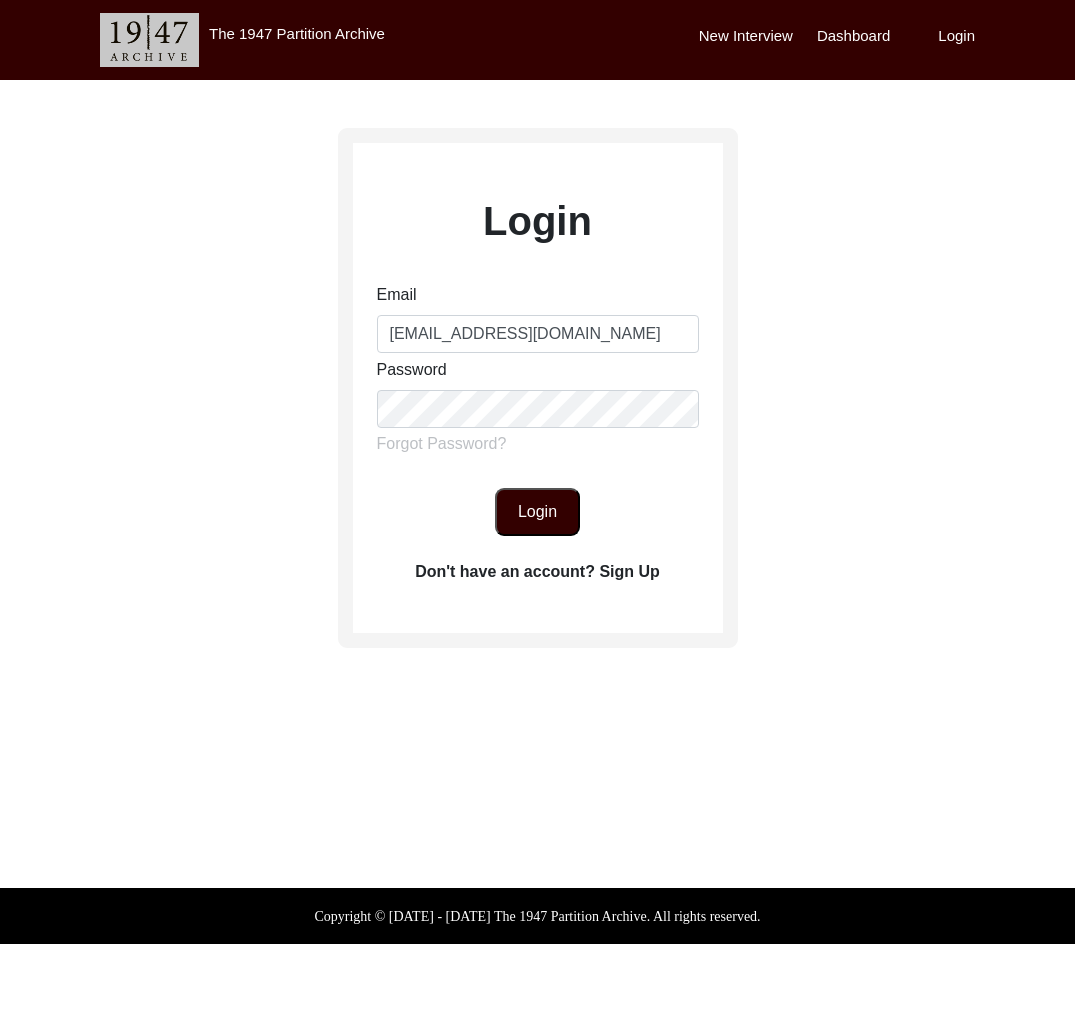 click on "Login" 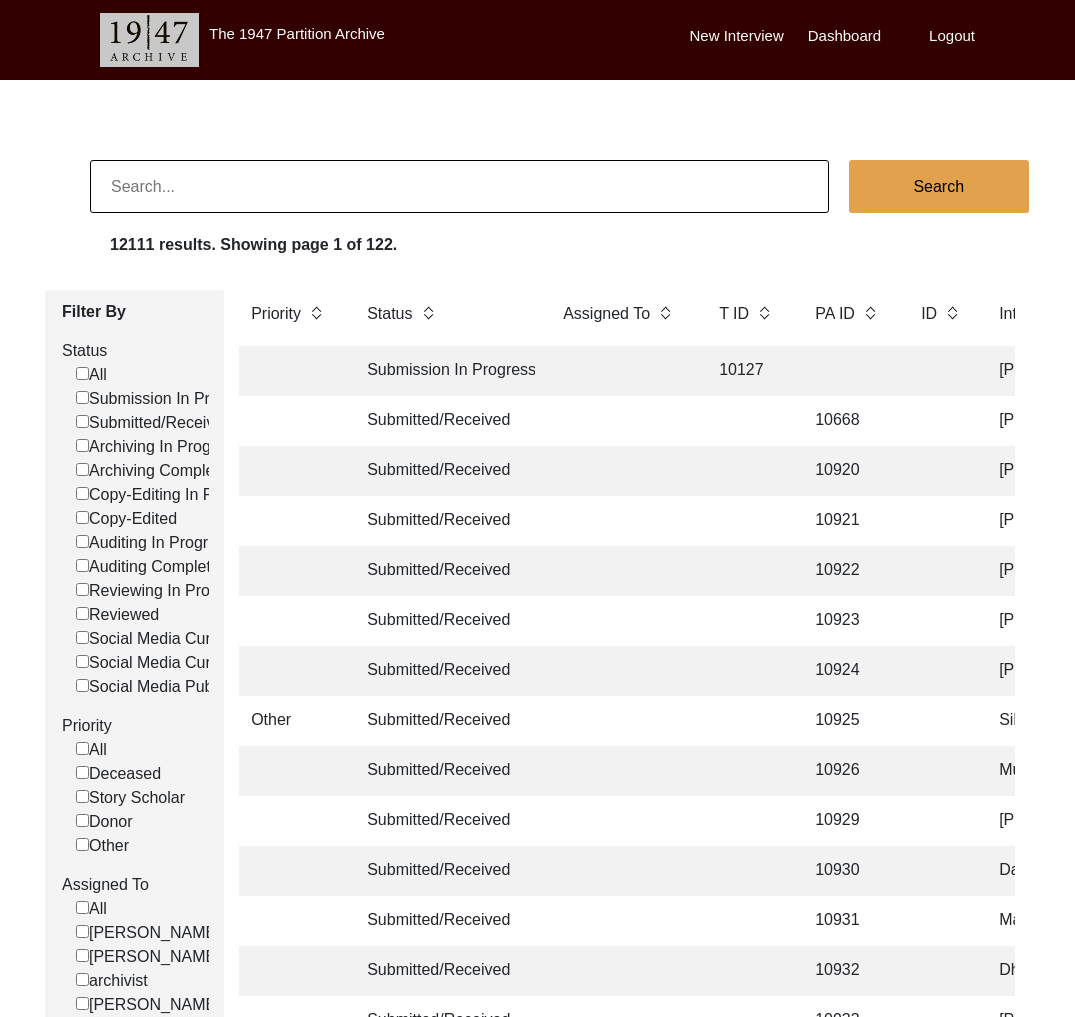 click 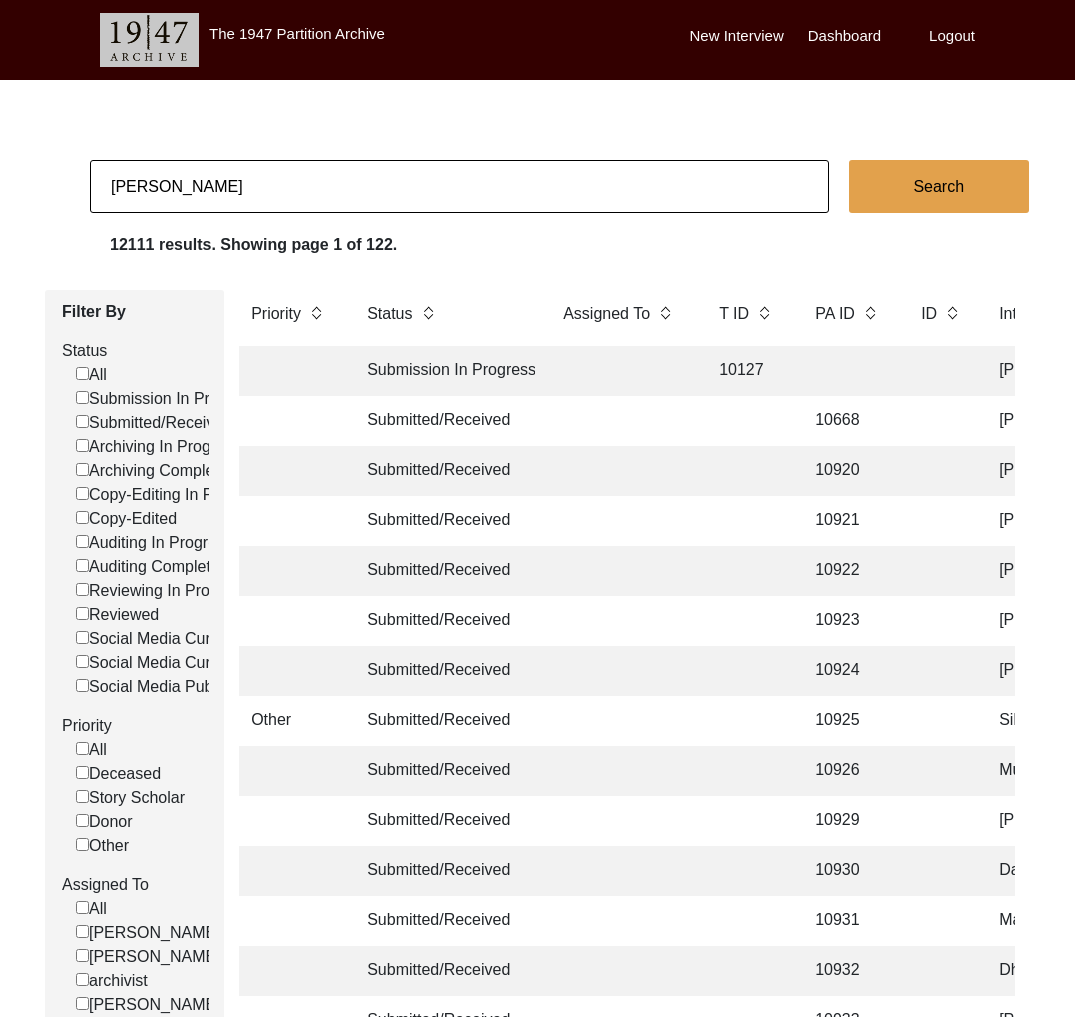 type on "[PERSON_NAME]" 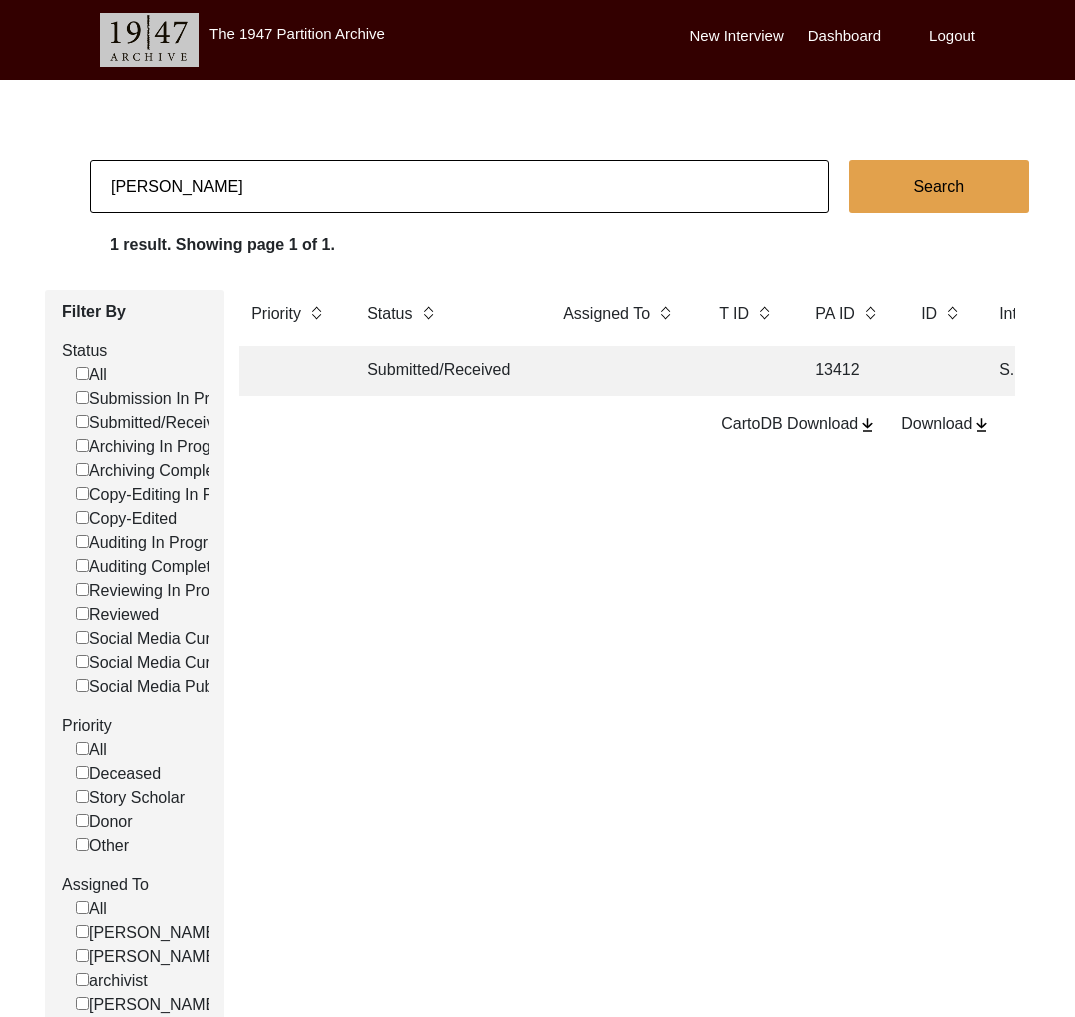 click on "Submitted/Received" 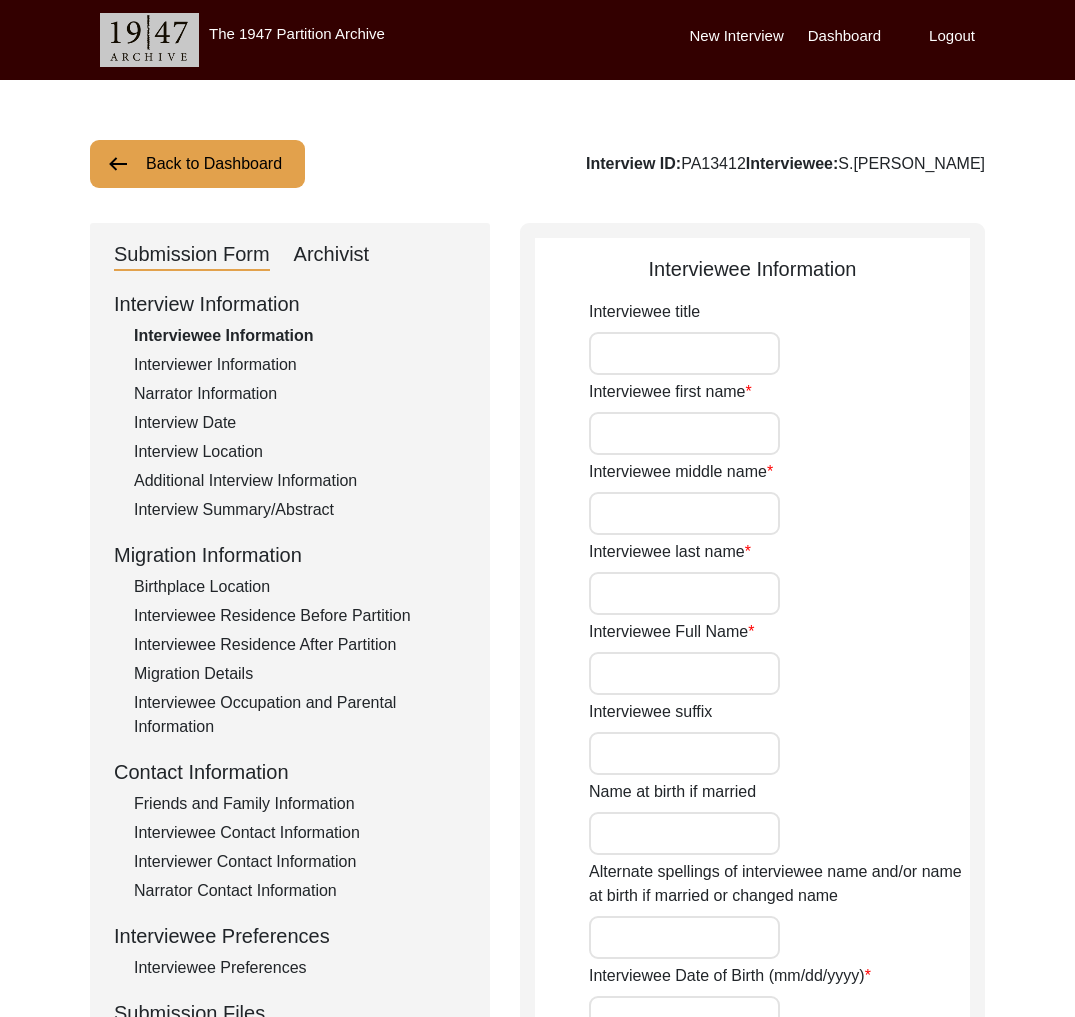 type on "Sardar" 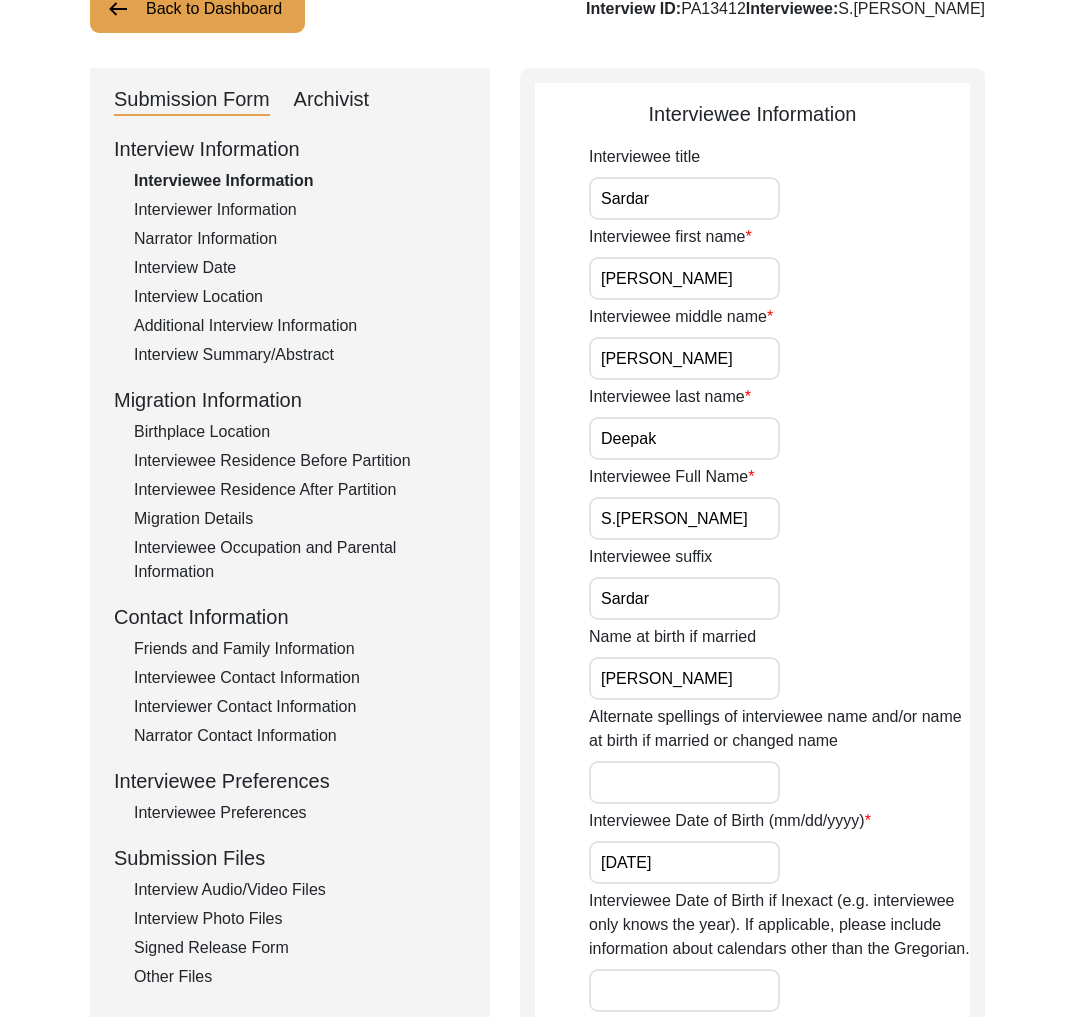 scroll, scrollTop: 343, scrollLeft: 0, axis: vertical 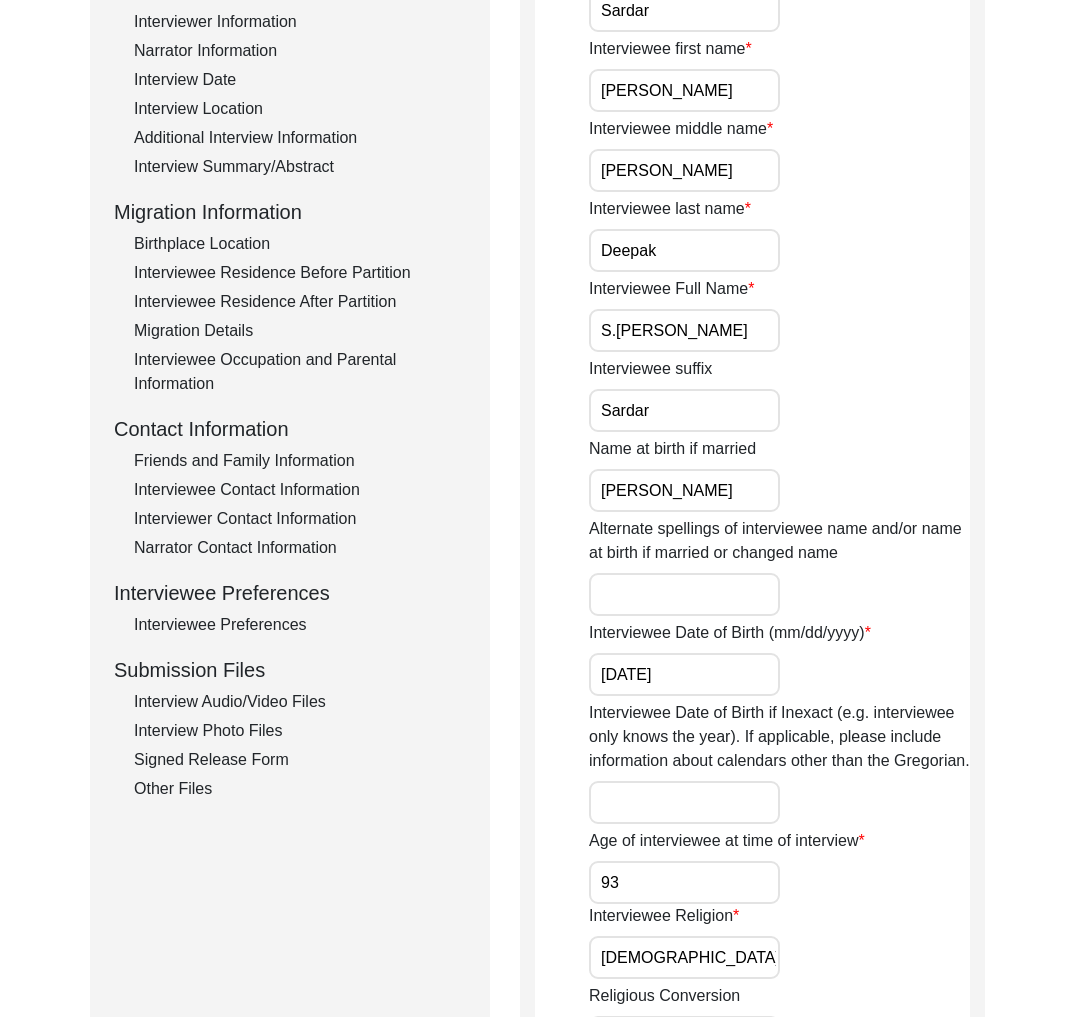 click on "Interview Audio/Video Files" 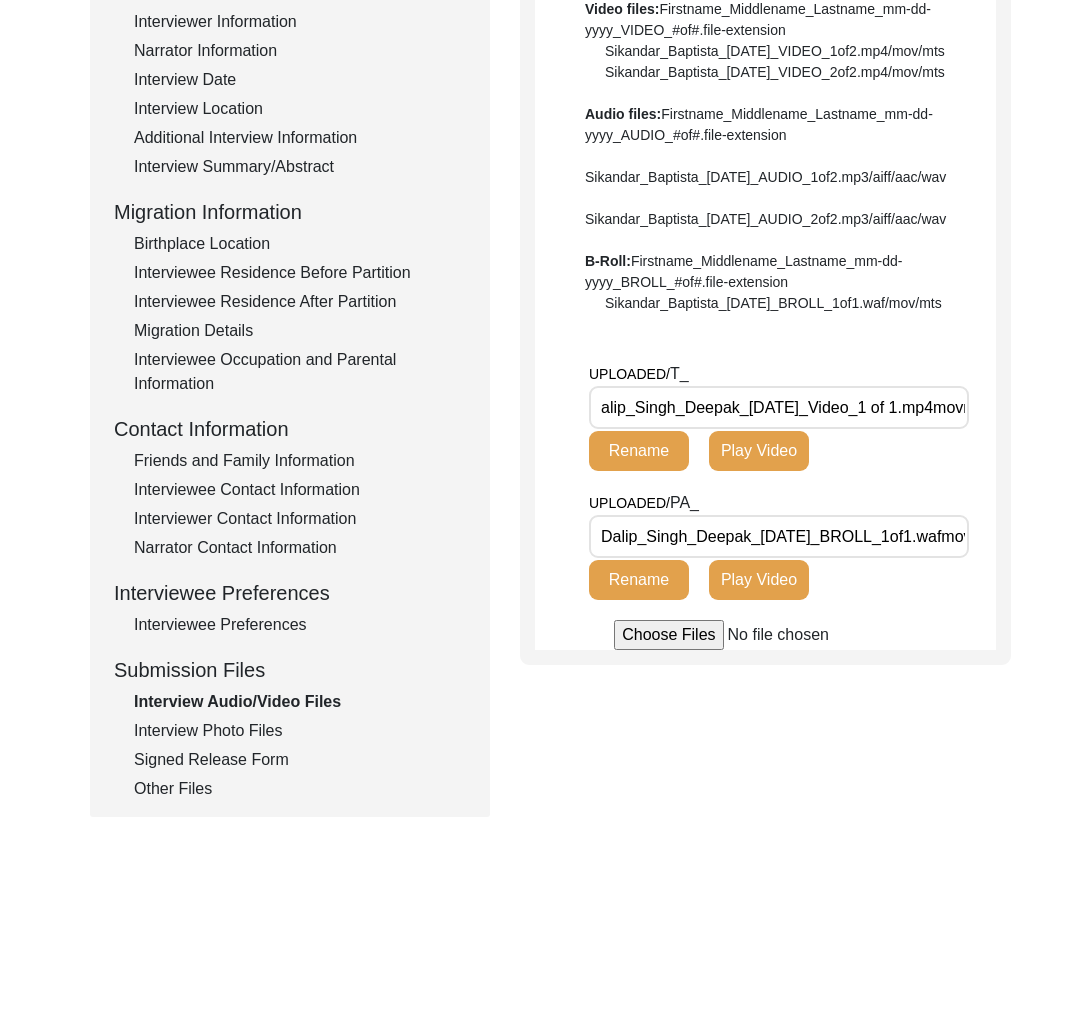 scroll, scrollTop: 0, scrollLeft: 91, axis: horizontal 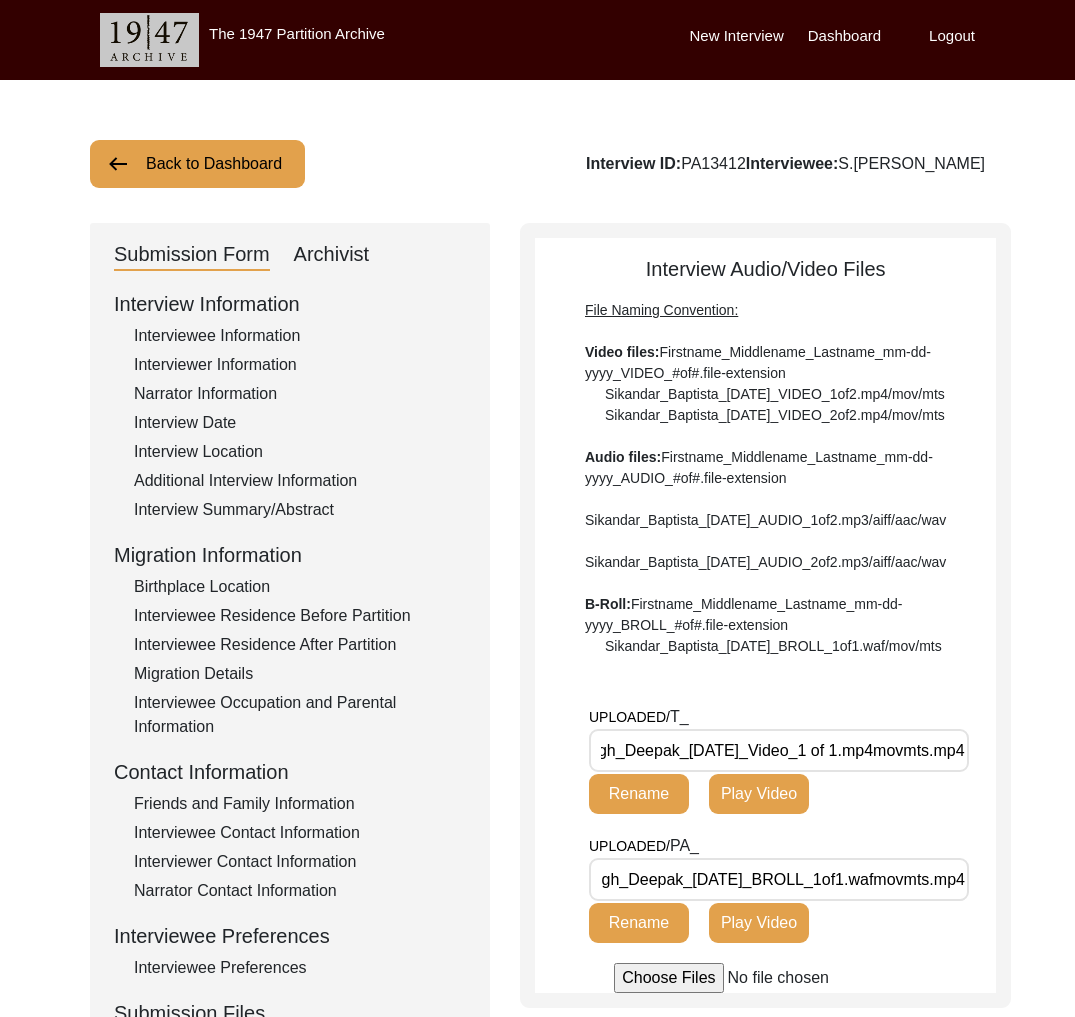 click on "Back to Dashboard" 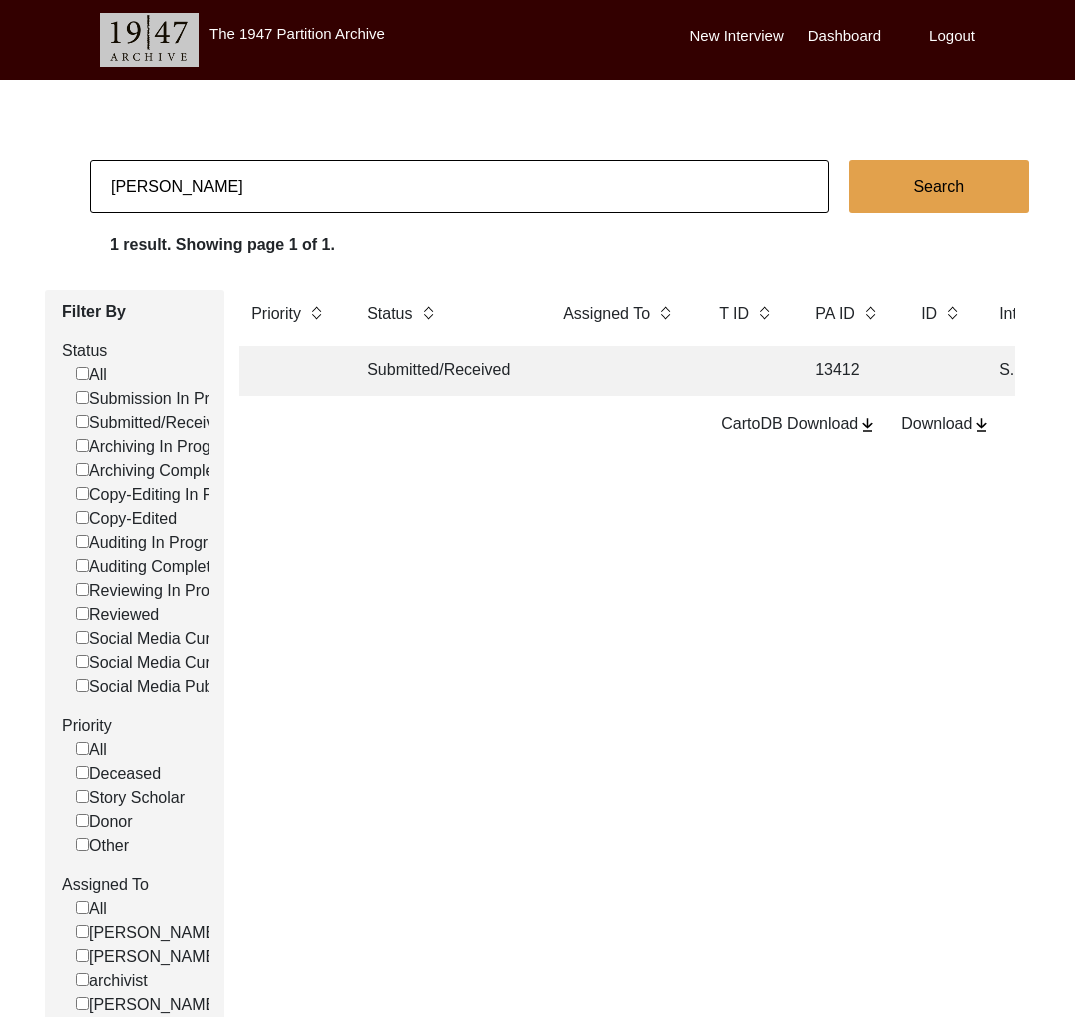 click on "[PERSON_NAME]" 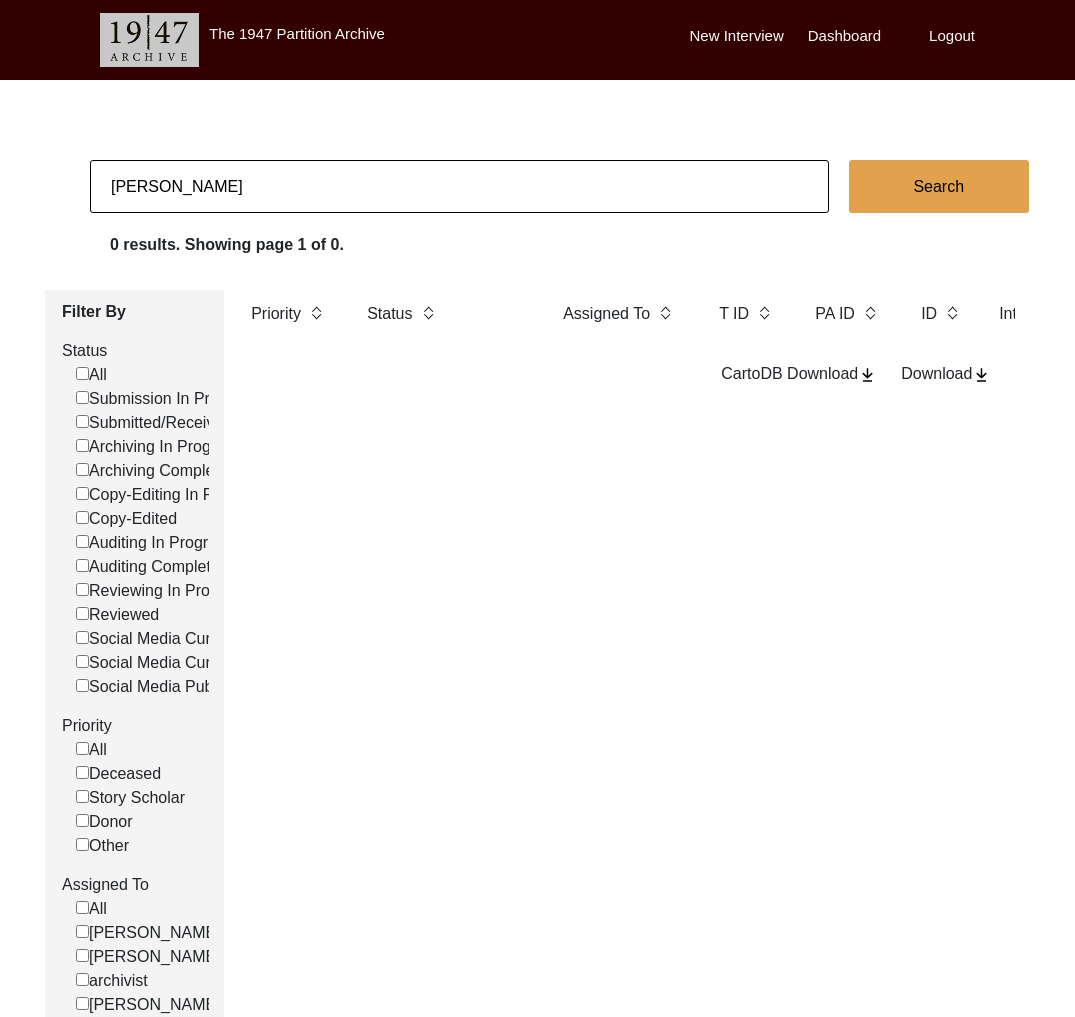 click on "[PERSON_NAME]" 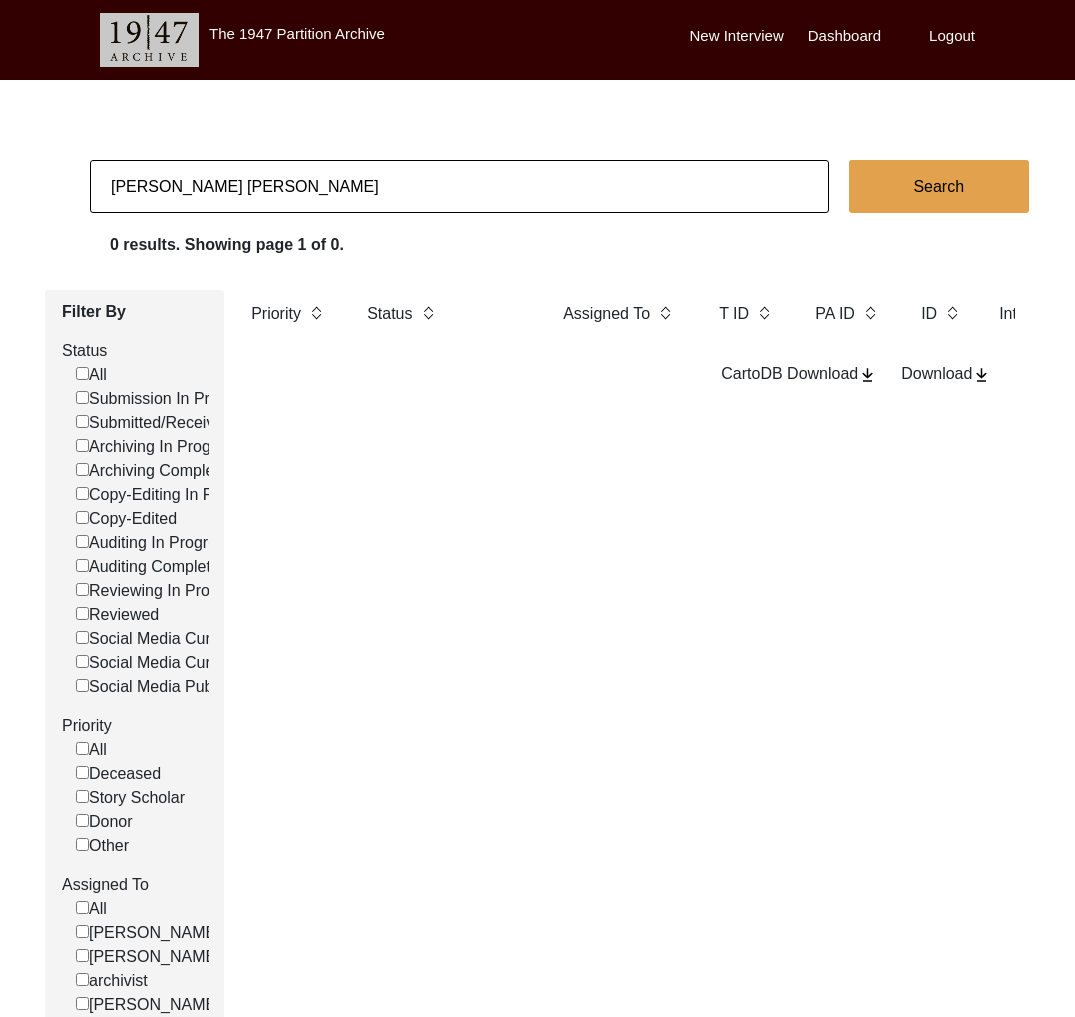 type on "[PERSON_NAME] [PERSON_NAME]" 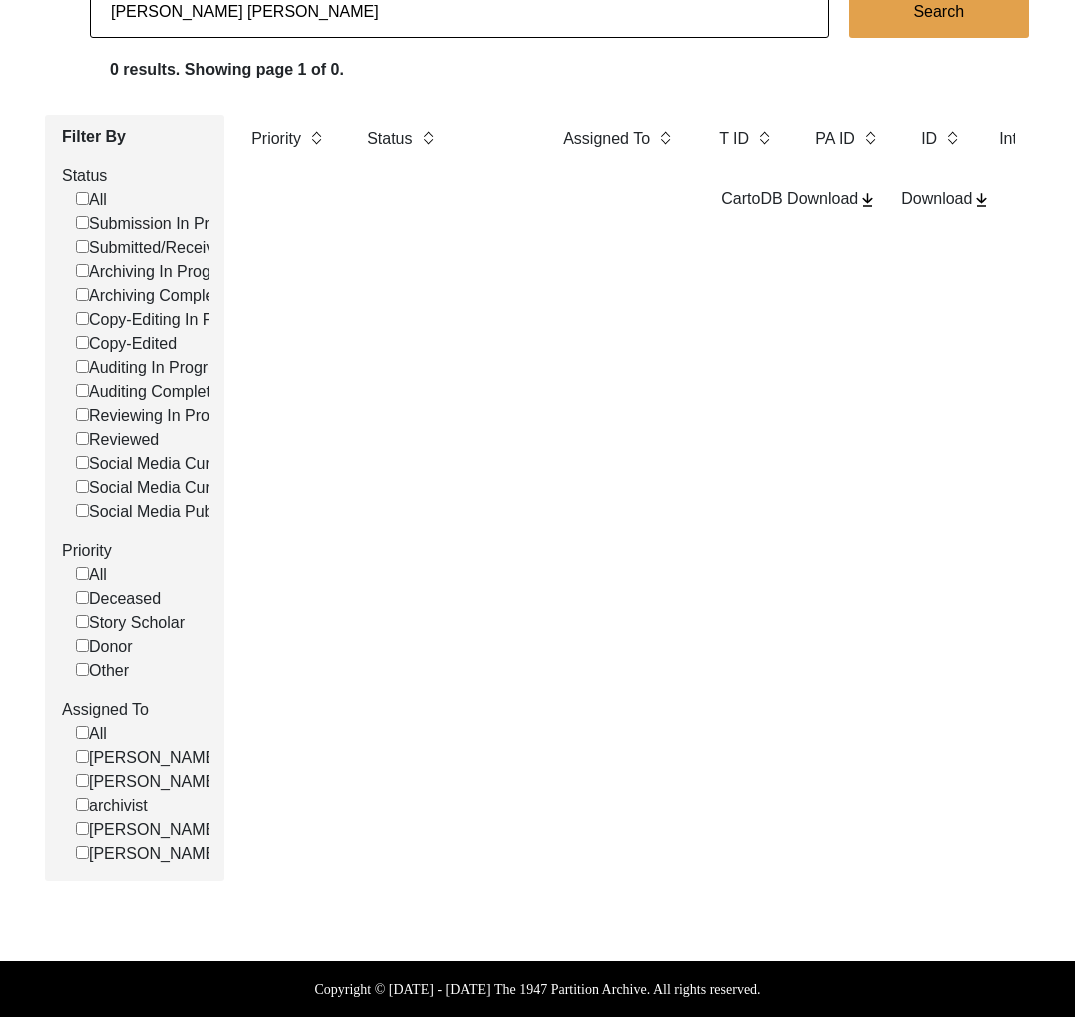 scroll, scrollTop: 0, scrollLeft: 0, axis: both 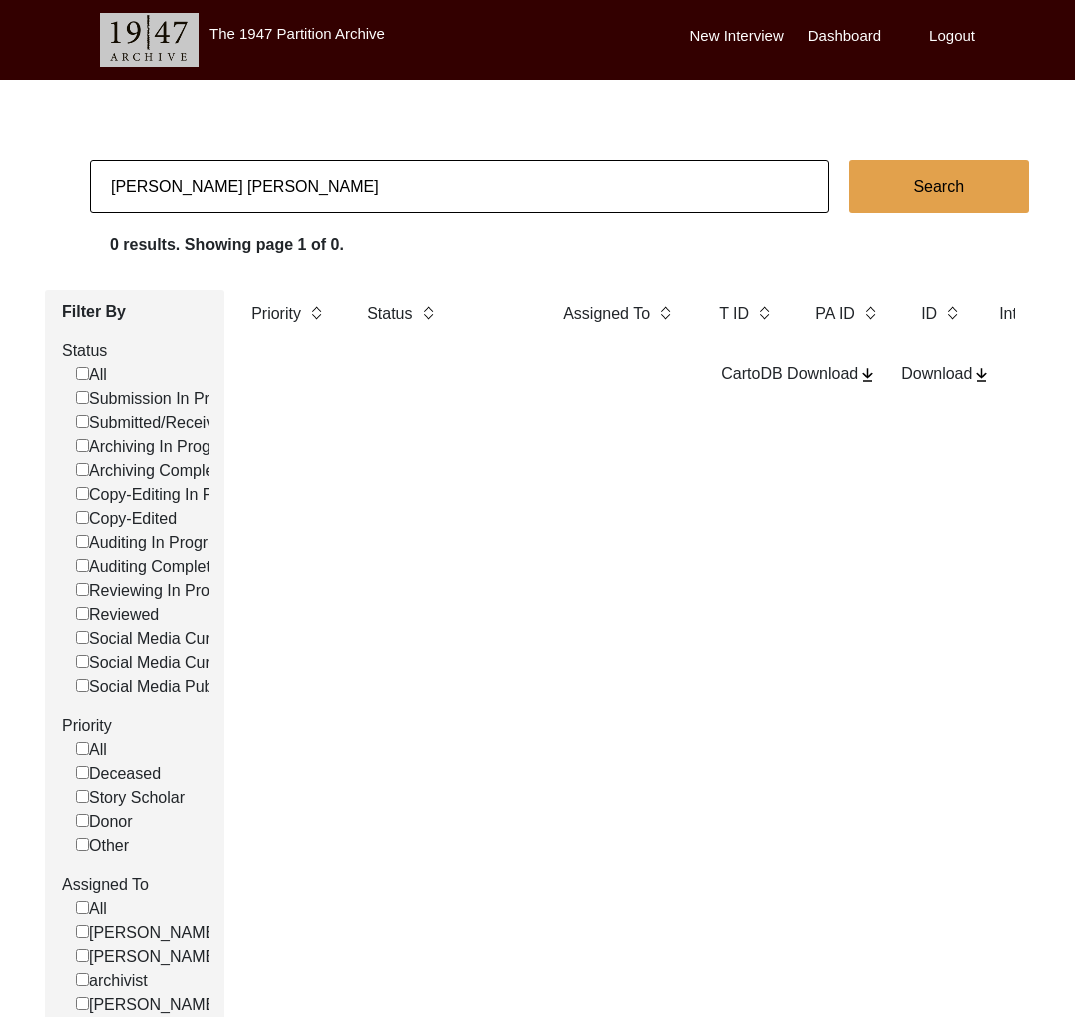 checkbox on "false" 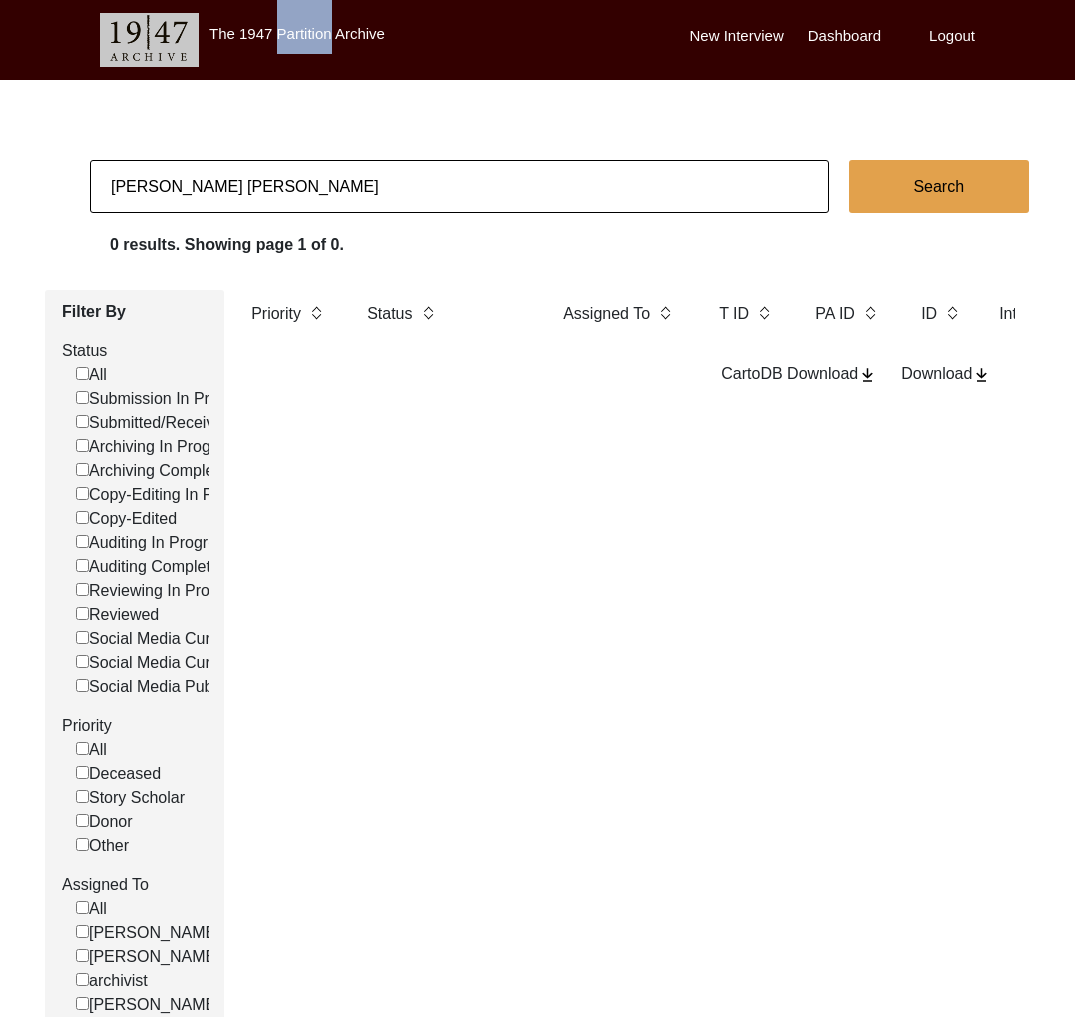 click on "Kanta [PERSON_NAME] Search 0 results. Showing page 1 of 0. Filter By Status  All   Submission In Progress   Submitted/Received   Archiving In Progress   Archiving Completed   Copy-Editing In Progress   Copy-Edited   Auditing In Progress   Auditing Completed   Reviewing In Progress   Reviewed   Social Media Curation In Progress   Social Media Curated   Social Media Published  Priority  All   Deceased   Story Scholar   Donor   Other  Assigned To  All   [PERSON_NAME]   [PERSON_NAME]   archivist   [PERSON_NAME]   [PERSON_NAME]  Priority Status Assigned To T ID PA ID ID Interviewee Name Interviewer Interview location (City, State/Province, Country) Interview Date Gender of interviewee Interviewee Date of Birth Interviewee Religion Interview Languages "Migrated From (Village/City, State, Country)" "Migrated To (Village/City, State, Country)" POST Form Summary RELEASE Form # Photos of interview Video/Audio Received B-Roll Received Doc & Video confirm email sent  CartoDB Download   Download" 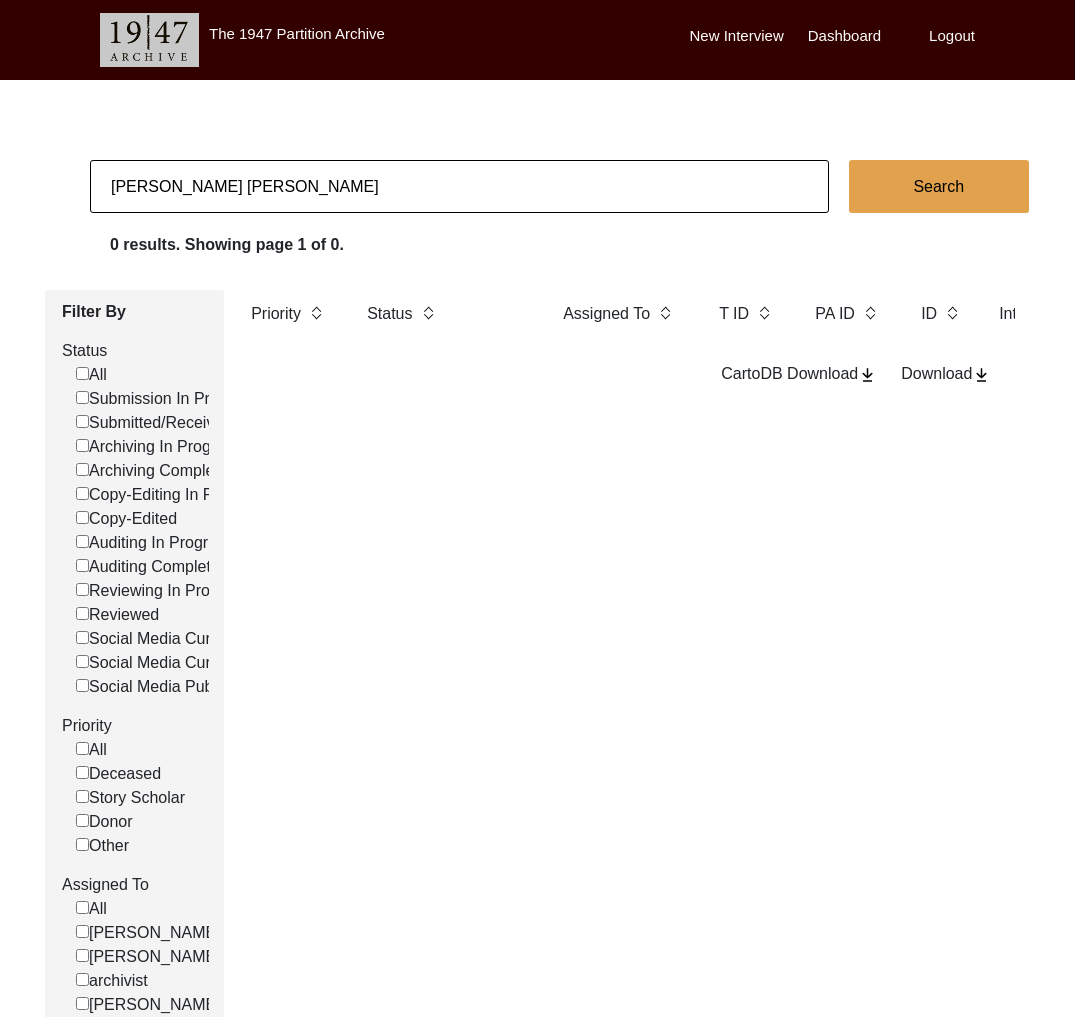 click on "[PERSON_NAME] [PERSON_NAME]" 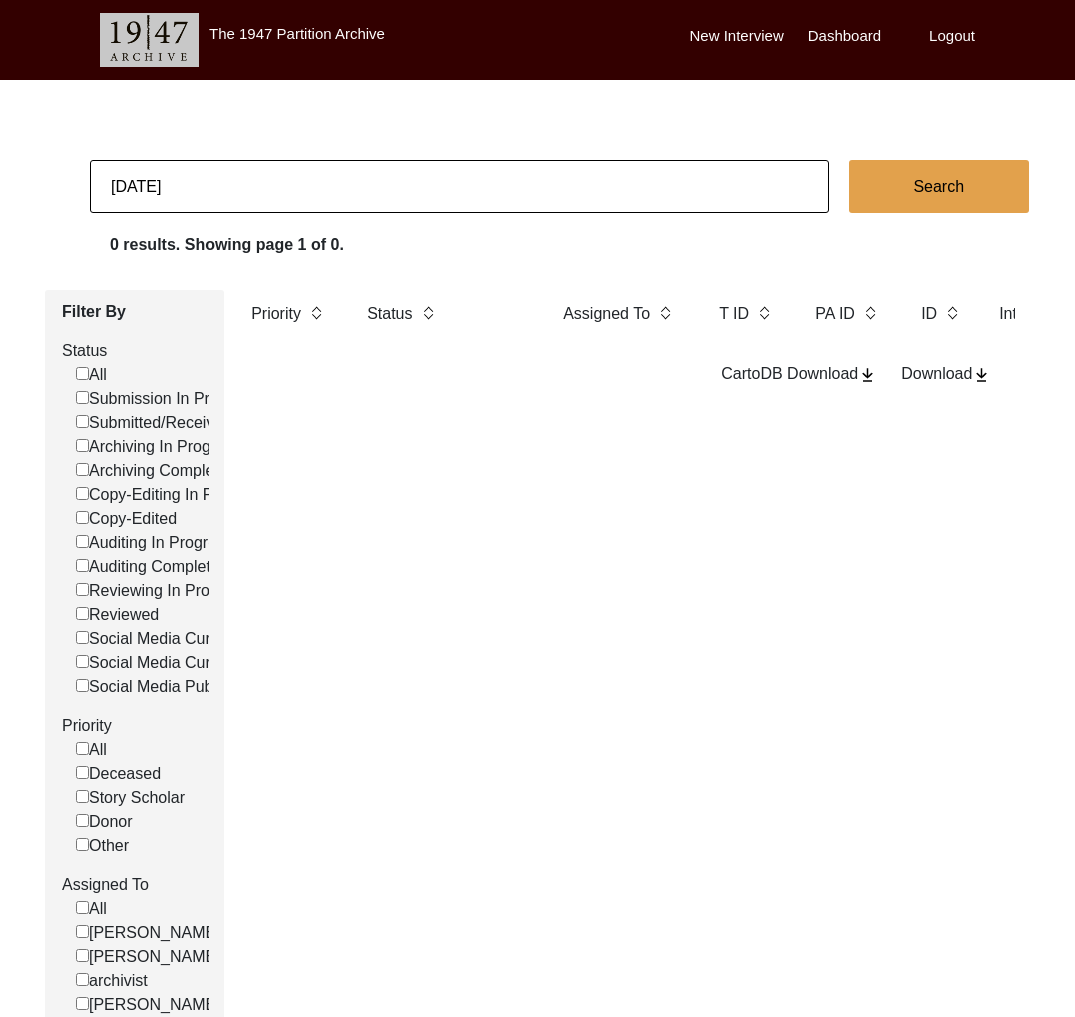type on "[DATE]" 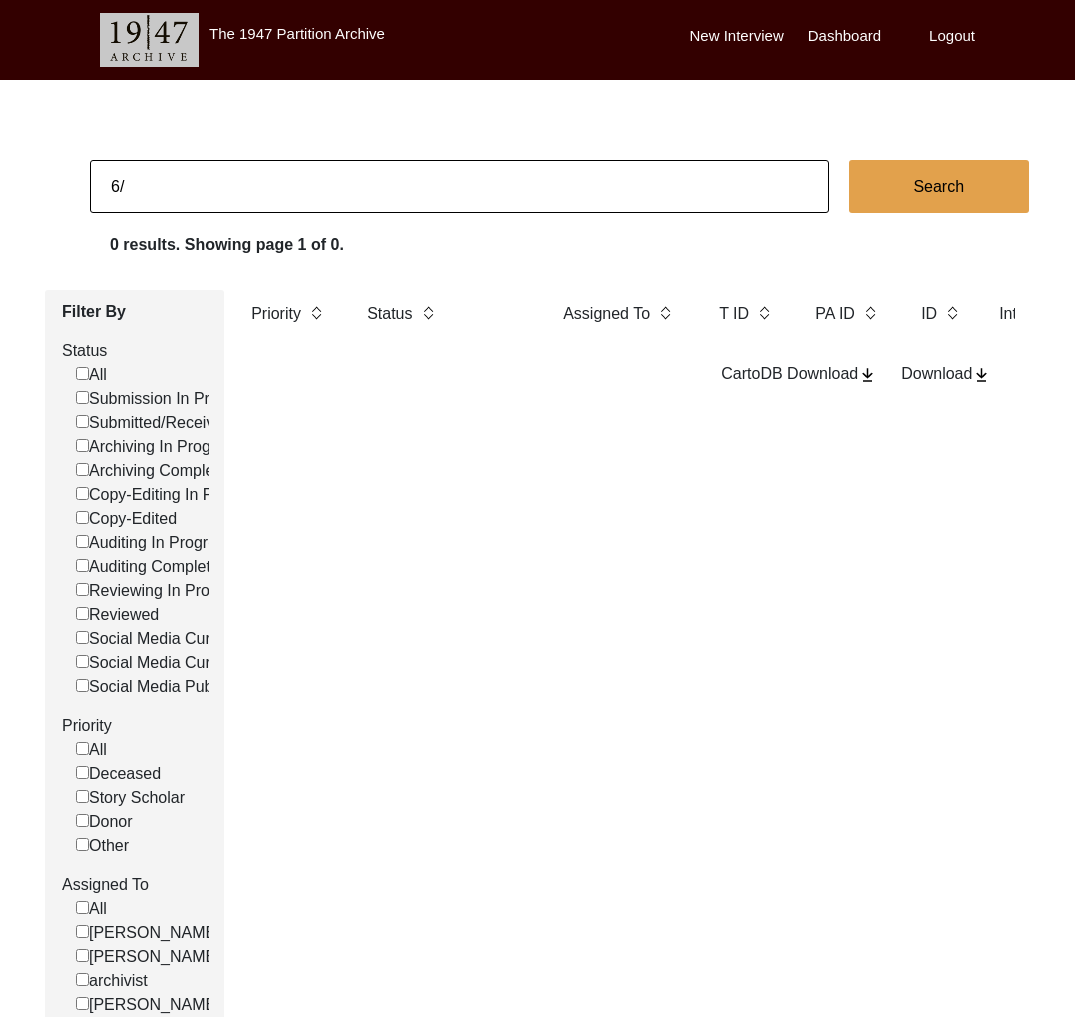 type on "6" 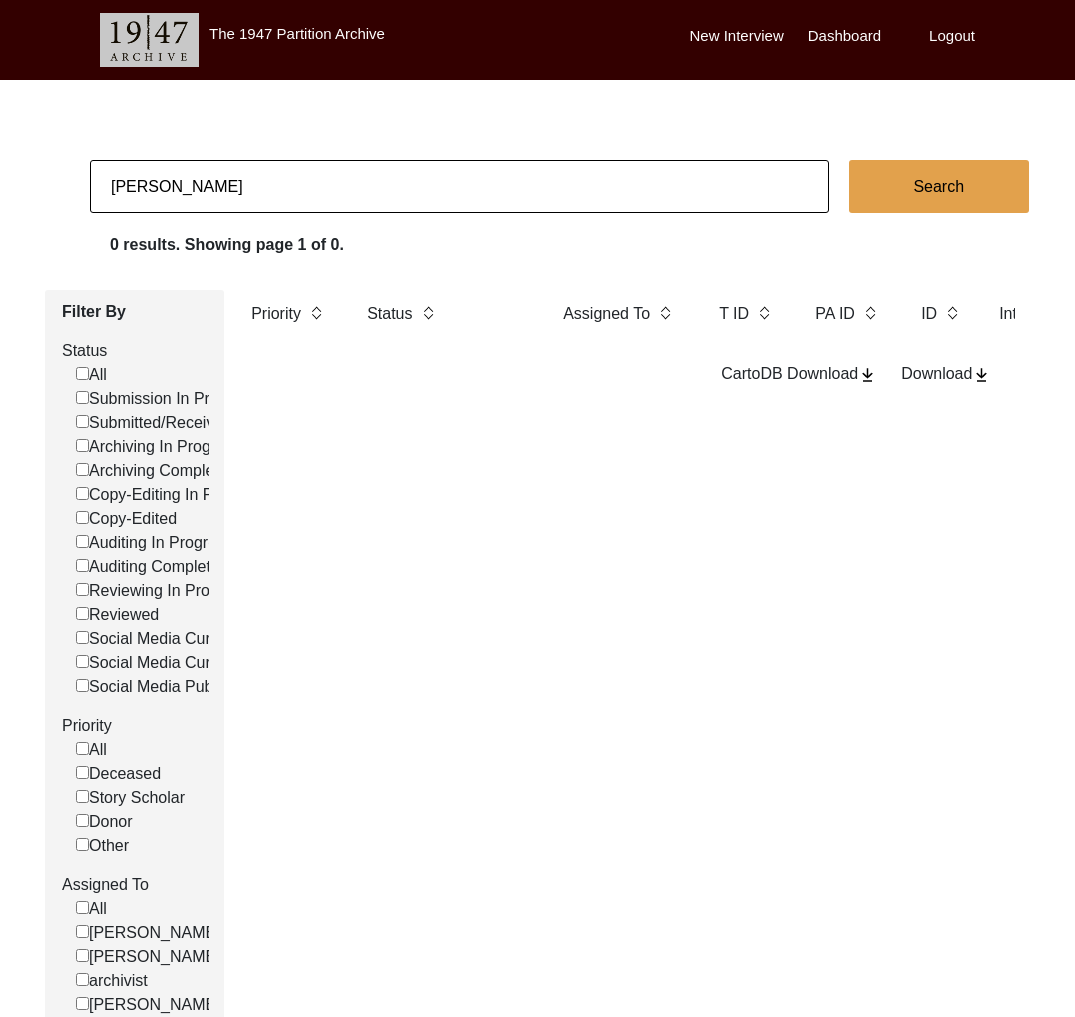 type on "[PERSON_NAME]" 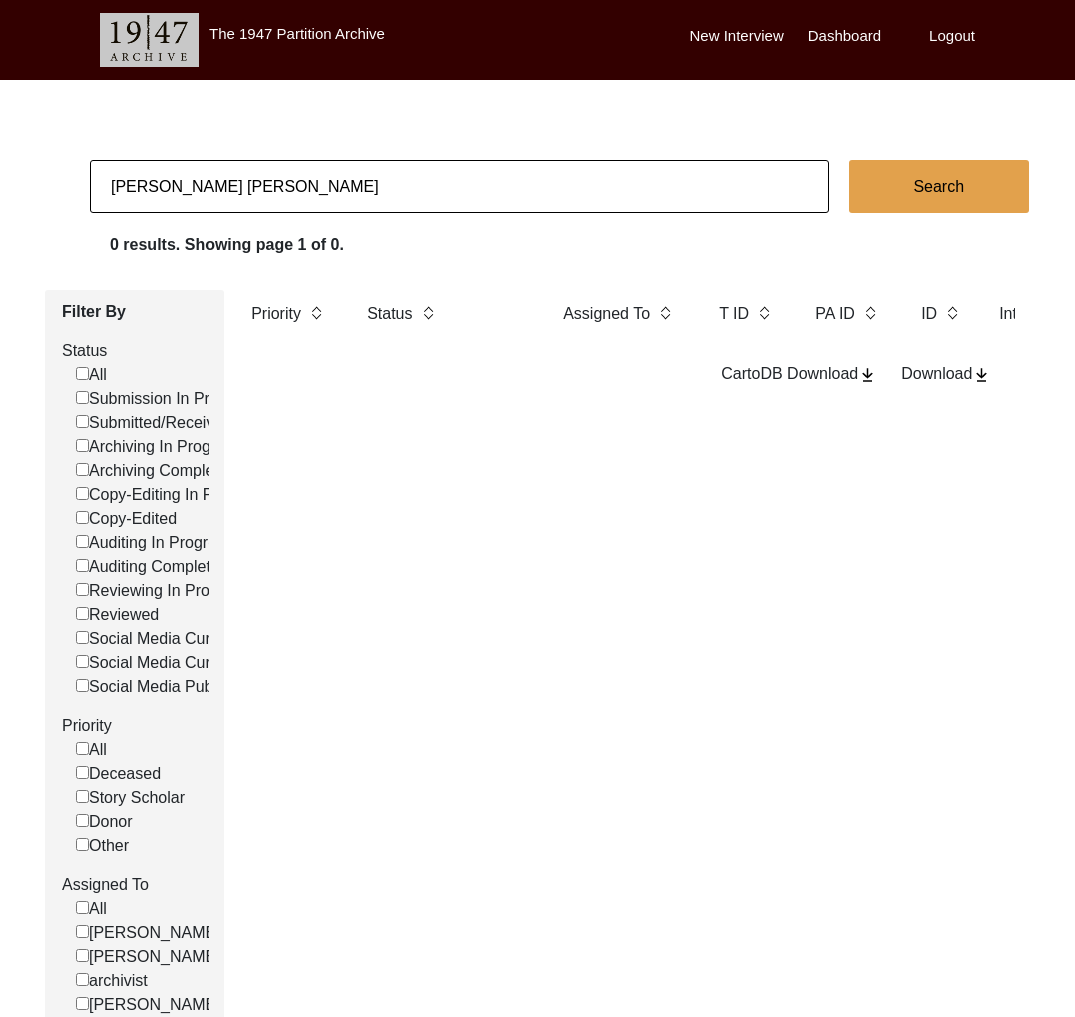 type on "[PERSON_NAME] [PERSON_NAME]" 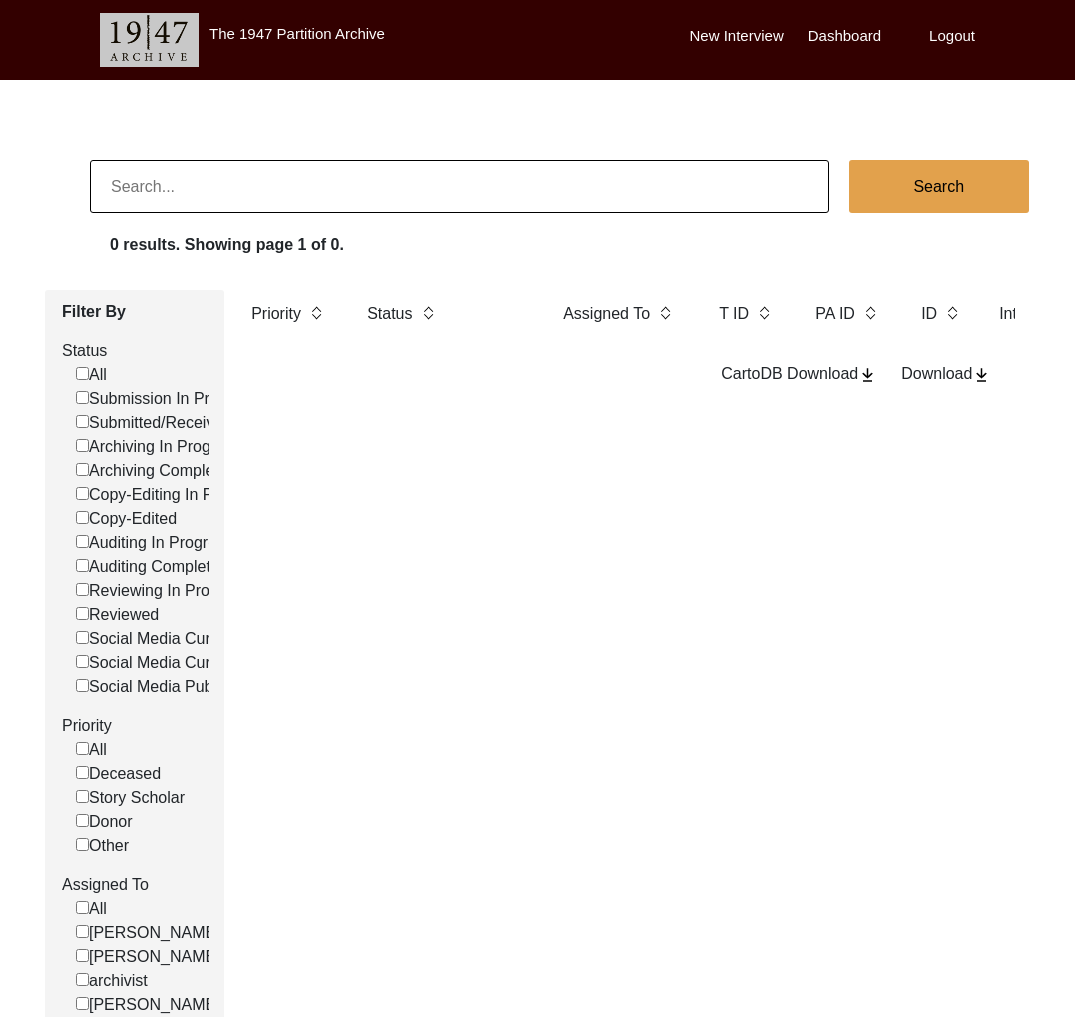 paste 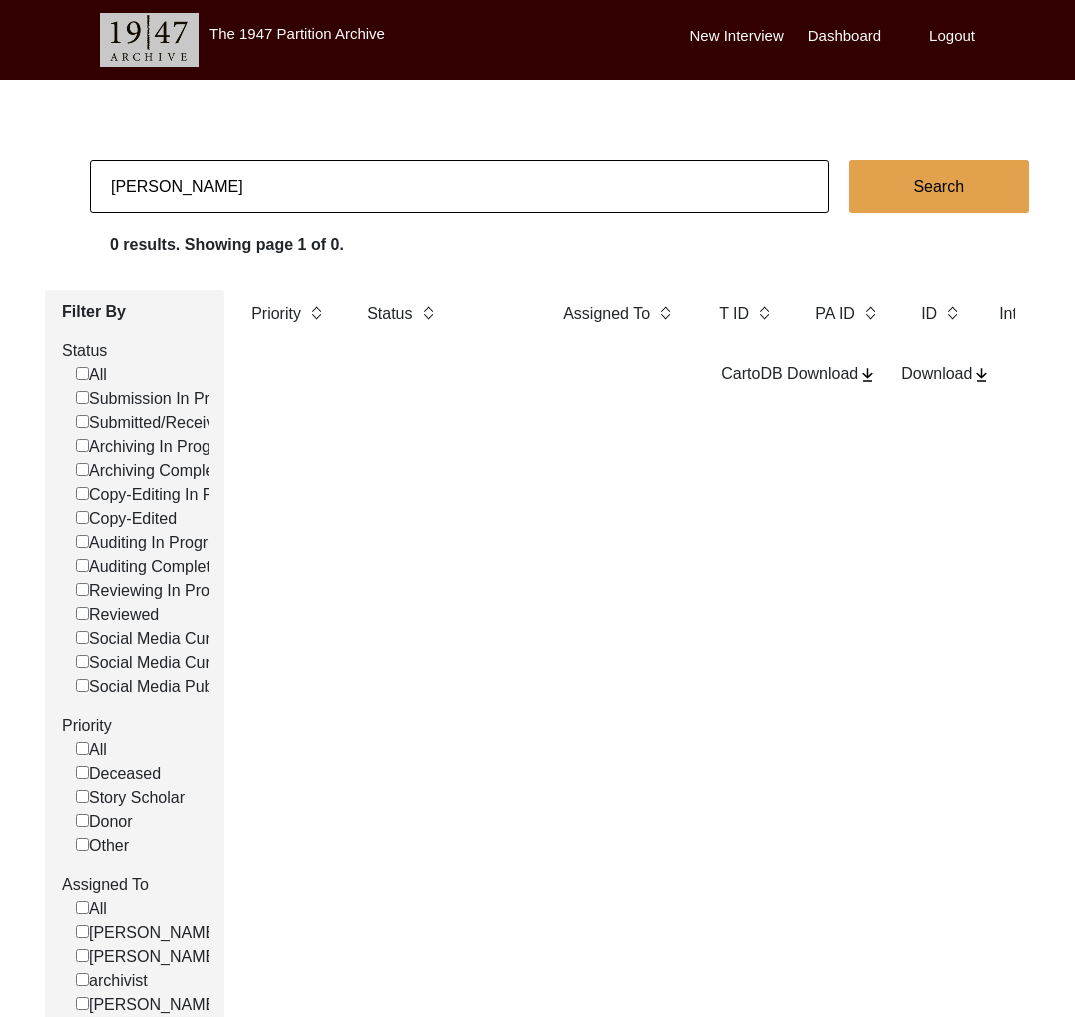 type on "[PERSON_NAME]" 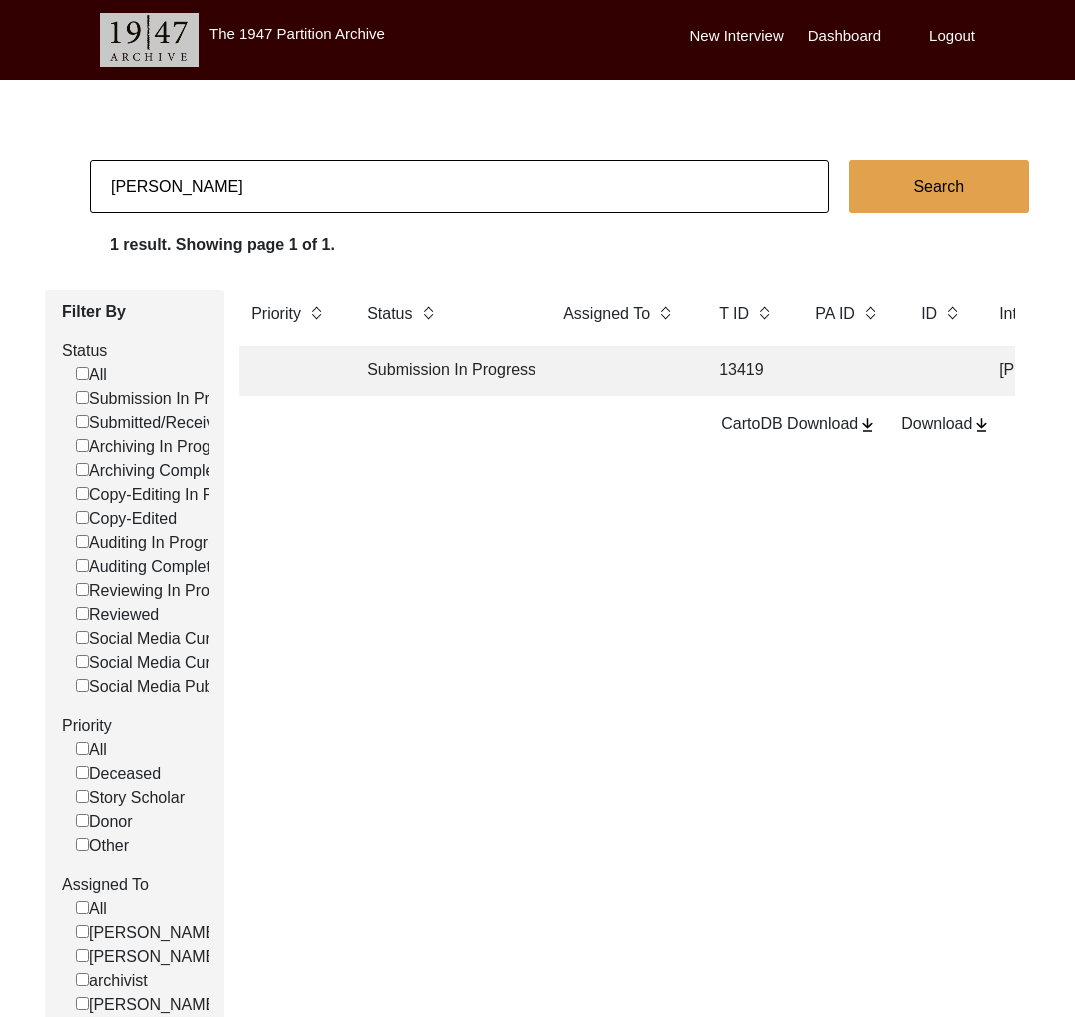 click 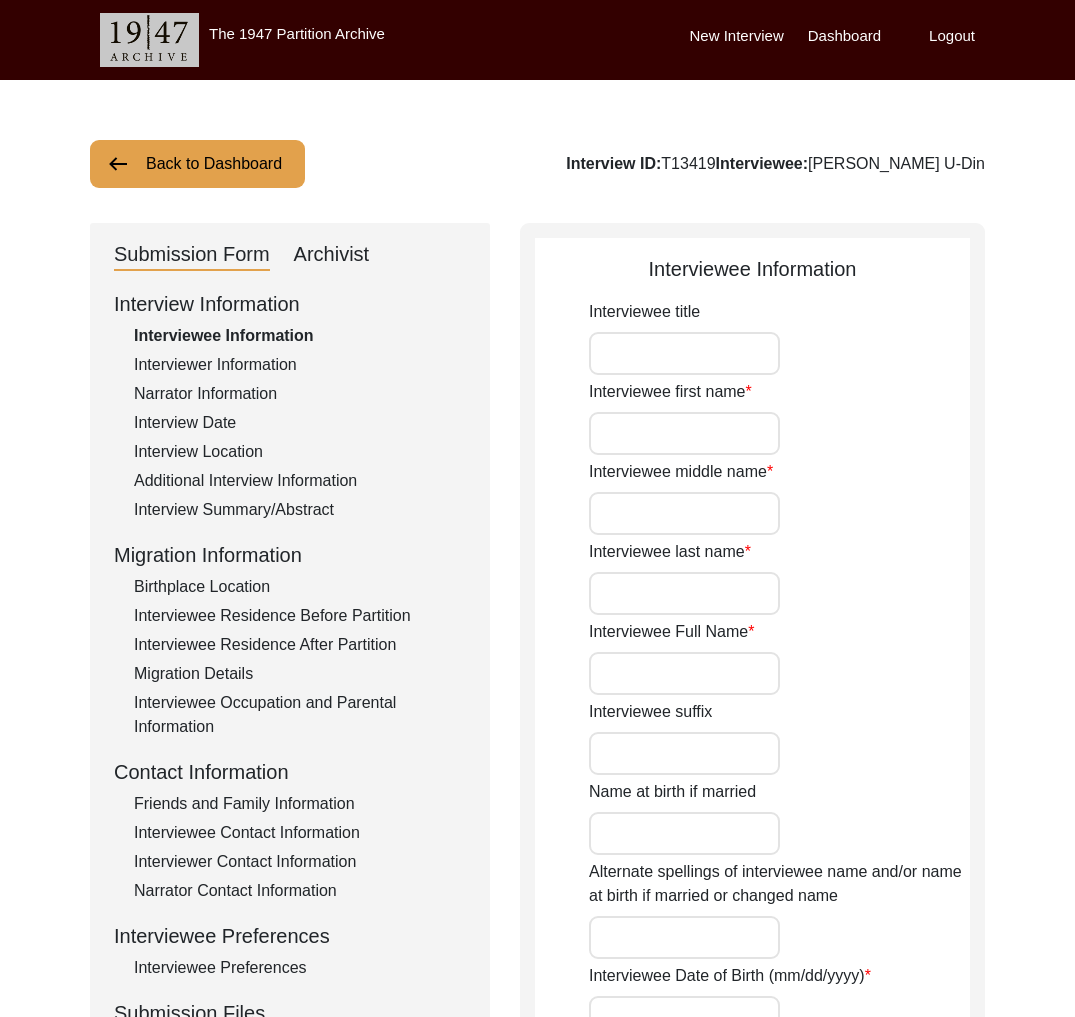 type on "Munir" 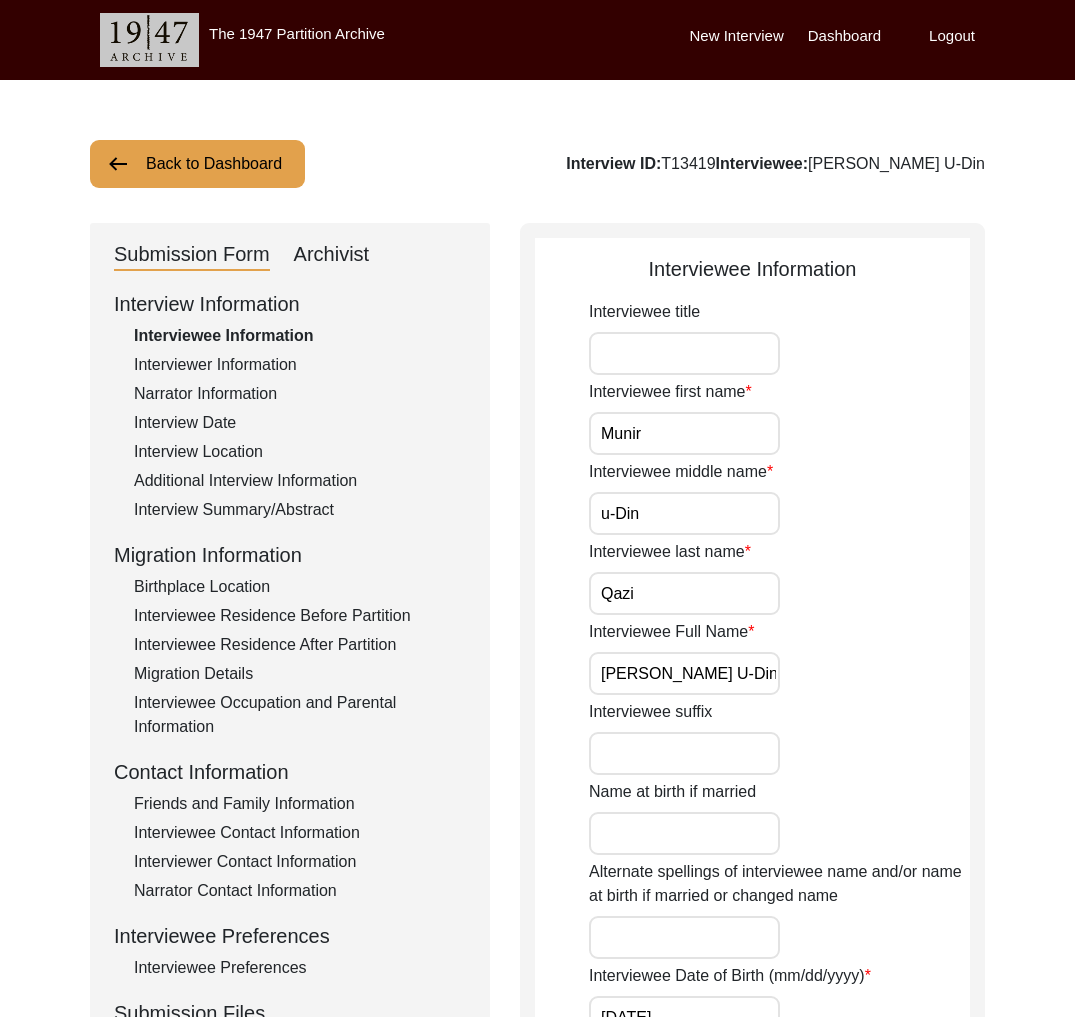 click on "Back to Dashboard" 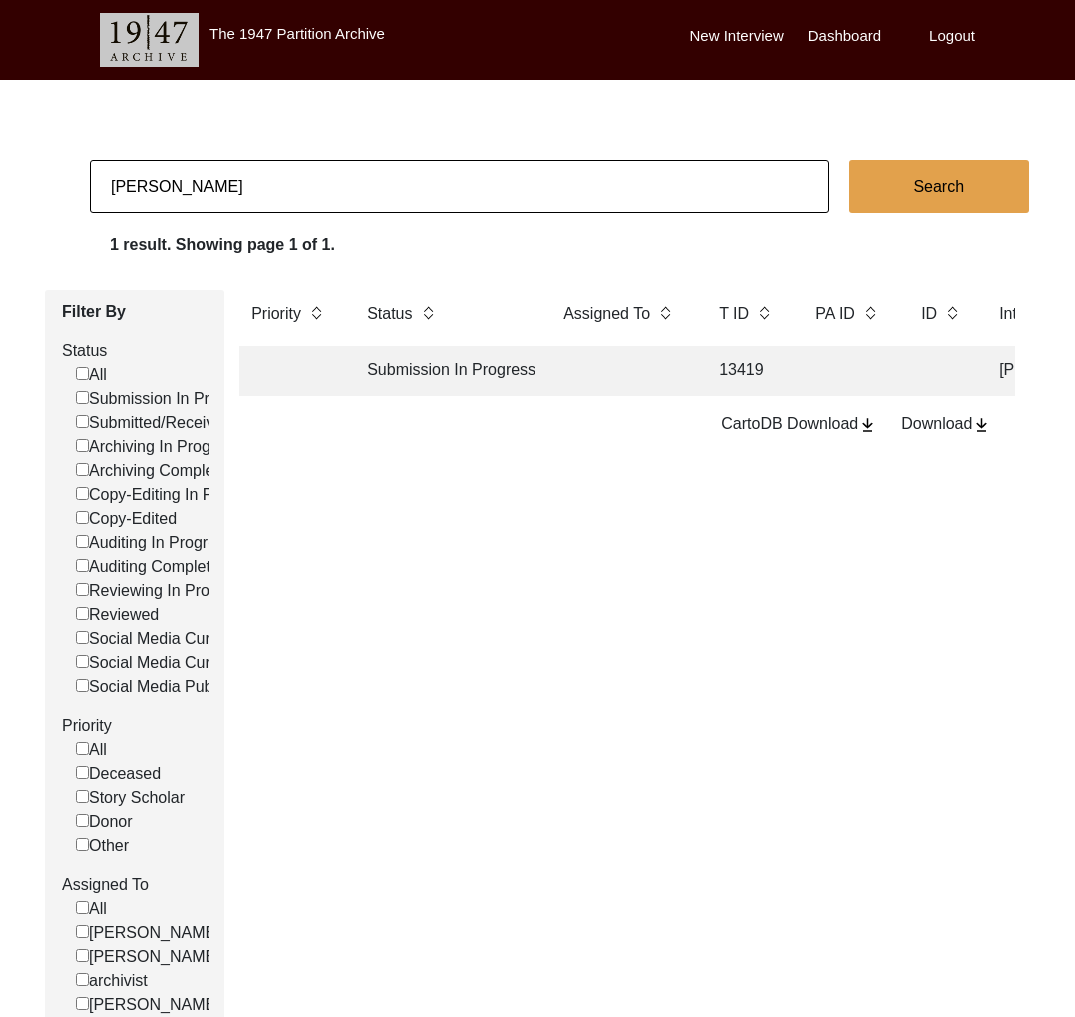 click on "[PERSON_NAME]" 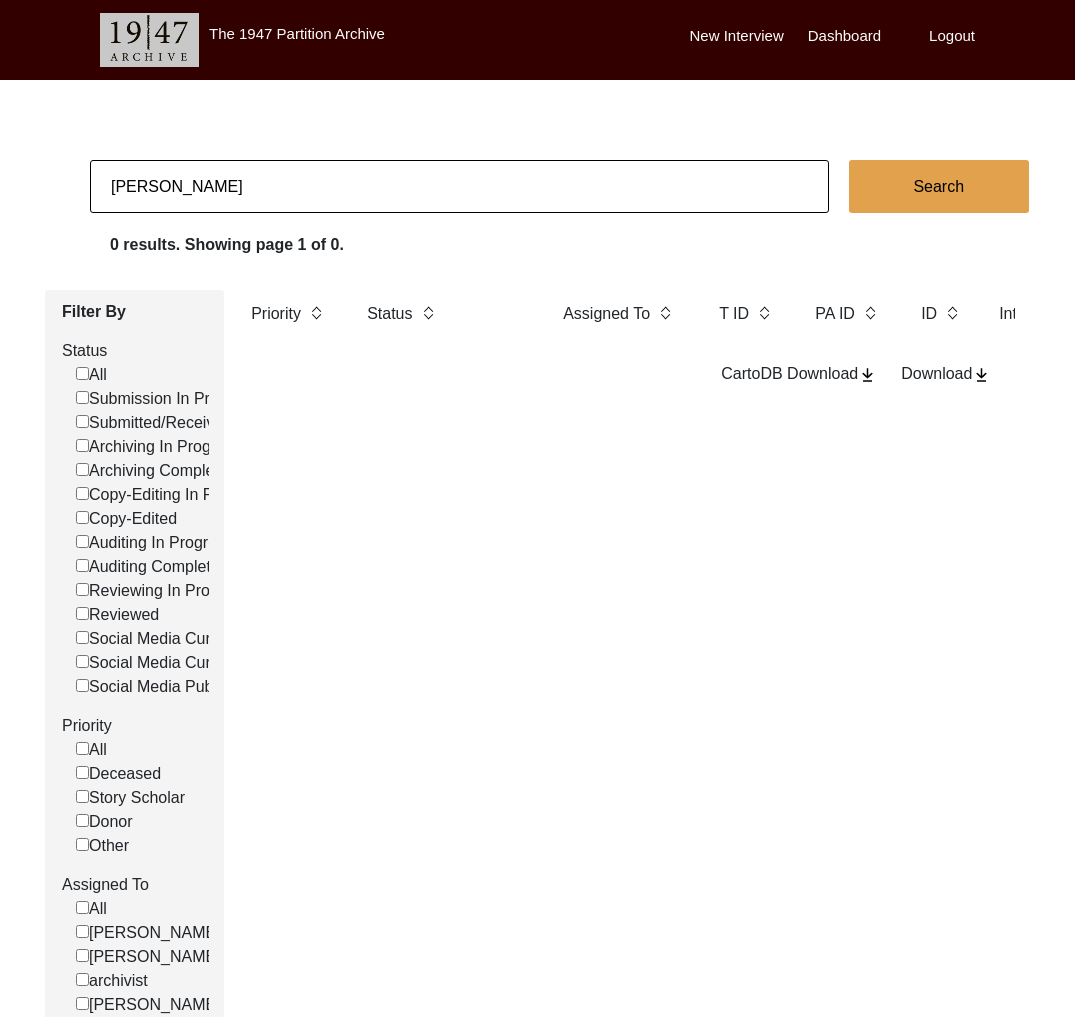 click on "[PERSON_NAME]" 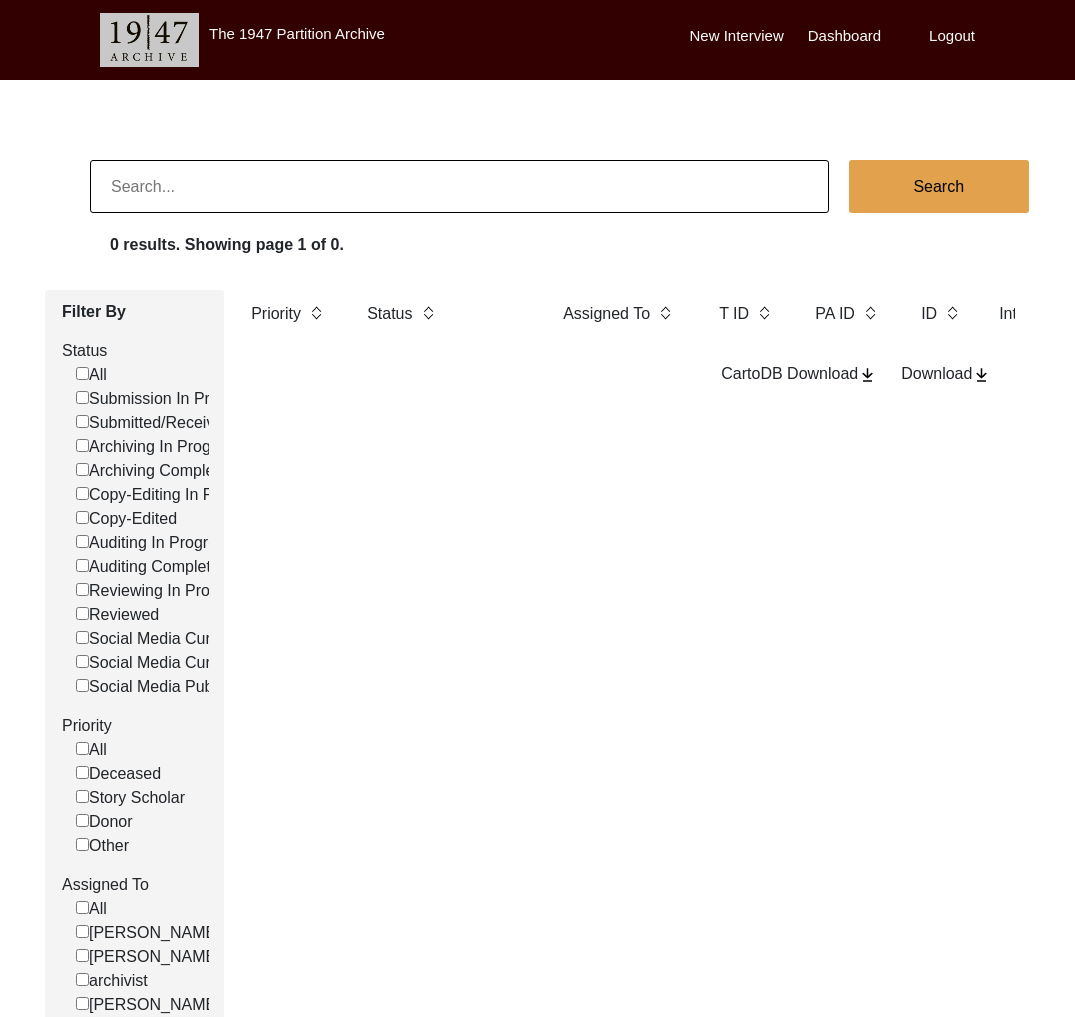 paste on "[PERSON_NAME]" 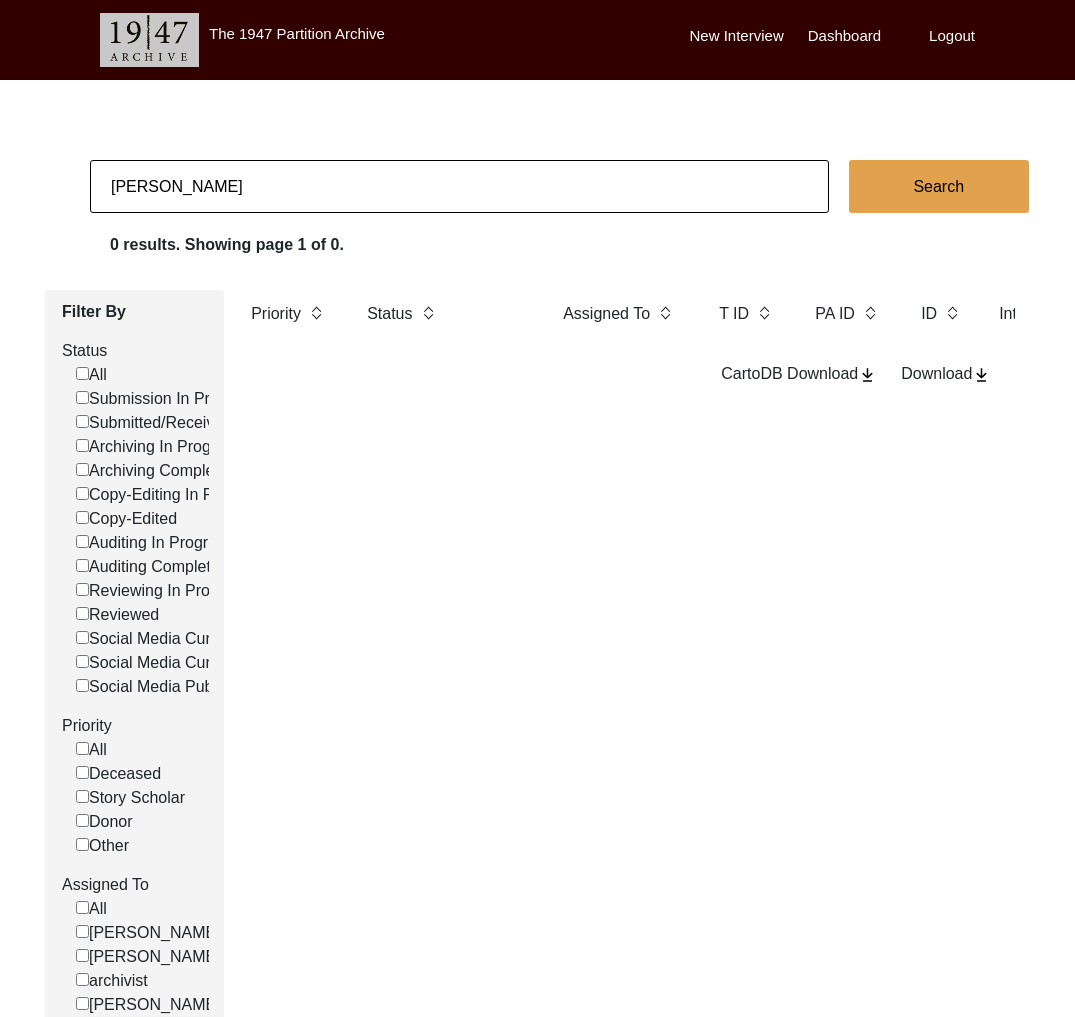 type on "[PERSON_NAME]" 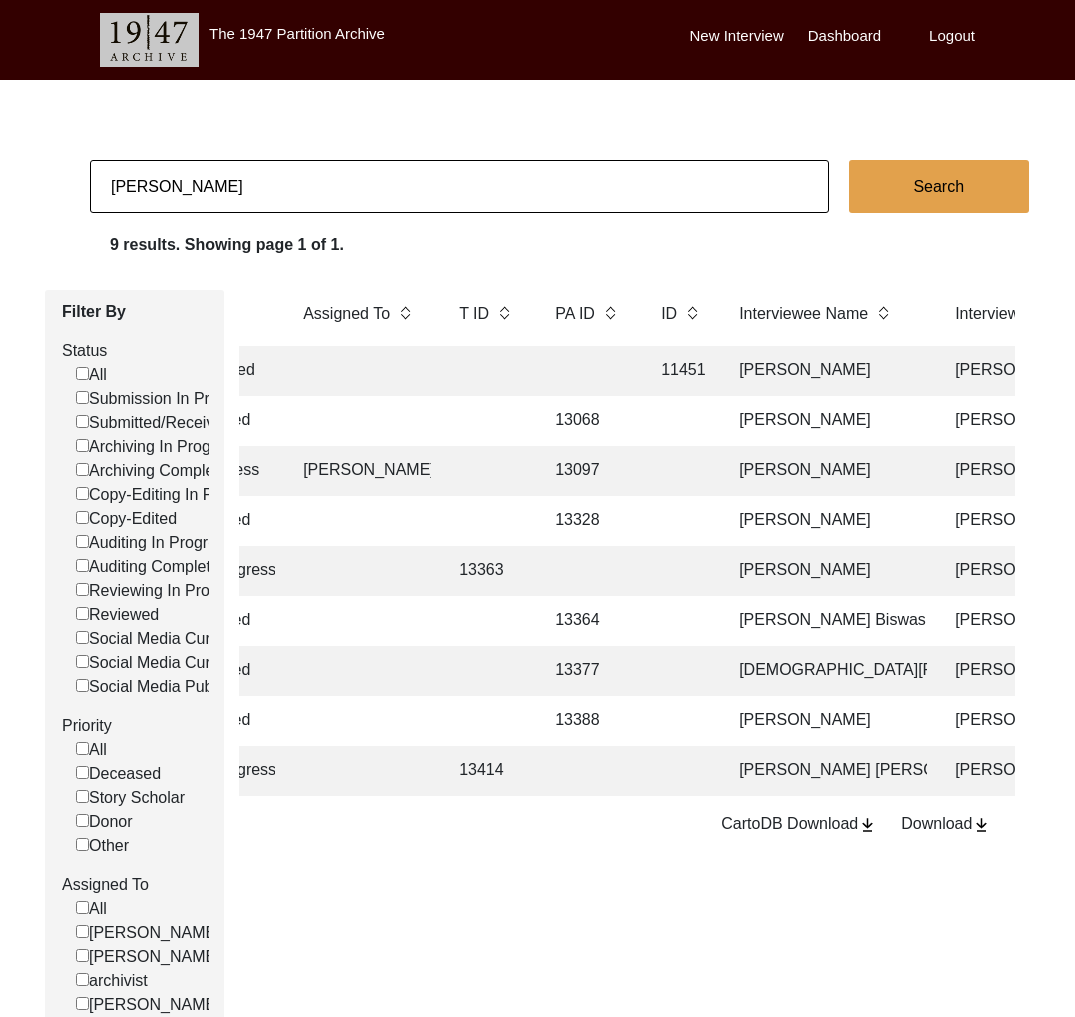 scroll, scrollTop: 0, scrollLeft: 268, axis: horizontal 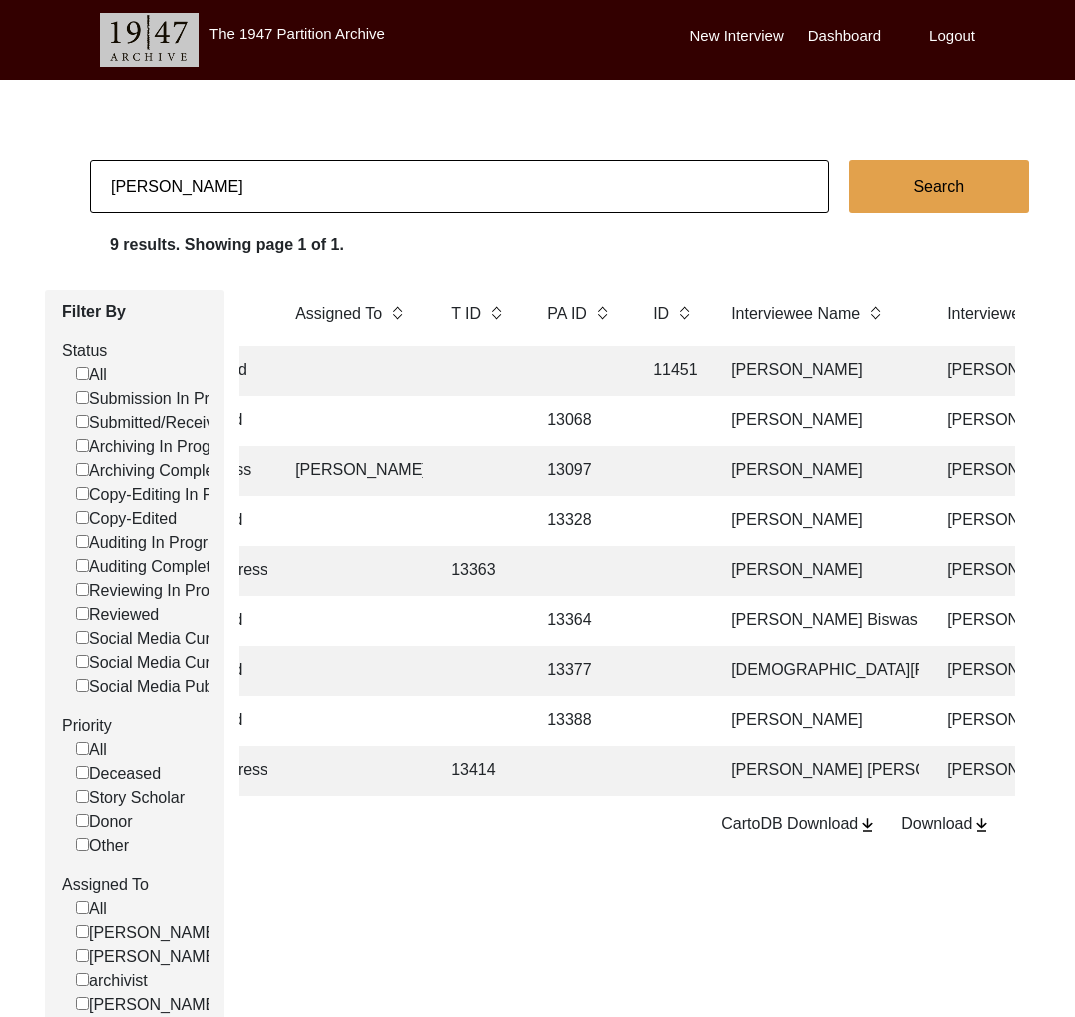 click on "Submitted/Received 13388 [PERSON_NAME] Basu [PERSON_NAME] Dum Dum, [GEOGRAPHIC_DATA], [GEOGRAPHIC_DATA] [DATE] [DEMOGRAPHIC_DATA] [DATE] [DEMOGRAPHIC_DATA] Bengali Kaigram, Presidency of [GEOGRAPHIC_DATA][PERSON_NAME] in [GEOGRAPHIC_DATA], [GEOGRAPHIC_DATA] [GEOGRAPHIC_DATA], [GEOGRAPHIC_DATA], [GEOGRAPHIC_DATA]" 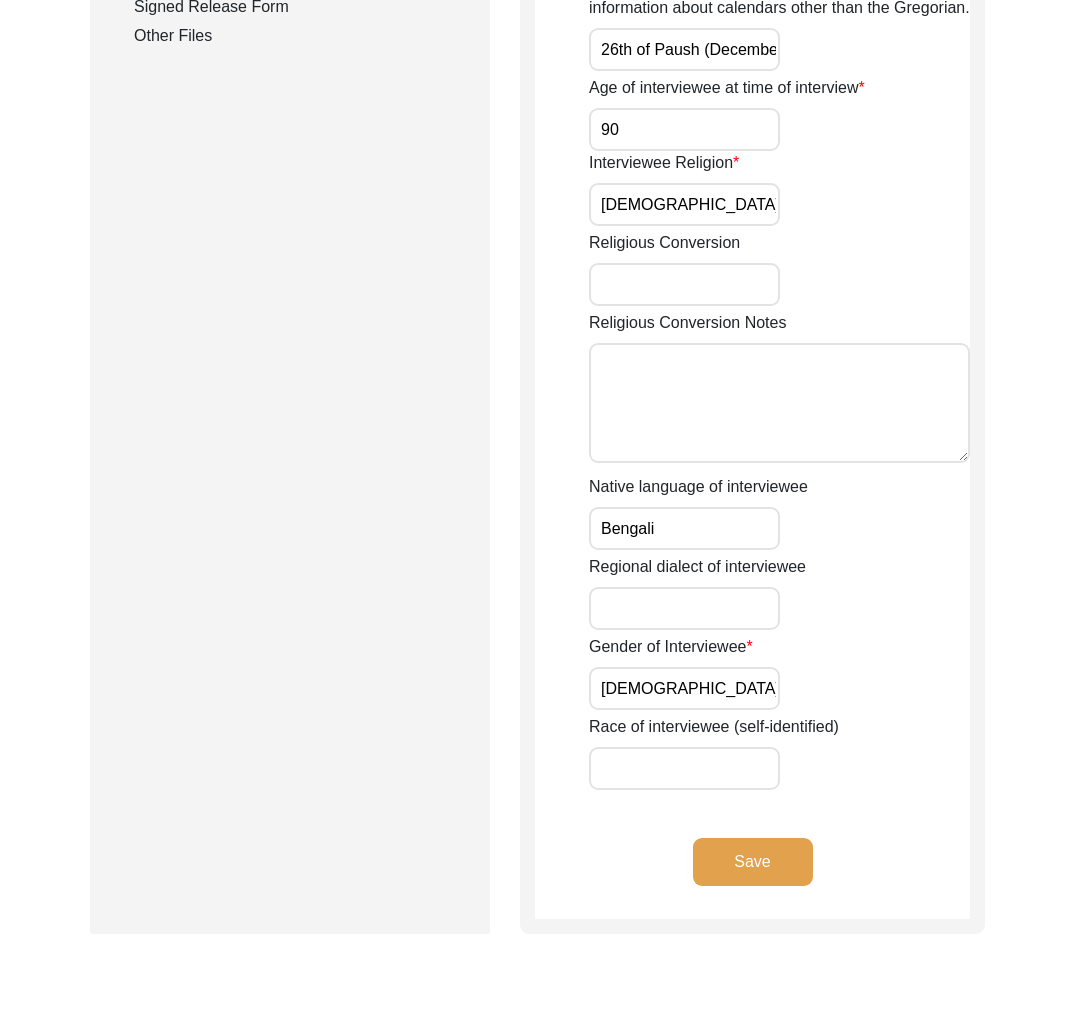 scroll, scrollTop: 0, scrollLeft: 0, axis: both 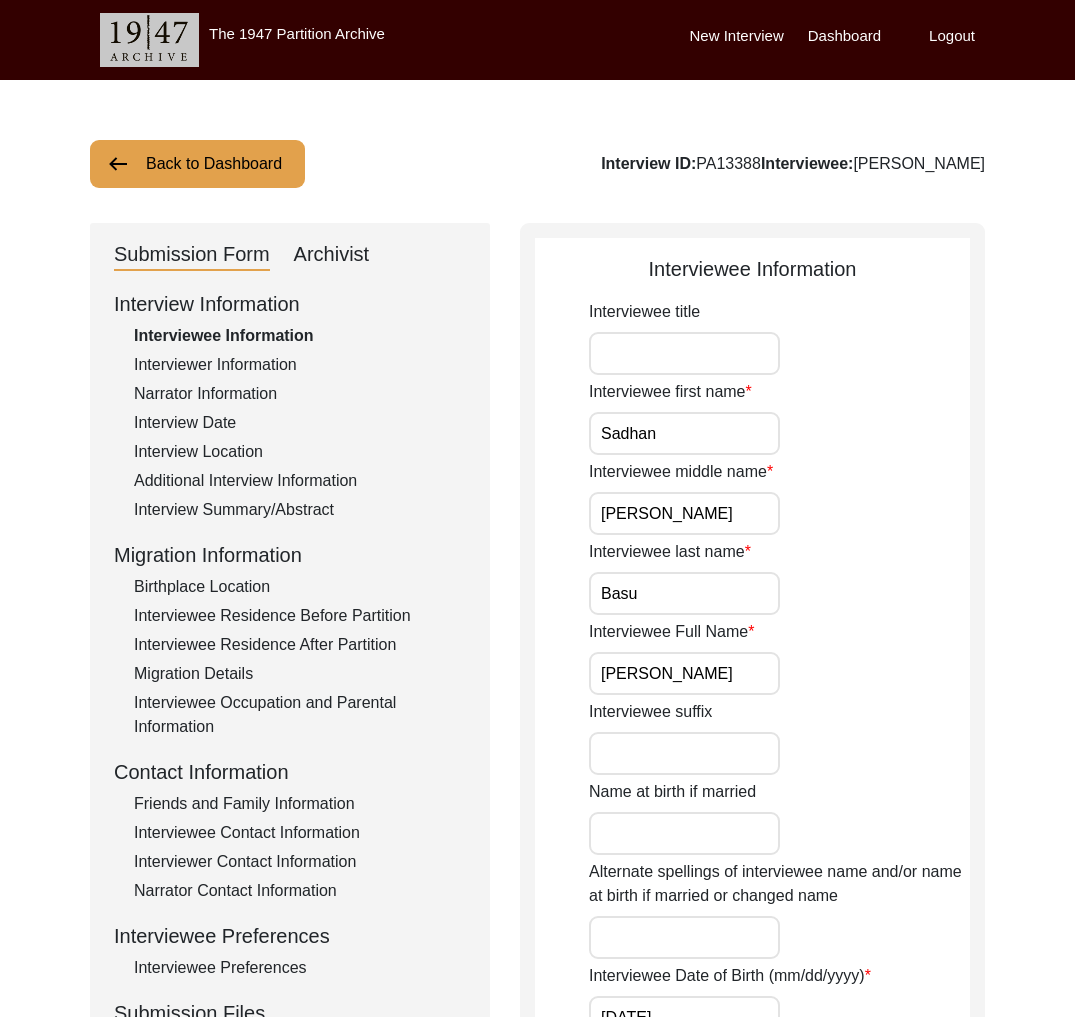 click on "Interviewer Information" 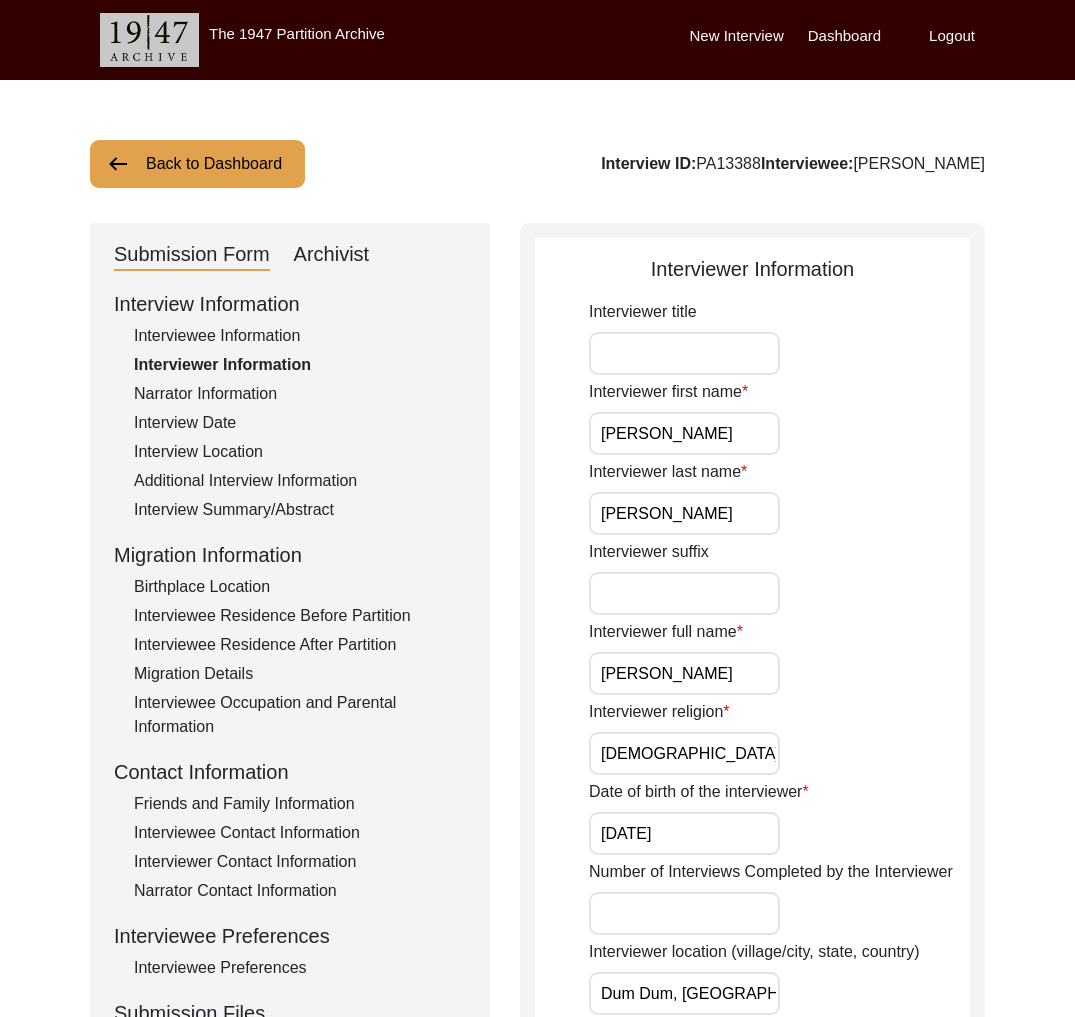 click on "Narrator Information" 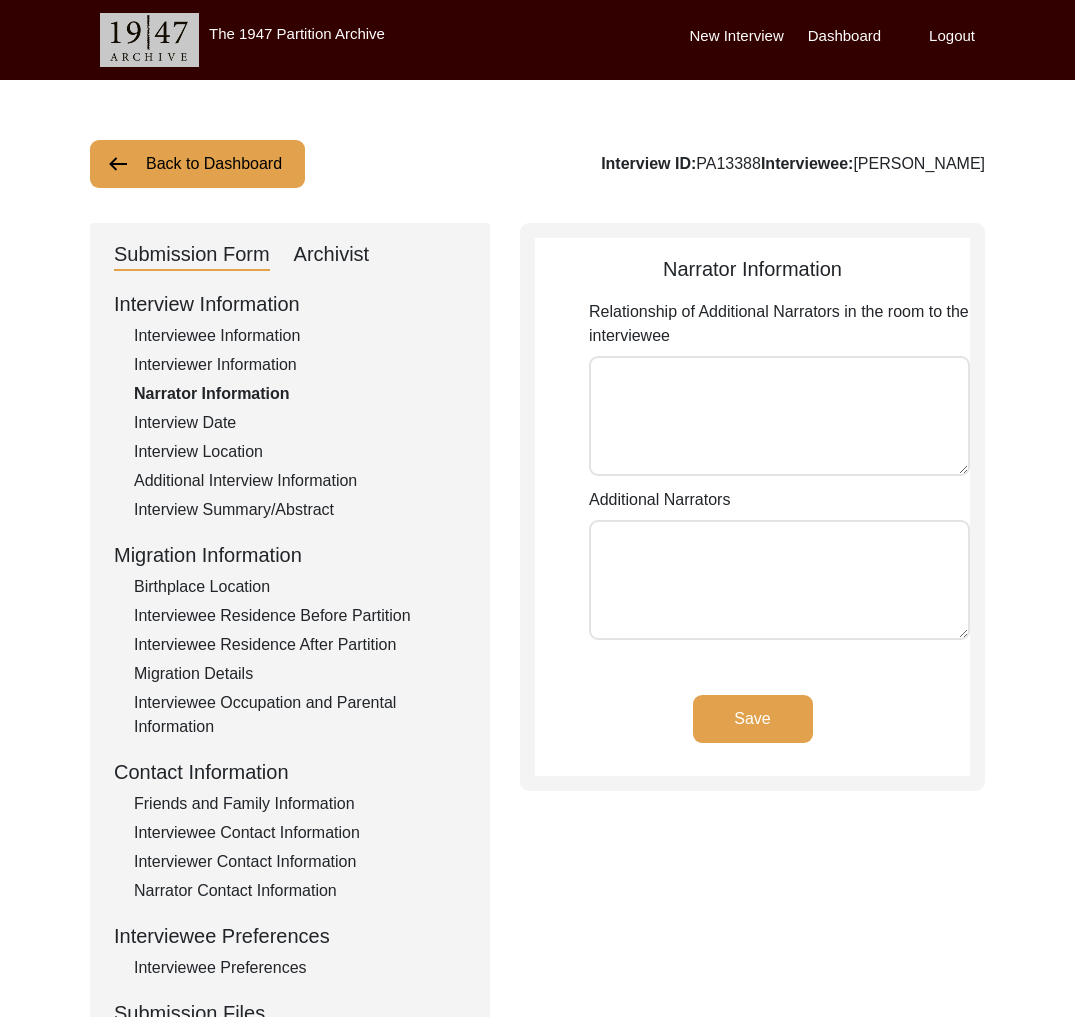 drag, startPoint x: 222, startPoint y: 423, endPoint x: 260, endPoint y: 460, distance: 53.037724 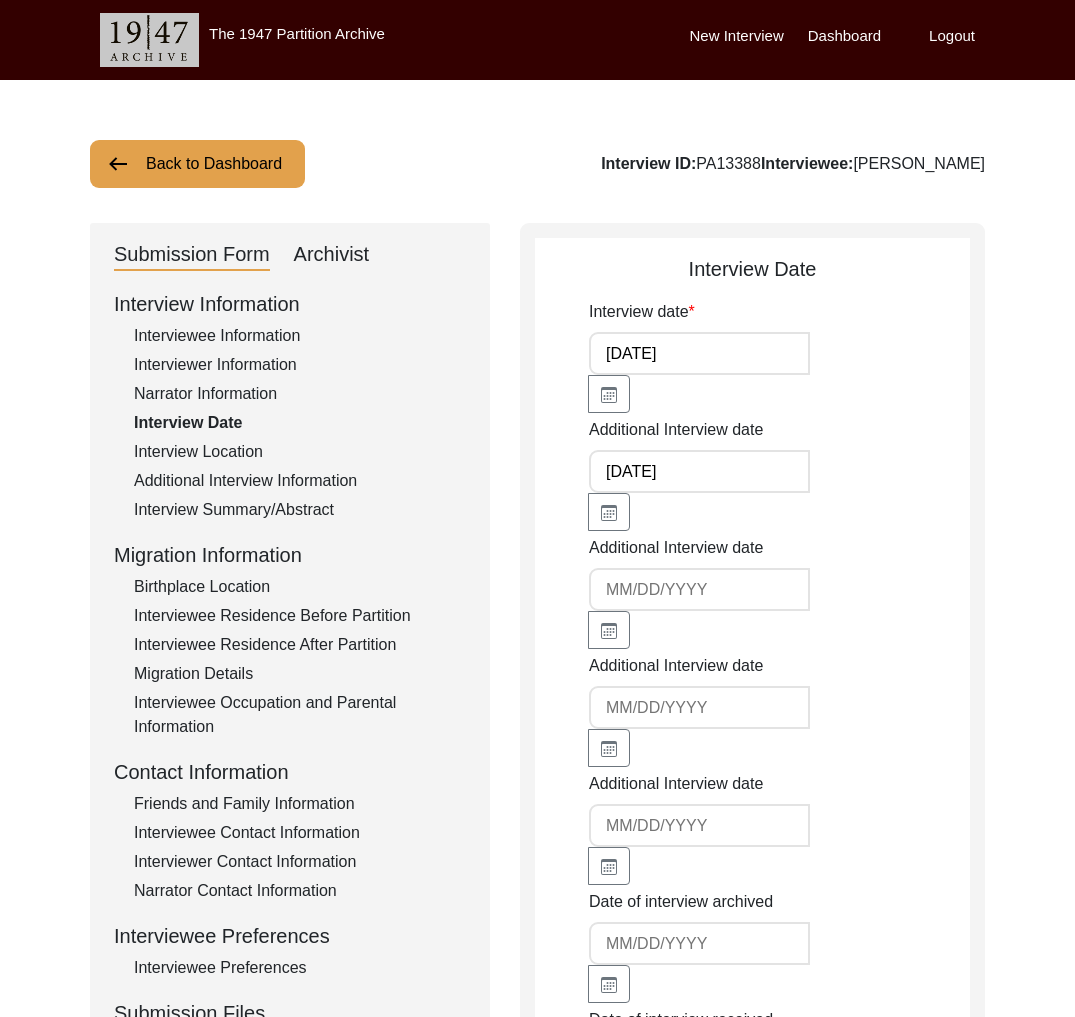 click on "Interview Location" 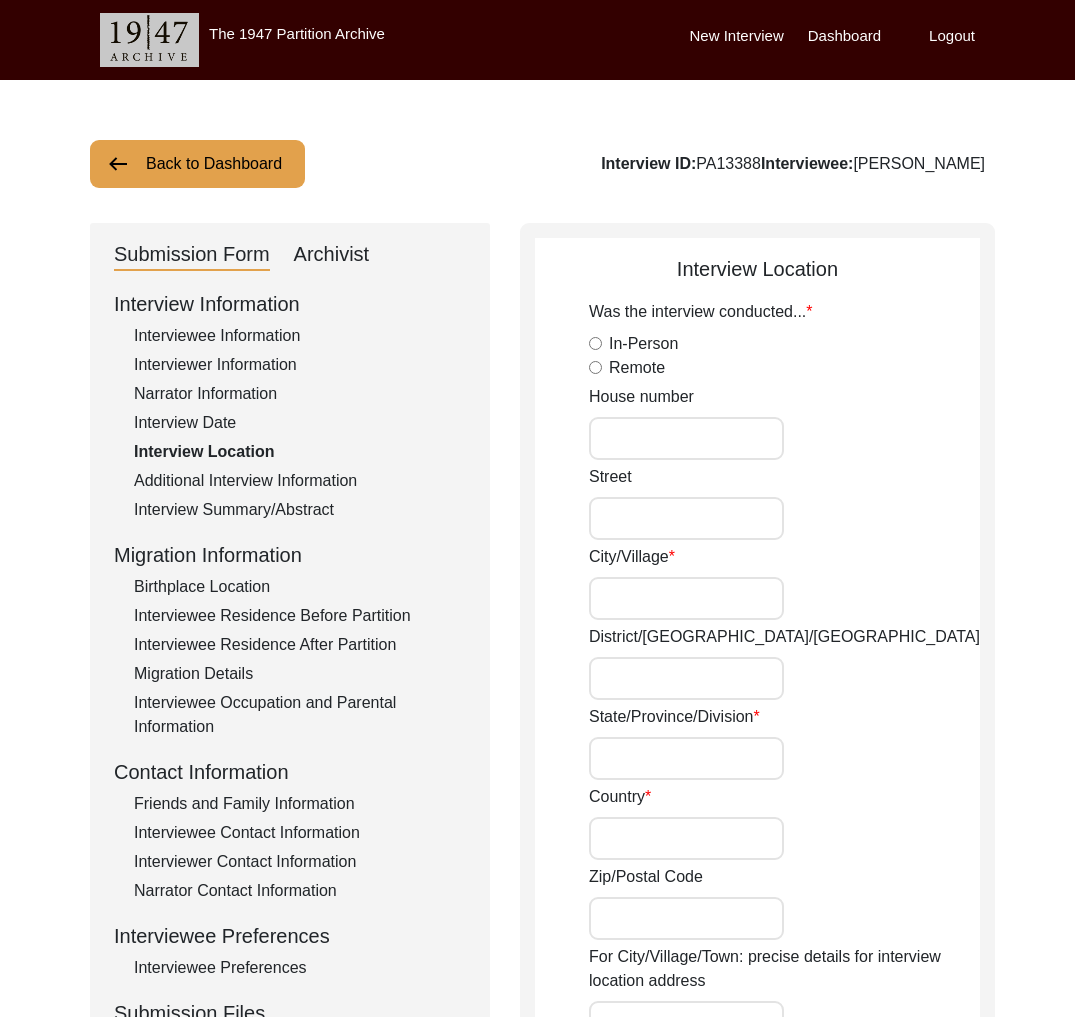 radio on "true" 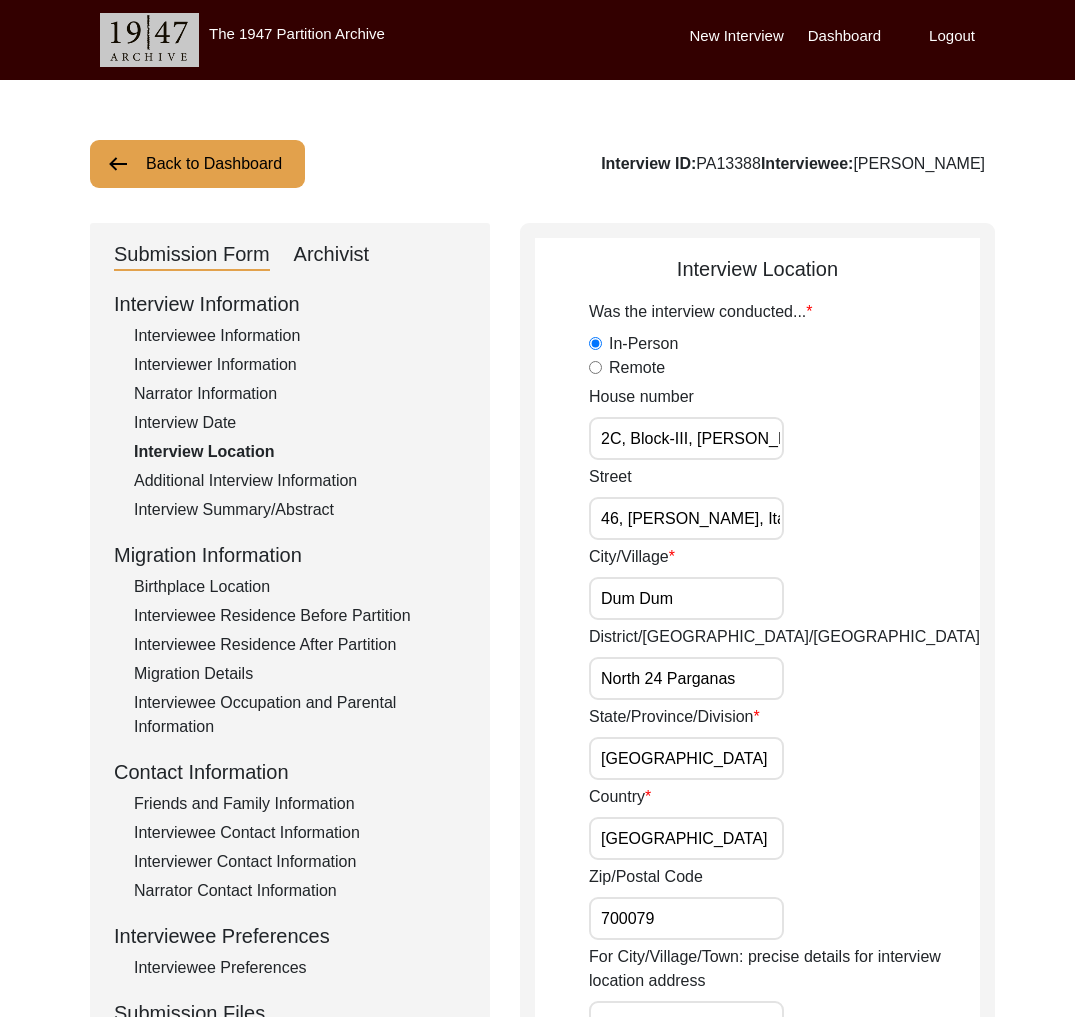 click on "Additional Interview Information" 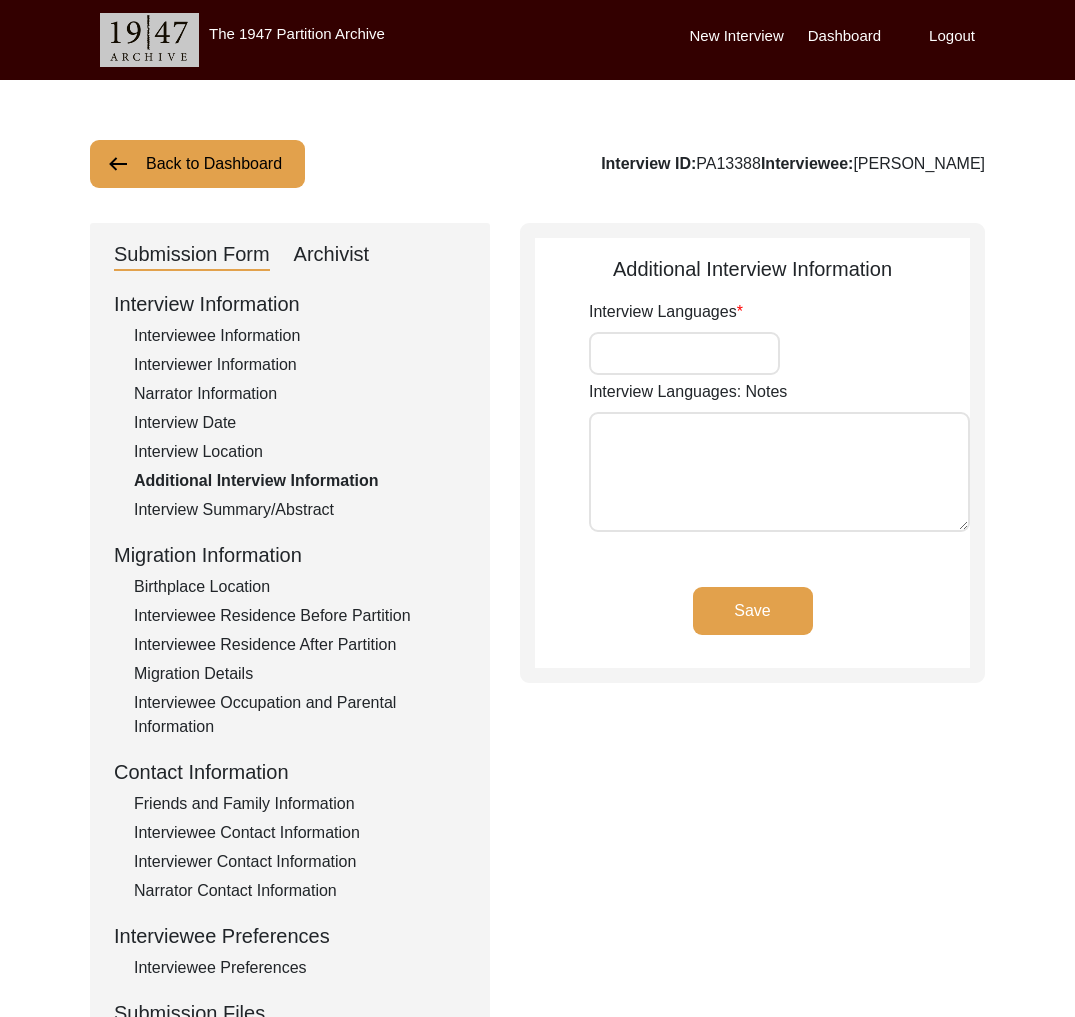 type on "Bengali" 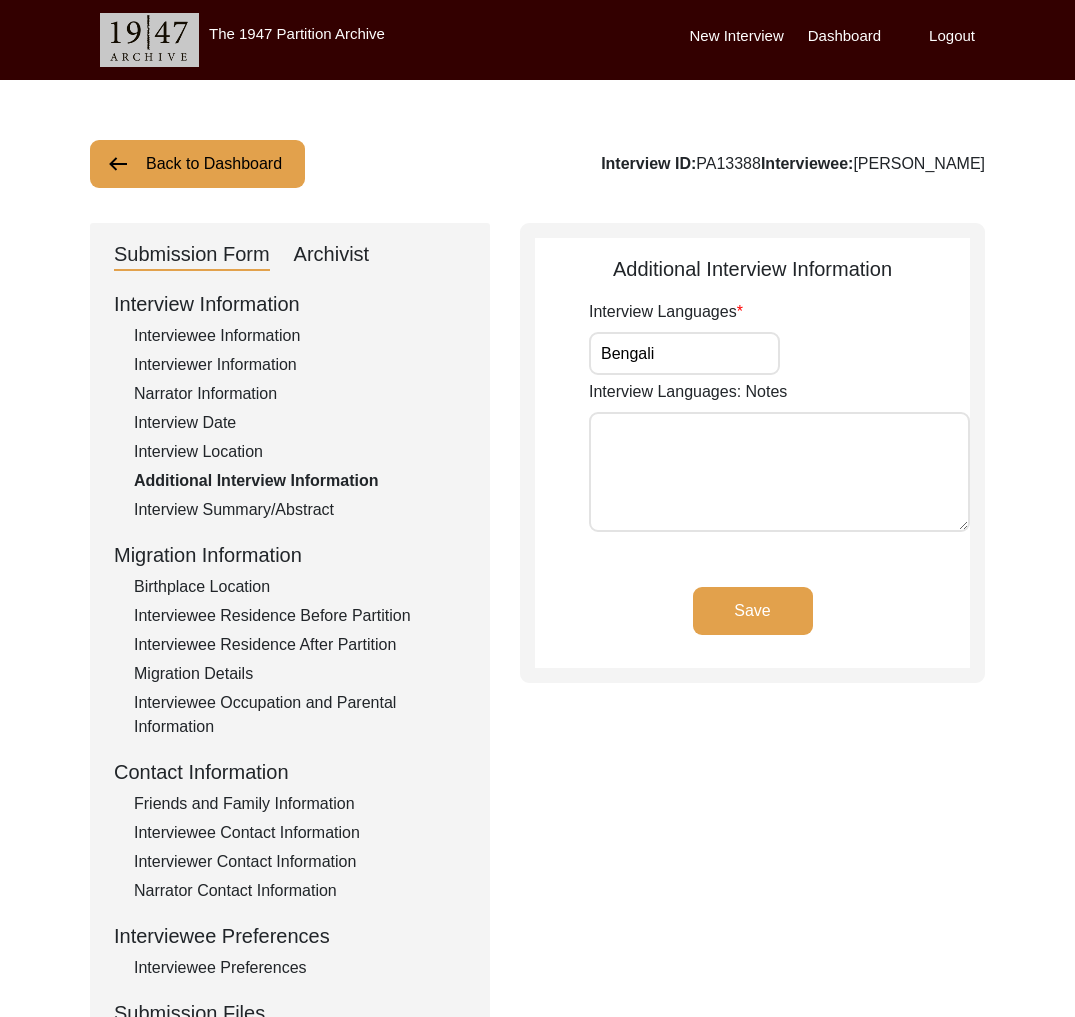 click on "Interview Information   Interviewee Information   Interviewer Information   Narrator Information   Interview Date   Interview Location   Additional Interview Information   Interview Summary/Abstract   Migration Information   Birthplace Location   Interviewee Residence Before Partition   Interviewee Residence After Partition   Migration Details   Interviewee Occupation and Parental Information   Contact Information   Friends and Family Information   Interviewee Contact Information   Interviewer Contact Information   Narrator Contact Information   Interviewee Preferences   Interviewee Preferences   Submission Files   Interview Audio/Video Files   Interview Photo Files   Signed Release Form   Other Files" 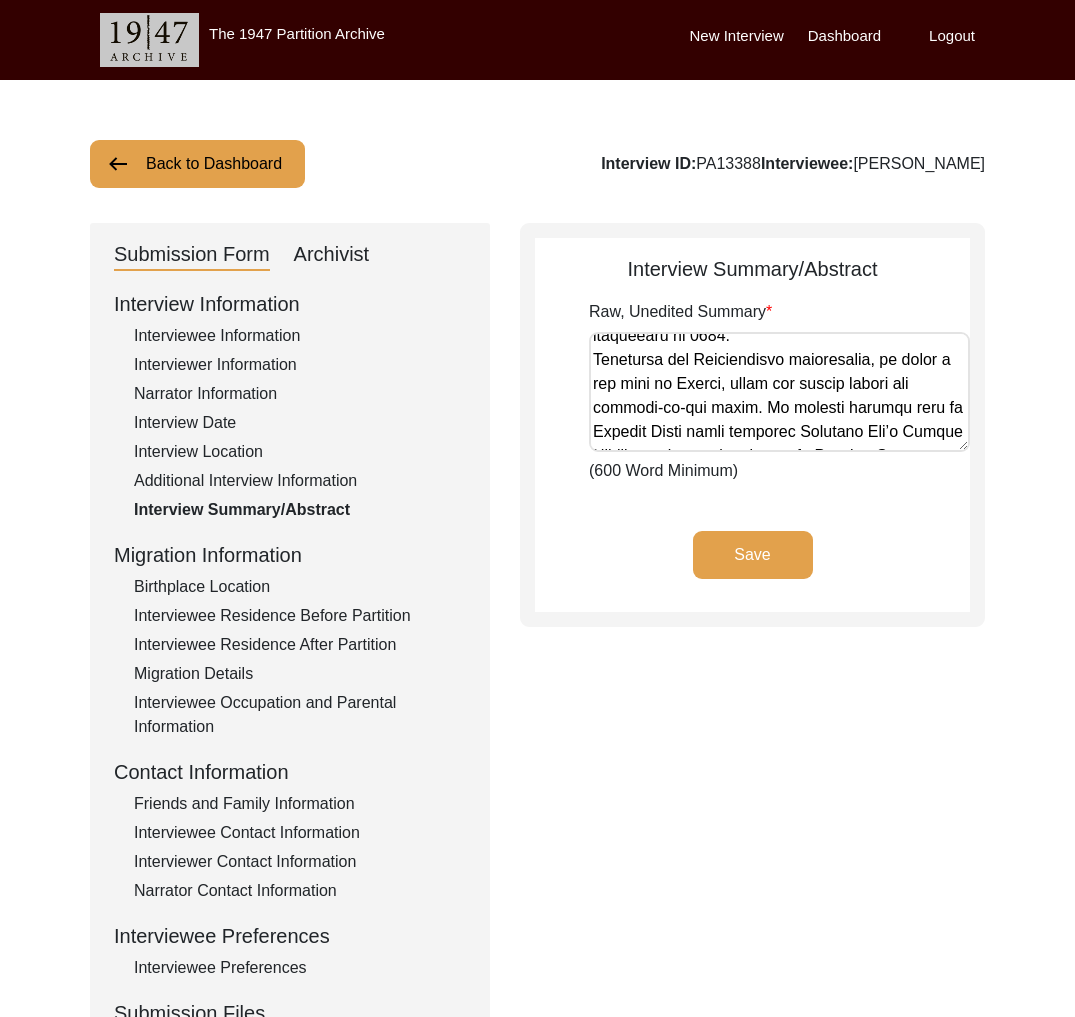 scroll, scrollTop: 1832, scrollLeft: 0, axis: vertical 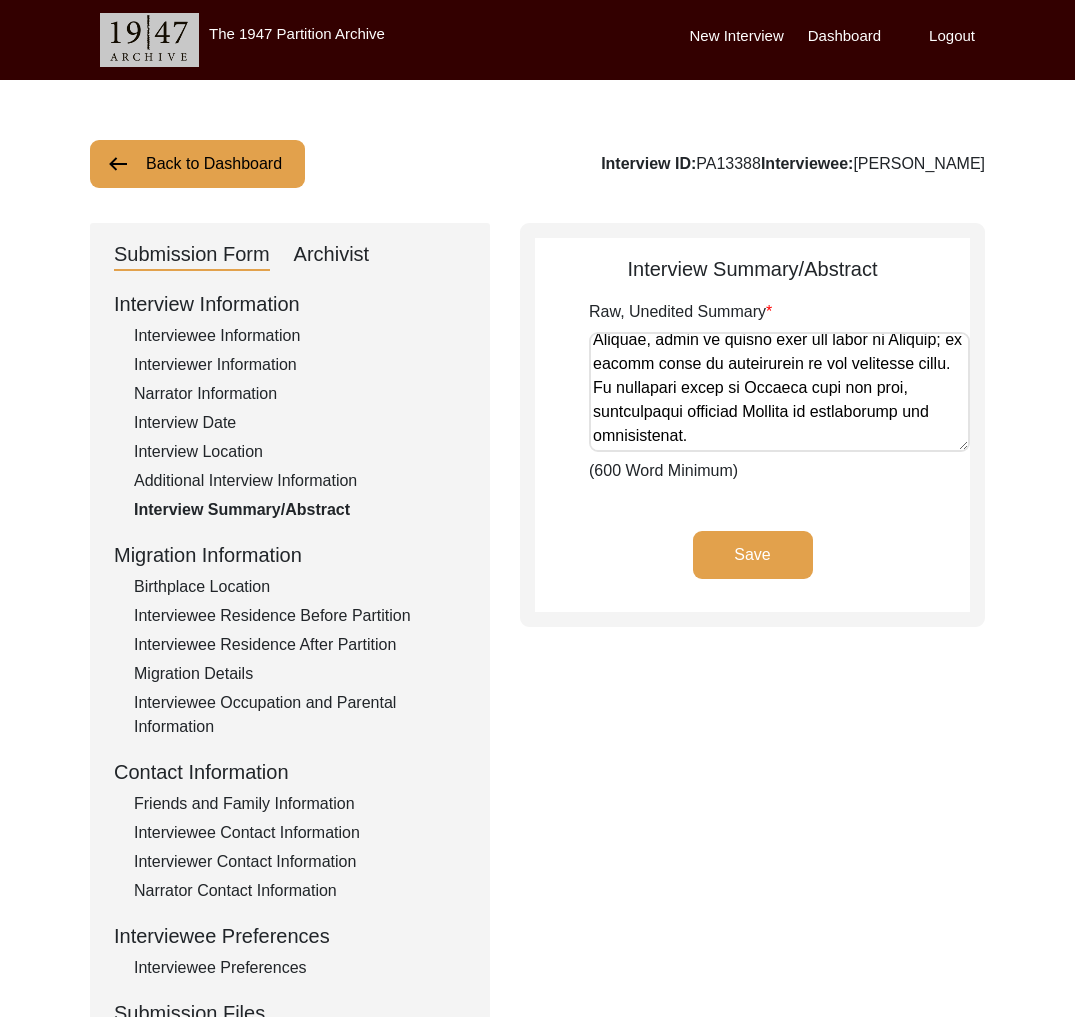 click on "Migration Information" 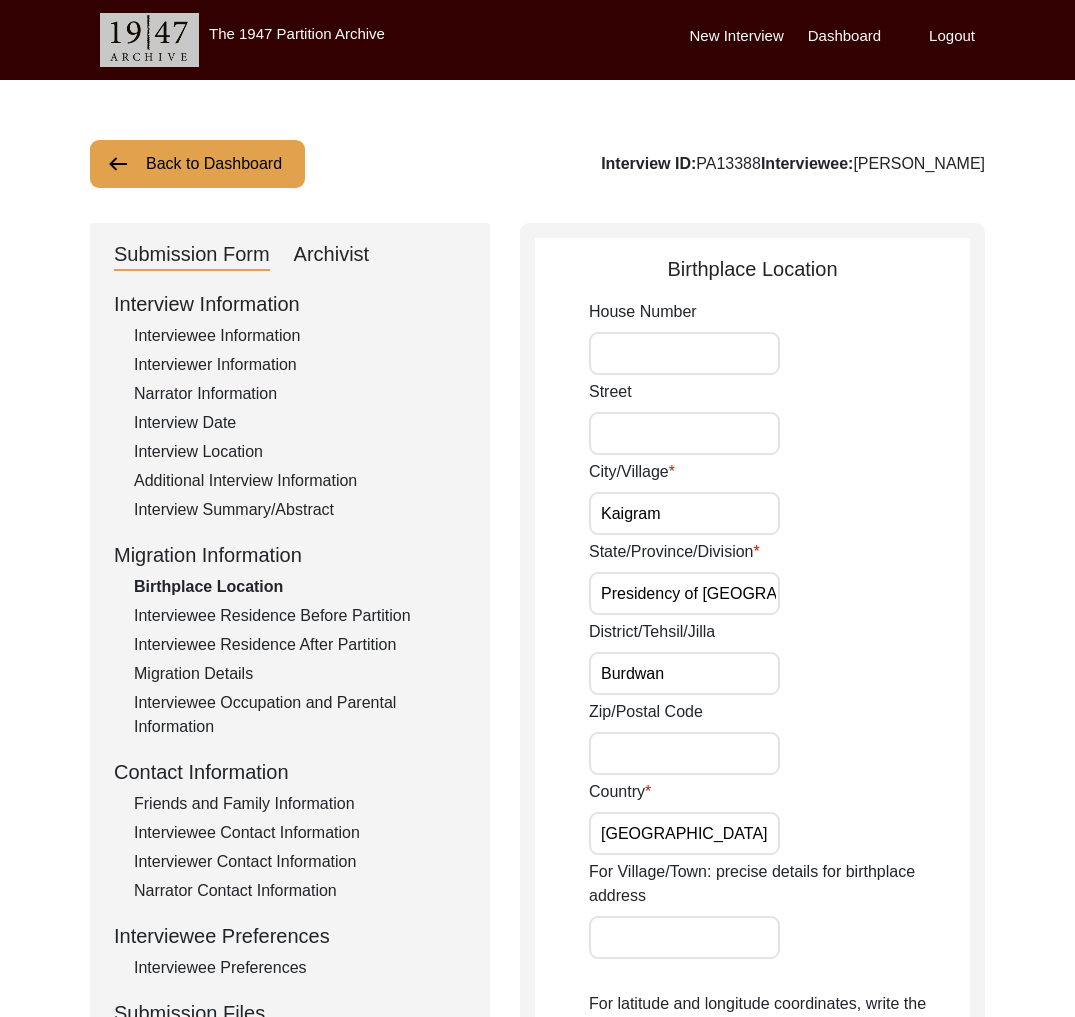 click on "Interviewee Residence Before Partition" 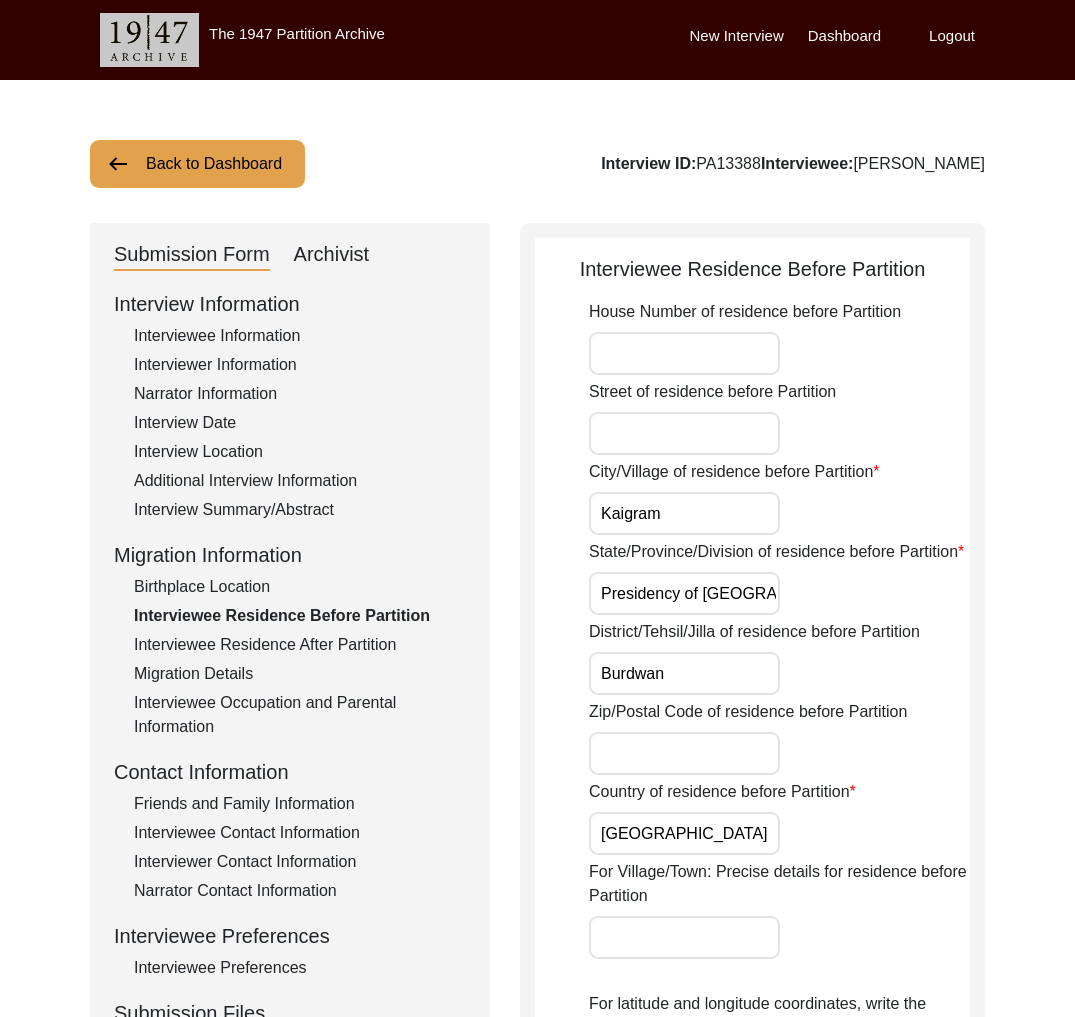 click on "Interviewee Residence After Partition" 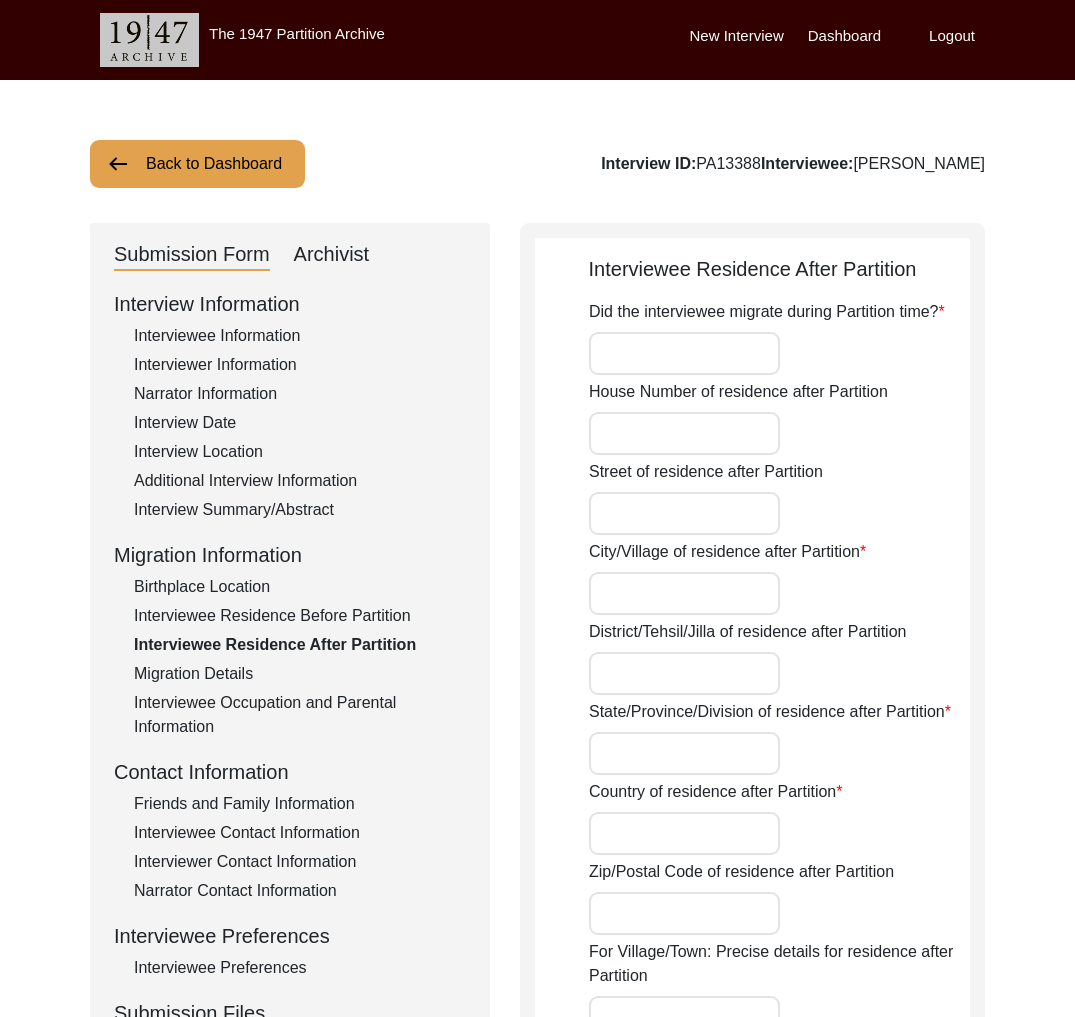 type on "No" 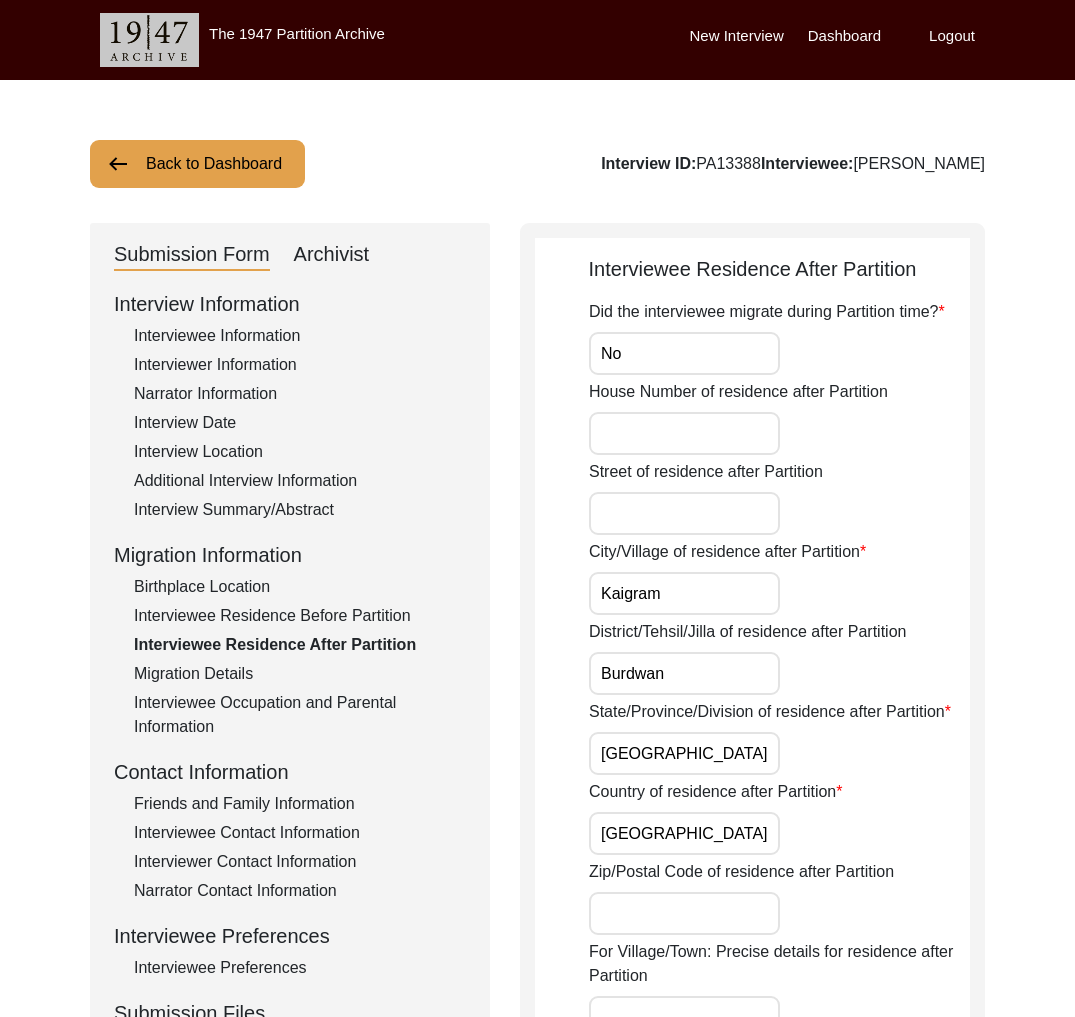 click on "Migration Details" 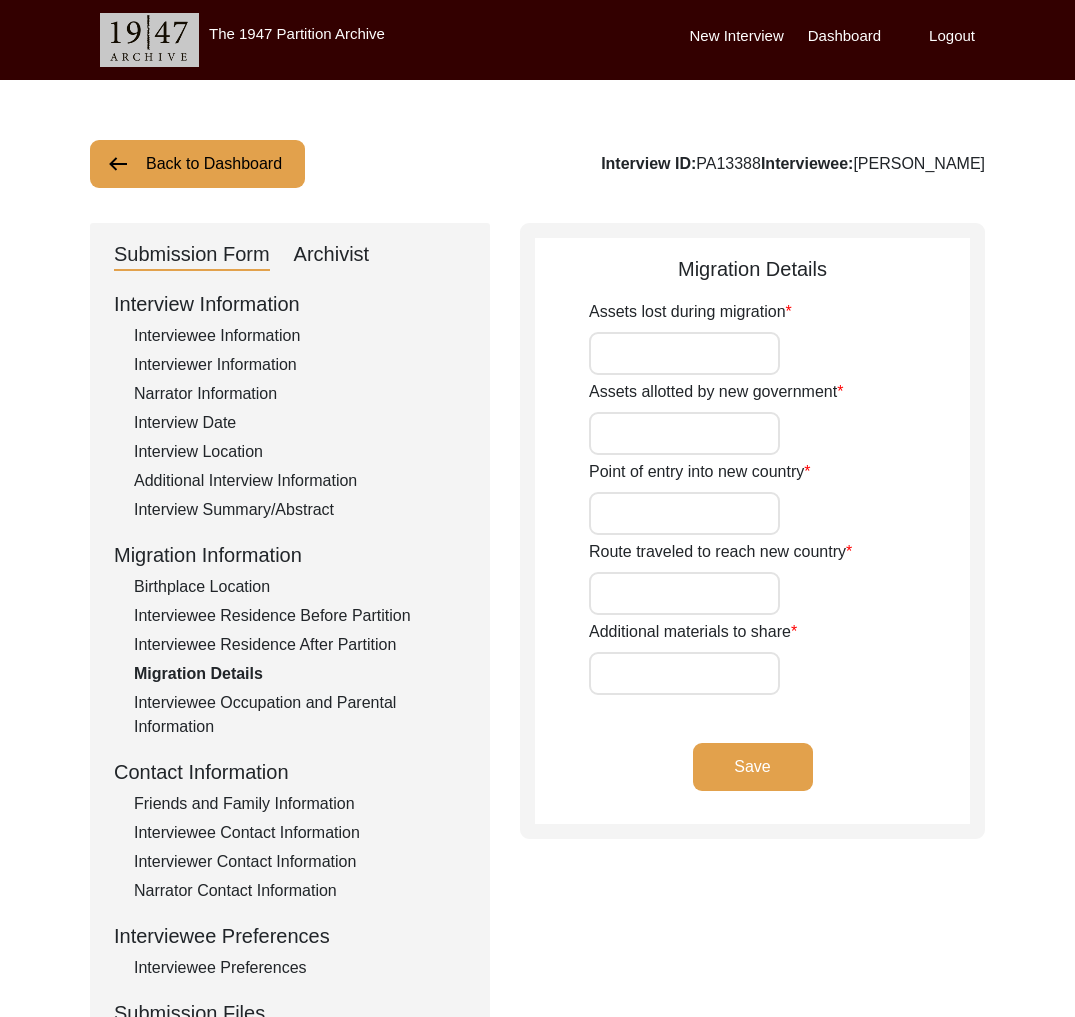 type on "n/a" 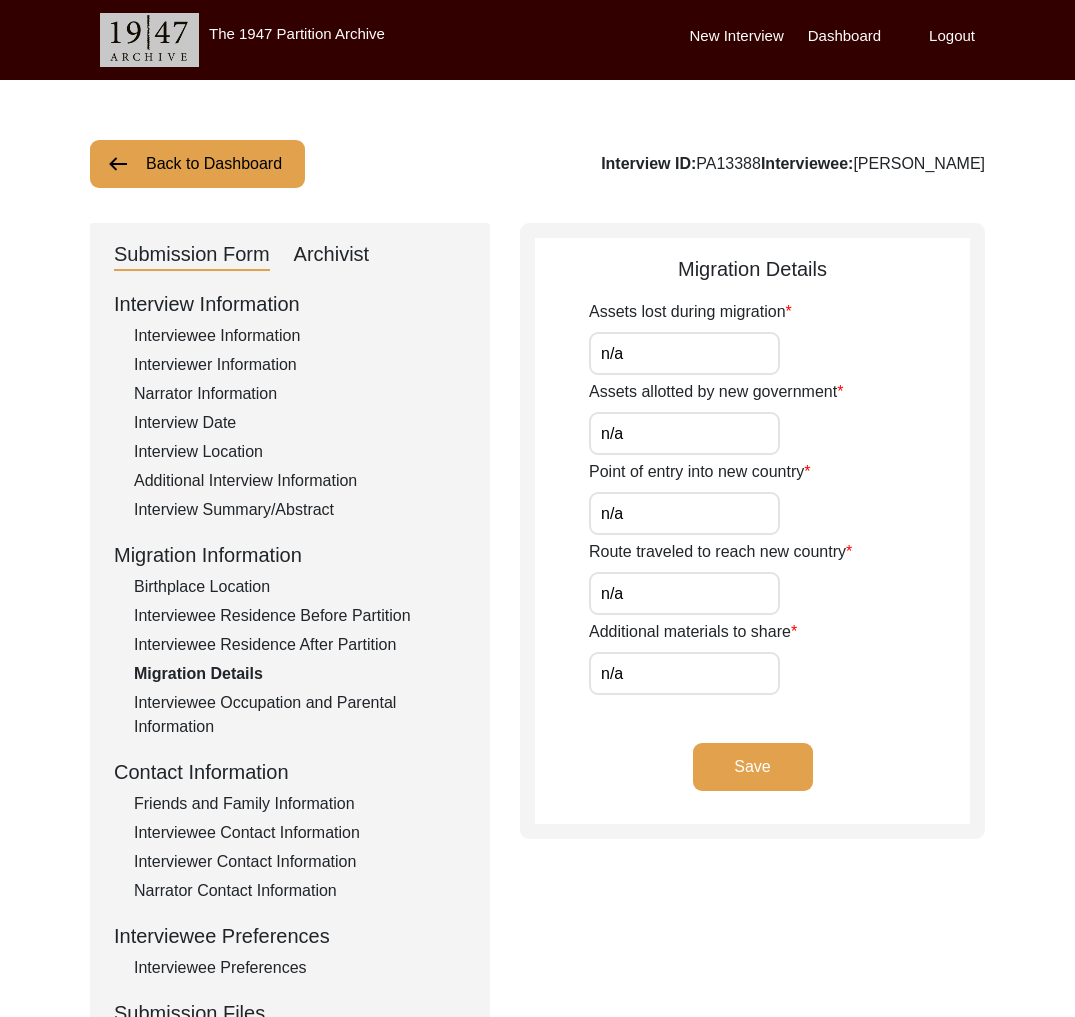 click on "Interviewee Occupation and Parental Information" 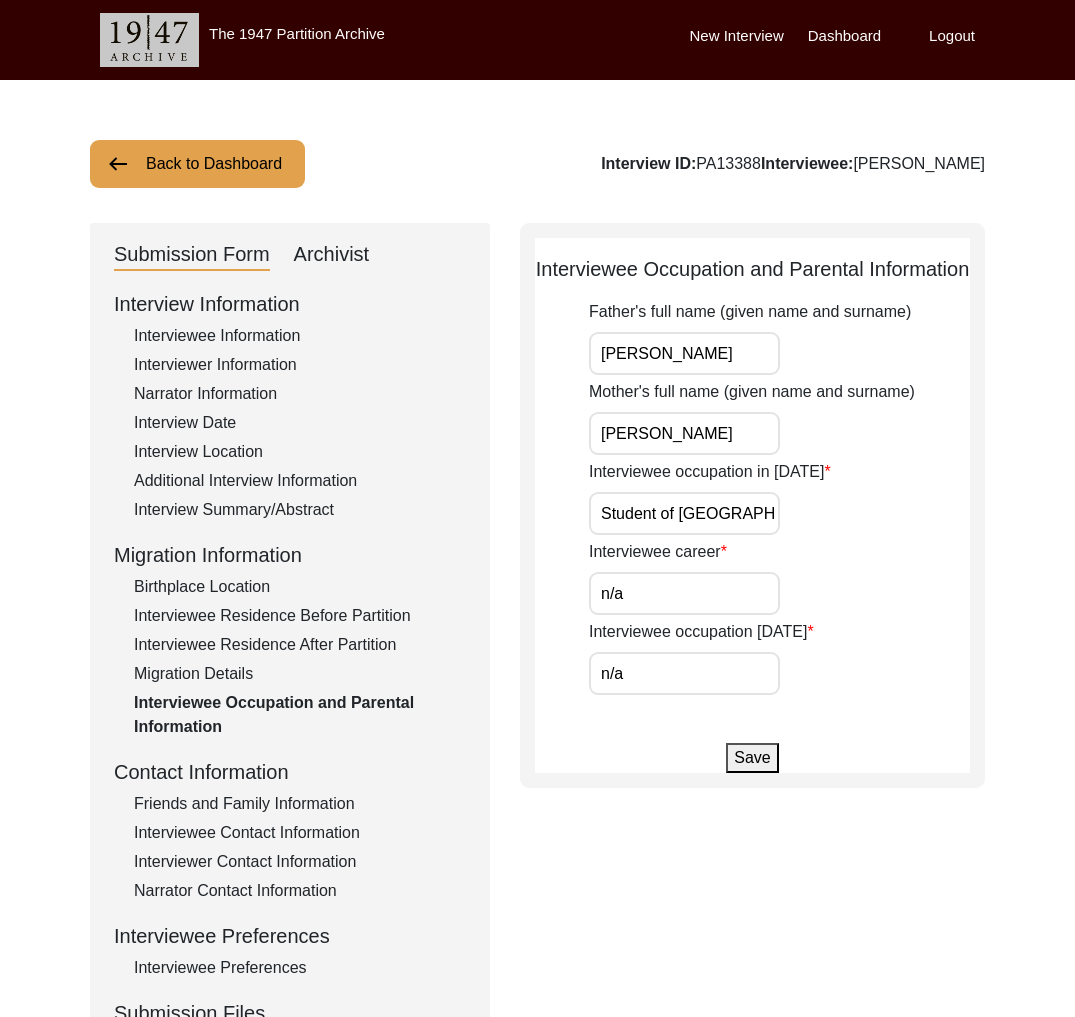 click on "Contact Information" 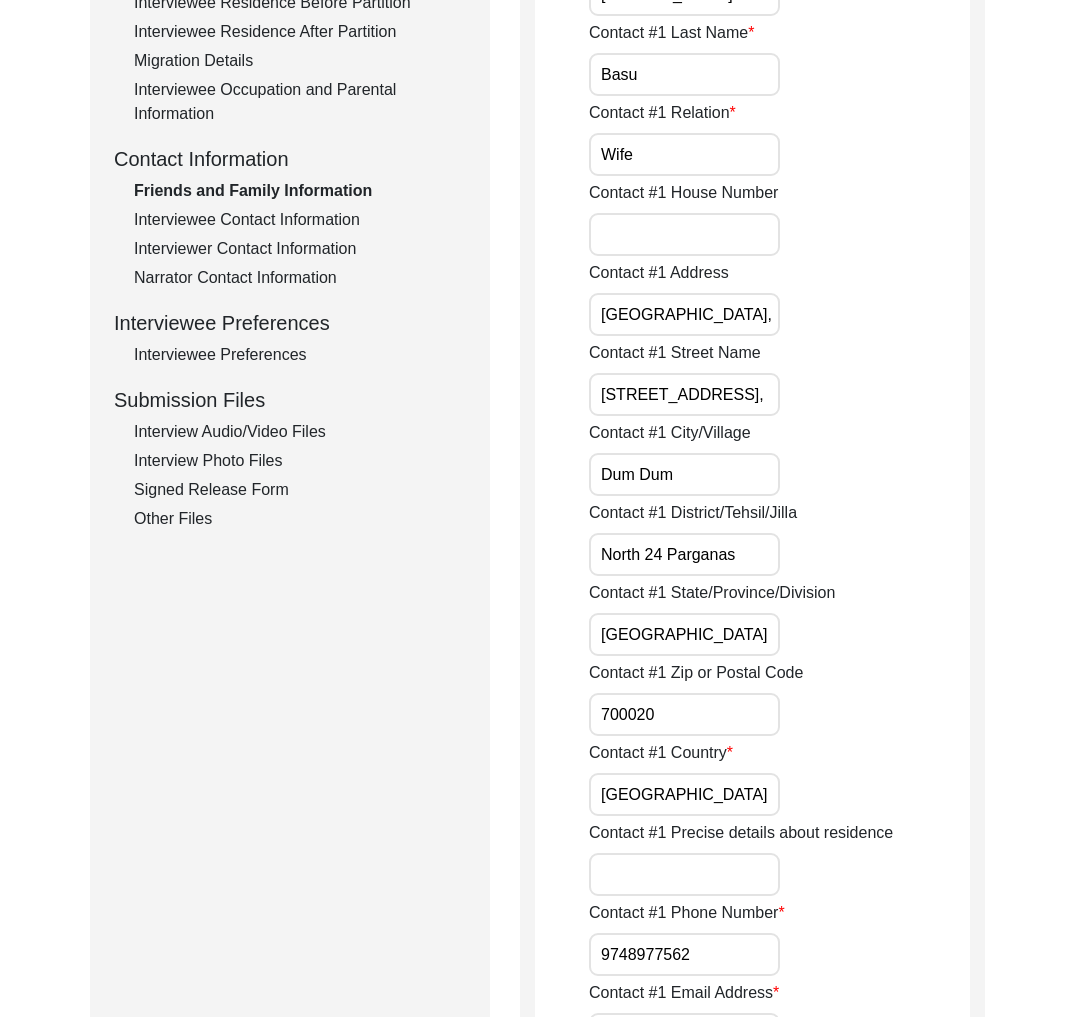 scroll, scrollTop: 0, scrollLeft: 0, axis: both 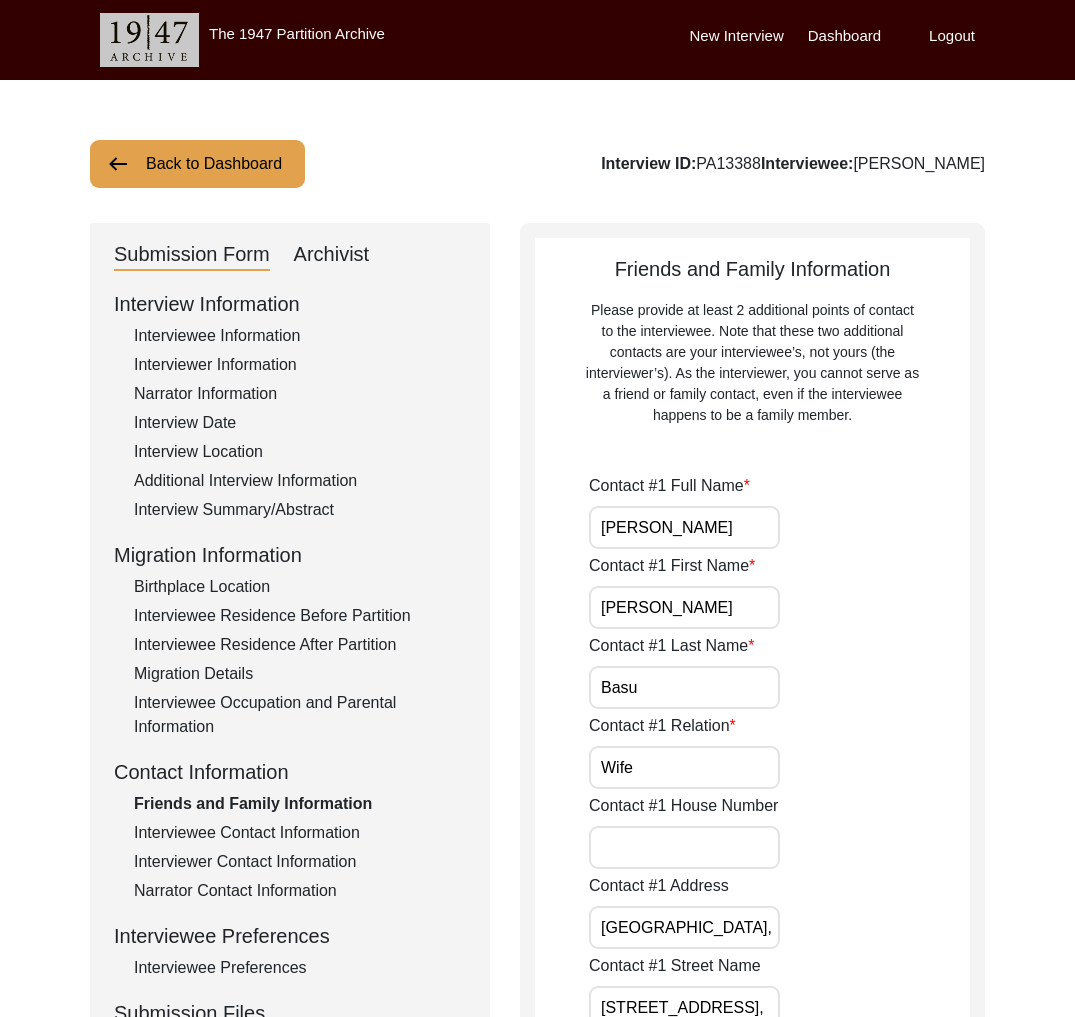 click on "Interviewee Contact Information" 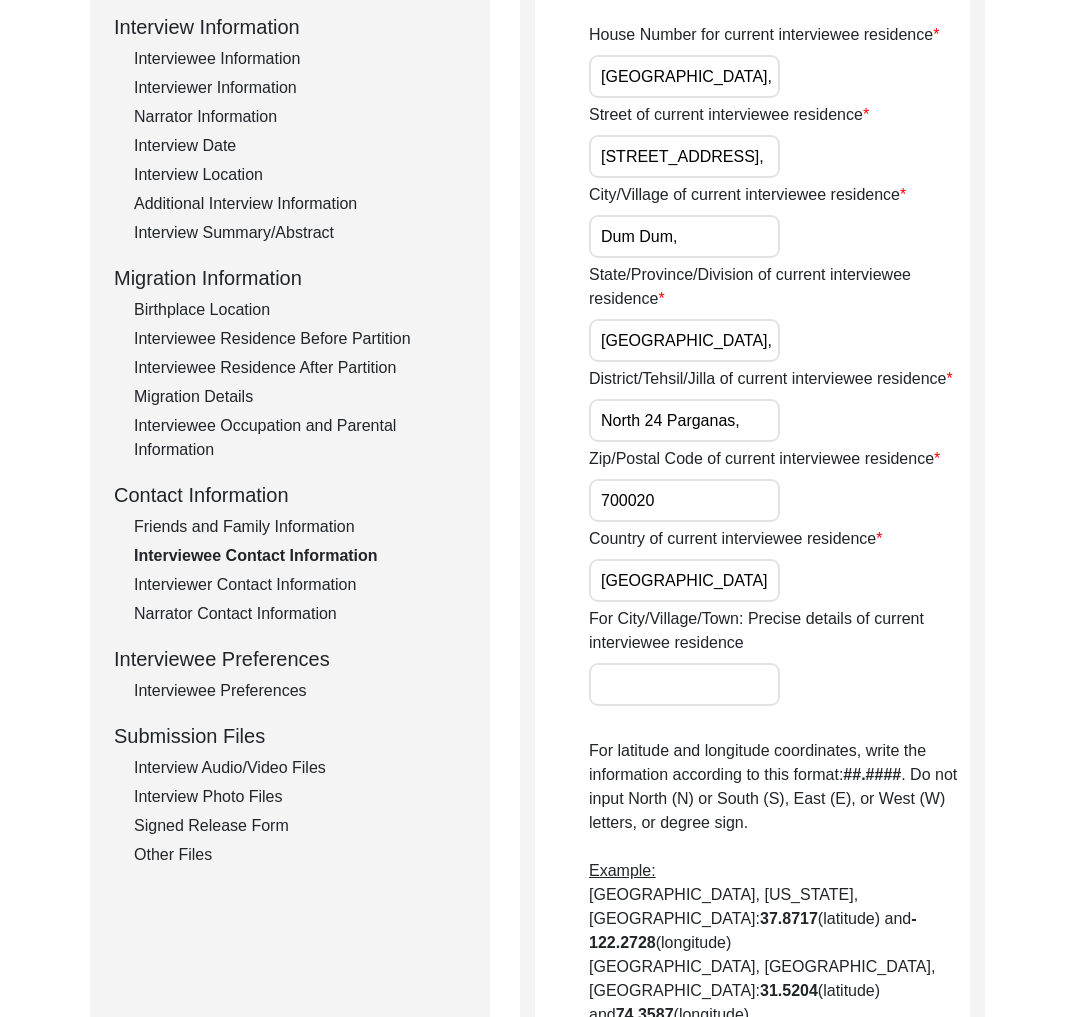 scroll, scrollTop: 0, scrollLeft: 0, axis: both 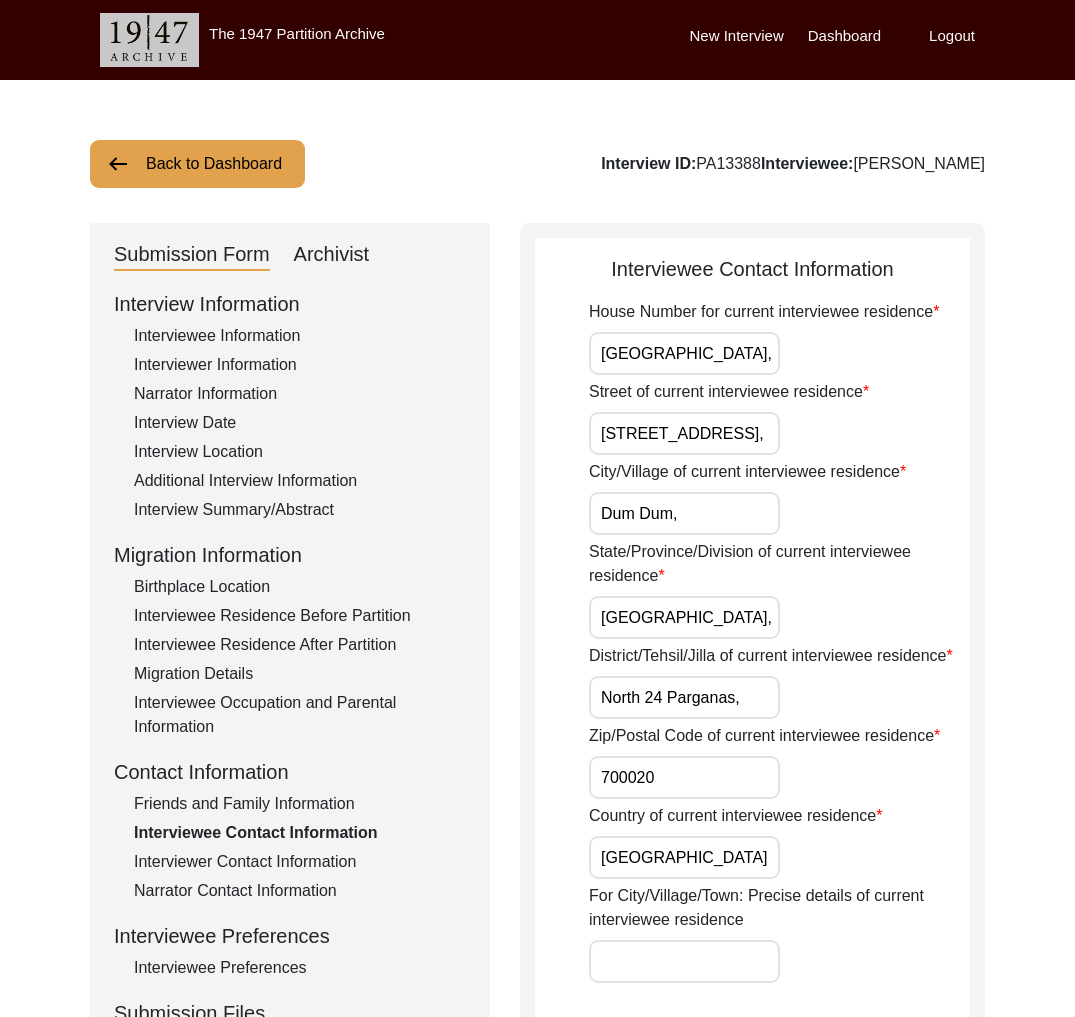 click on "Interviewer Contact Information" 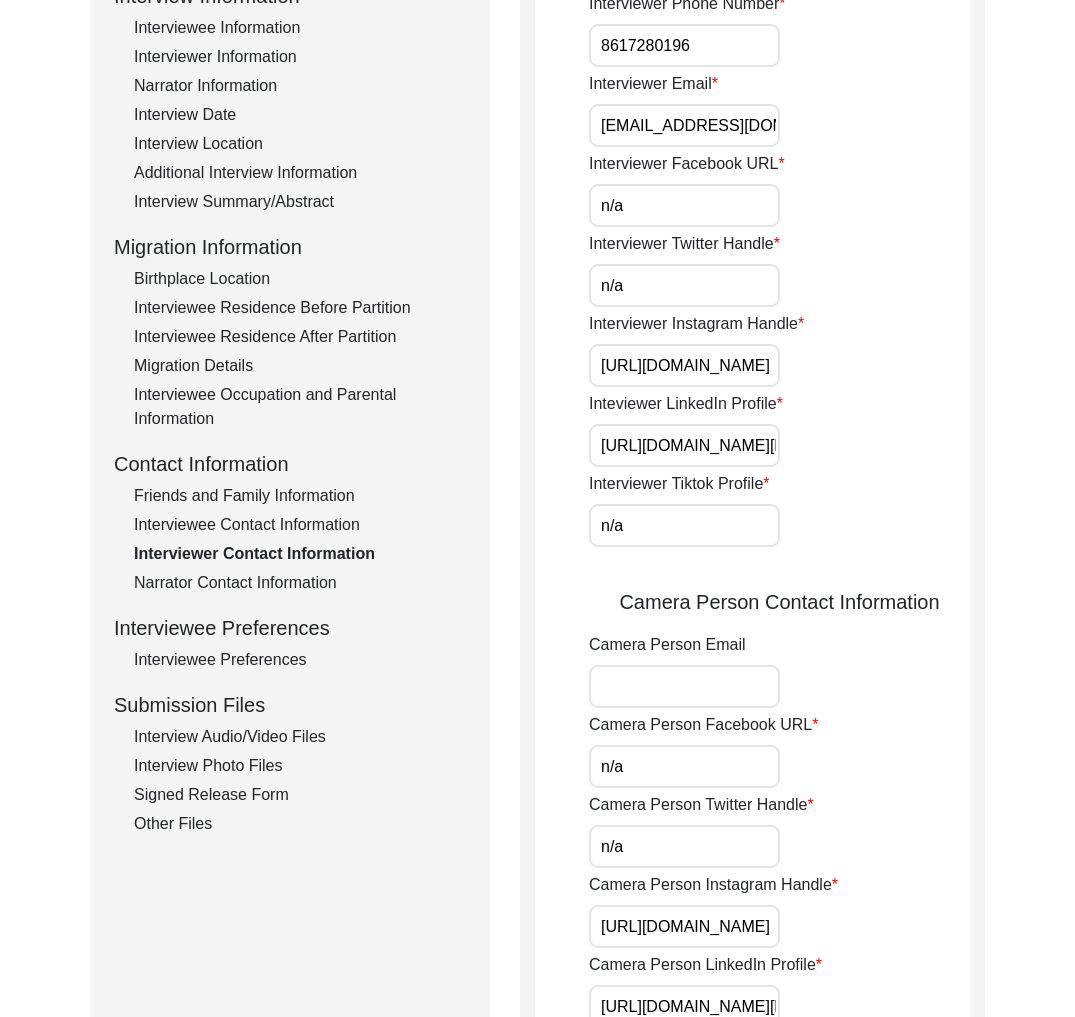 scroll, scrollTop: 215, scrollLeft: 0, axis: vertical 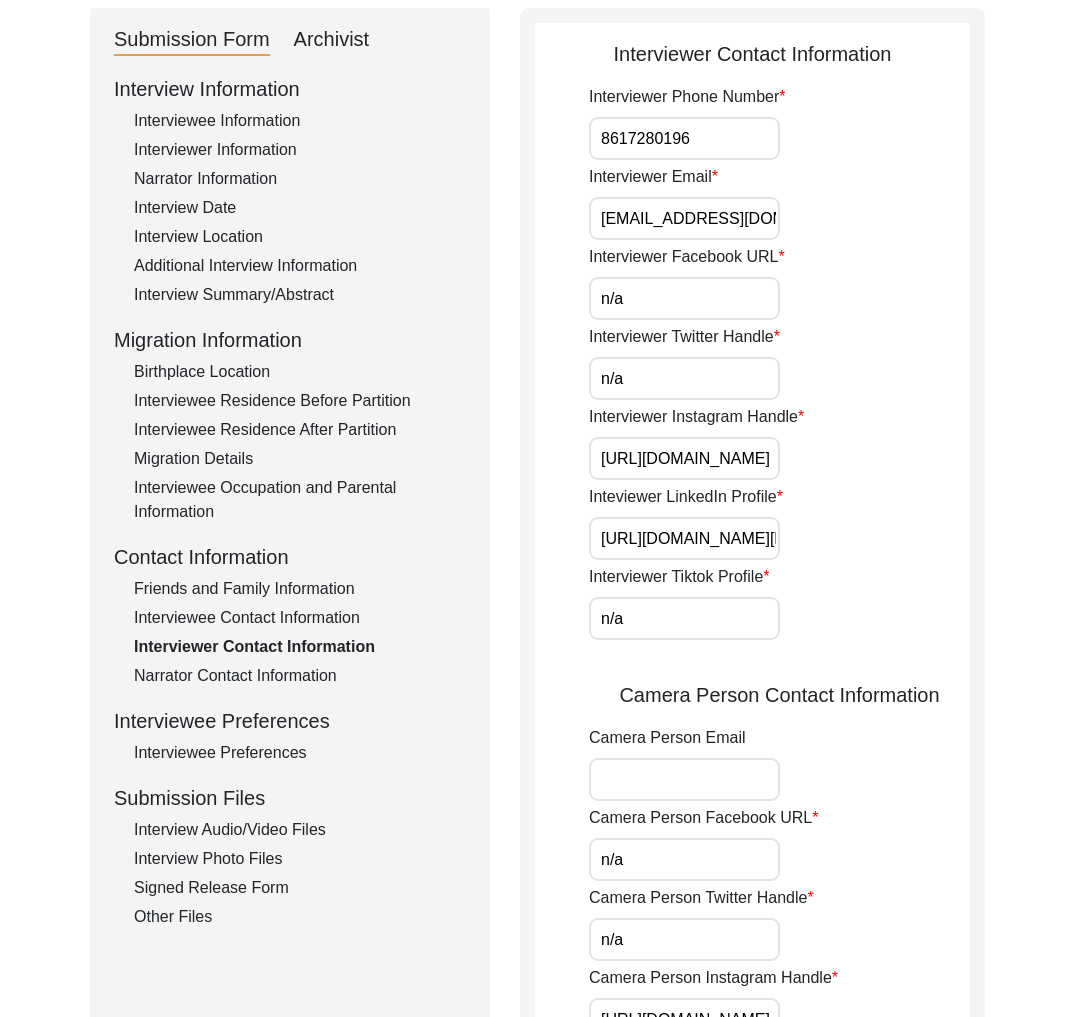 drag, startPoint x: 225, startPoint y: 679, endPoint x: 262, endPoint y: 741, distance: 72.20111 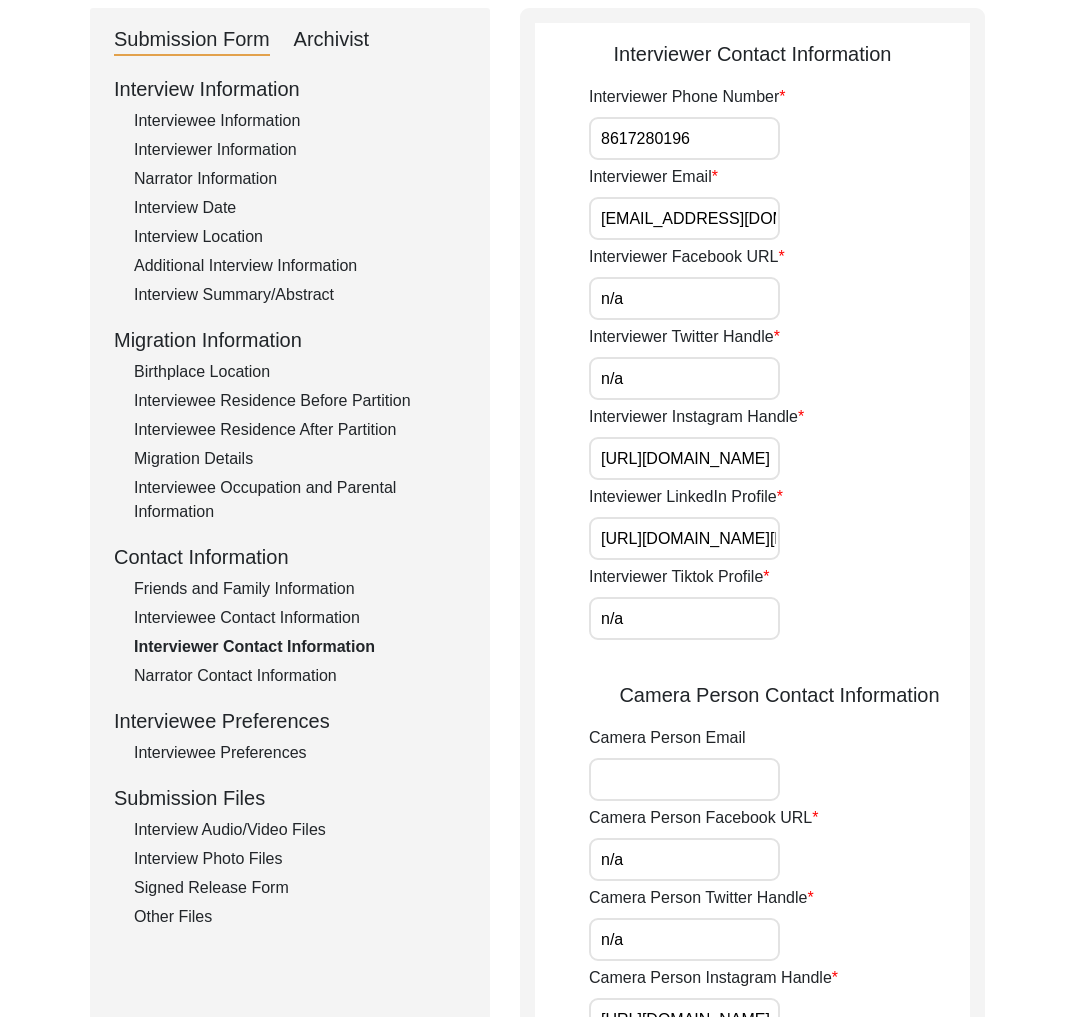 click on "Narrator Contact Information" 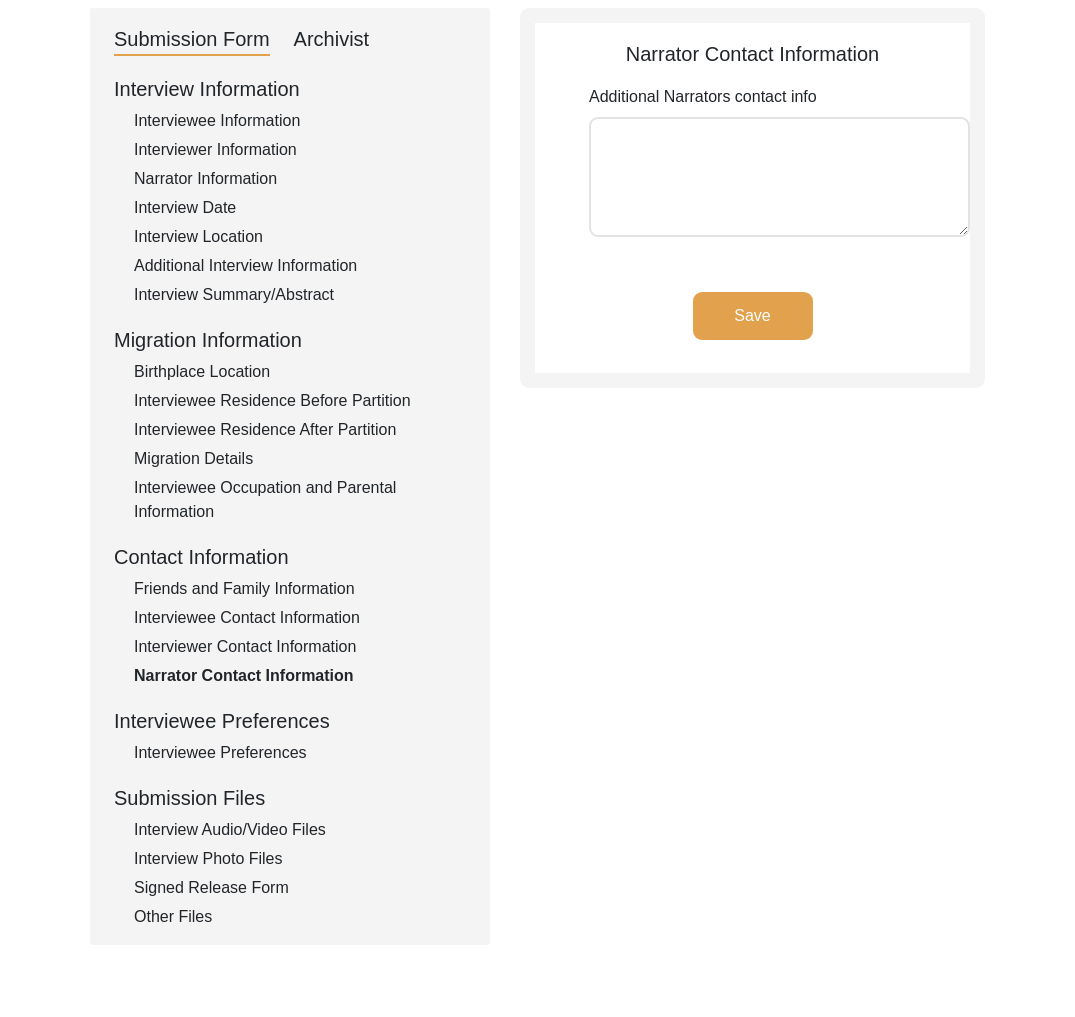 click on "Interviewee Preferences" 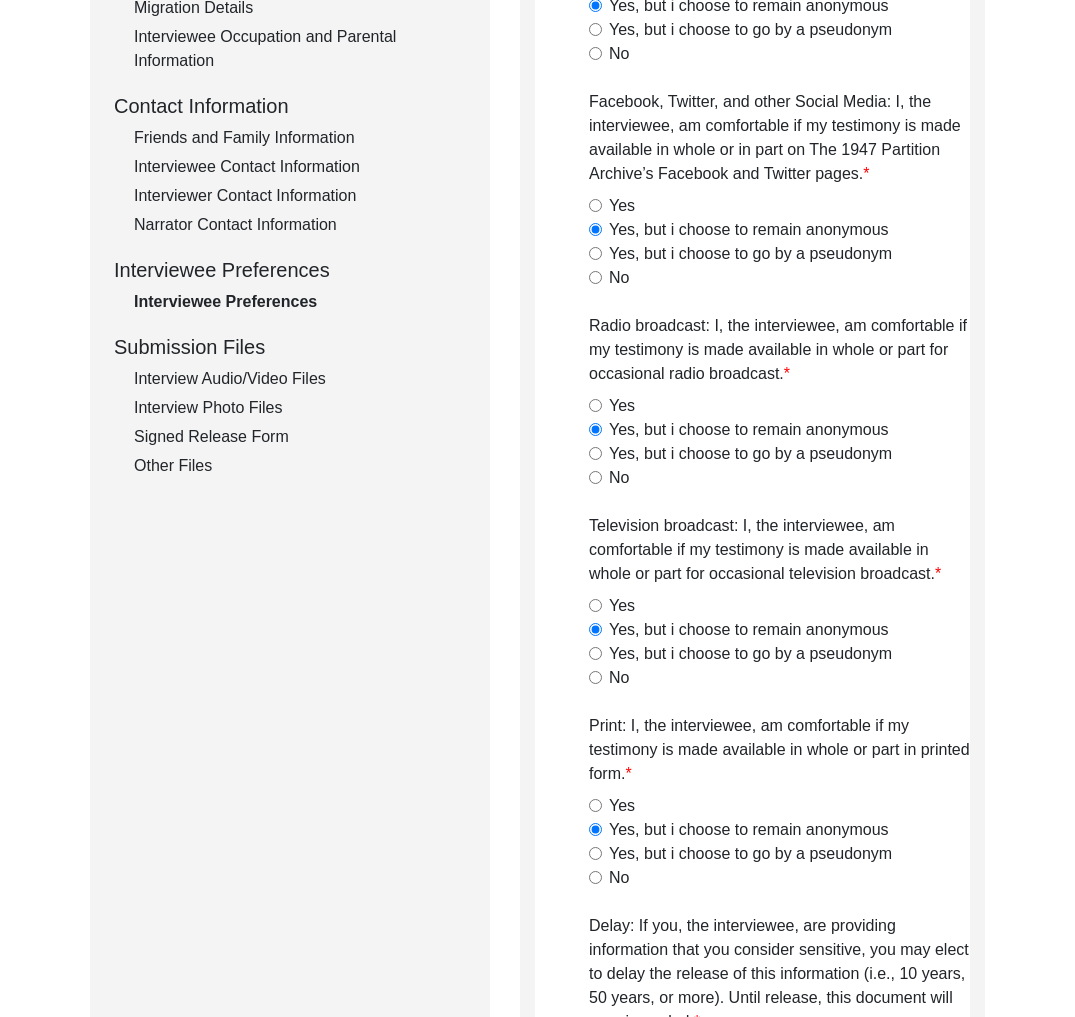 scroll, scrollTop: 512, scrollLeft: 0, axis: vertical 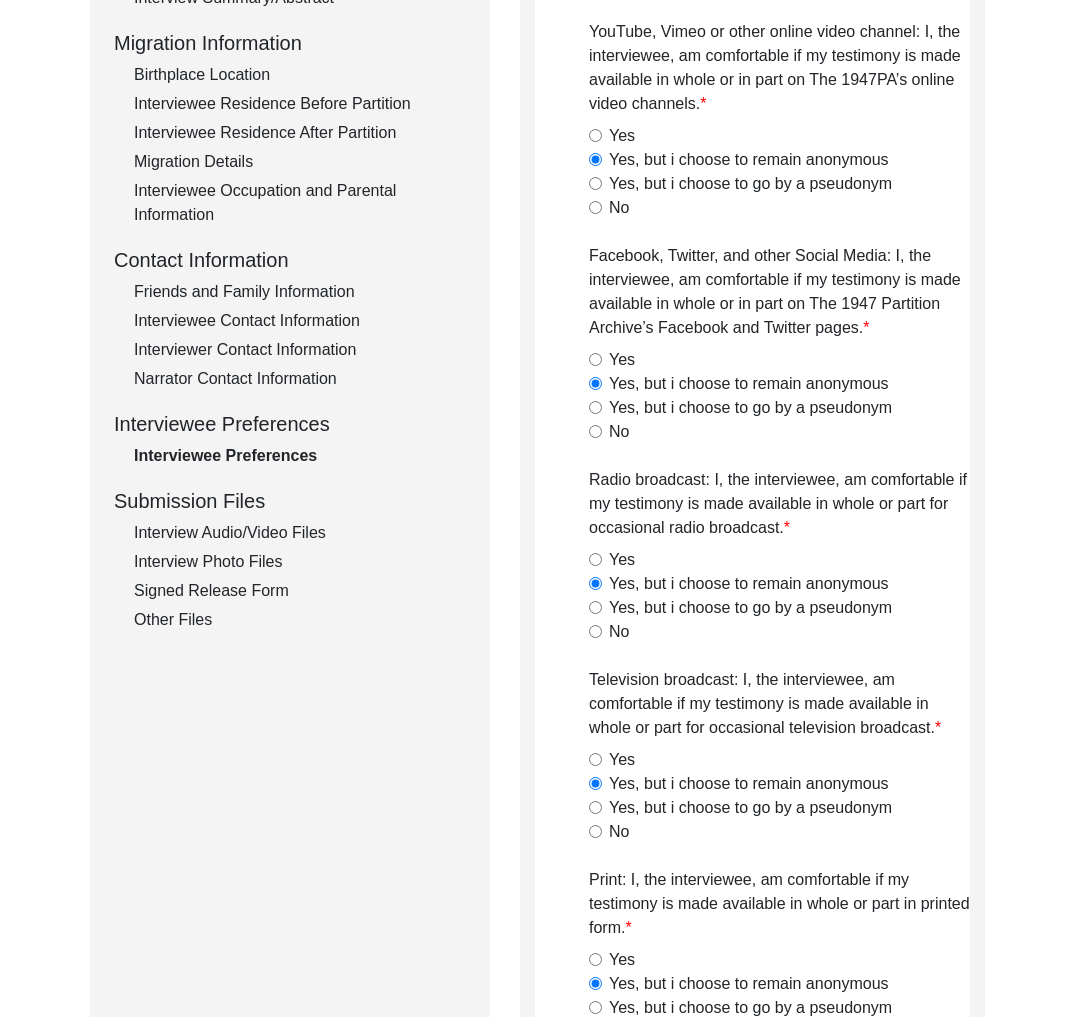 click on "Interview Audio/Video Files" 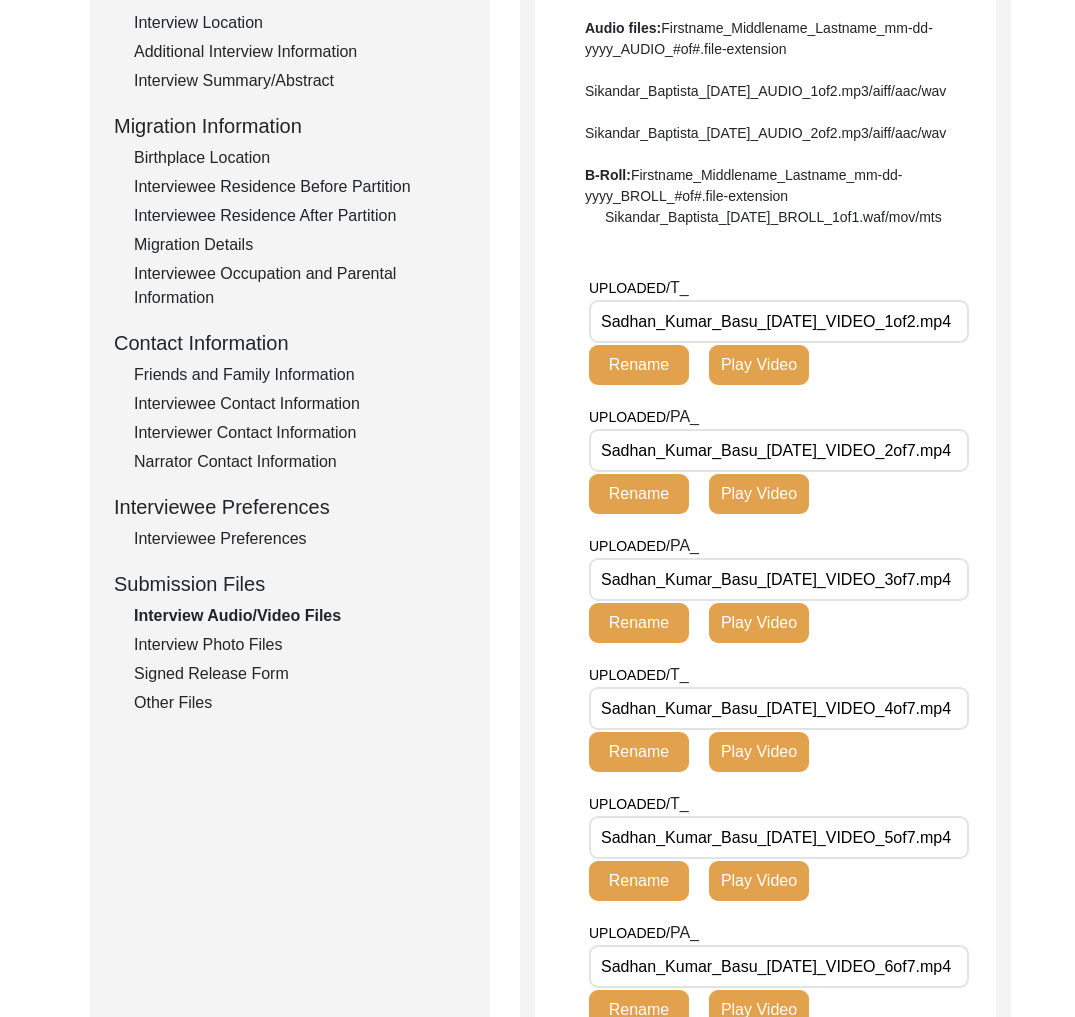 scroll, scrollTop: 512, scrollLeft: 0, axis: vertical 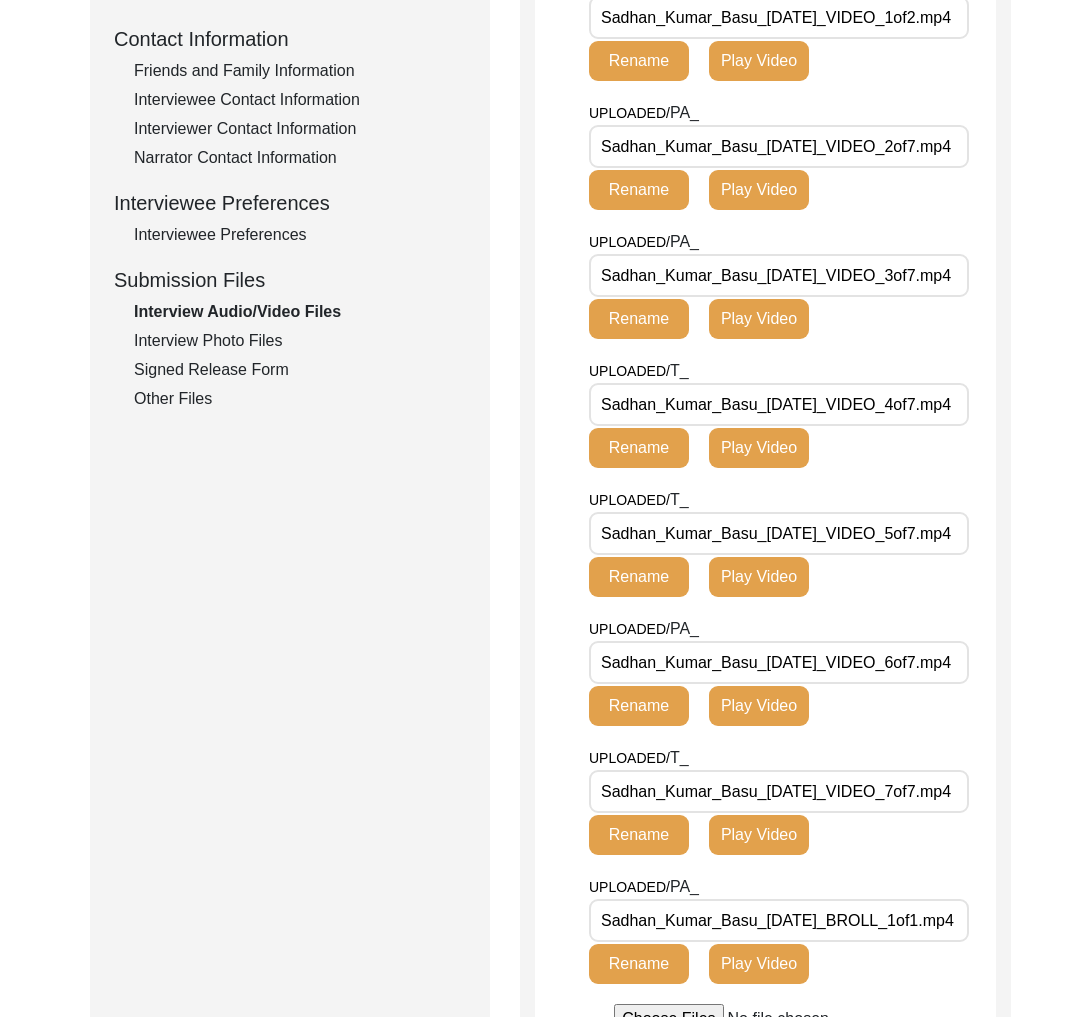 click on "Interview Photo Files" 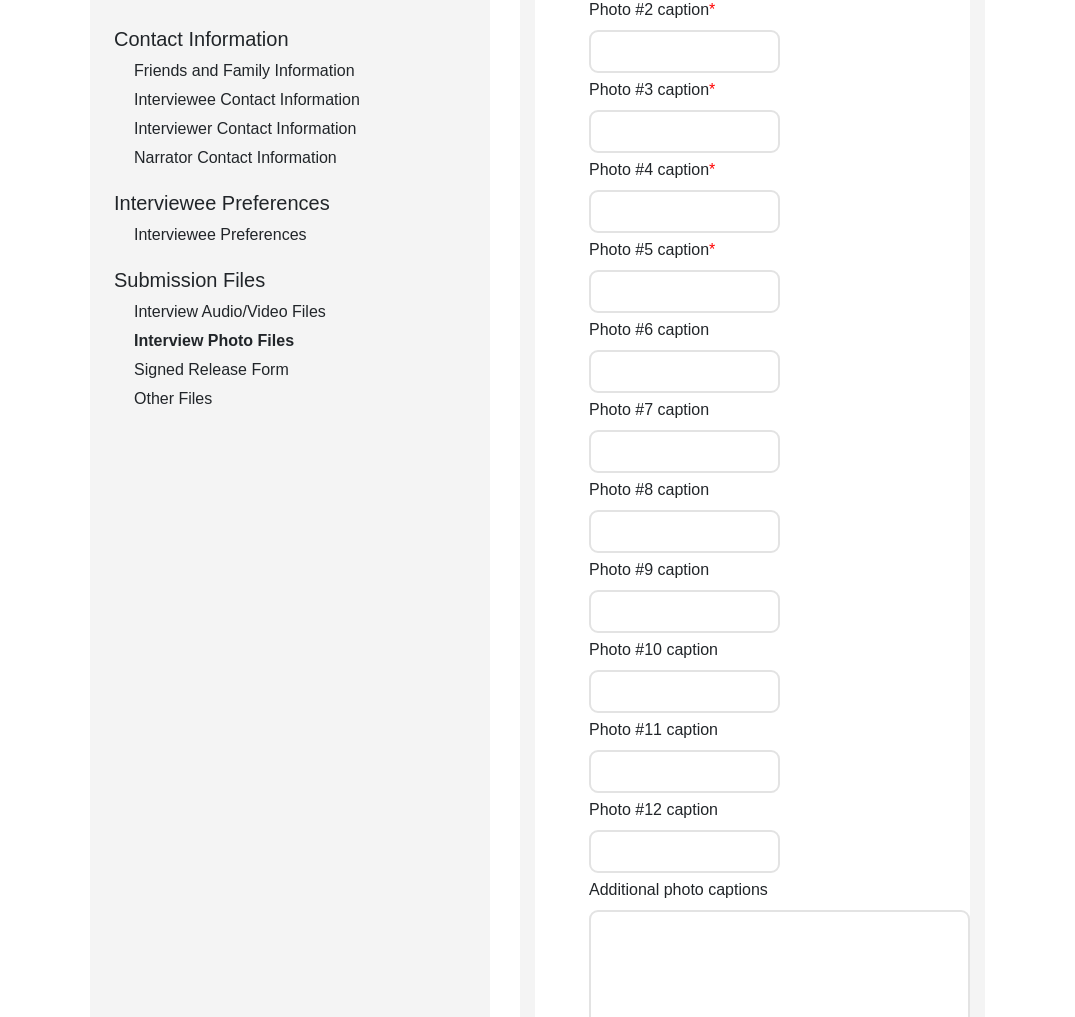 type on "This photograph was taken after the second session of the interview." 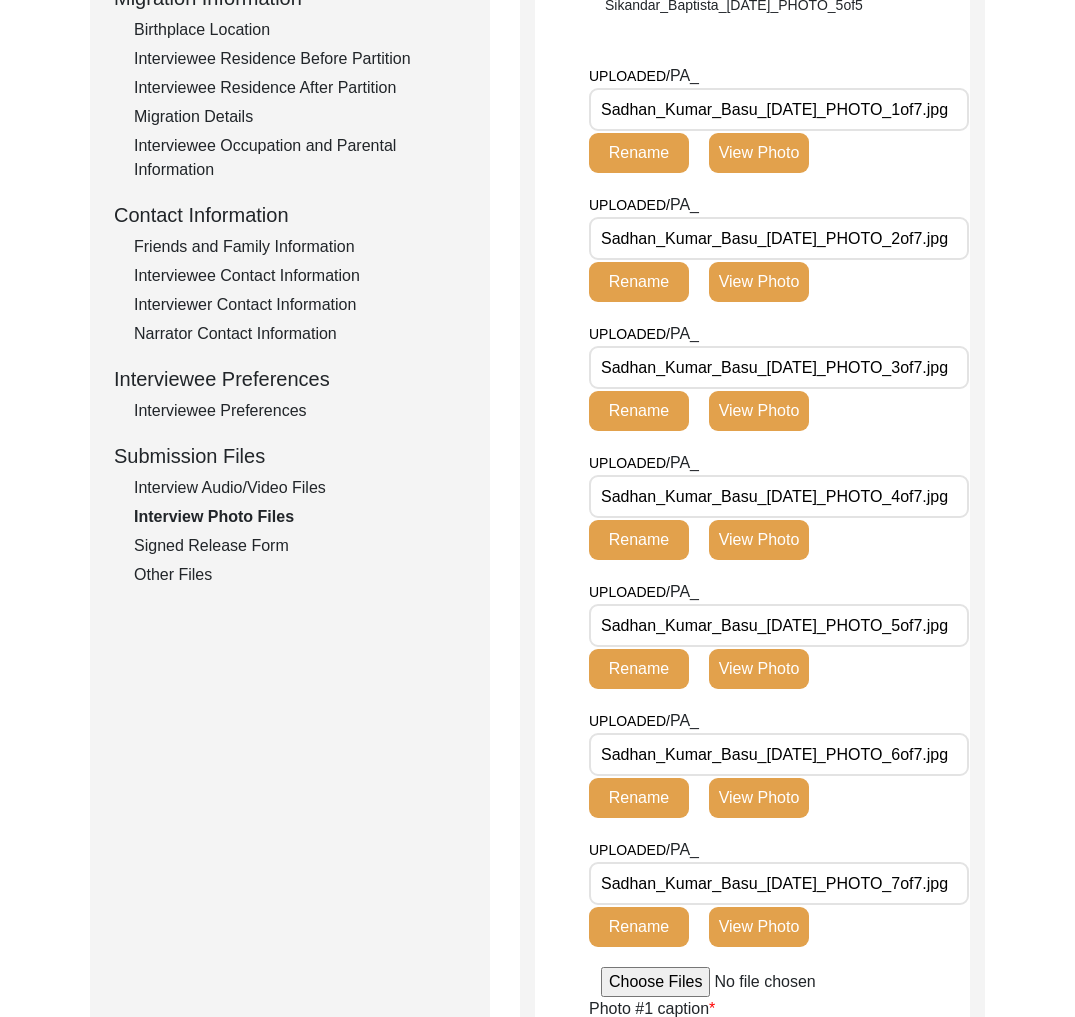 click on "Signed Release Form" 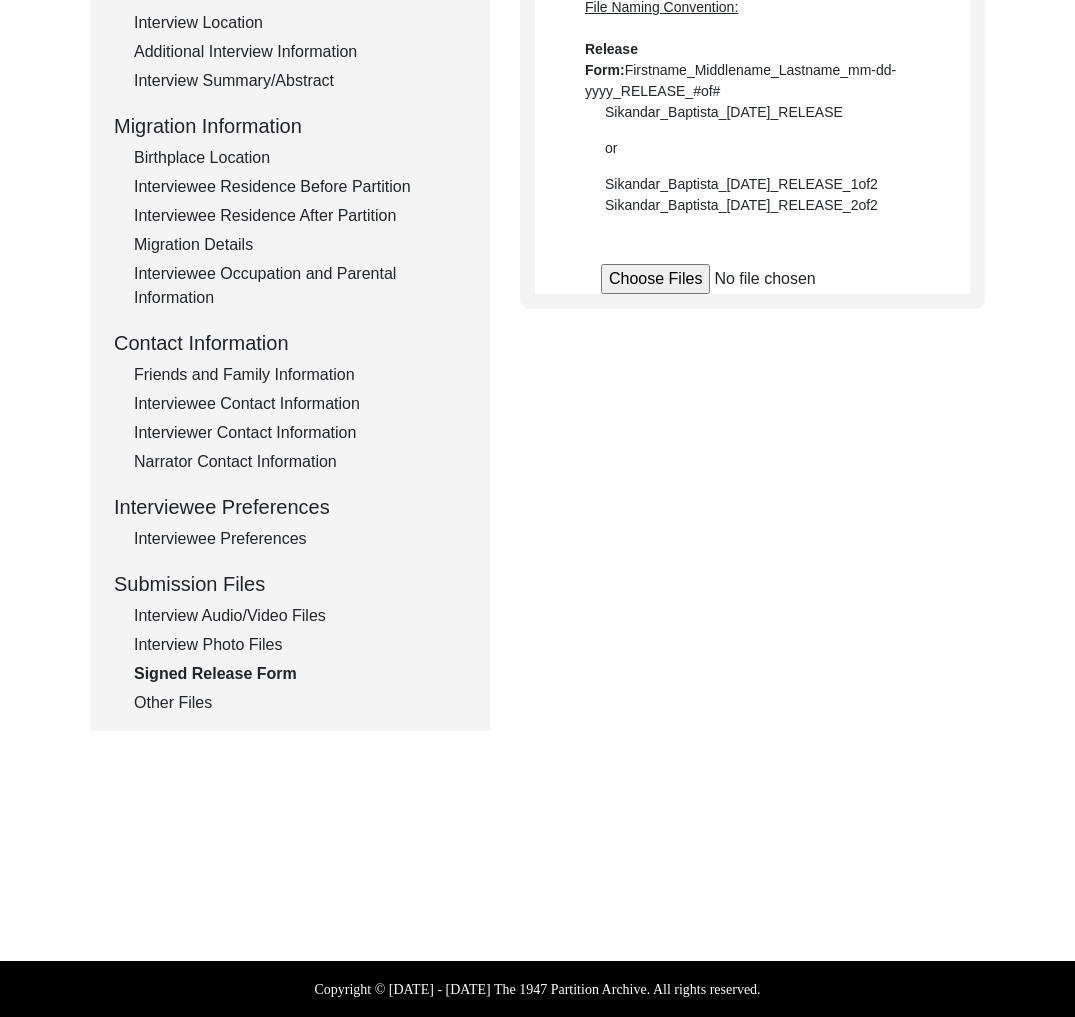 scroll, scrollTop: 429, scrollLeft: 0, axis: vertical 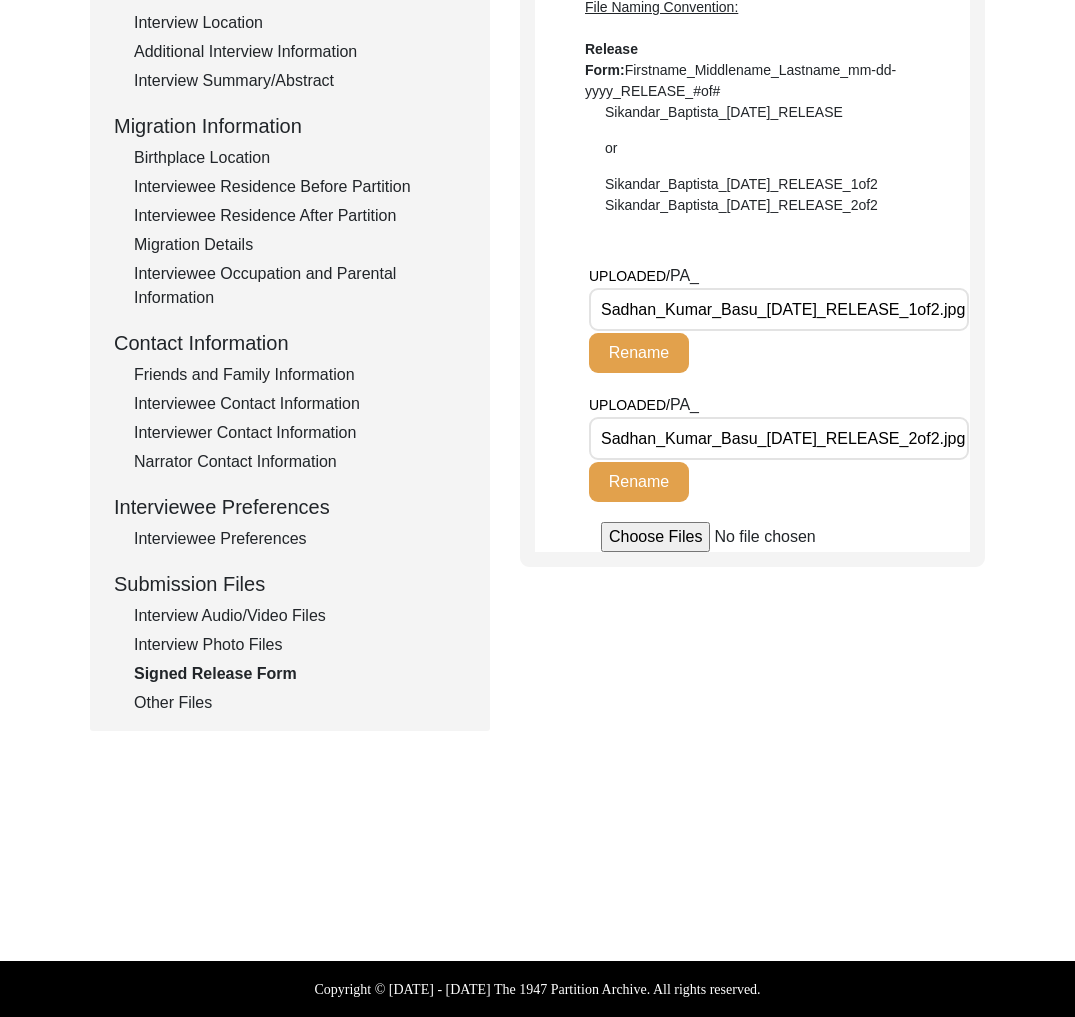 click on "Other Files" 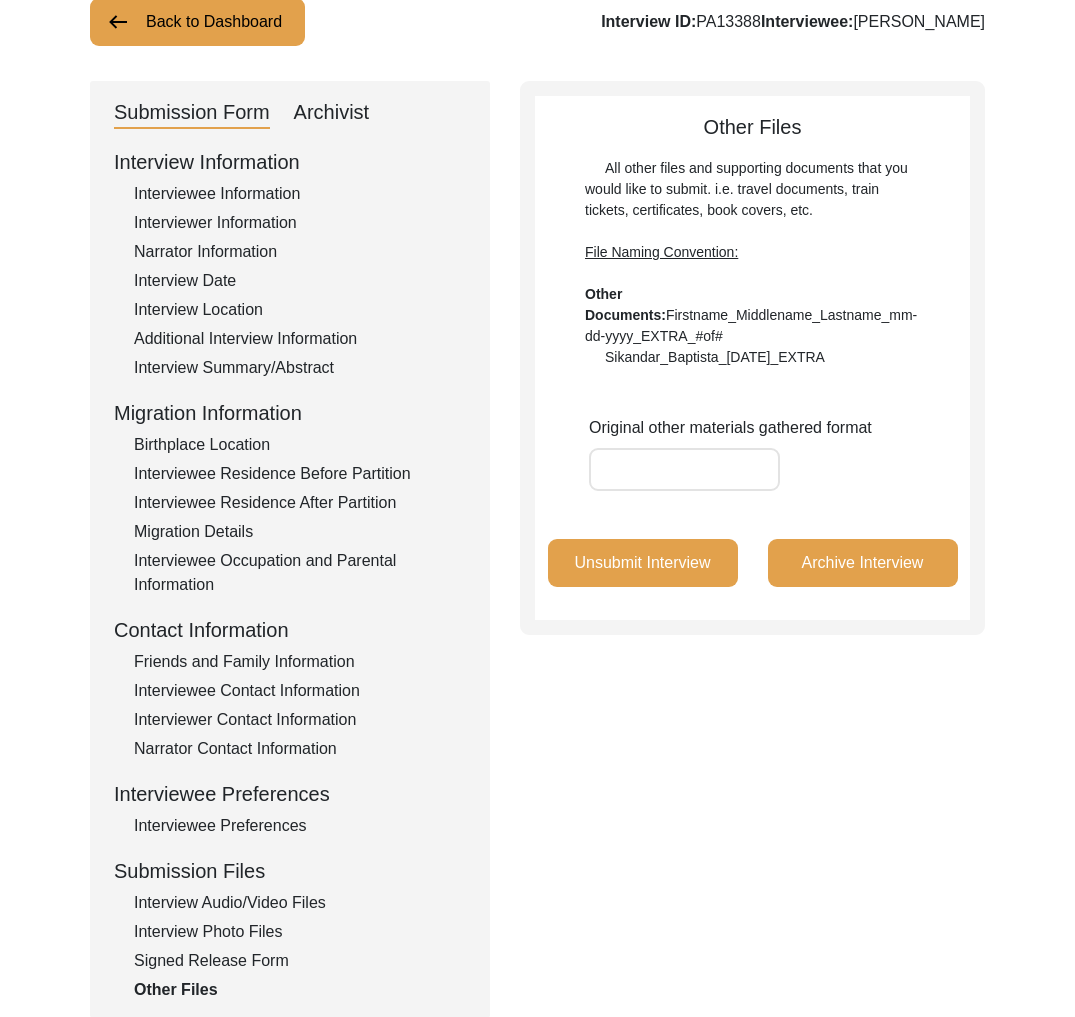 scroll, scrollTop: 105, scrollLeft: 0, axis: vertical 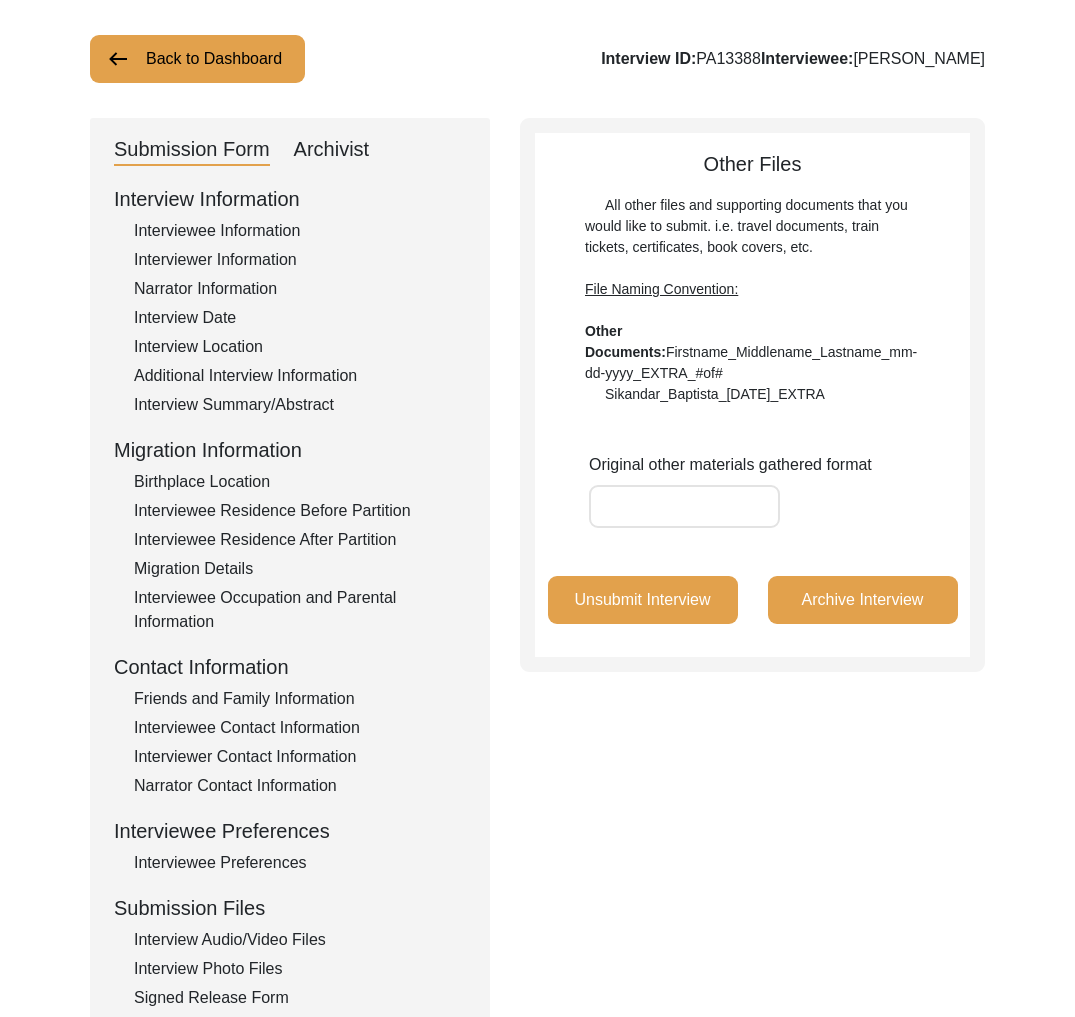 click on "Interview Date" 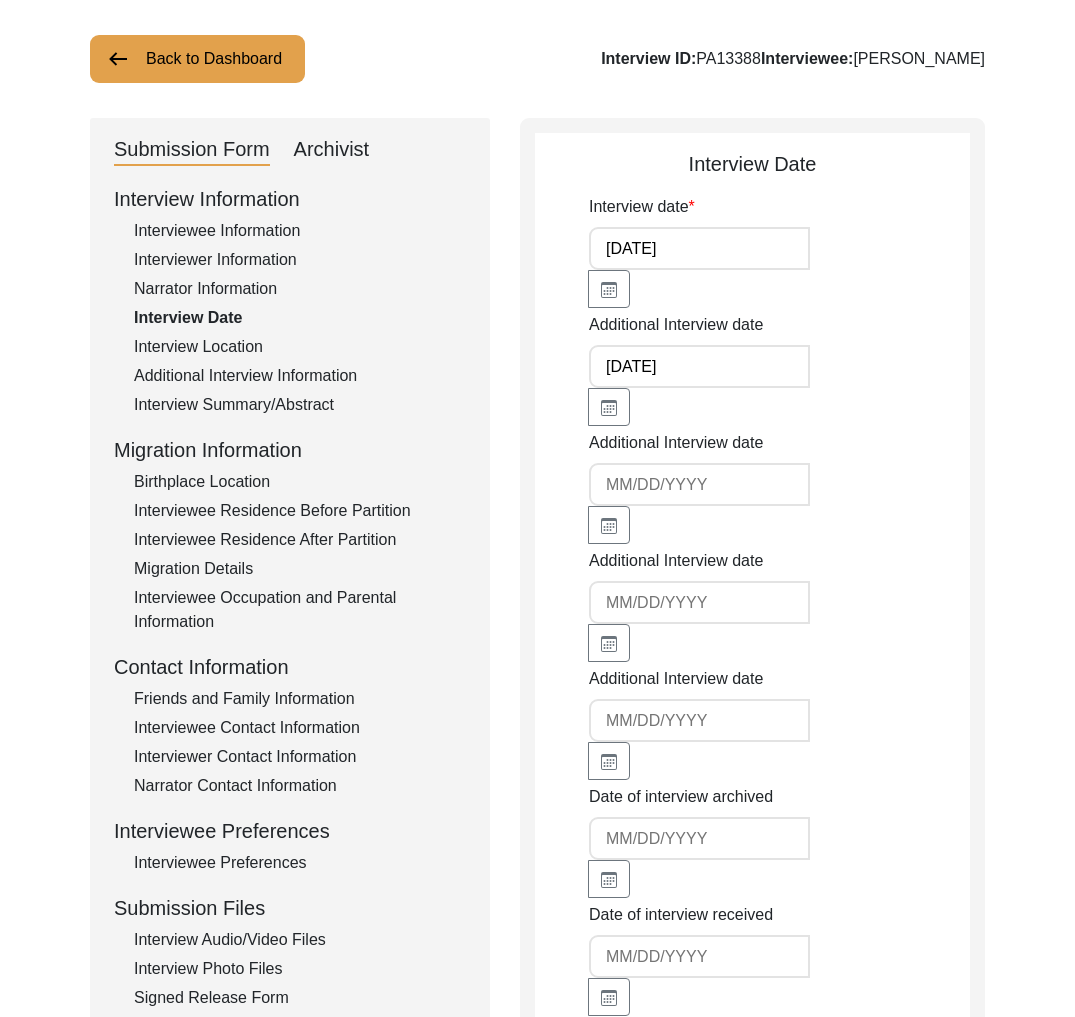 click on "Archivist" 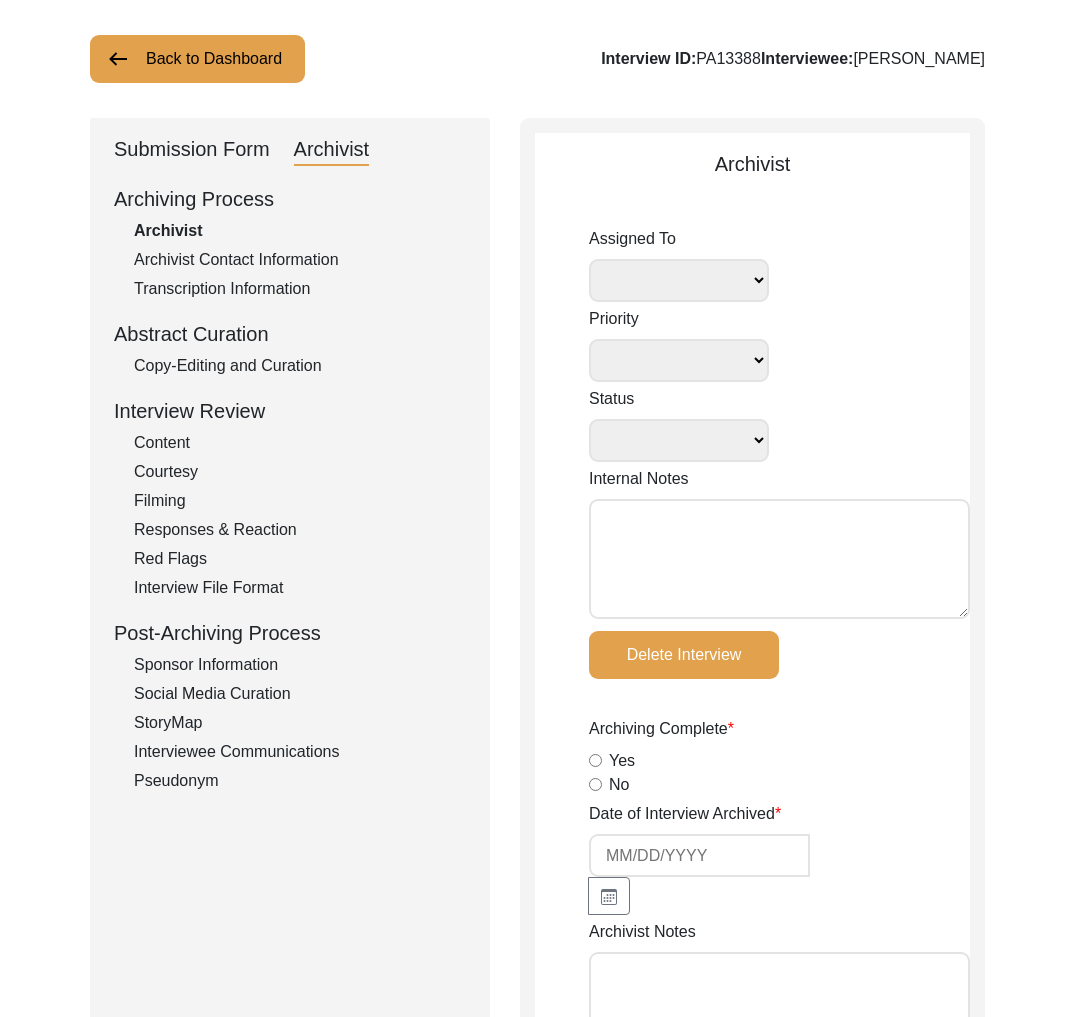 select 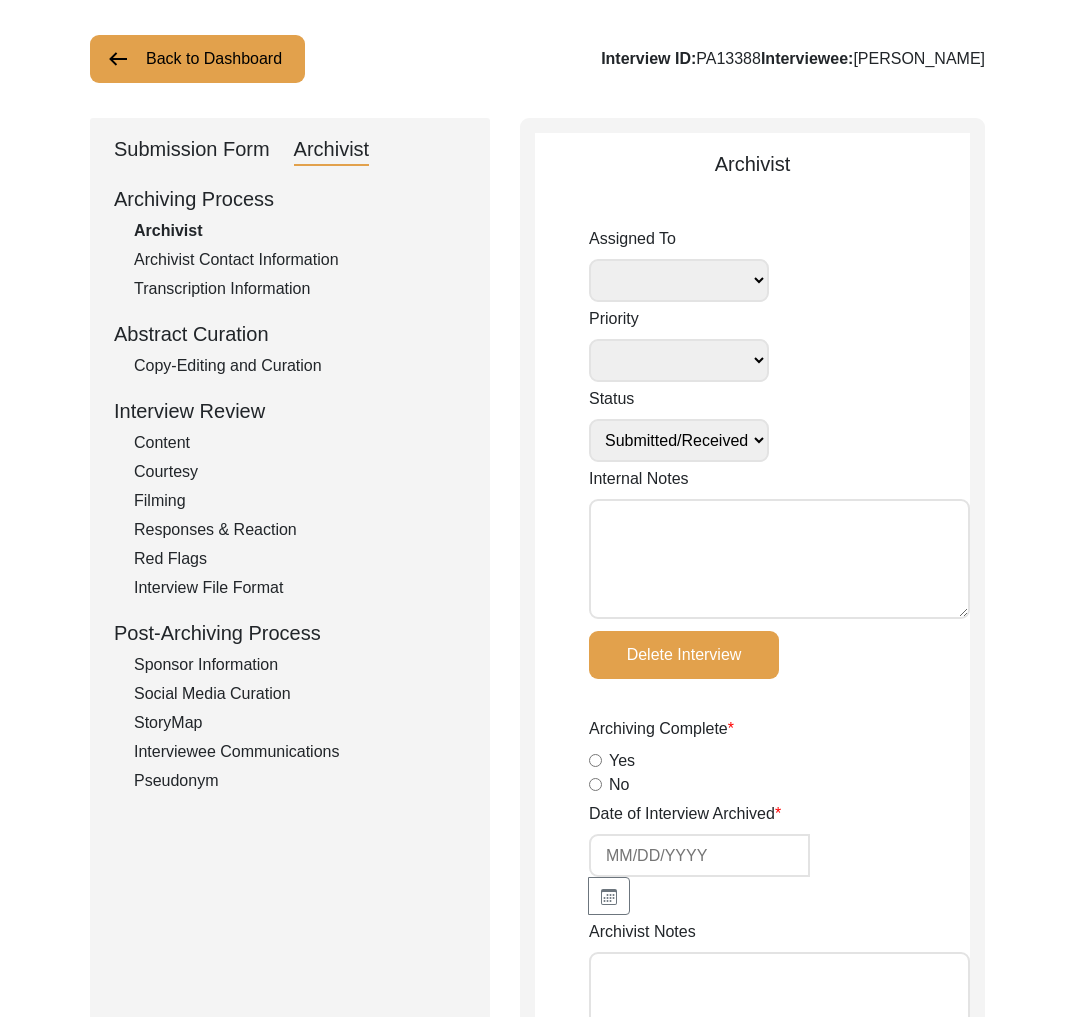 select 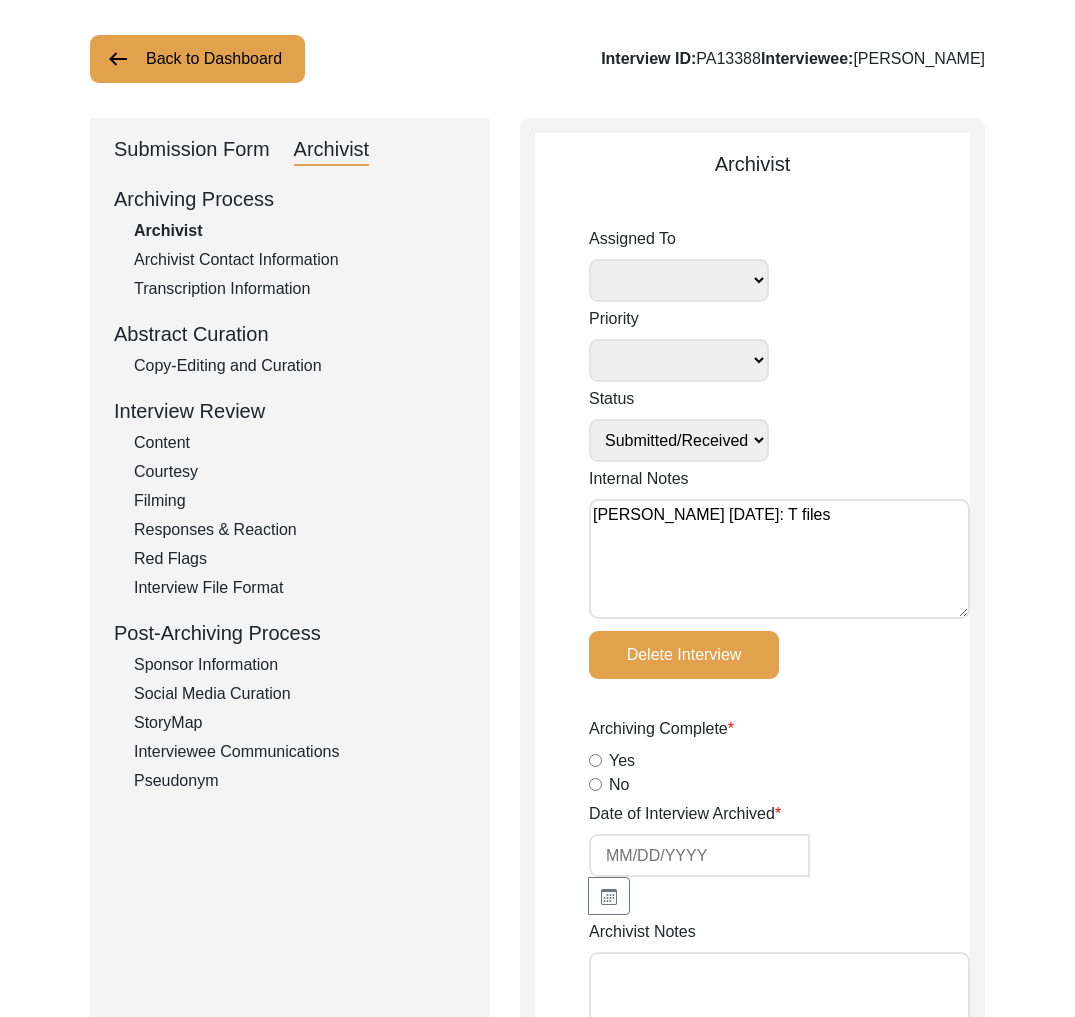 type on "[PERSON_NAME] [DATE]: T files" 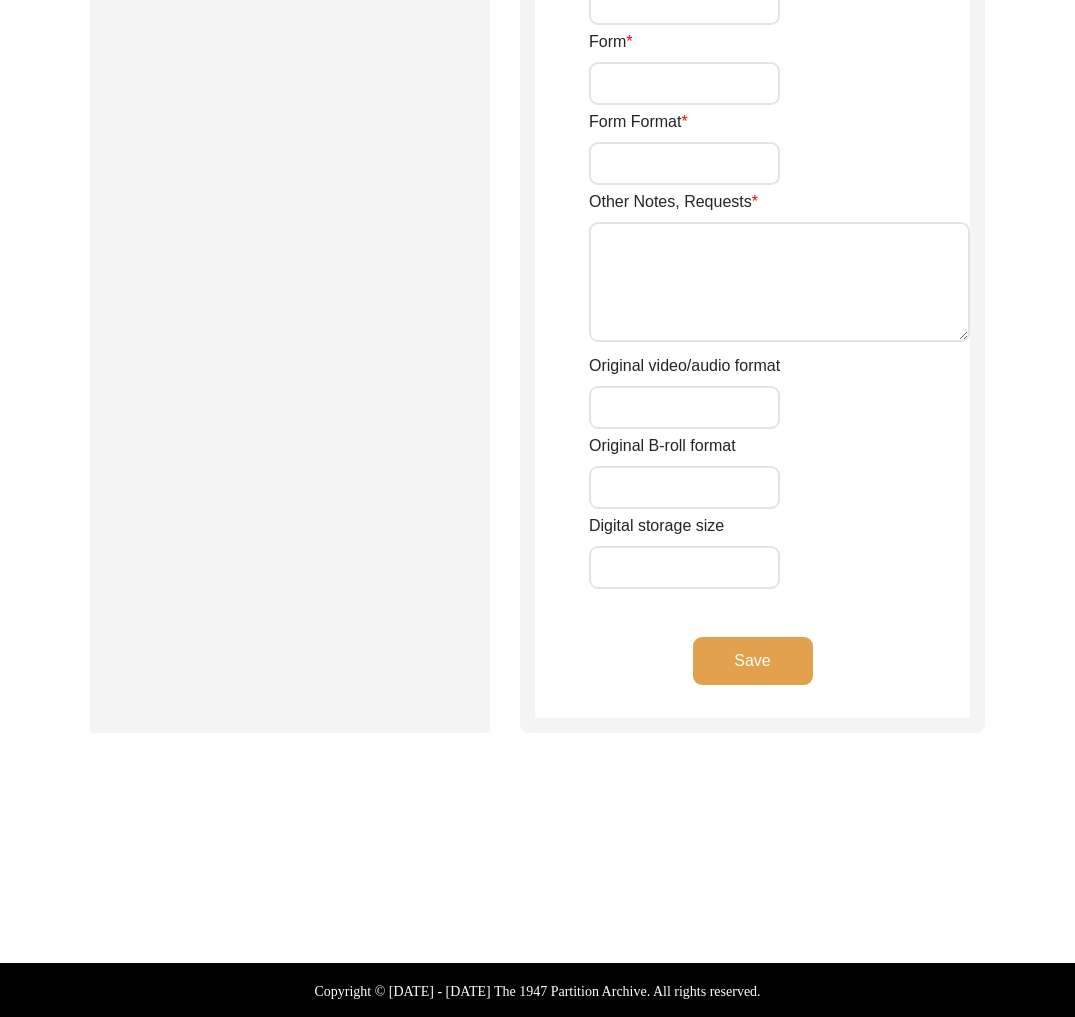 click on "Save" 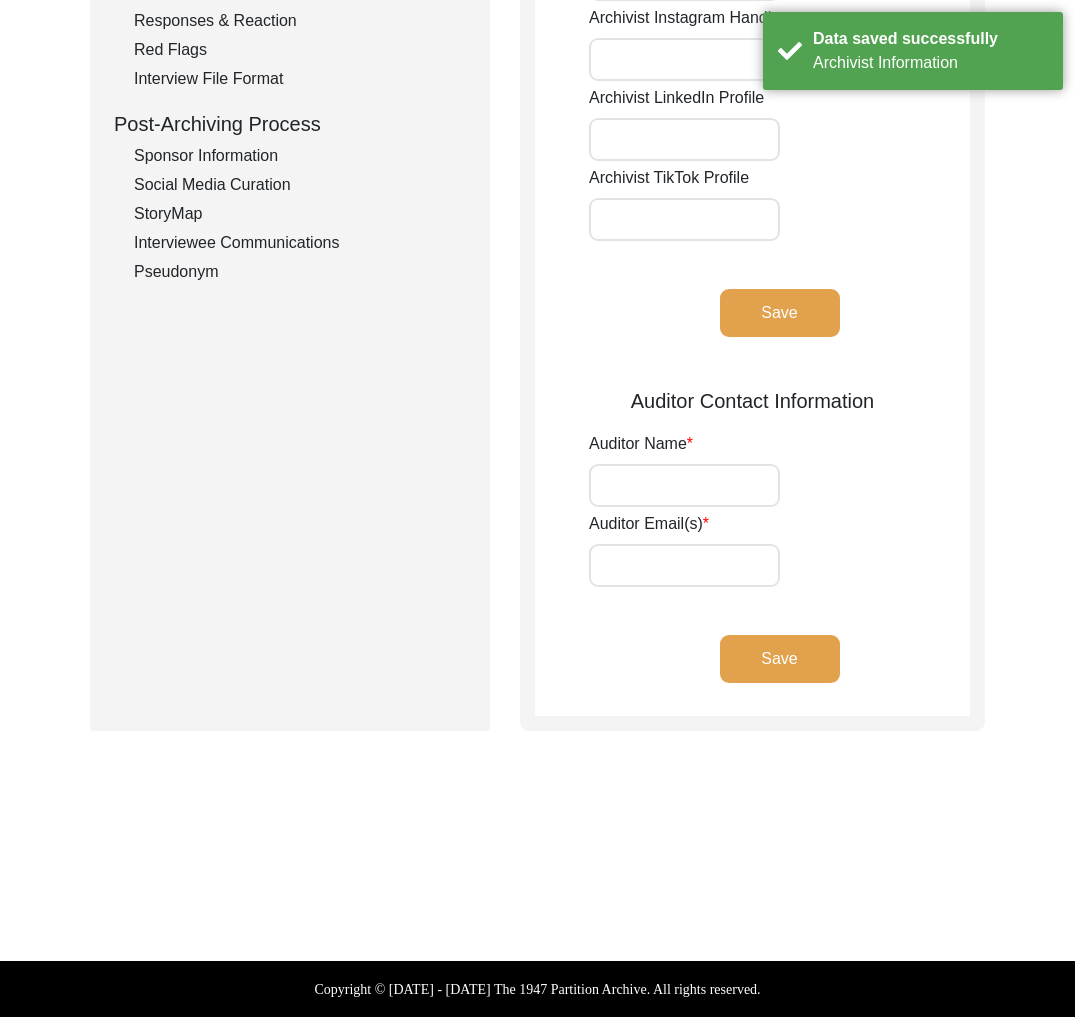 scroll, scrollTop: 0, scrollLeft: 0, axis: both 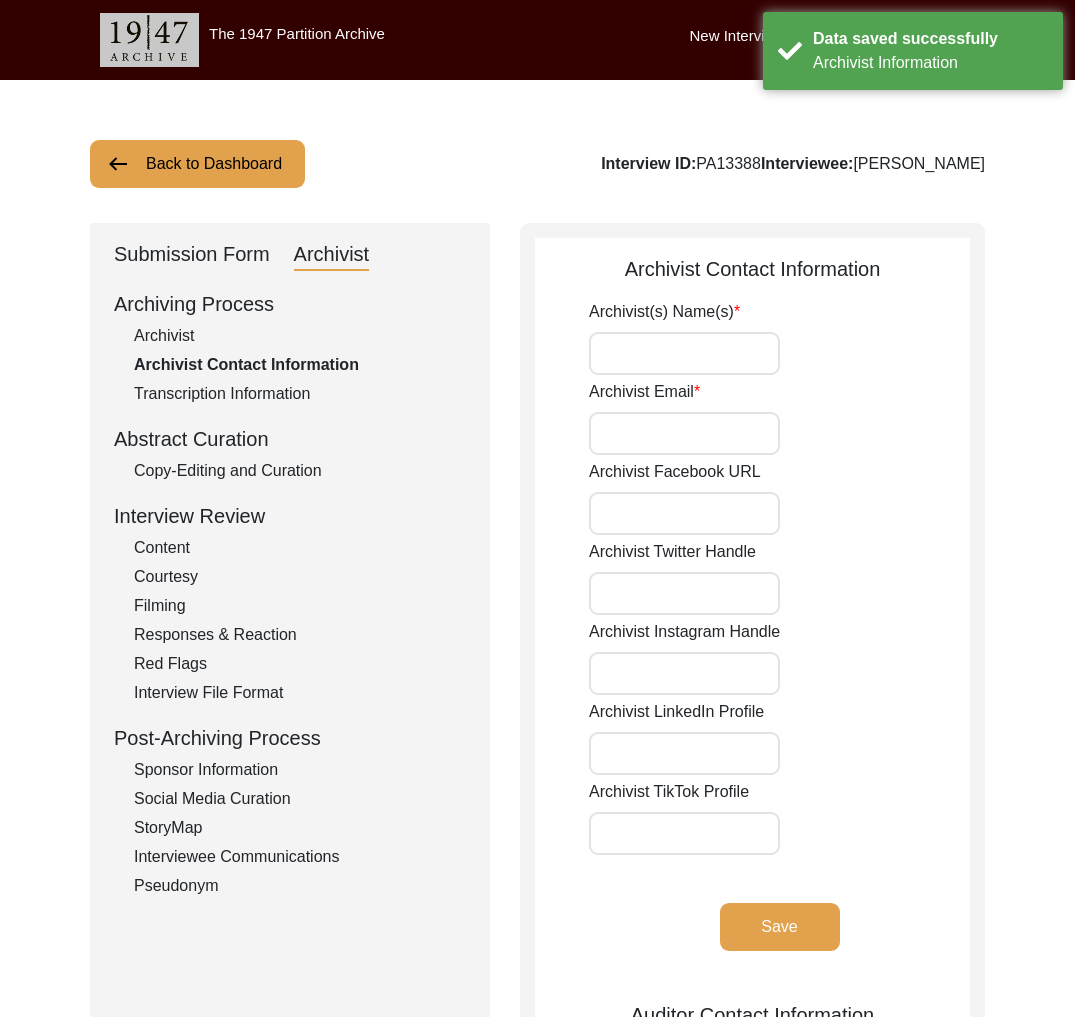 click on "Interview ID:  PA13388  Interviewee:  [PERSON_NAME]" 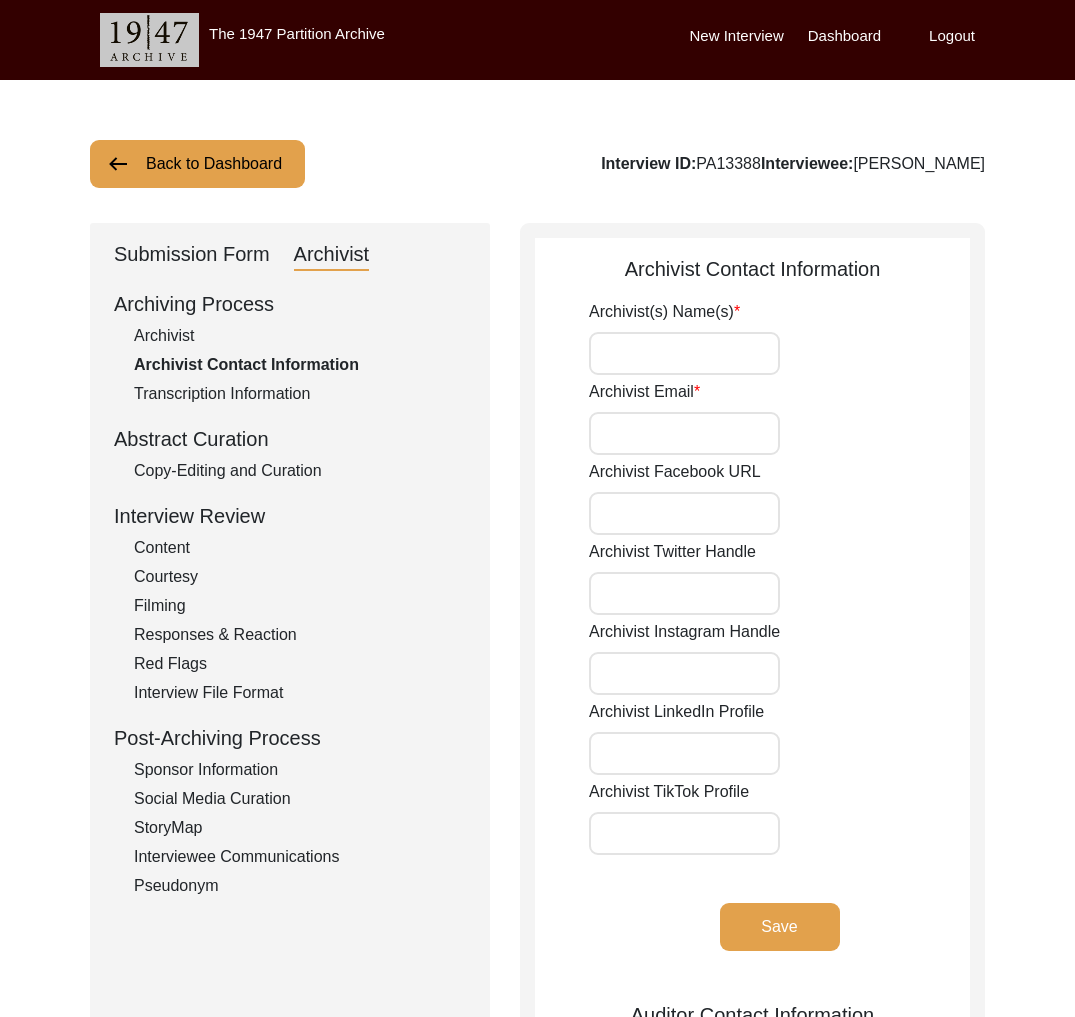 click on "Back to Dashboard" 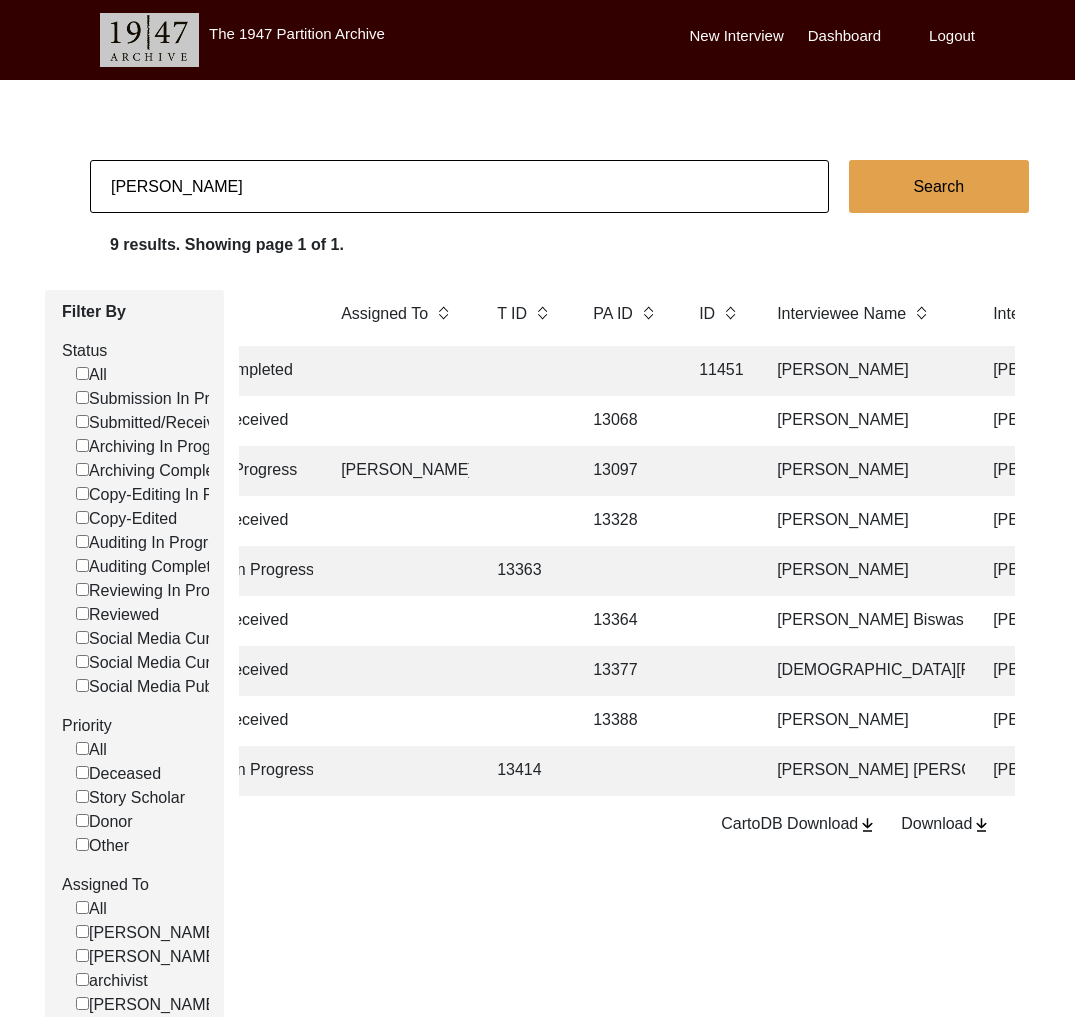 scroll, scrollTop: 0, scrollLeft: 283, axis: horizontal 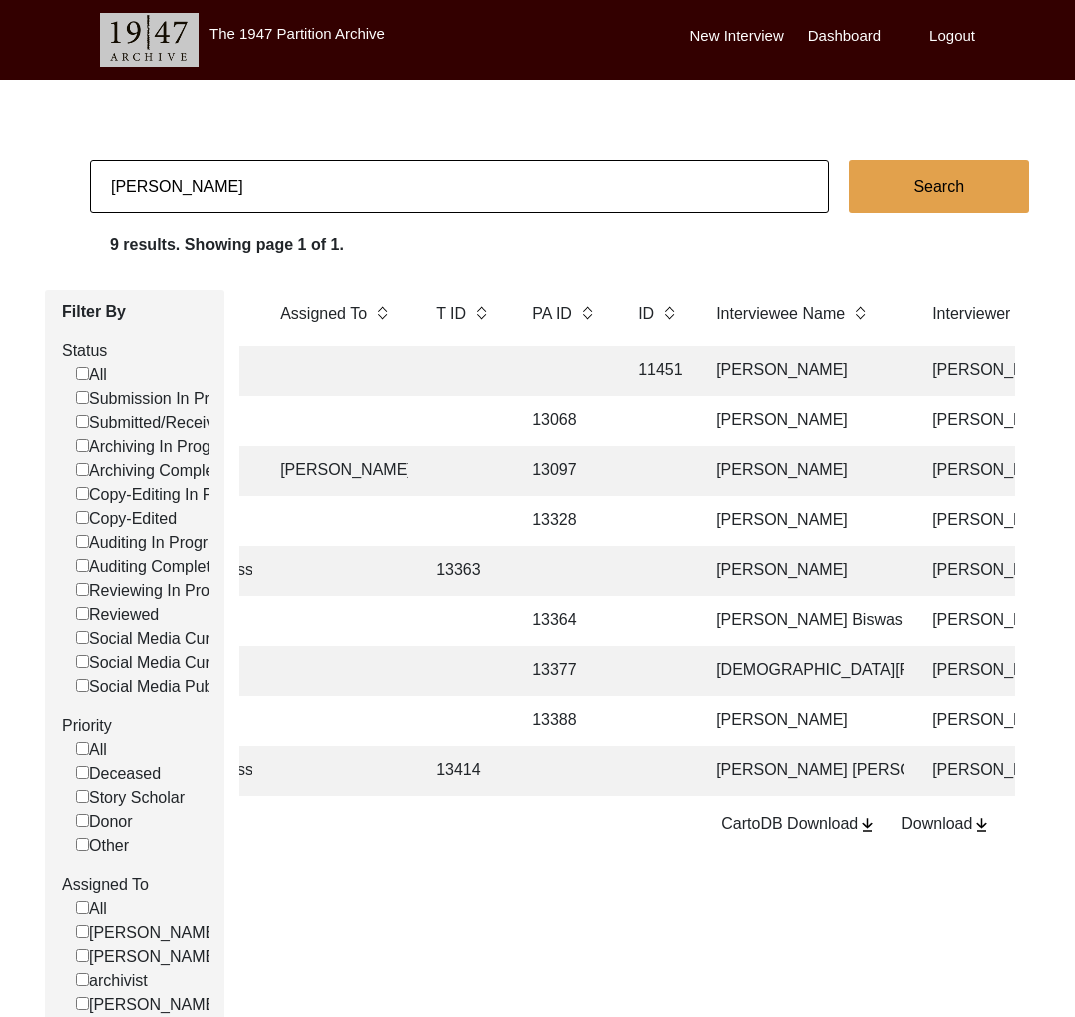 click on "13388" 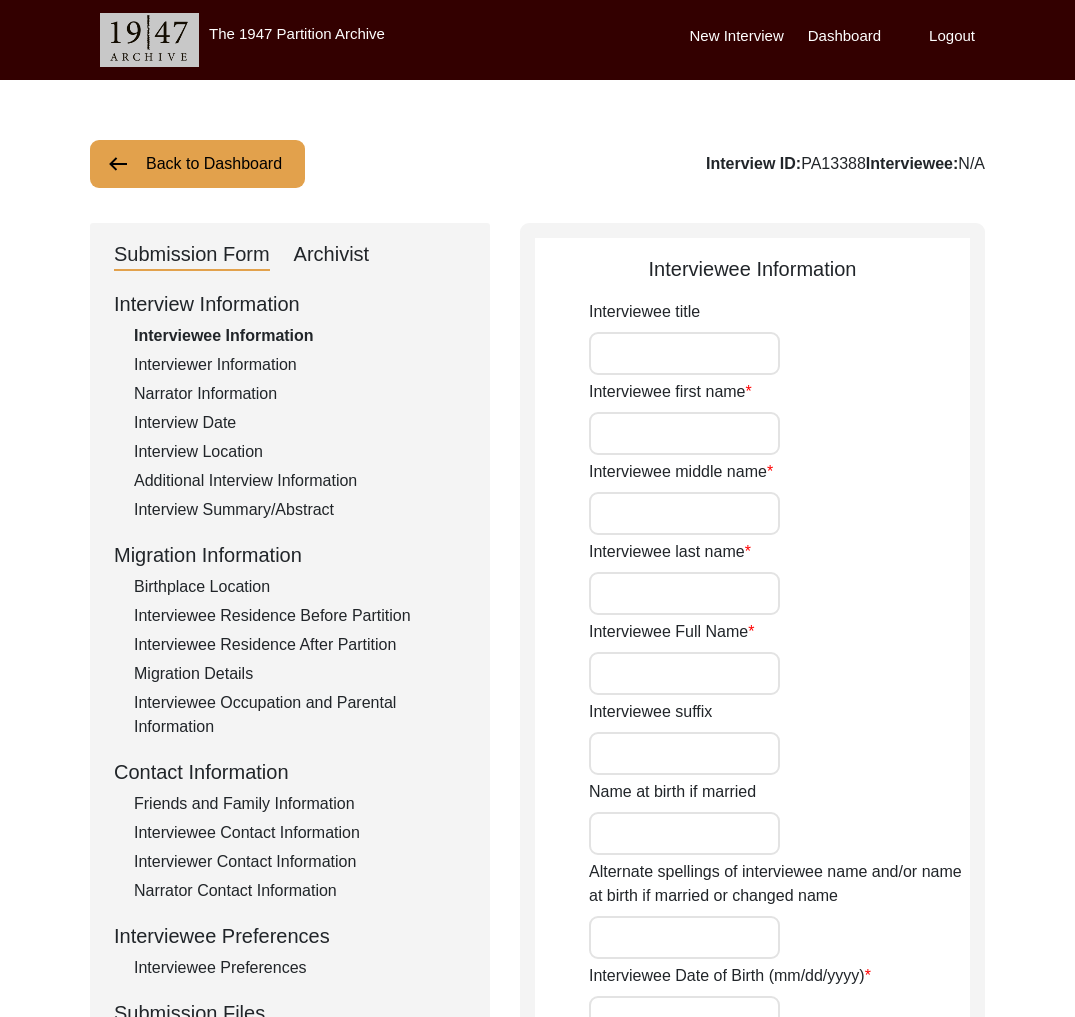 type on "Sadhan" 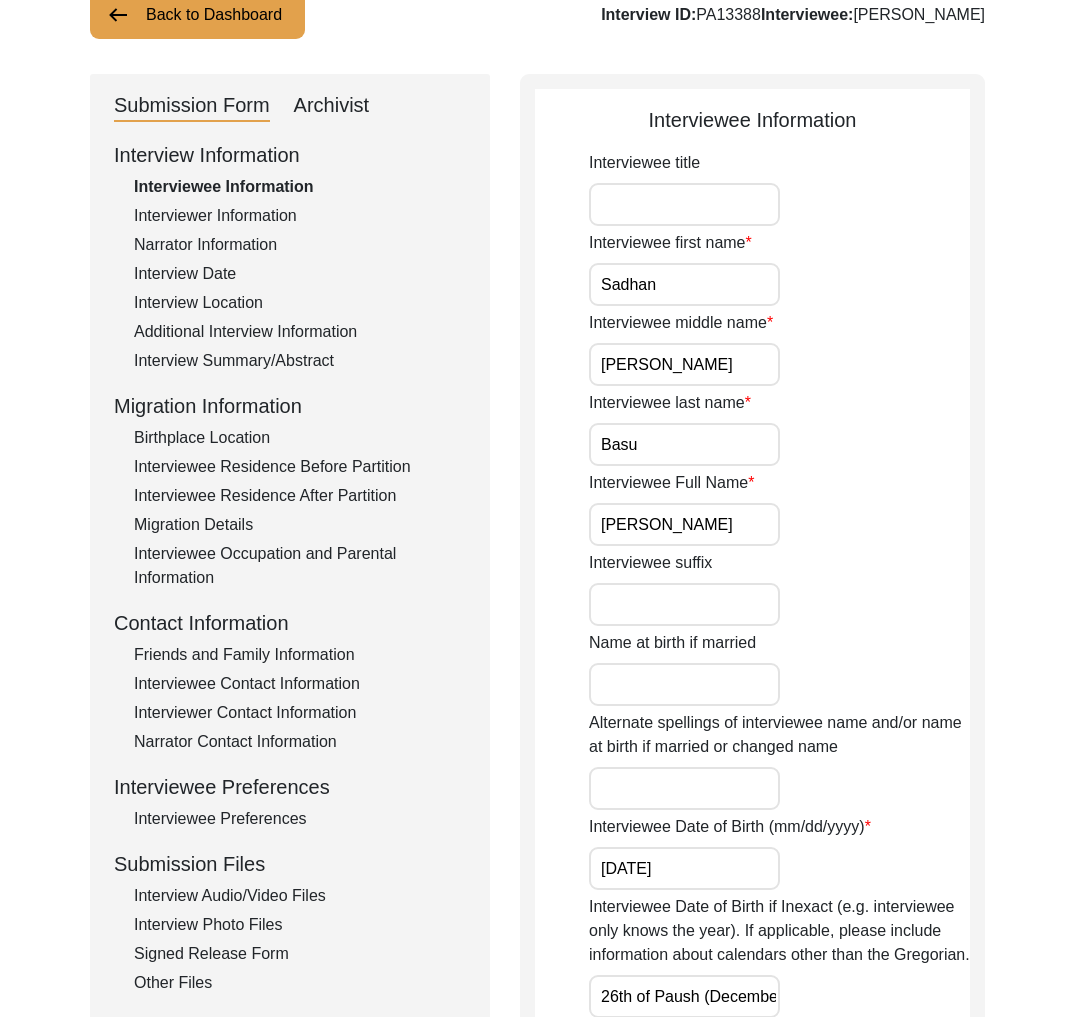 scroll, scrollTop: 192, scrollLeft: 0, axis: vertical 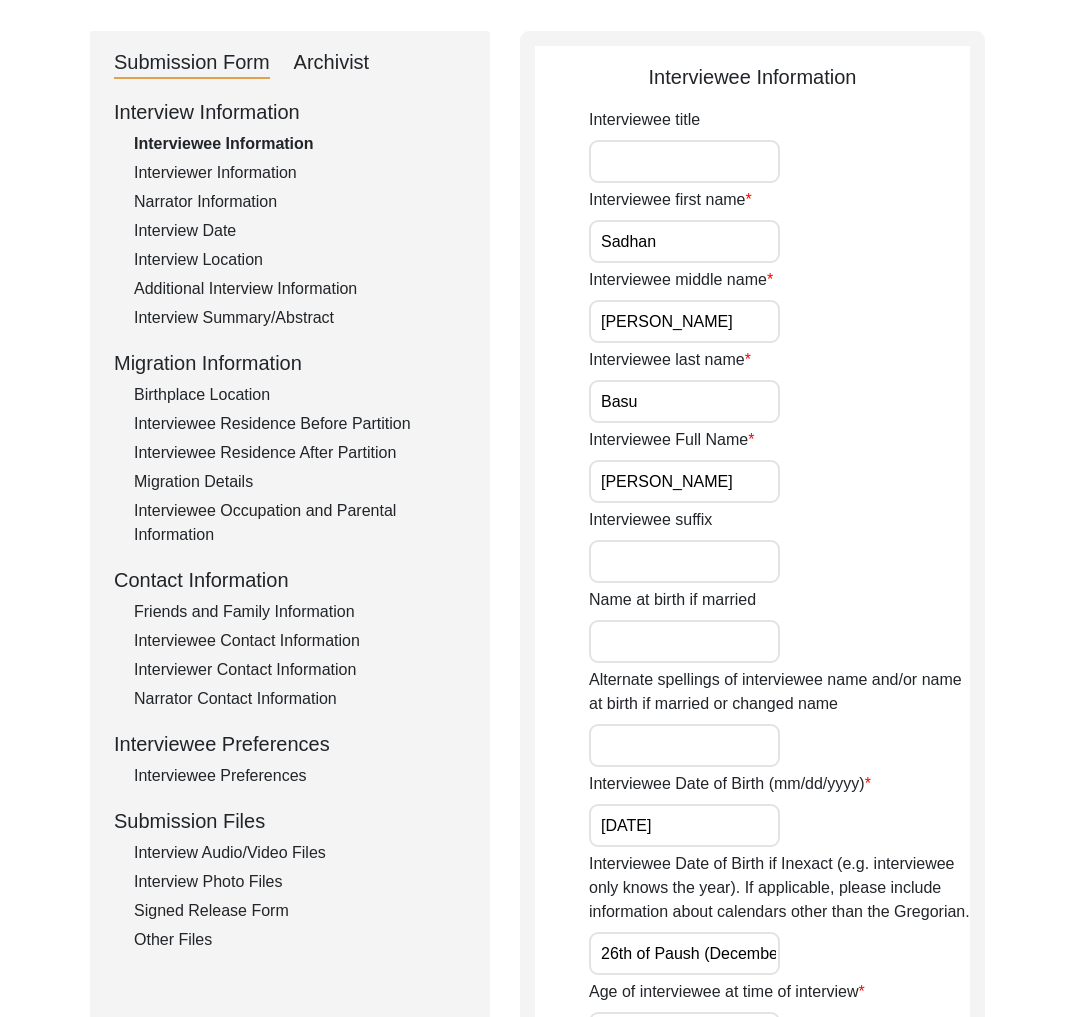 click on "Interview Audio/Video Files" 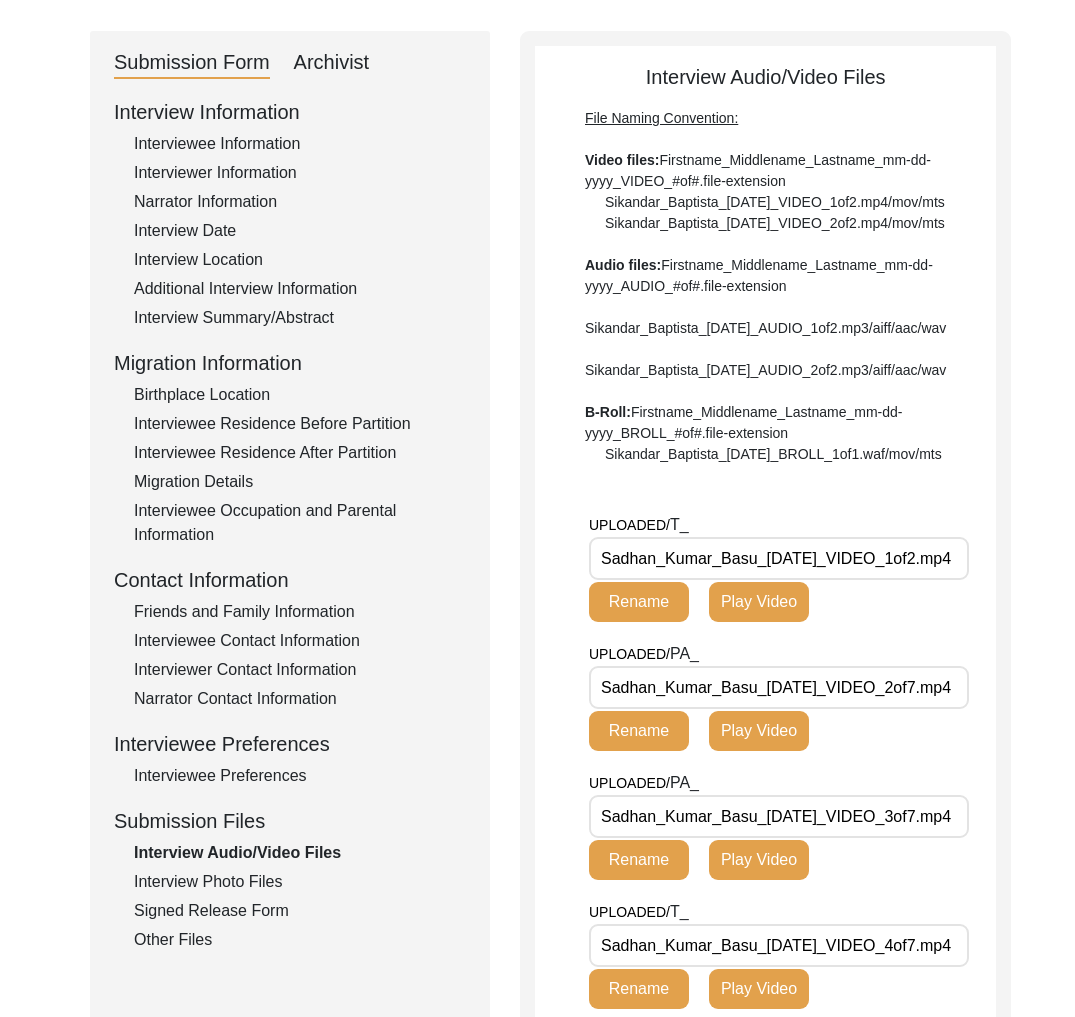 scroll, scrollTop: 0, scrollLeft: 17, axis: horizontal 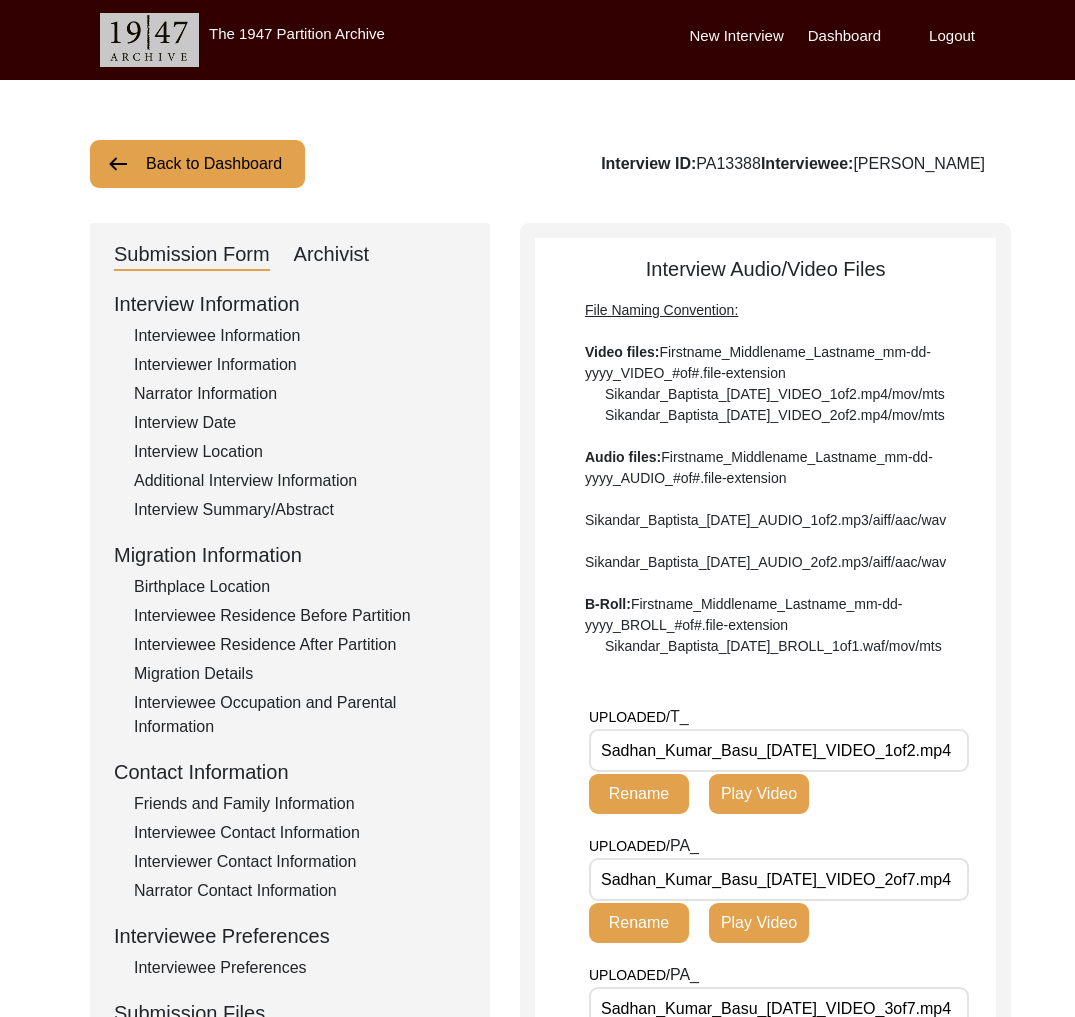 click on "Back to Dashboard" 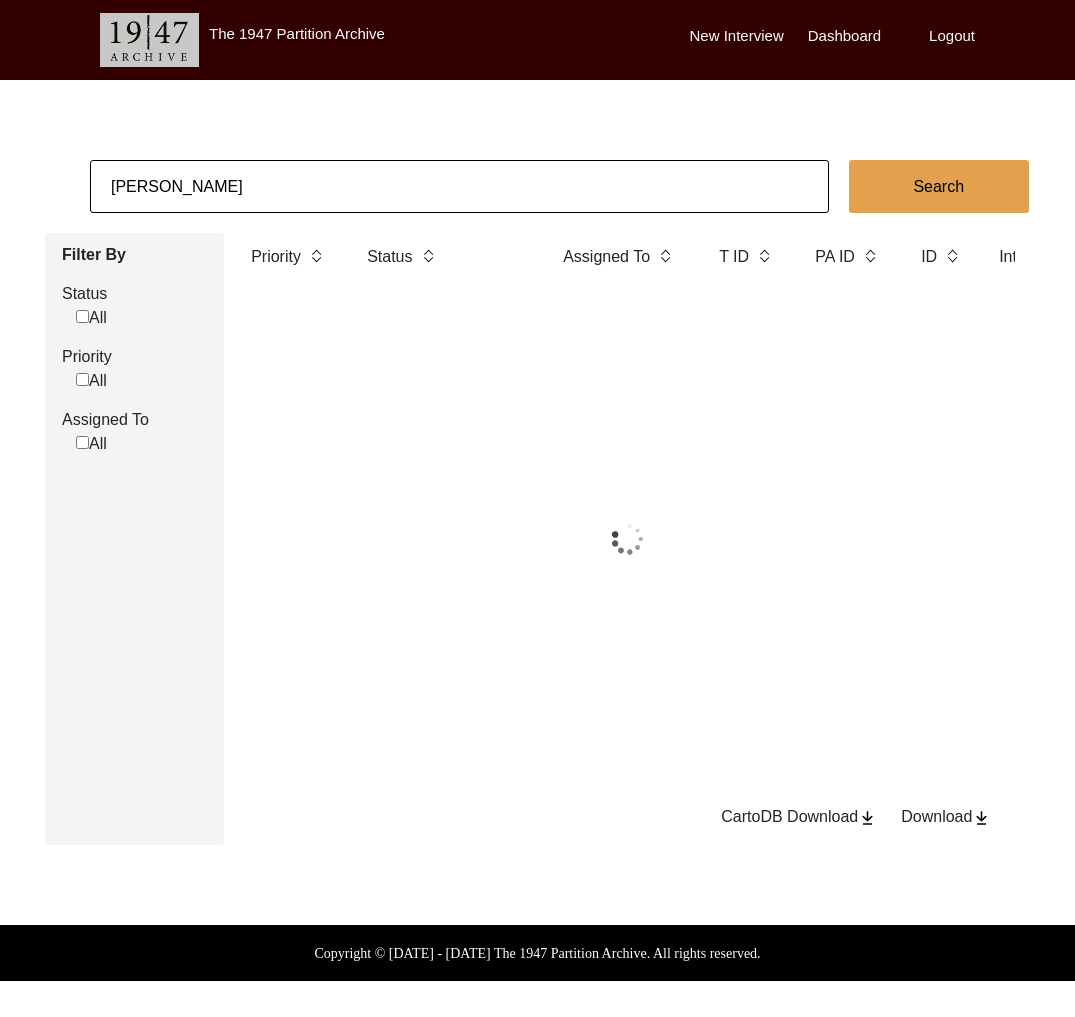 click on "[PERSON_NAME]" 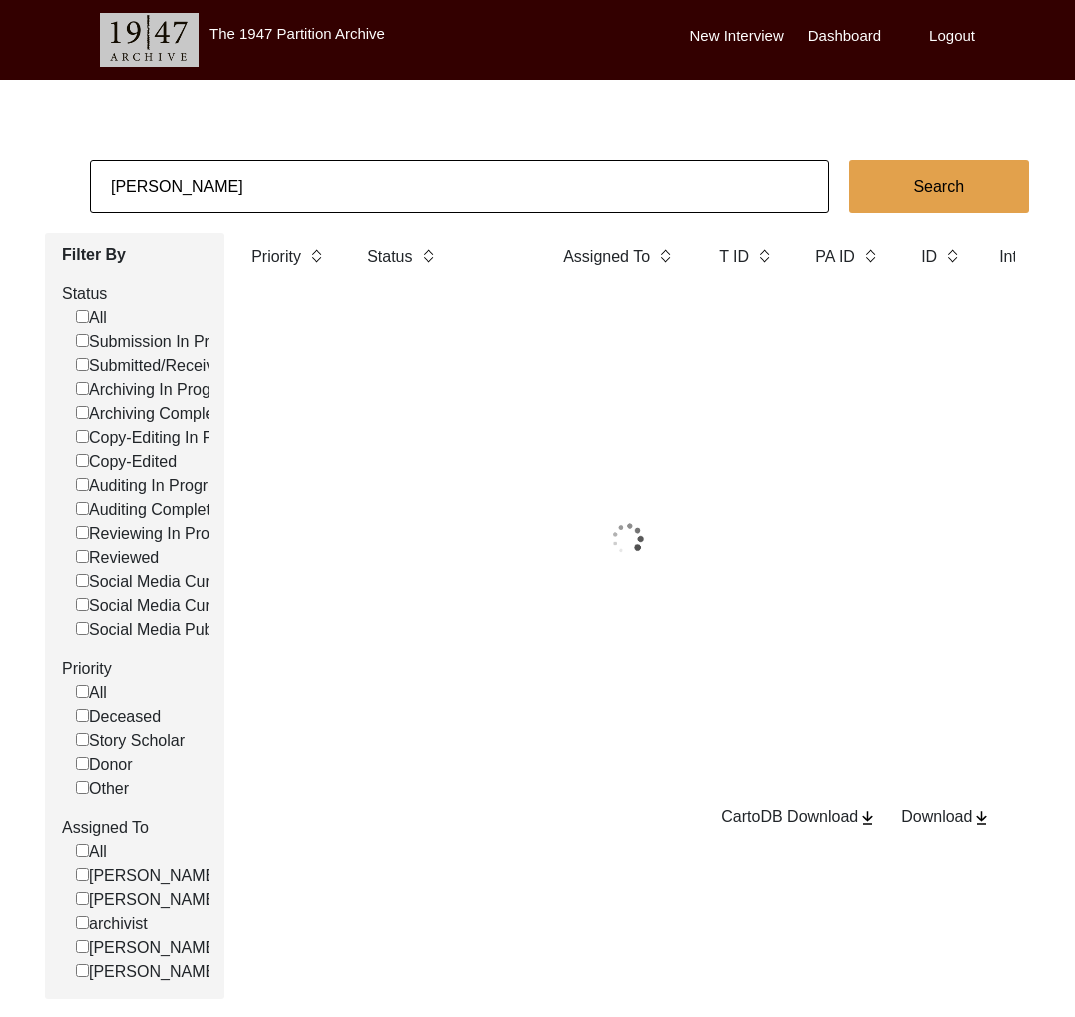 click on "[PERSON_NAME]" 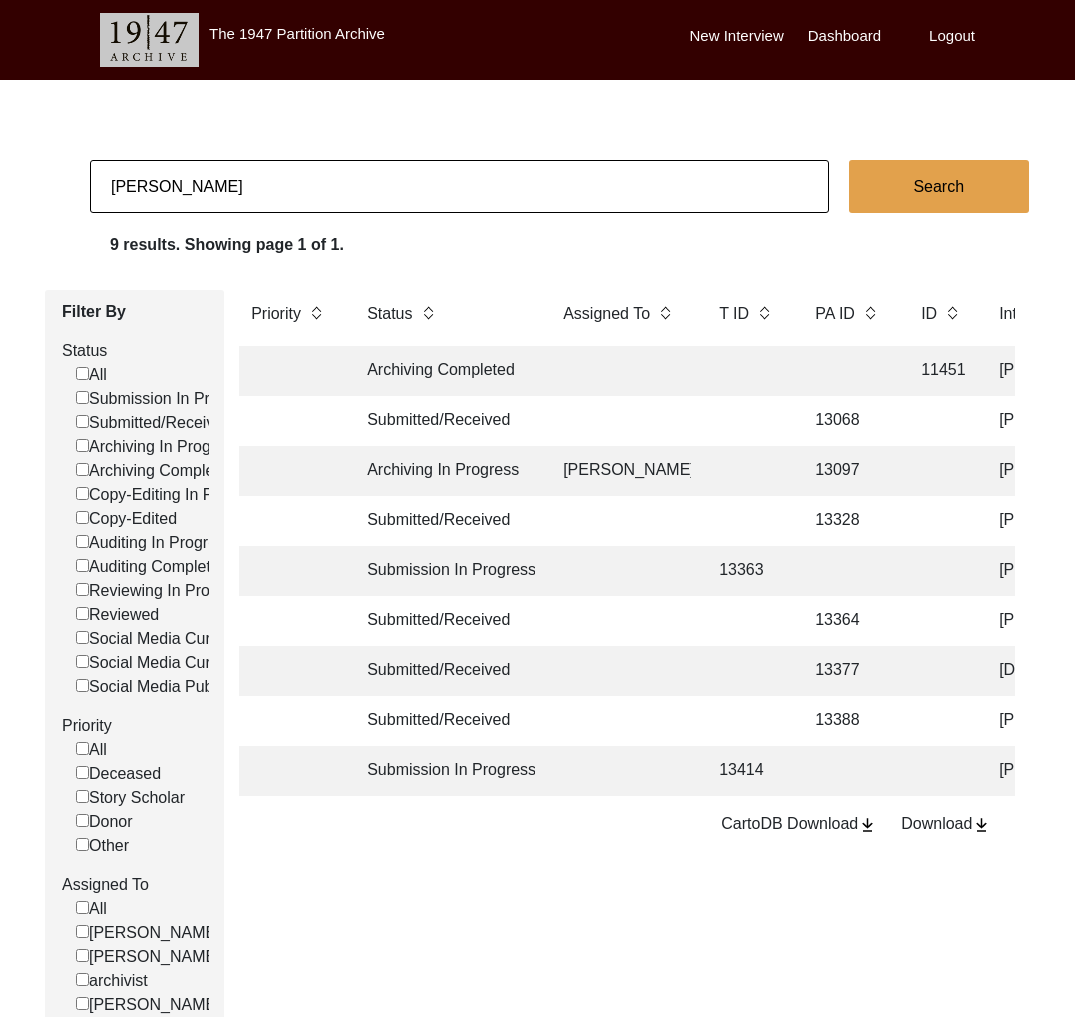 click on "[PERSON_NAME]" 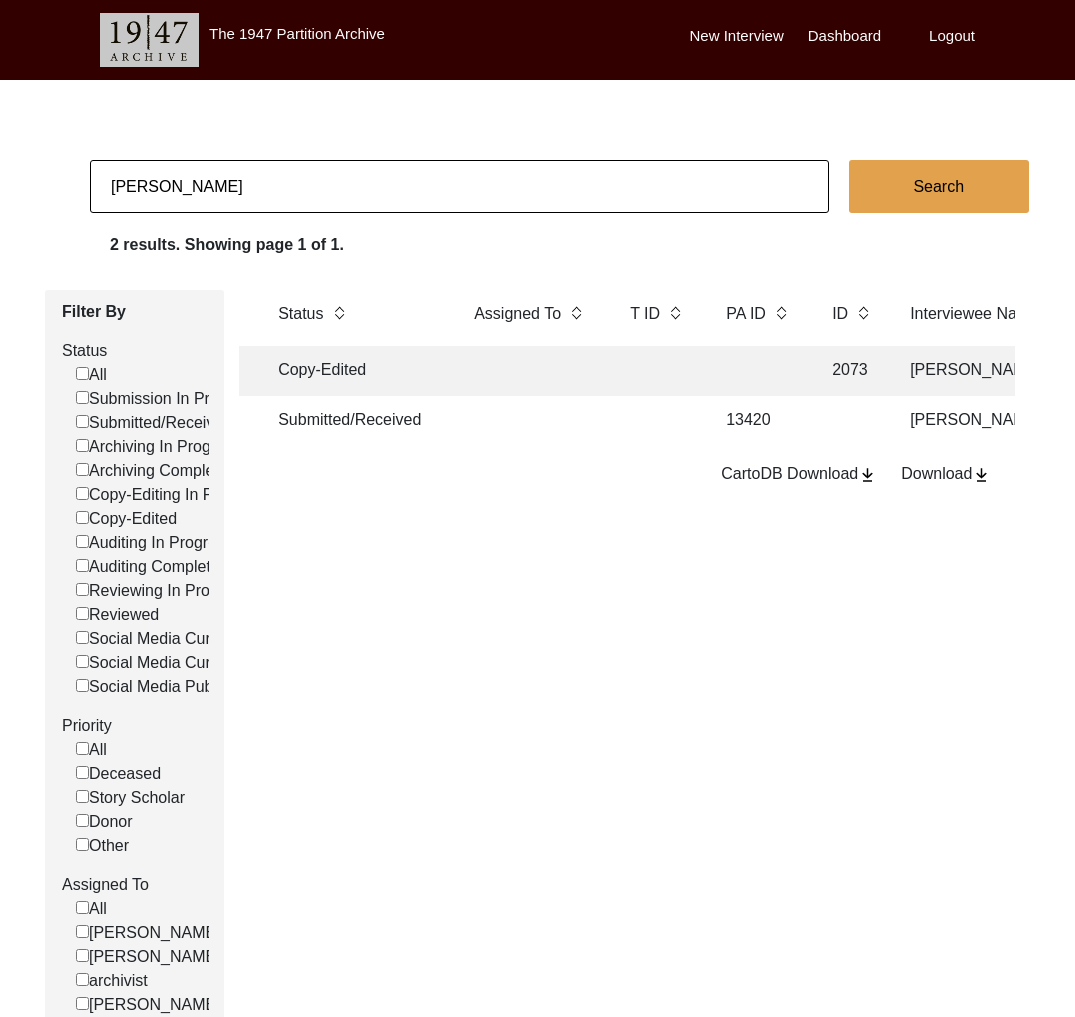 scroll, scrollTop: 0, scrollLeft: 84, axis: horizontal 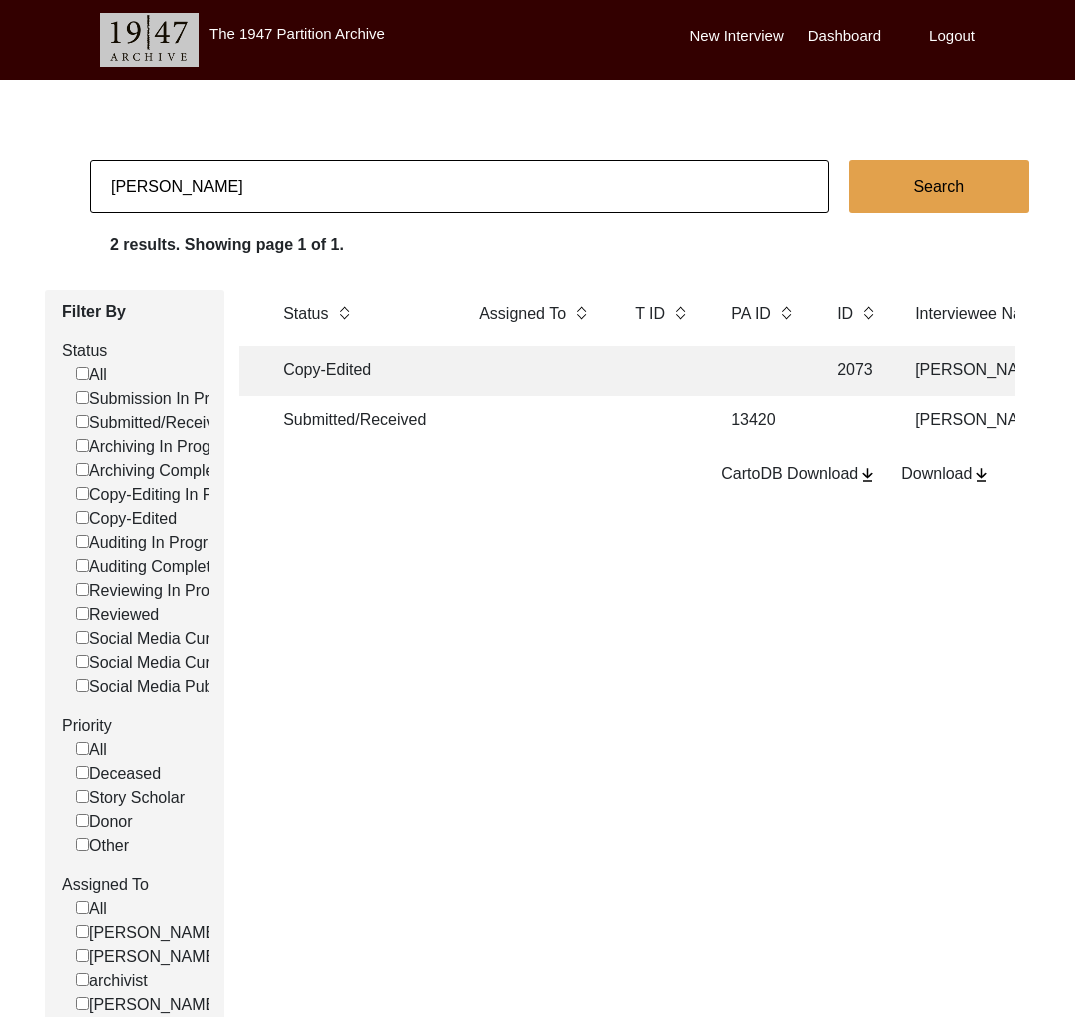 click 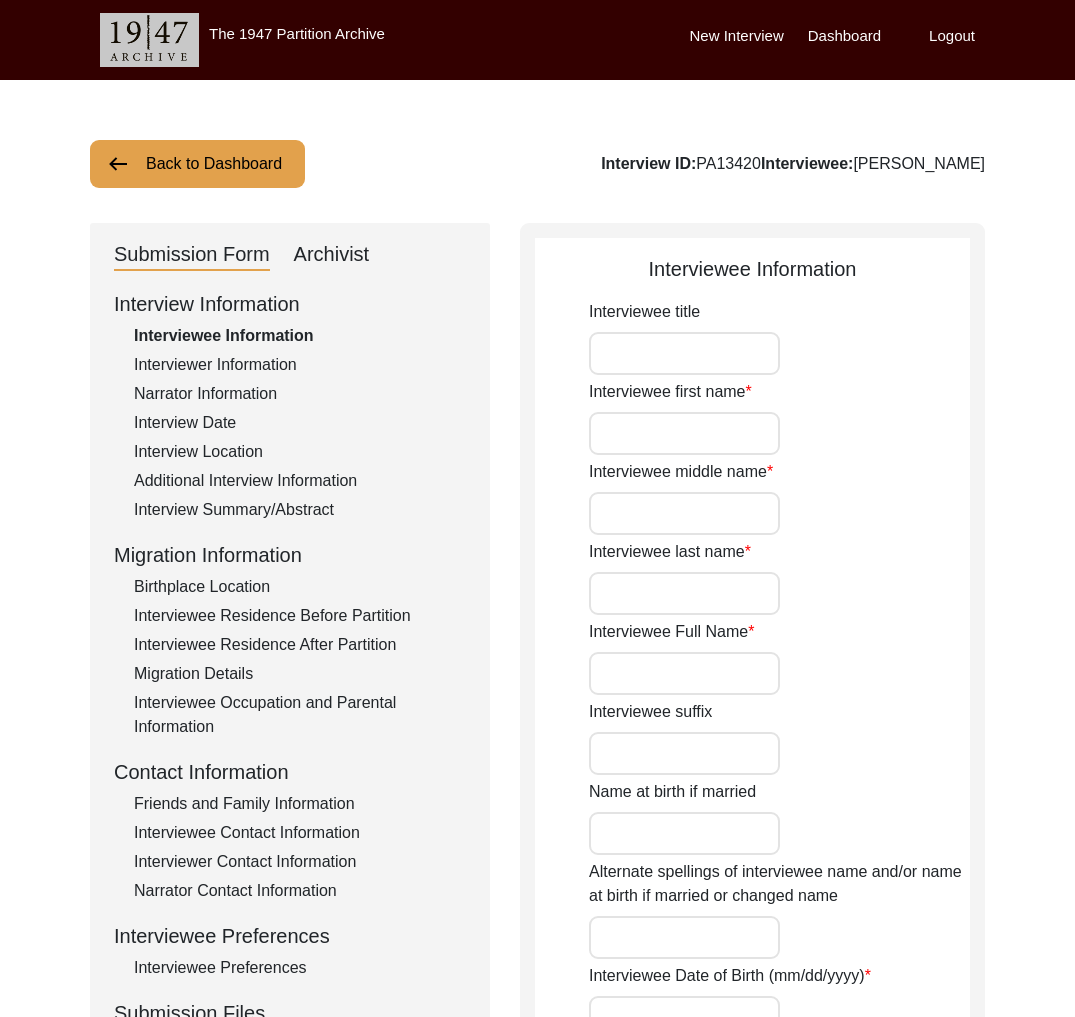 type on "NIL" 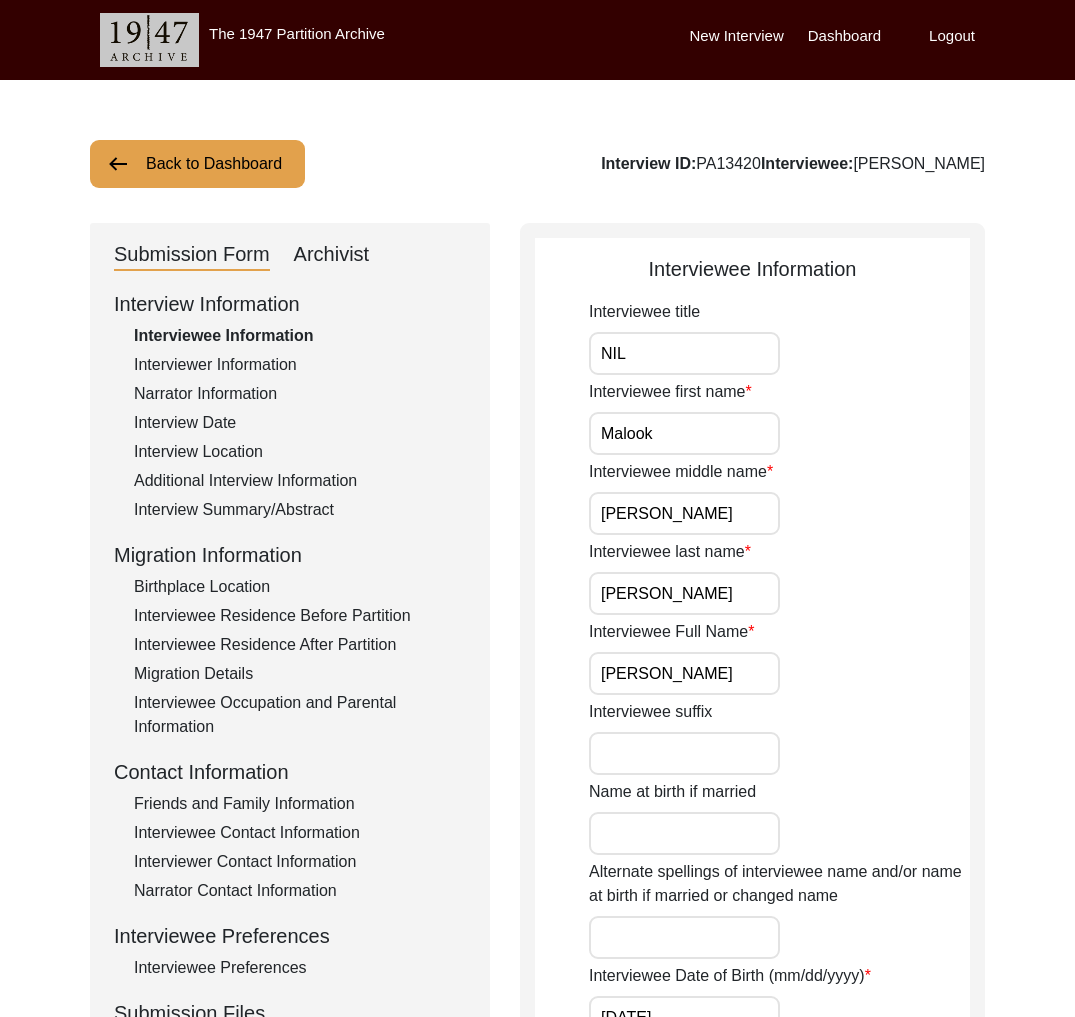 scroll, scrollTop: 71, scrollLeft: 0, axis: vertical 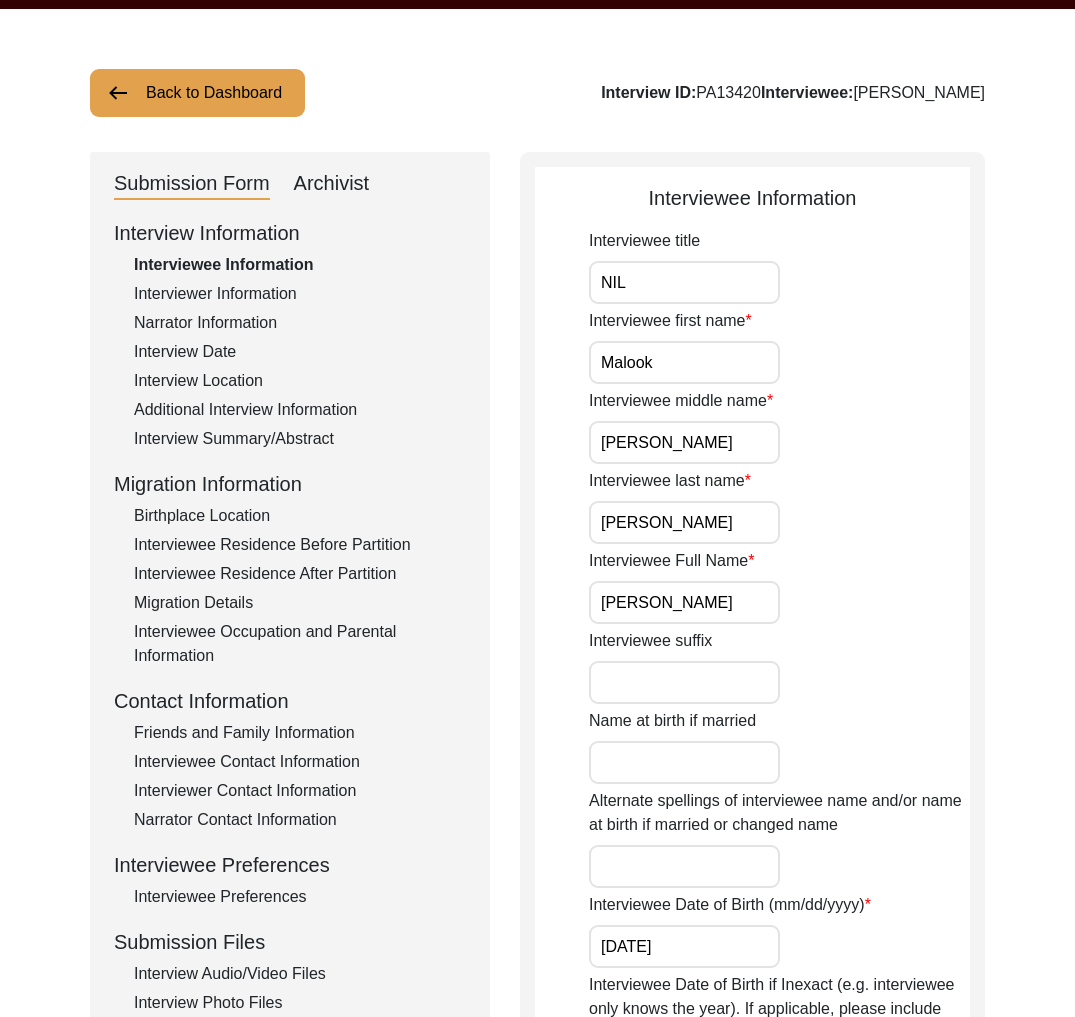 click on "Narrator Information" 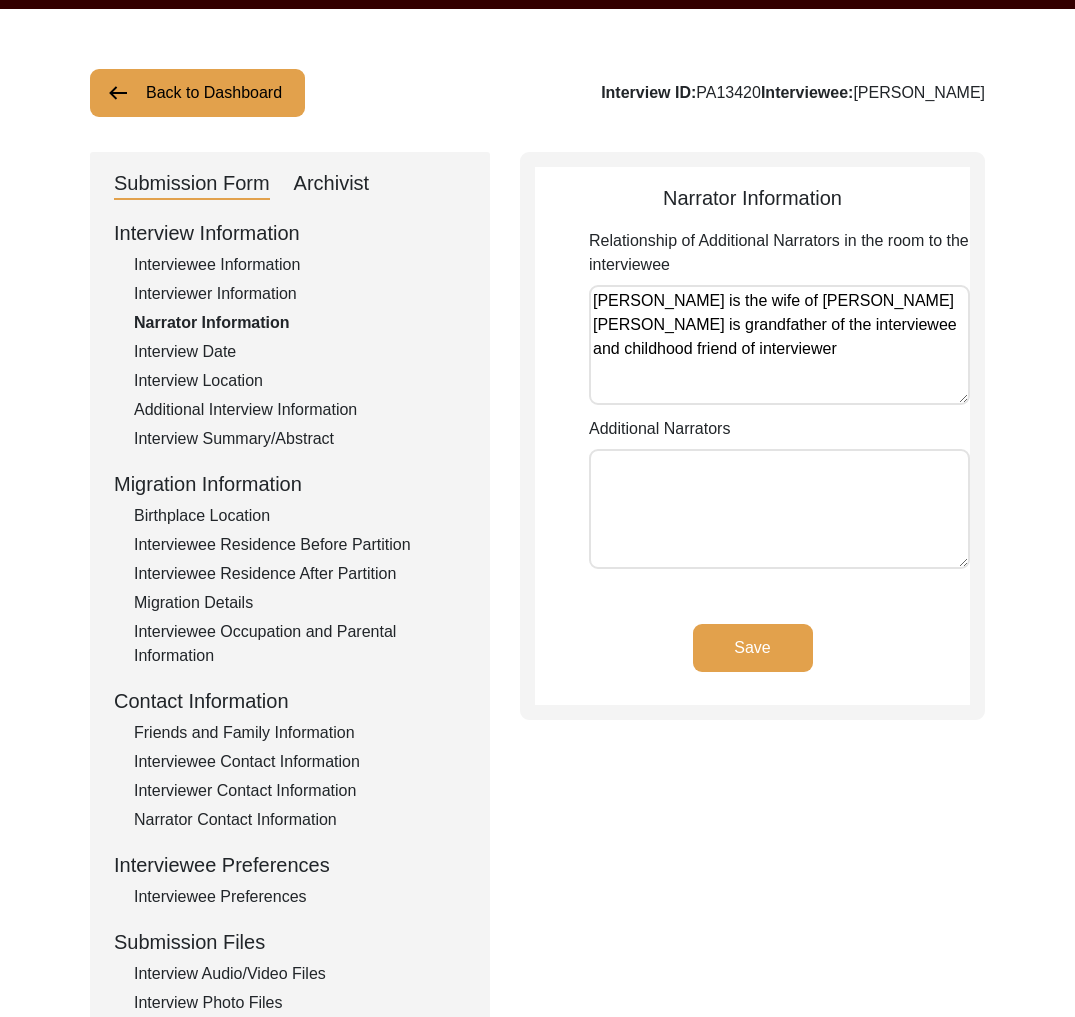 click on "Interviewee Information" 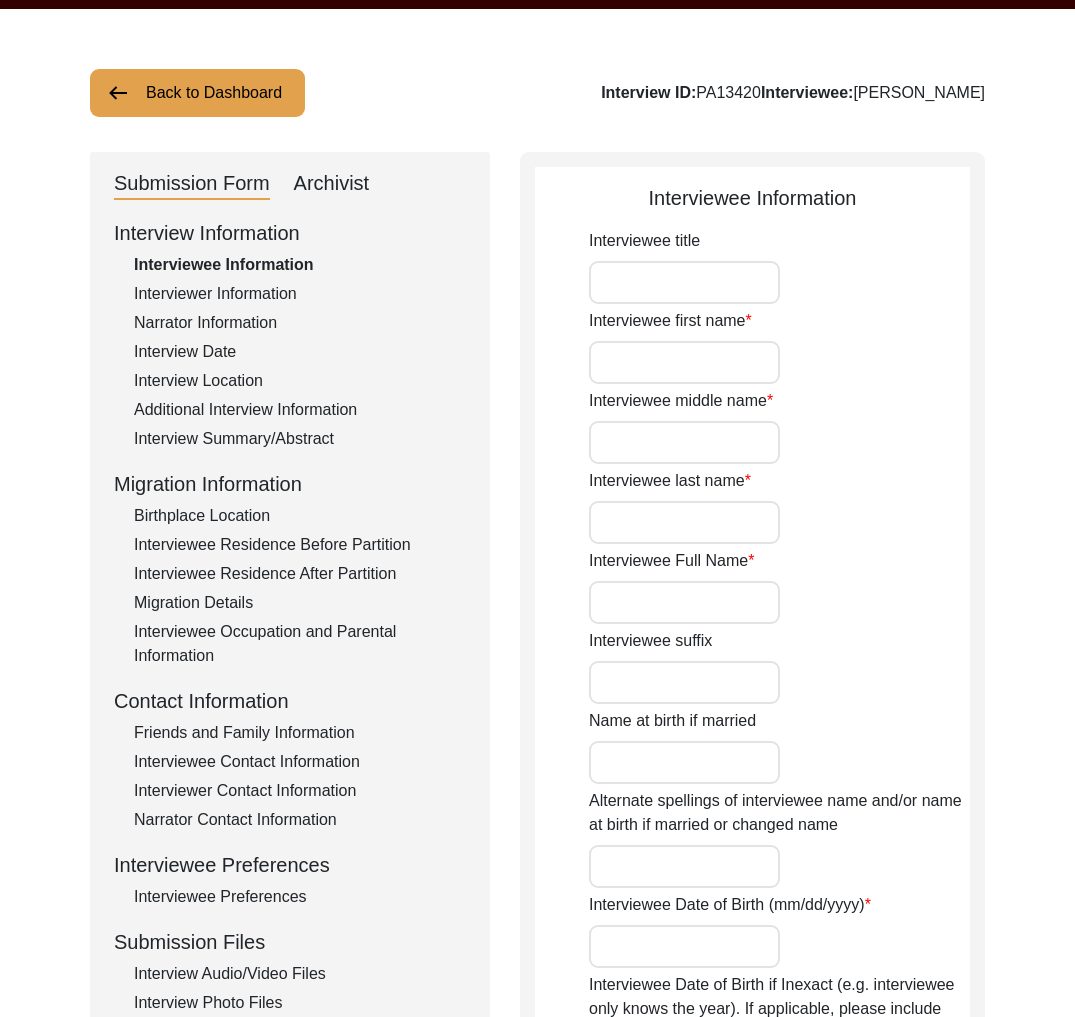 type on "NIL" 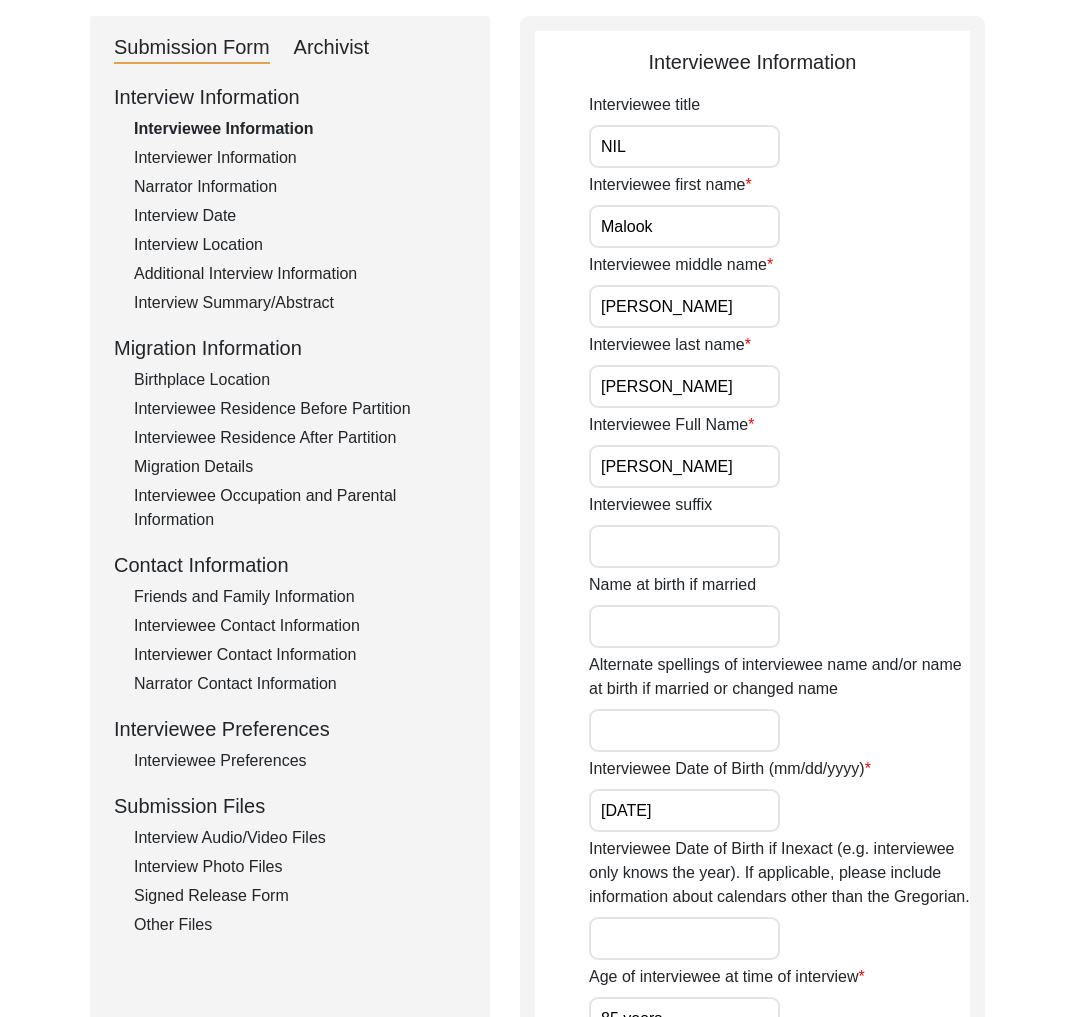 scroll, scrollTop: 208, scrollLeft: 0, axis: vertical 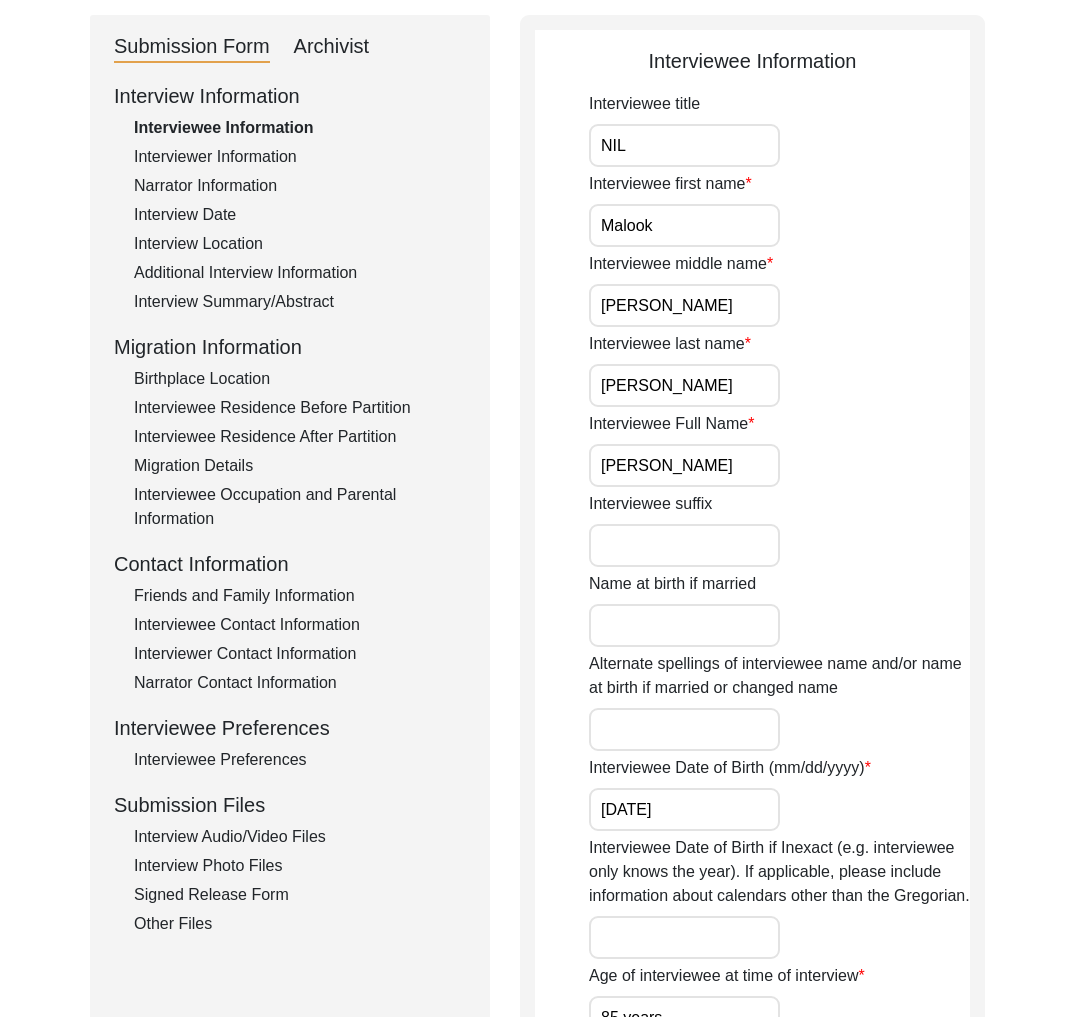 click on "Interviewee Residence After Partition" 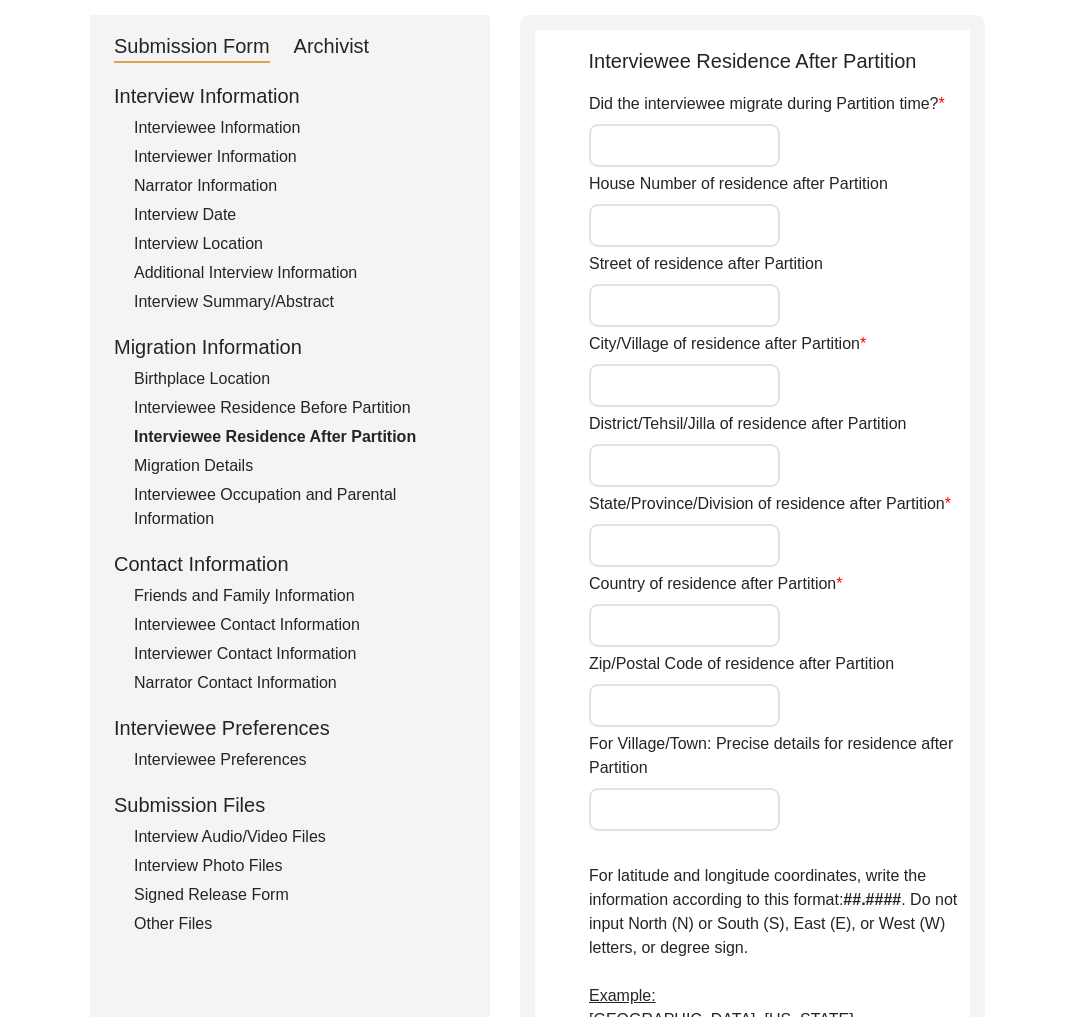 type on "No" 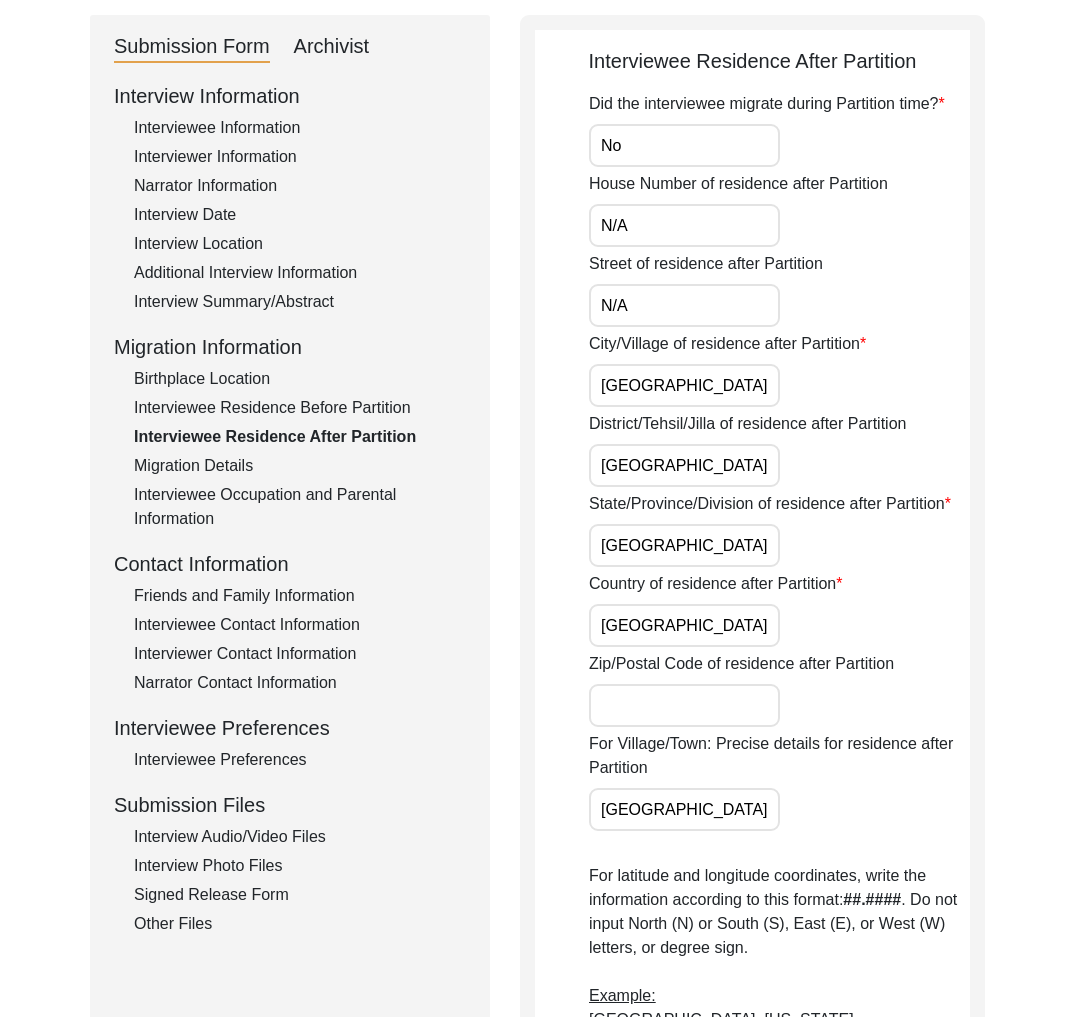 click on "Interview Summary/Abstract" 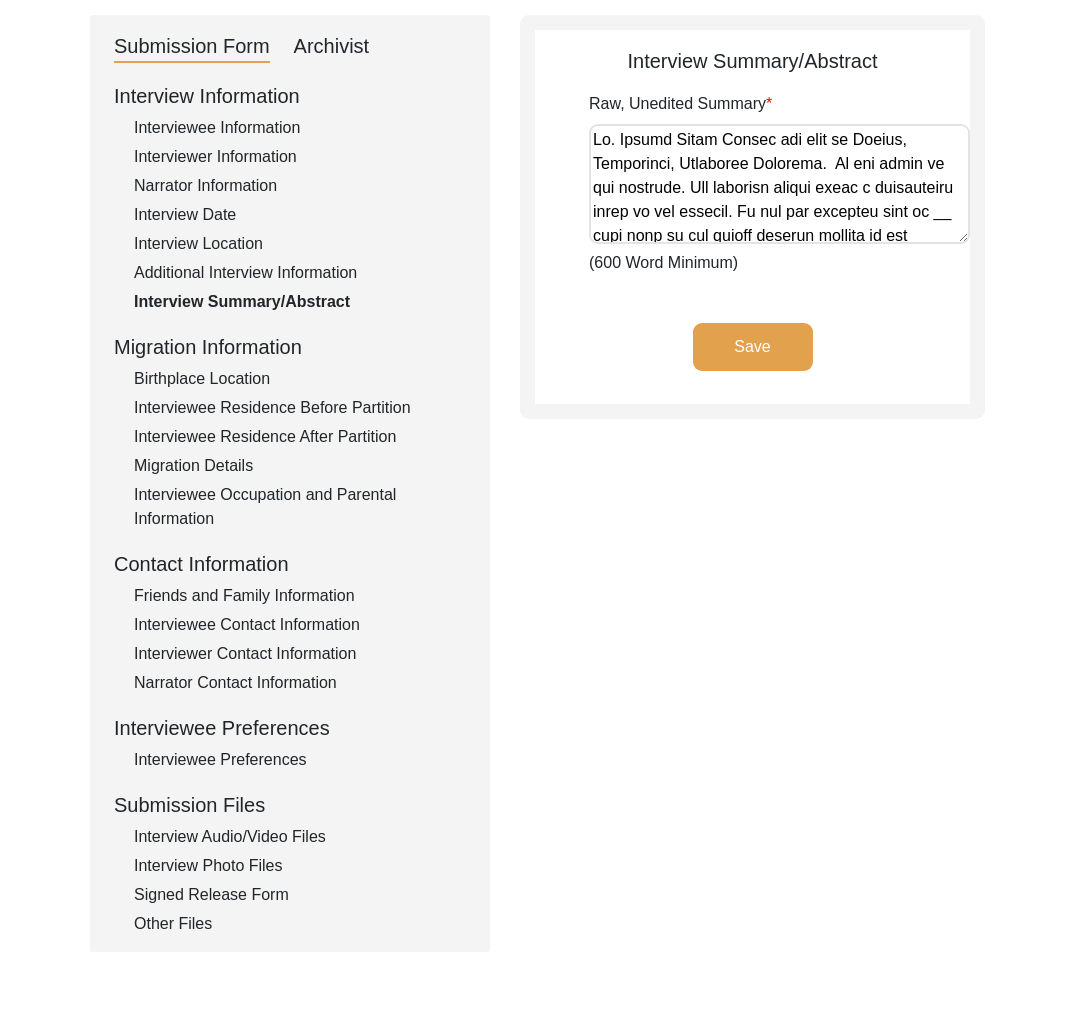 click on "Additional Interview Information" 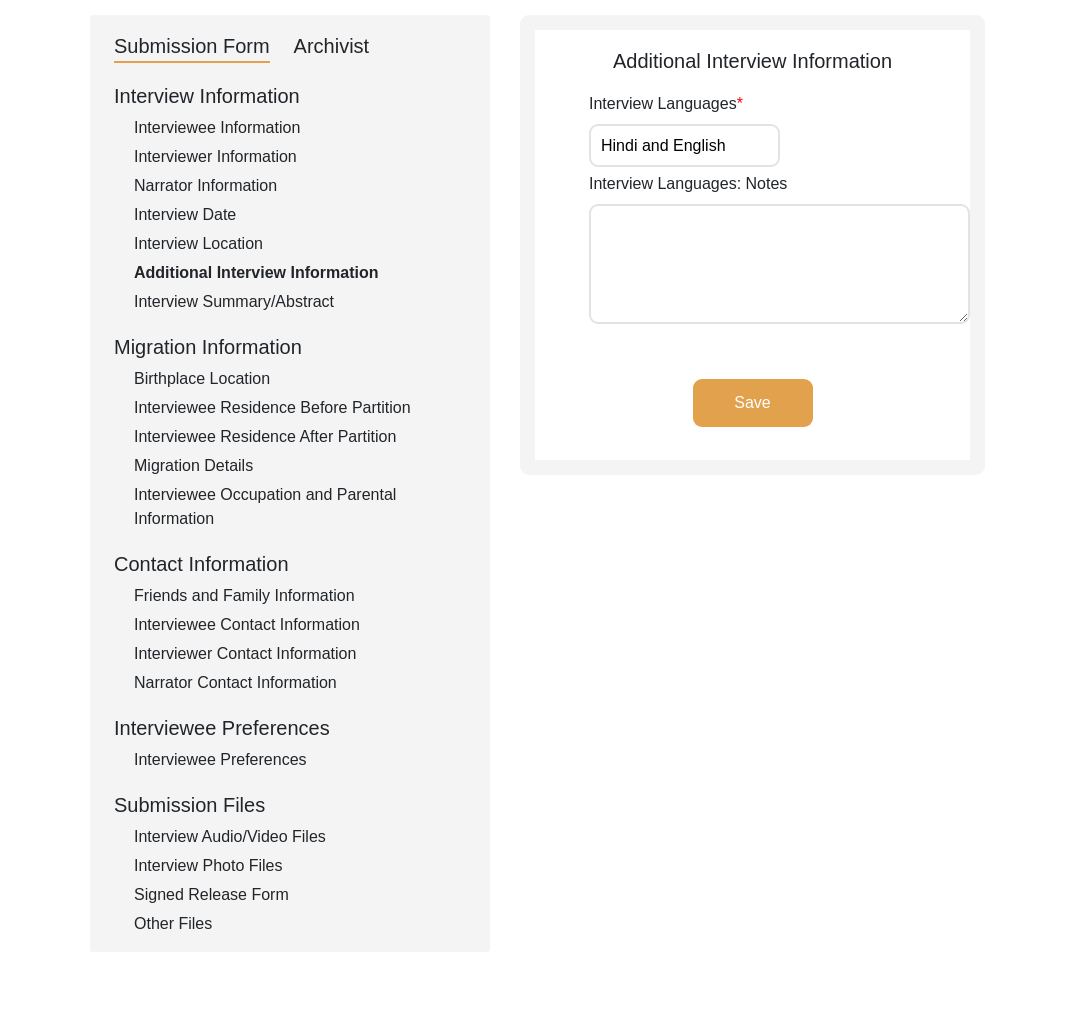 click on "Interview Location" 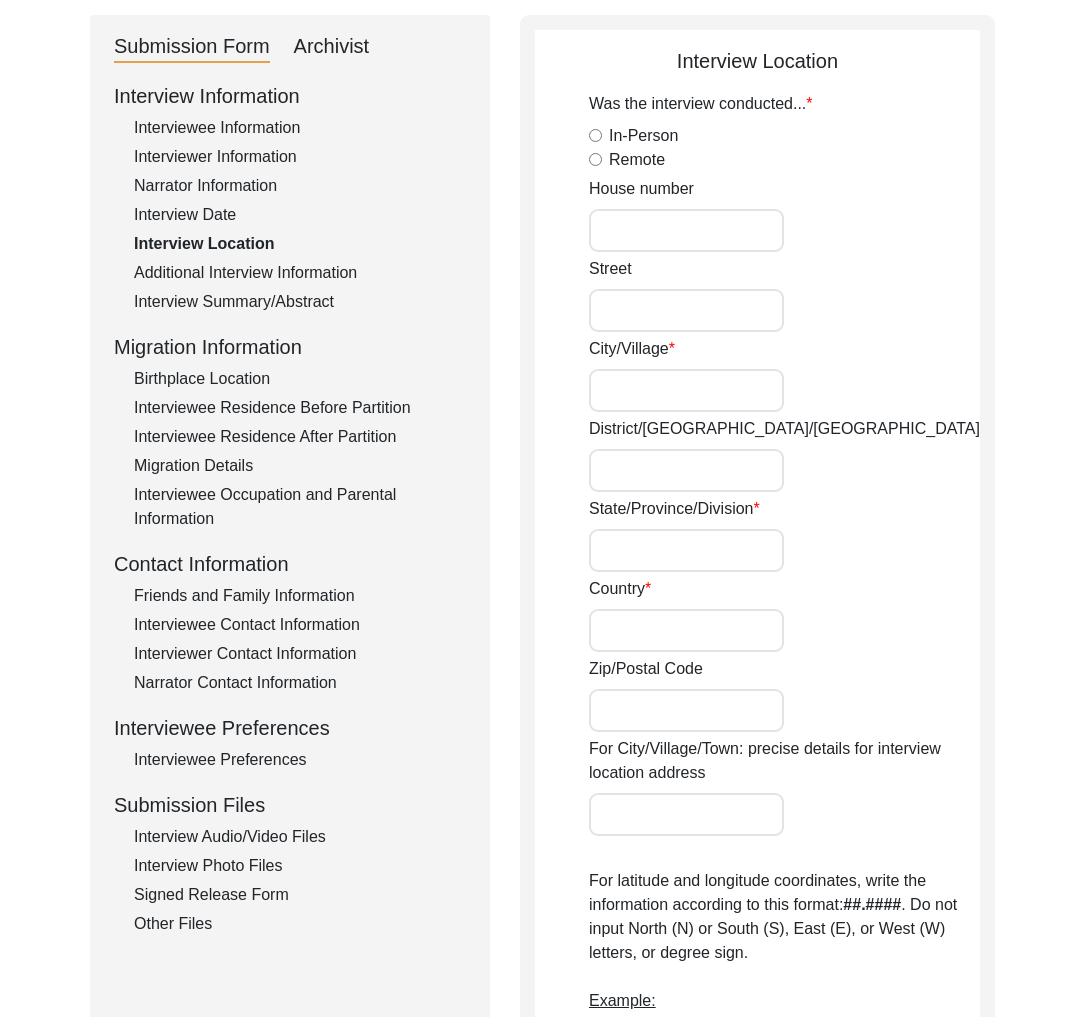 radio on "true" 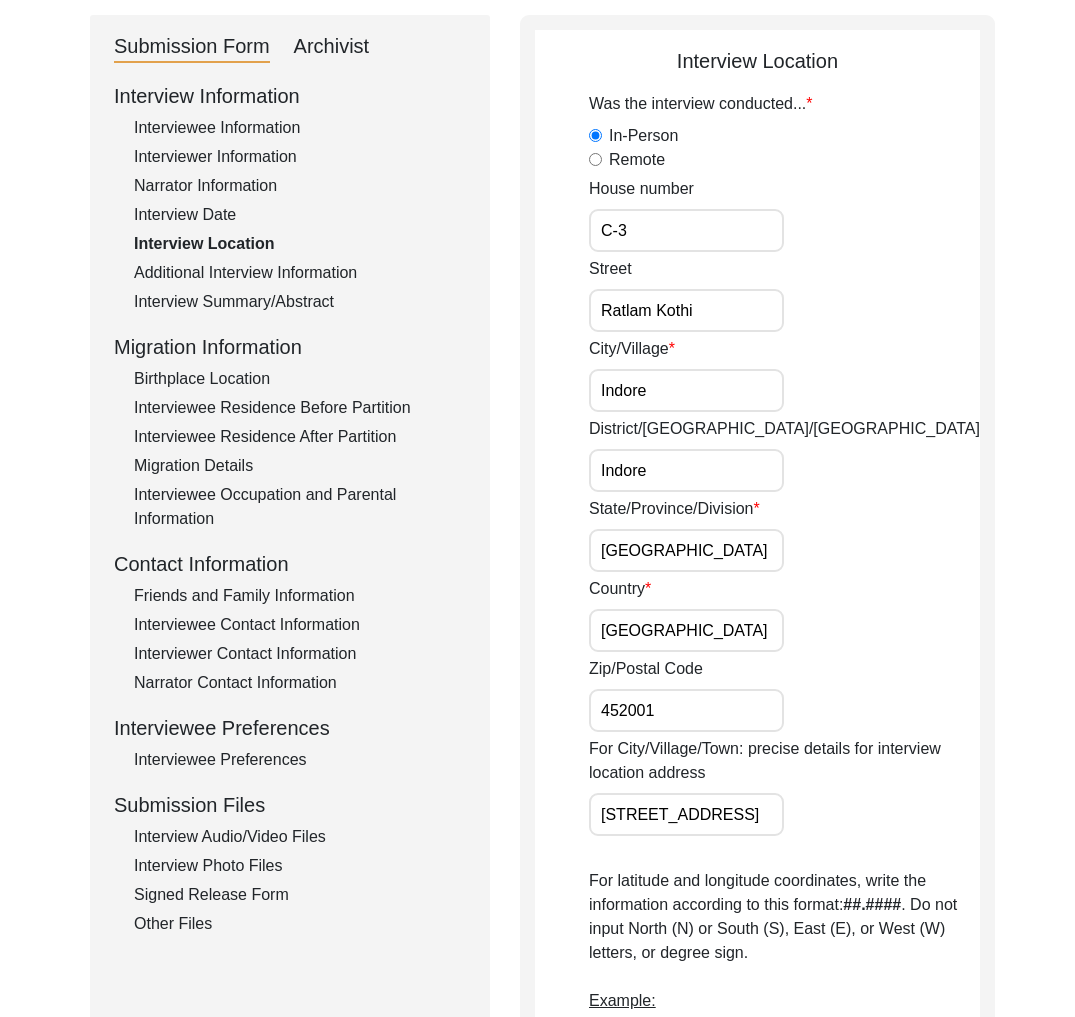 click on "Interview Date" 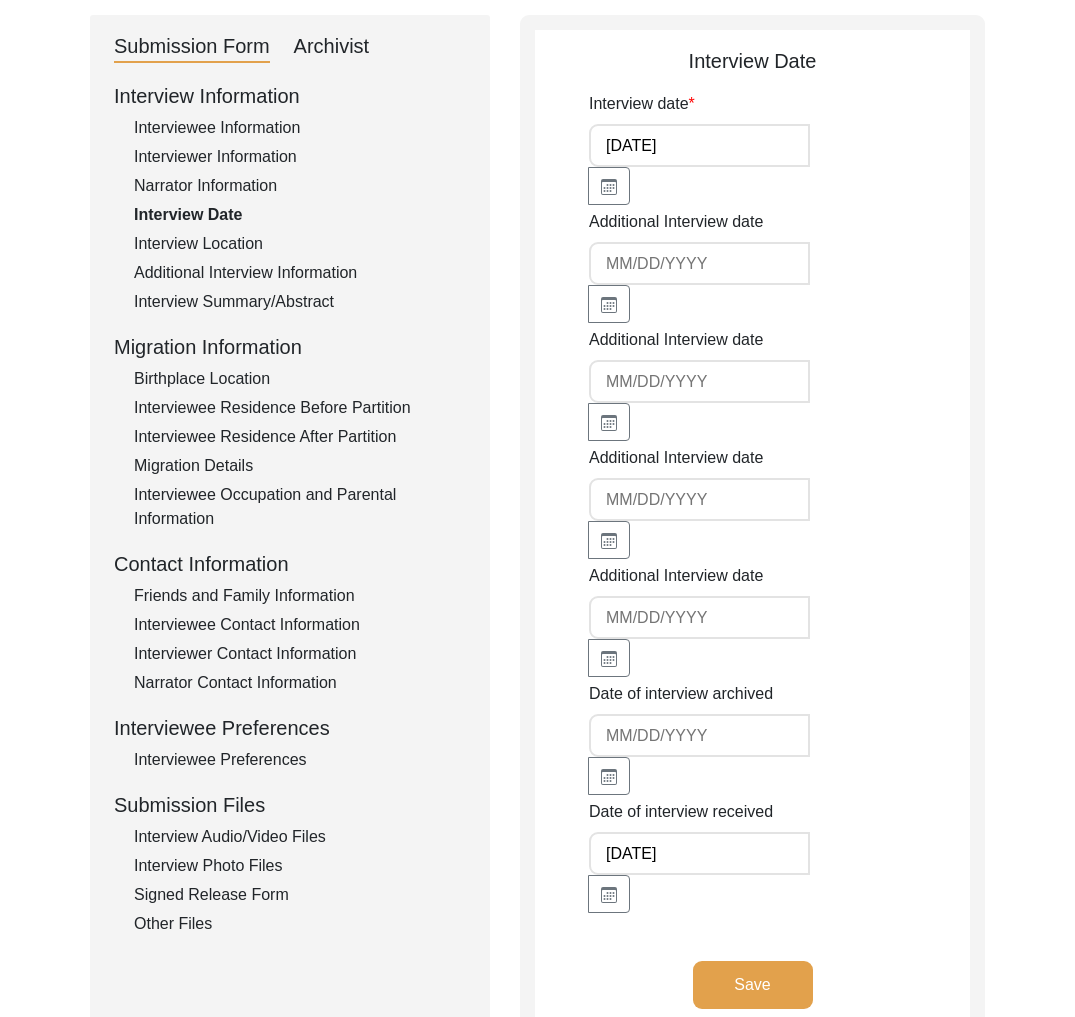 click on "Narrator Information" 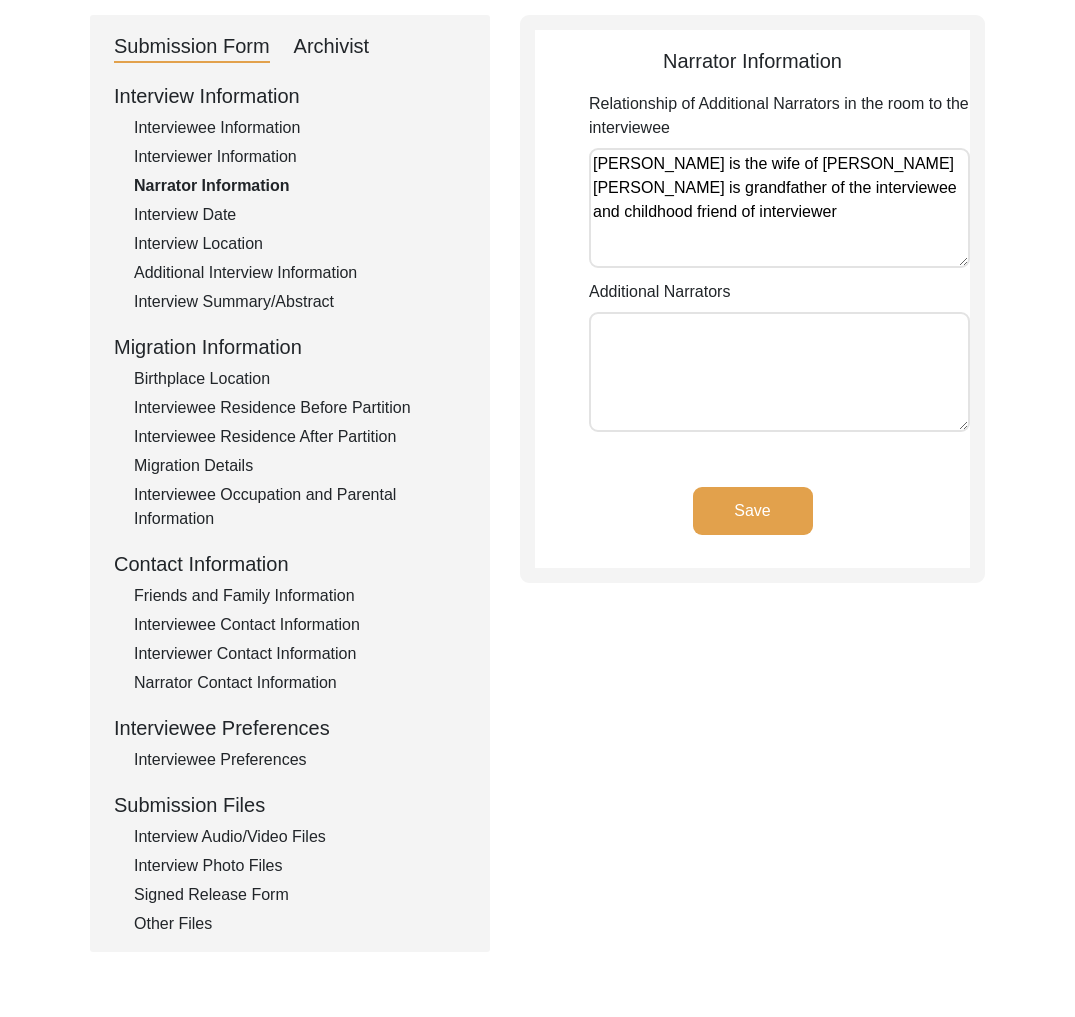 click on "Interviewer Information" 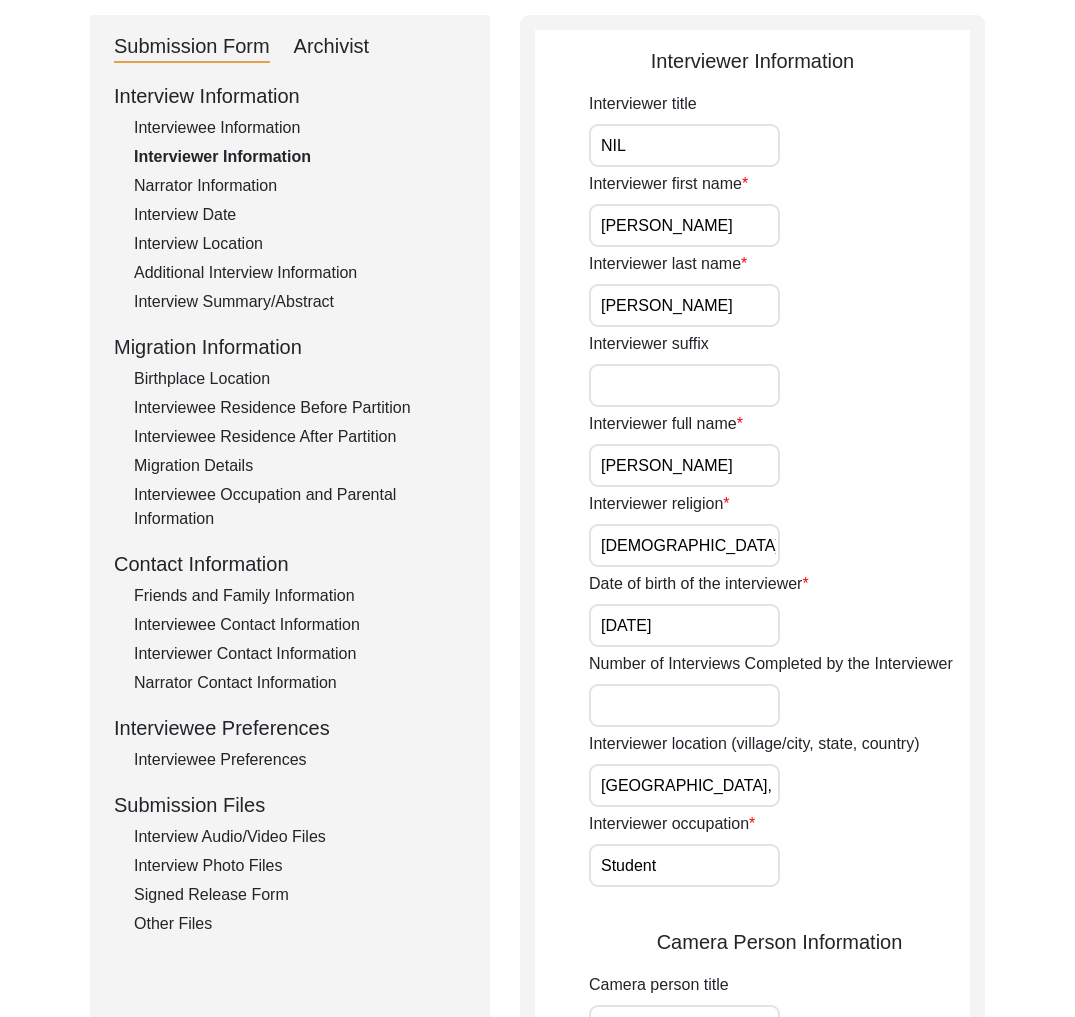 click on "Interview Information   Interviewee Information   Interviewer Information   Narrator Information   Interview Date   Interview Location   Additional Interview Information   Interview Summary/Abstract   Migration Information   Birthplace Location   Interviewee Residence Before Partition   Interviewee Residence After Partition   Migration Details   Interviewee Occupation and Parental Information   Contact Information   Friends and Family Information   Interviewee Contact Information   Interviewer Contact Information   Narrator Contact Information   Interviewee Preferences   Interviewee Preferences   Submission Files   Interview Audio/Video Files   Interview Photo Files   Signed Release Form   Other Files" 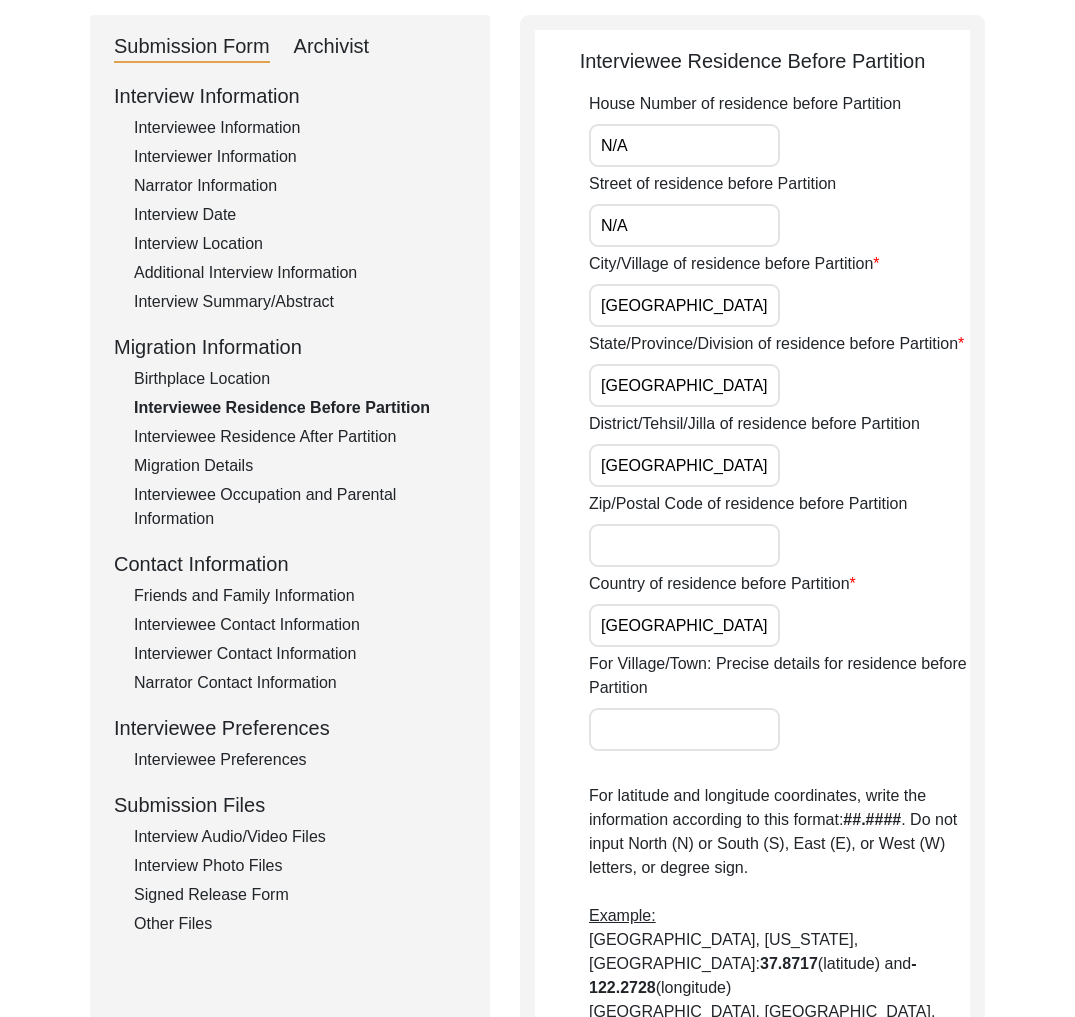 click on "Interviewee Residence After Partition" 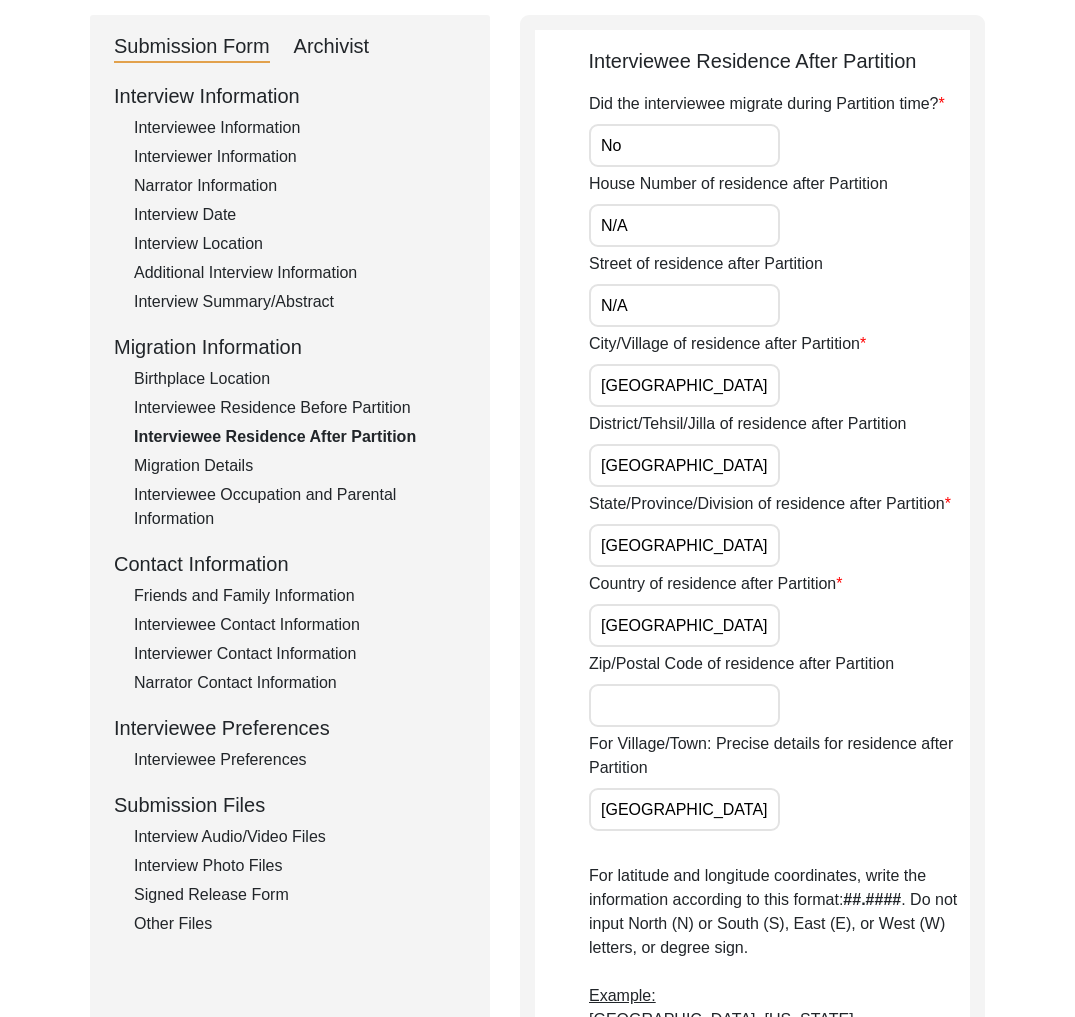 click on "Migration Details" 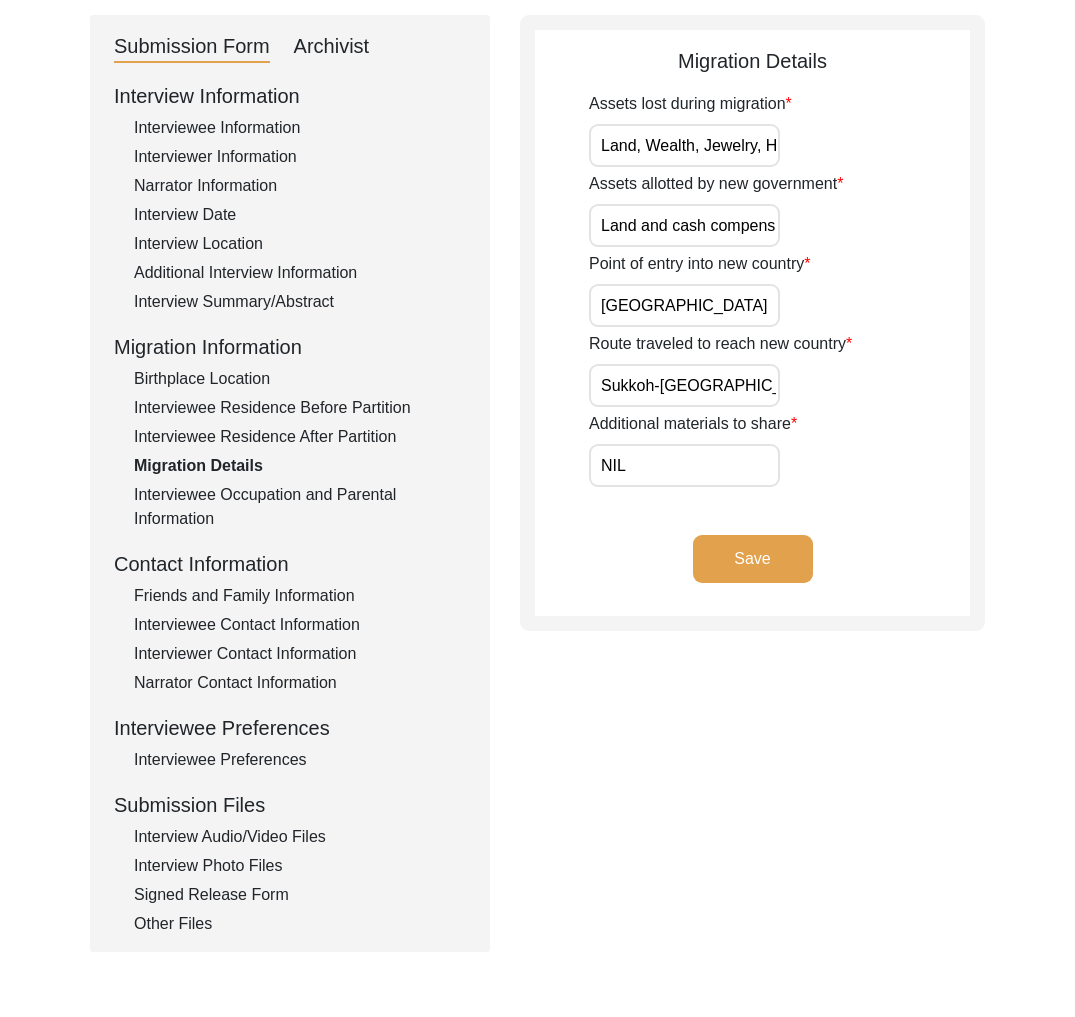 click on "Interviewee Occupation and Parental Information" 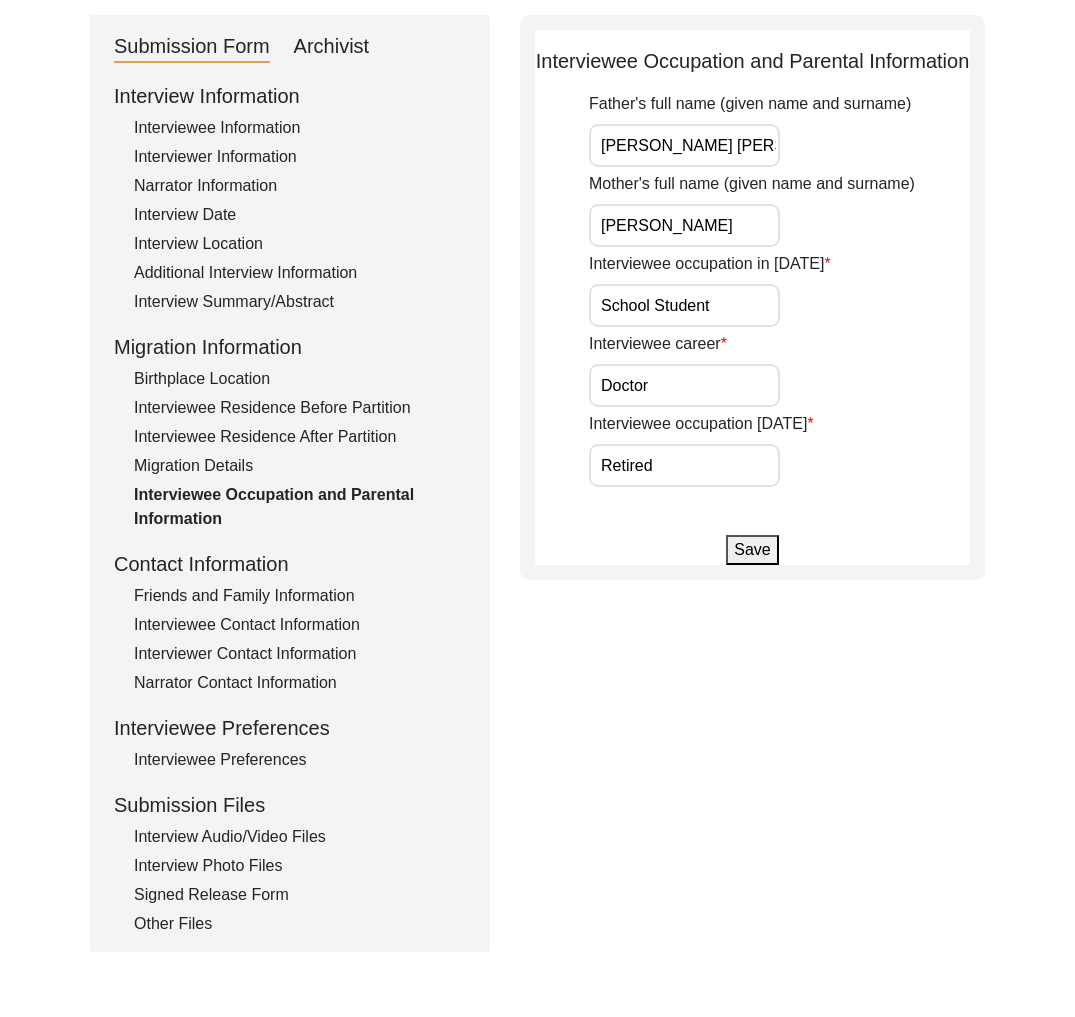 click on "Friends and Family Information" 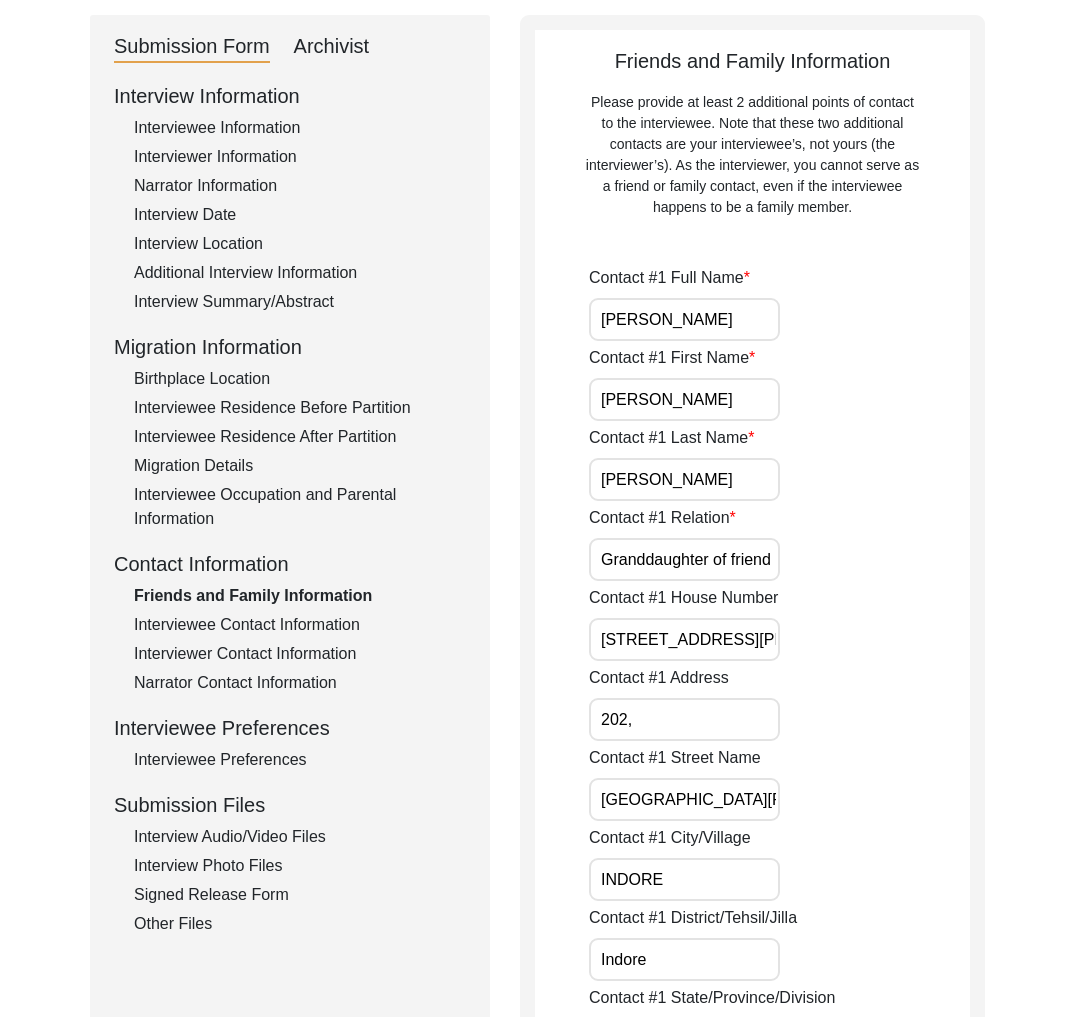 click on "Interviewee Contact Information" 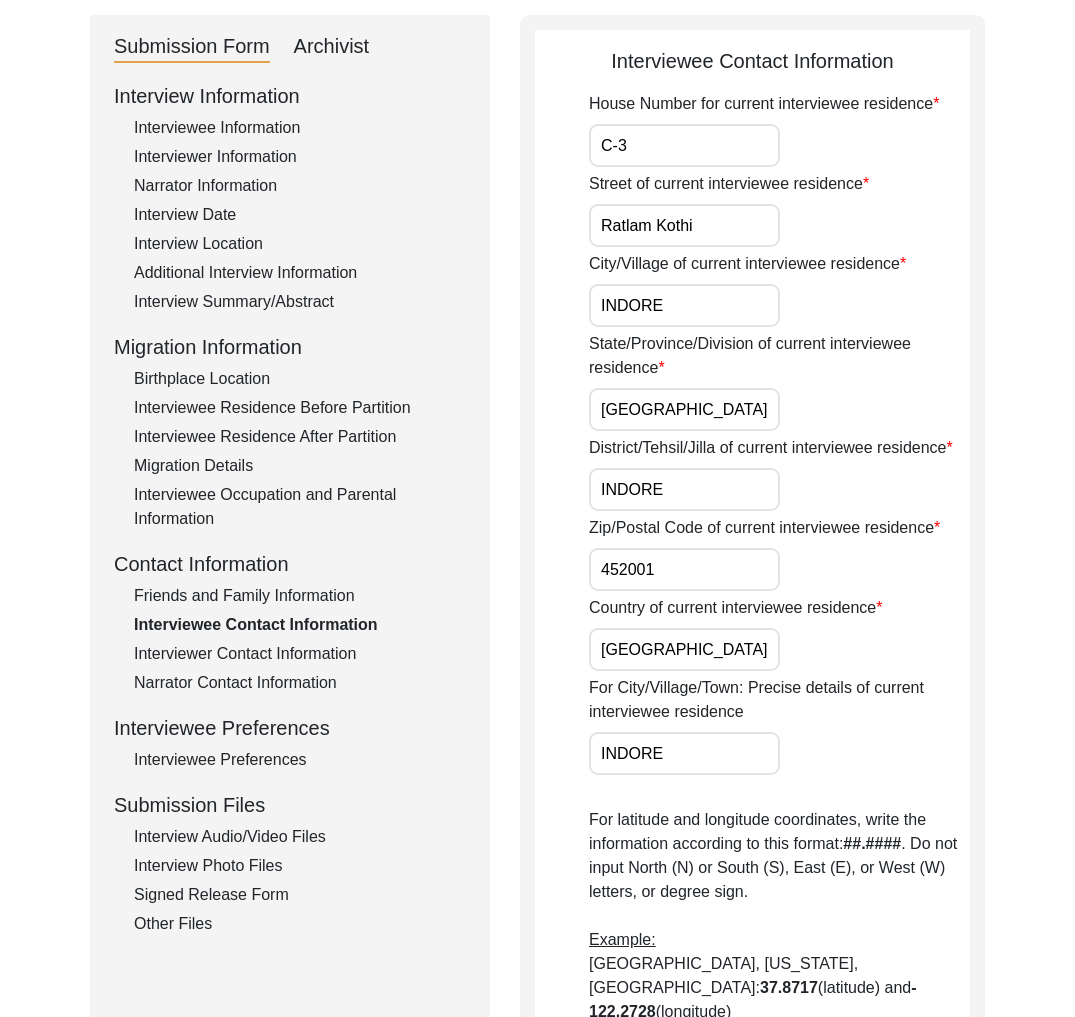 click on "Interviewer Contact Information" 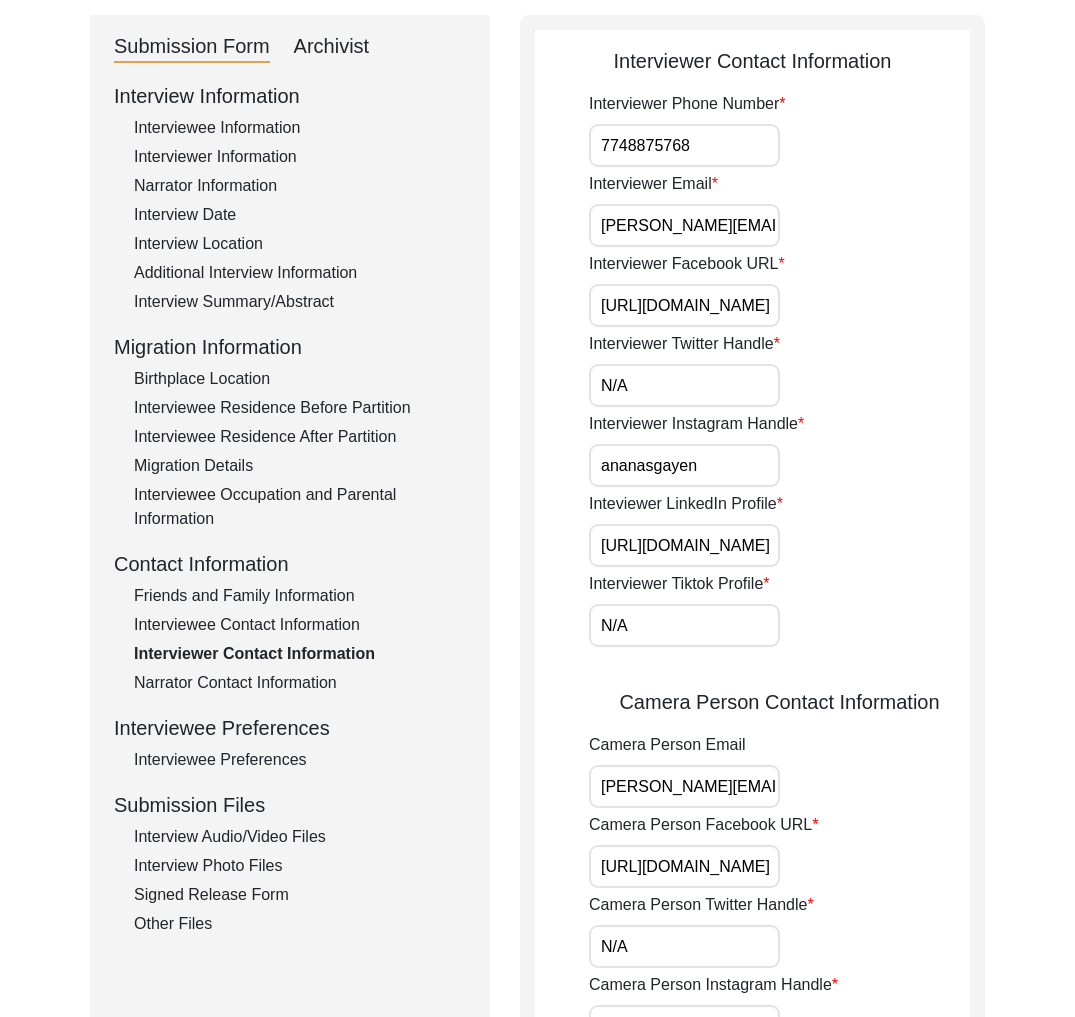 click on "Narrator Contact Information" 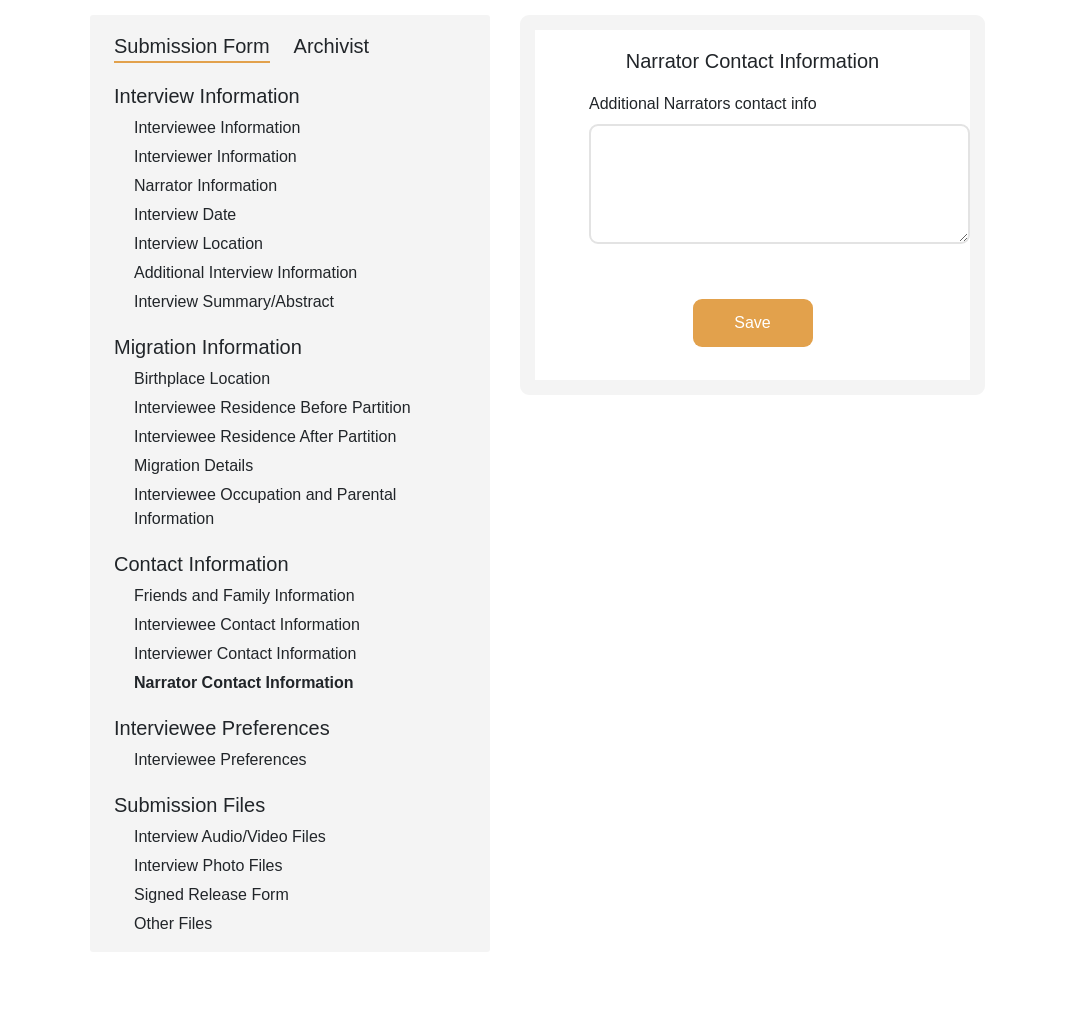 click on "Interviewee Preferences" 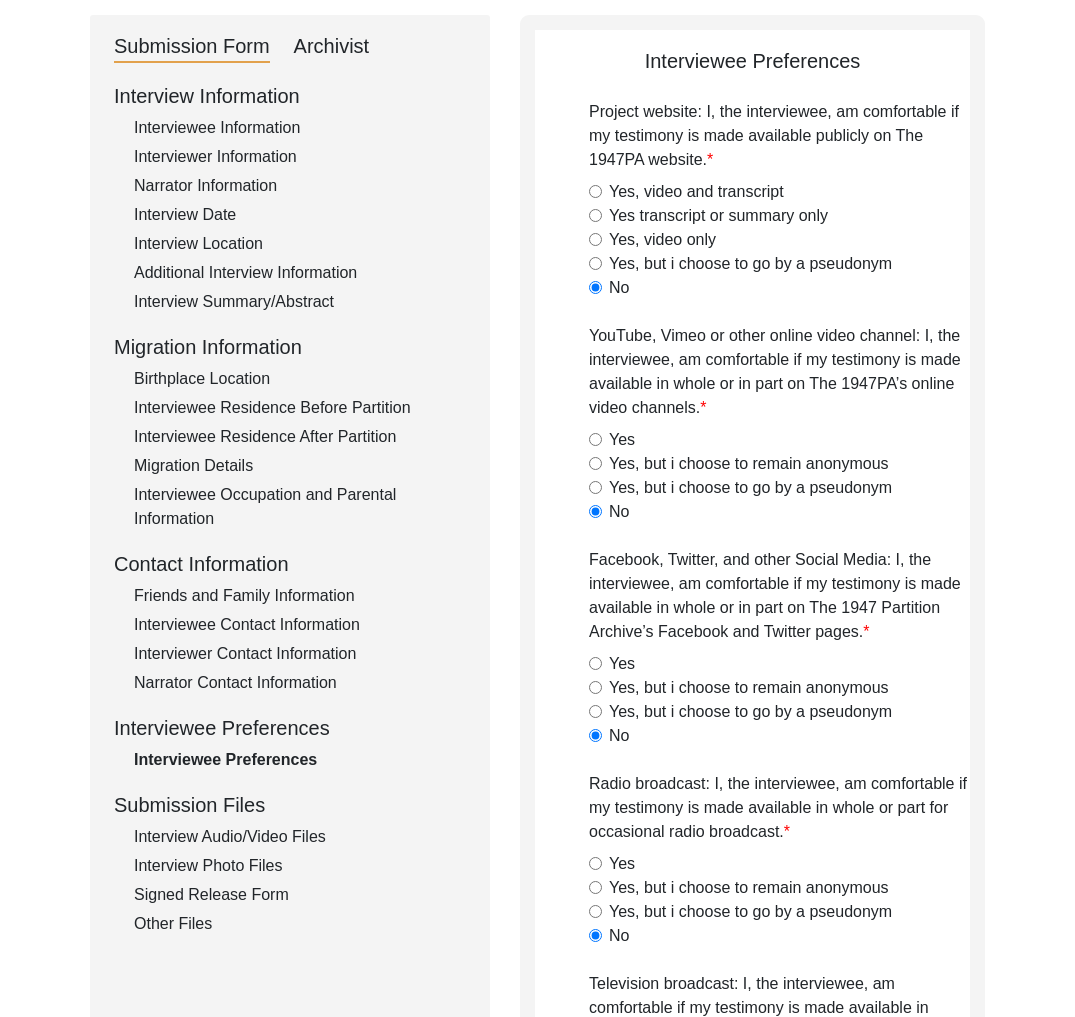 click on "Interview Audio/Video Files" 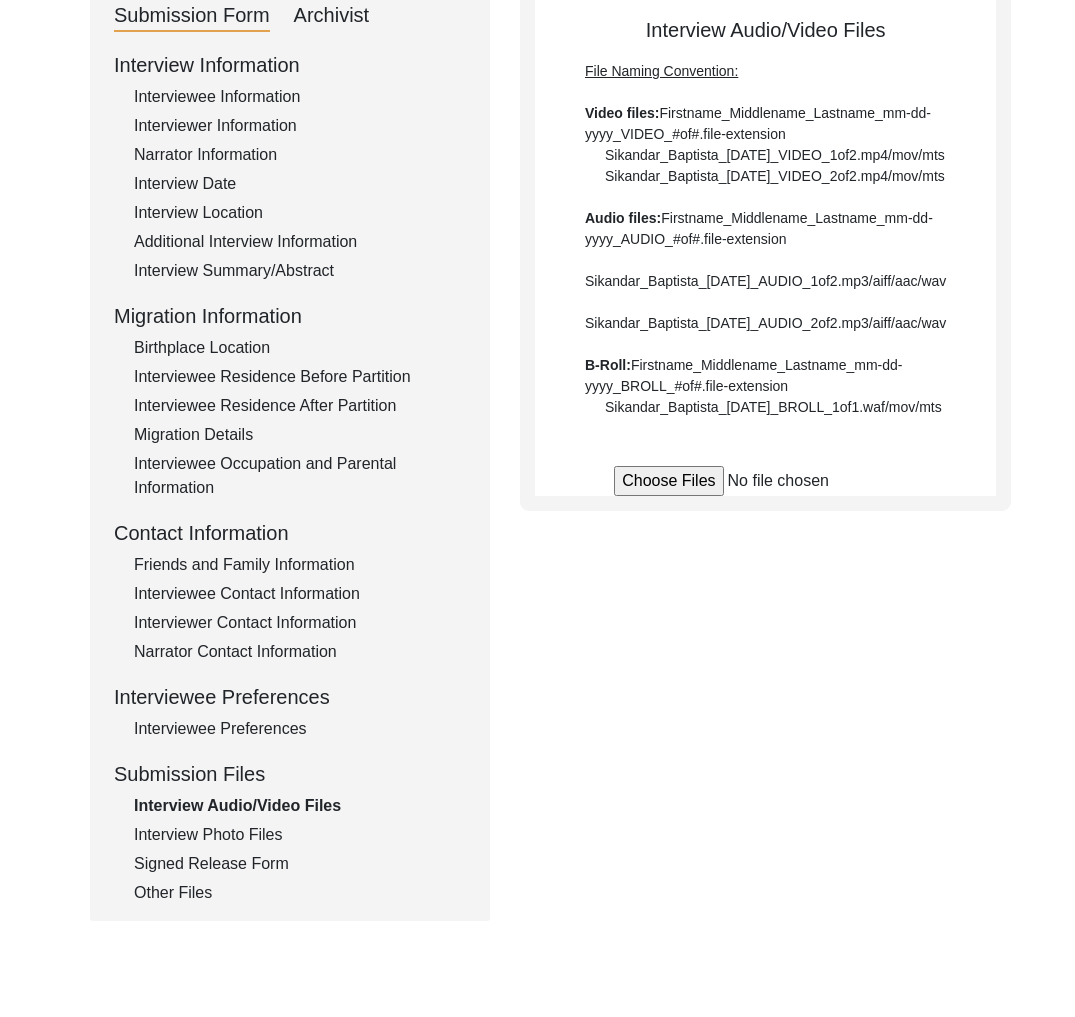scroll, scrollTop: 260, scrollLeft: 0, axis: vertical 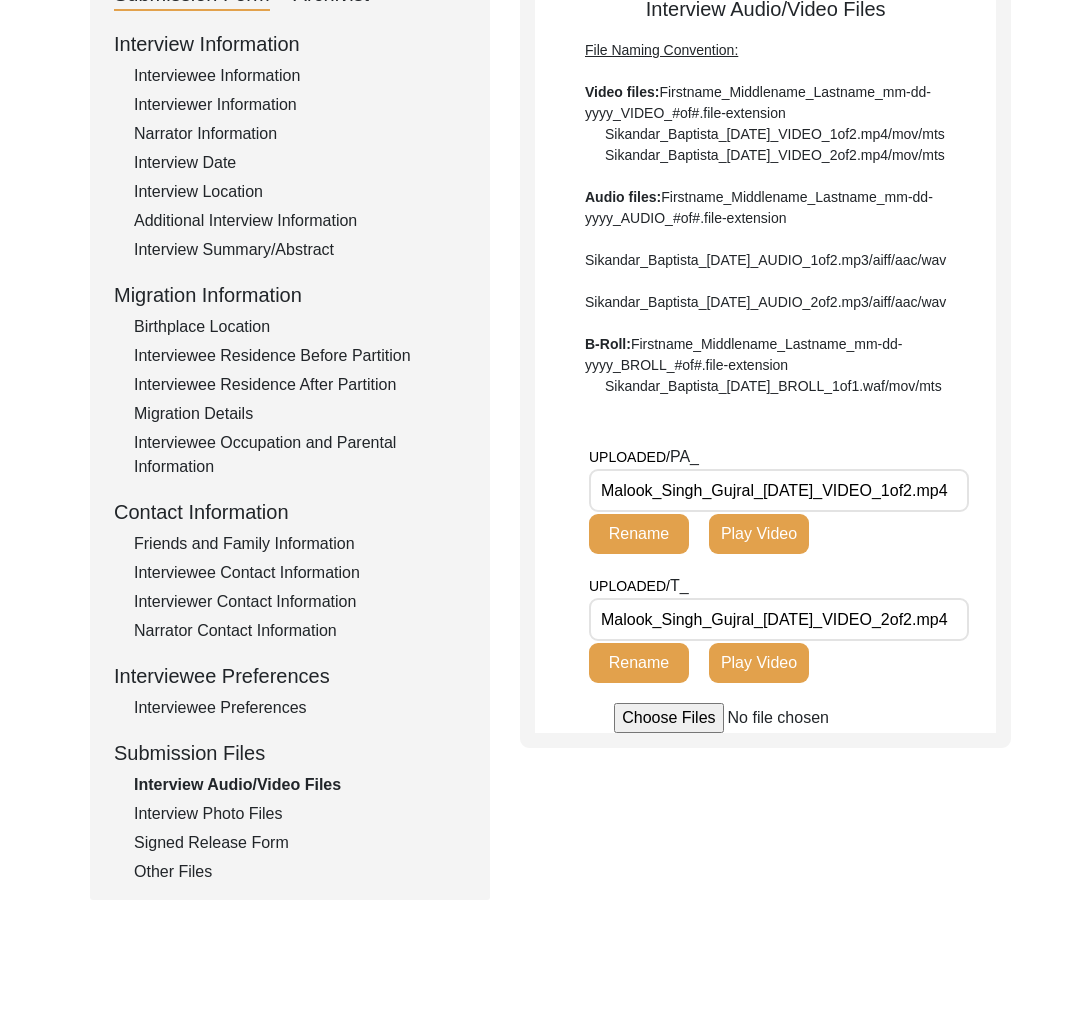 click on "Play Video" 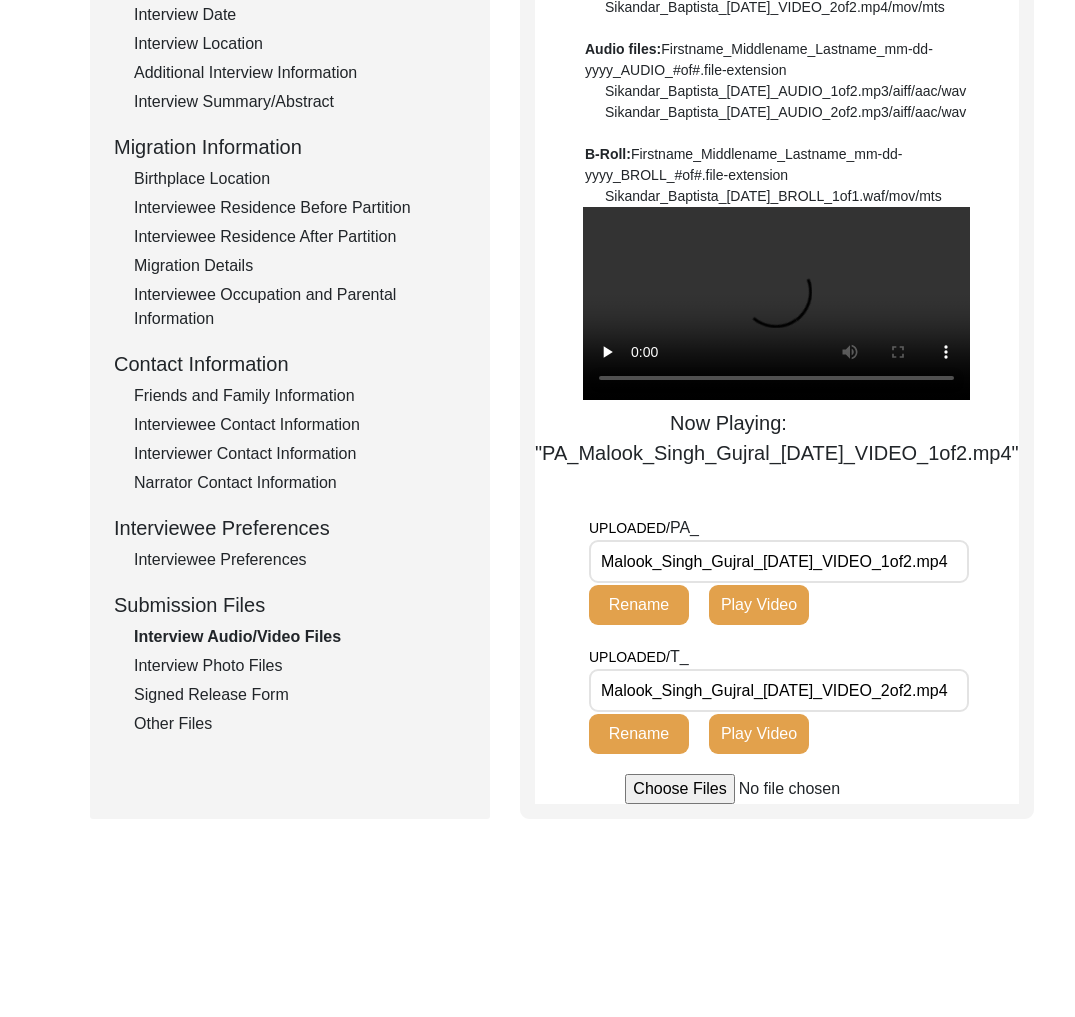 scroll, scrollTop: 425, scrollLeft: 0, axis: vertical 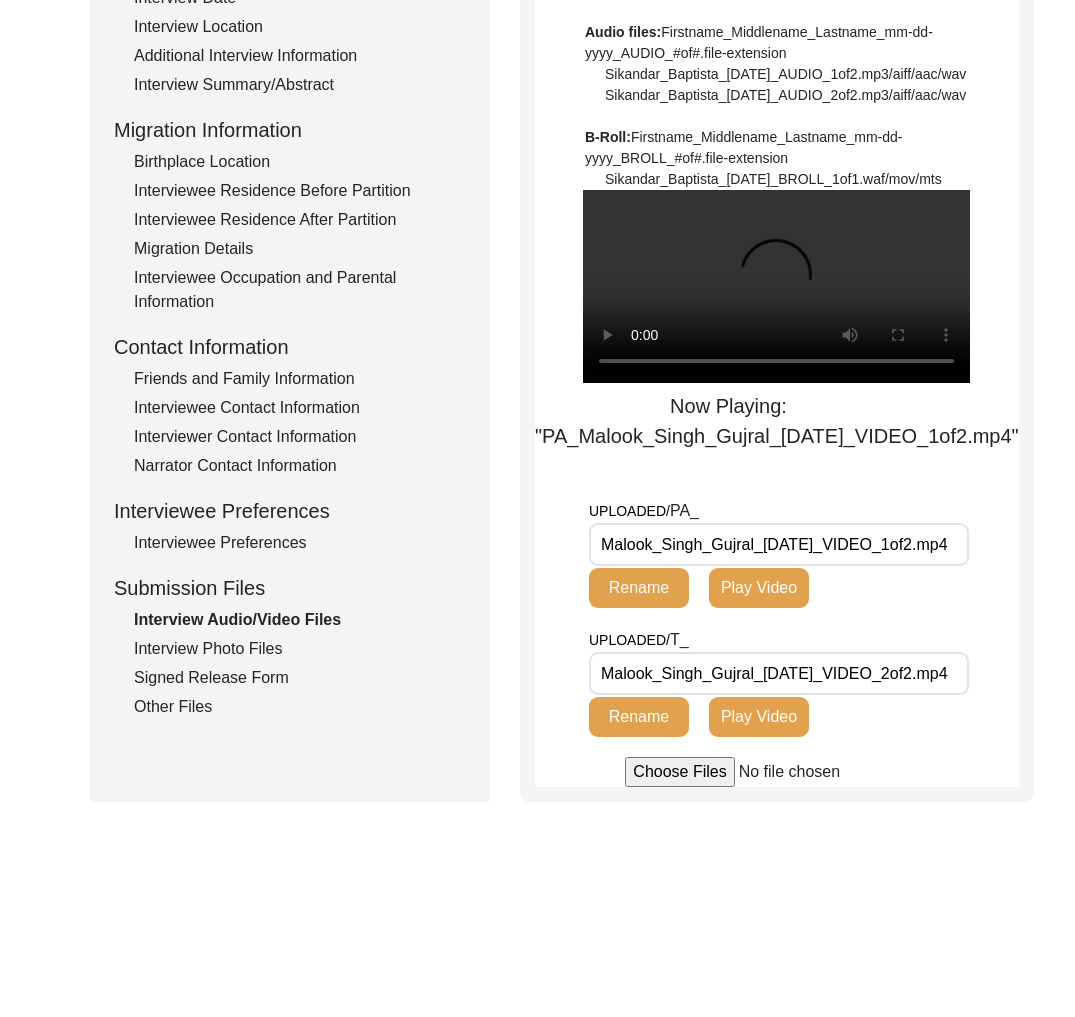 click on "Play Video" 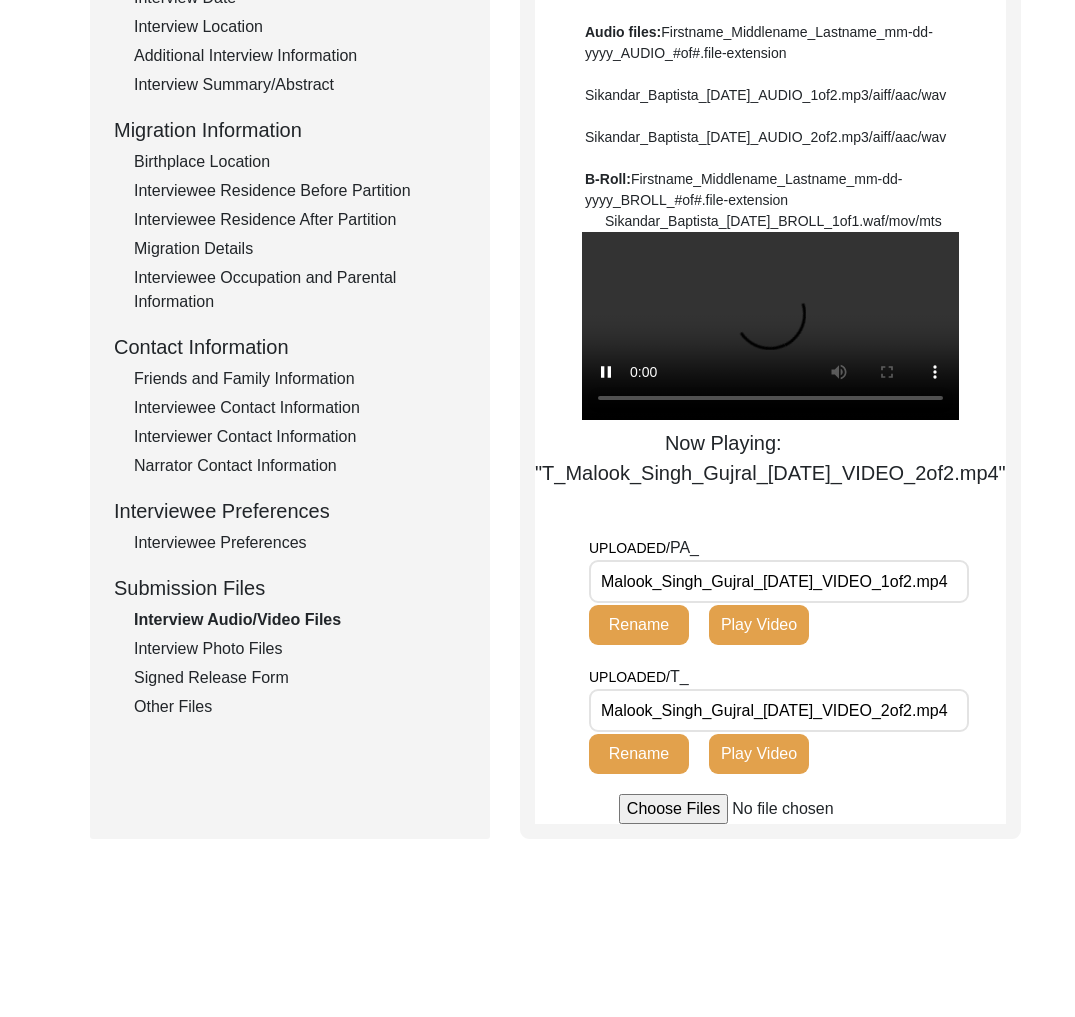 click at bounding box center (770, 326) 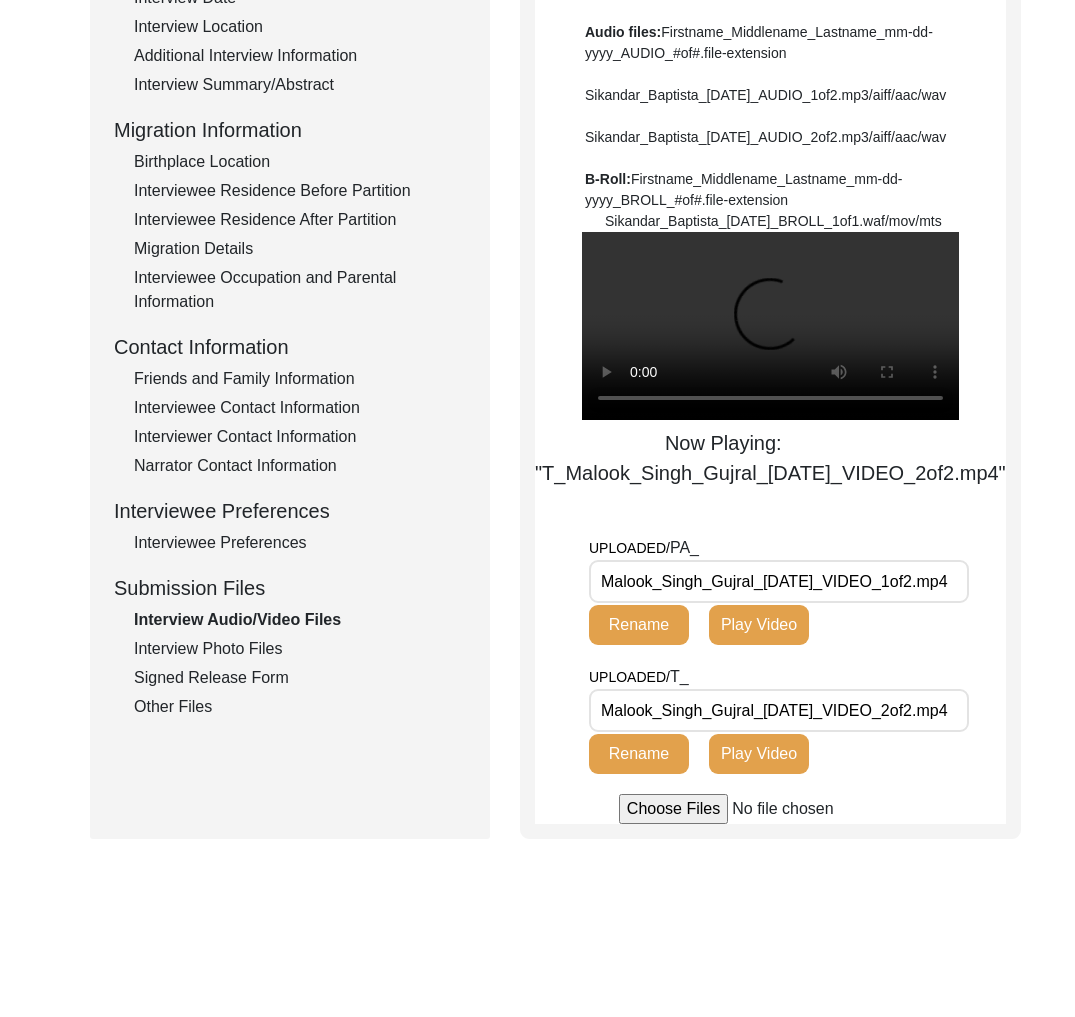 click on "Interview Photo Files" 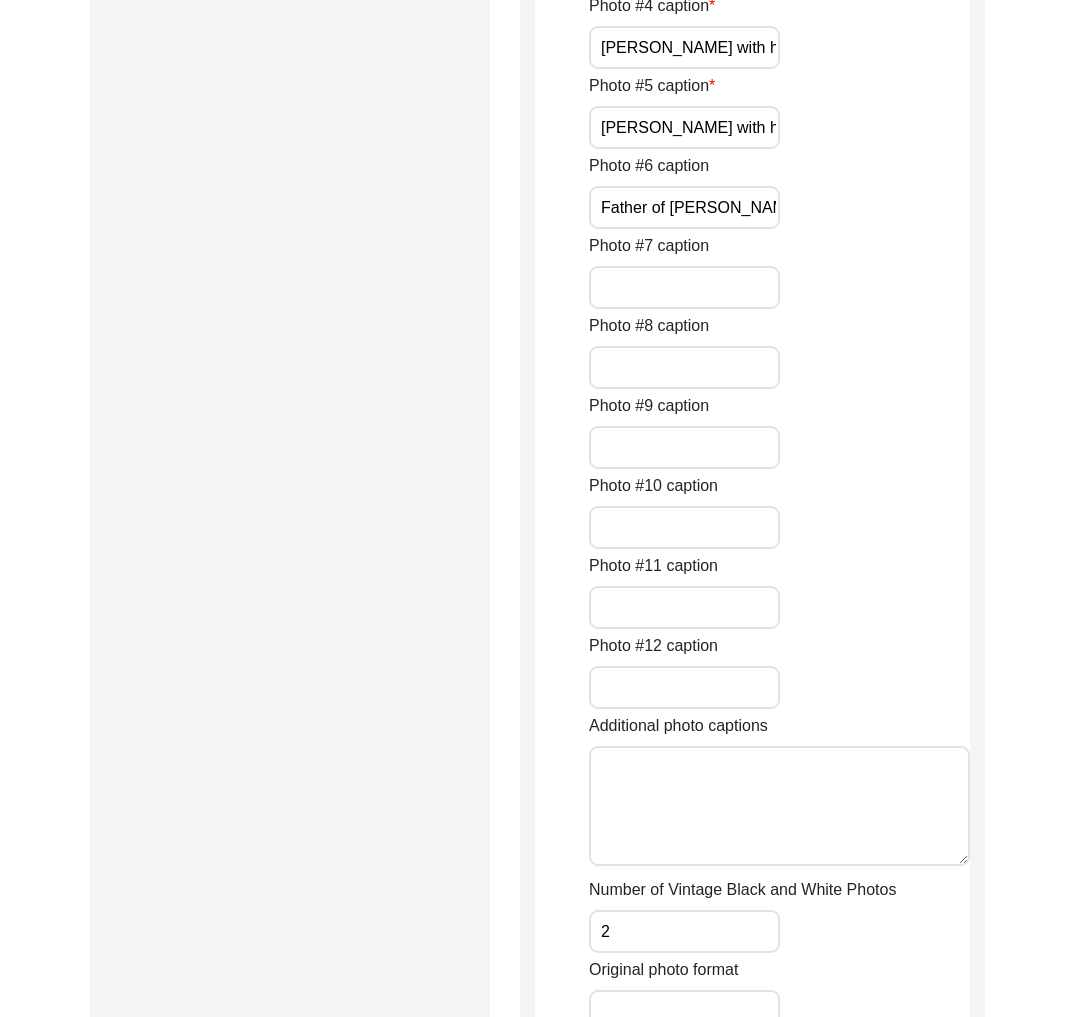 scroll, scrollTop: 881, scrollLeft: 0, axis: vertical 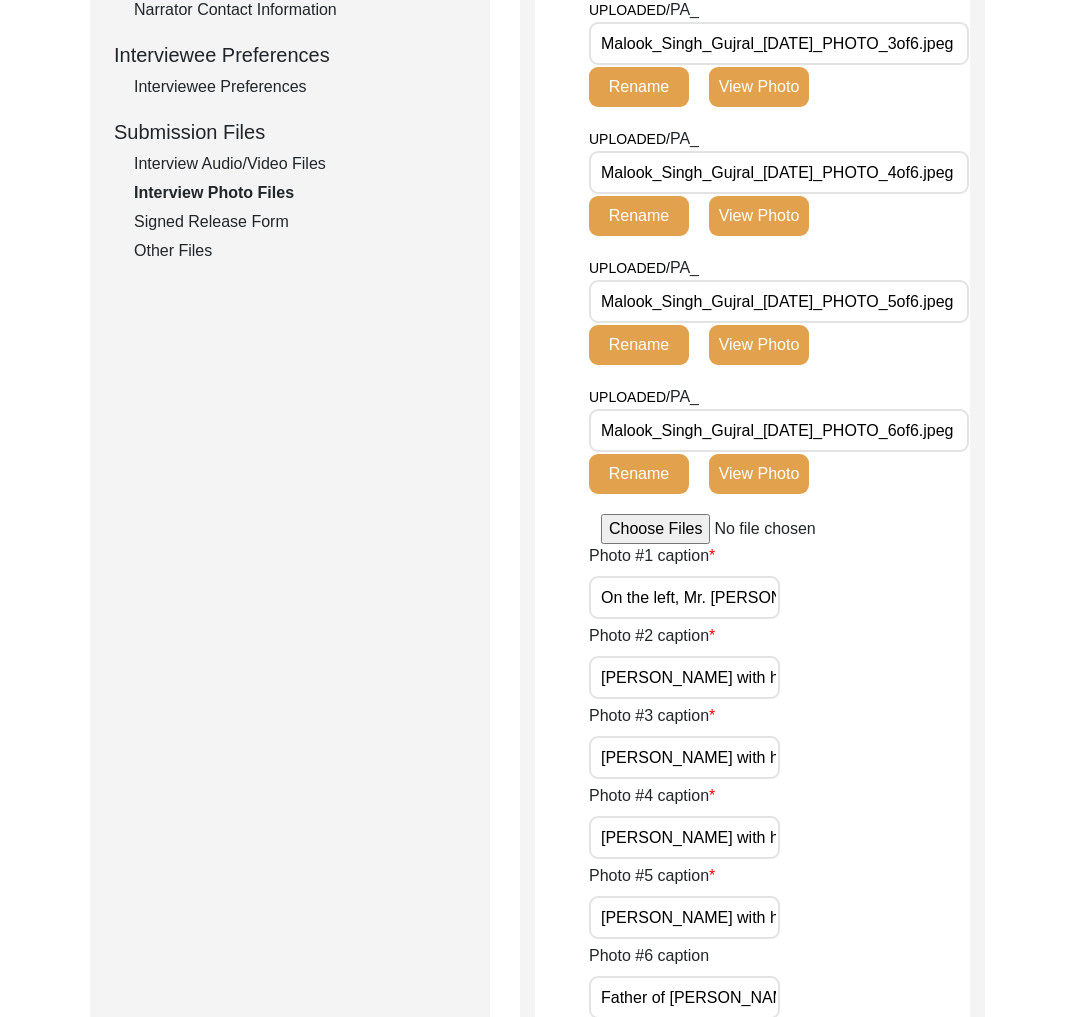click on "Signed Release Form" 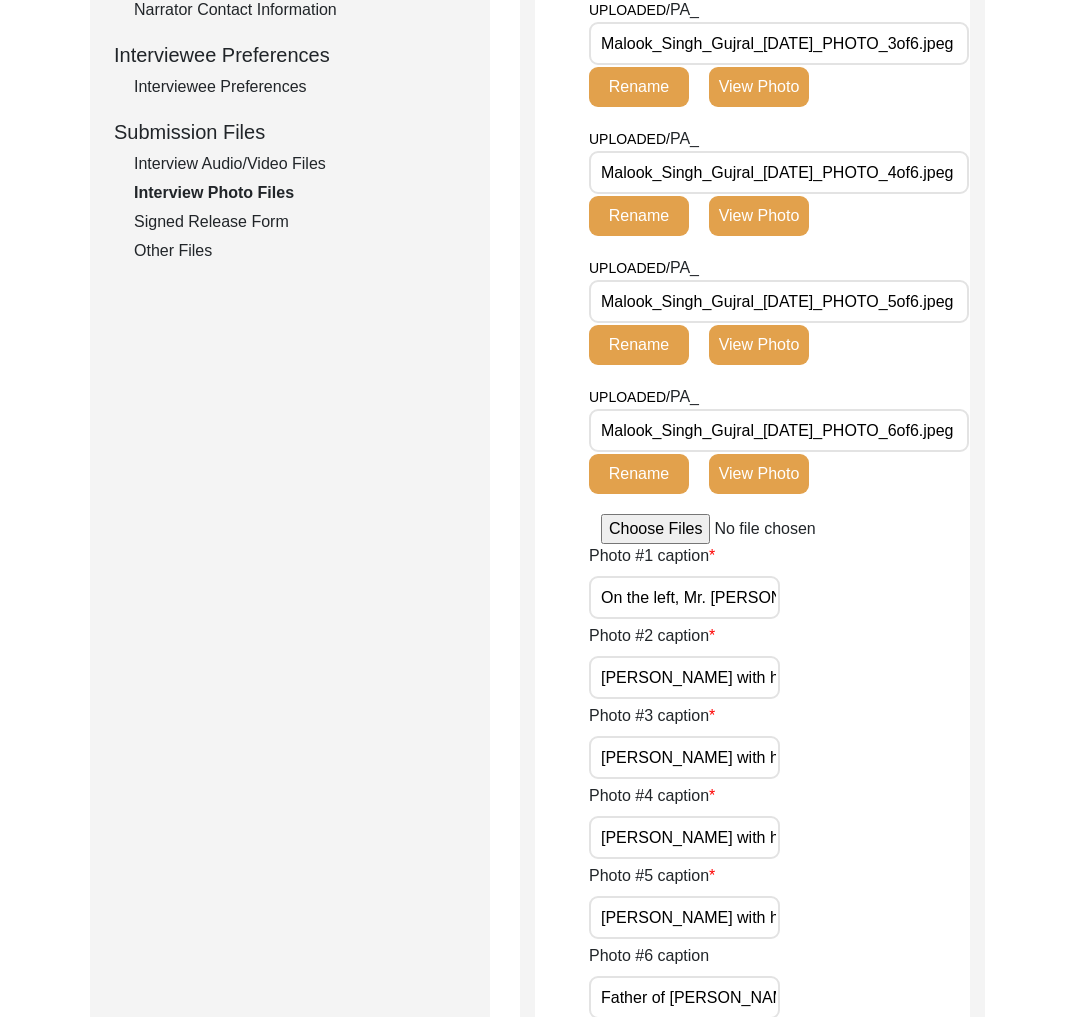 scroll, scrollTop: 429, scrollLeft: 0, axis: vertical 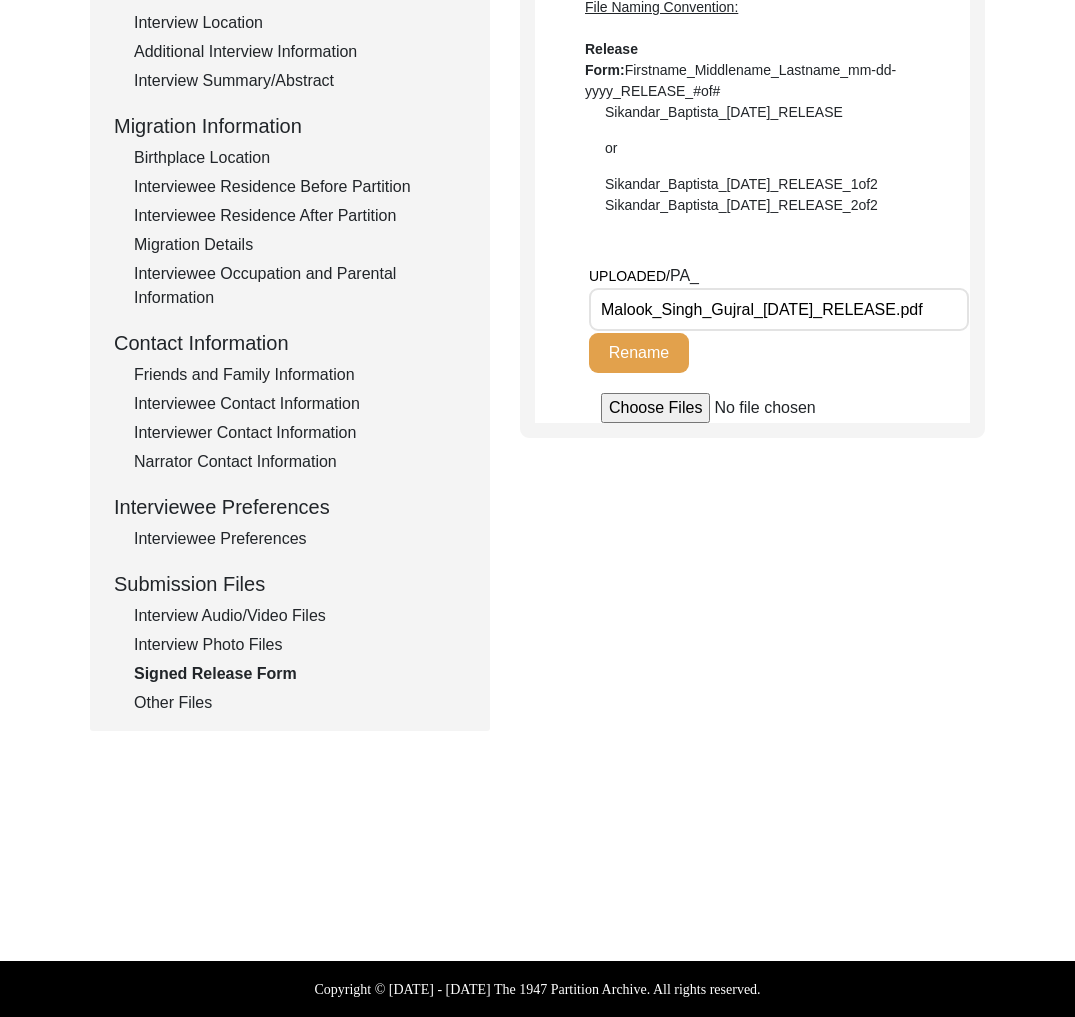 click on "Other Files" 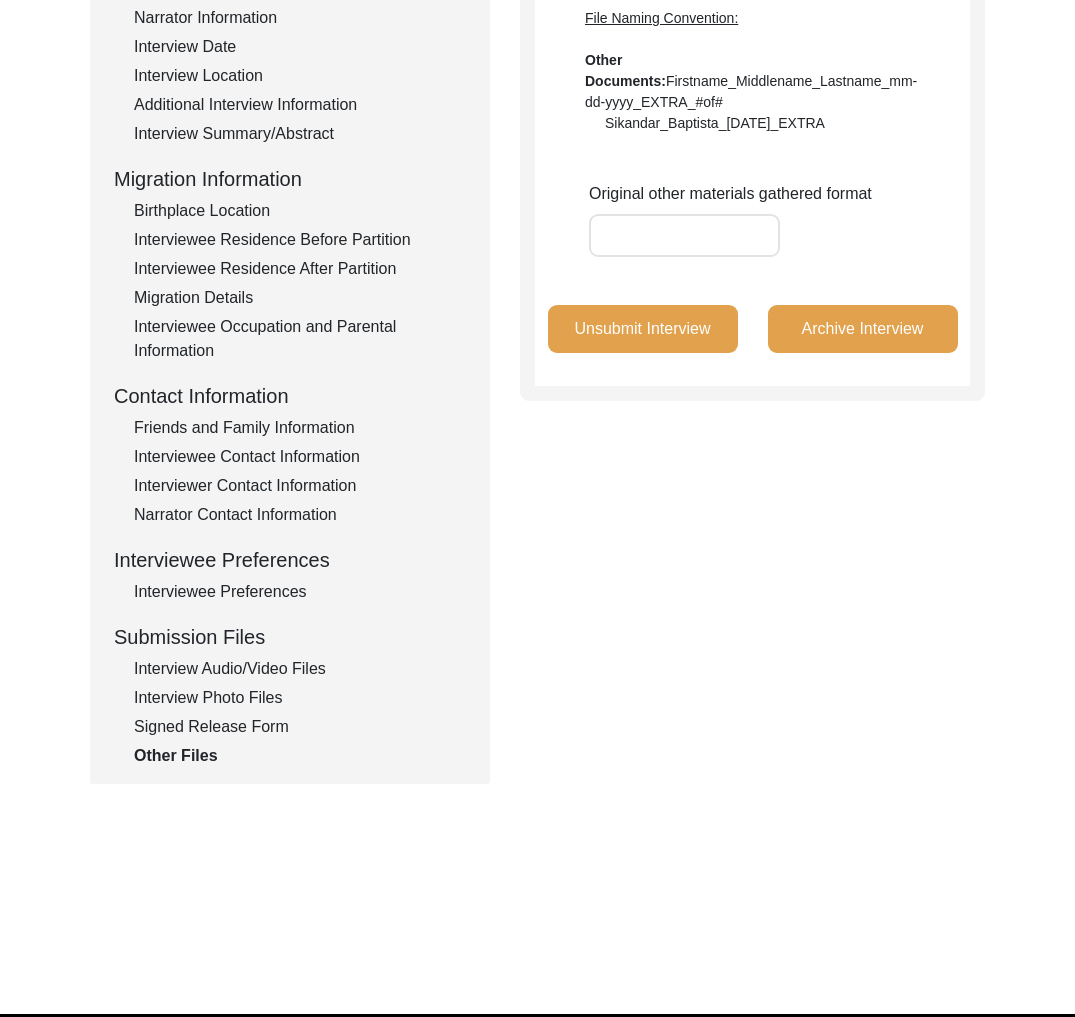 scroll, scrollTop: 0, scrollLeft: 0, axis: both 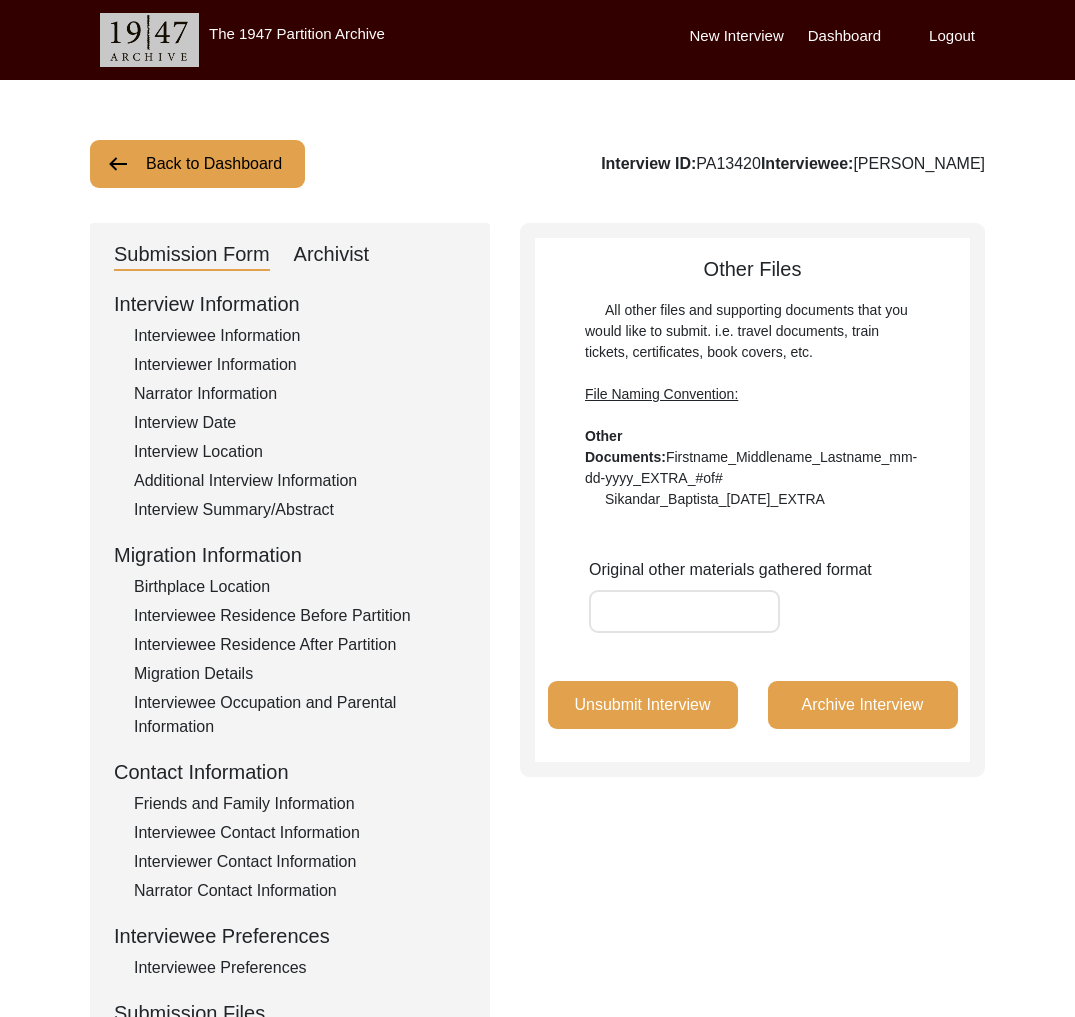 click on "Back to Dashboard" 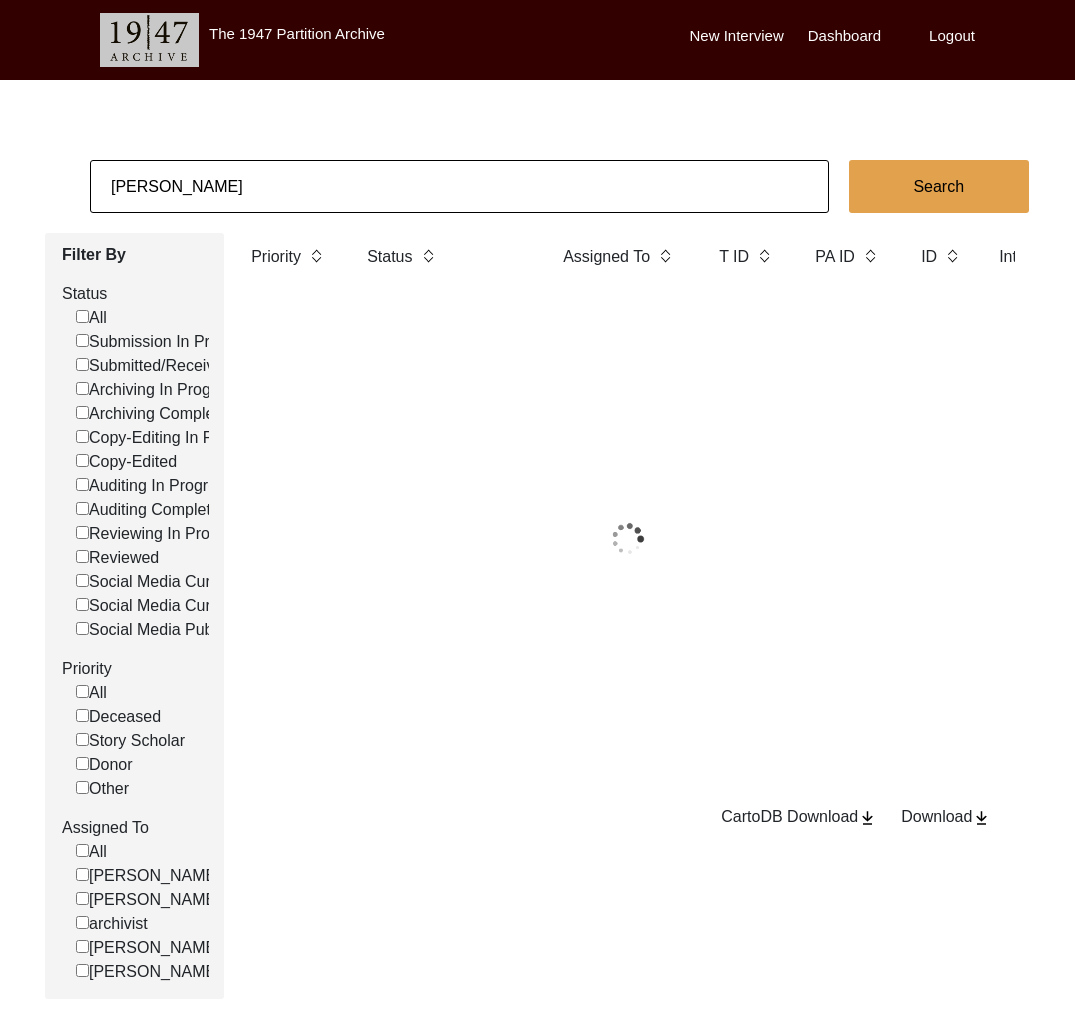 drag, startPoint x: 231, startPoint y: 155, endPoint x: 248, endPoint y: 188, distance: 37.12142 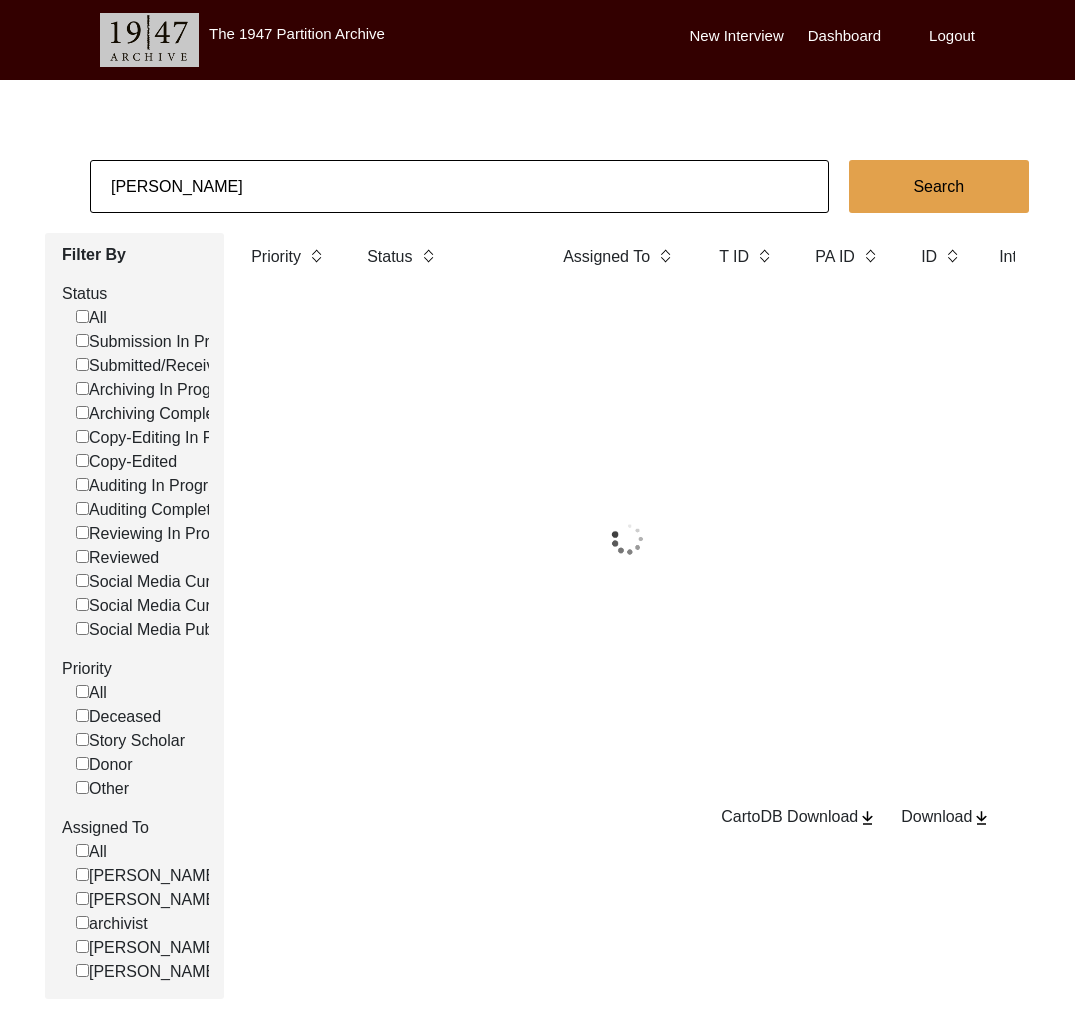 click on "[PERSON_NAME]" 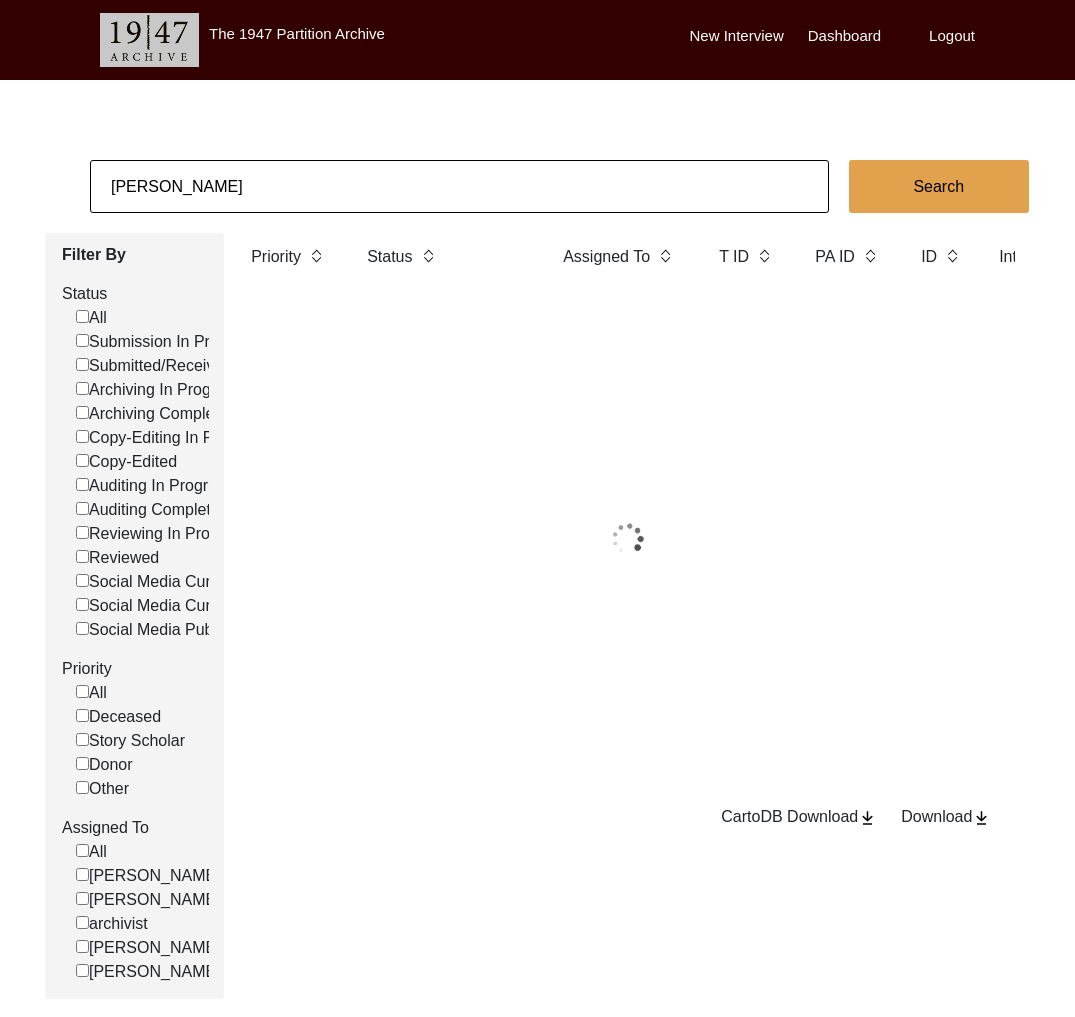 click on "[PERSON_NAME]" 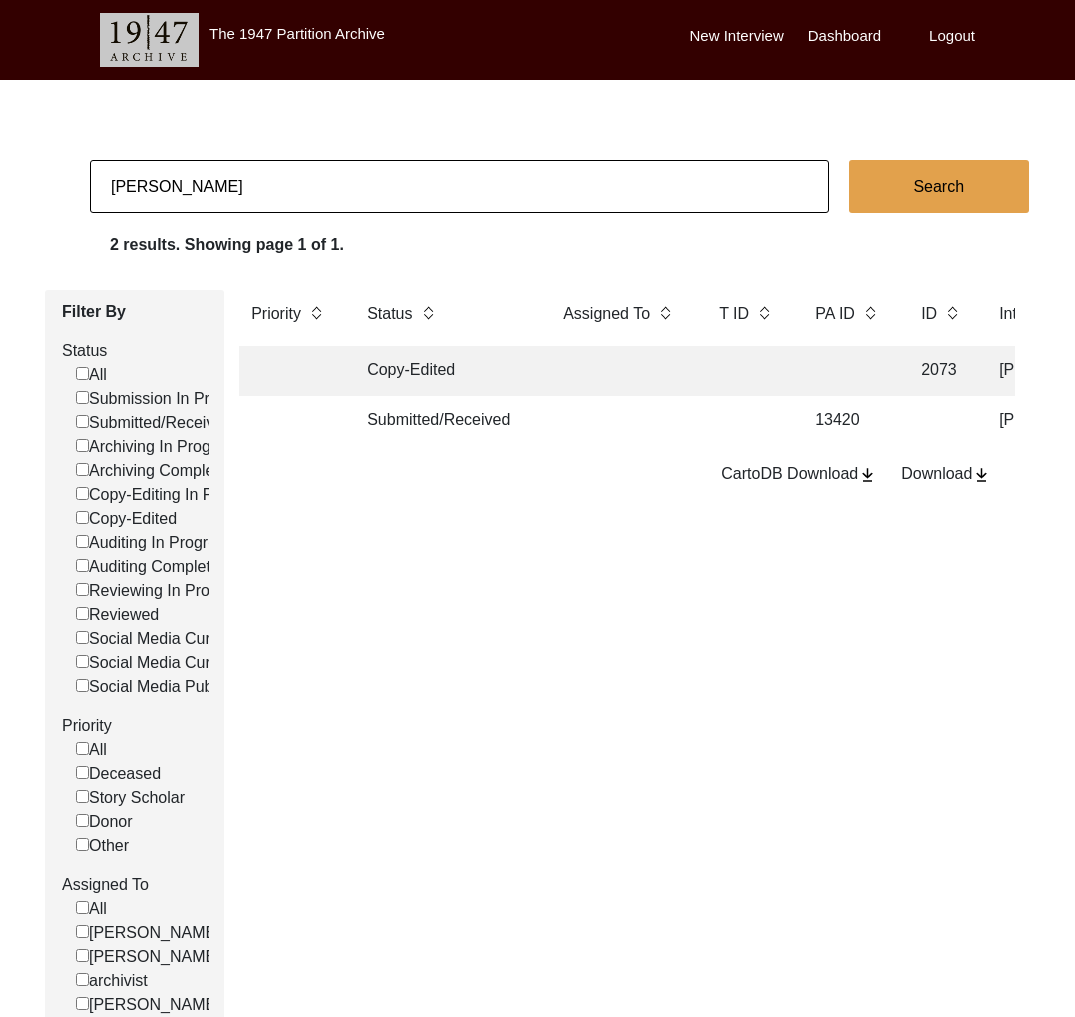 click on "[PERSON_NAME]" 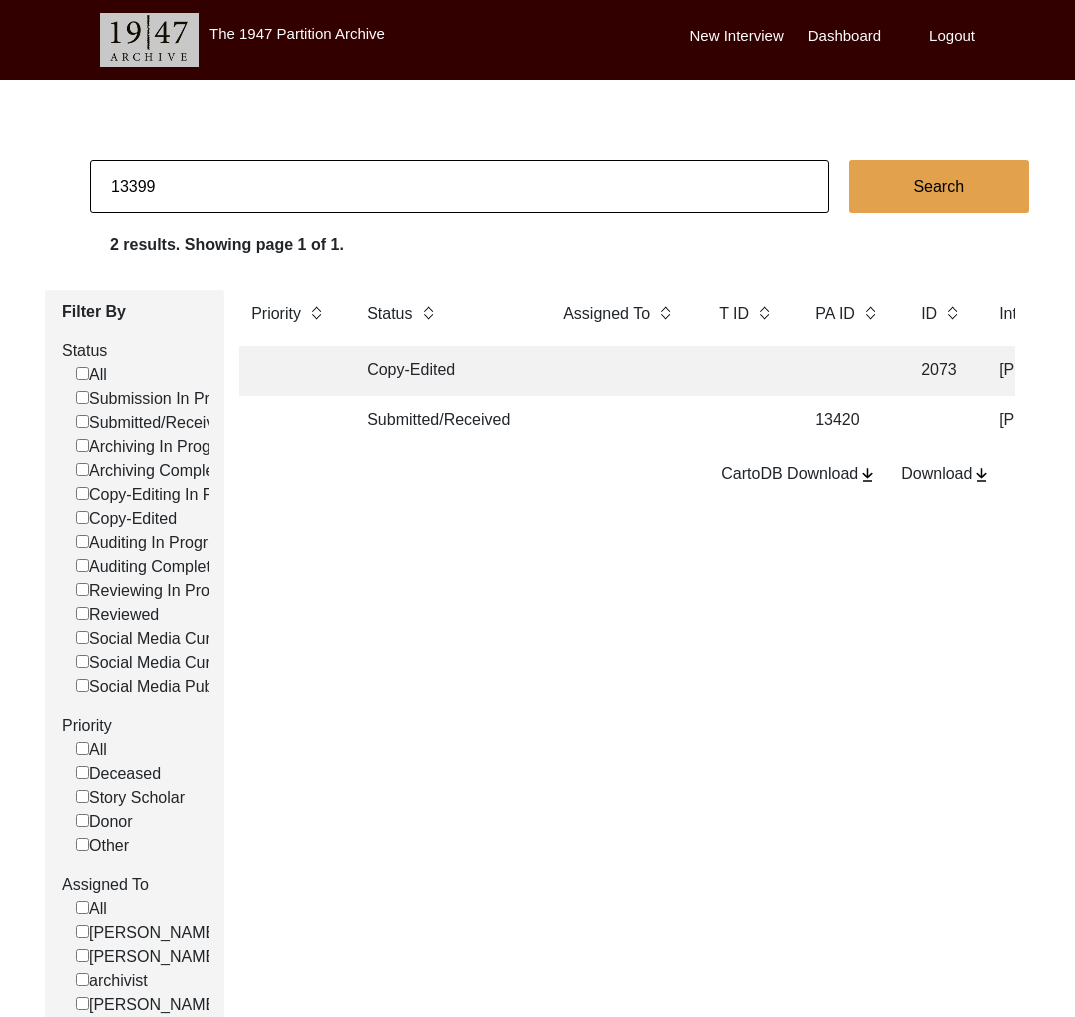type on "13399" 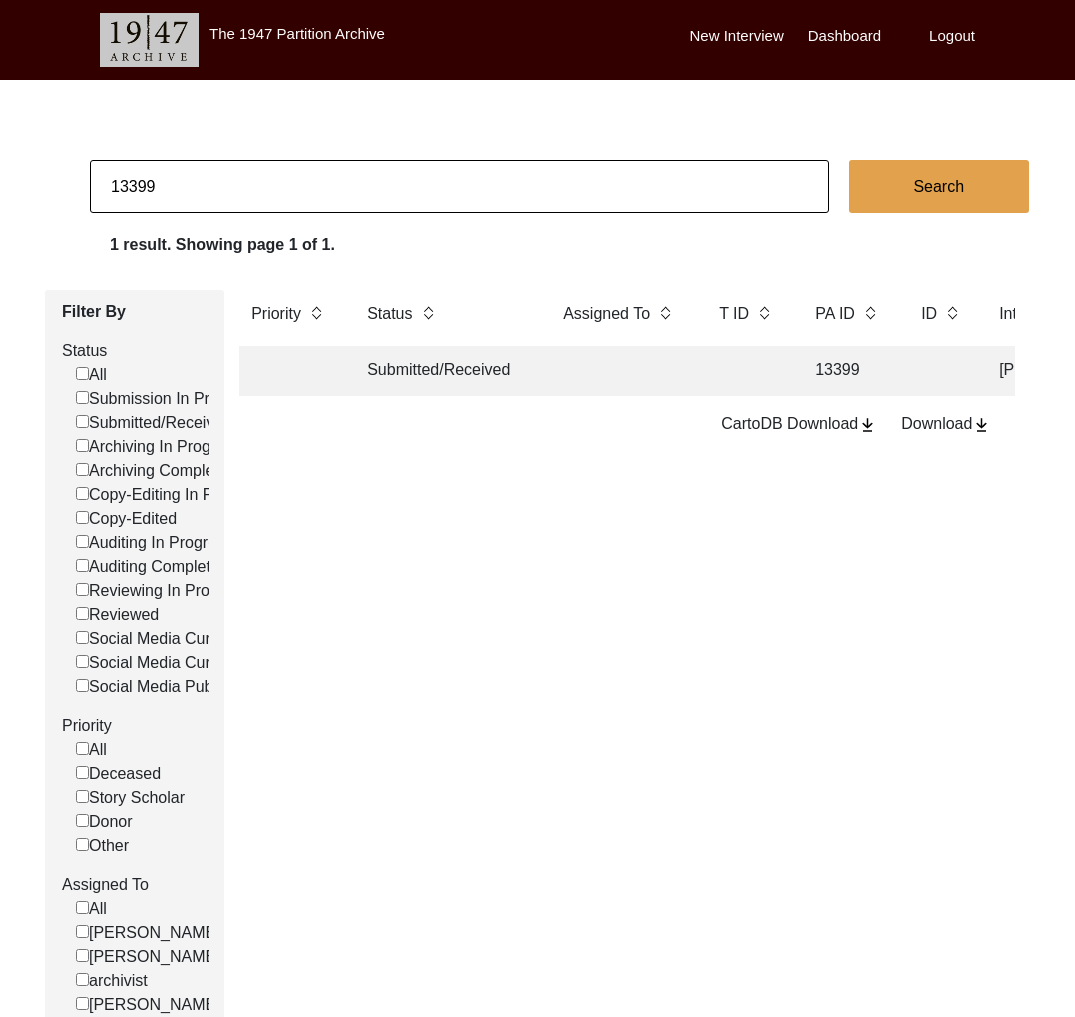 click on "Submitted/Received" 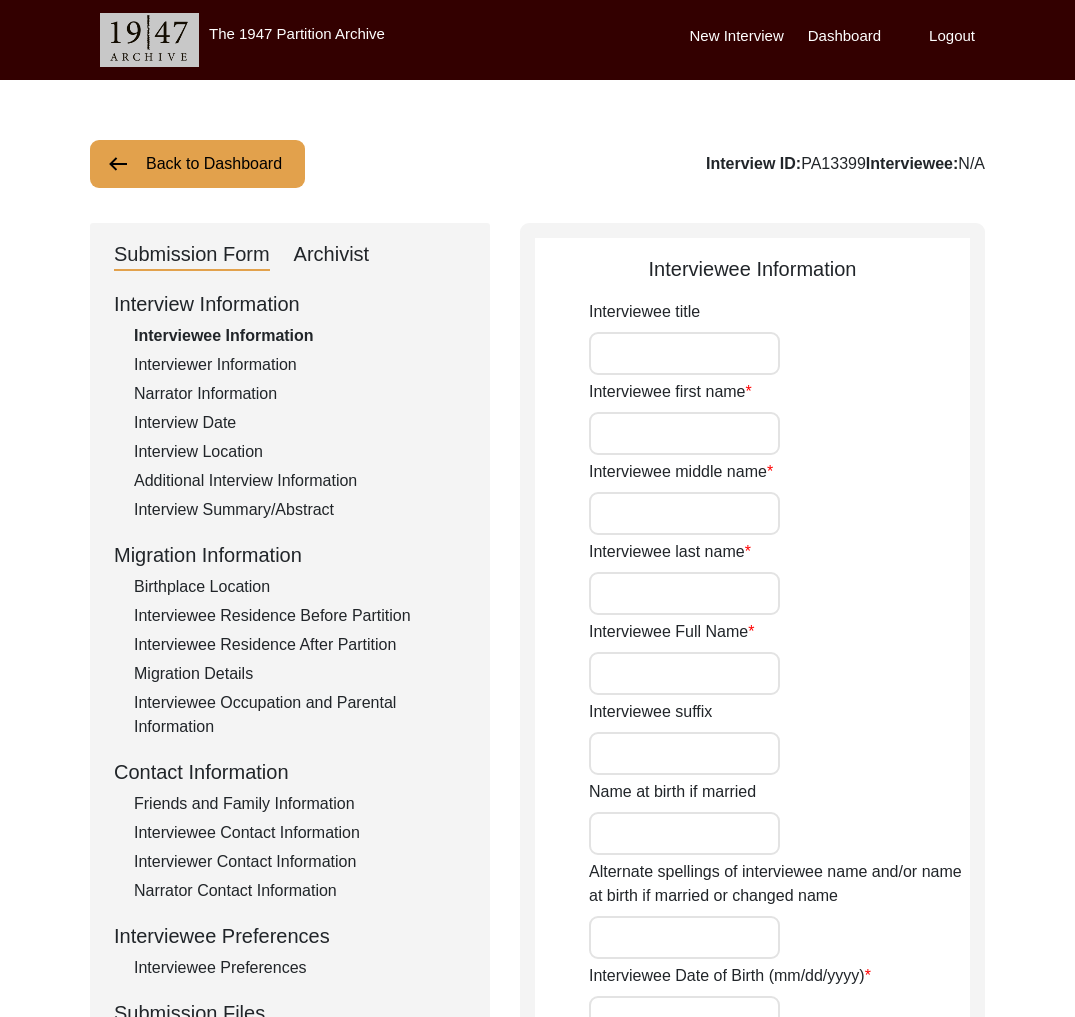 type on "NIL" 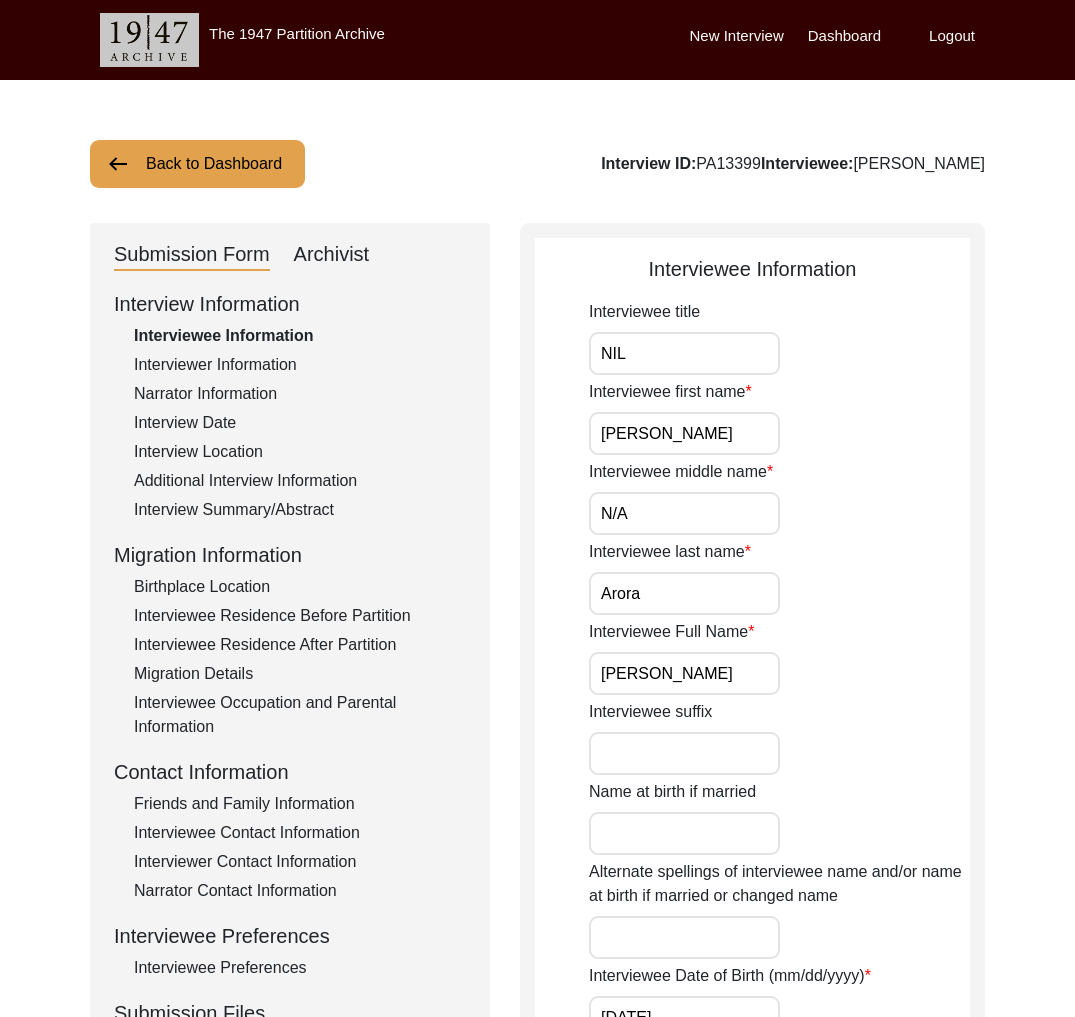 click on "Archivist" 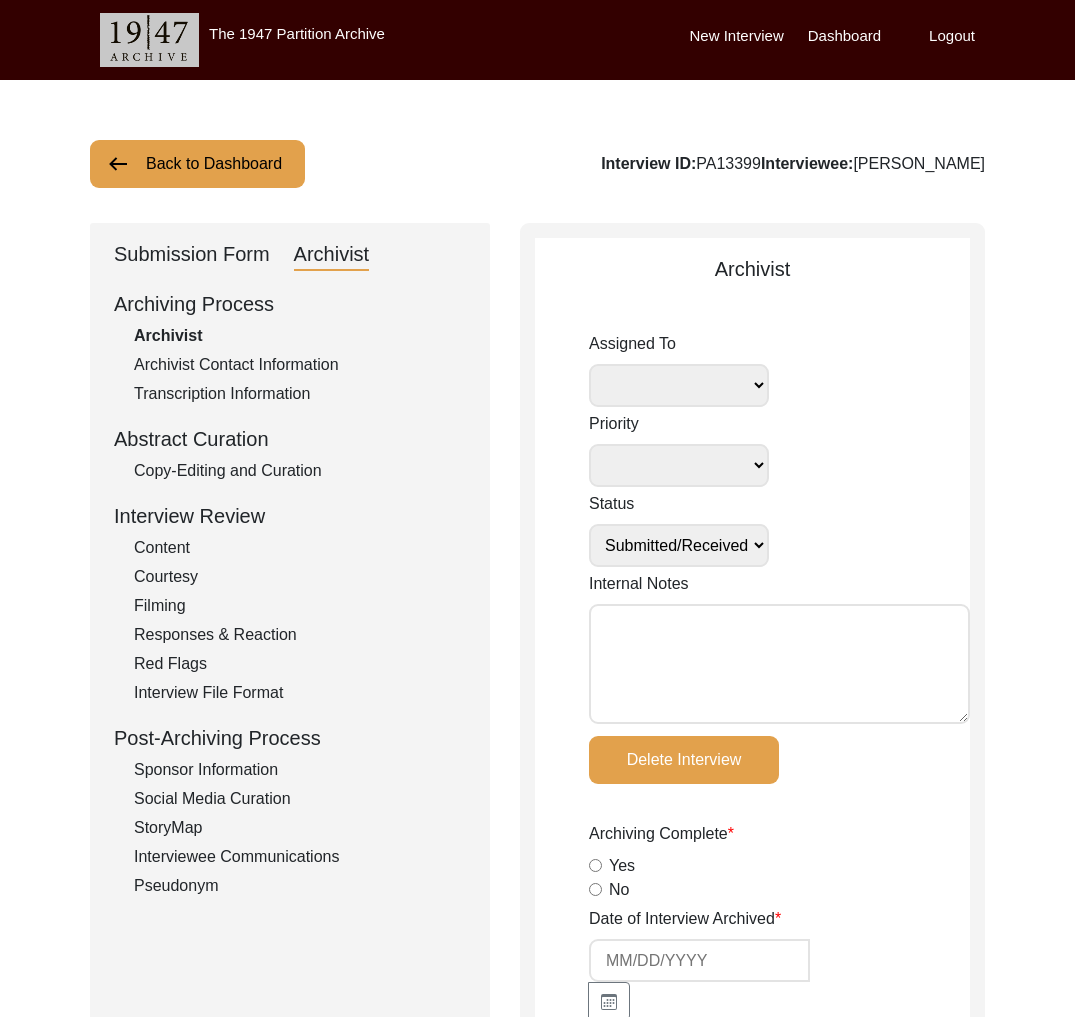 click on "Submission Form" 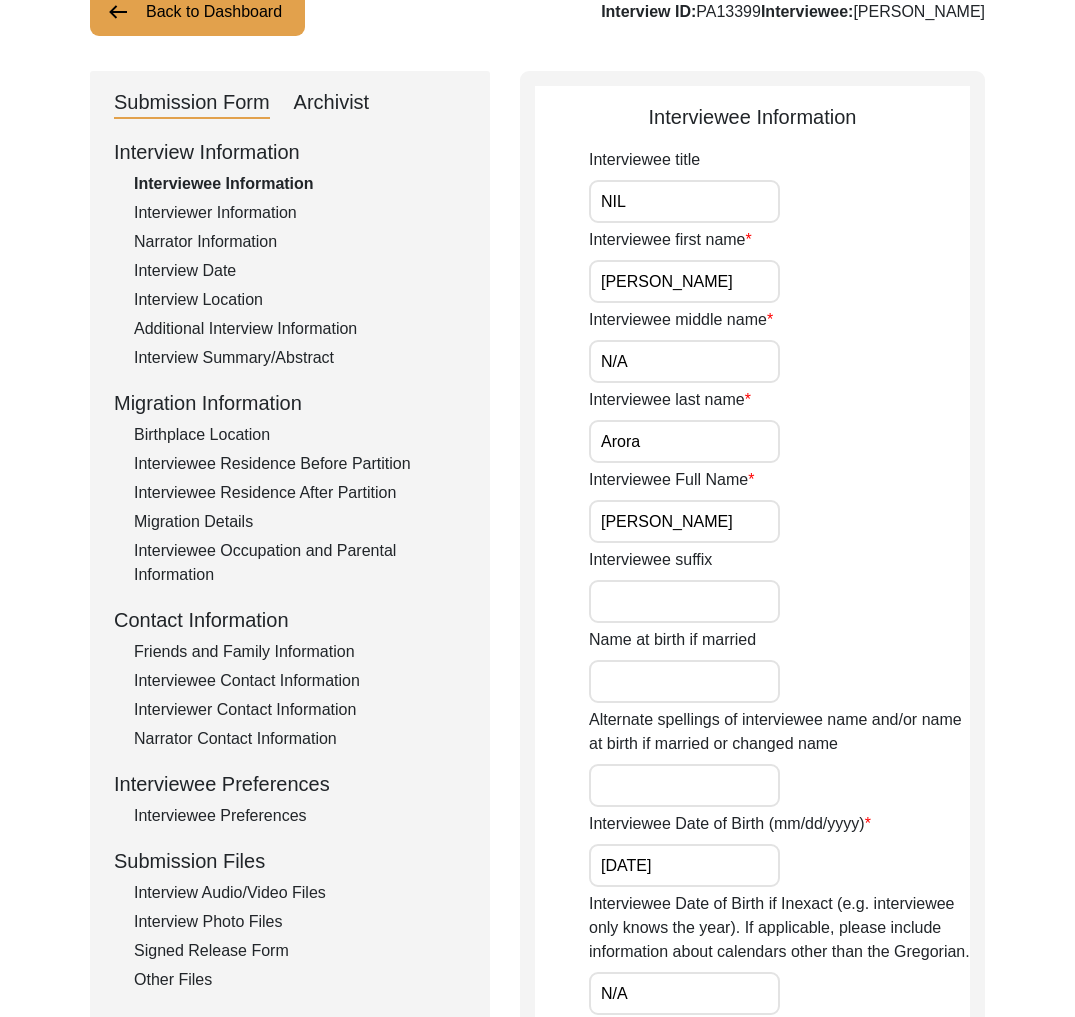 scroll, scrollTop: 385, scrollLeft: 0, axis: vertical 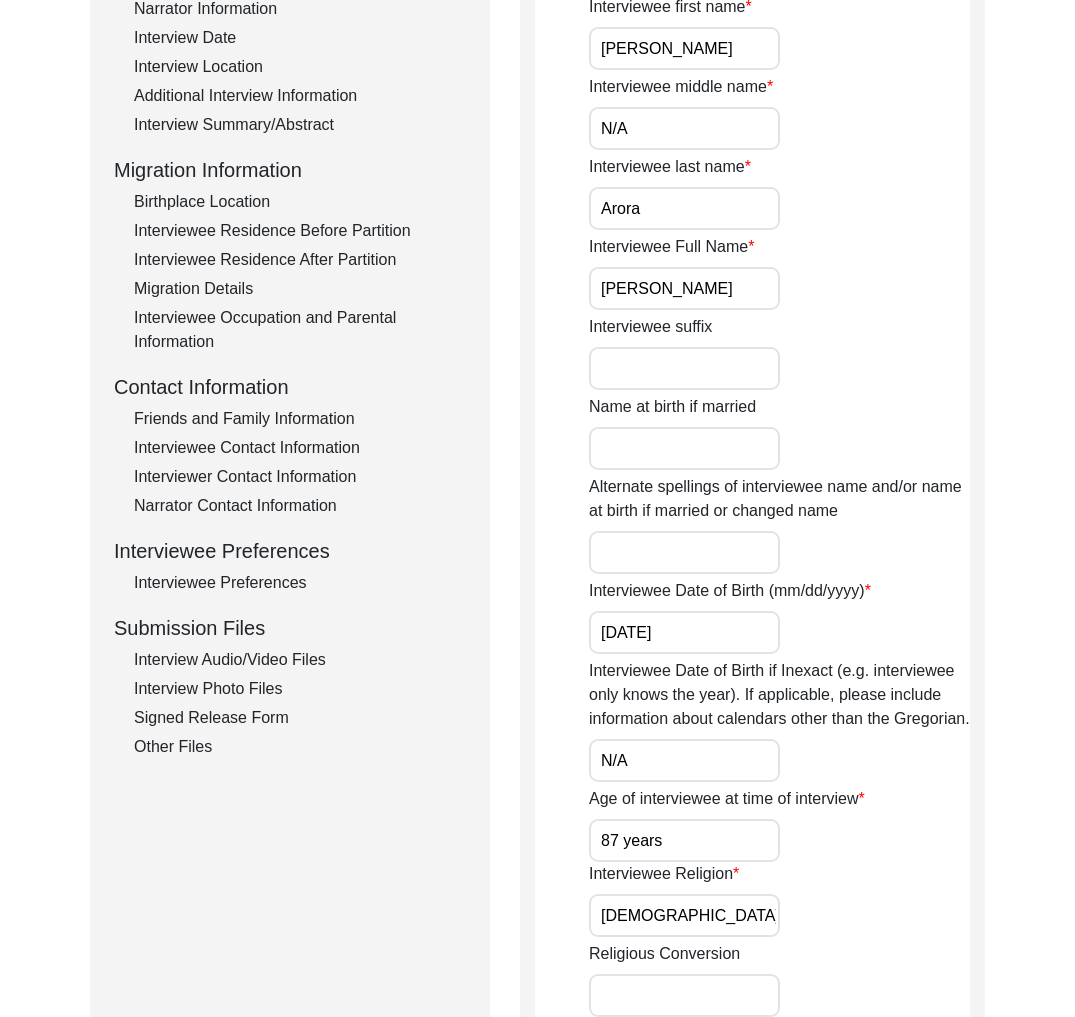 click on "Interview Audio/Video Files" 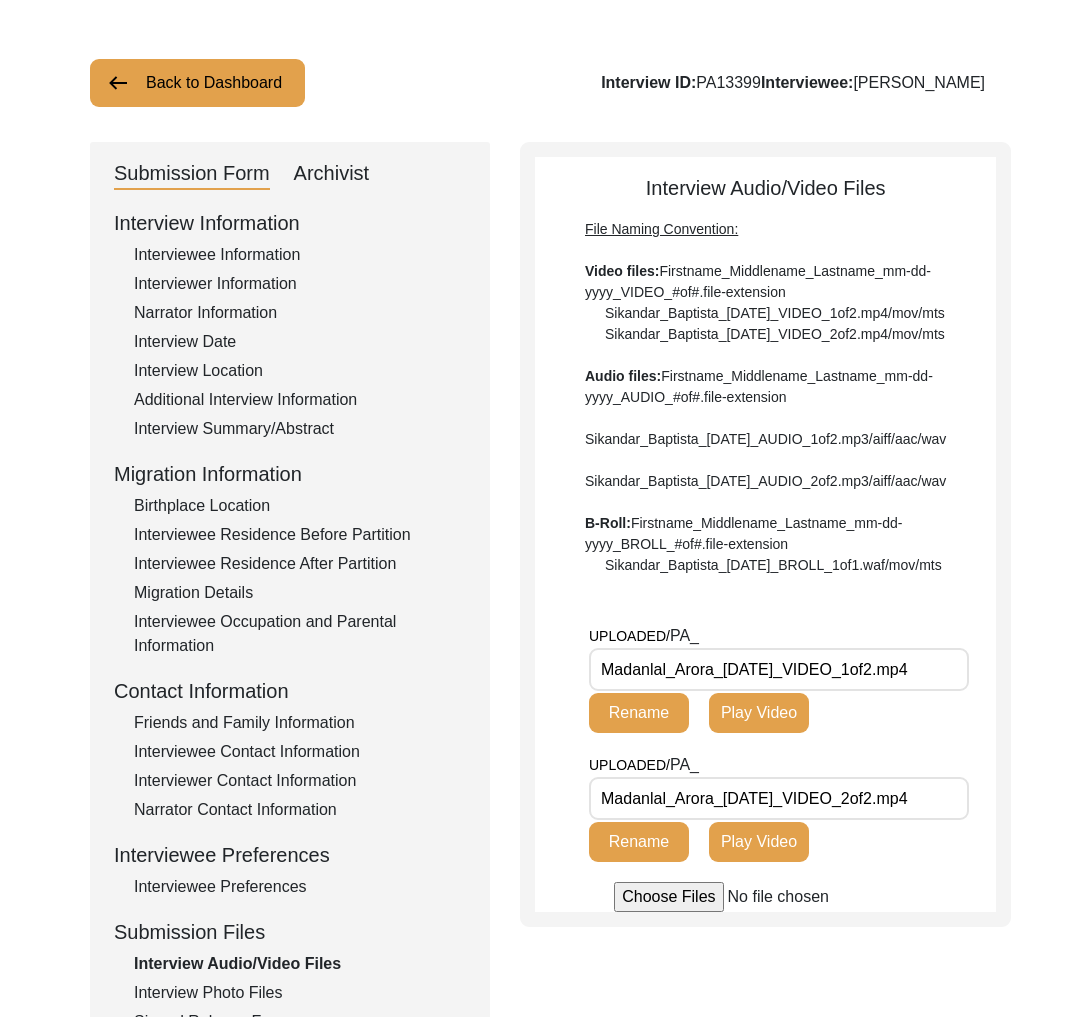 scroll, scrollTop: 0, scrollLeft: 0, axis: both 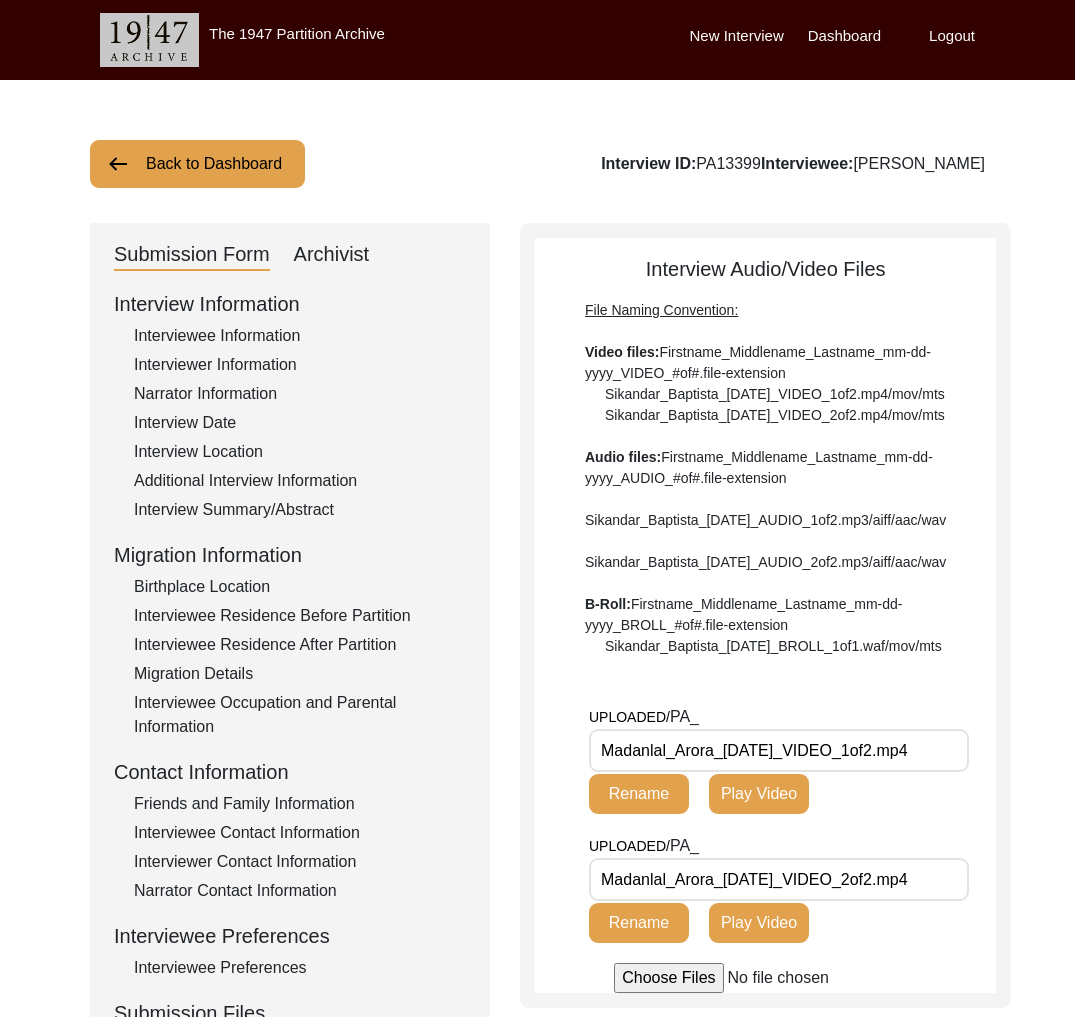 click on "Archivist" 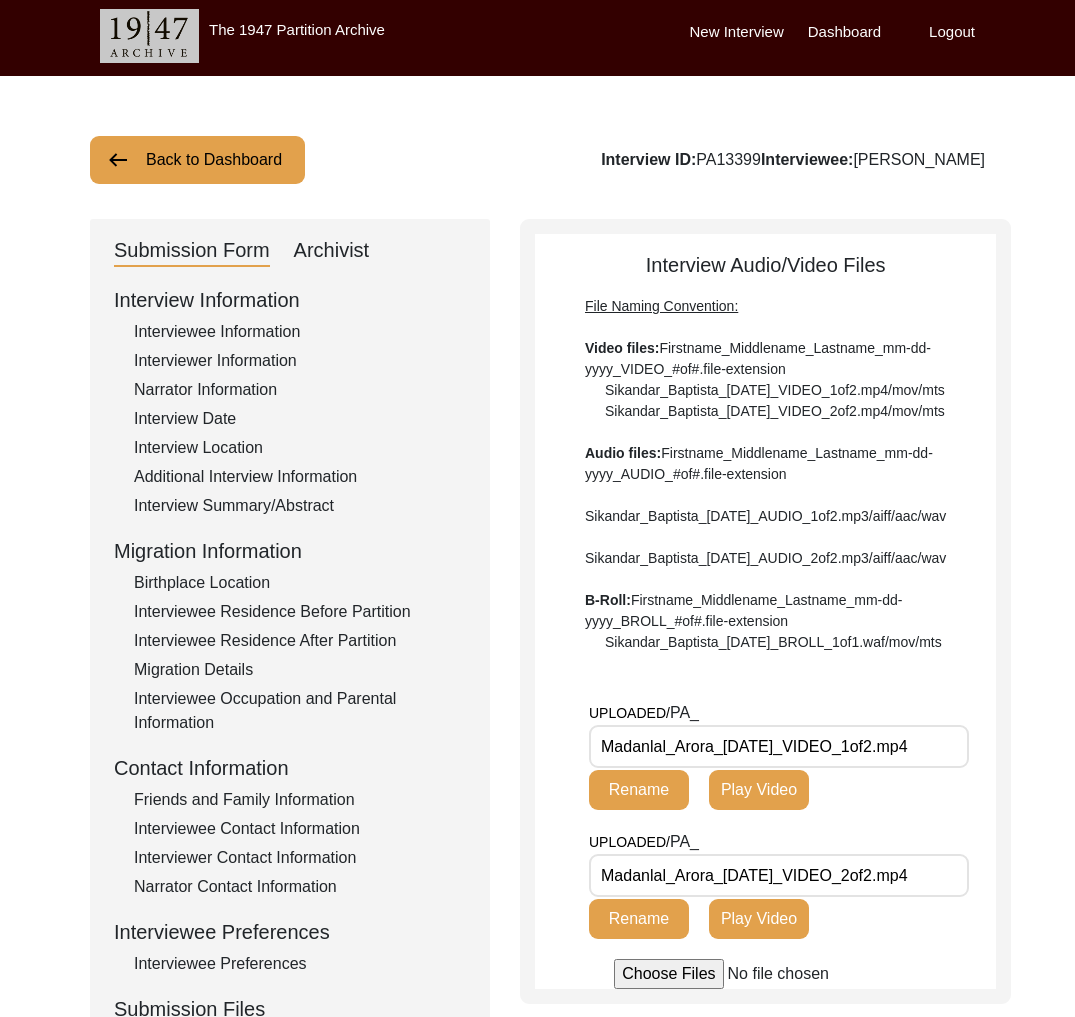 select on "Submitted/Received" 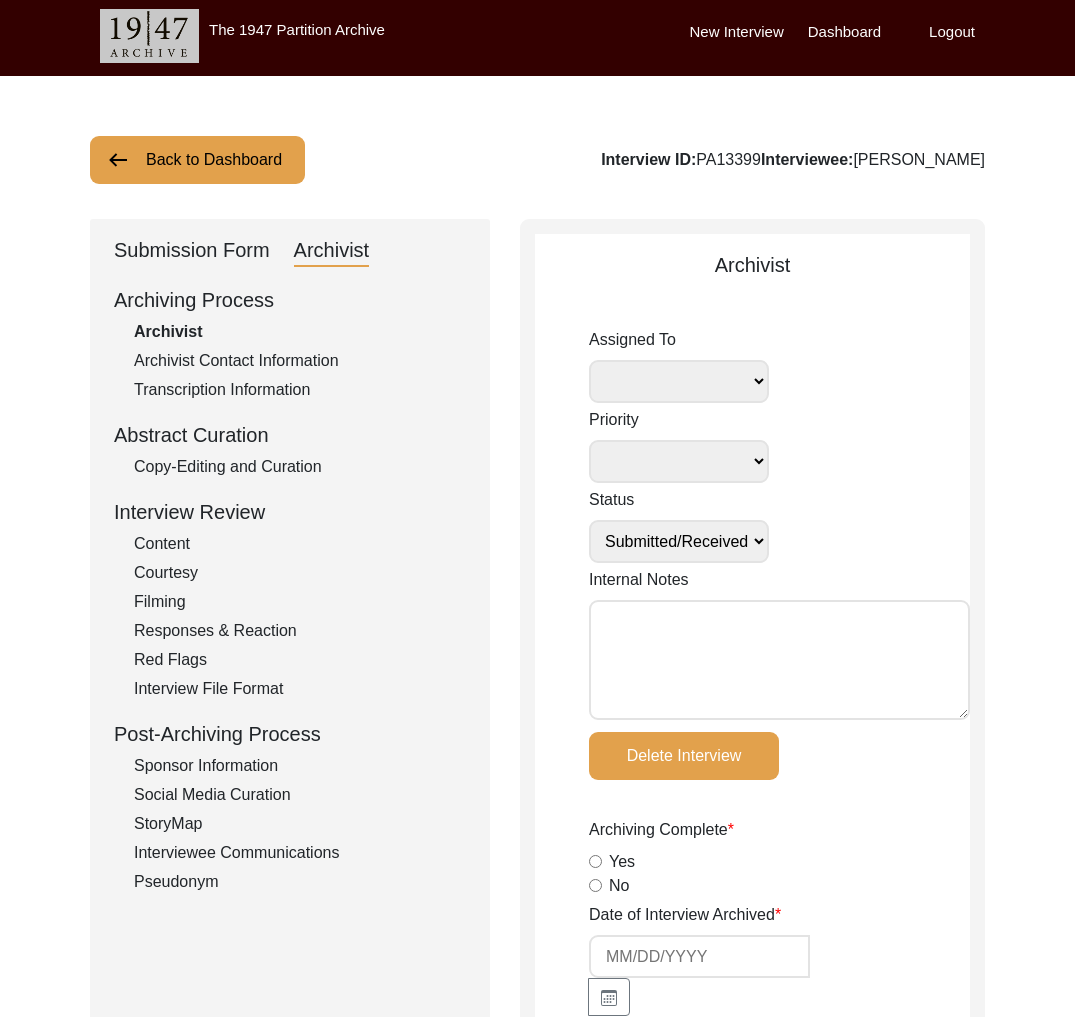 click on "Internal Notes" at bounding box center (779, 660) 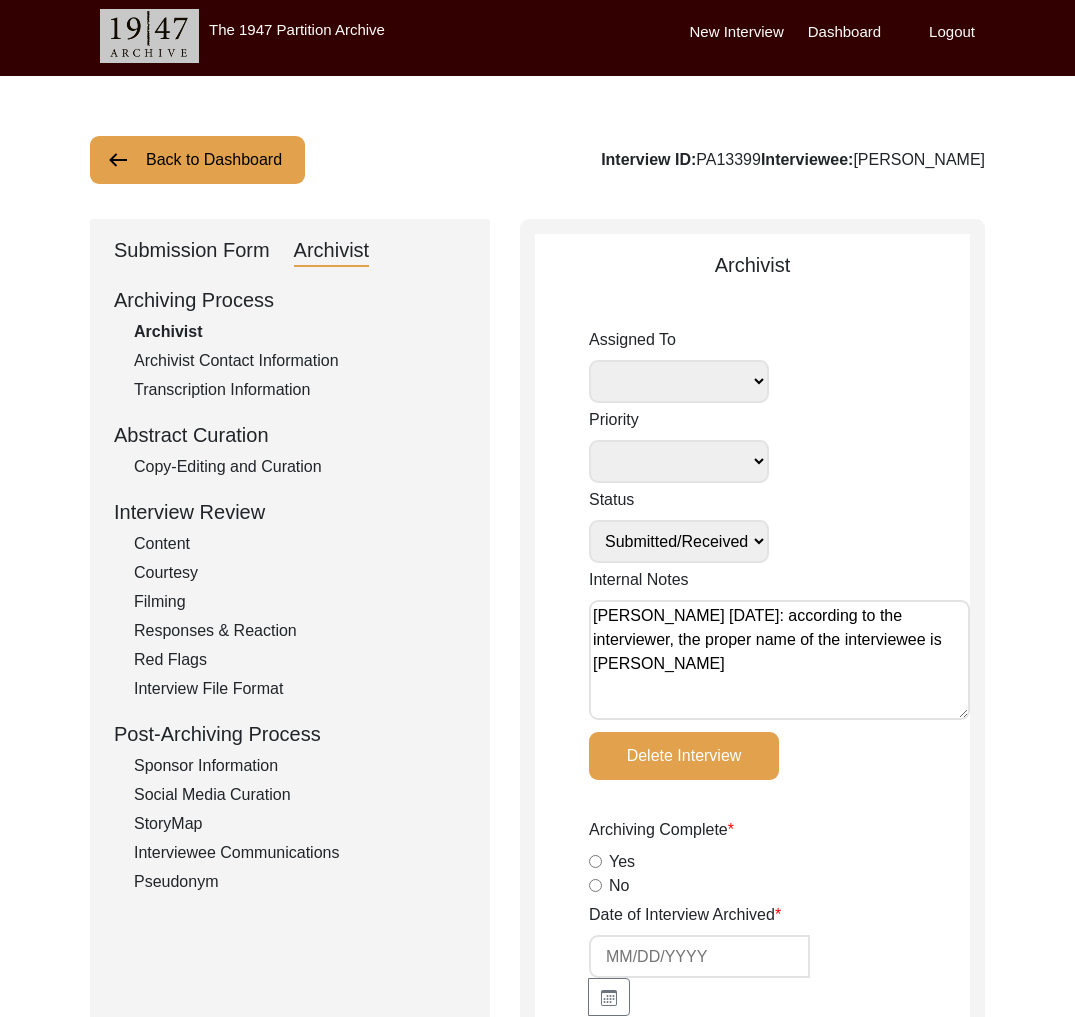 type on "[PERSON_NAME] [DATE]: according to the interviewer, the proper name of the interviewee is [PERSON_NAME]" 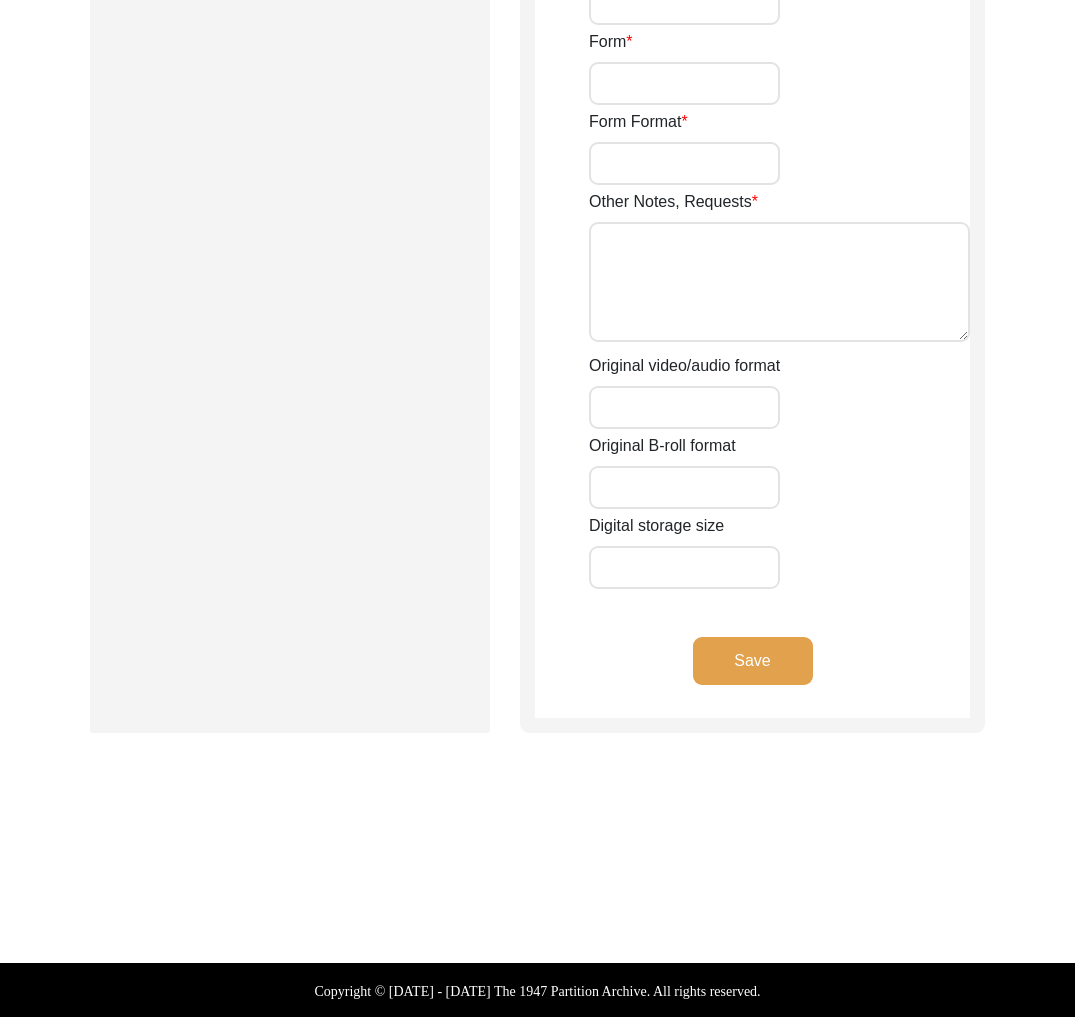 click on "Save" 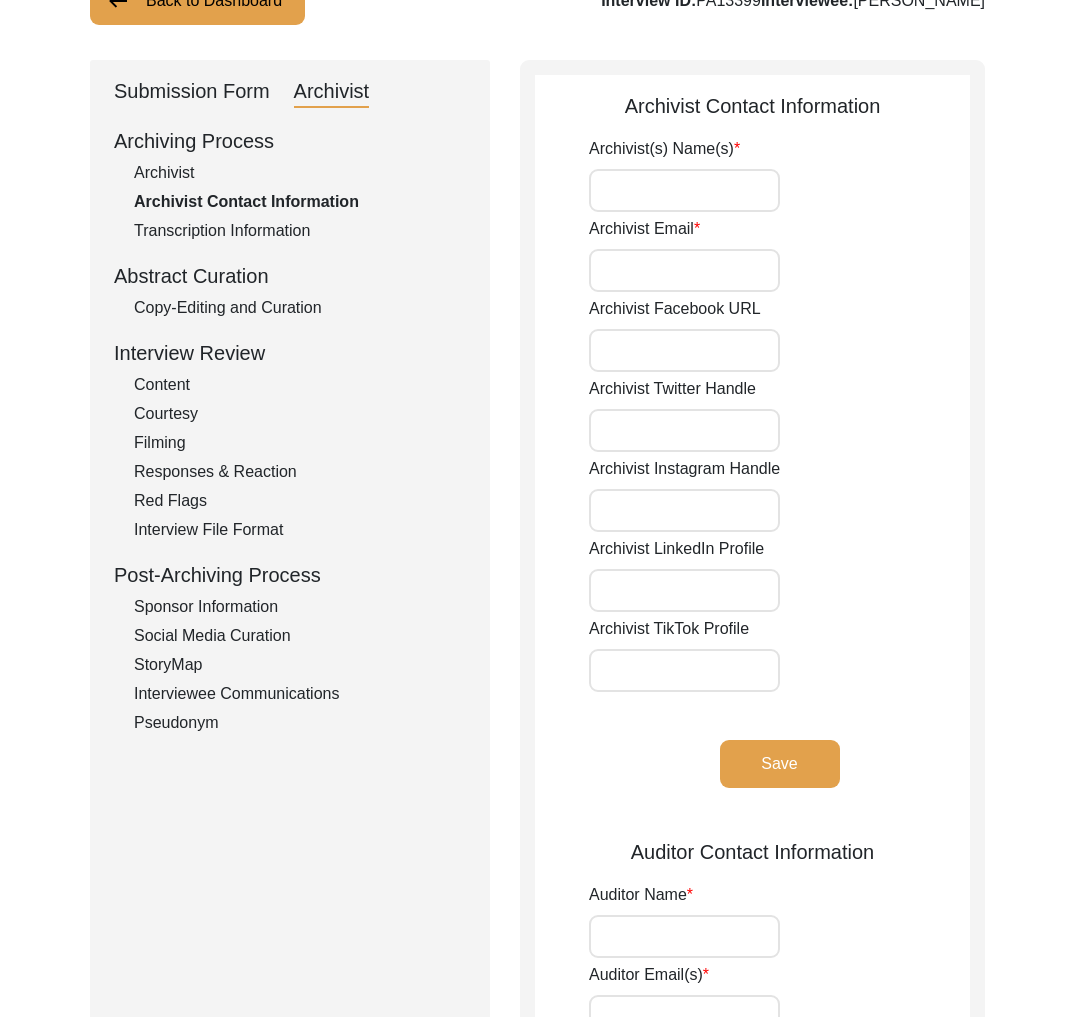 scroll, scrollTop: 0, scrollLeft: 0, axis: both 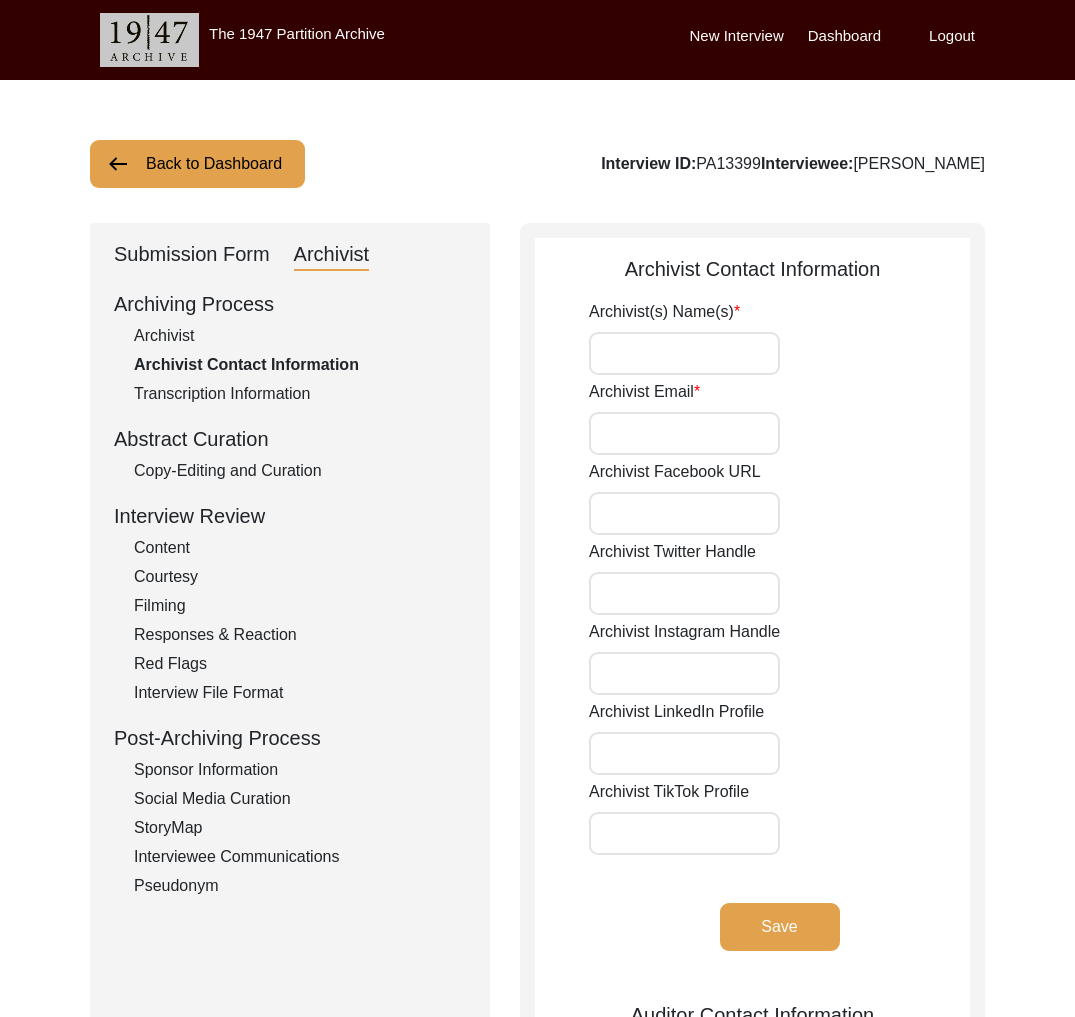 click on "Back to Dashboard" 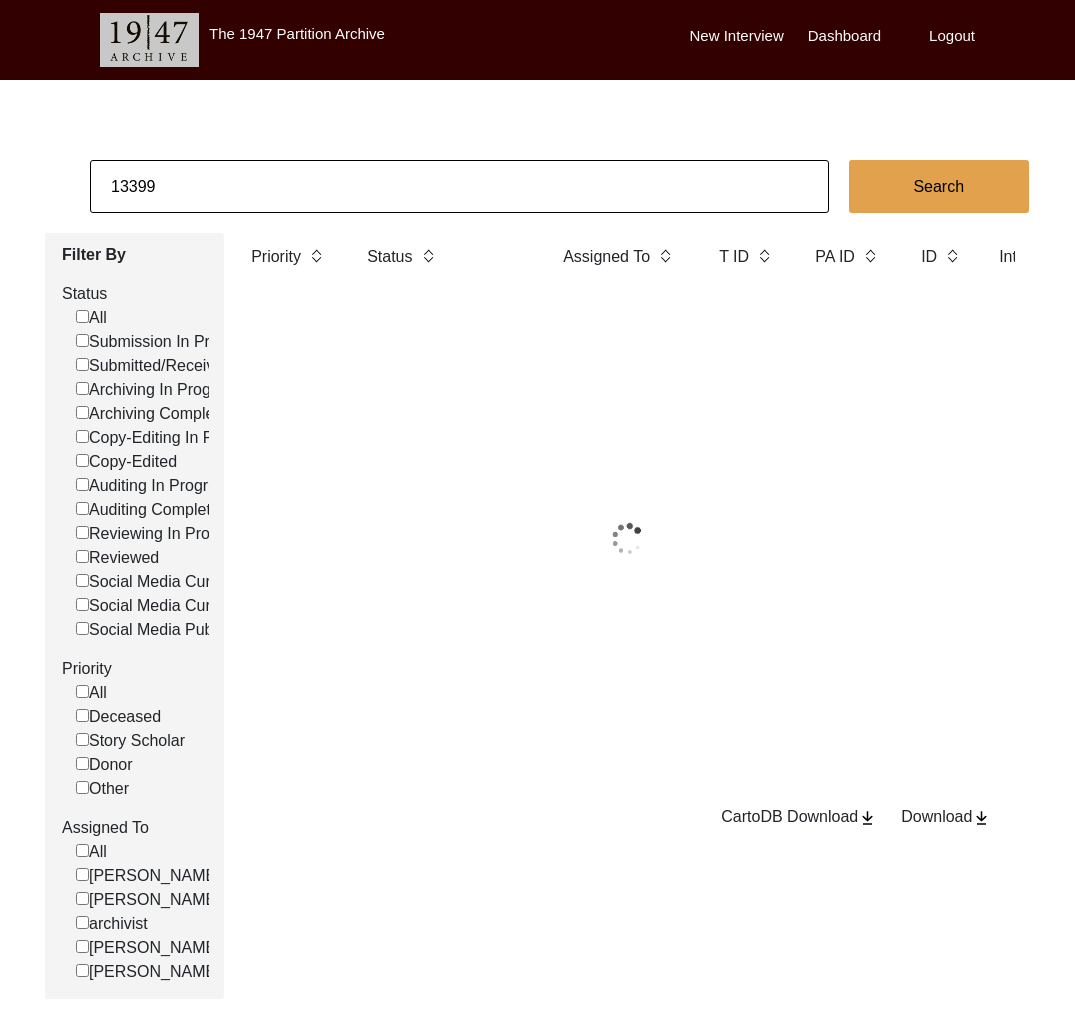 click on "13399" 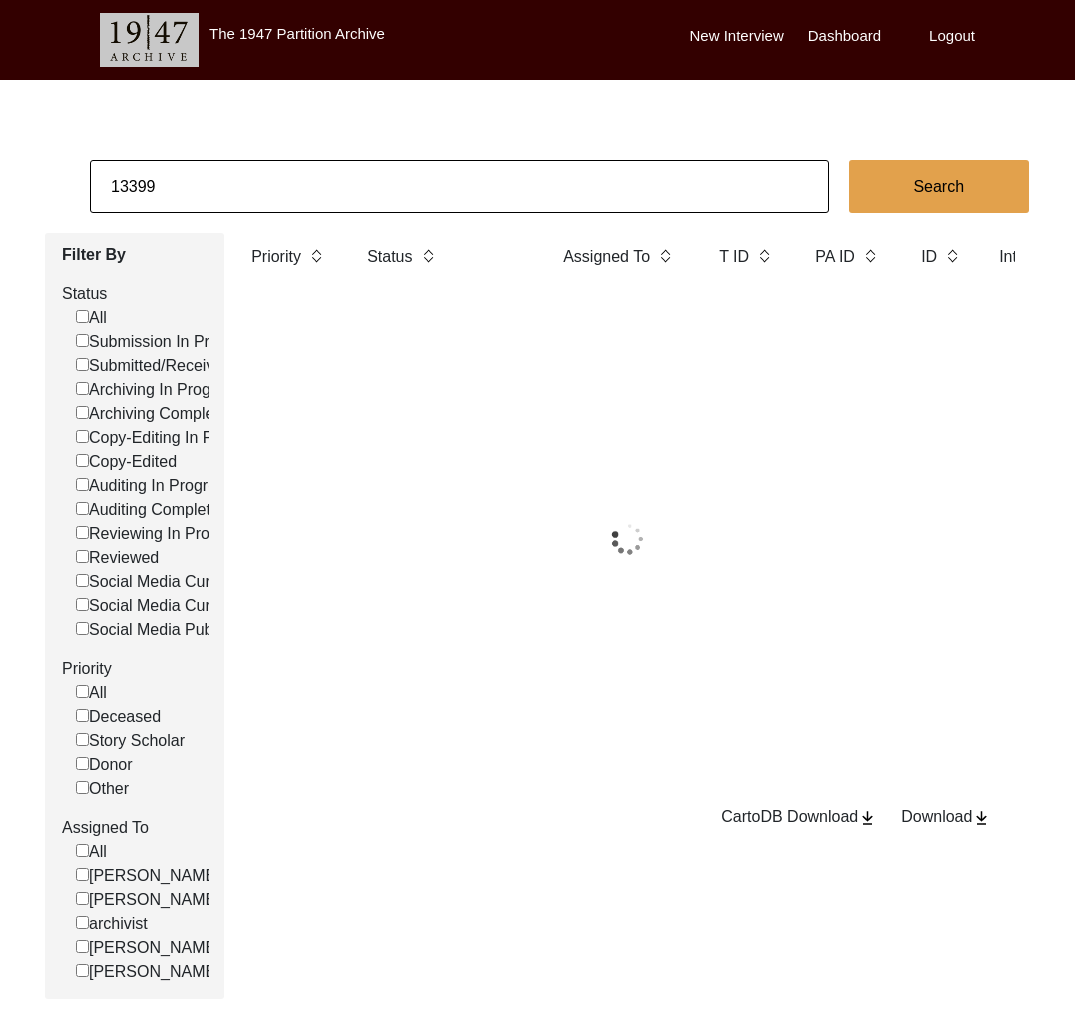 click on "13399" 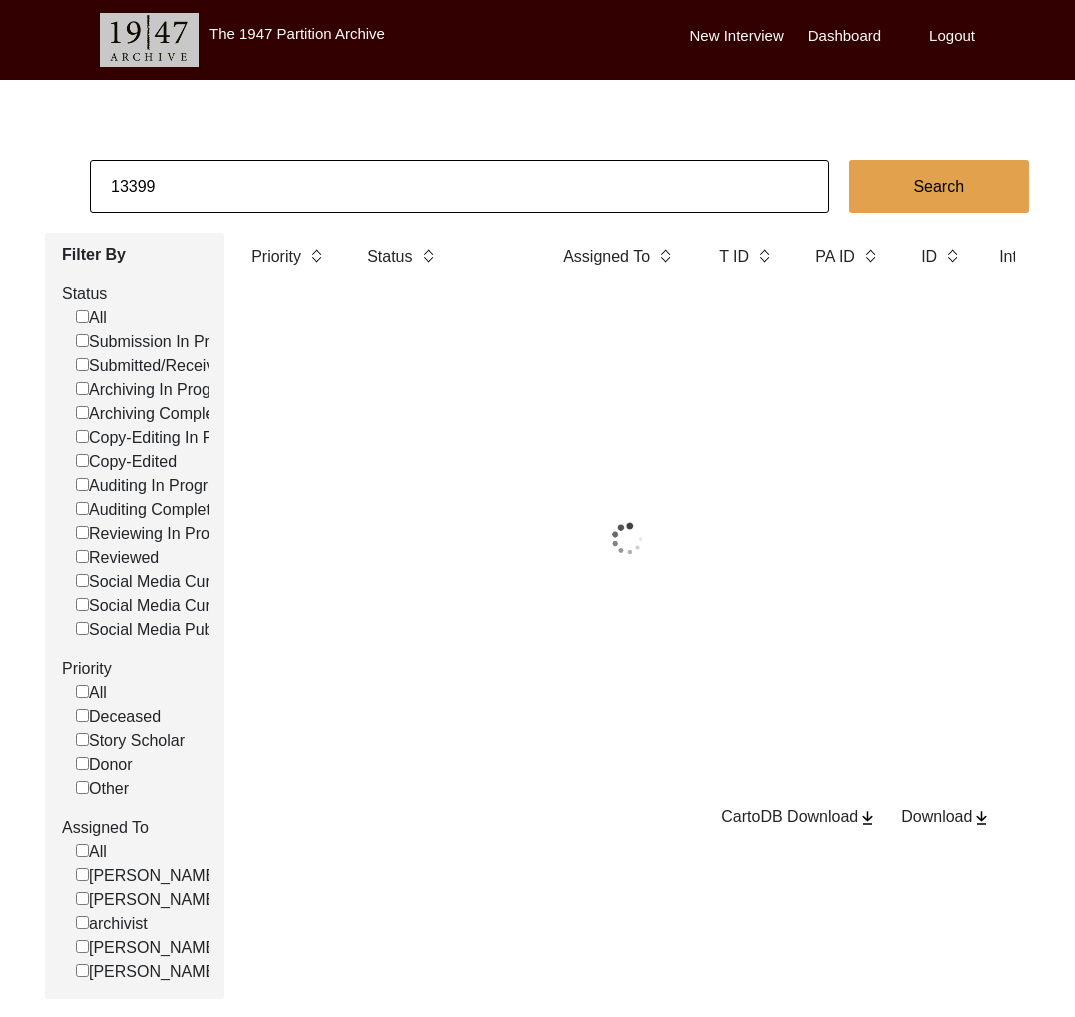 paste on "097" 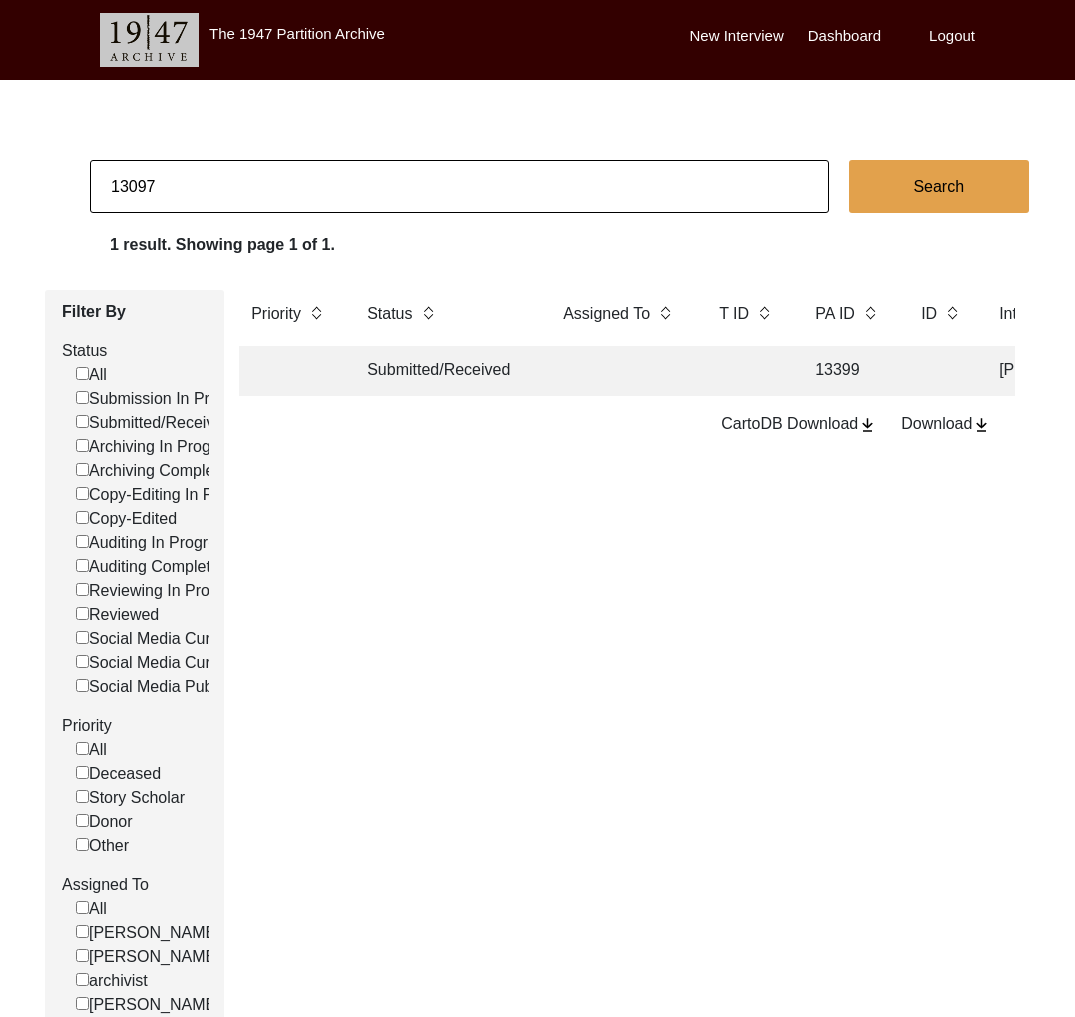 type on "13097" 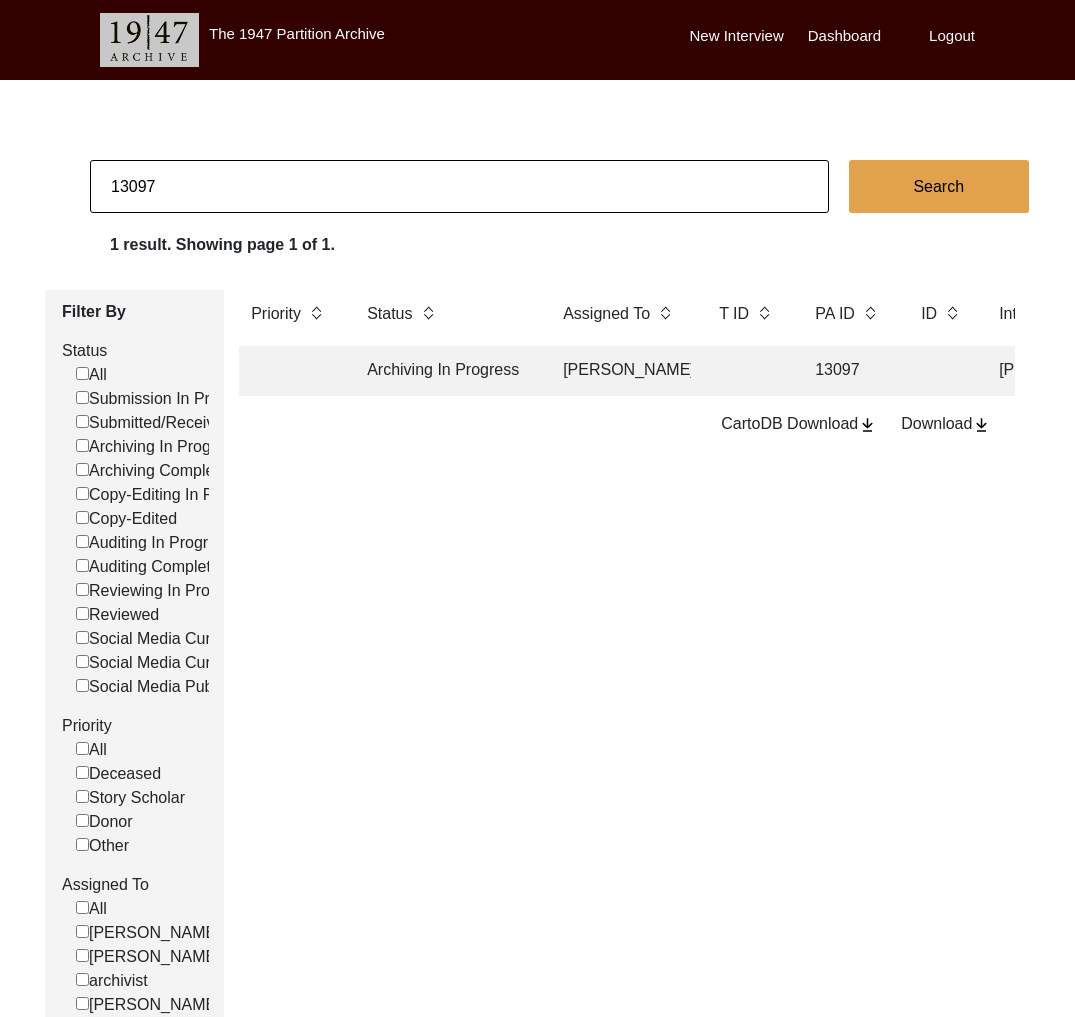 click on "Archiving In Progress" 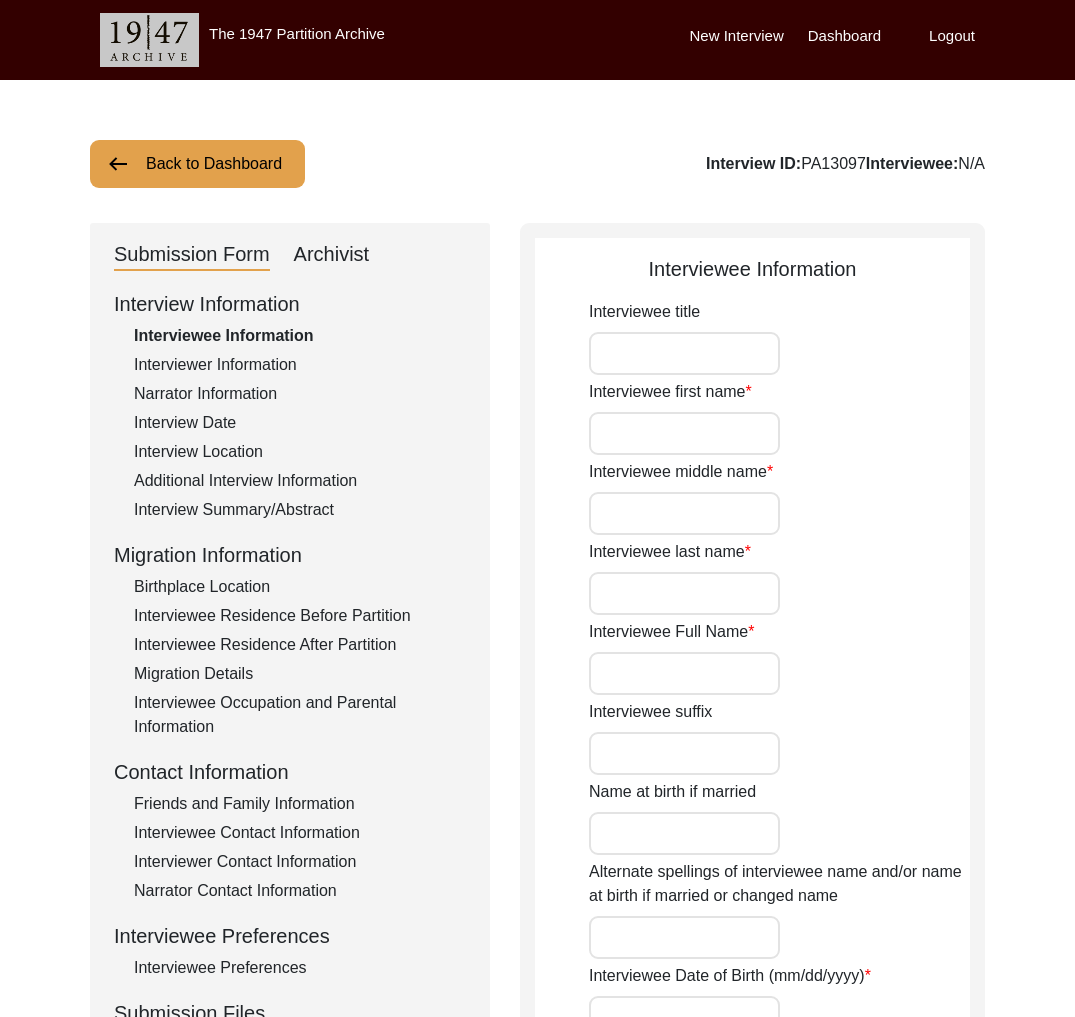type on "Mr." 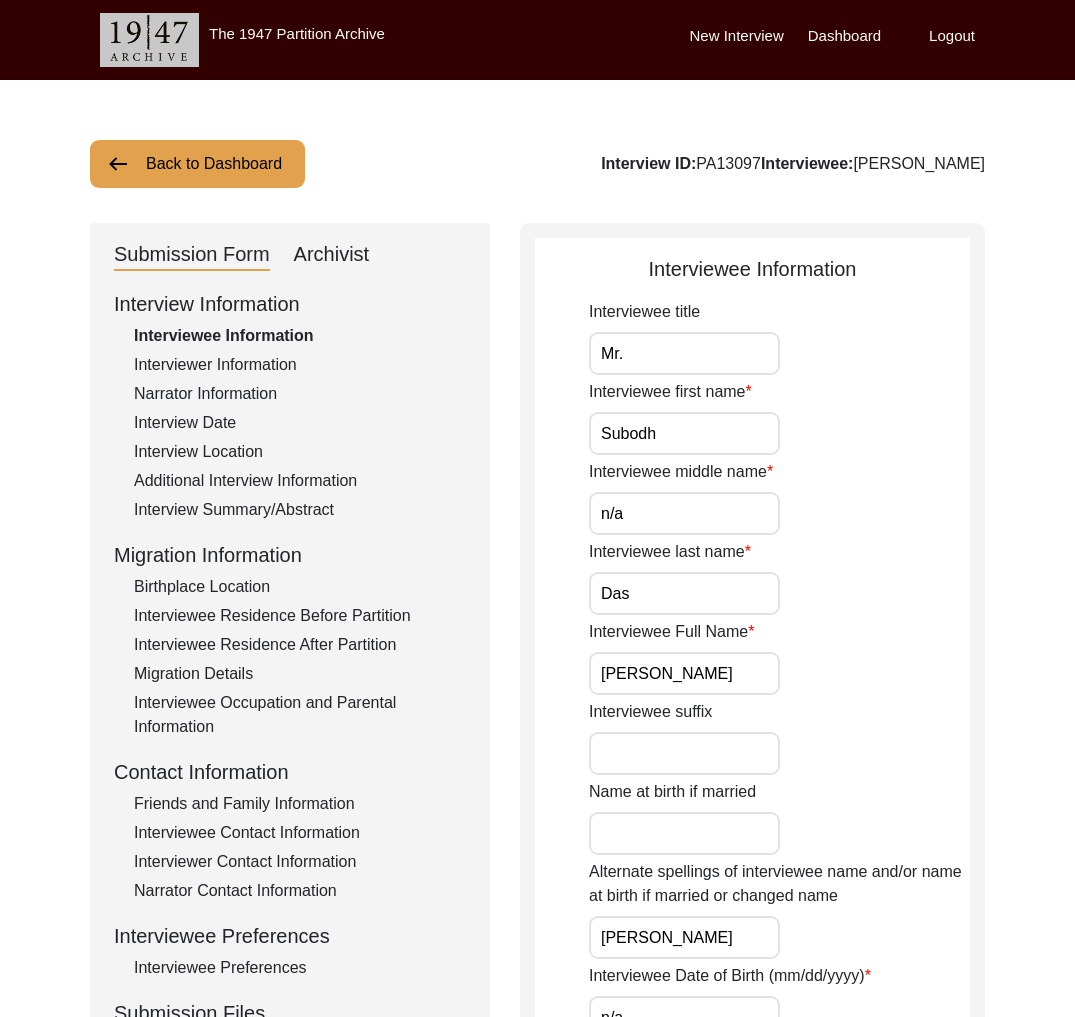 click on "Archivist" 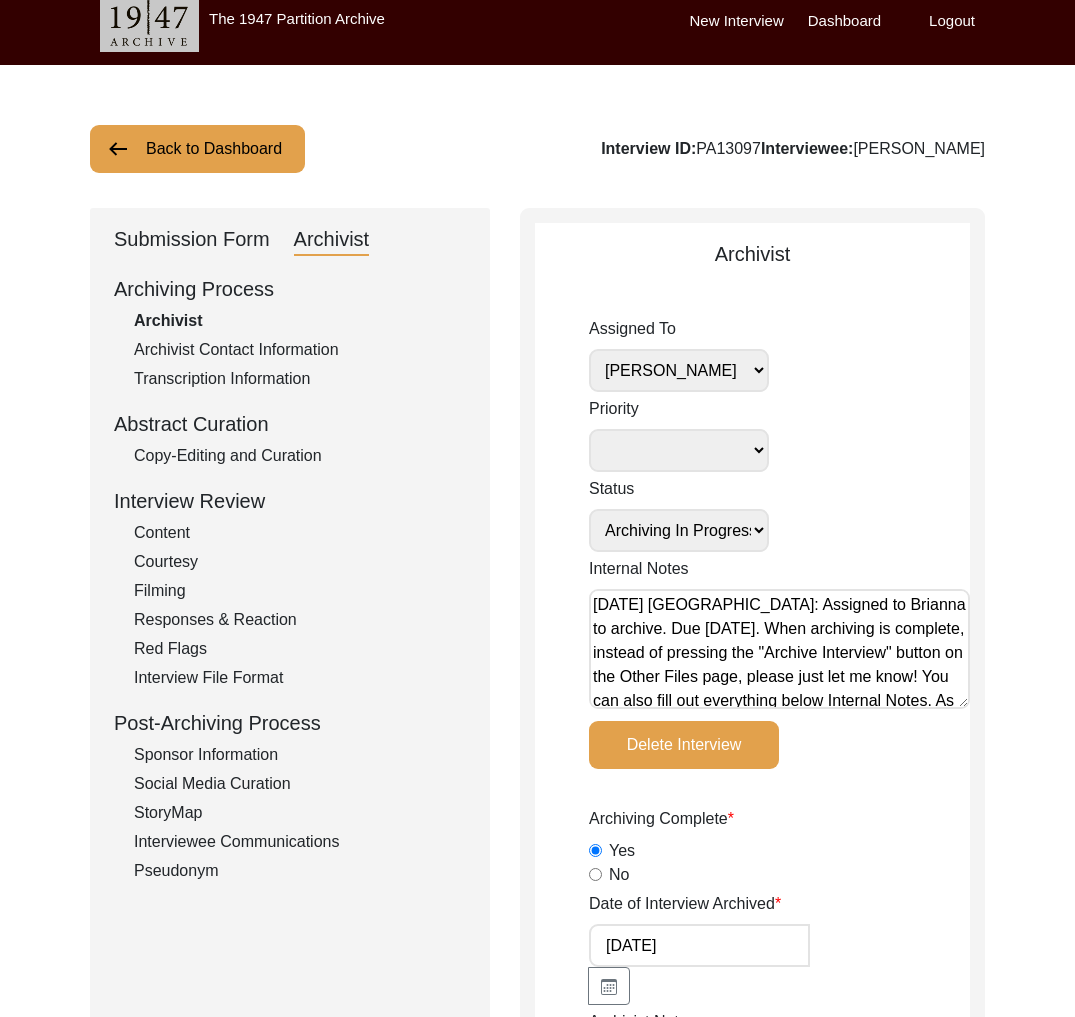 scroll, scrollTop: 329, scrollLeft: 0, axis: vertical 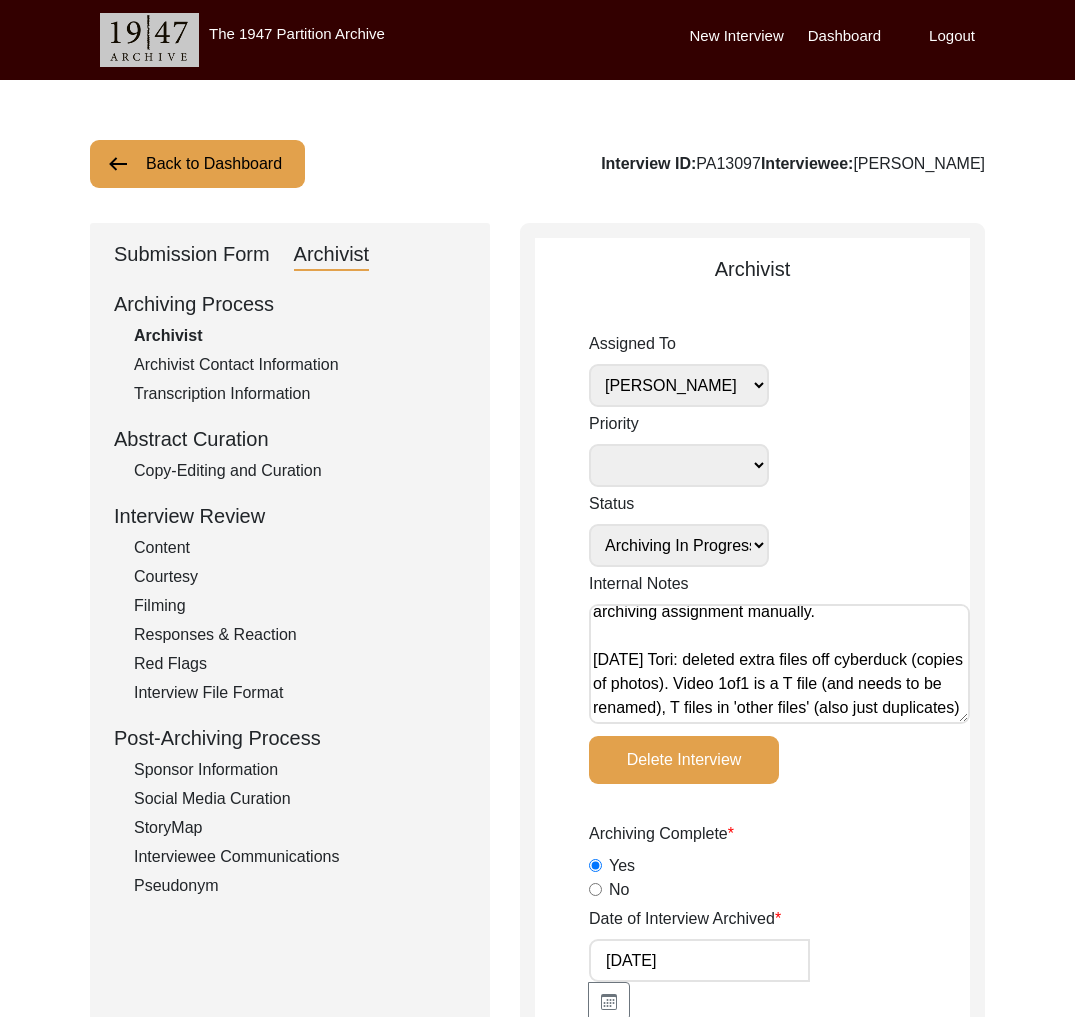 click on "Submission Form   Archivist   Archiving Process   Archivist   Archivist Contact Information   Transcription Information   Abstract Curation   Copy-Editing and Curation   Interview Review   Content   Courtesy   Filming   Responses & Reaction   Red Flags   Interview File Format   Post-Archiving Process   Sponsor Information   Social Media Curation   StoryMap   Interviewee Communications   Pseudonym" 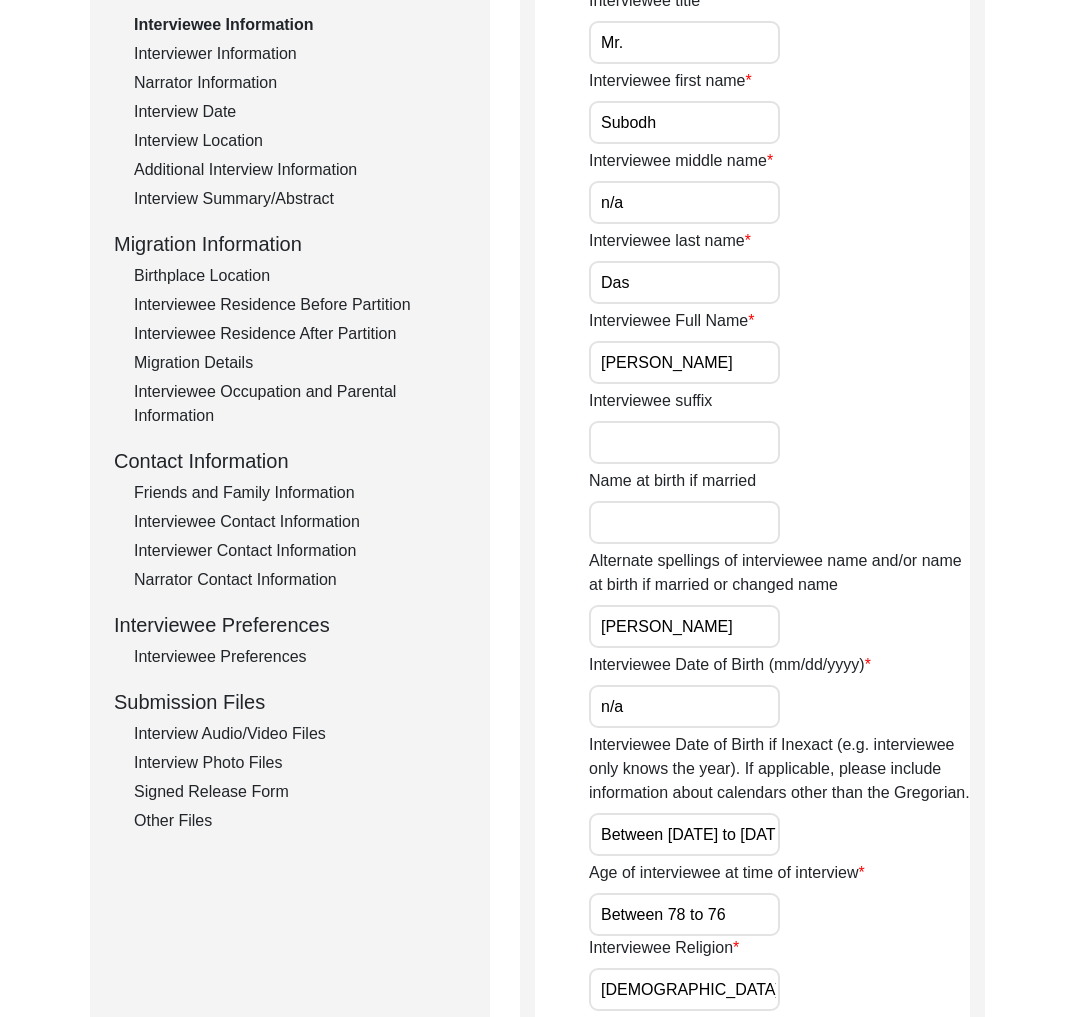 scroll, scrollTop: 158, scrollLeft: 0, axis: vertical 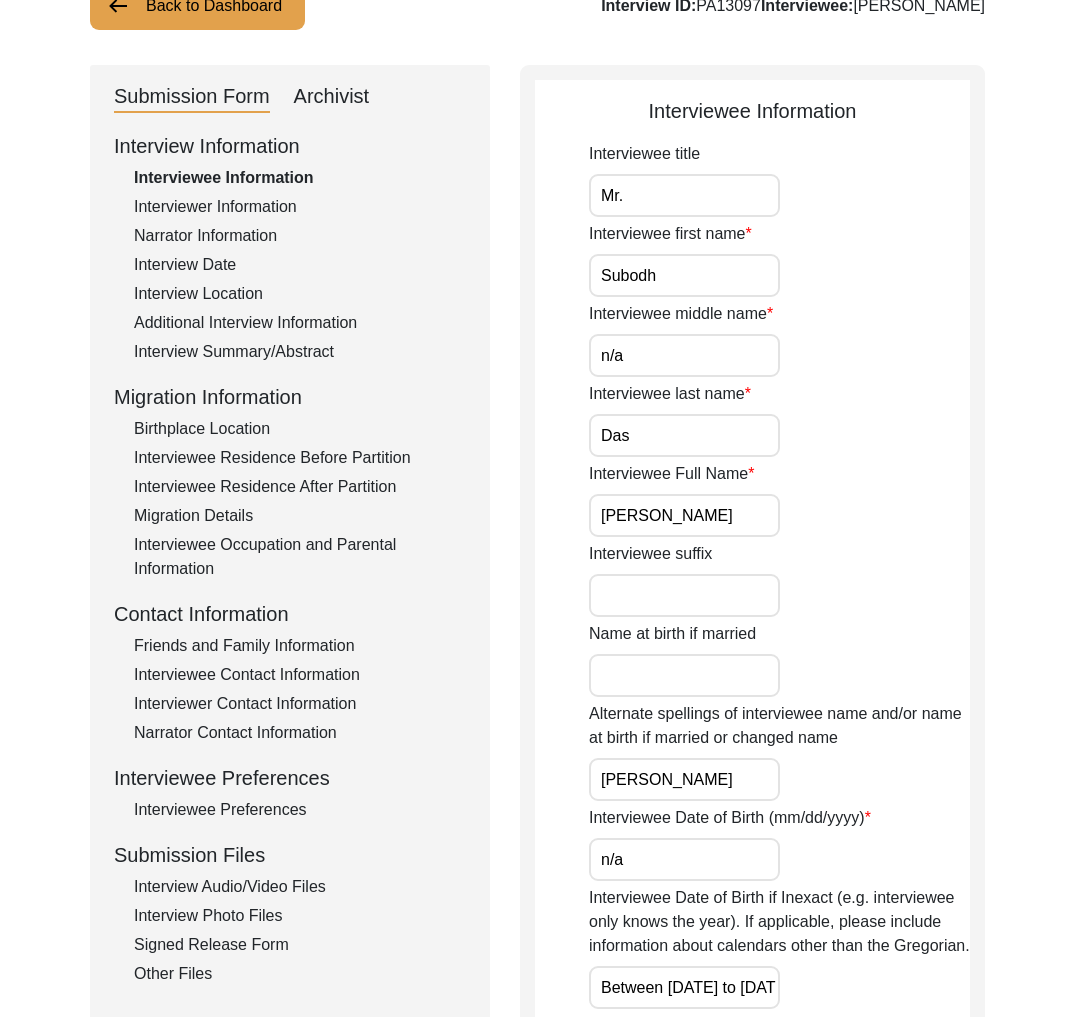 click on "Interviewer Information" 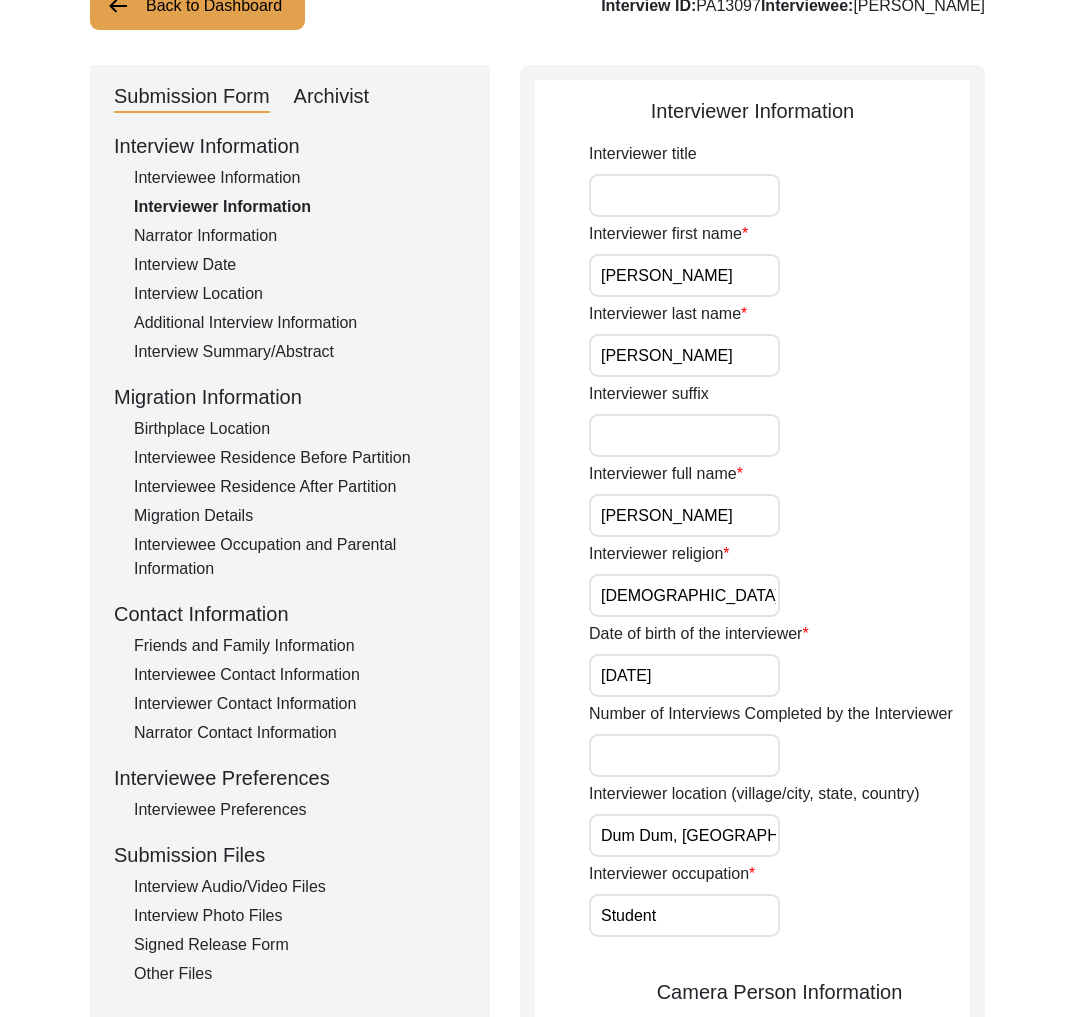 click on "Narrator Information" 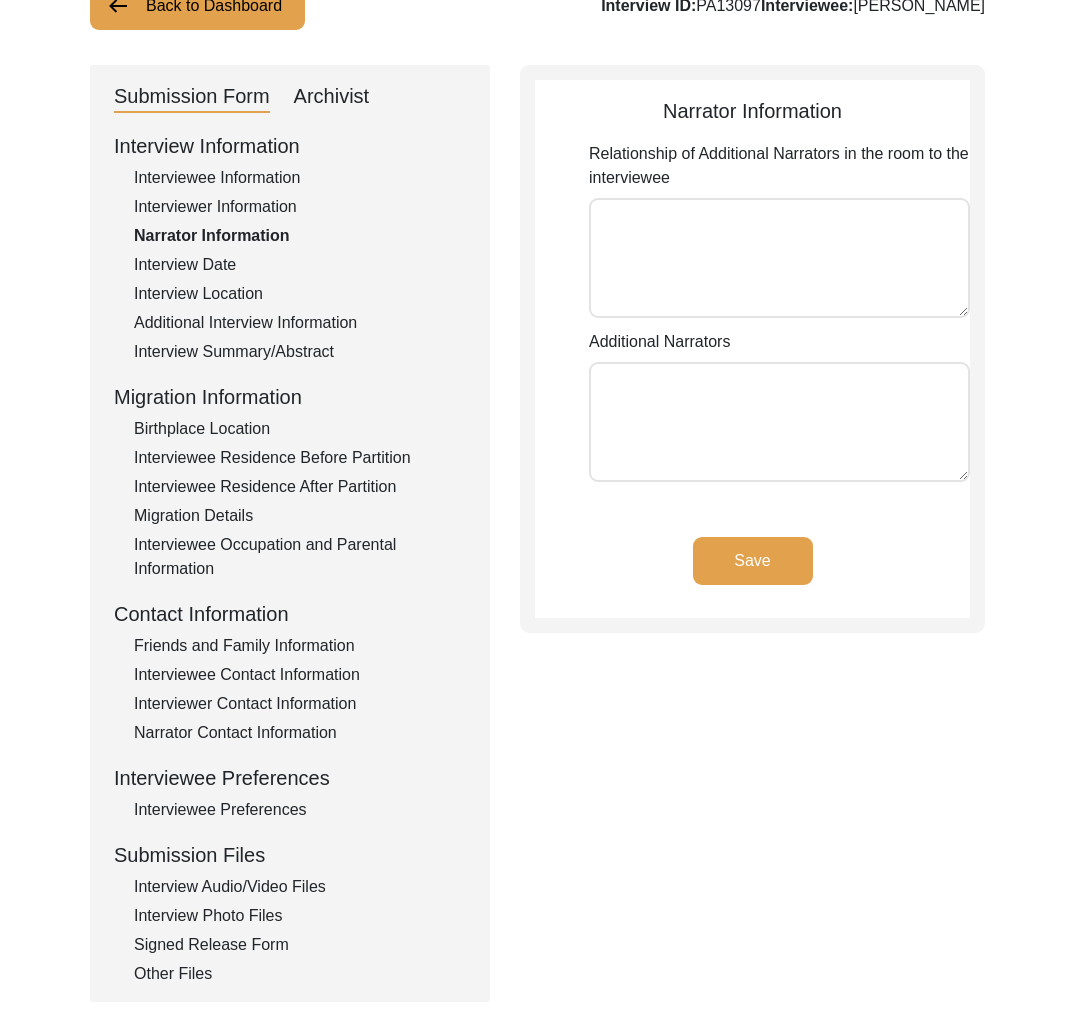 click on "Interview Date" 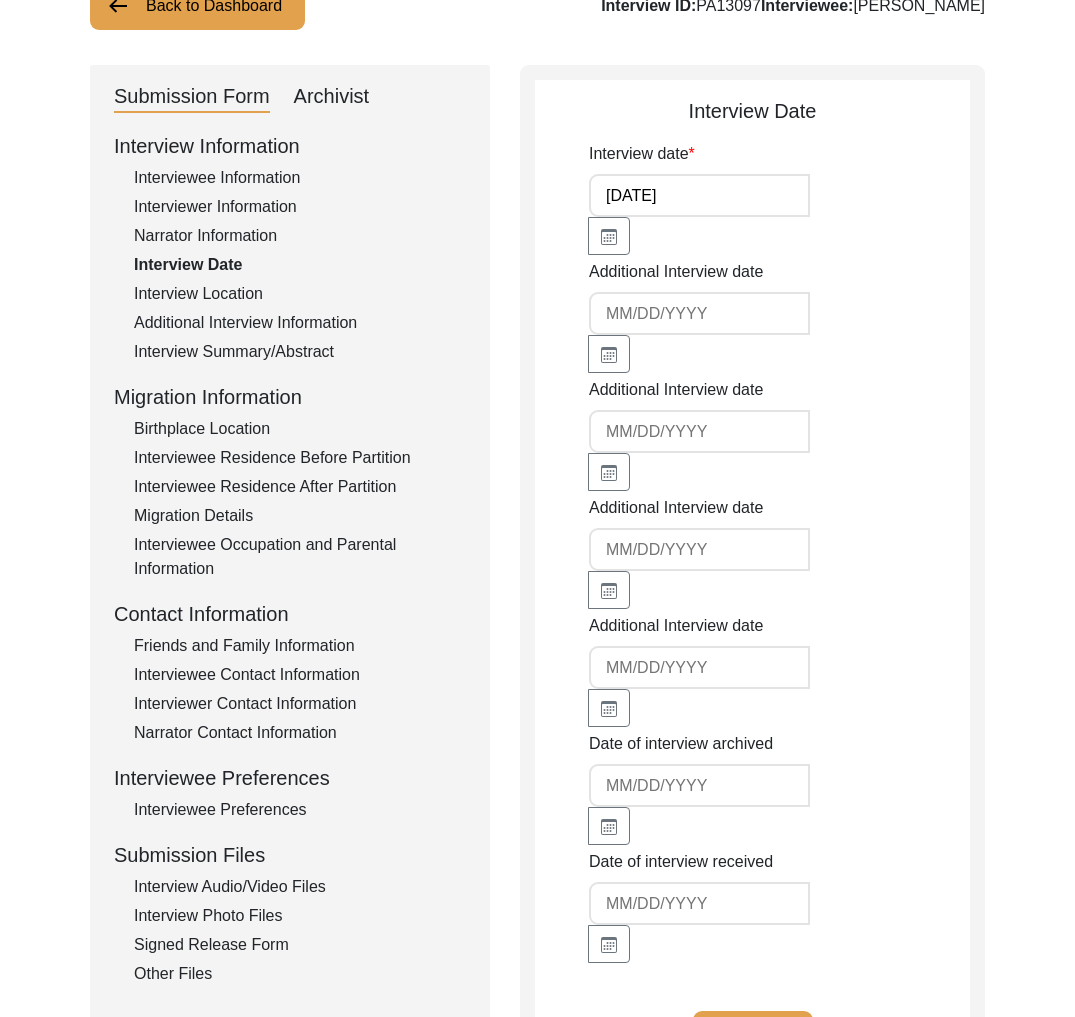 click on "Interview Location" 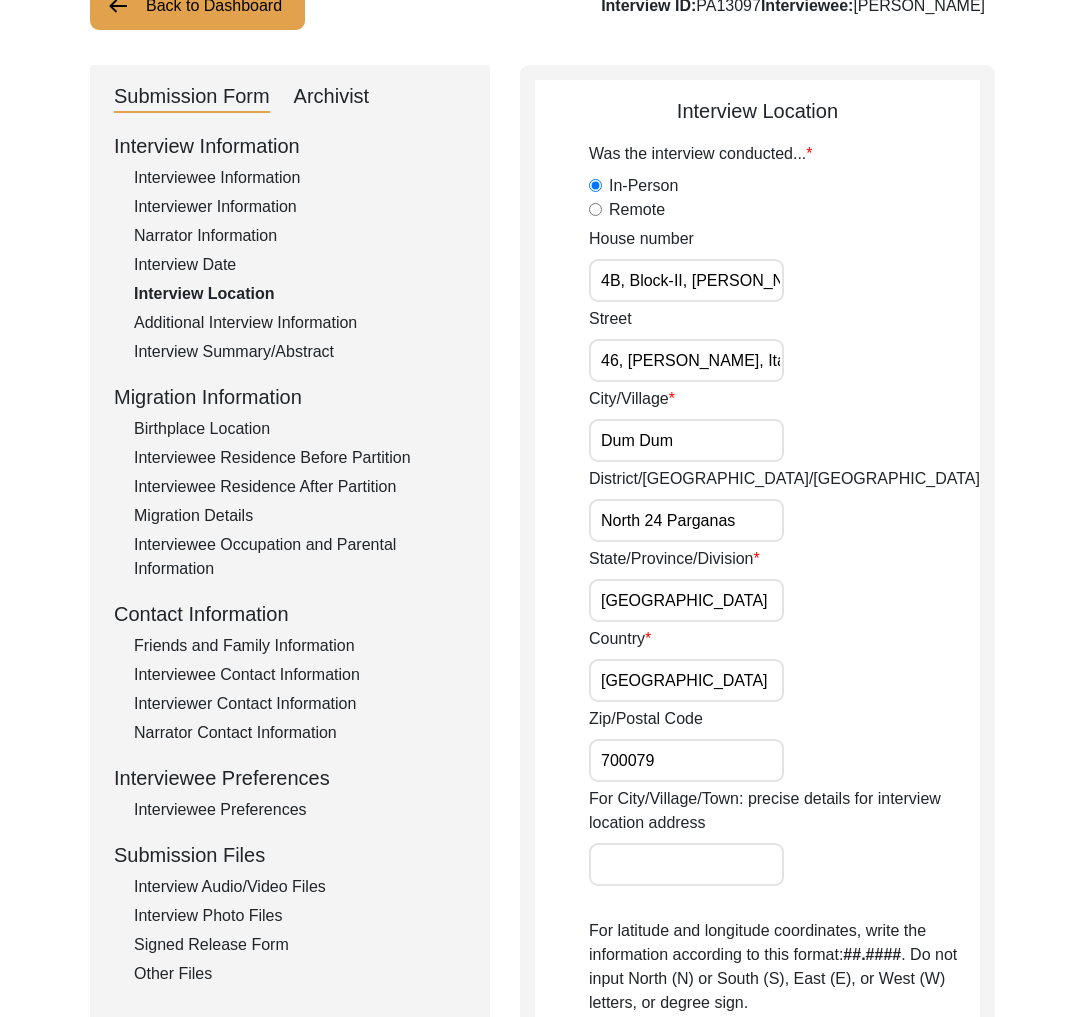 click on "Additional Interview Information" 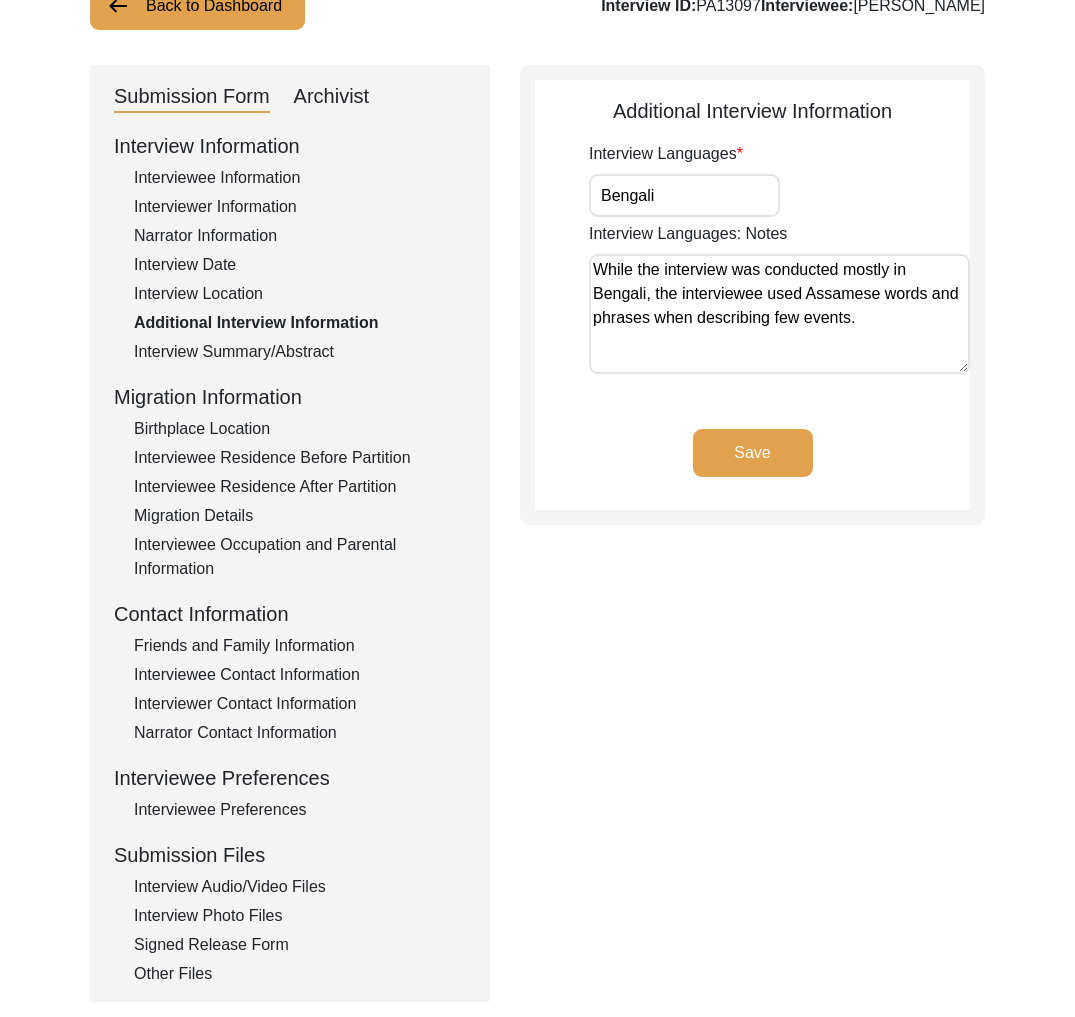click on "Interview Summary/Abstract" 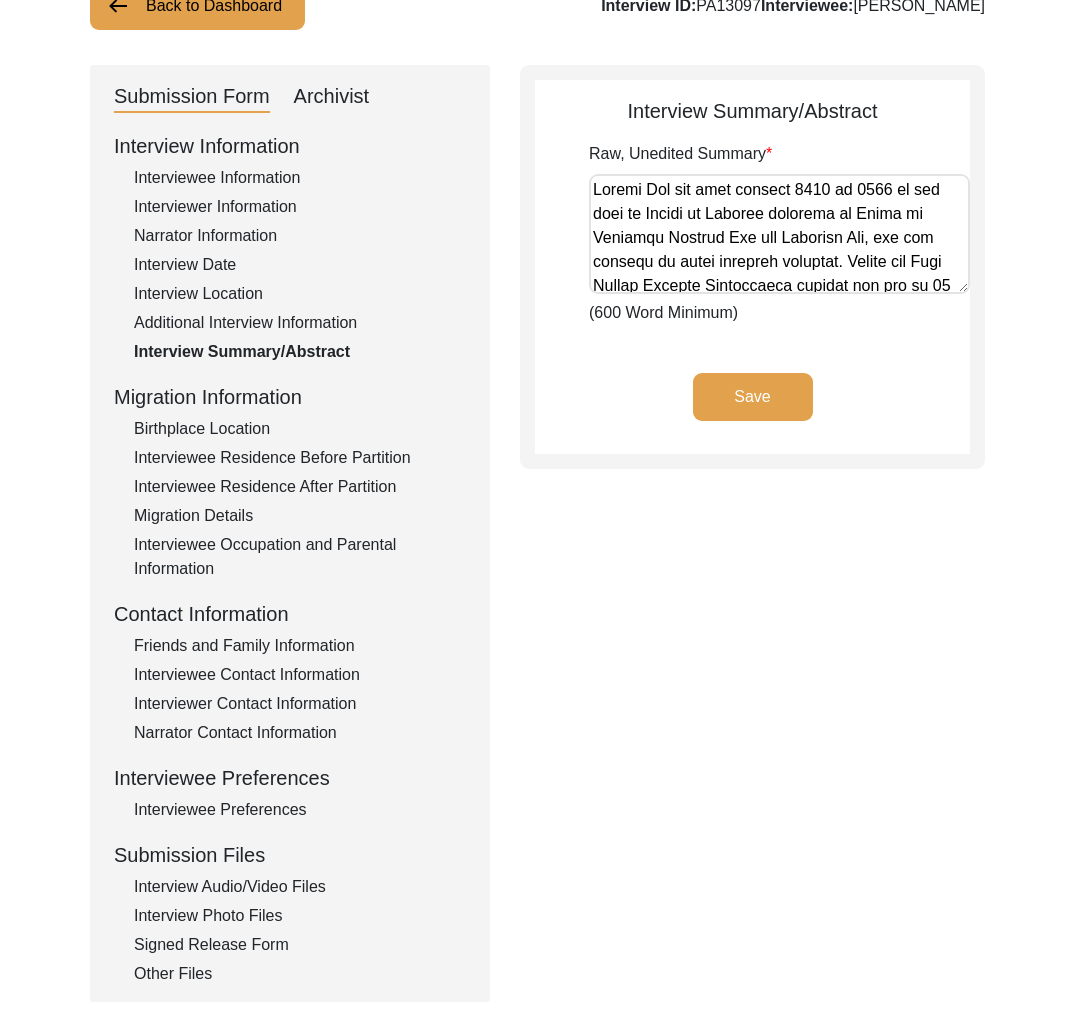 click on "Birthplace Location" 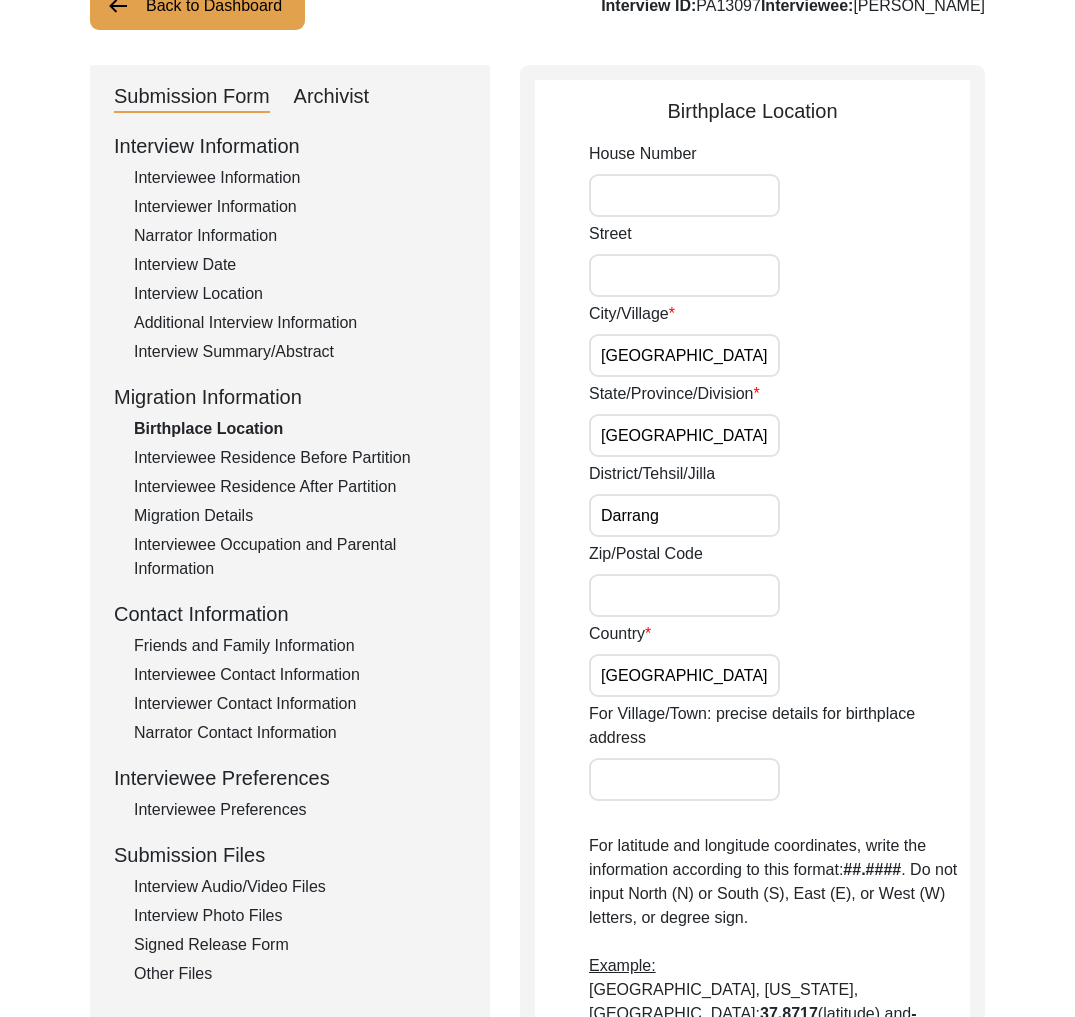 click on "Interviewee Residence Before Partition" 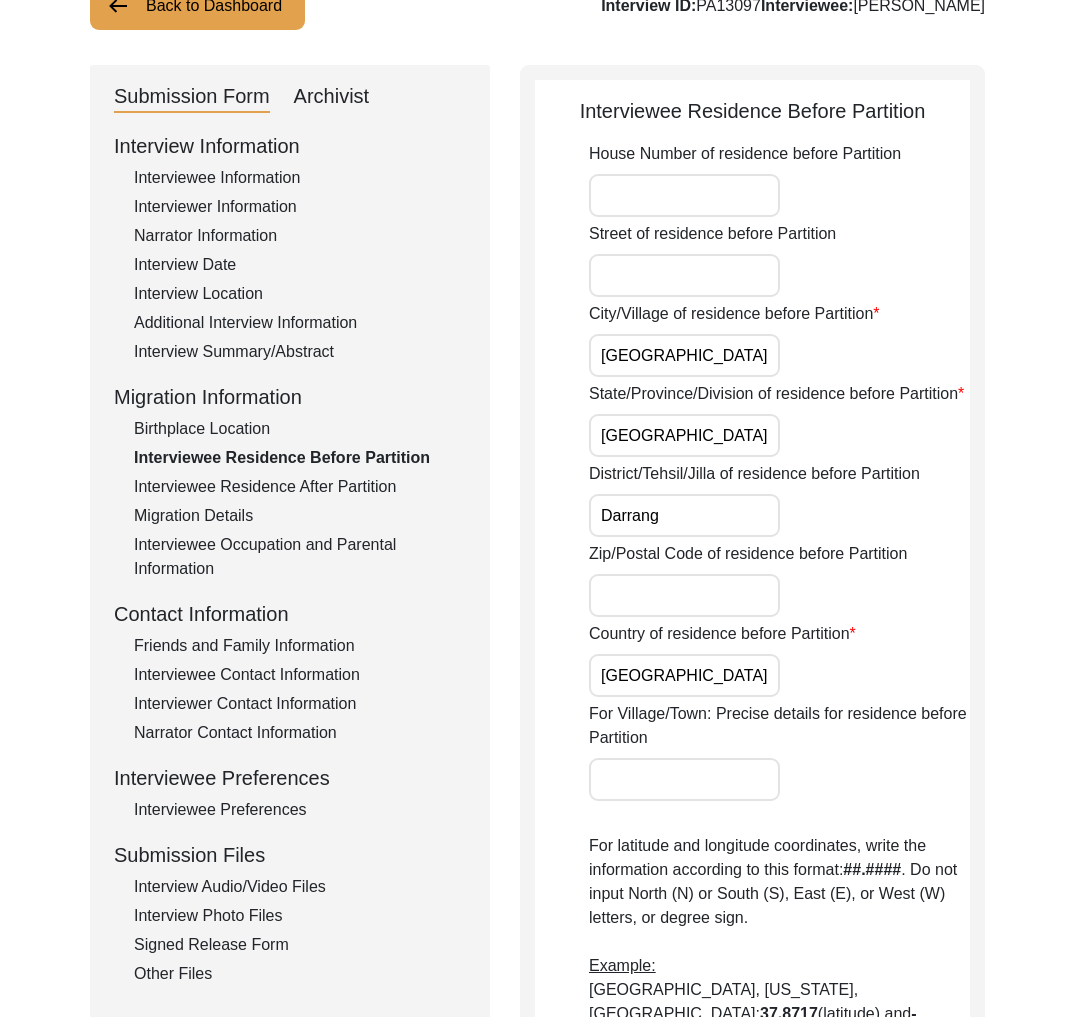 click on "Interviewee Residence After Partition" 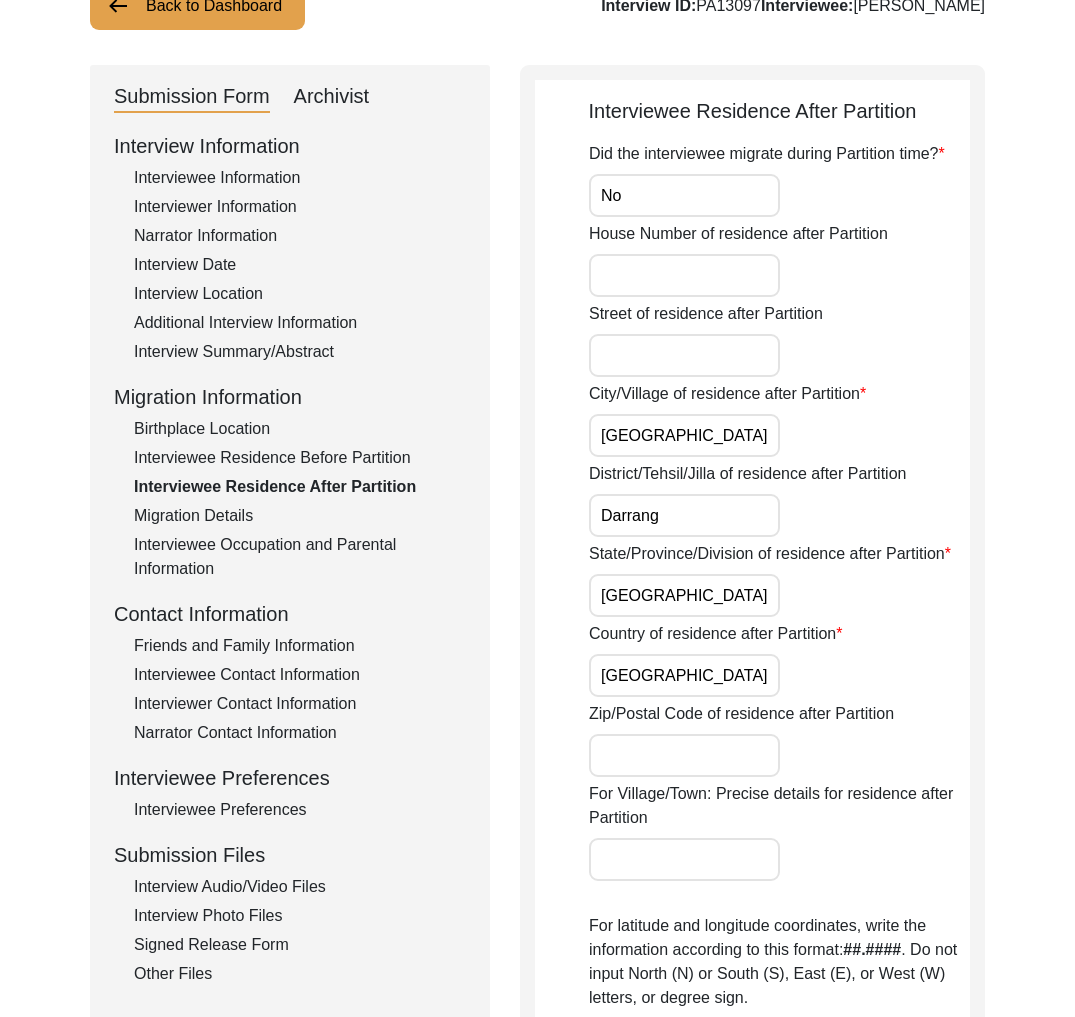 click on "Migration Details" 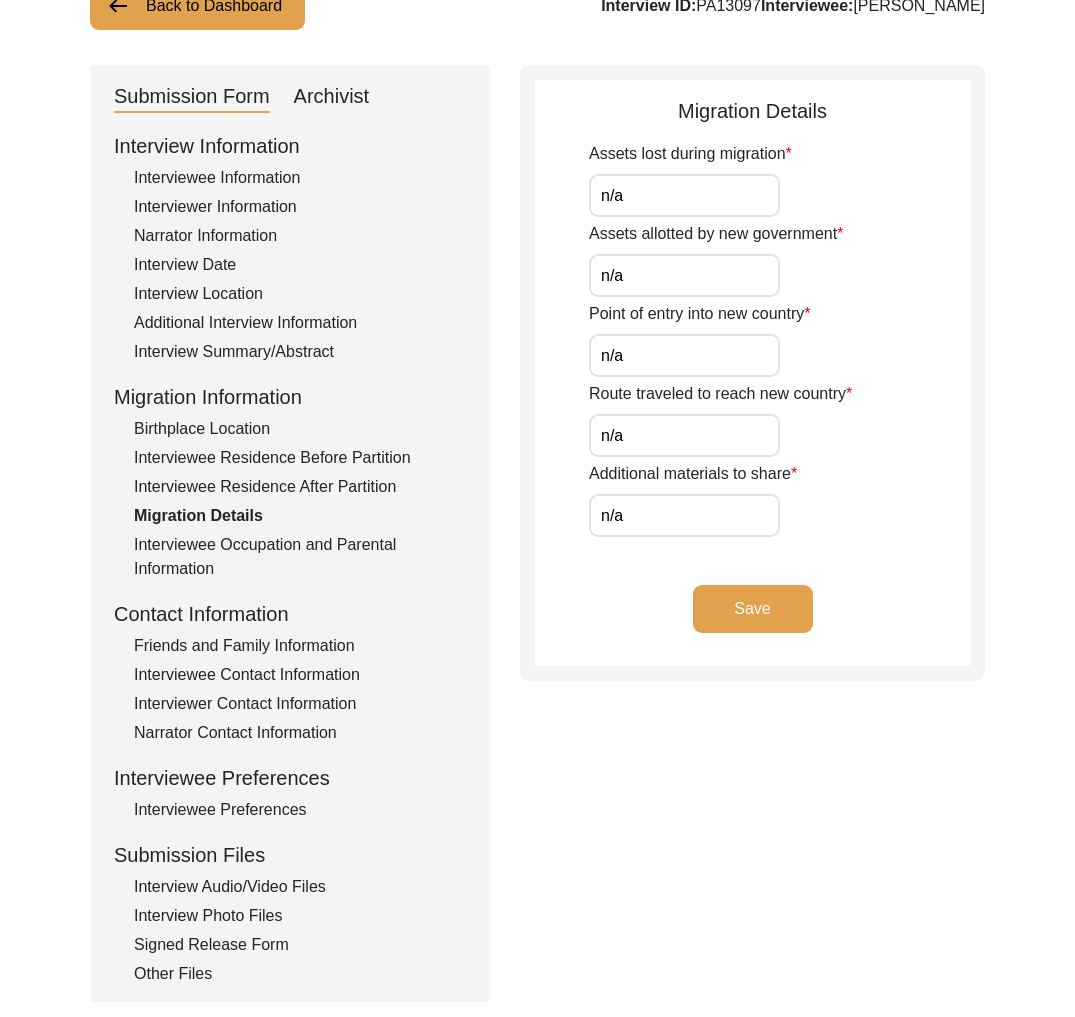 click on "Interviewee Occupation and Parental Information" 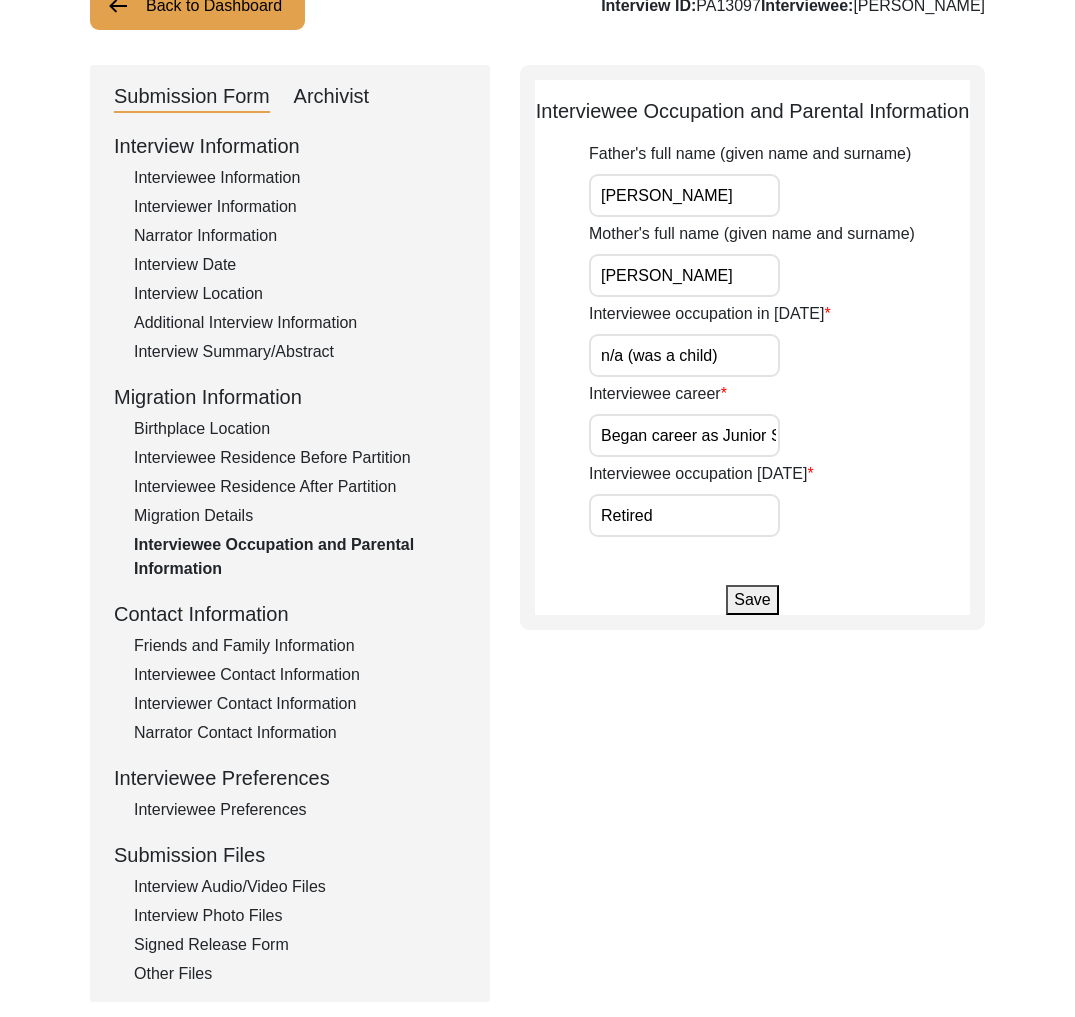 click on "Interview Information   Interviewee Information   Interviewer Information   Narrator Information   Interview Date   Interview Location   Additional Interview Information   Interview Summary/Abstract   Migration Information   Birthplace Location   Interviewee Residence Before Partition   Interviewee Residence After Partition   Migration Details   Interviewee Occupation and Parental Information   Contact Information   Friends and Family Information   Interviewee Contact Information   Interviewer Contact Information   Narrator Contact Information   Interviewee Preferences   Interviewee Preferences   Submission Files   Interview Audio/Video Files   Interview Photo Files   Signed Release Form   Other Files" 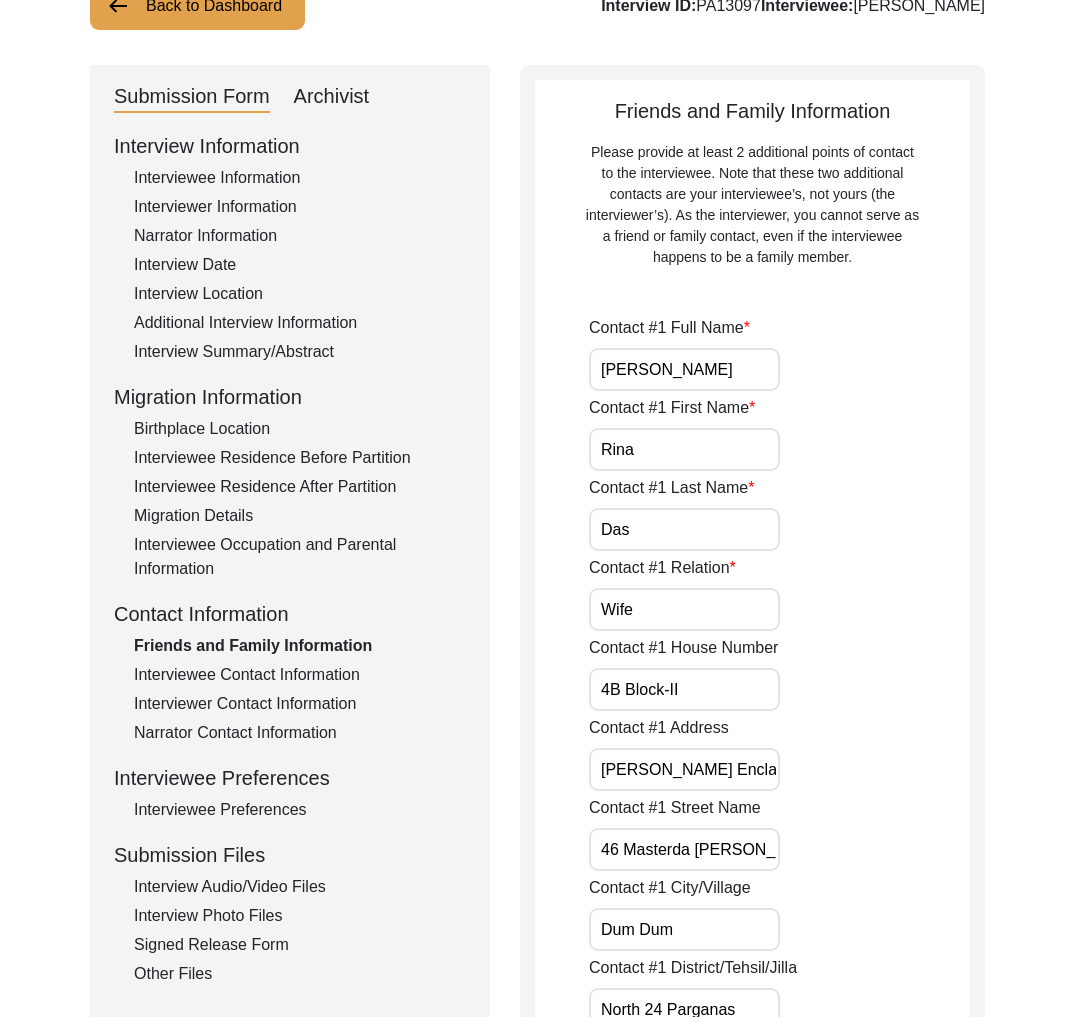 click on "Interviewee Contact Information" 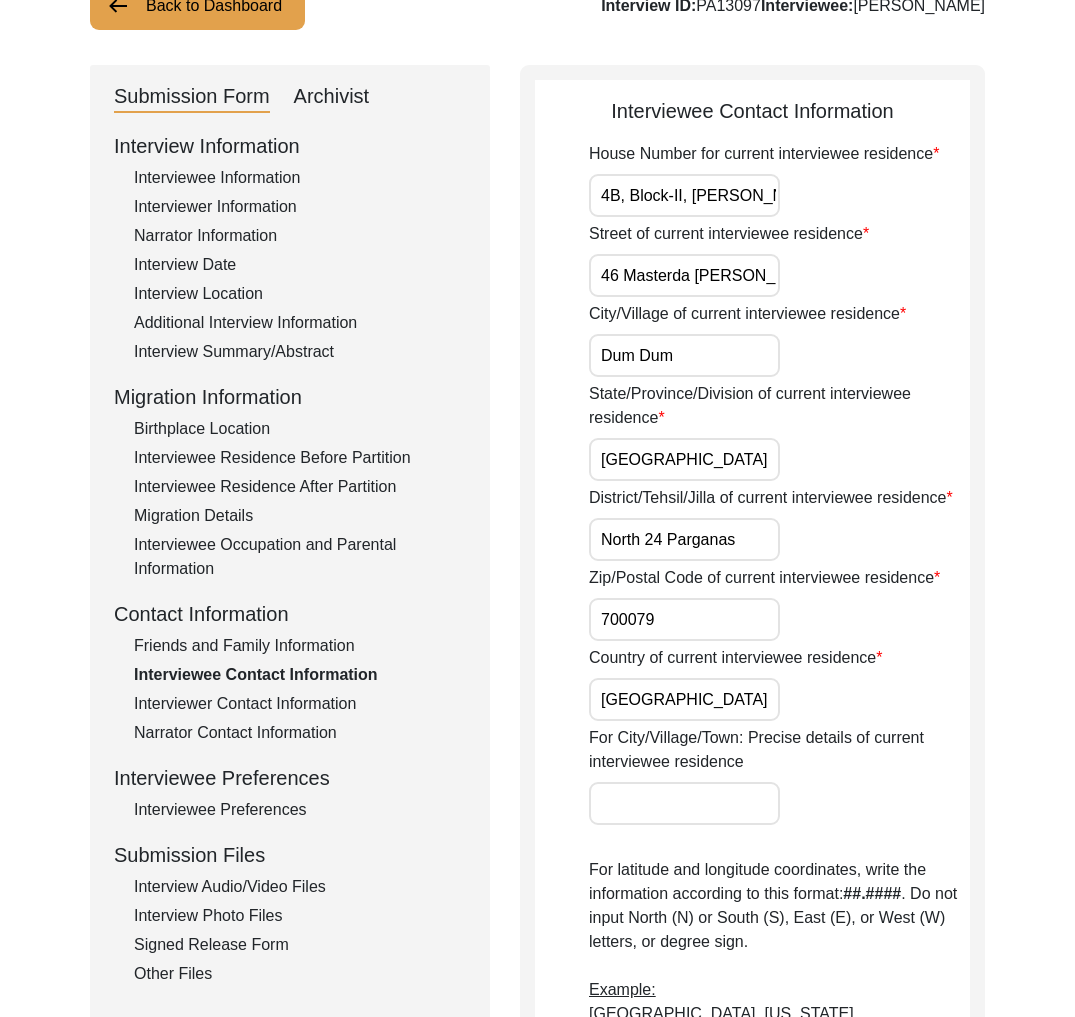 click on "Interviewer Contact Information" 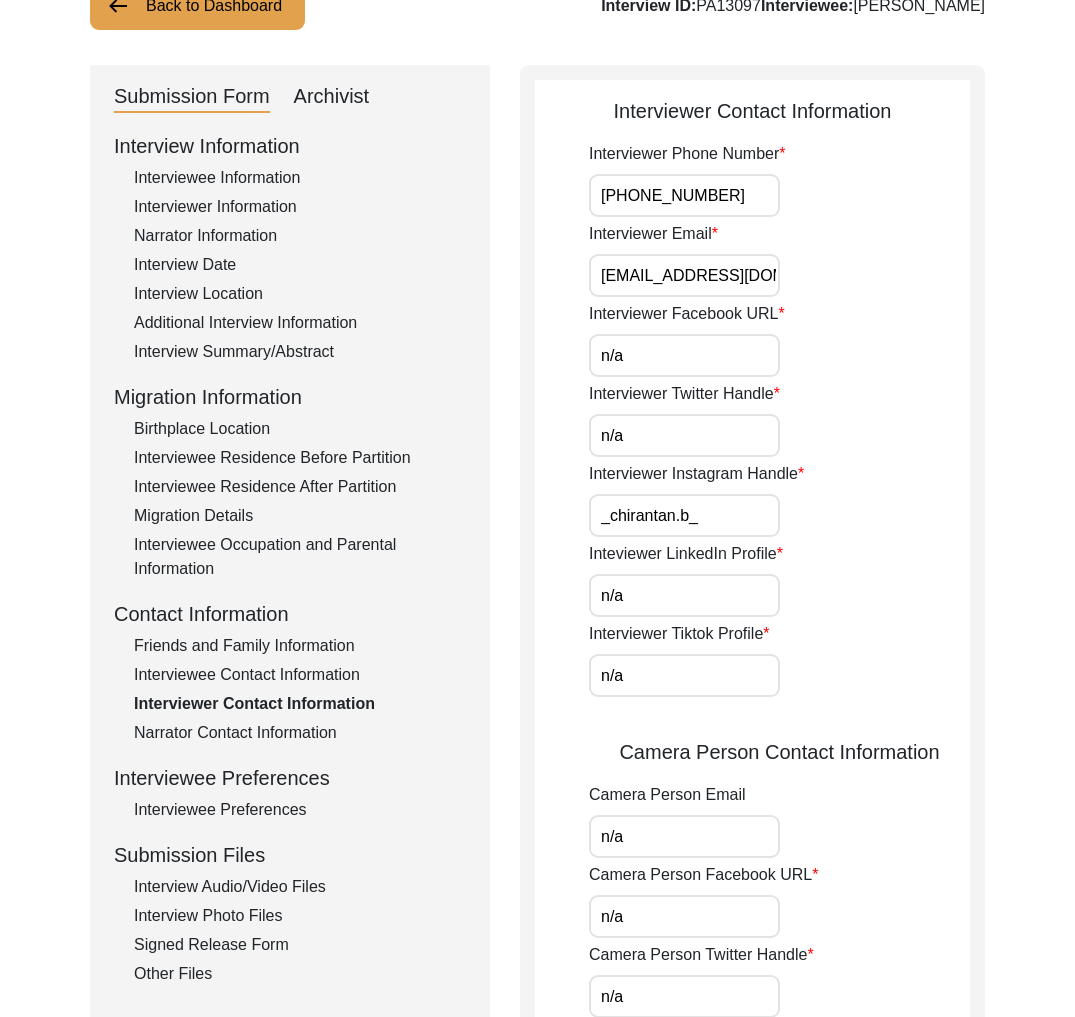 click on "Narrator Contact Information" 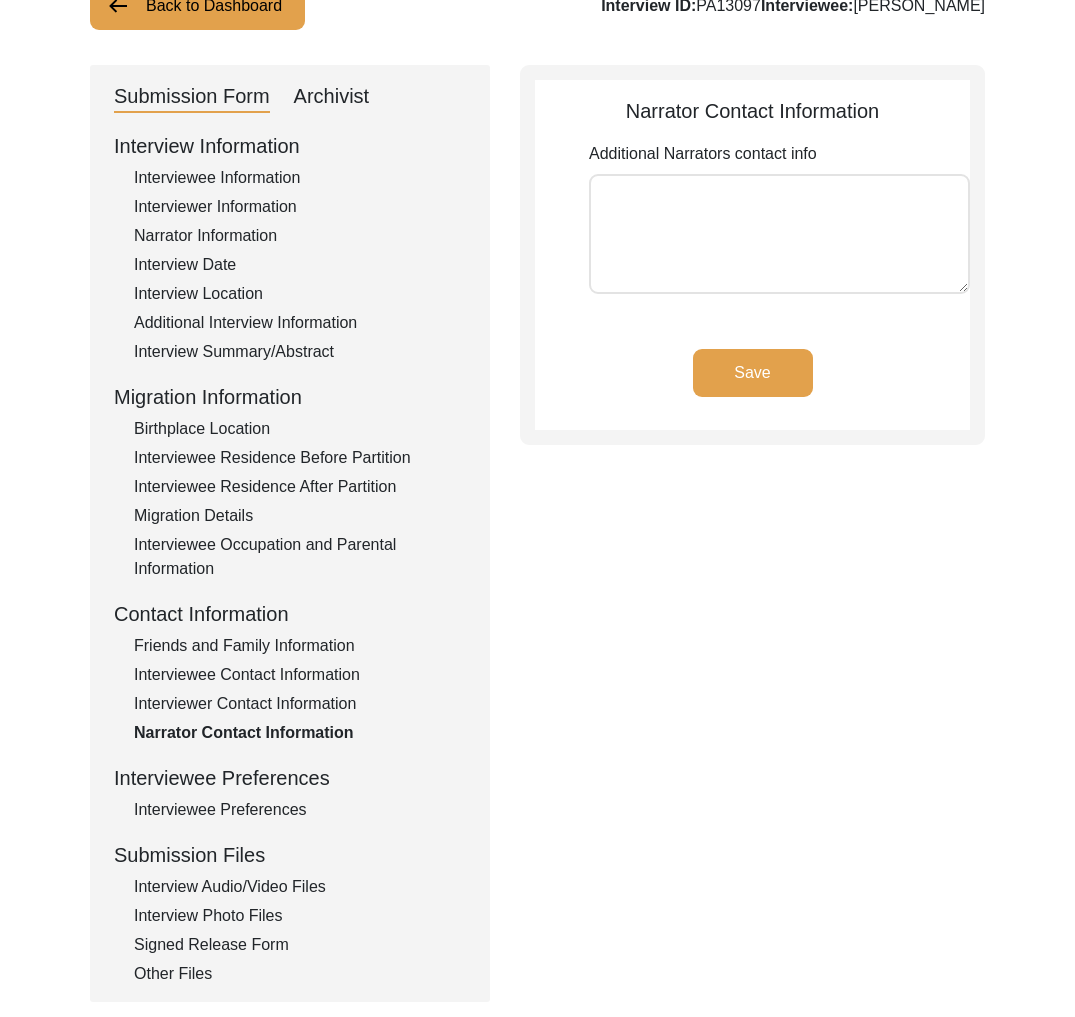 scroll, scrollTop: 333, scrollLeft: 0, axis: vertical 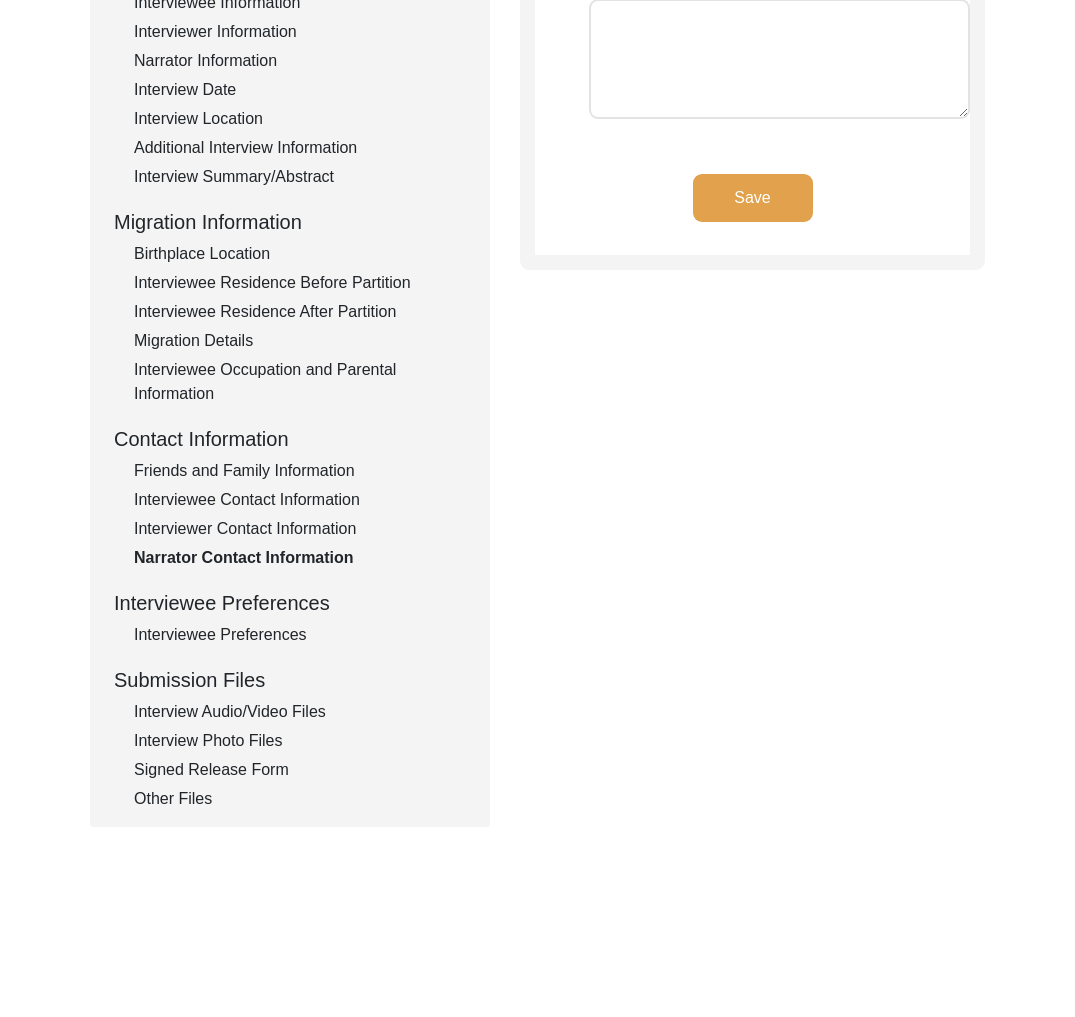click on "Interviewee Preferences" 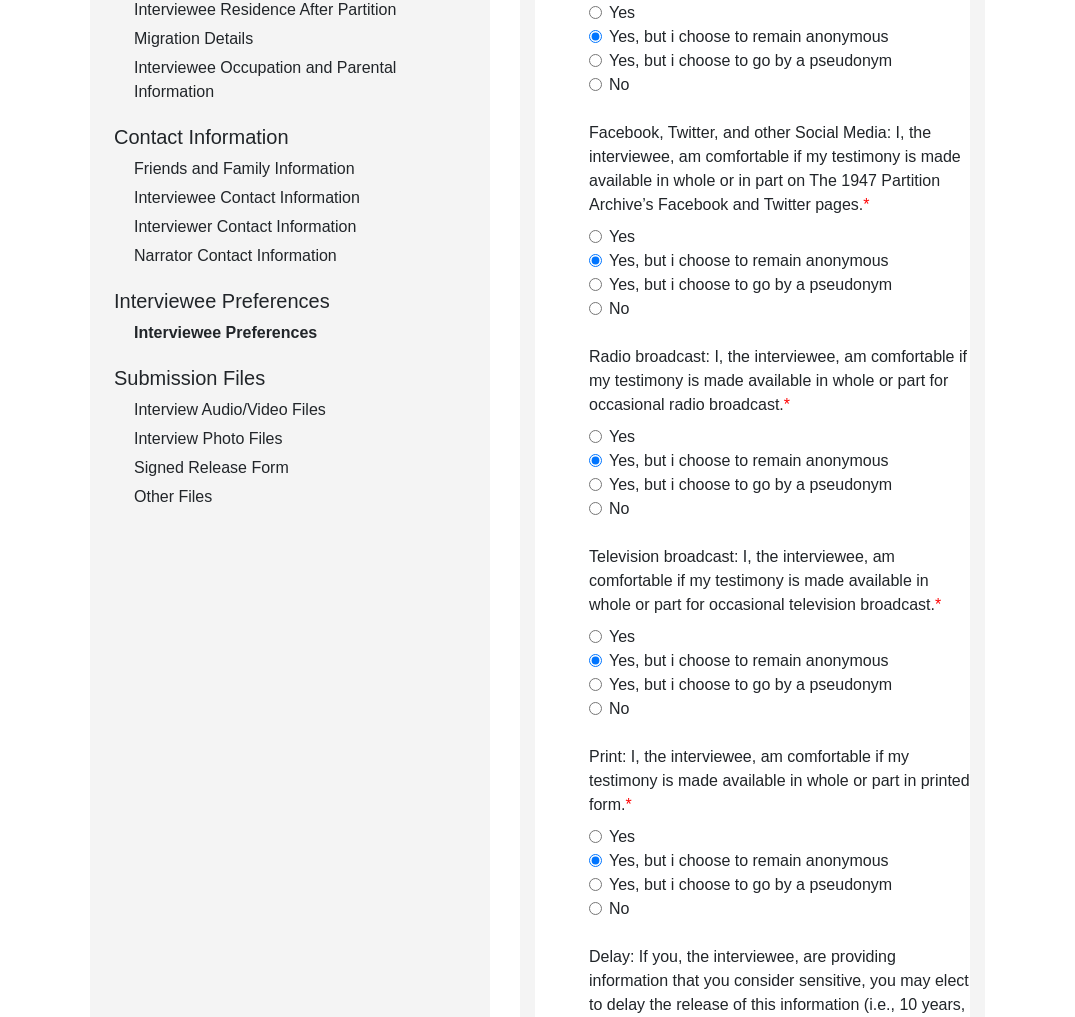 drag, startPoint x: 241, startPoint y: 413, endPoint x: 259, endPoint y: 451, distance: 42.047592 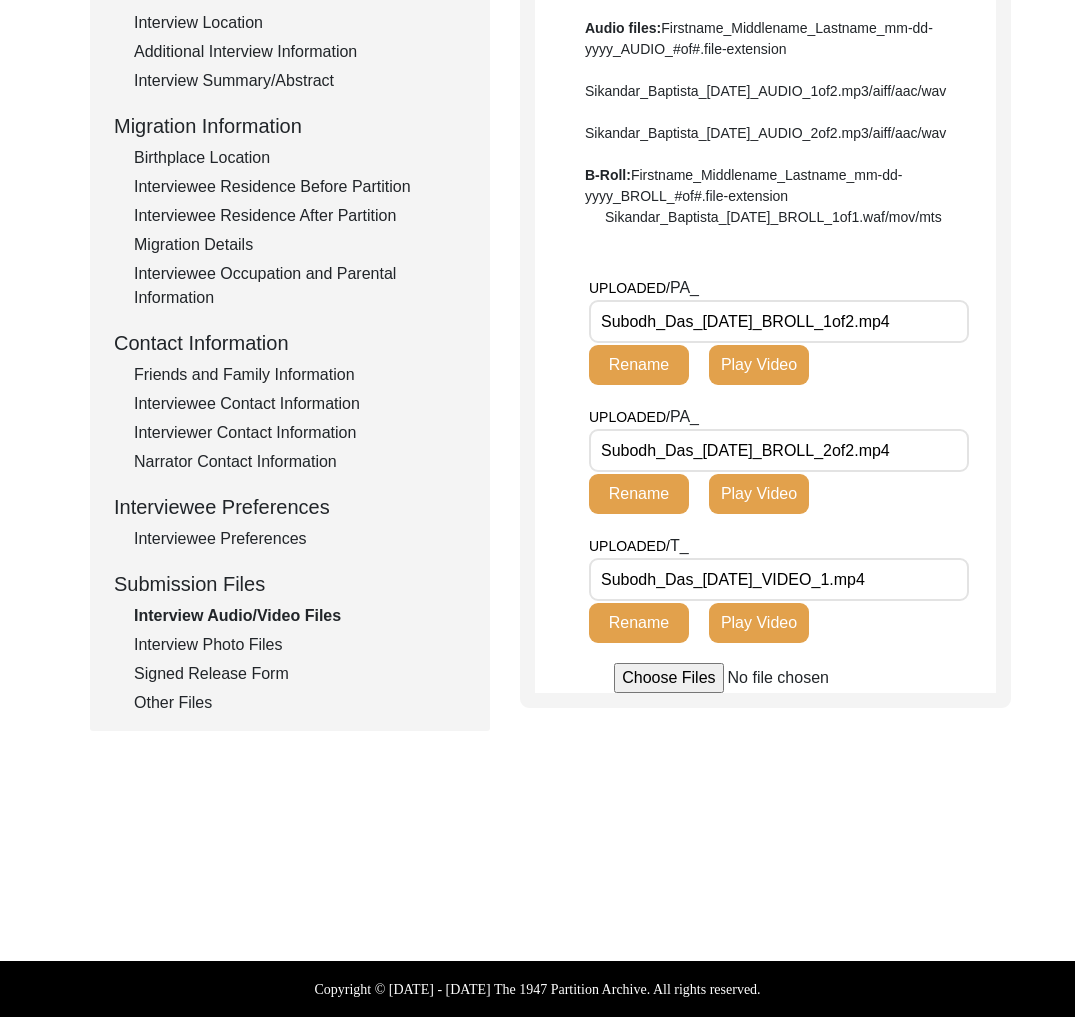 scroll, scrollTop: 469, scrollLeft: 0, axis: vertical 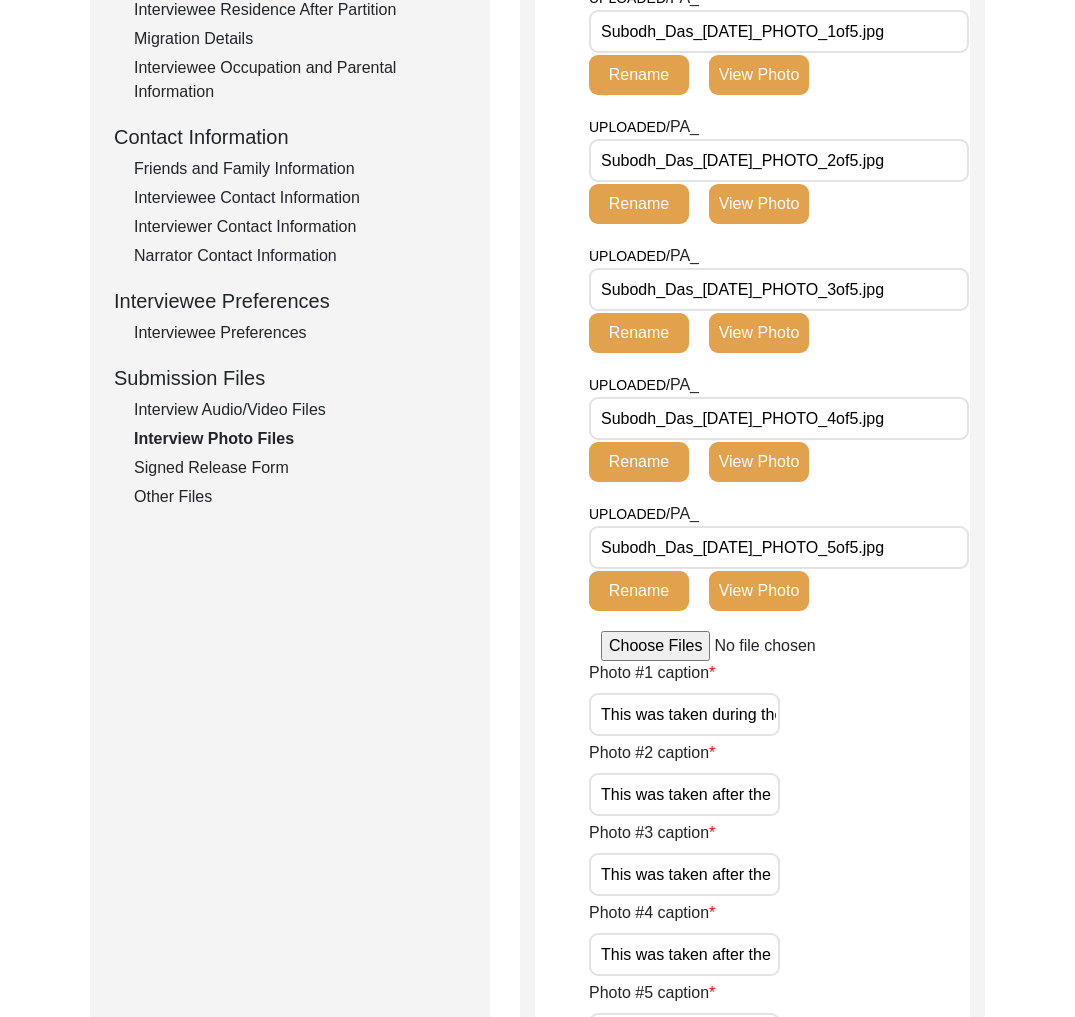 click on "Interview Audio/Video Files" 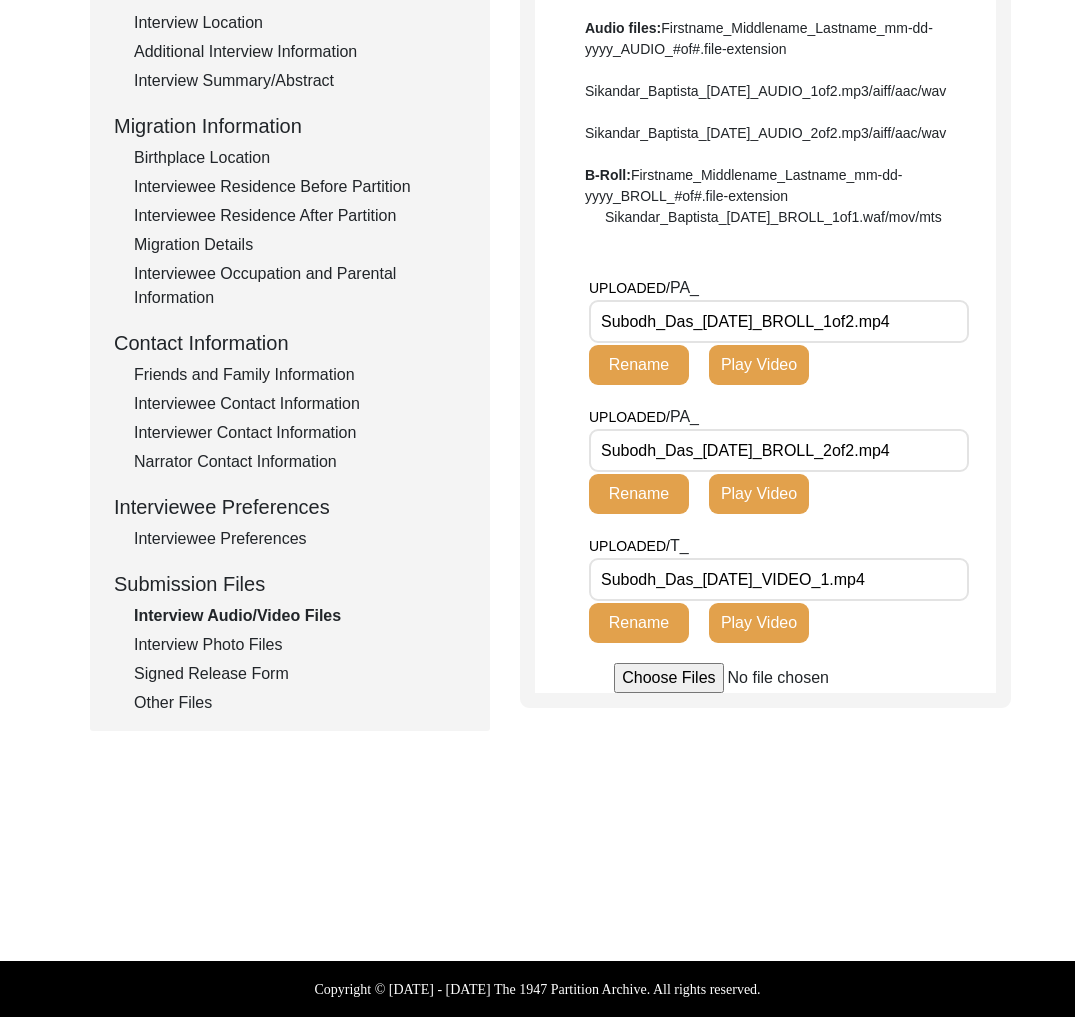 scroll, scrollTop: 469, scrollLeft: 0, axis: vertical 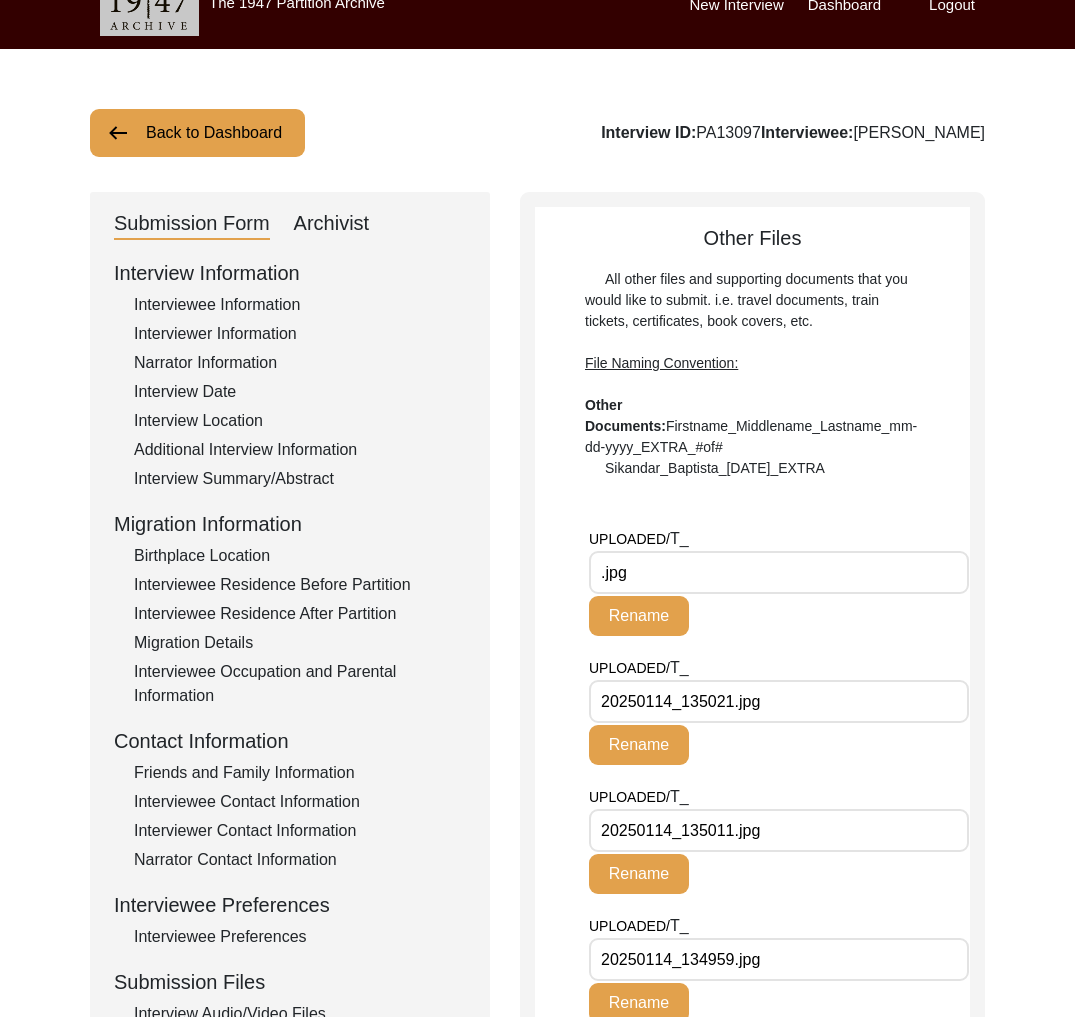 click on "Archivist" 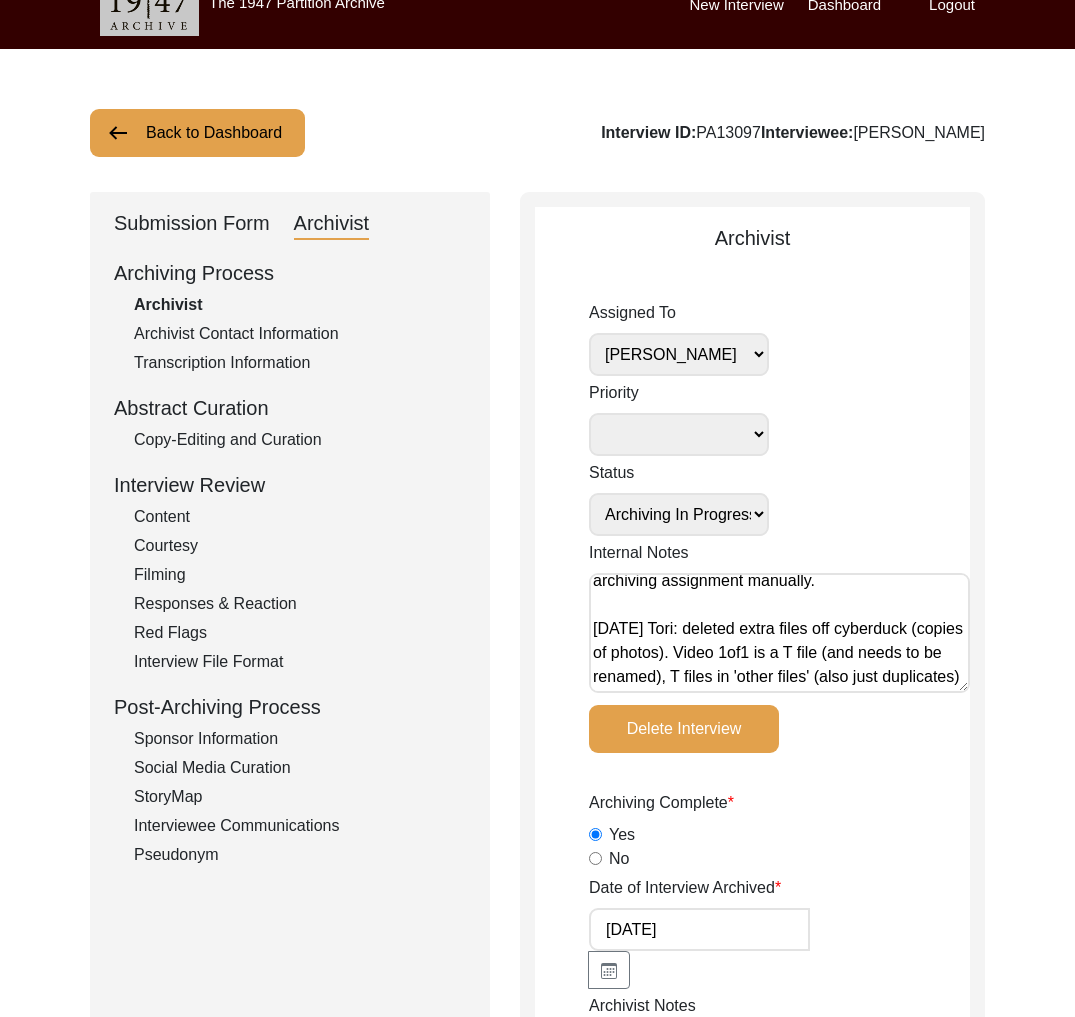 scroll, scrollTop: 176, scrollLeft: 0, axis: vertical 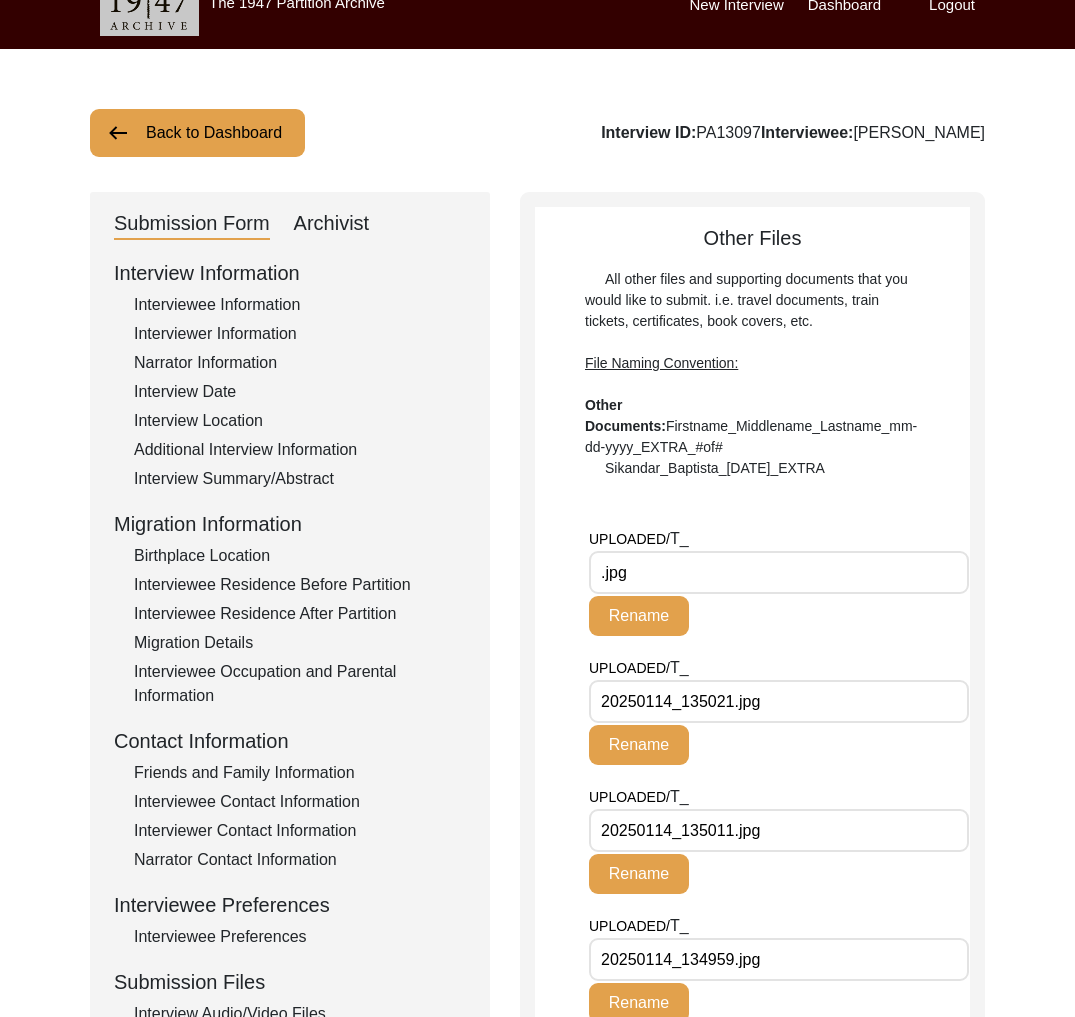 click on "Interview ID:  PA13097  Interviewee:  [PERSON_NAME]" 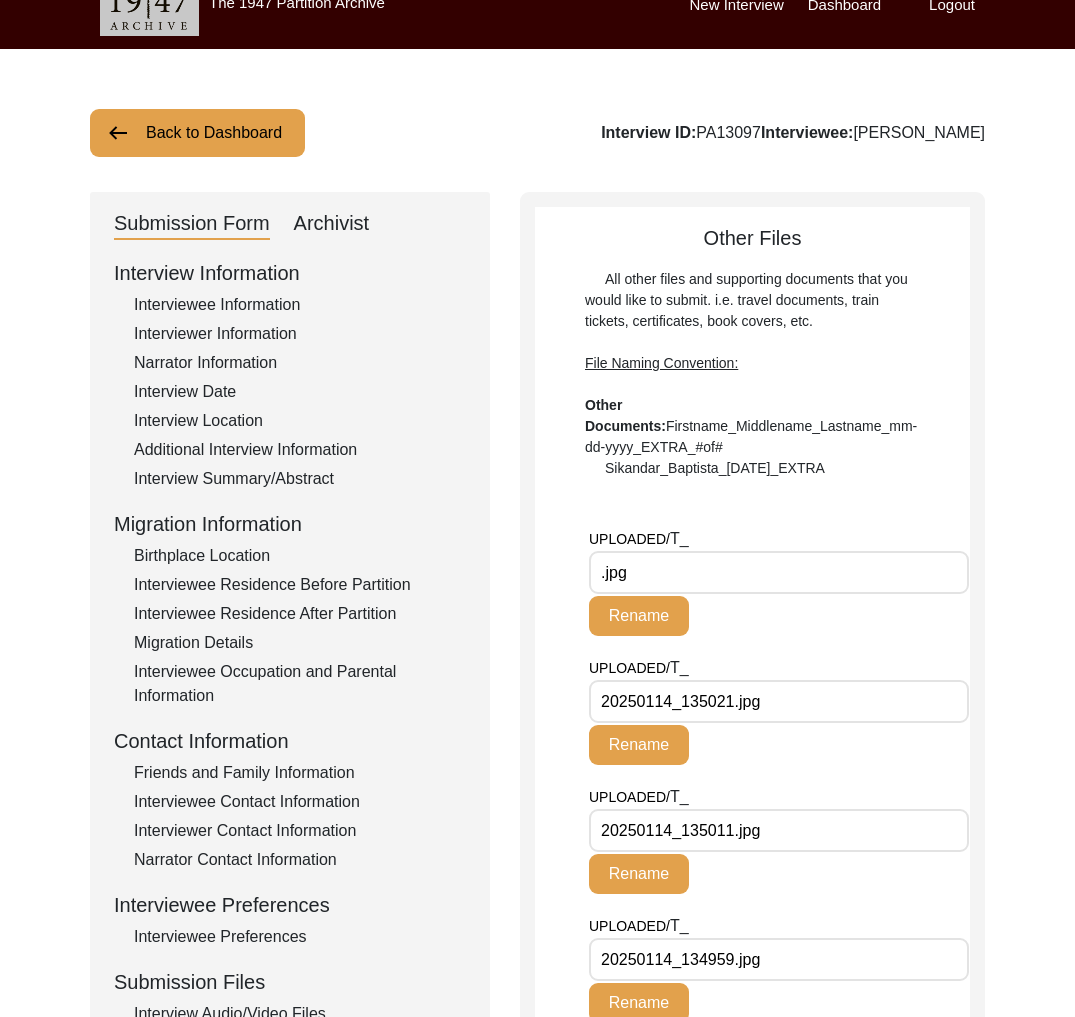click on "Interview ID:  PA13097  Interviewee:  [PERSON_NAME]" 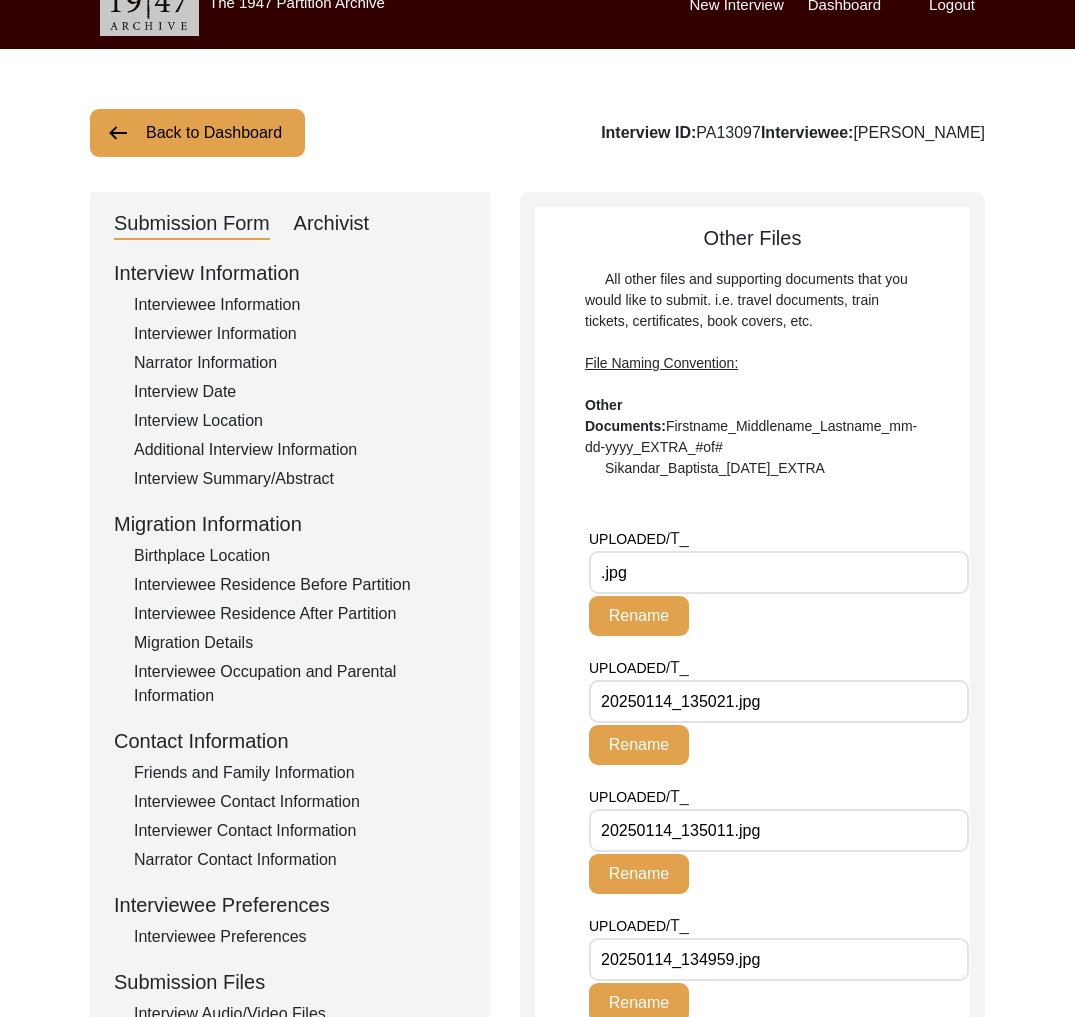 copy on "PA13097" 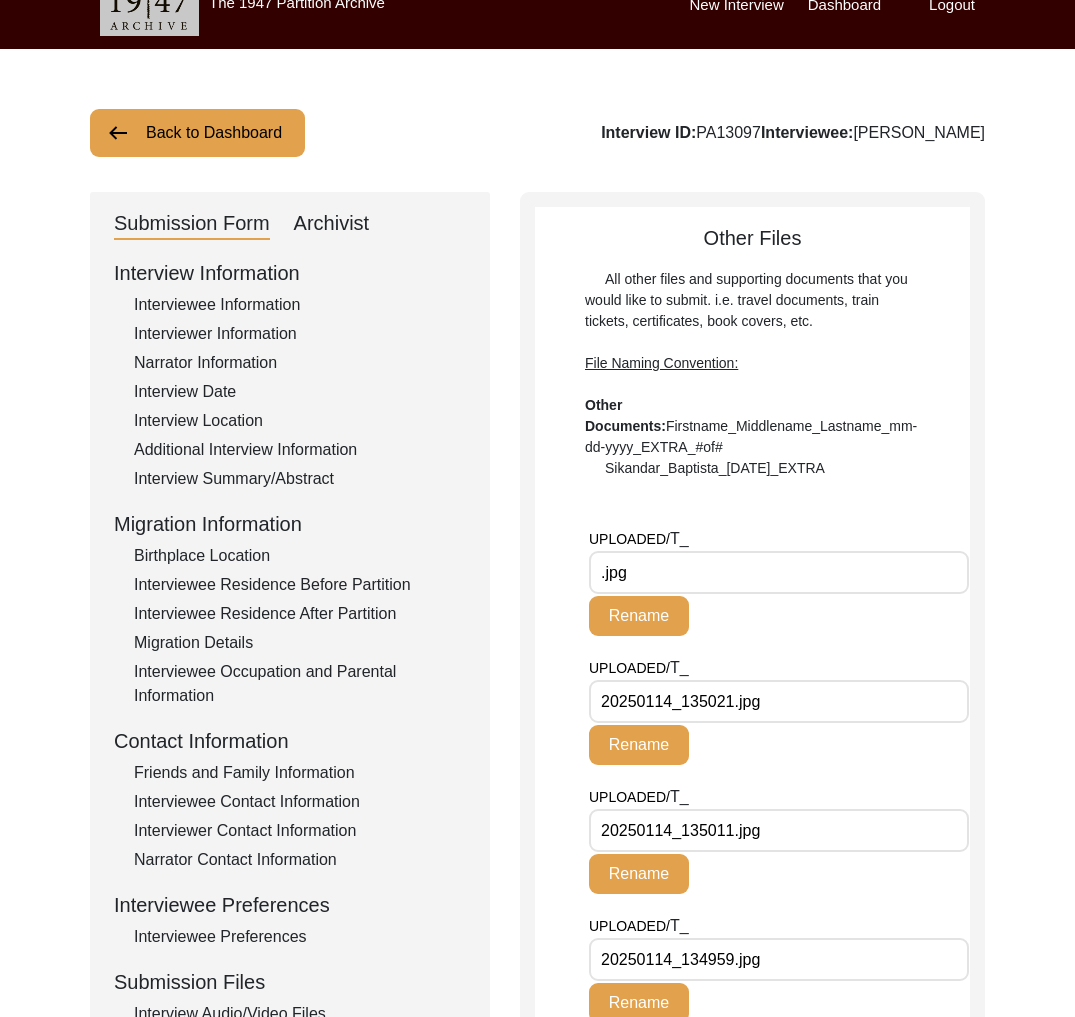 click on "Back to Dashboard  Interview ID:  PA13097  Interviewee:  [PERSON_NAME]" 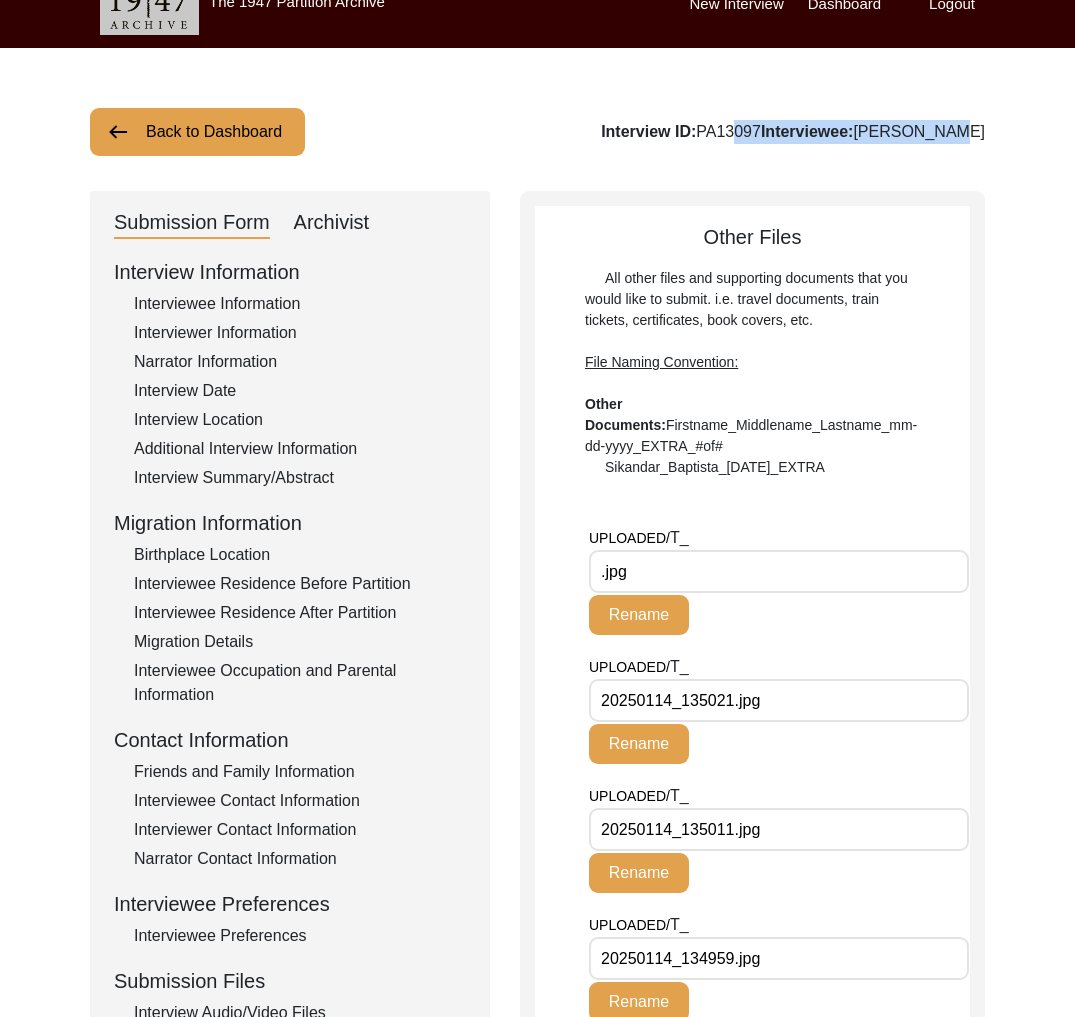 drag, startPoint x: 756, startPoint y: 149, endPoint x: 757, endPoint y: 128, distance: 21.023796 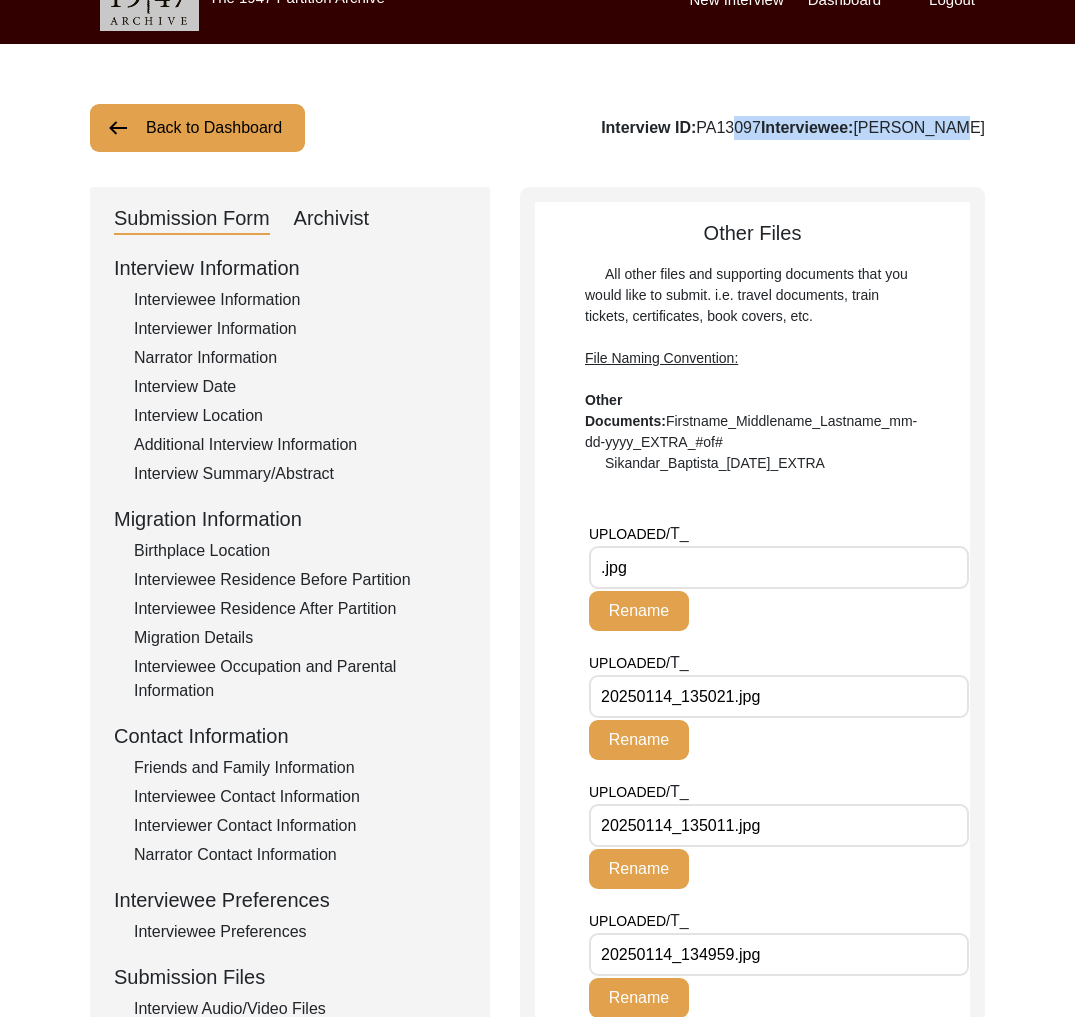 click on "Interview ID:  PA13097  Interviewee:  [PERSON_NAME]" 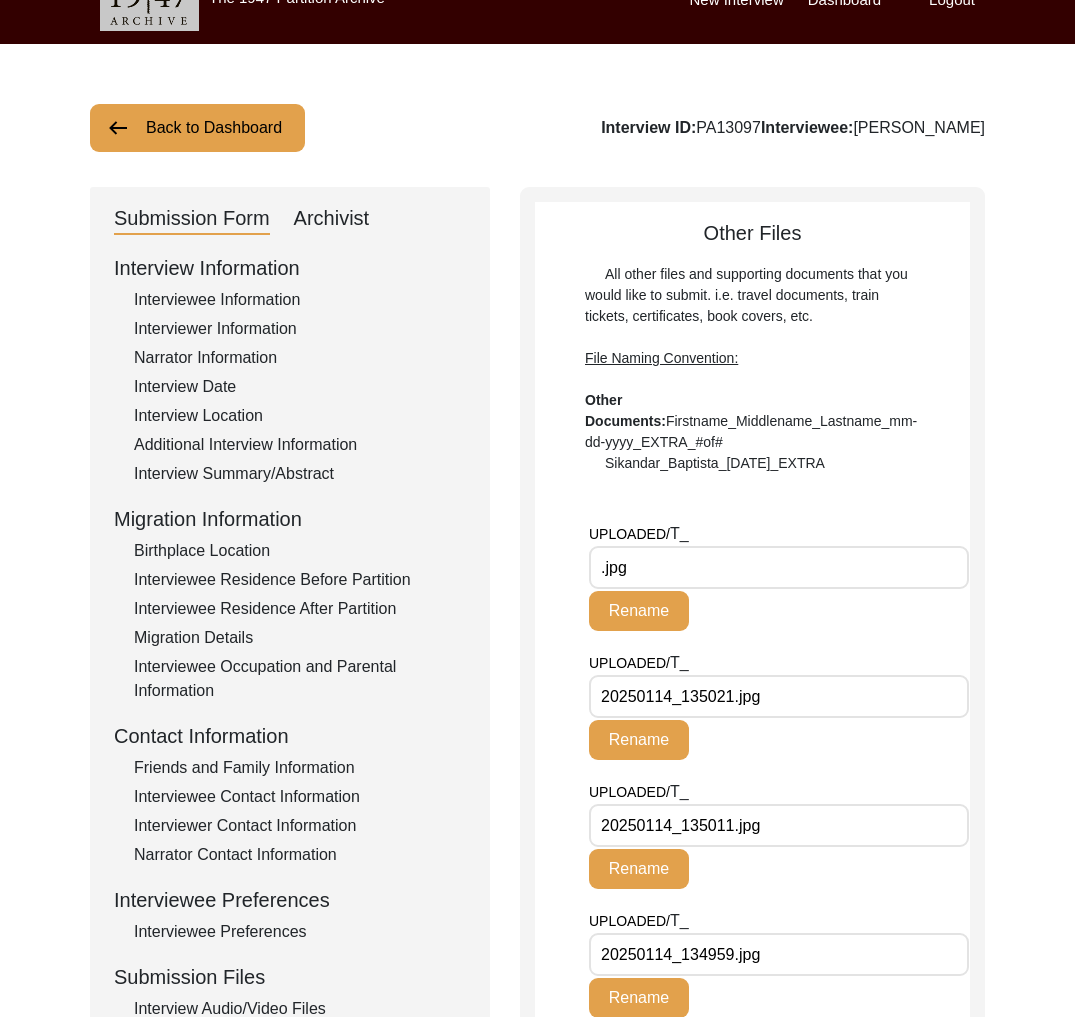 click on "Interview ID:  PA13097  Interviewee:  [PERSON_NAME]" 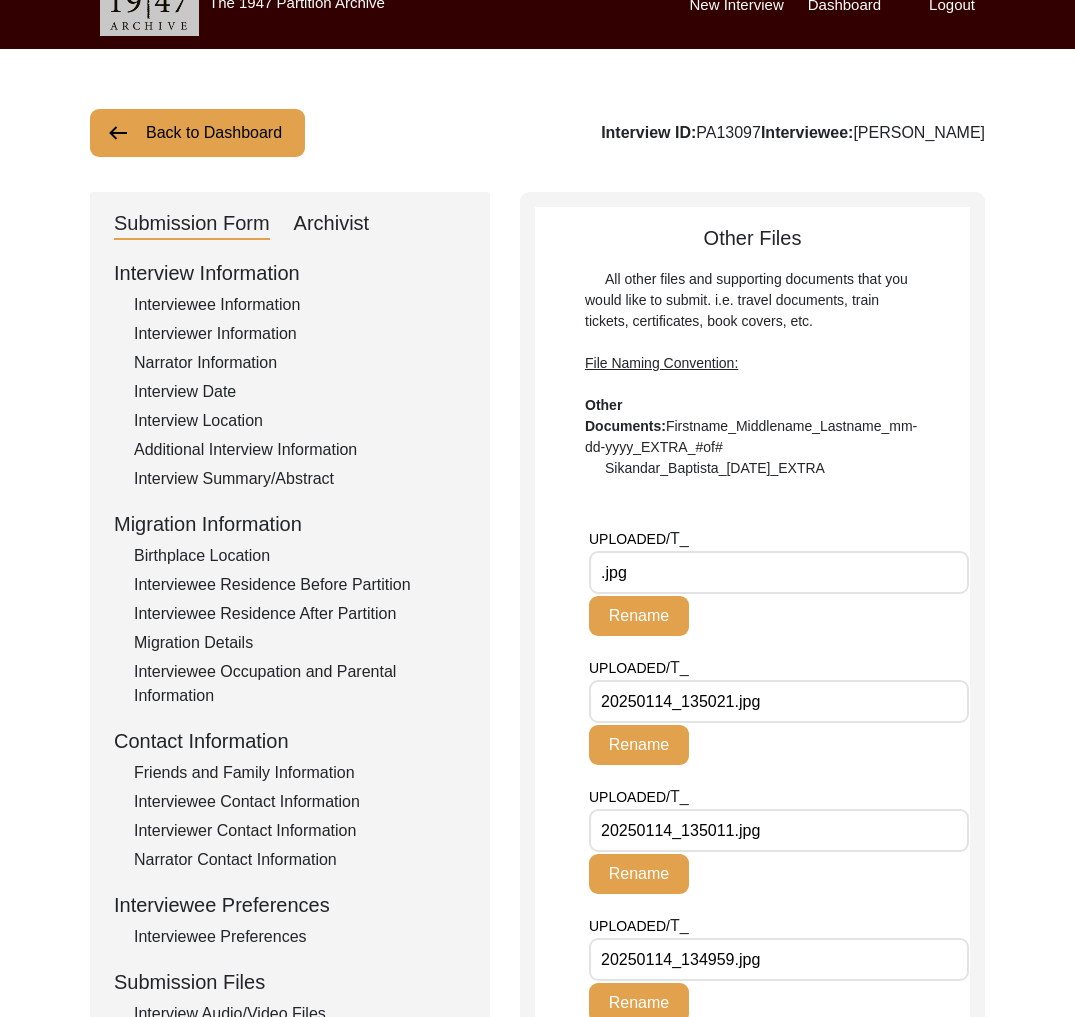 click on "Interview ID:  PA13097  Interviewee:  [PERSON_NAME]" 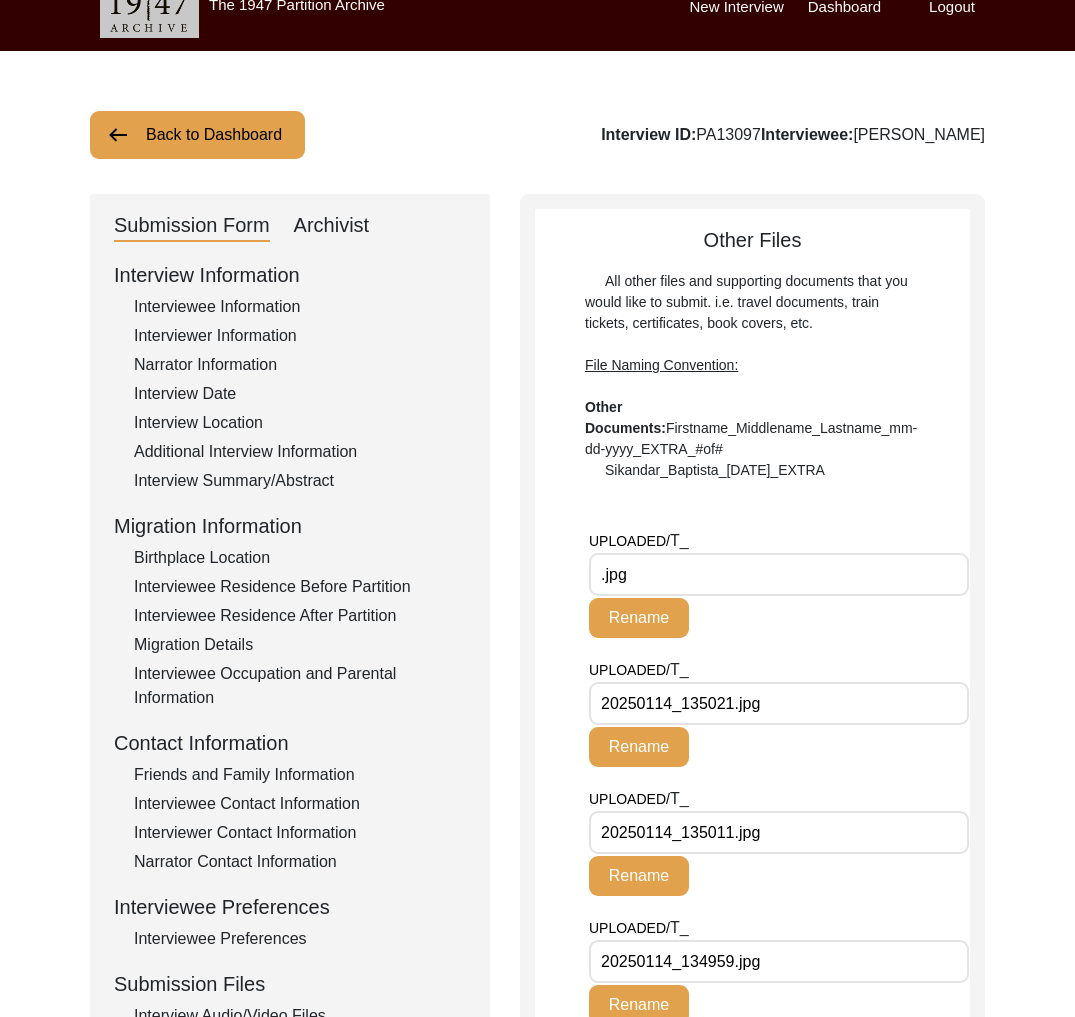 click on "Interview ID:  PA13097  Interviewee:  [PERSON_NAME]" 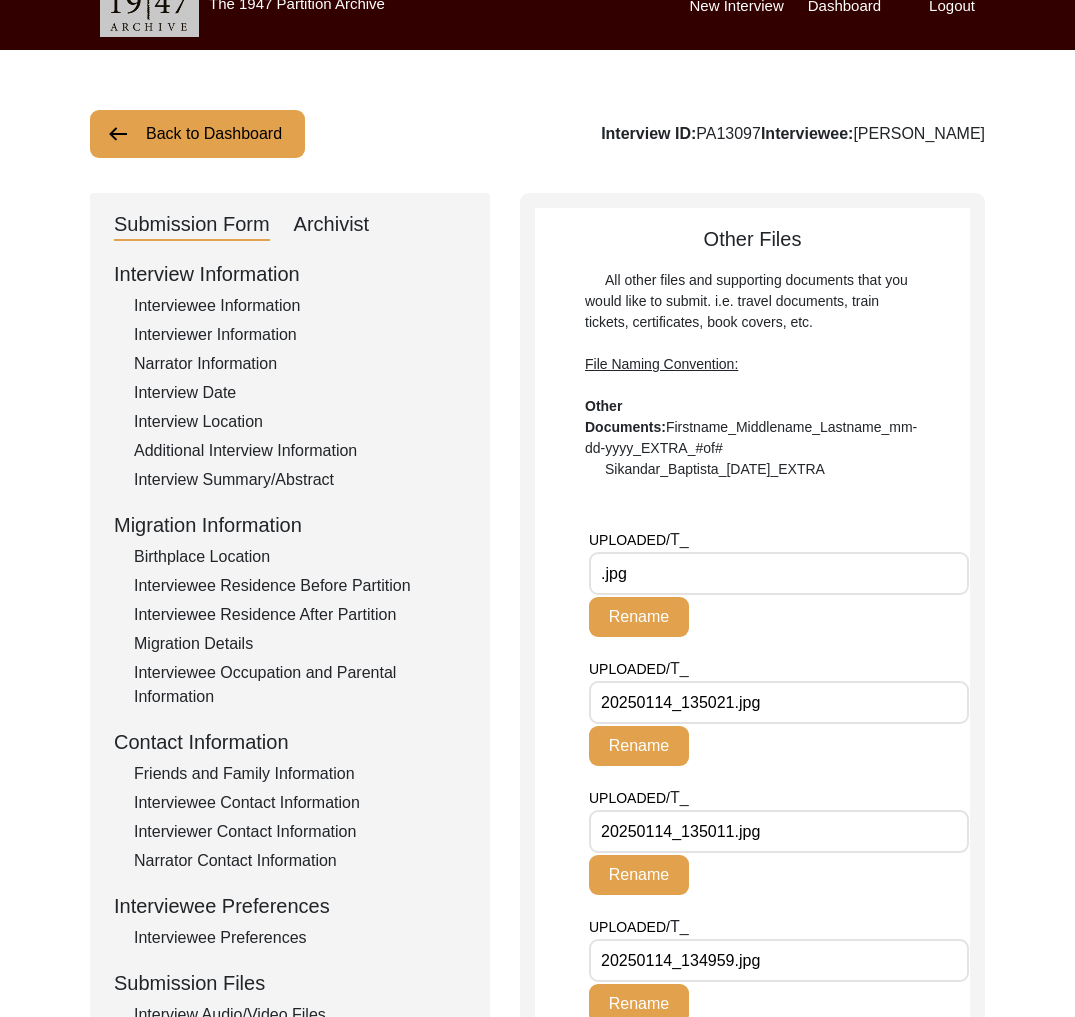 click on "Interview ID:  PA13097  Interviewee:  [PERSON_NAME]" 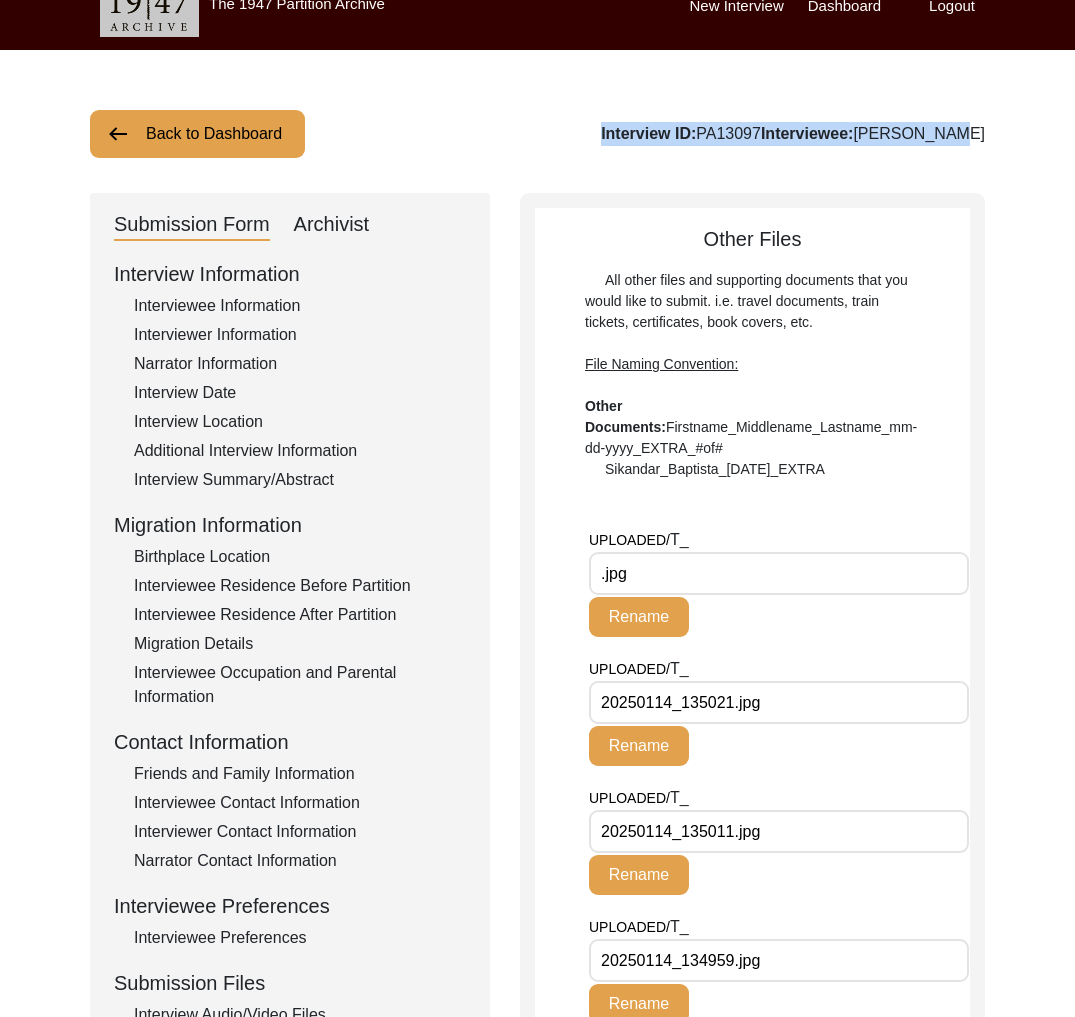 drag, startPoint x: 631, startPoint y: 139, endPoint x: 1001, endPoint y: 132, distance: 370.06622 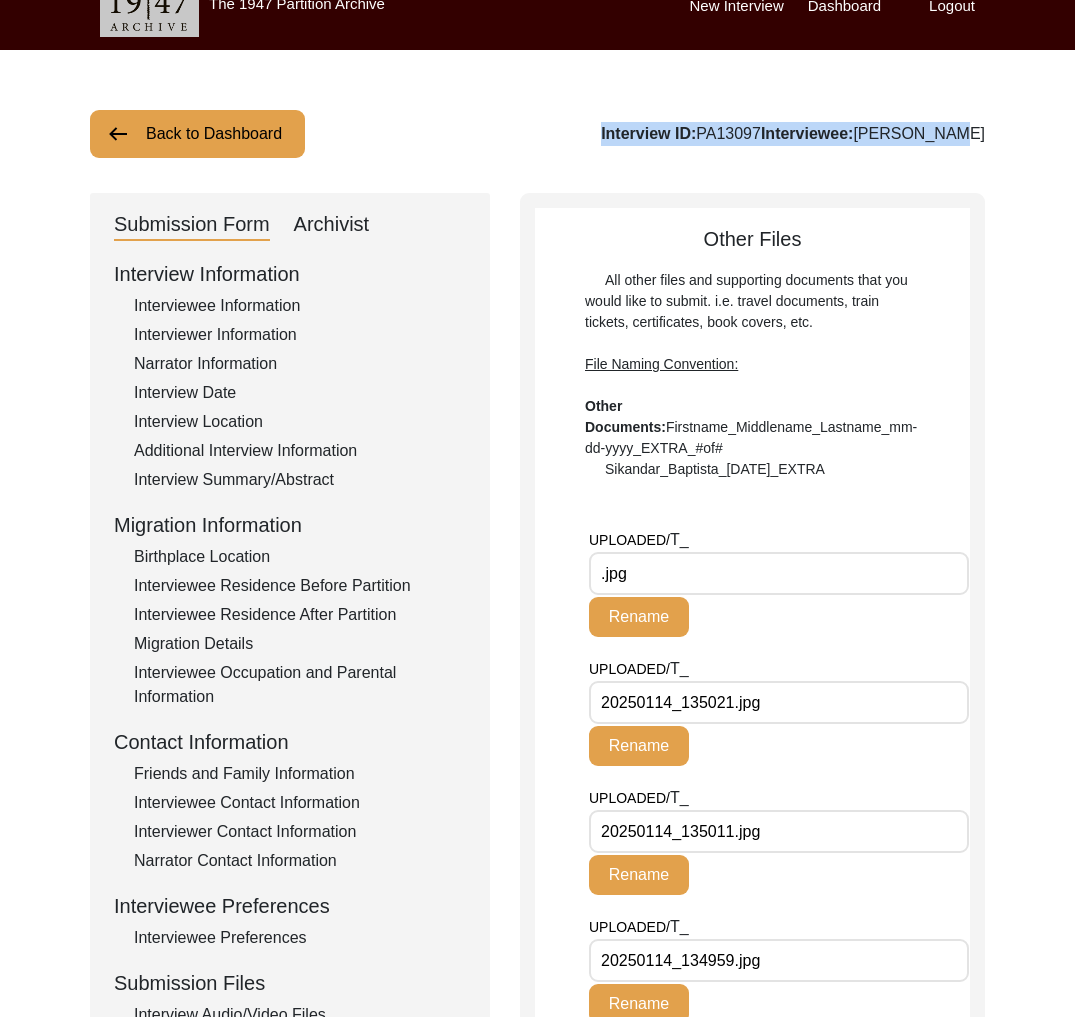 drag, startPoint x: 588, startPoint y: 124, endPoint x: 990, endPoint y: 153, distance: 403.04468 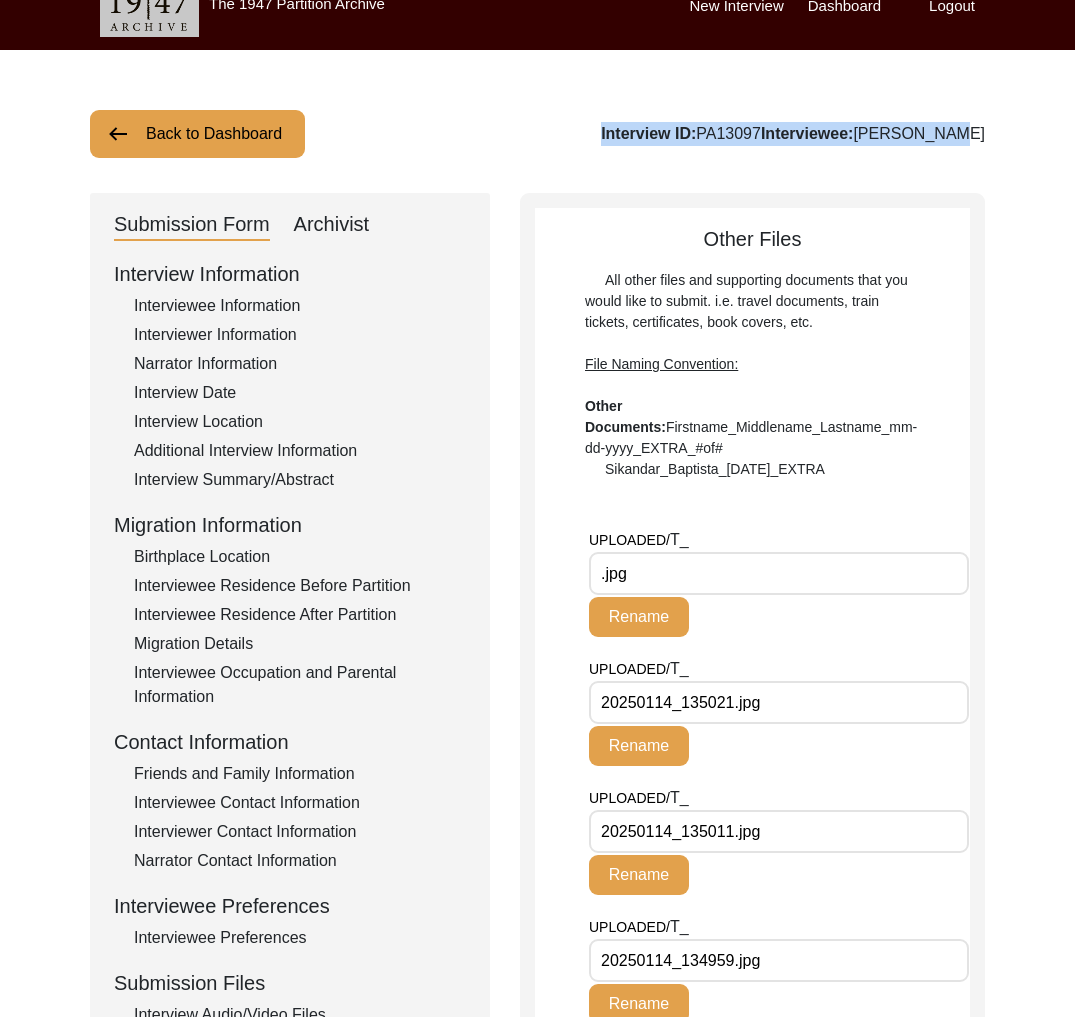 click on "Back to Dashboard  Interview ID:  PA13097  Interviewee:  [PERSON_NAME]   Submission Form   Archivist   Interview Information   Interviewee Information   Interviewer Information   Narrator Information   Interview Date   Interview Location   Additional Interview Information   Interview Summary/Abstract   Migration Information   Birthplace Location   Interviewee Residence Before Partition   Interviewee Residence After Partition   Migration Details   Interviewee Occupation and Parental Information   Contact Information   Friends and Family Information   Interviewee Contact Information   Interviewer Contact Information   Narrator Contact Information   Interviewee Preferences   Interviewee Preferences   Submission Files   Interview Audio/Video Files   Interview Photo Files   Signed Release Form   Other Files   Other Files  All other files and supporting documents that you would like to submit. i.e. travel documents, train tickets, certificates, book covers, etc.  File Naming Convention: Other Documents: UPLOADED/ T_" 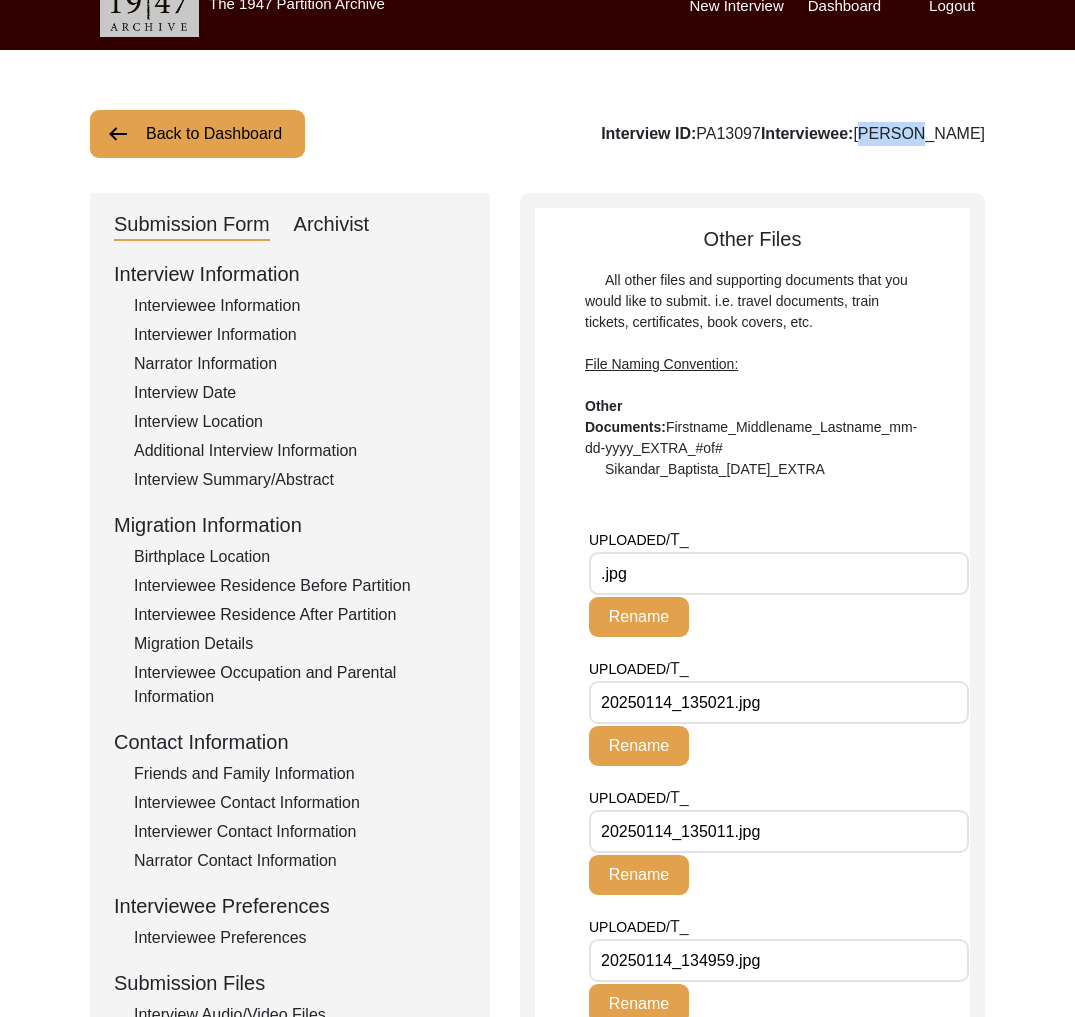 click on "Interview ID:  PA13097  Interviewee:  [PERSON_NAME]" 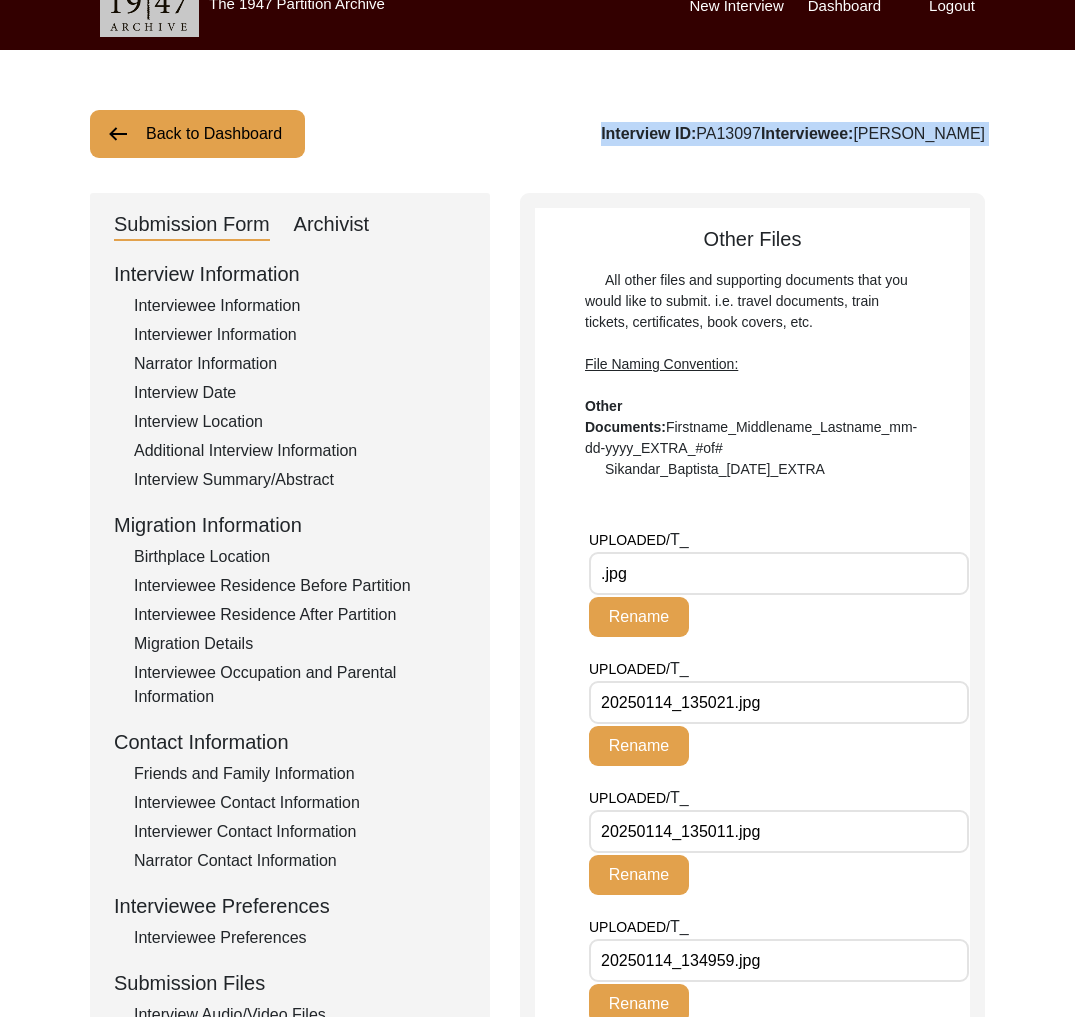 click on "Interview ID:  PA13097  Interviewee:  [PERSON_NAME]" 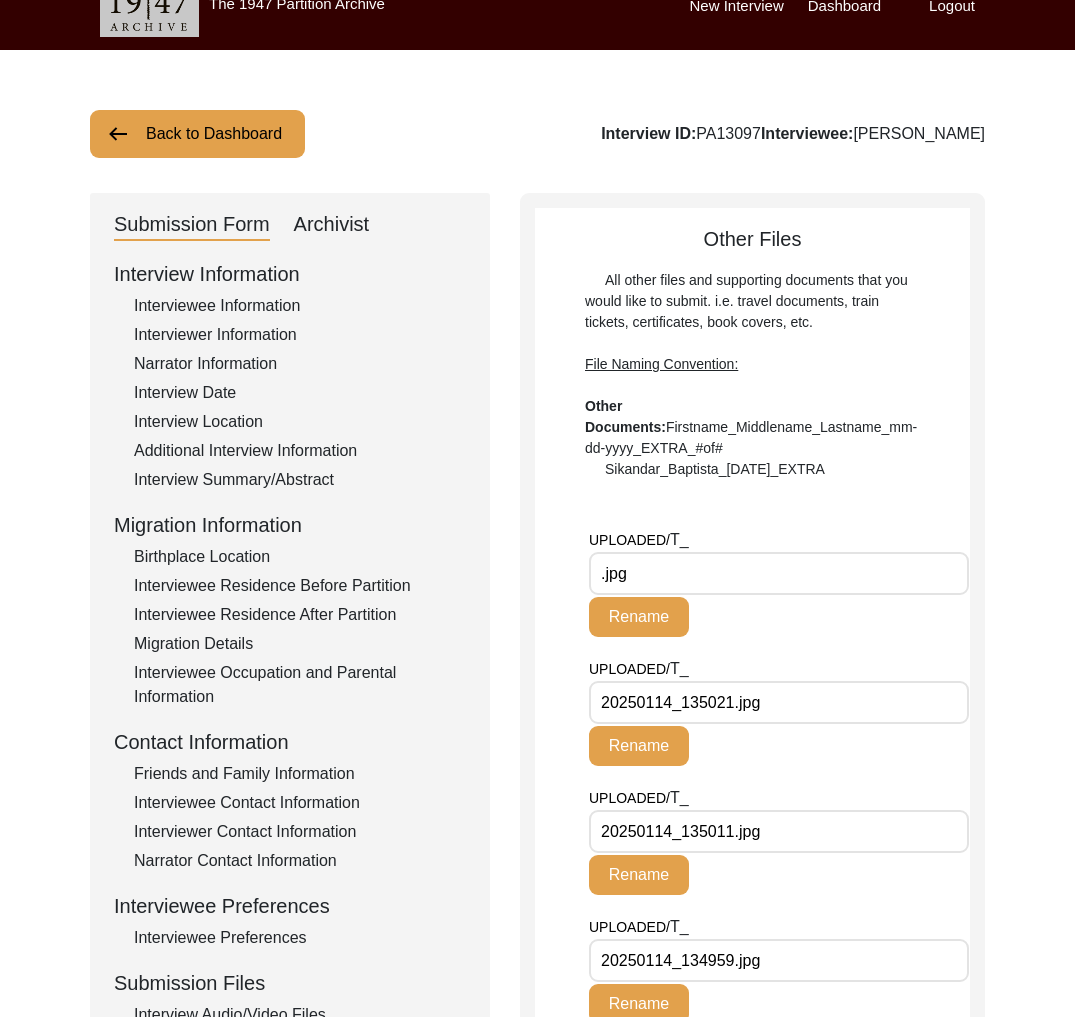 click on "Back to Dashboard  Interview ID:  PA13097  Interviewee:  [PERSON_NAME]" 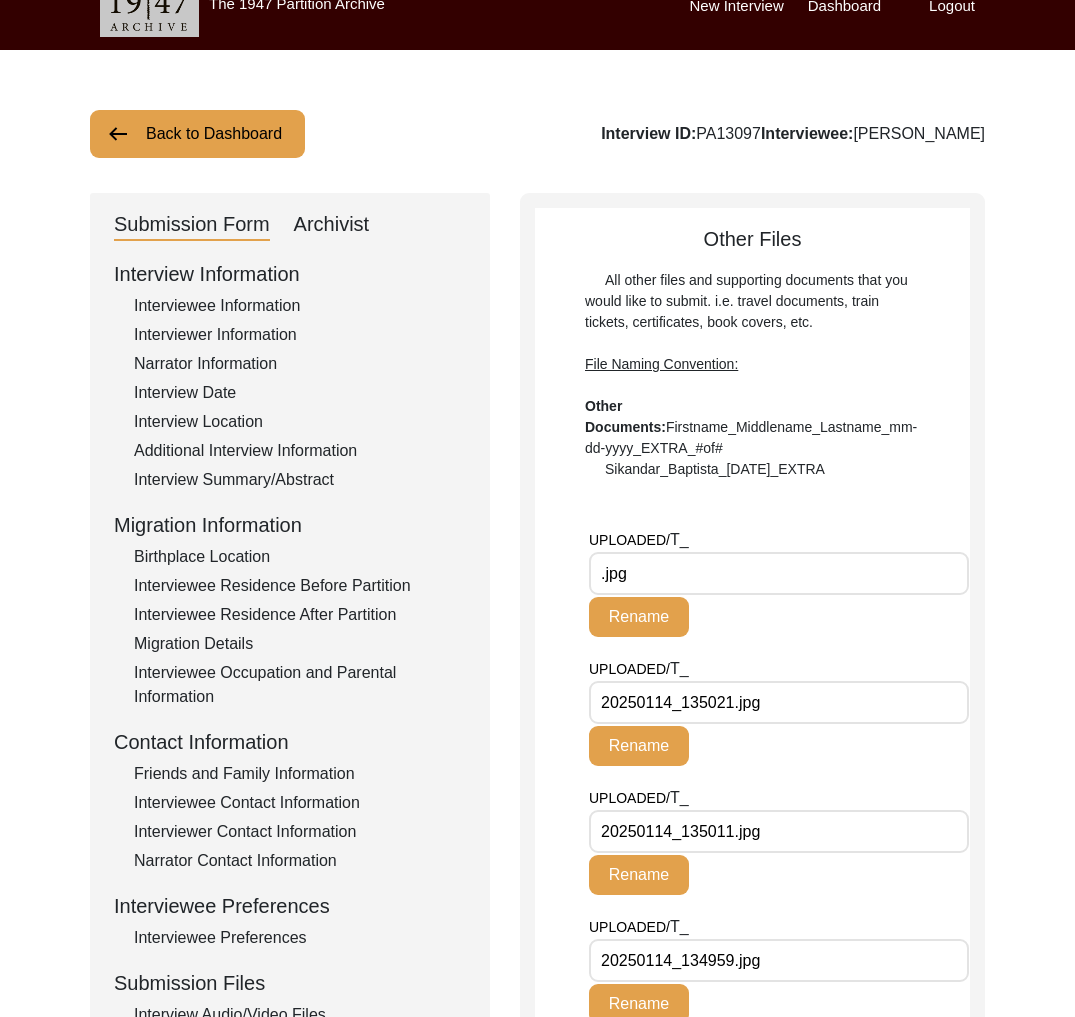 click on "Interview ID:  PA13097  Interviewee:  [PERSON_NAME]" 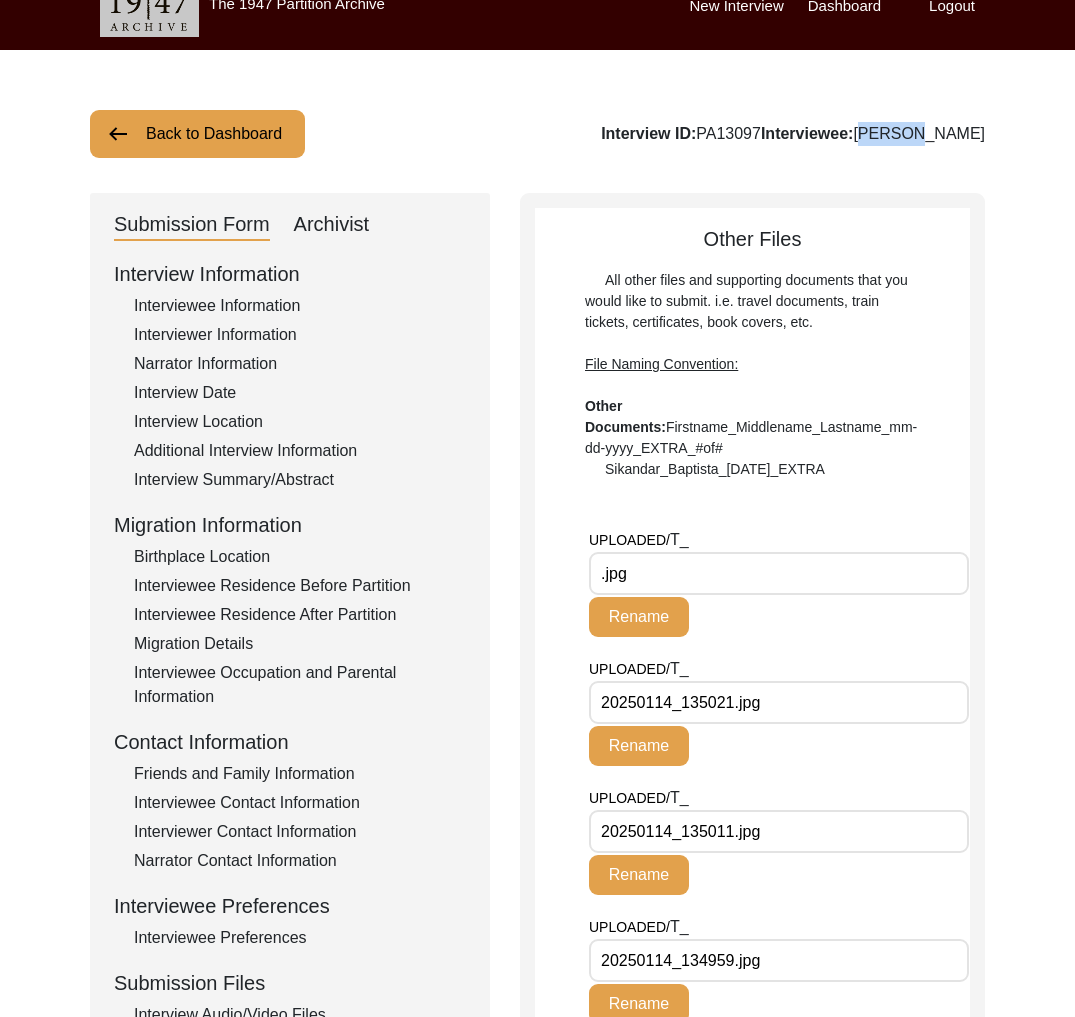 click on "Interview ID:  PA13097  Interviewee:  [PERSON_NAME]" 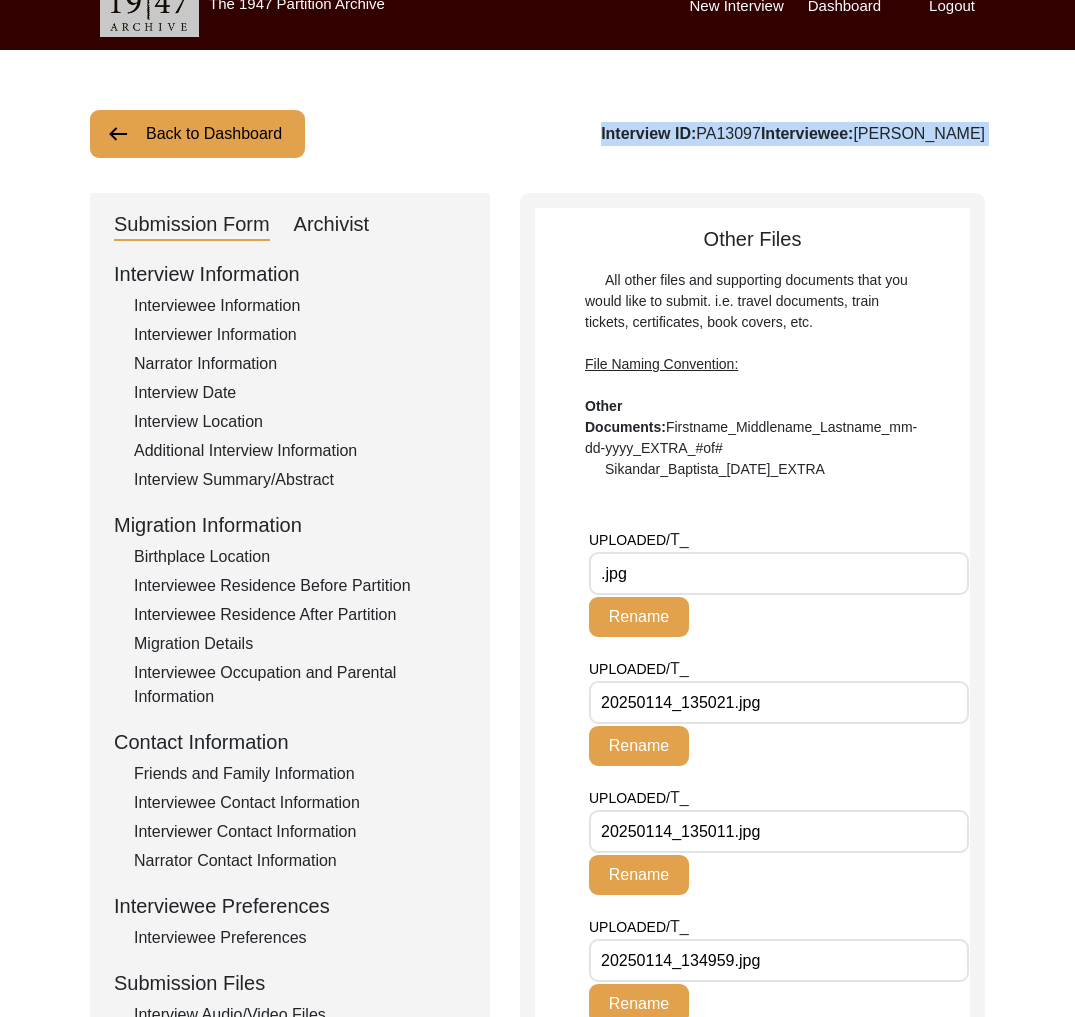 click on "Interview ID:  PA13097  Interviewee:  [PERSON_NAME]" 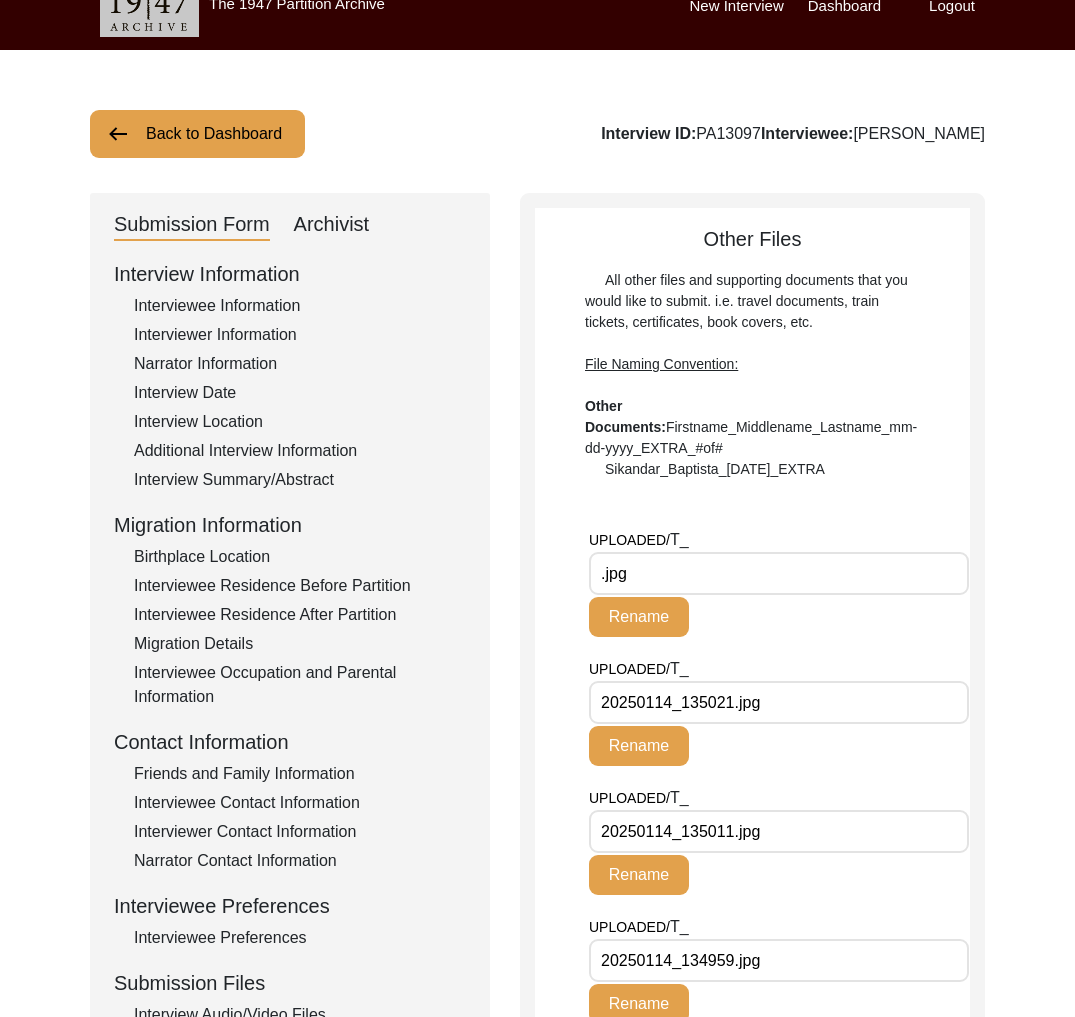 click on "Interviewee:" 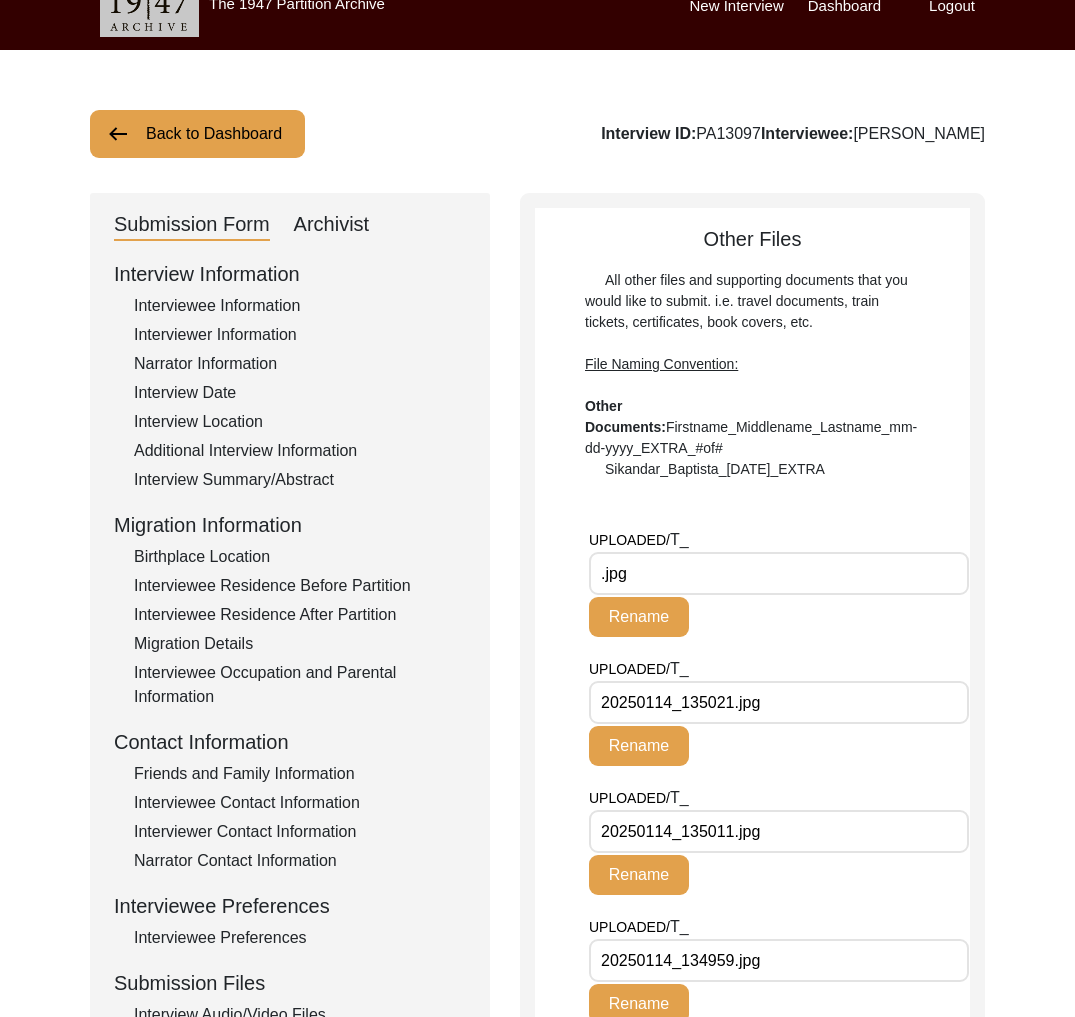 click on "Back to Dashboard" 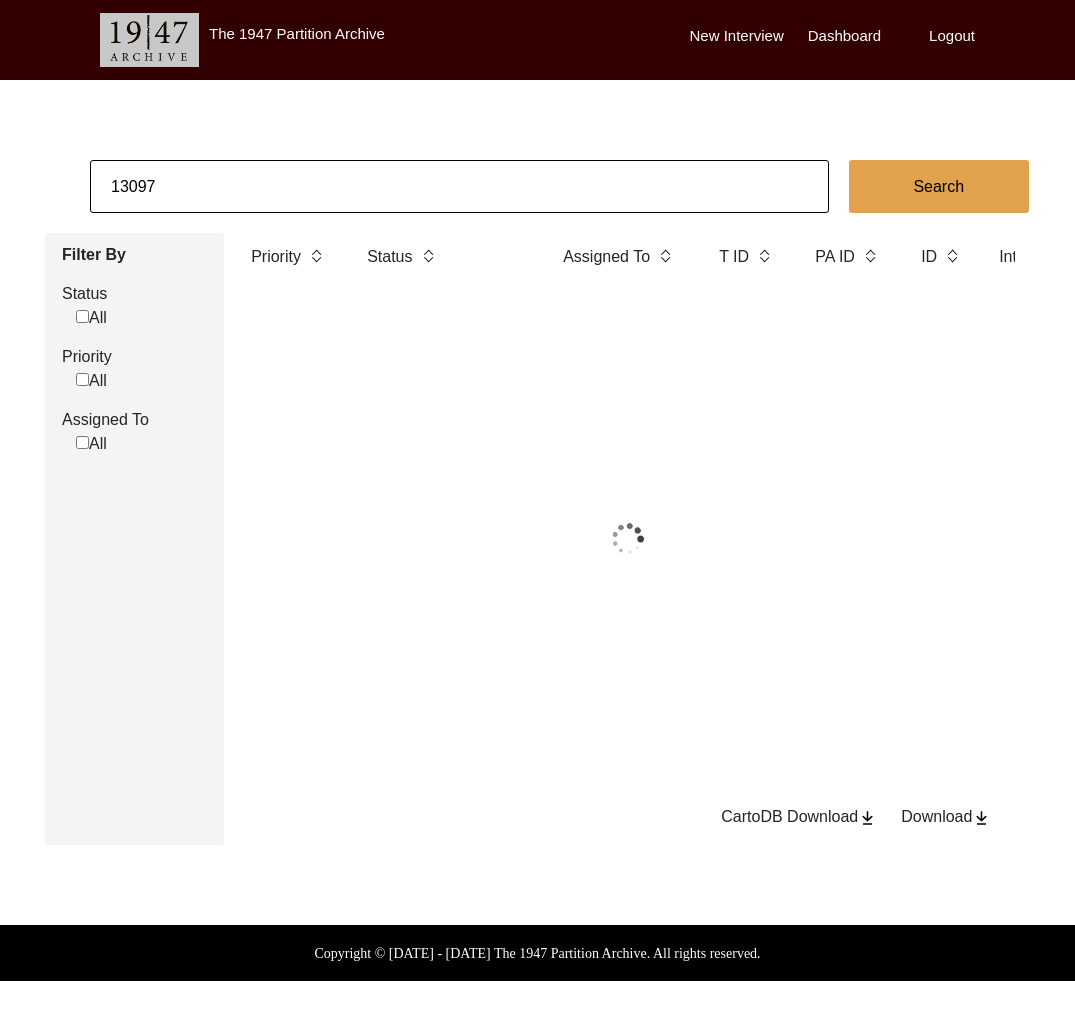 click on "The 1947 Partition Archive New Interview Dashboard Logout 13097 Search Filter By Status  All  Priority  All  Assigned To  All  Priority Status Assigned To T ID PA ID ID Interviewee Name Interviewer Interview location (City, State/Province, Country) Interview Date Gender of interviewee Interviewee Date of Birth Interviewee Religion Interview Languages "Migrated From (Village/City, State, Country)" "Migrated To (Village/City, State, Country)" POST Form Summary RELEASE Form # Photos of interview Video/Audio Received B-Roll Received Doc & Video confirm email sent  CartoDB Download   Download  Copyright © [DATE] - [DATE] The 1947 Partition Archive. All rights reserved." at bounding box center (537, 490) 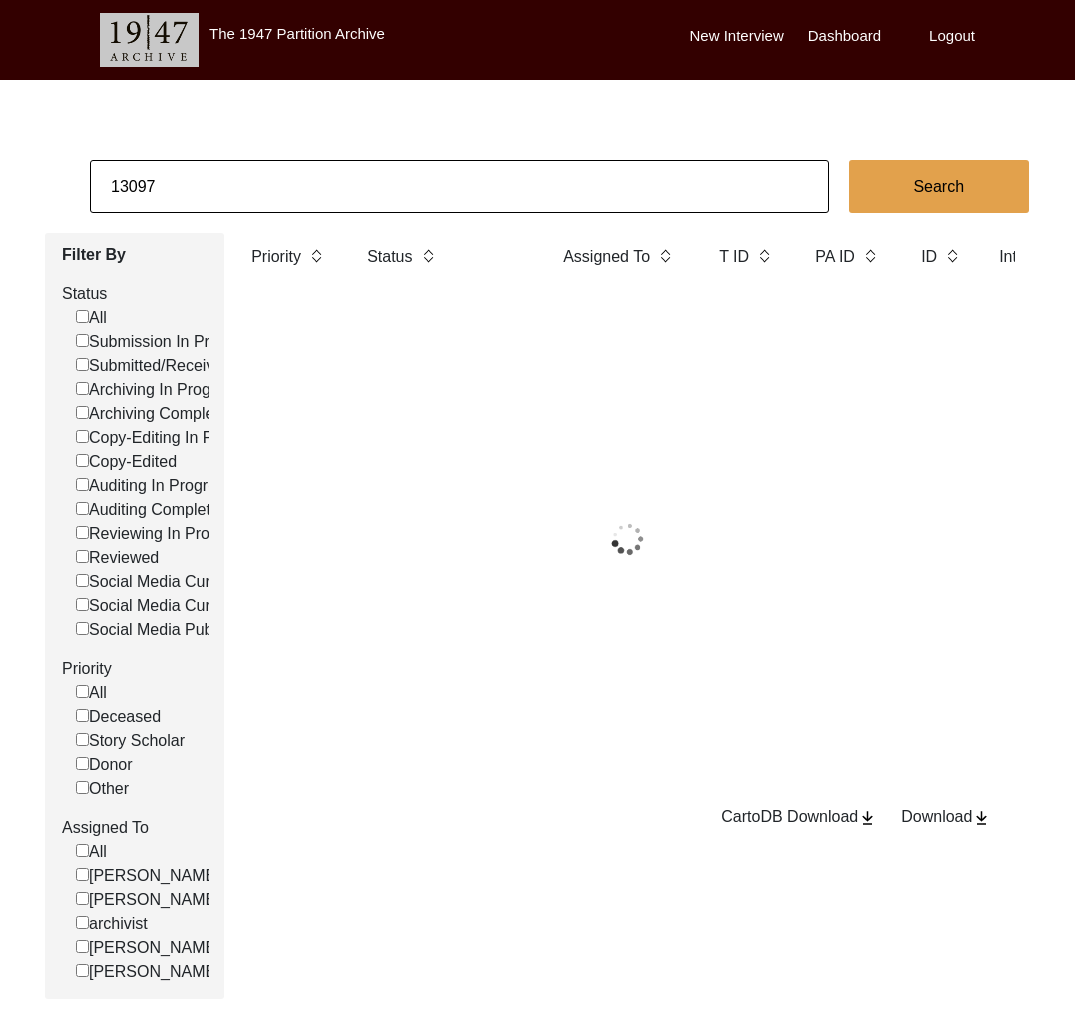 click on "13097" 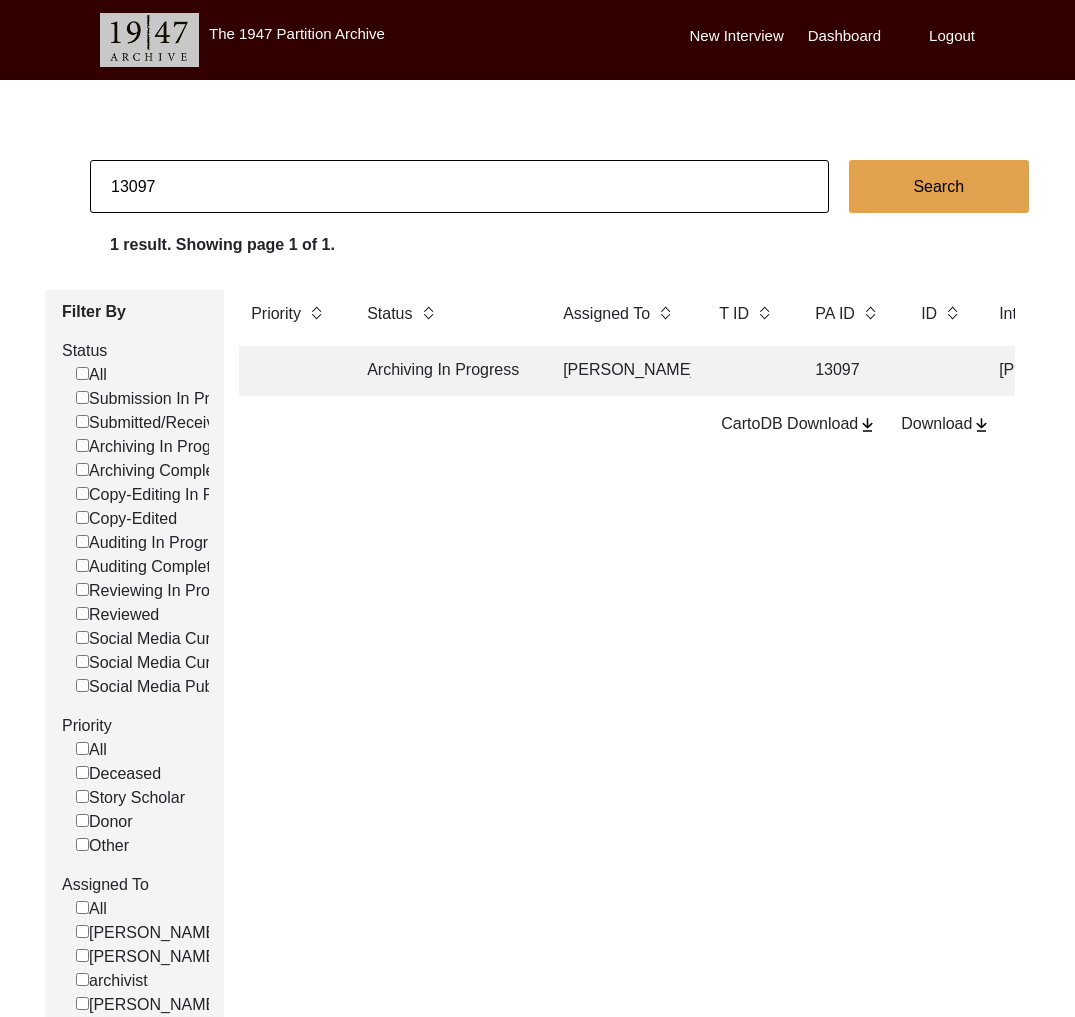click on "13097" 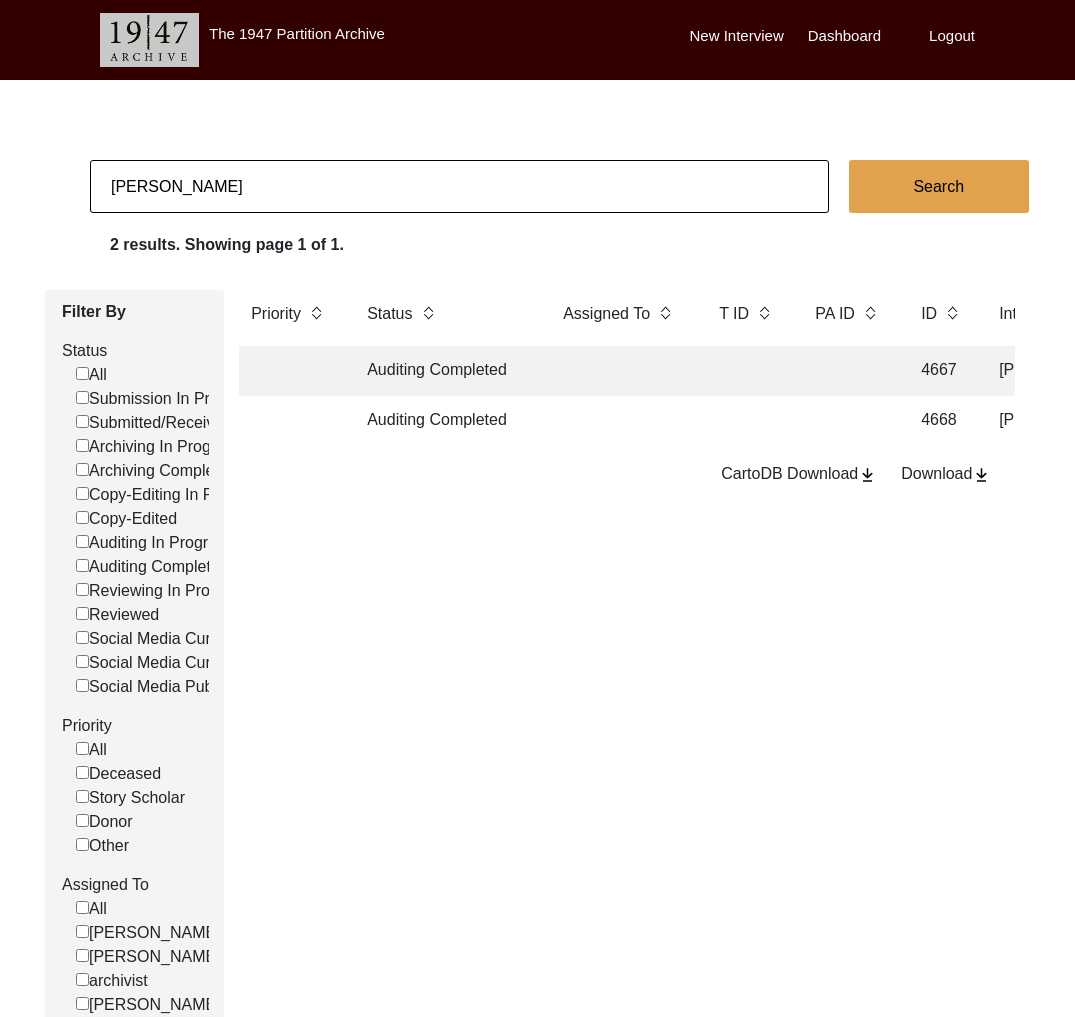 scroll, scrollTop: 0, scrollLeft: 339, axis: horizontal 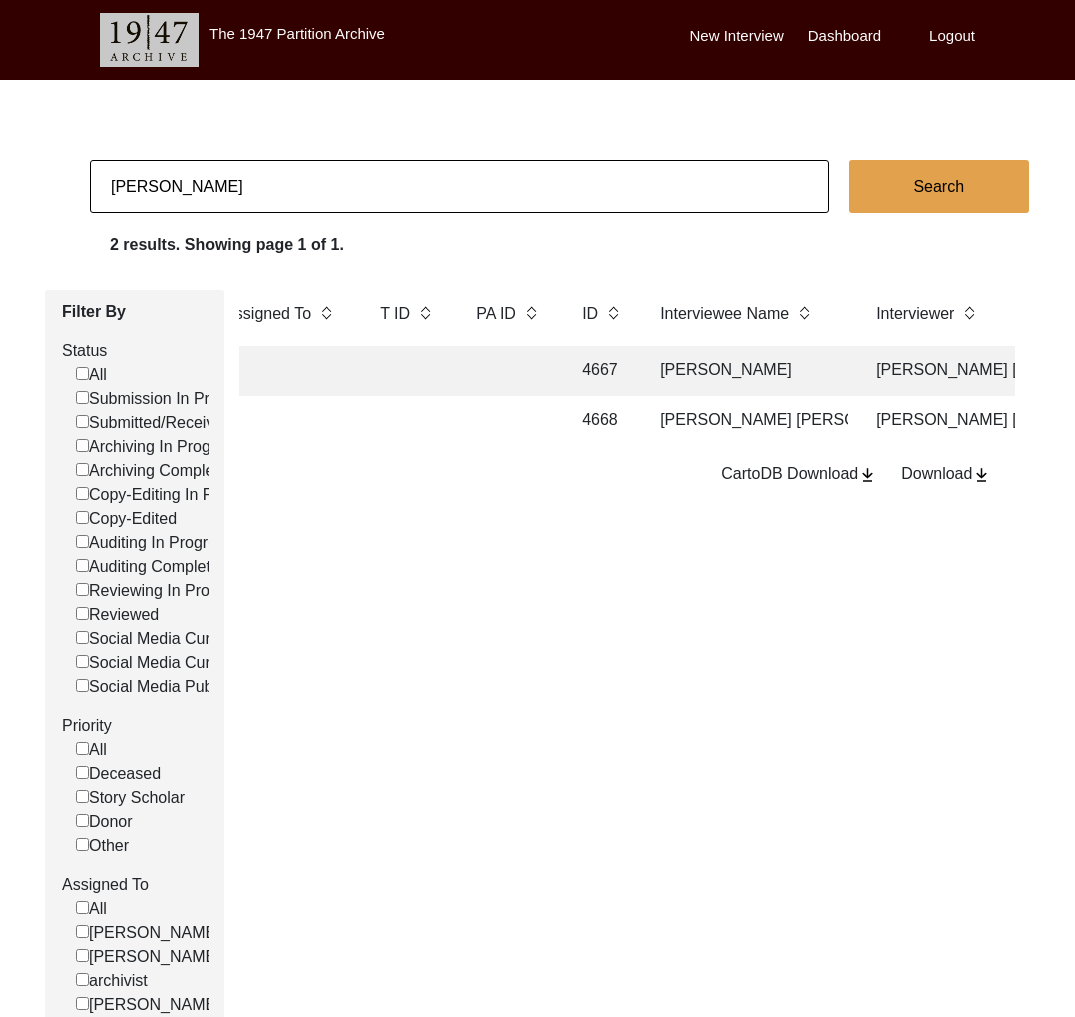 click on "[PERSON_NAME]" 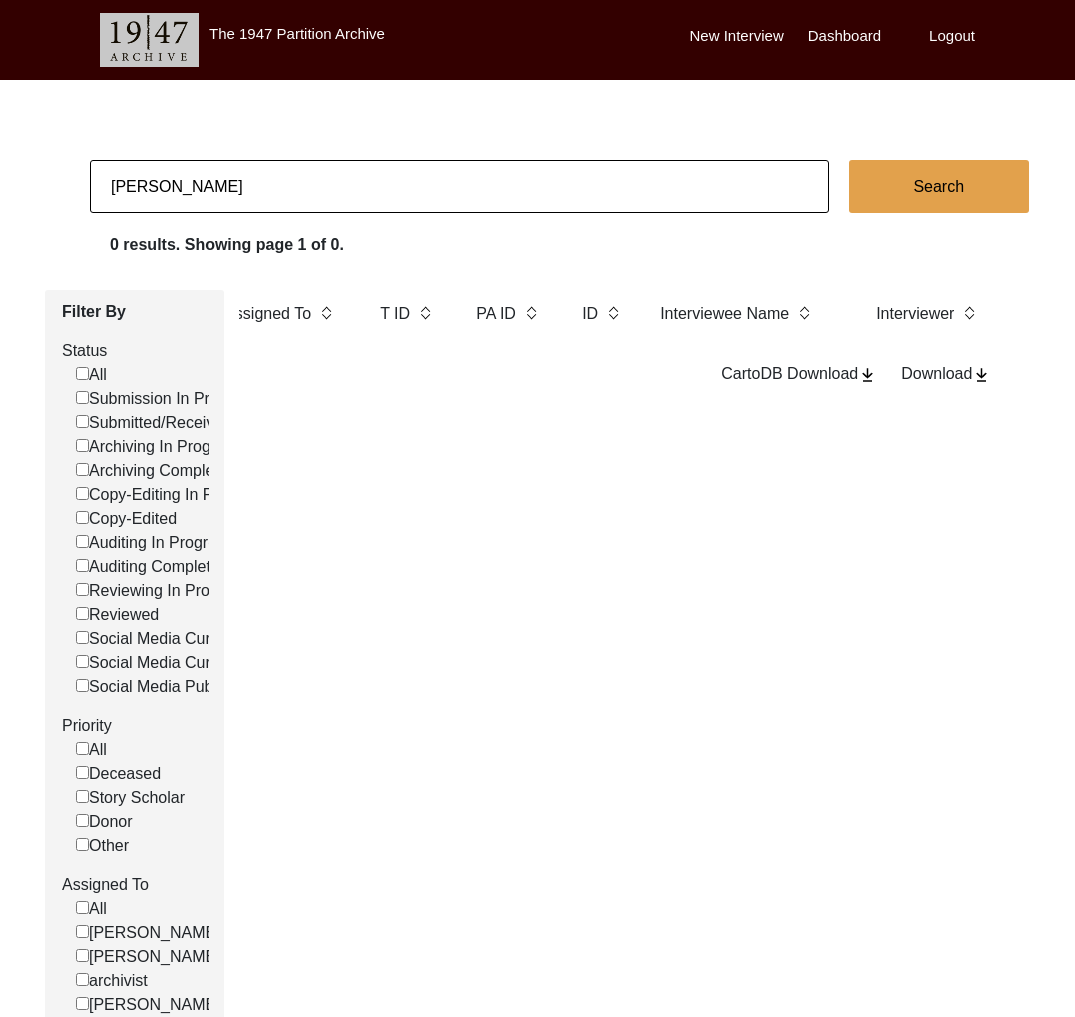 click on "[PERSON_NAME]" 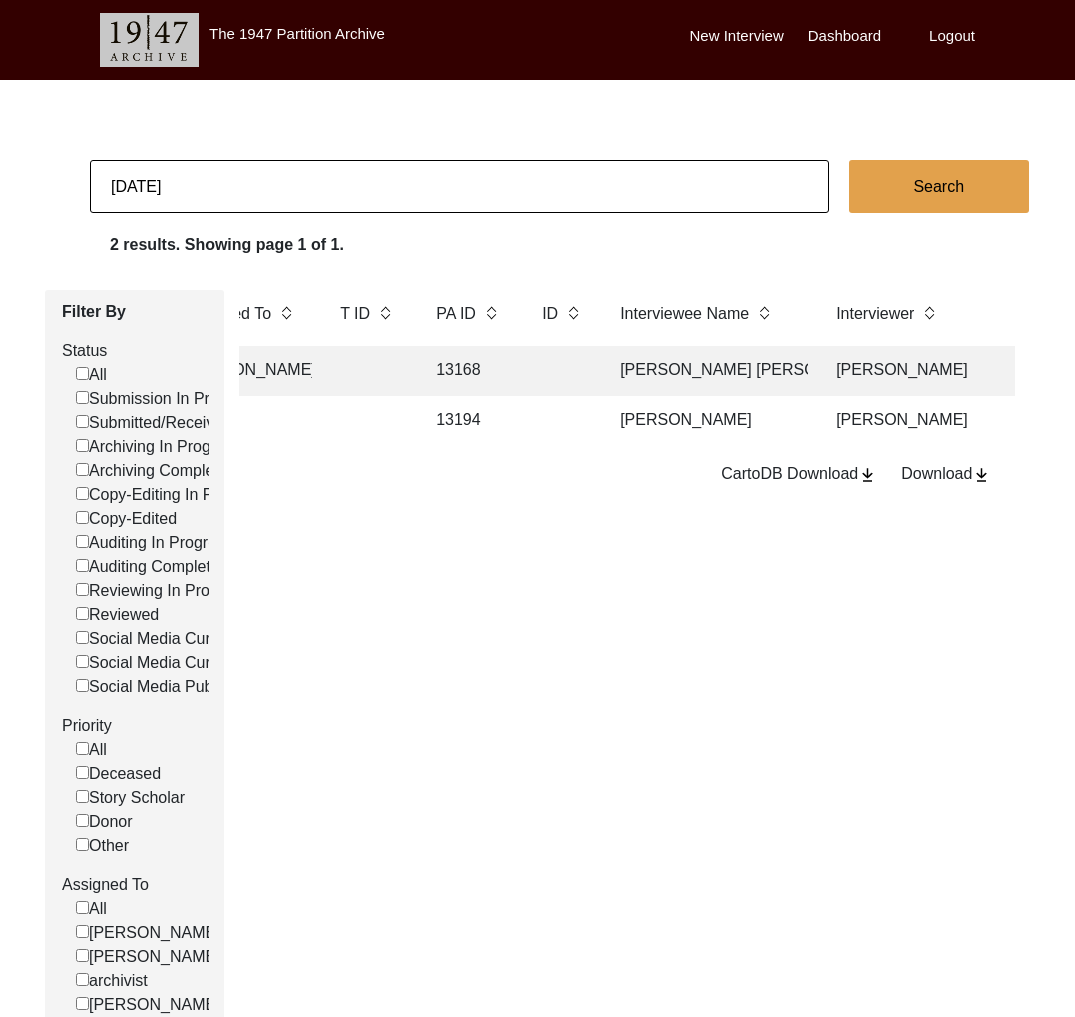 scroll, scrollTop: 0, scrollLeft: 376, axis: horizontal 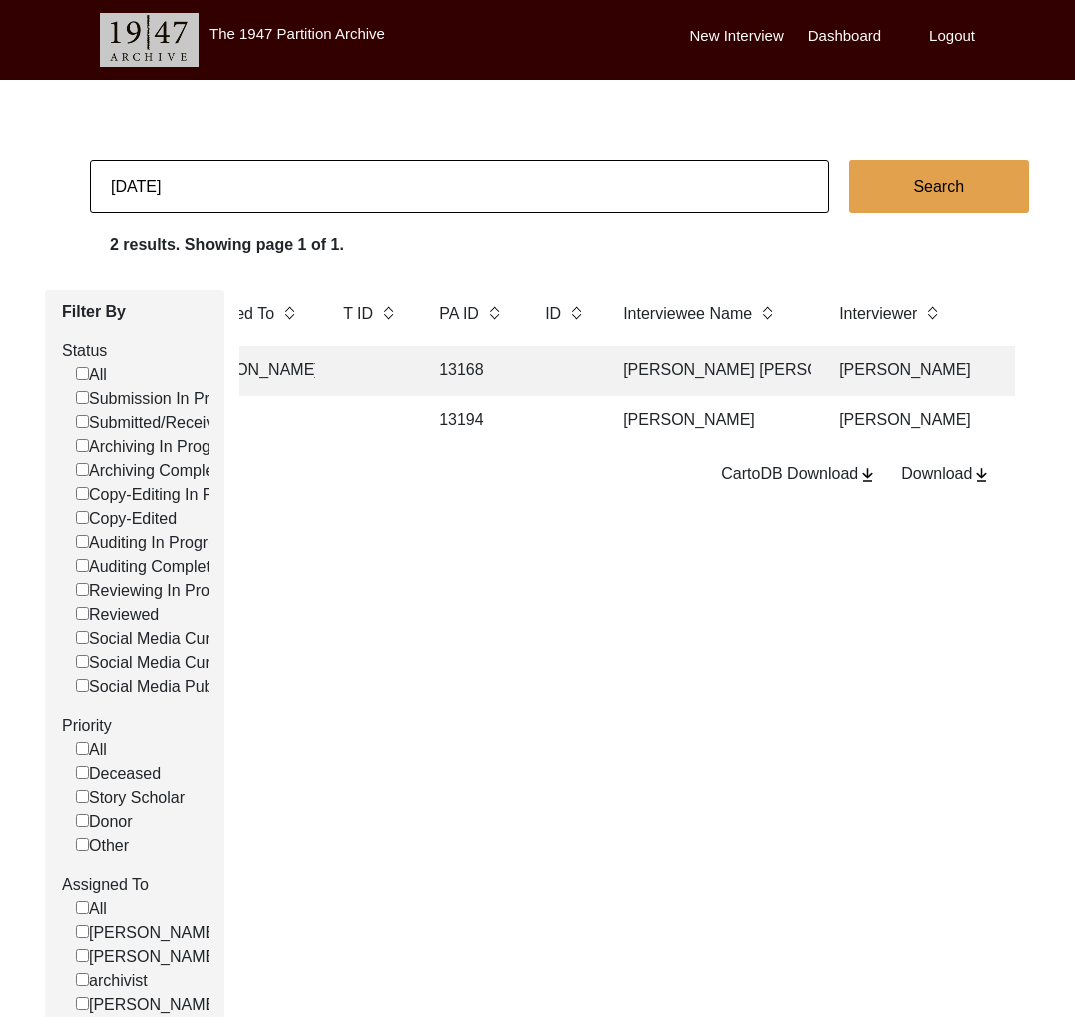 click on "[PERSON_NAME] [PERSON_NAME]" 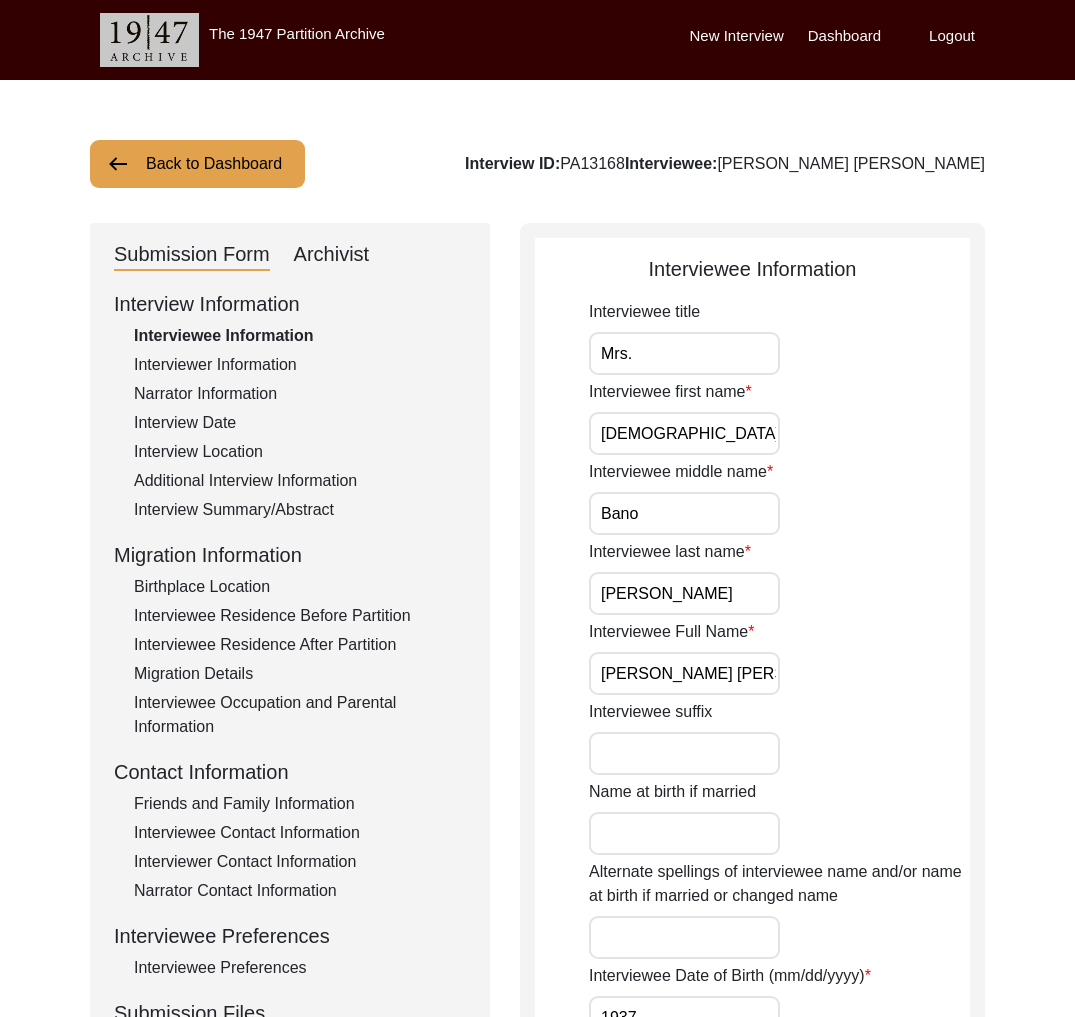 click on "Archivist" 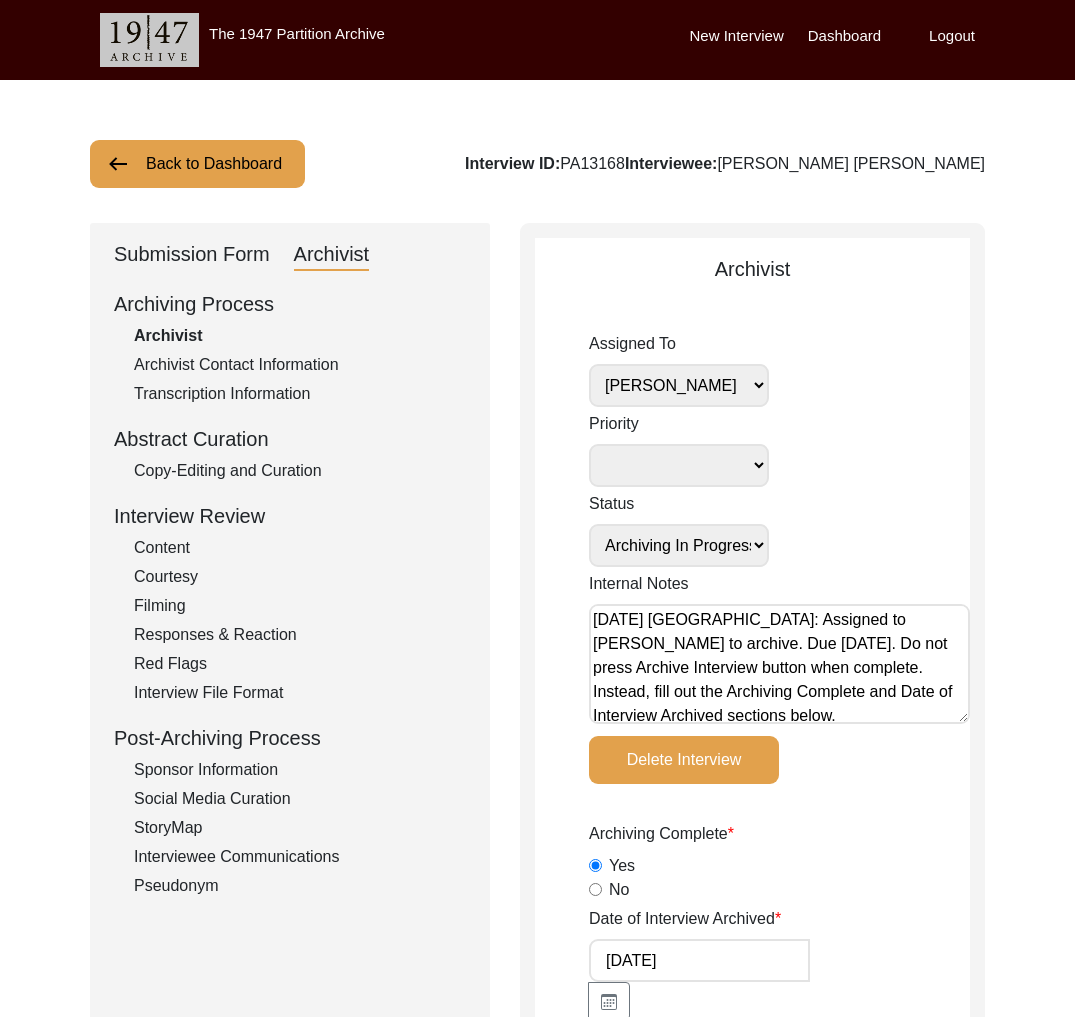scroll, scrollTop: 128, scrollLeft: 0, axis: vertical 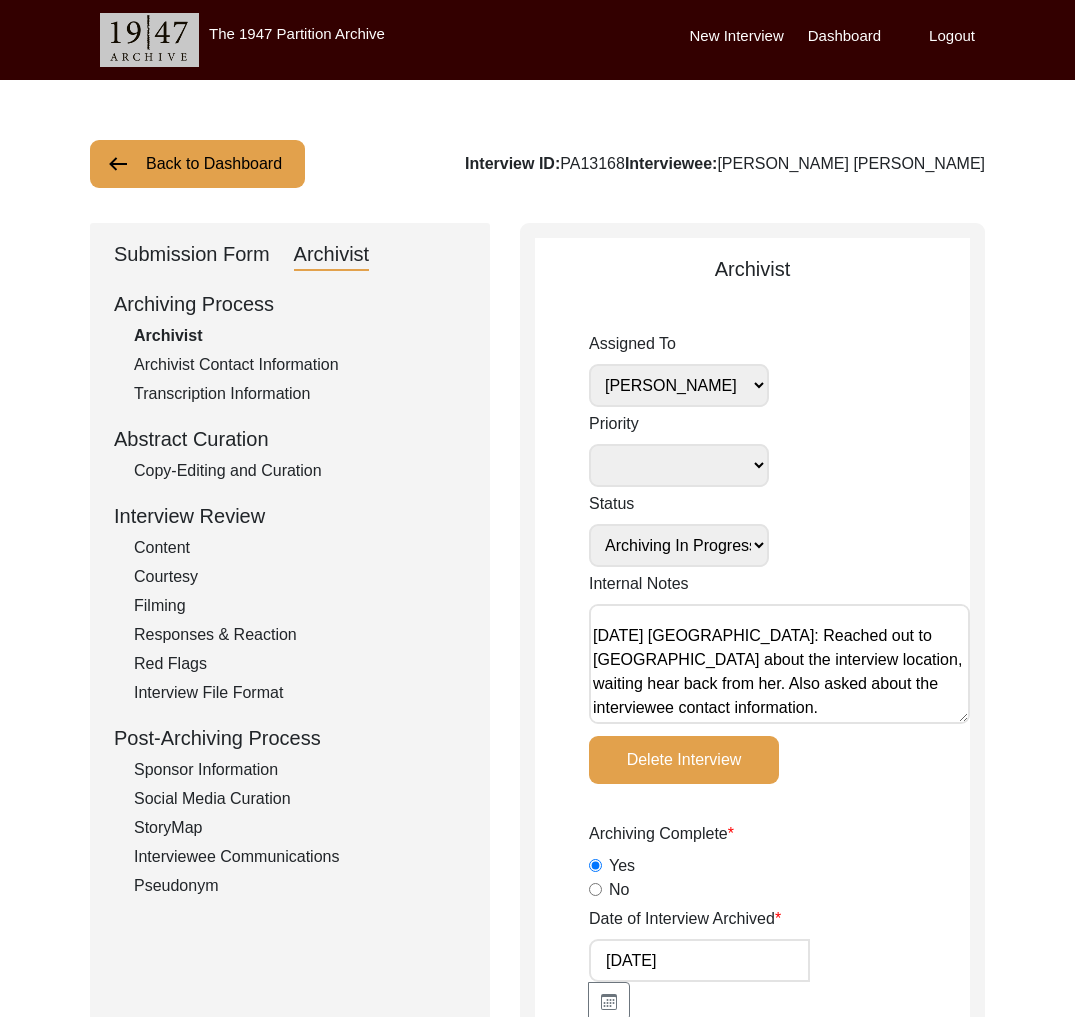 click on "Back to Dashboard" 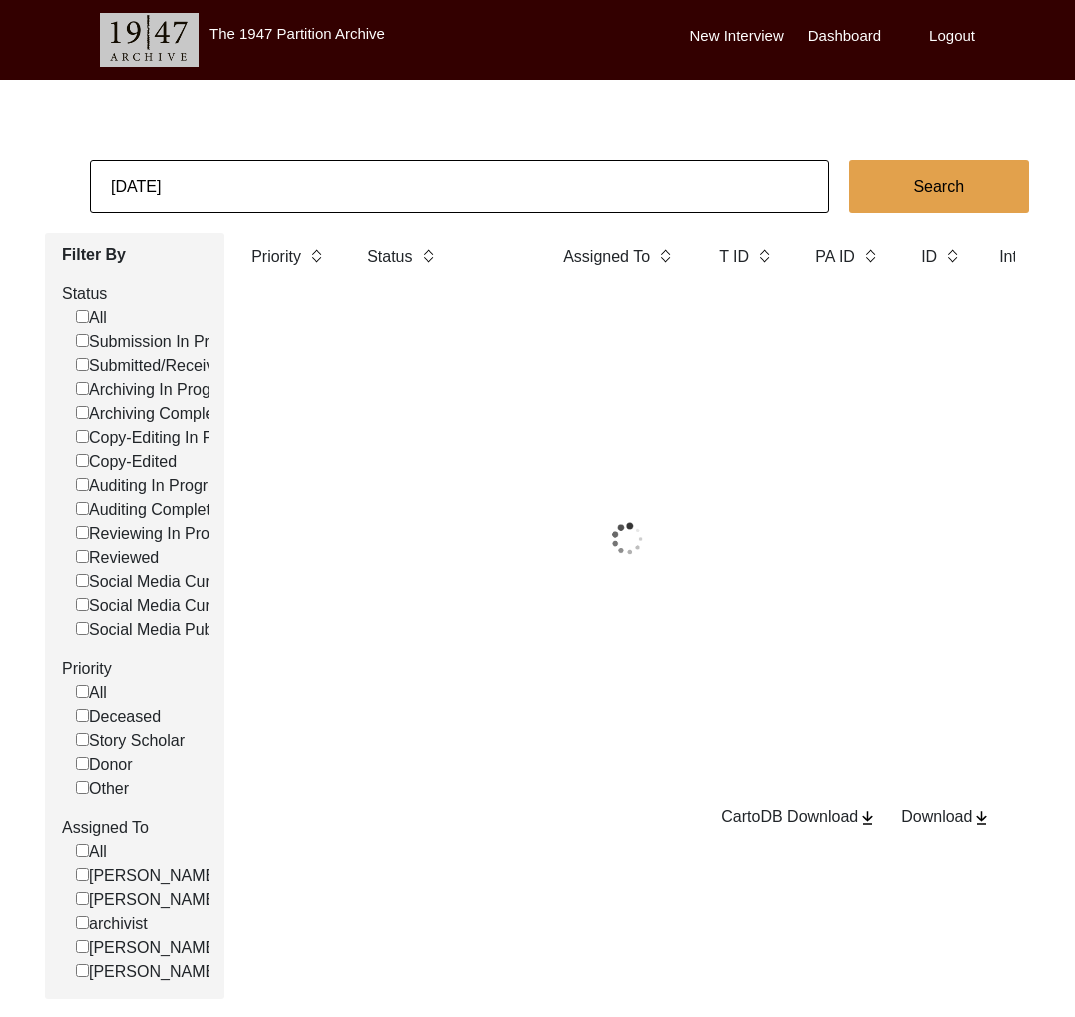 click on "[DATE]" 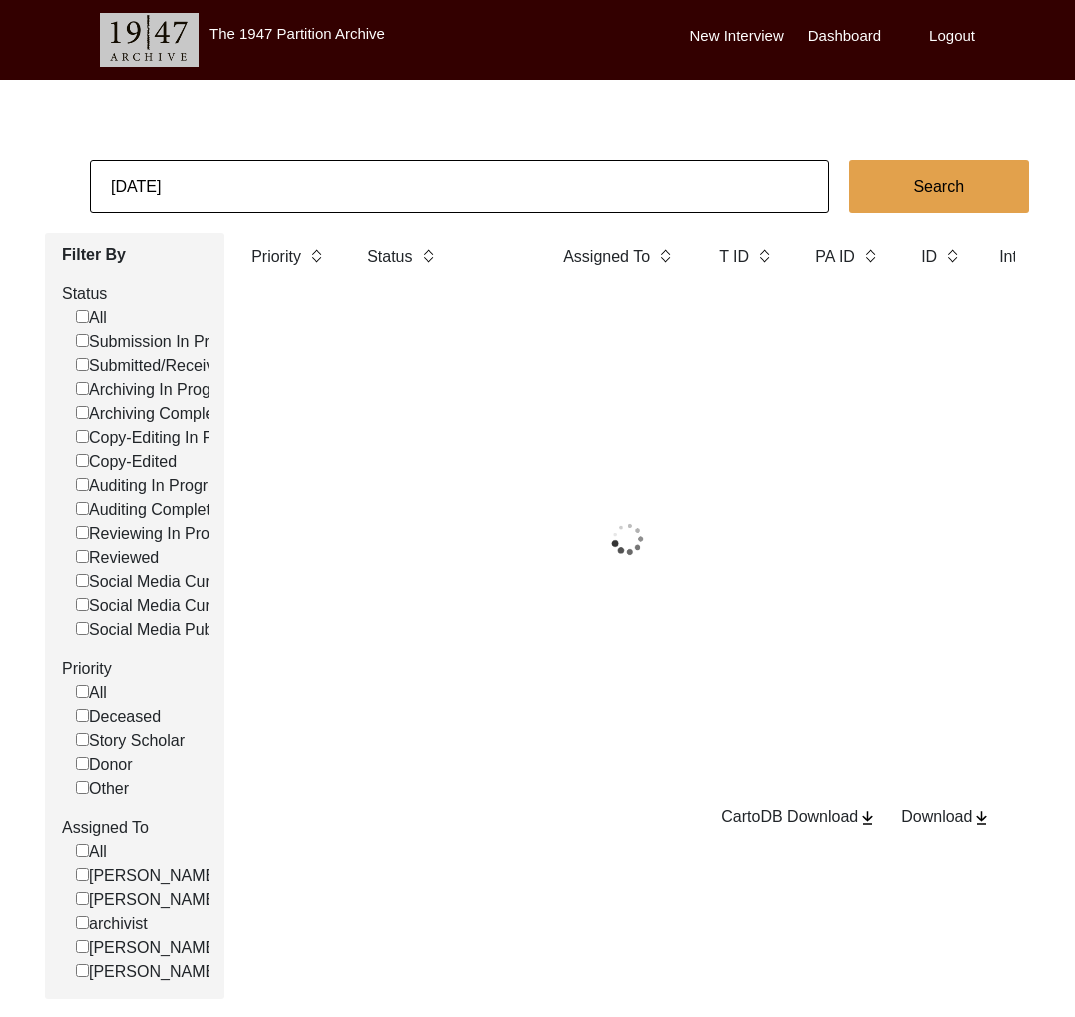 click on "[DATE]" 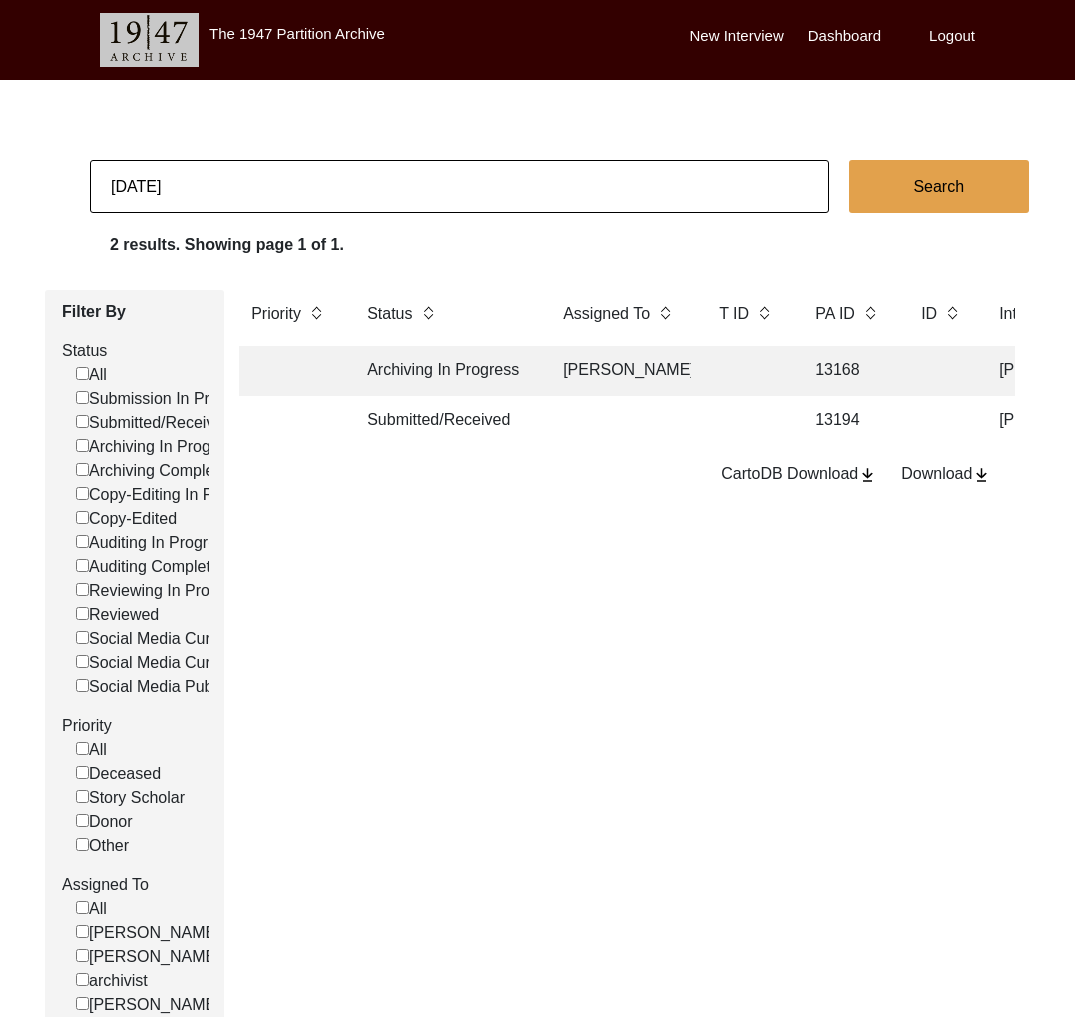 click on "[DATE]" 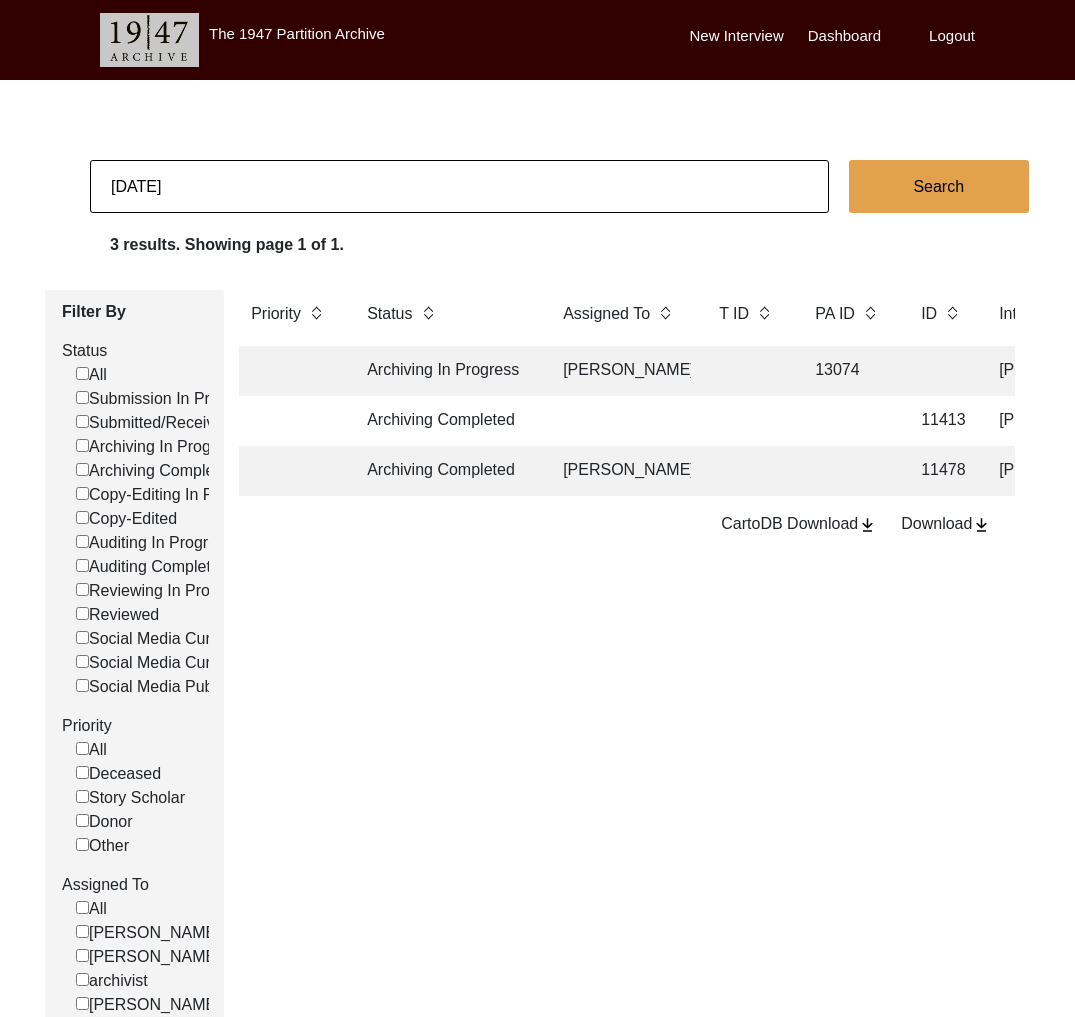 scroll, scrollTop: 0, scrollLeft: 2, axis: horizontal 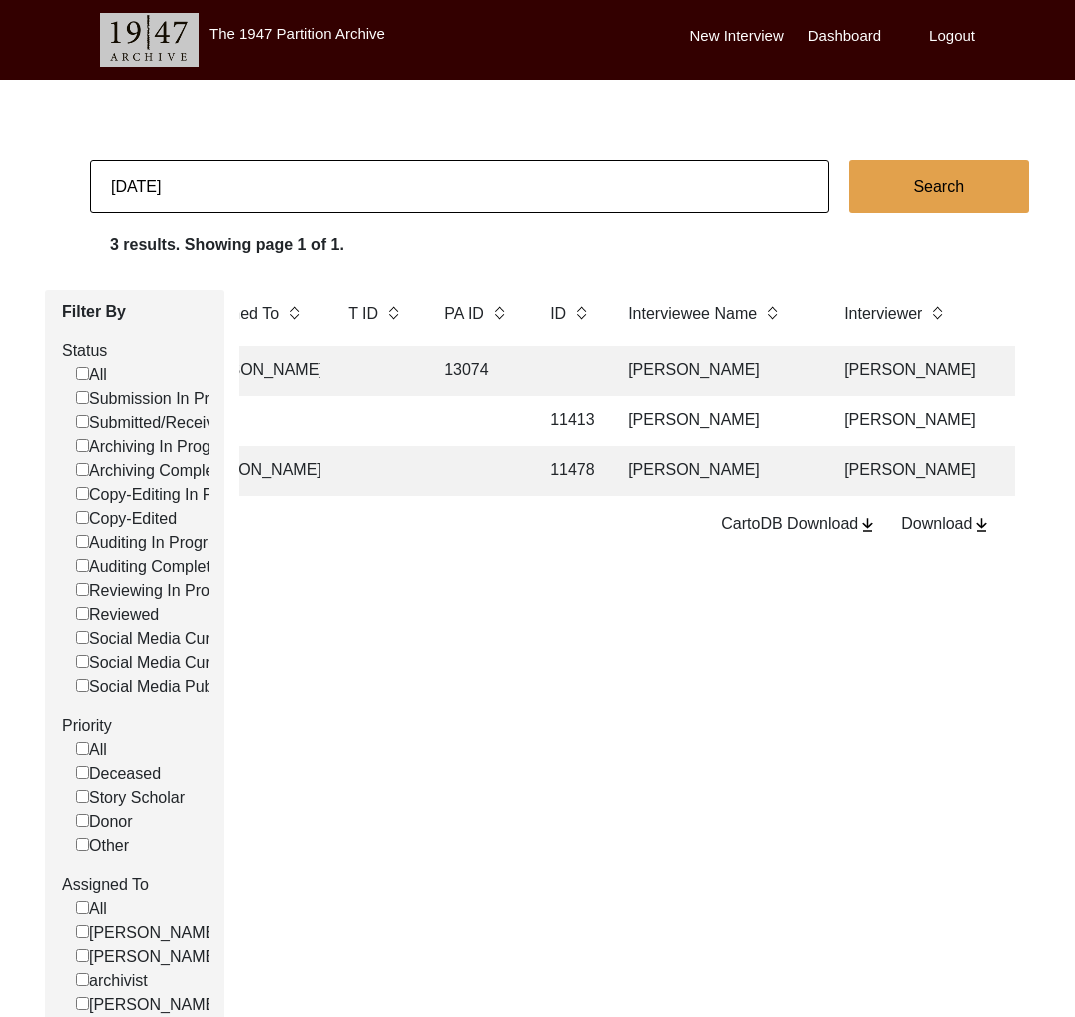click 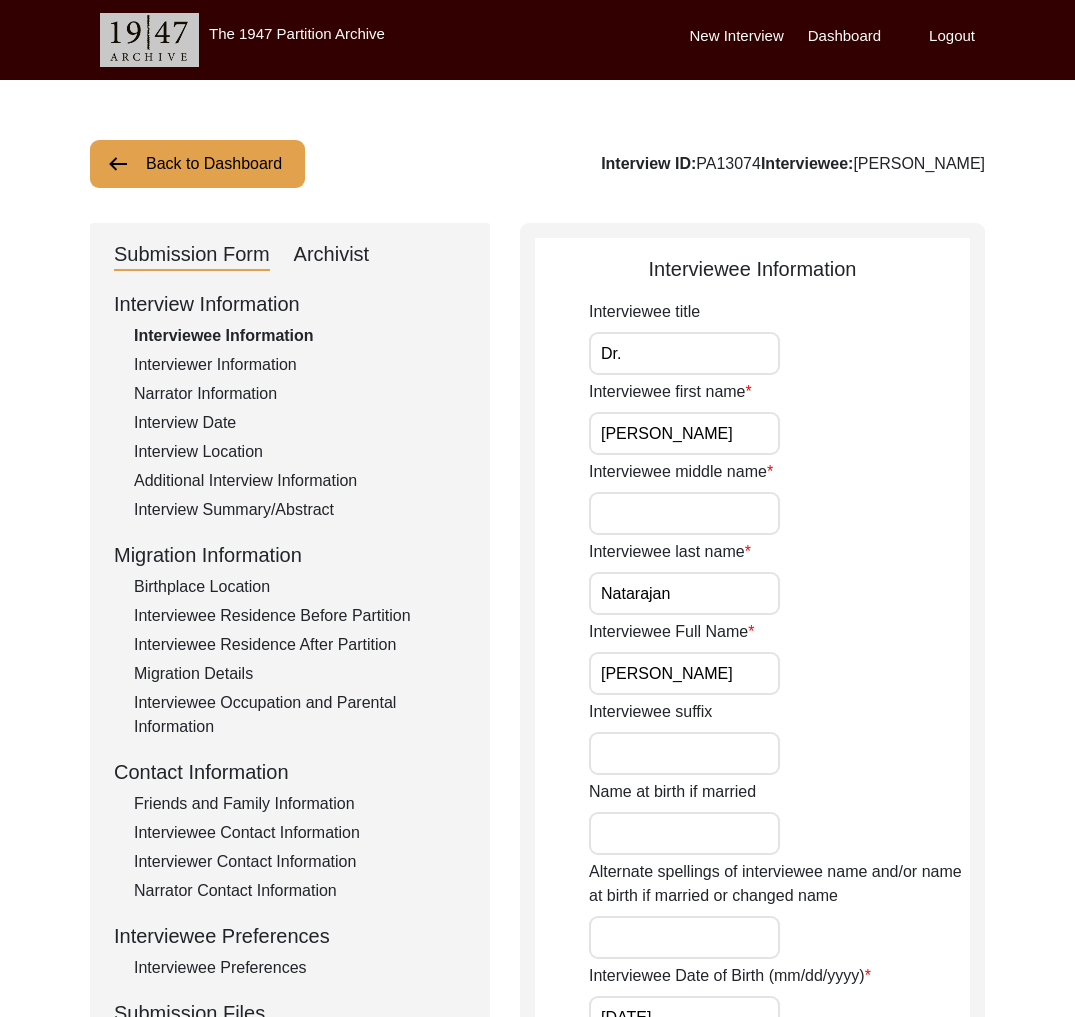 click on "Archivist" 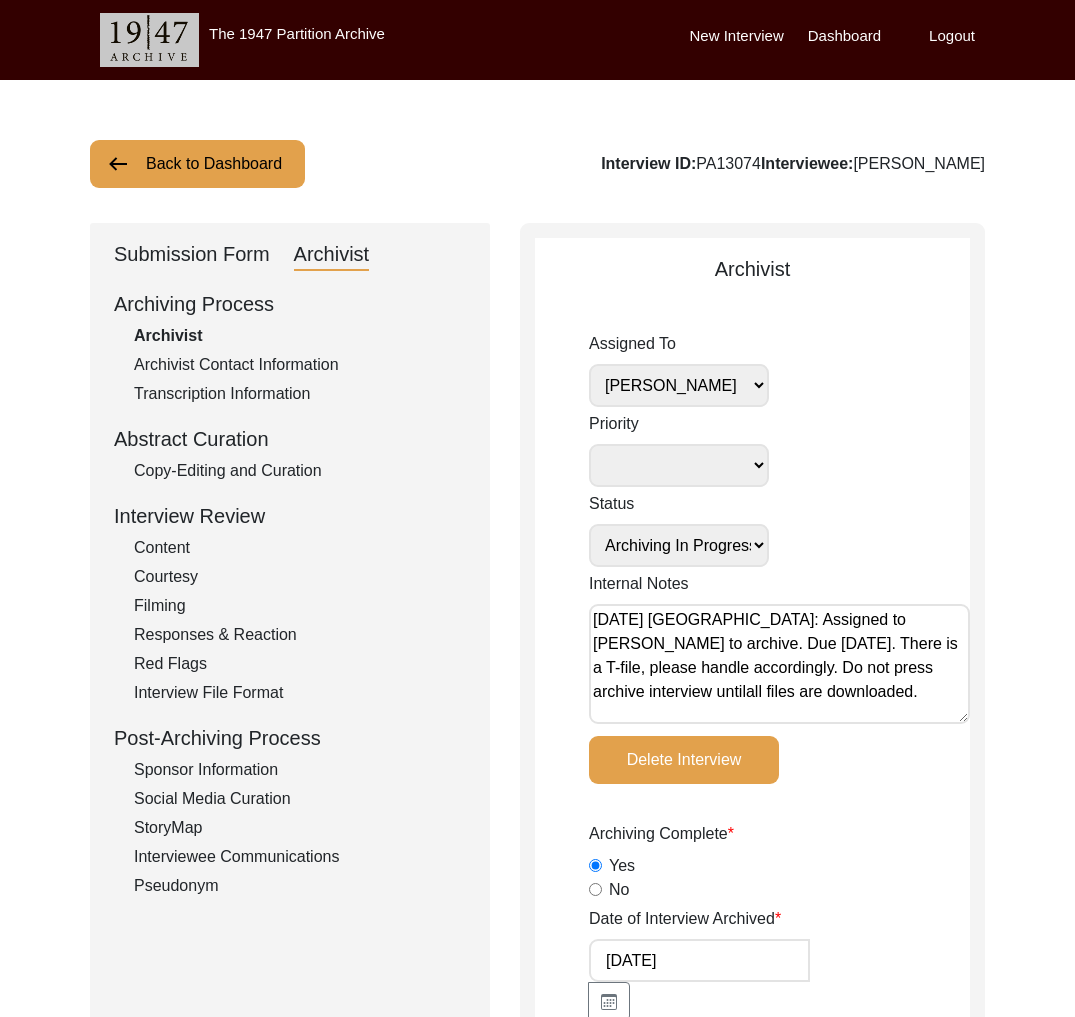 drag, startPoint x: 828, startPoint y: 162, endPoint x: 1037, endPoint y: 159, distance: 209.02153 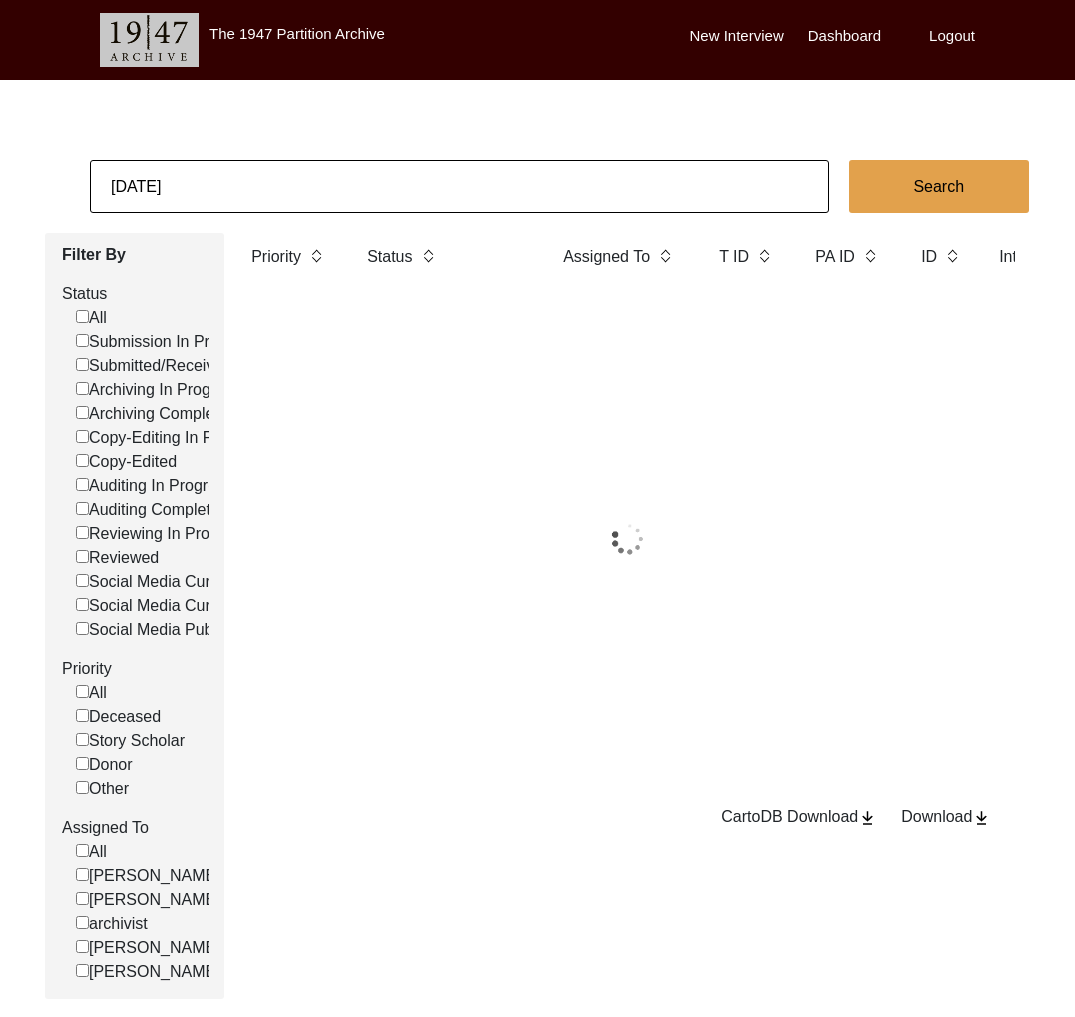 click on "[DATE]" 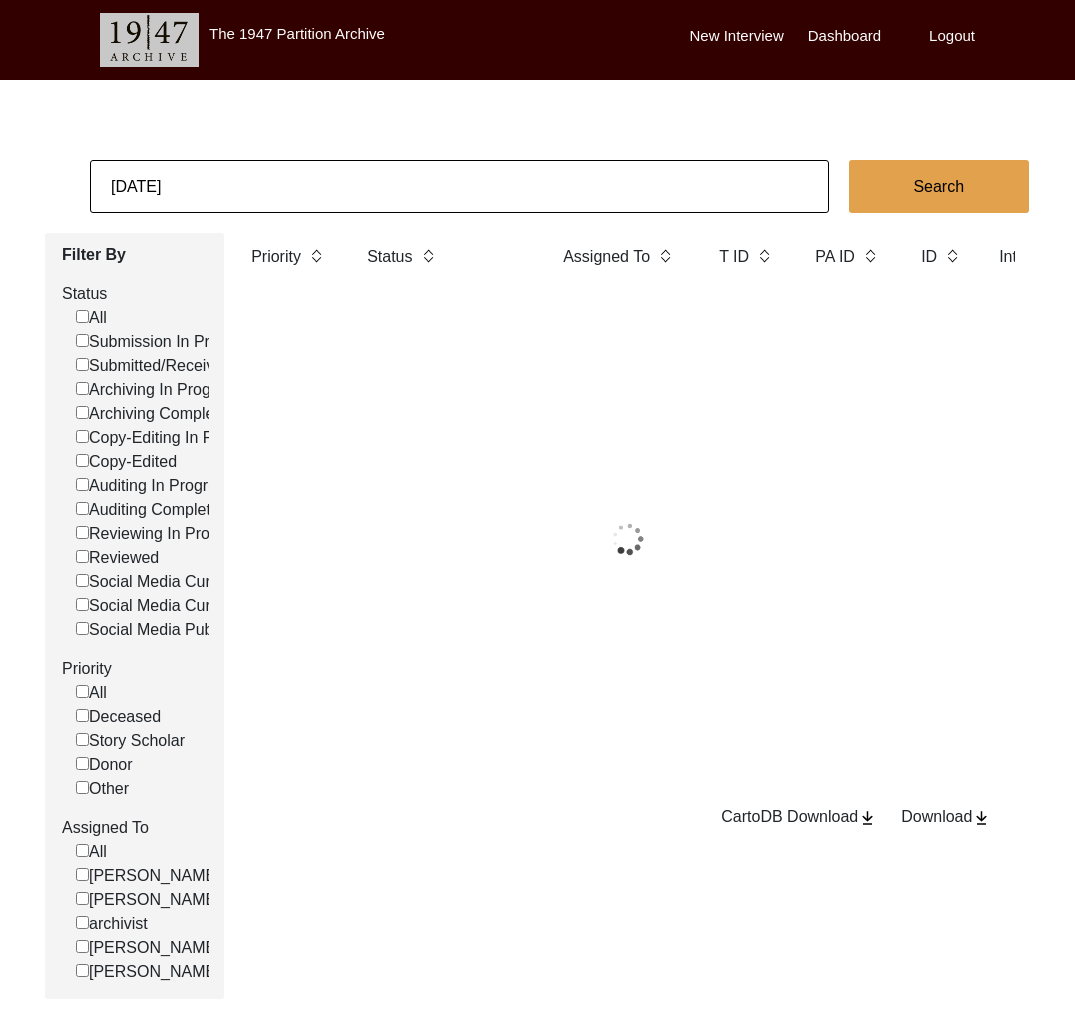 click on "[DATE]" 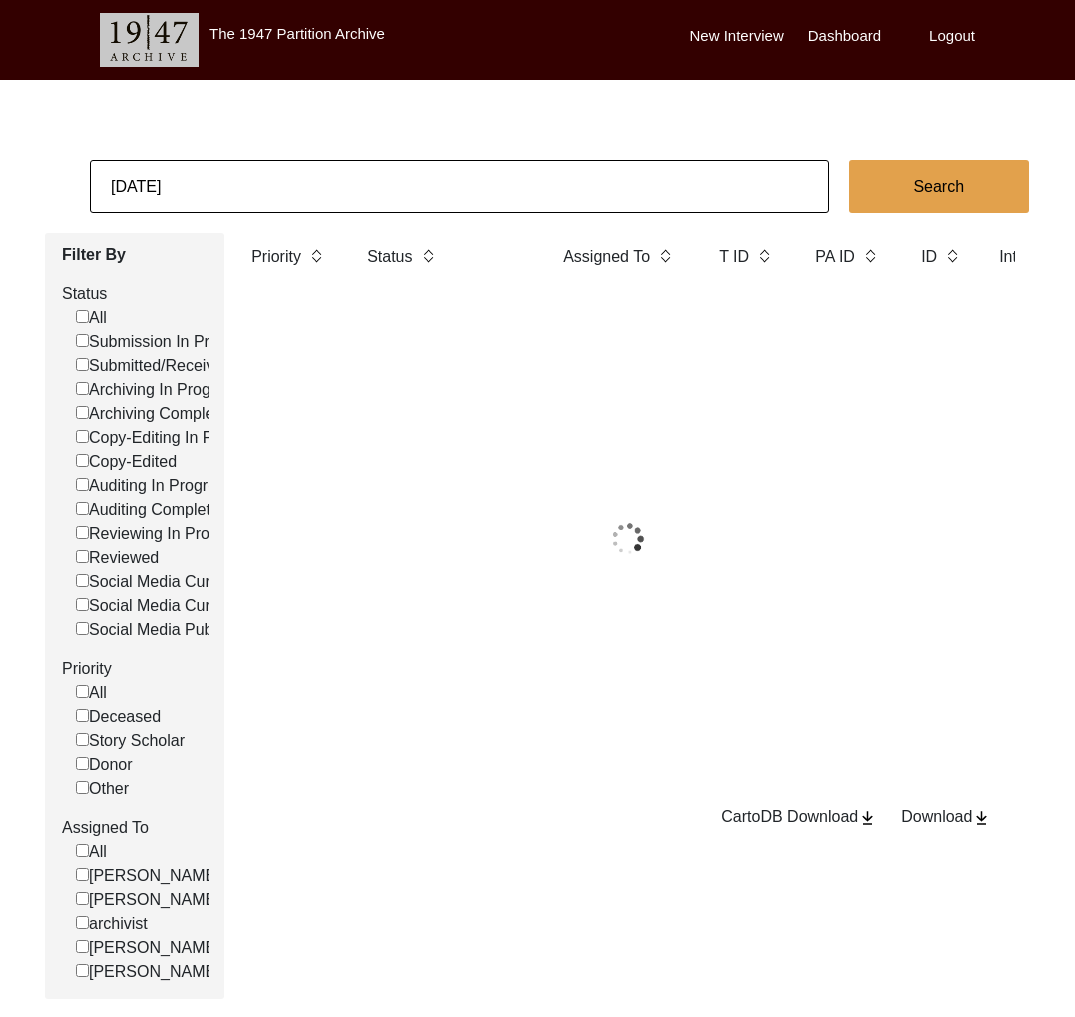 click on "[DATE]" 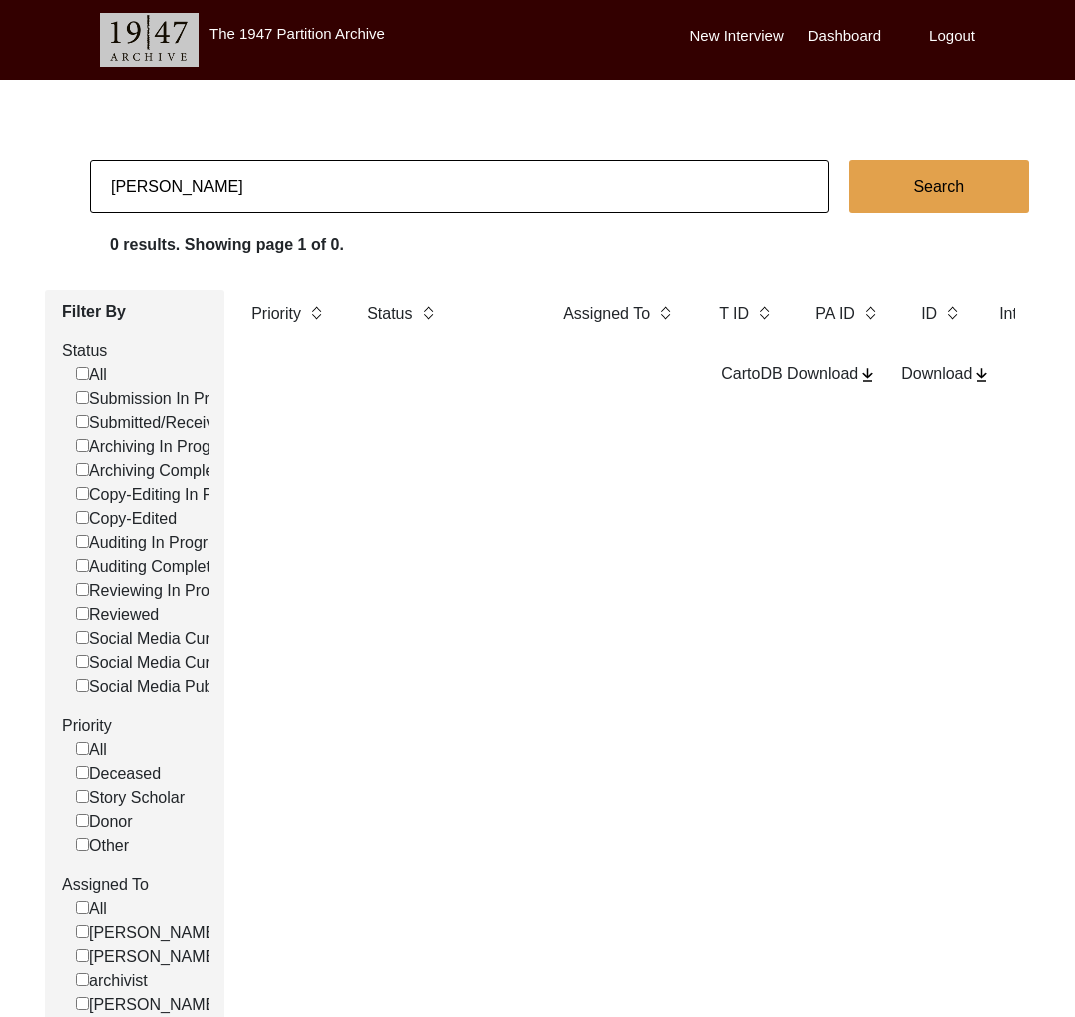click on "[PERSON_NAME]" 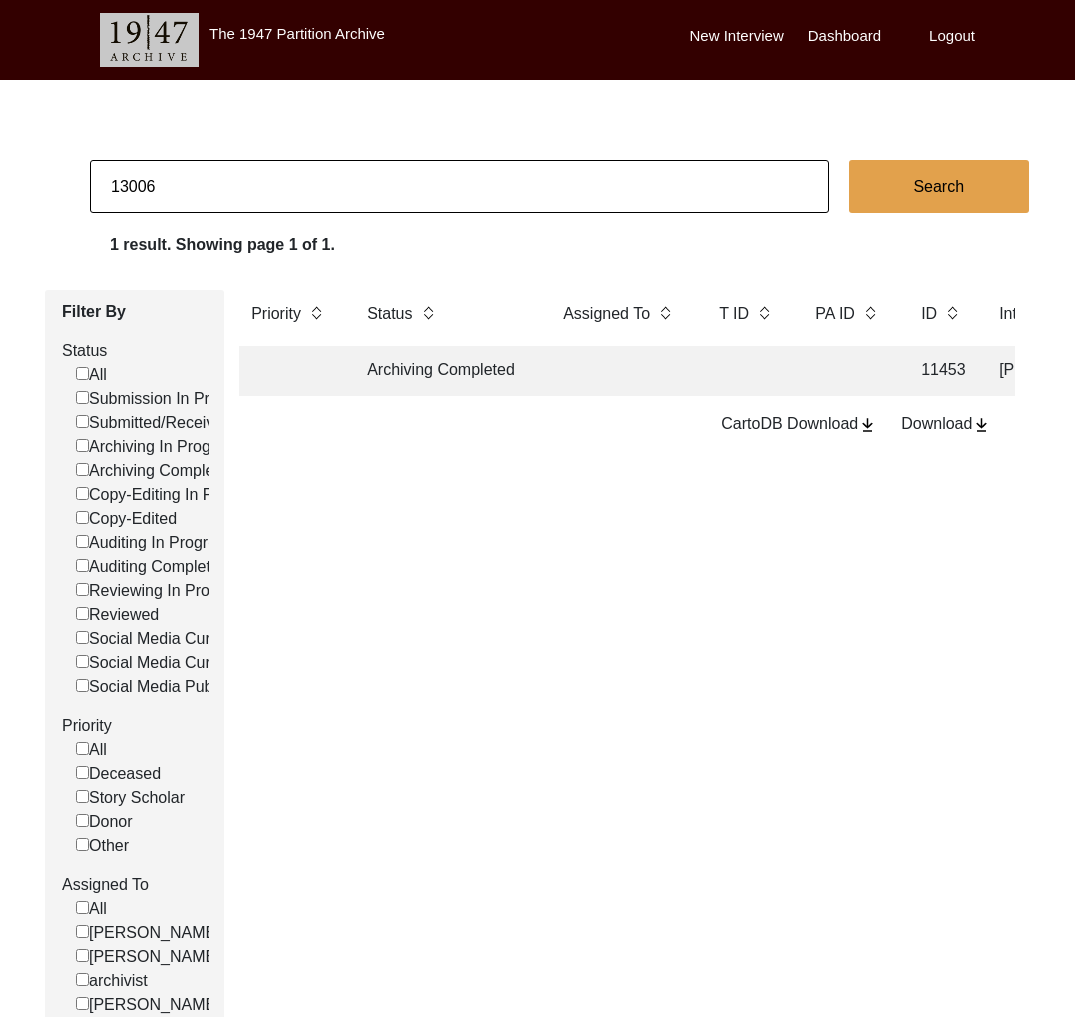 click 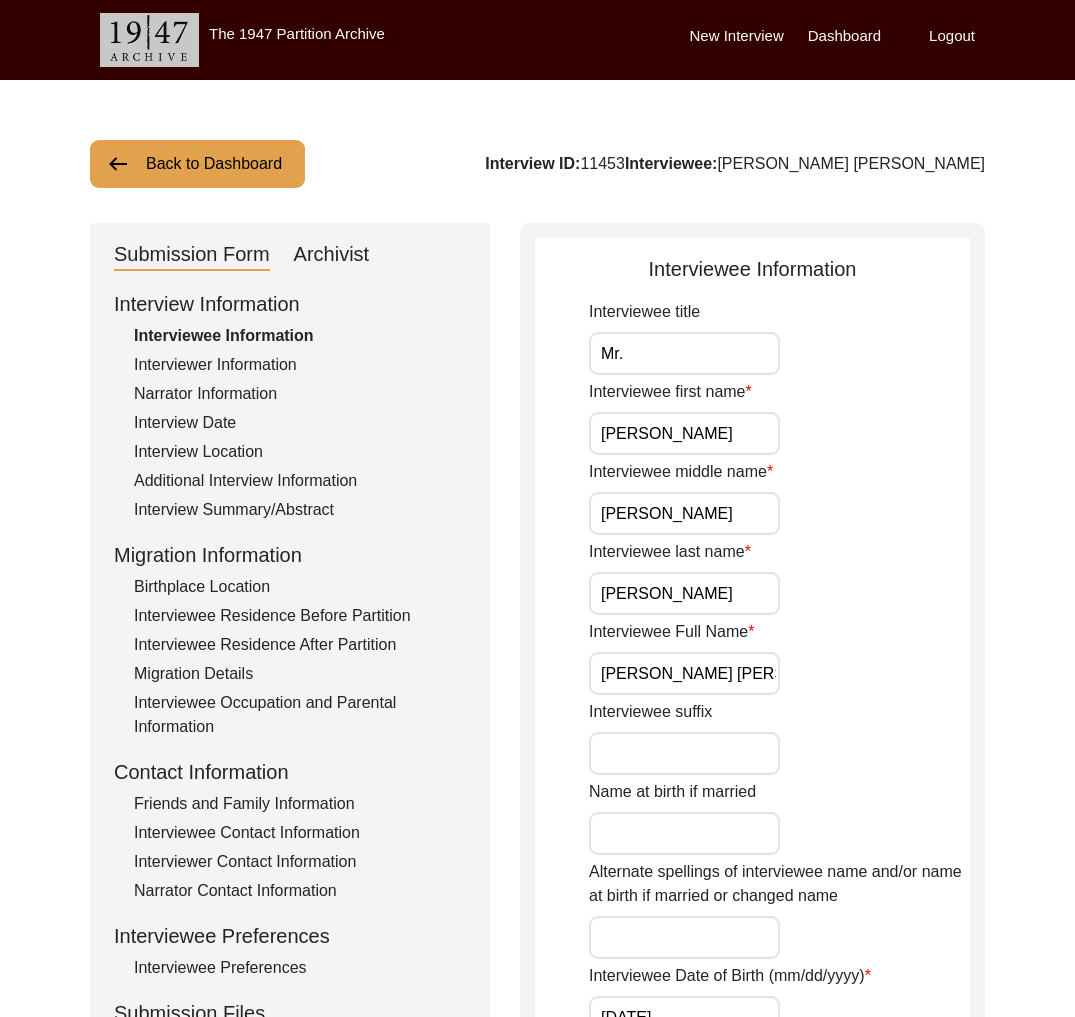 click on "Interview ID:  11453  Interviewee:  [PERSON_NAME] [PERSON_NAME]" 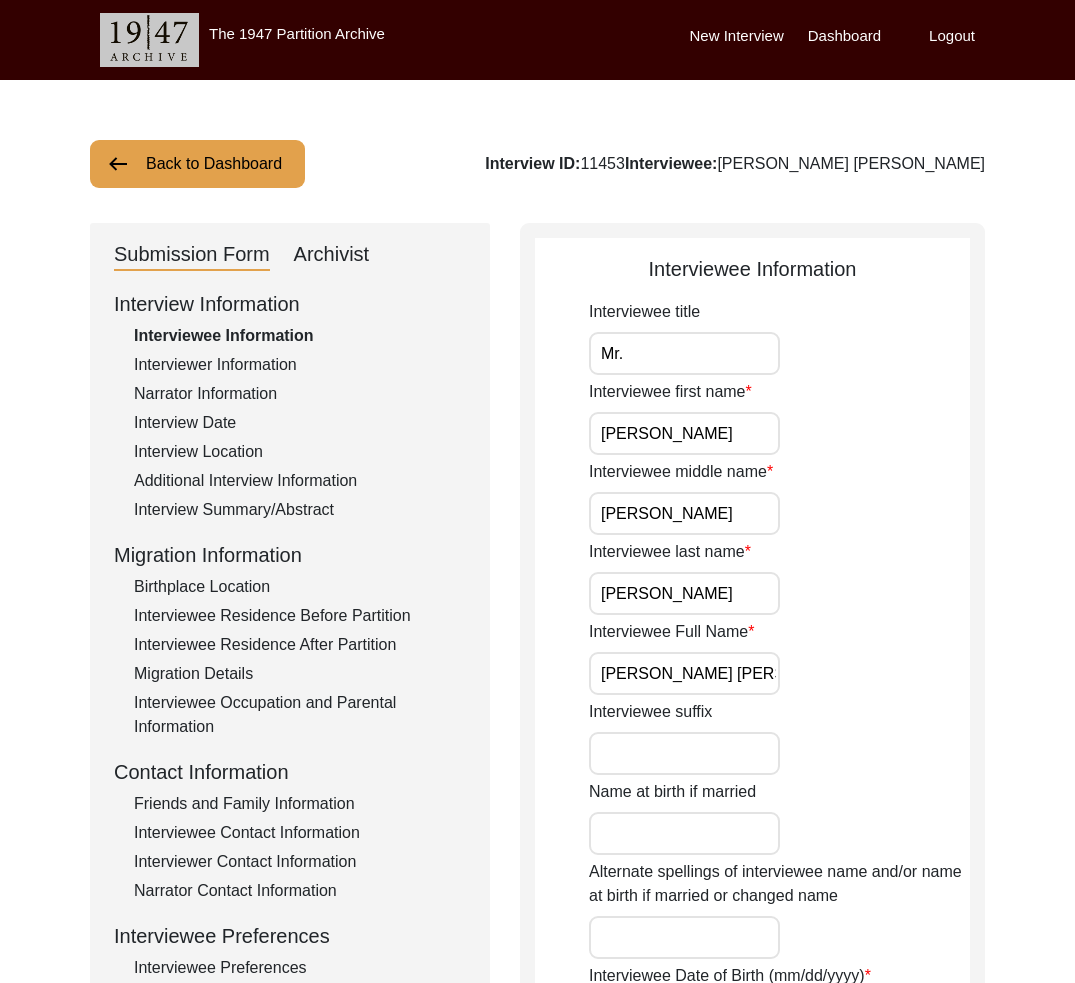 drag, startPoint x: 248, startPoint y: 136, endPoint x: 251, endPoint y: 164, distance: 28.160255 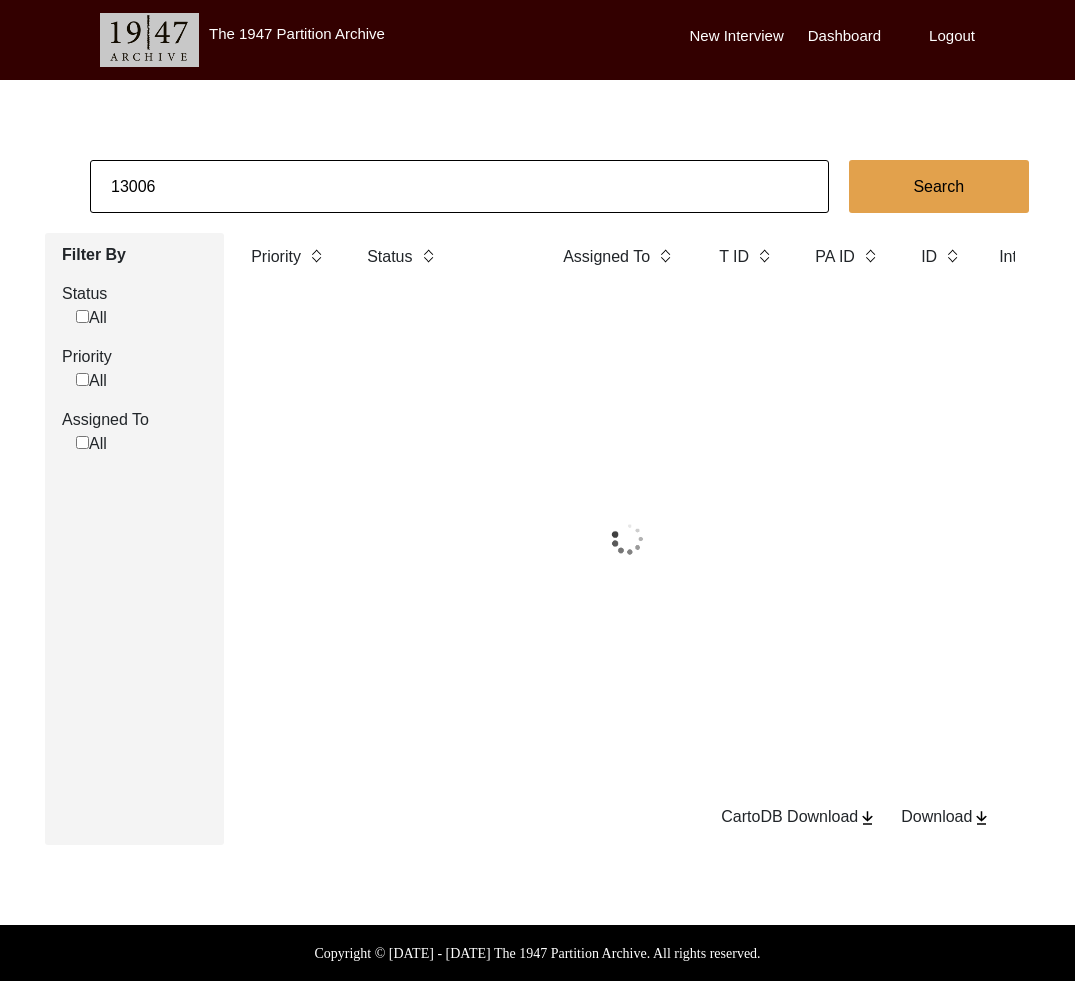 click on "13006" 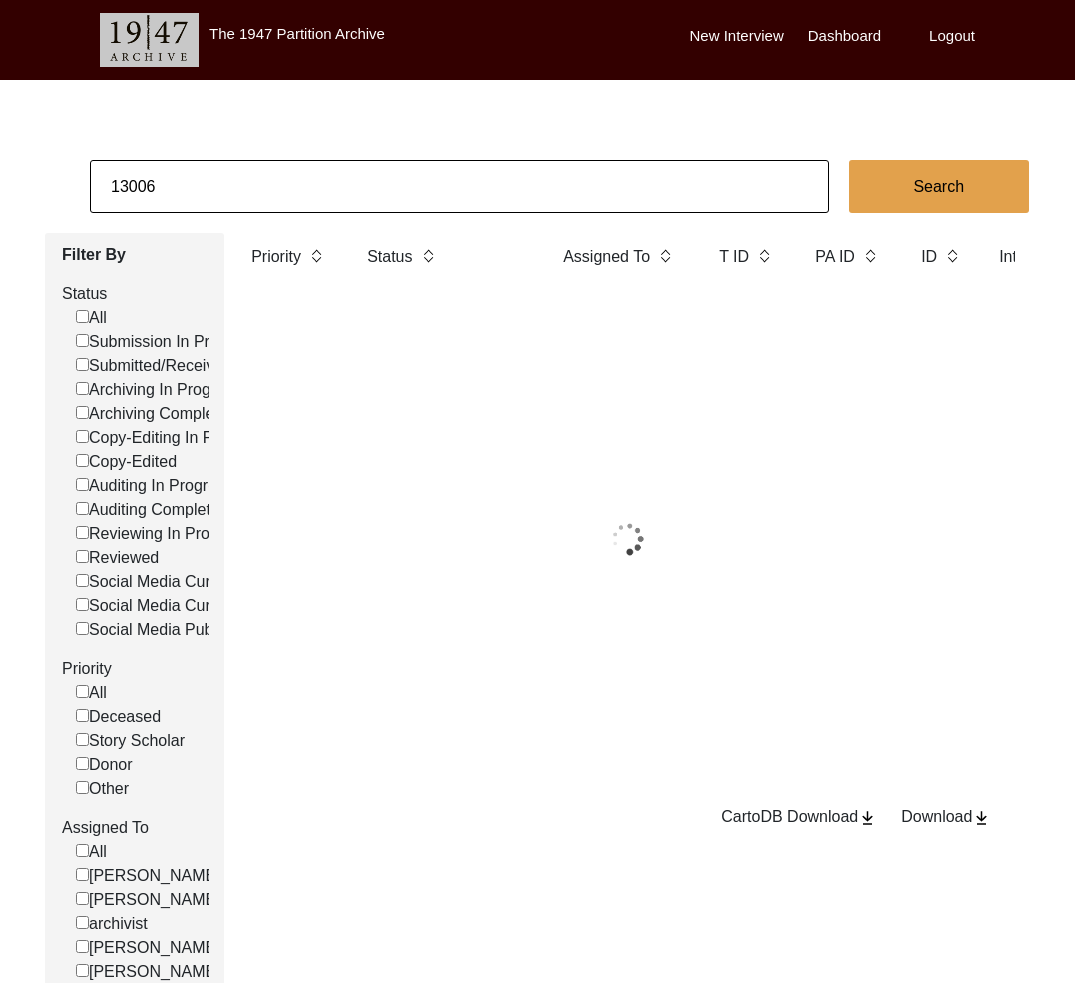 click on "13006" 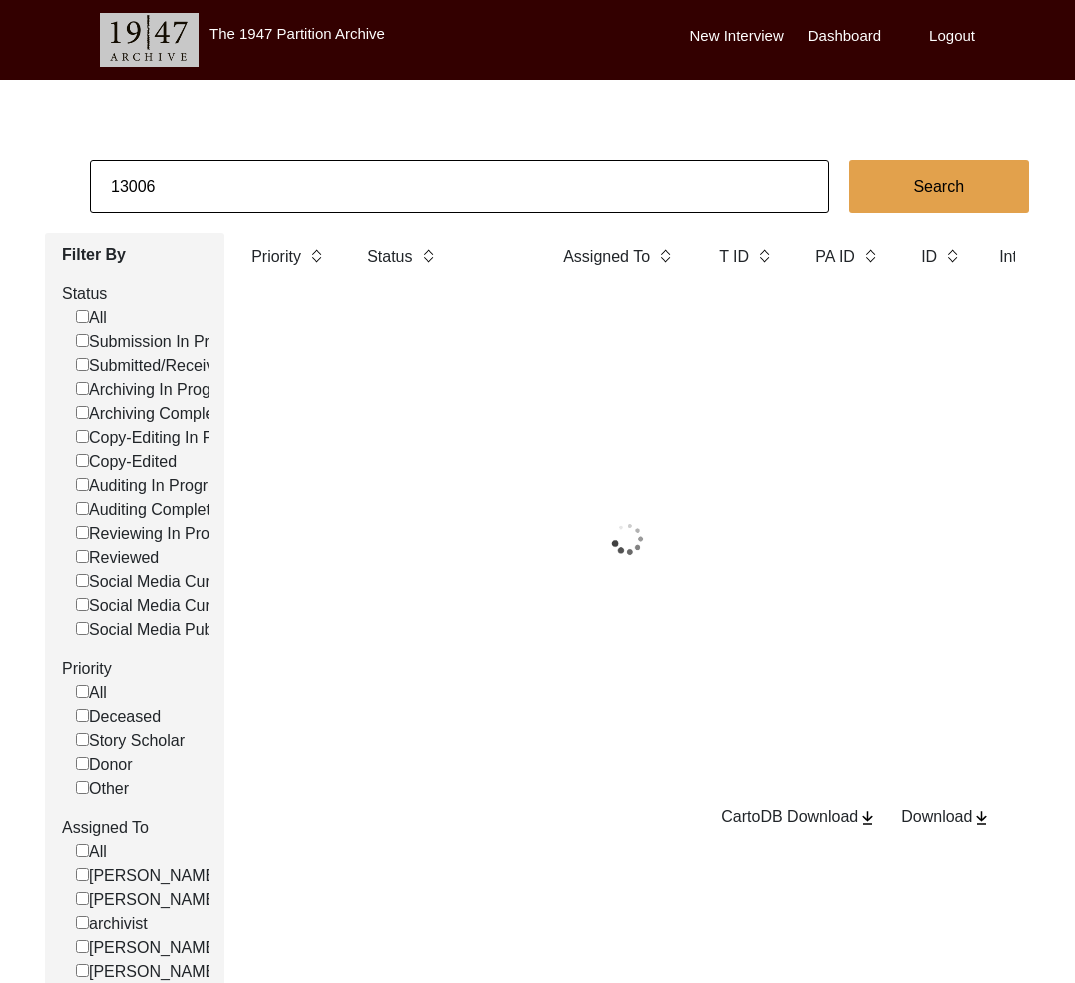 paste on "Verrbala [PERSON_NAME]" 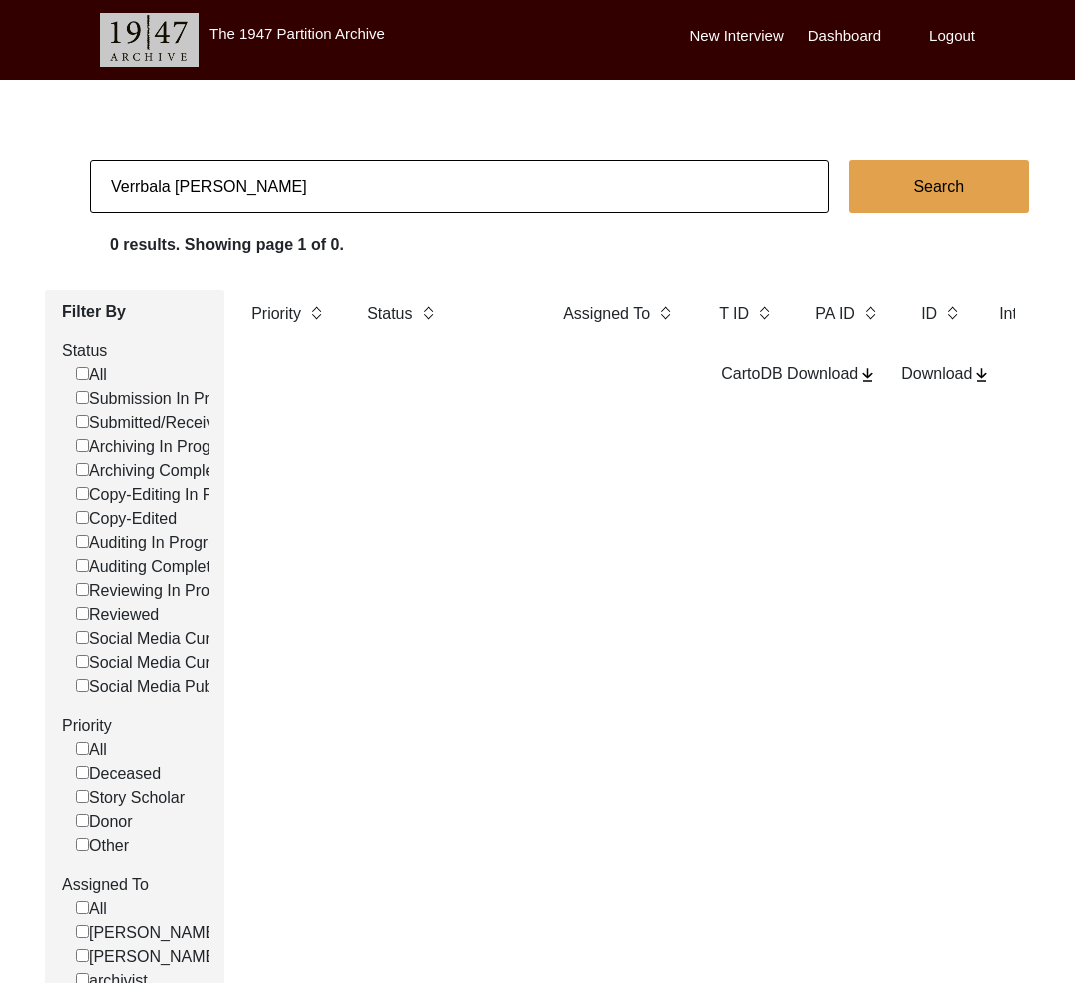 click on "Verrbala [PERSON_NAME]" 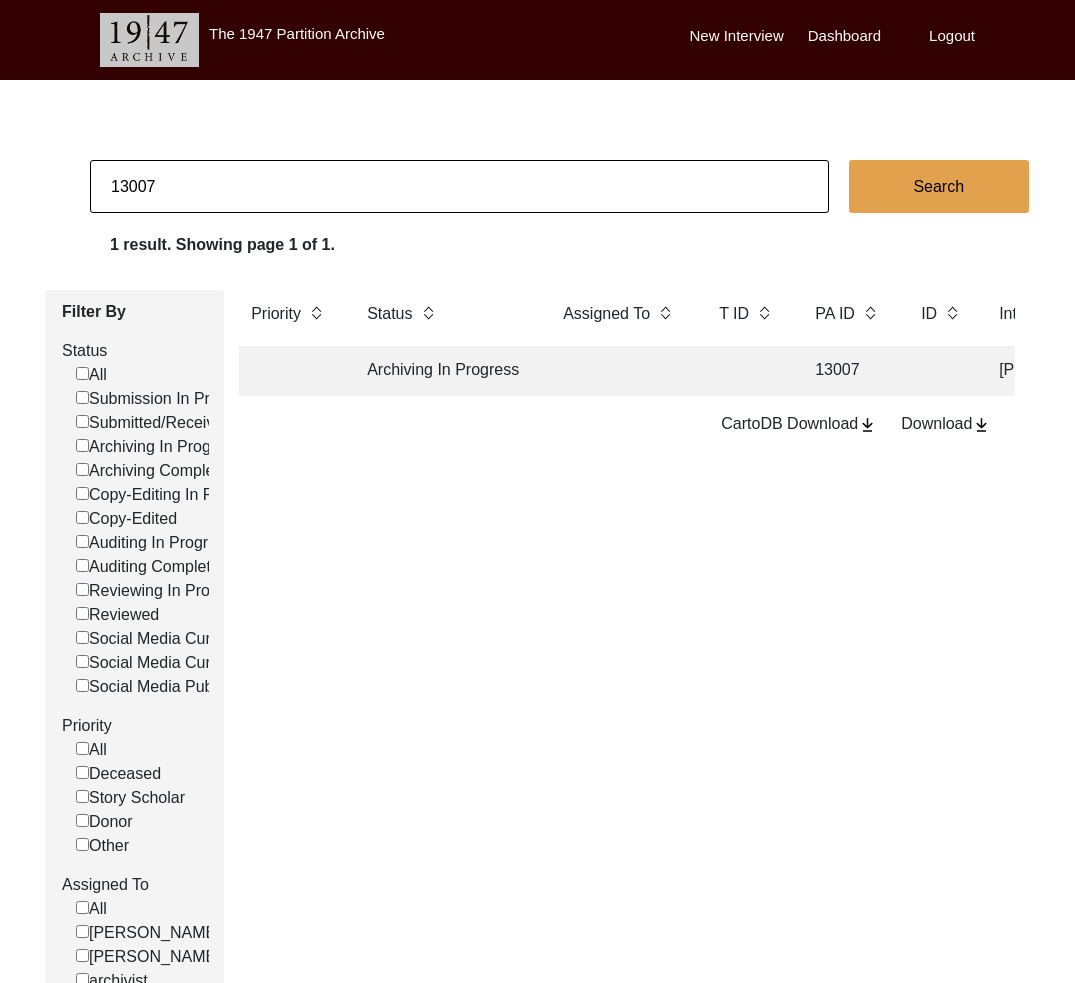 click 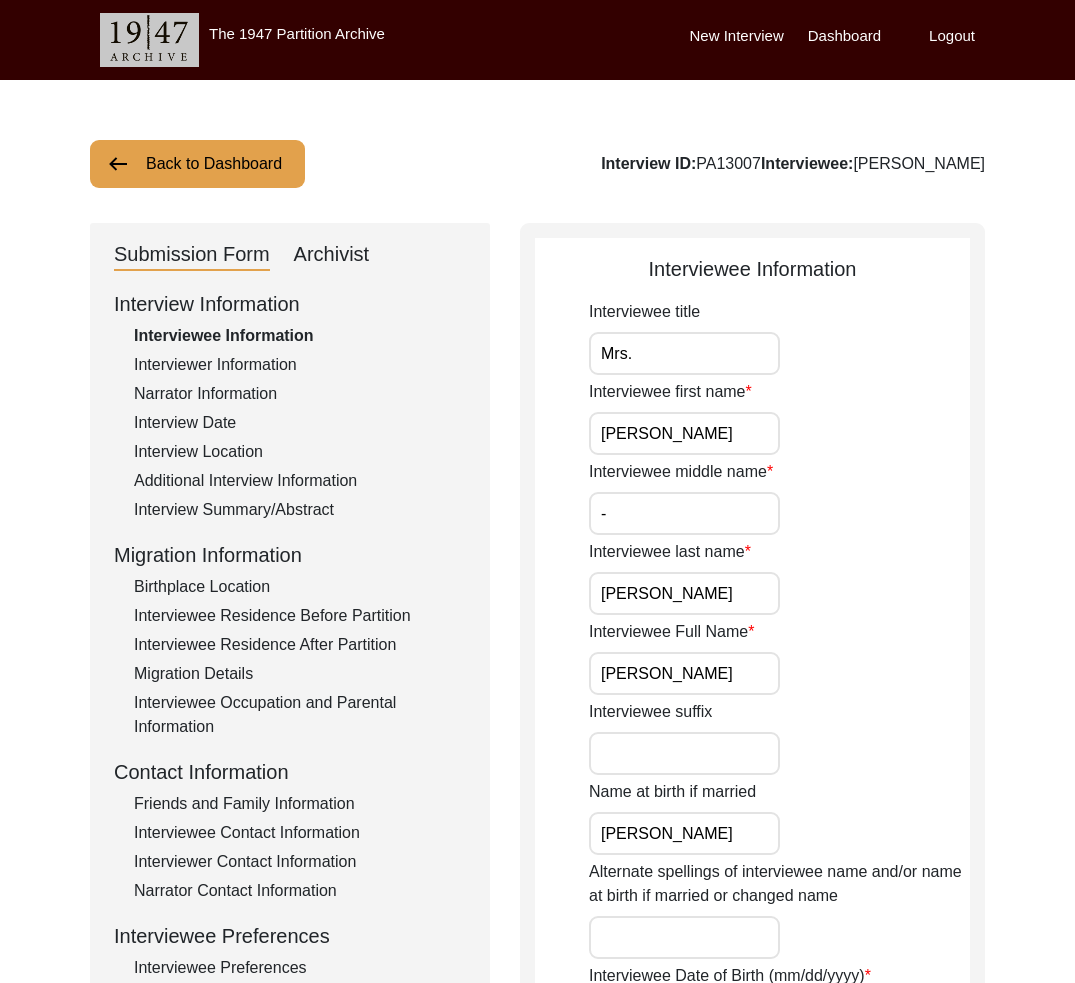 click on "Archivist" 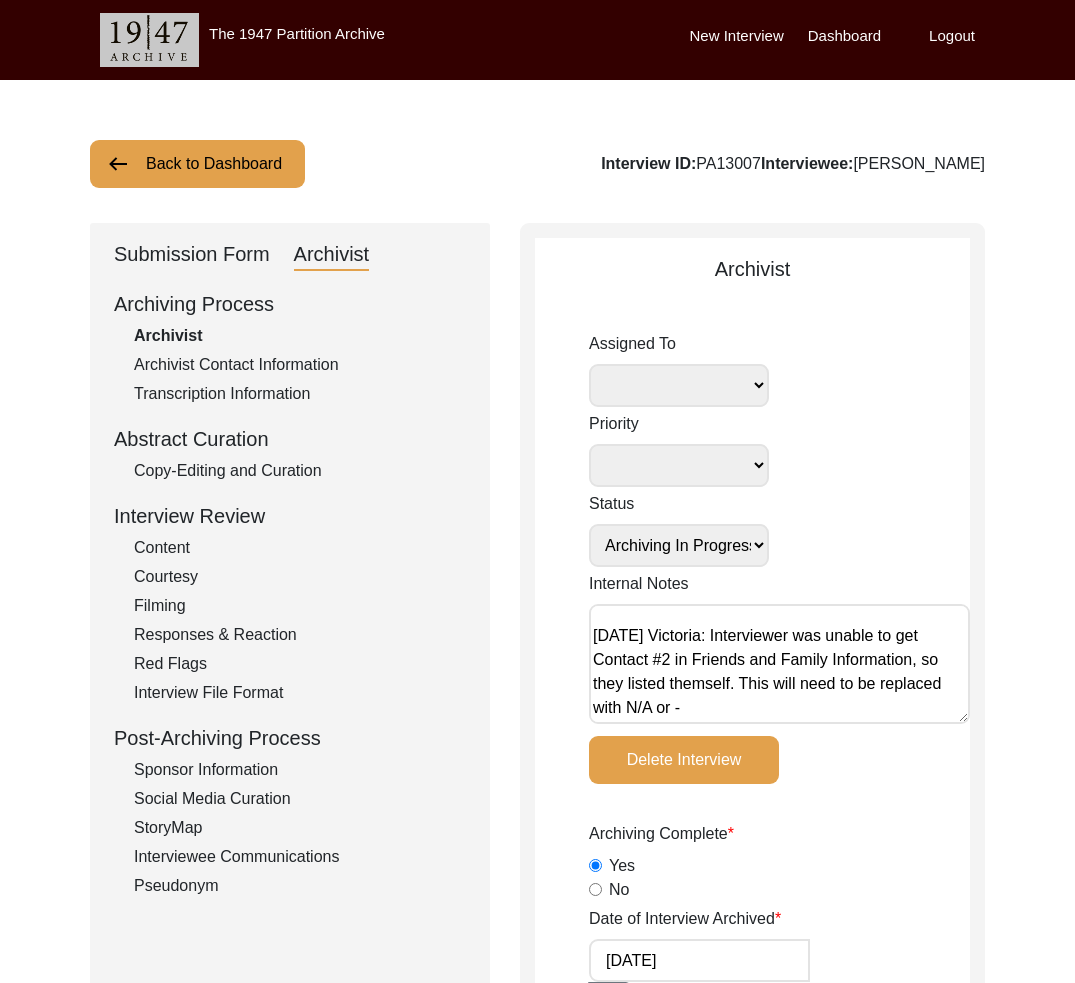 scroll, scrollTop: 0, scrollLeft: 0, axis: both 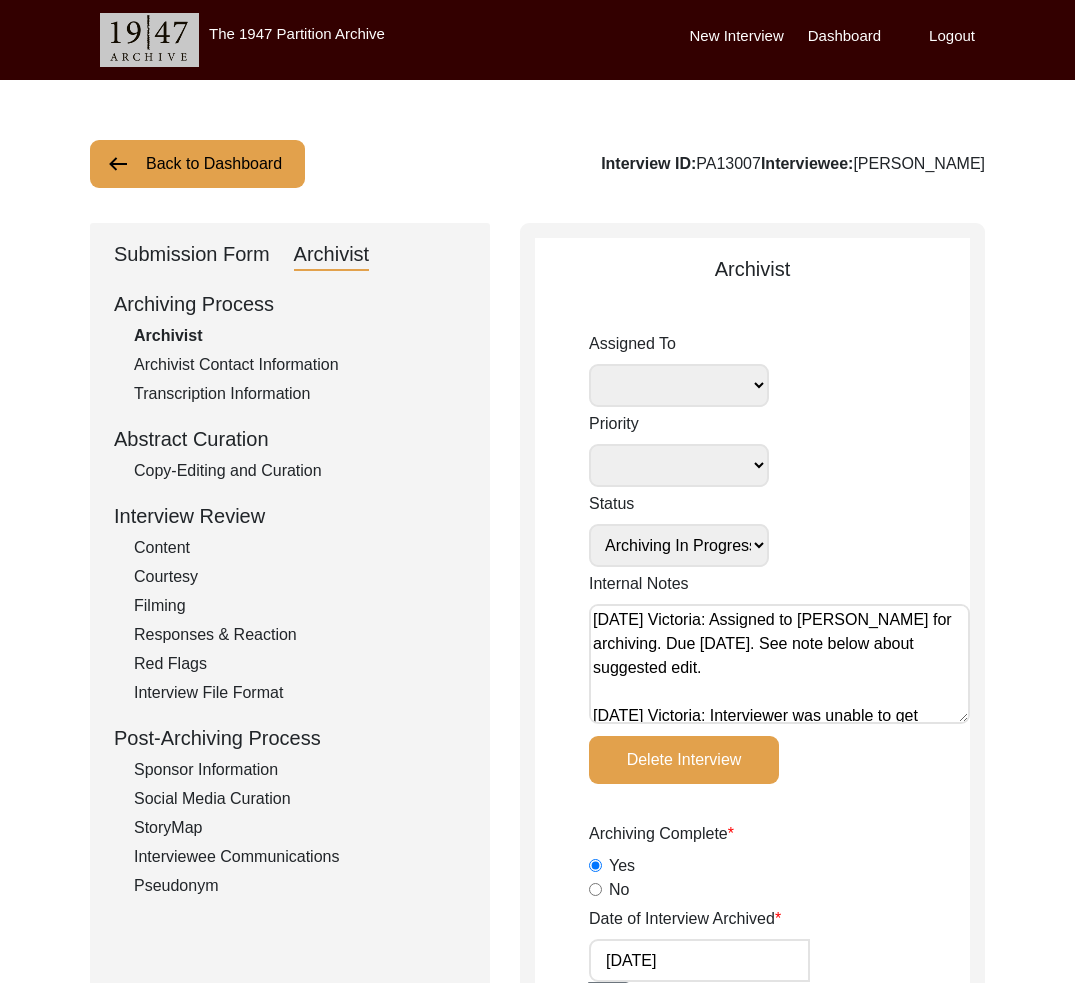 click on "Submission Form" 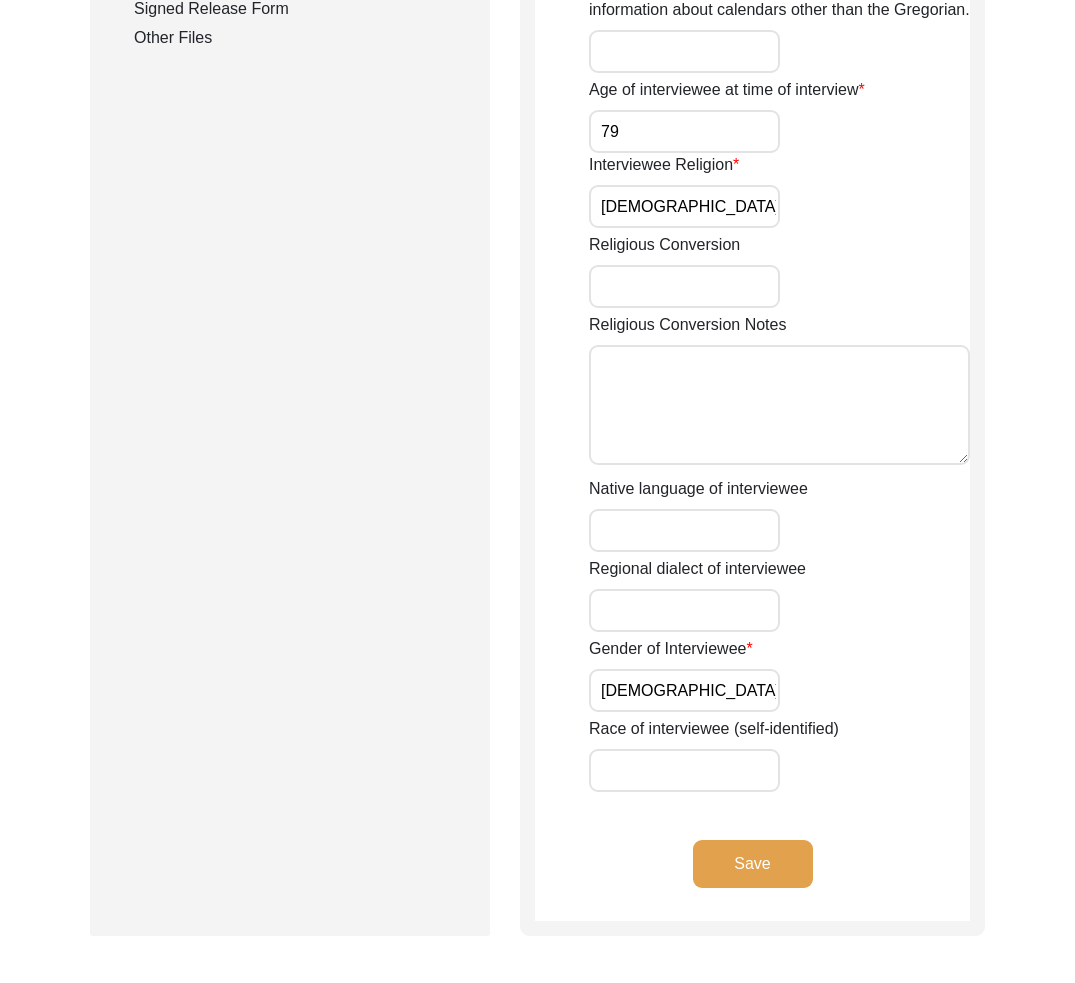 scroll, scrollTop: 978, scrollLeft: 0, axis: vertical 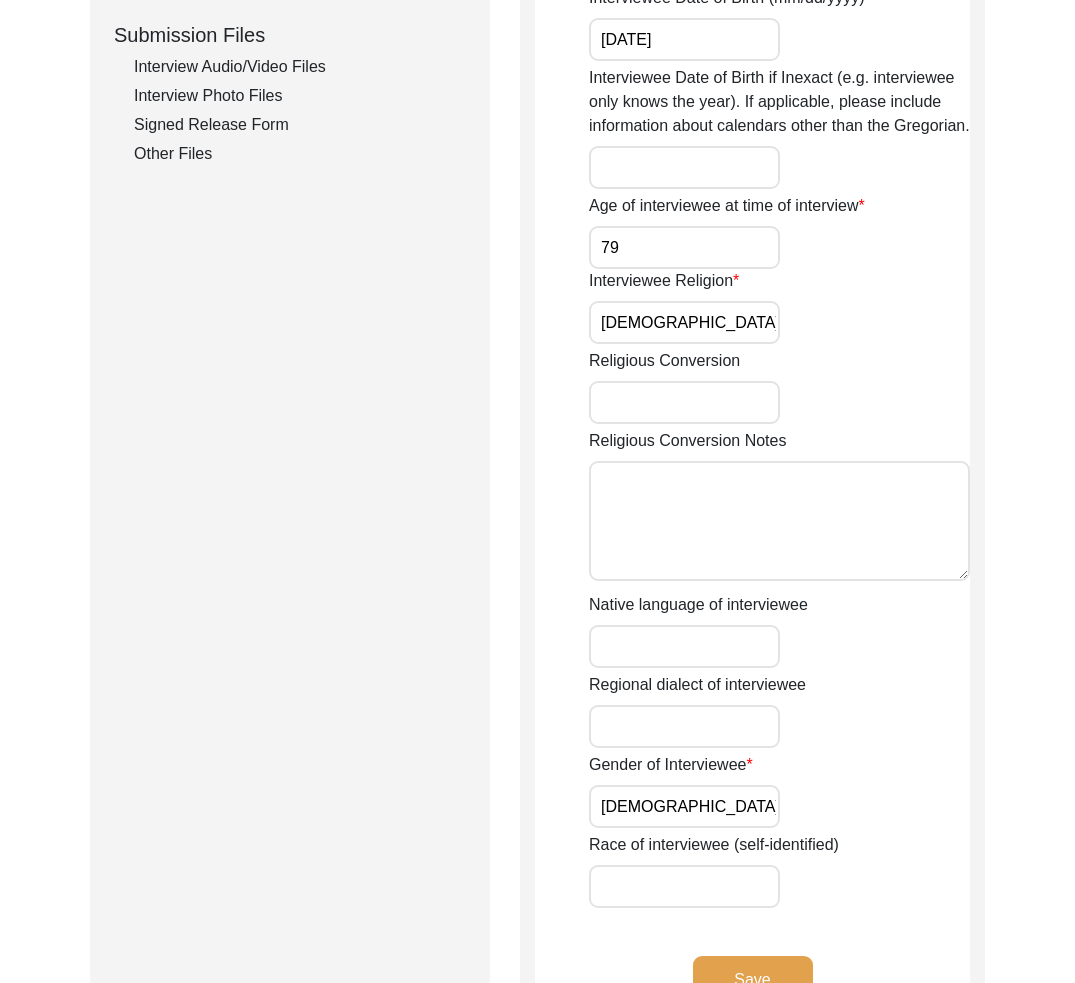 click on "Interview Photo Files" 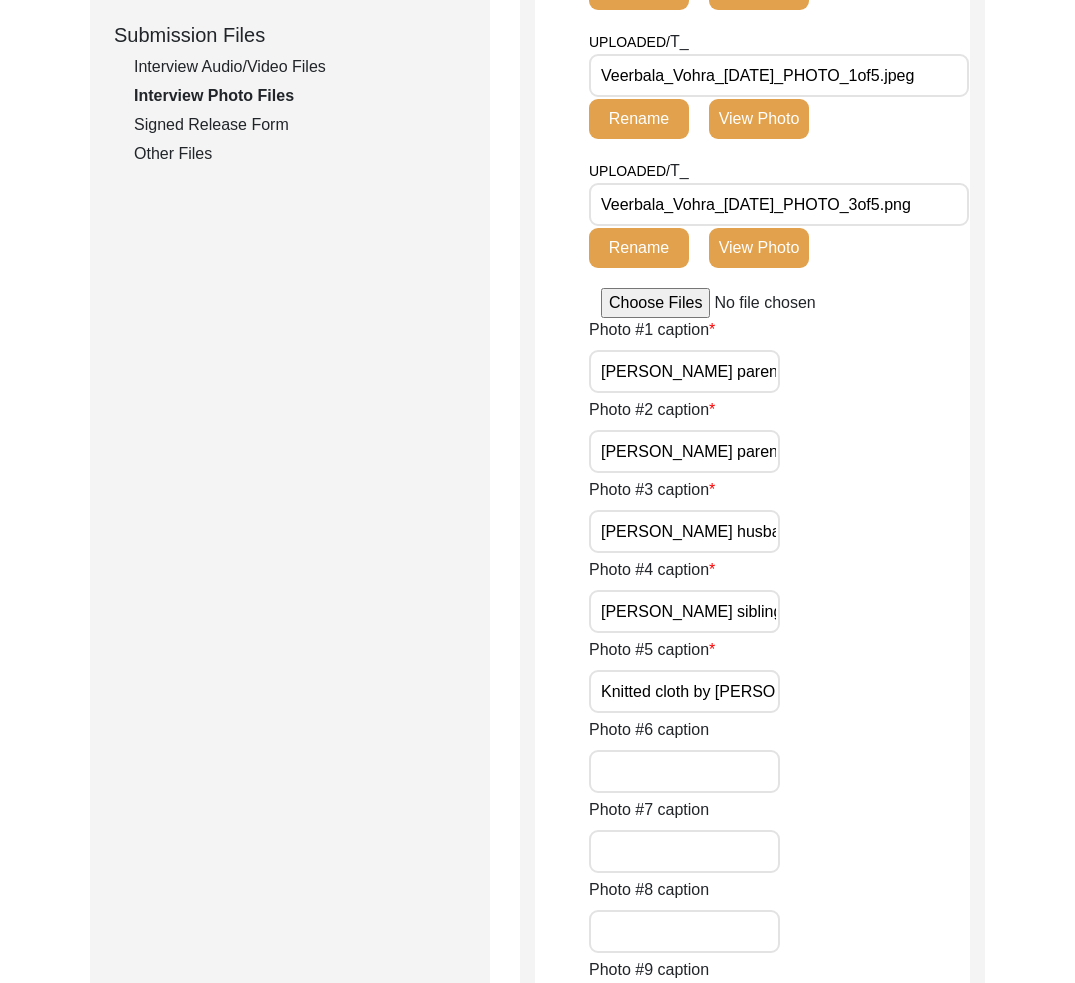 click on "Interview Audio/Video Files" 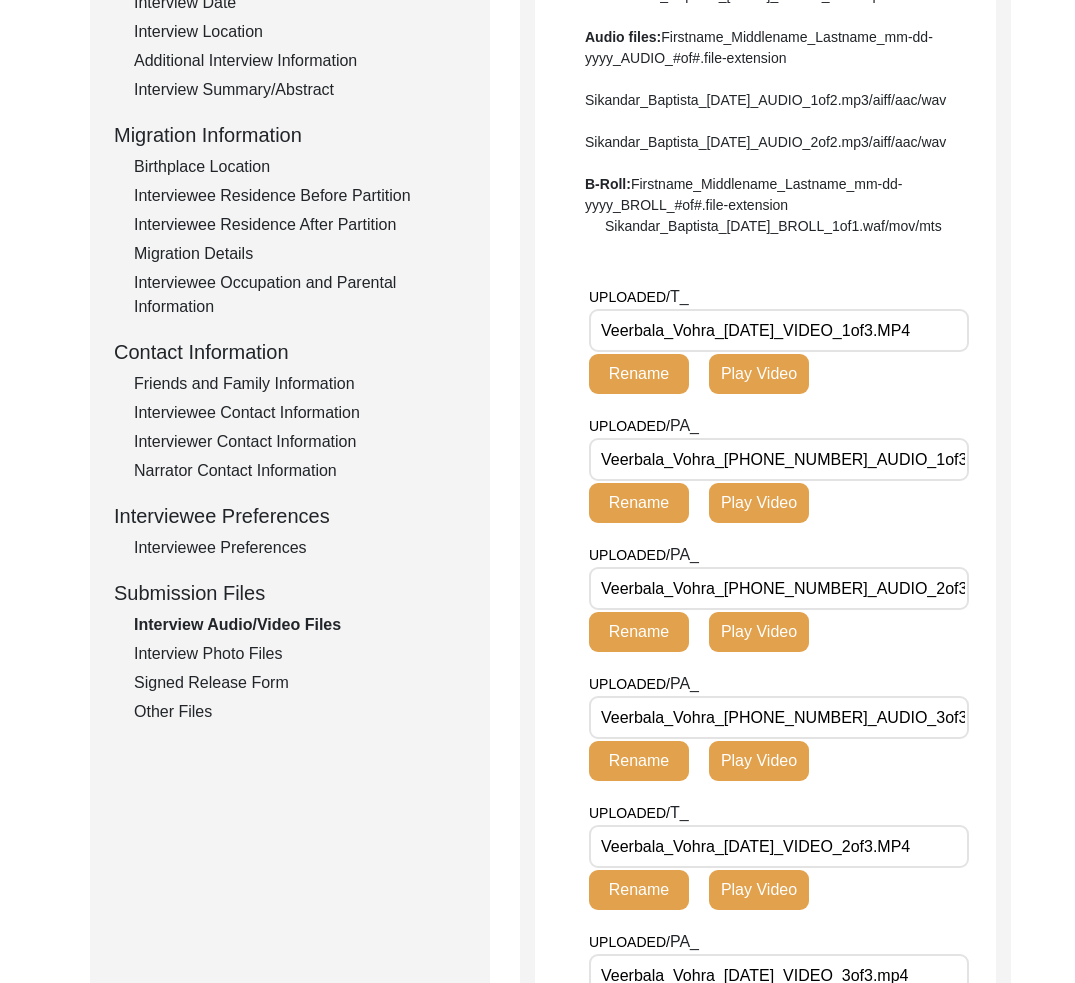 scroll, scrollTop: 94, scrollLeft: 0, axis: vertical 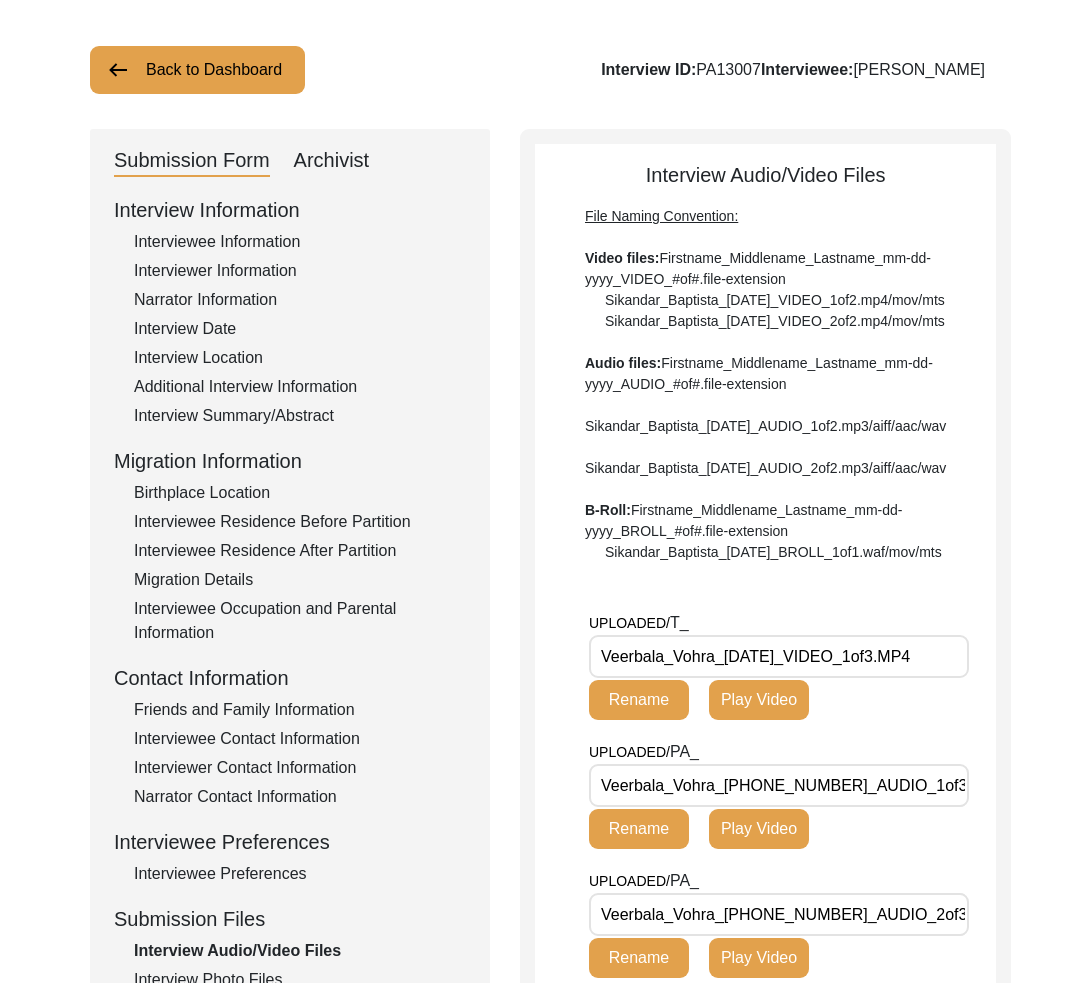 click on "Interview ID:  PA13007  Interviewee:  [PERSON_NAME]" 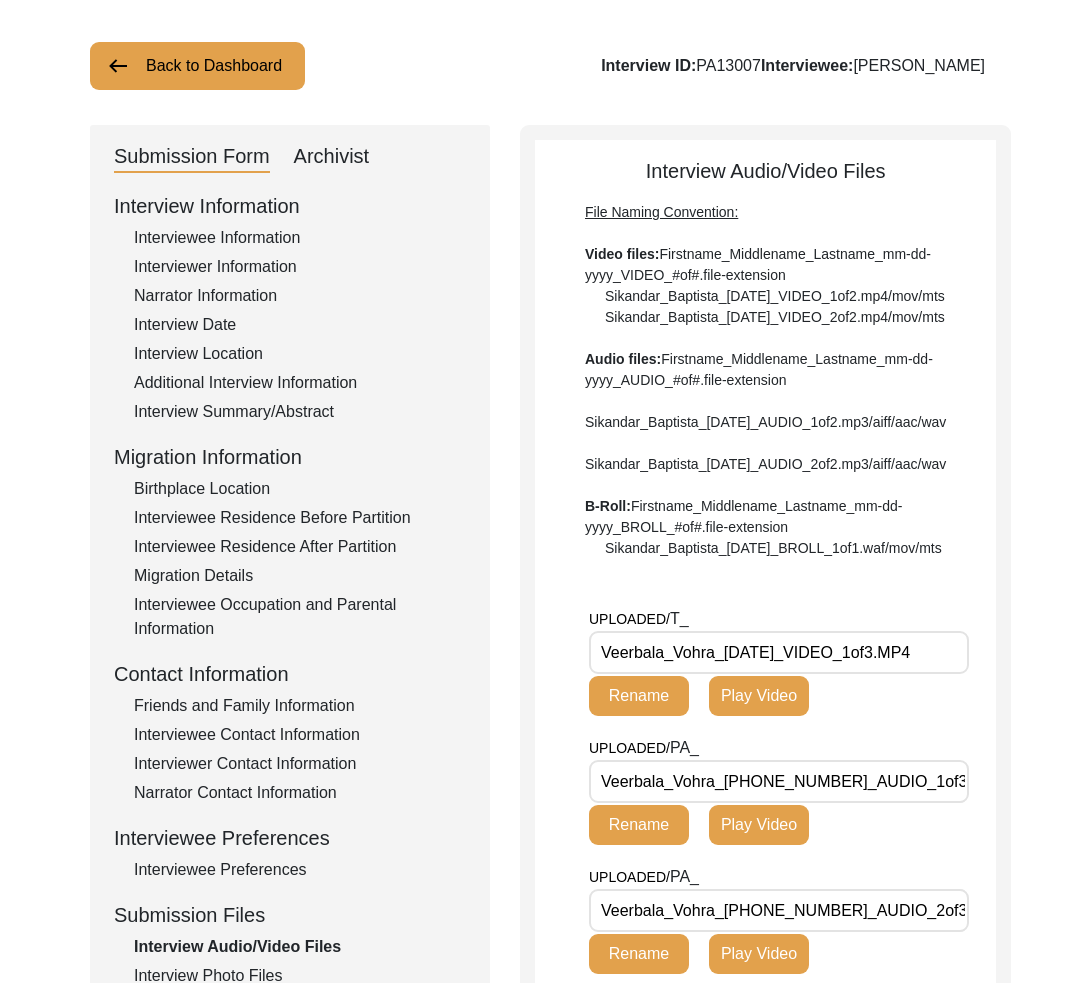 drag, startPoint x: 879, startPoint y: 73, endPoint x: 1123, endPoint y: 74, distance: 244.00204 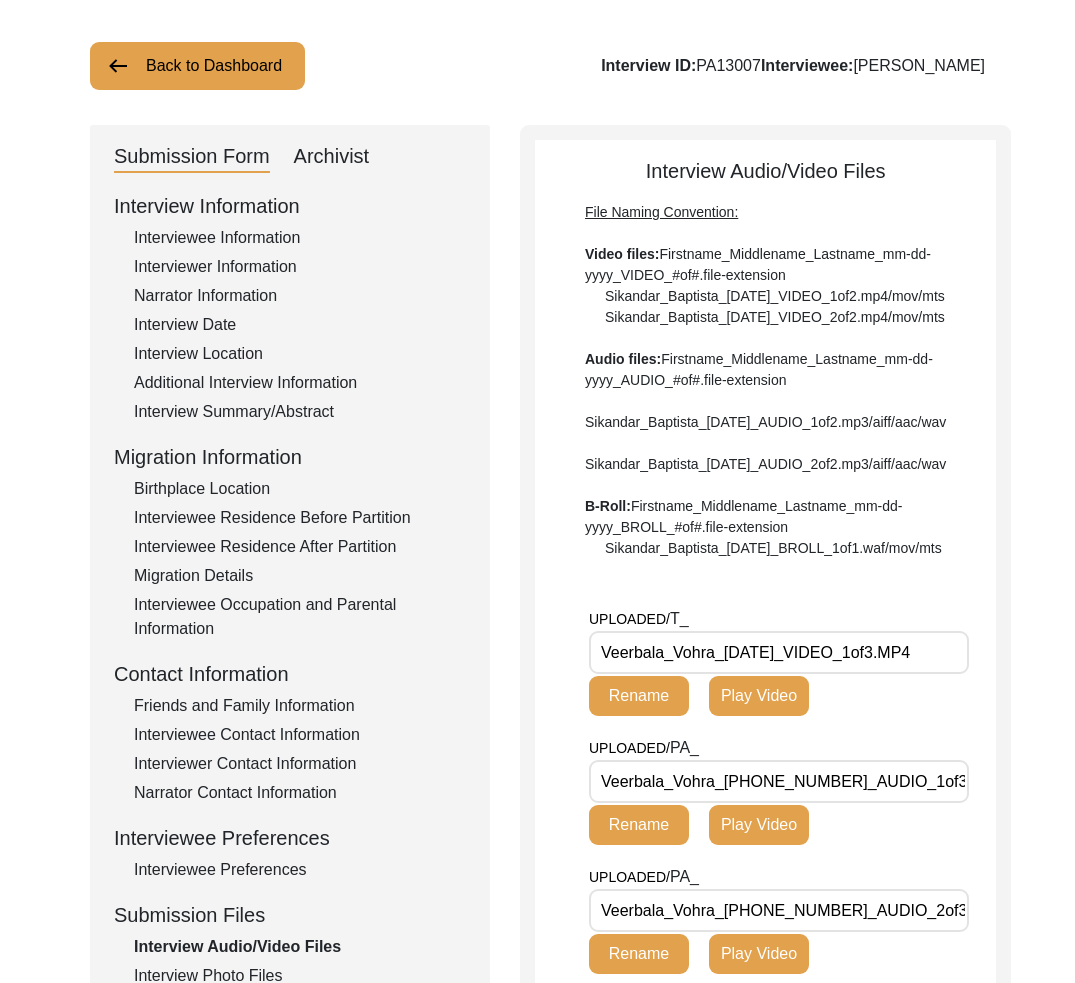 click on "Interview ID:  PA13007  Interviewee:  [PERSON_NAME]" 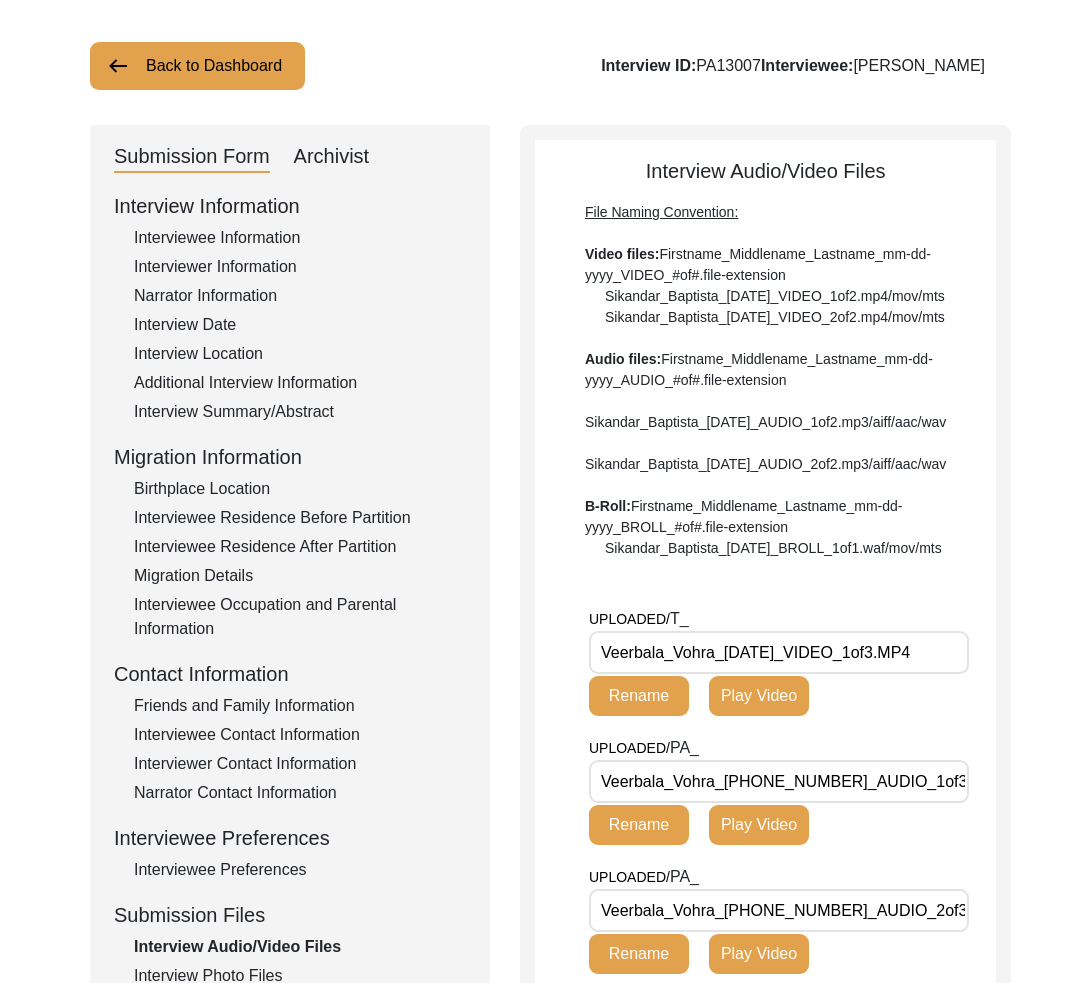 click on "Interview ID:  PA13007  Interviewee:  [PERSON_NAME]" 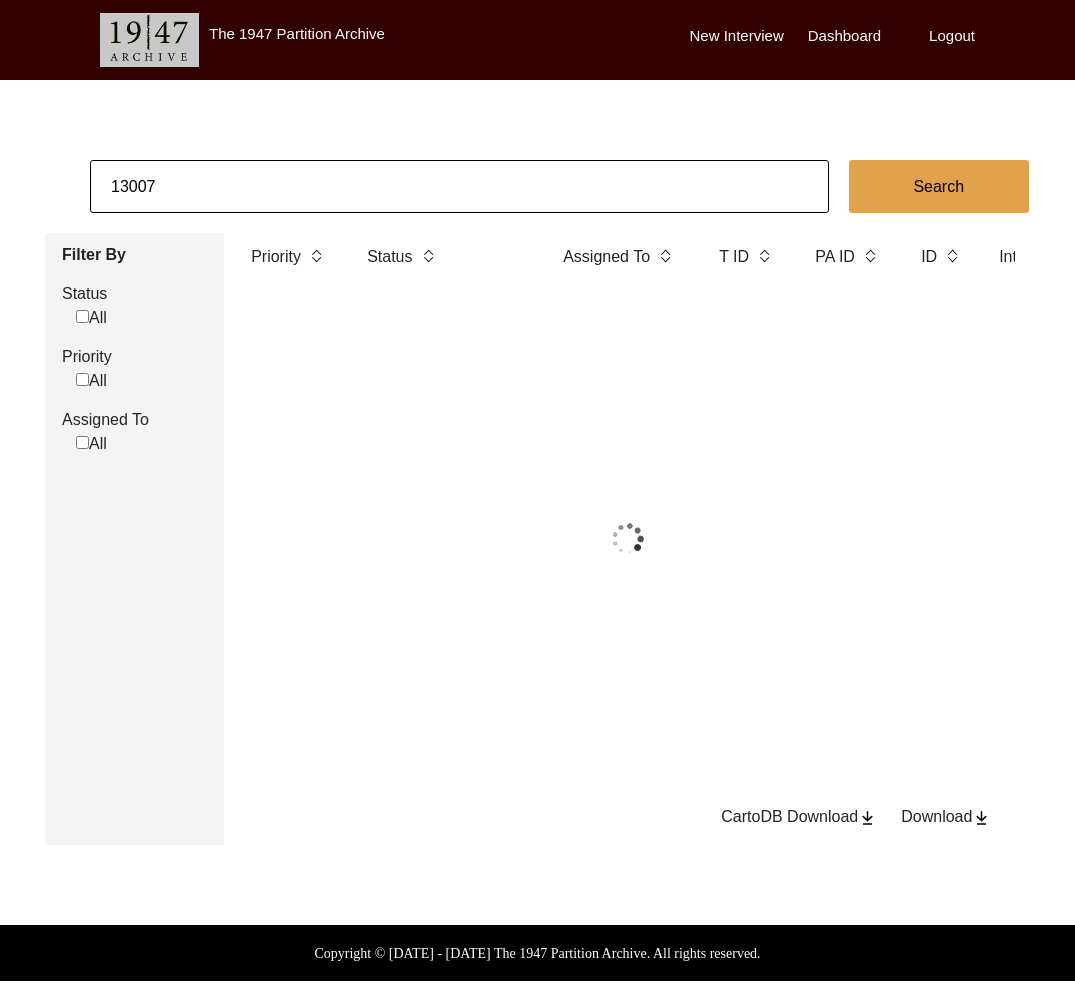 scroll, scrollTop: 0, scrollLeft: 0, axis: both 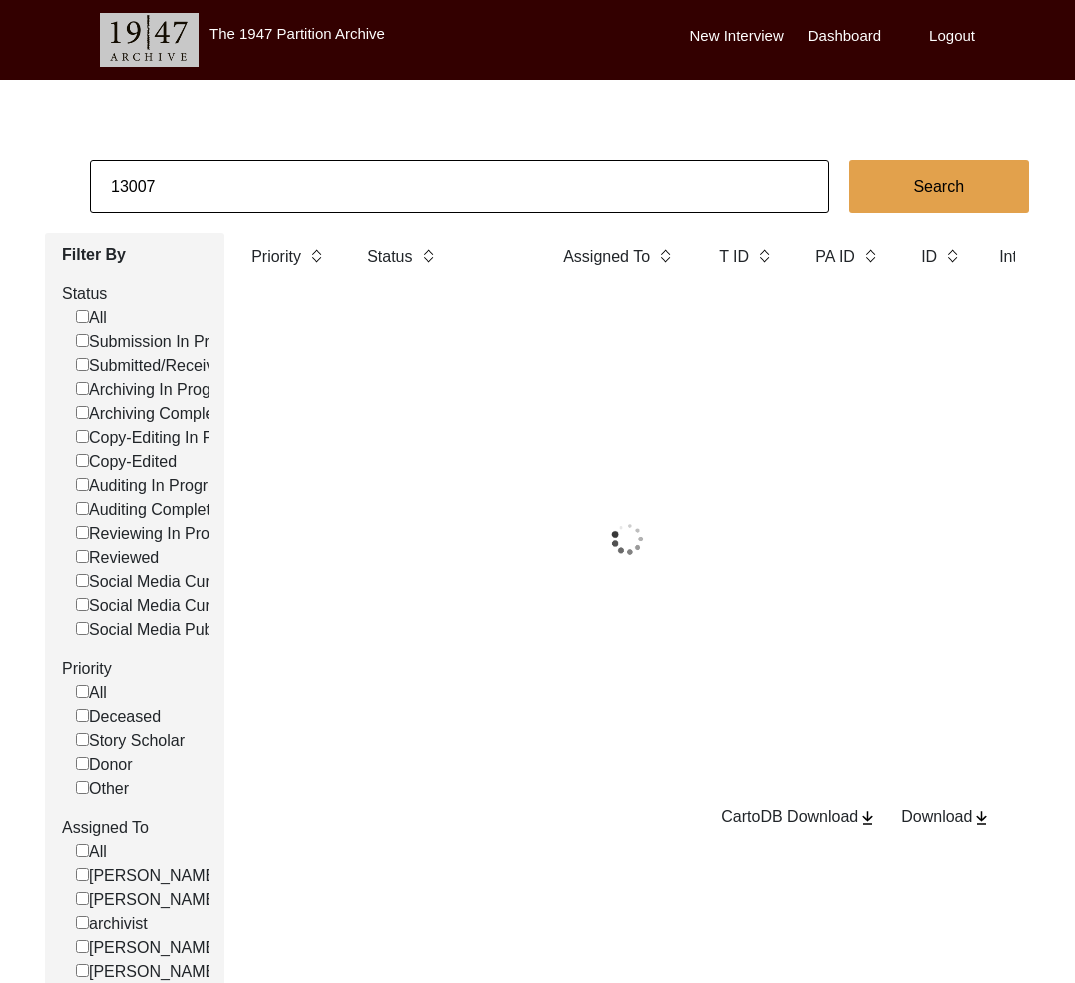 drag, startPoint x: 271, startPoint y: 104, endPoint x: 268, endPoint y: 127, distance: 23.194826 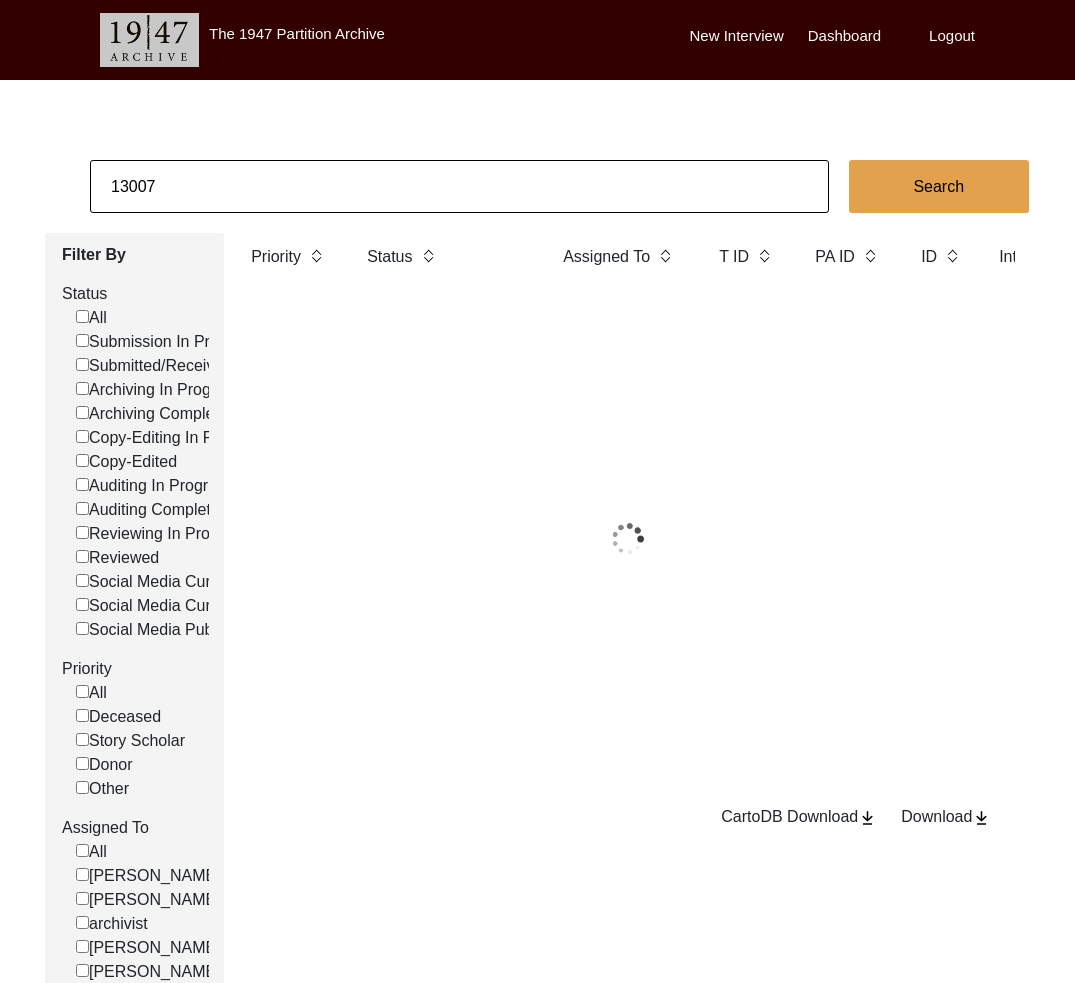click on "The 1947 Partition Archive New Interview Dashboard Logout 13007 Search Filter By Status  All   Submission In Progress   Submitted/Received   Archiving In Progress   Archiving Completed   Copy-Editing In Progress   Copy-Edited   Auditing In Progress   Auditing Completed   Reviewing In Progress   Reviewed   Social Media Curation In Progress   Social Media Curated   Social Media Published  Priority  All   Deceased   Story Scholar   Donor   Other  Assigned To  All   [PERSON_NAME]   [PERSON_NAME]   archivist   [PERSON_NAME]   [PERSON_NAME]  Priority Status Assigned To T ID PA ID ID Interviewee Name Interviewer Interview location (City, State/Province, Country) Interview Date Gender of interviewee Interviewee Date of Birth Interviewee Religion Interview Languages "Migrated From (Village/City, State, Country)" "Migrated To (Village/City, State, Country)" POST Form Summary RELEASE Form # Photos of interview Video/Audio Received B-Roll Received Doc & Video confirm email sent  CartoDB Download" at bounding box center (537, 567) 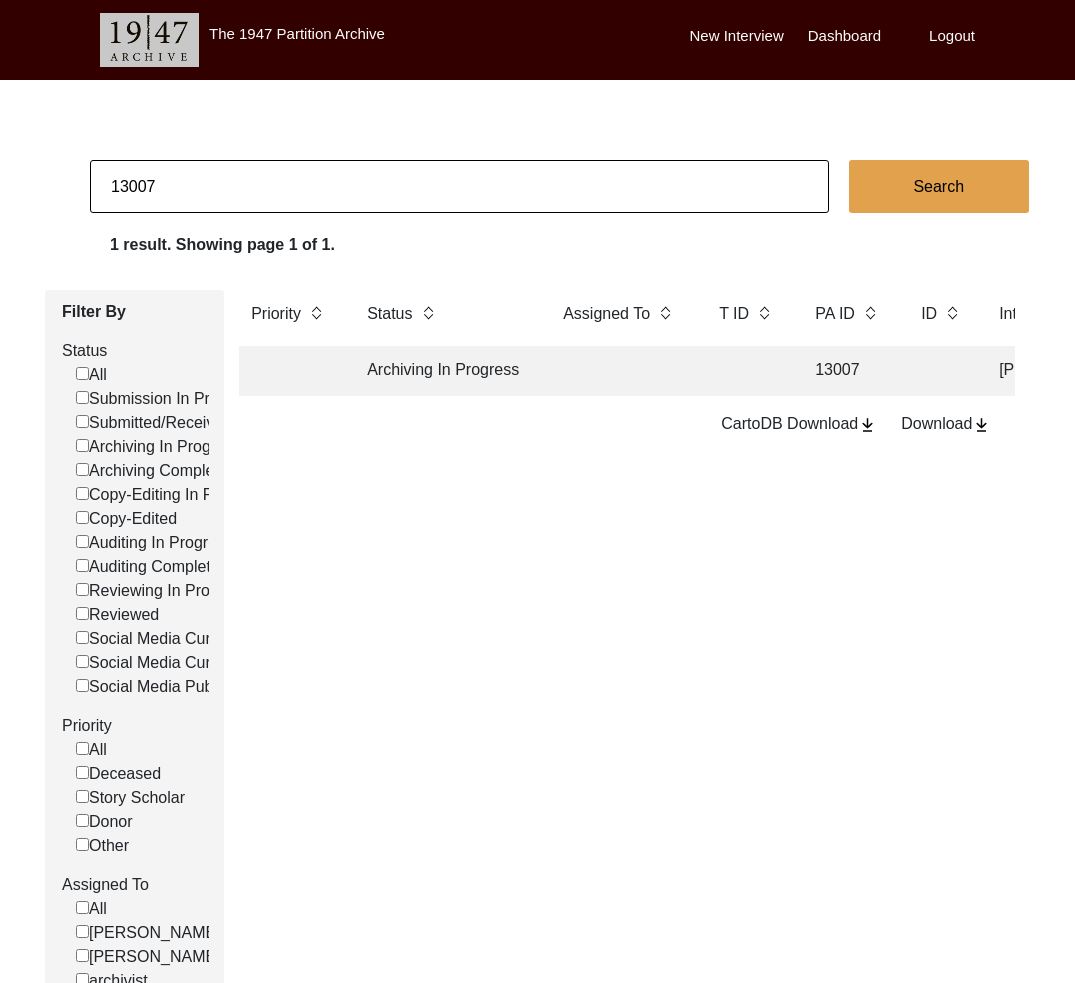 click on "13007" 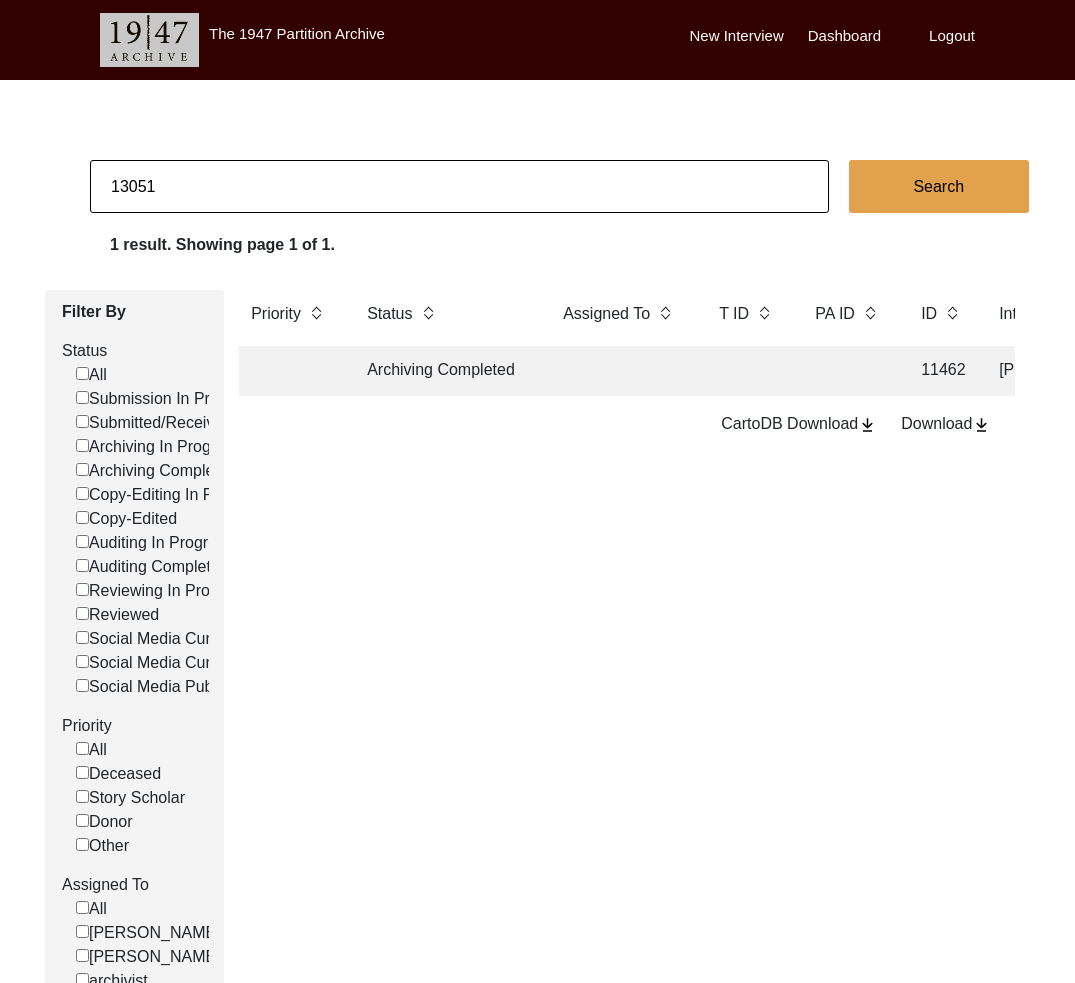click on "Archiving Completed" 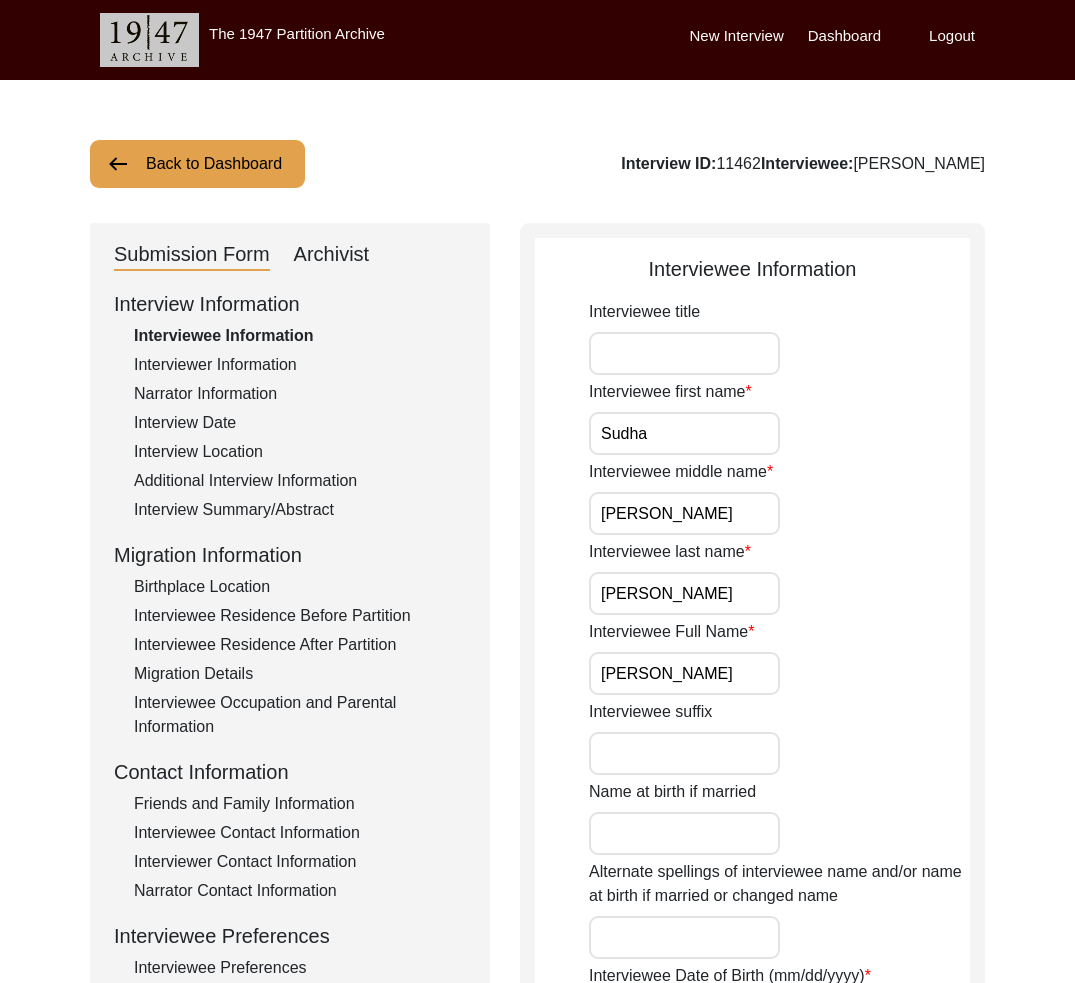 drag, startPoint x: 793, startPoint y: 167, endPoint x: 1015, endPoint y: 176, distance: 222.18236 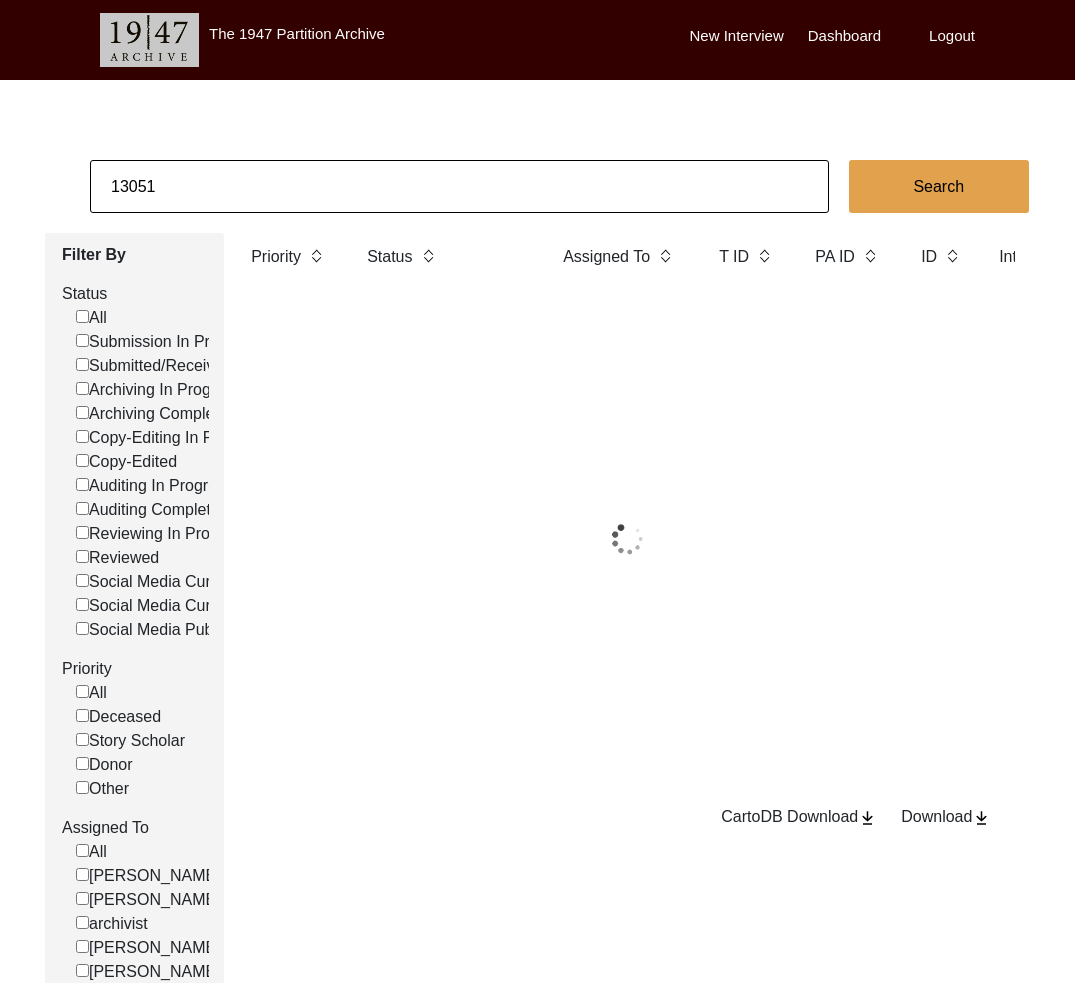 click on "13051" 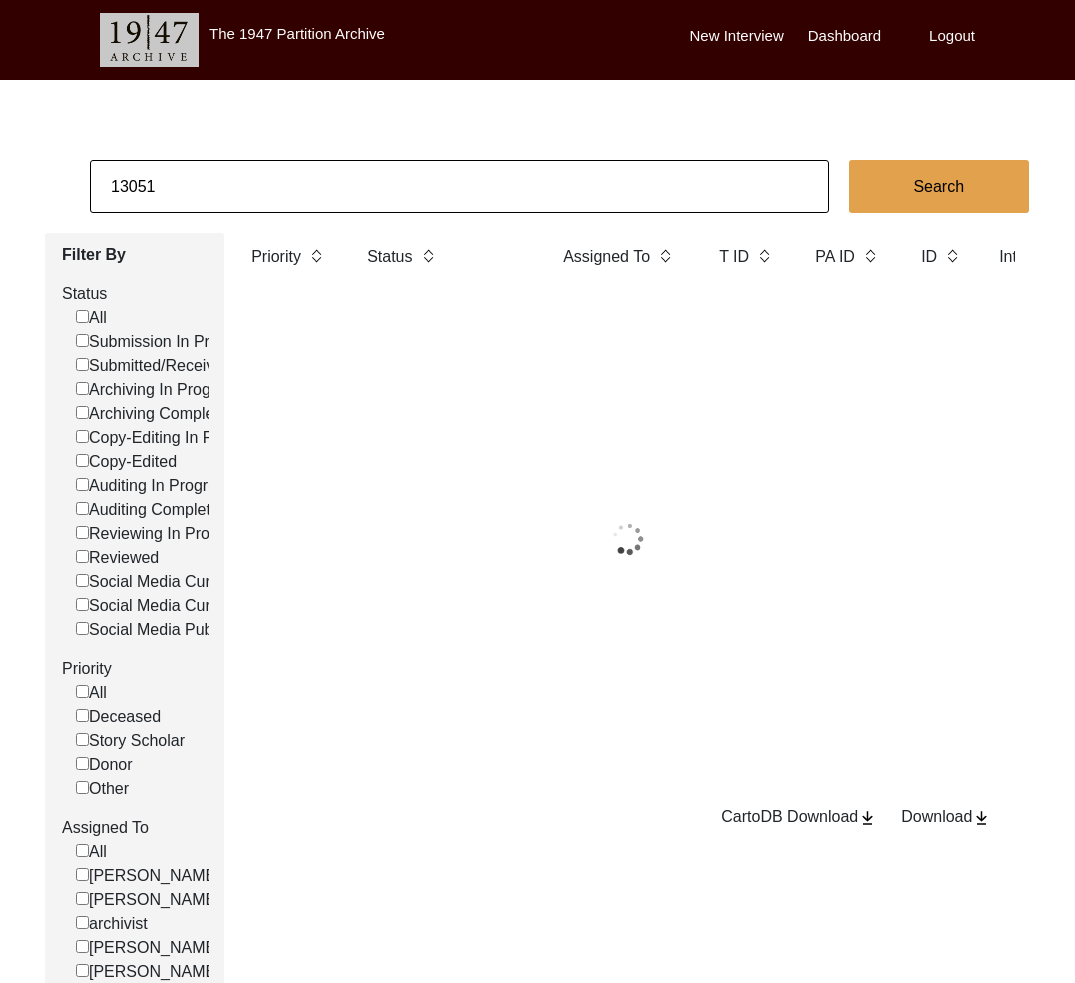 click on "13051" 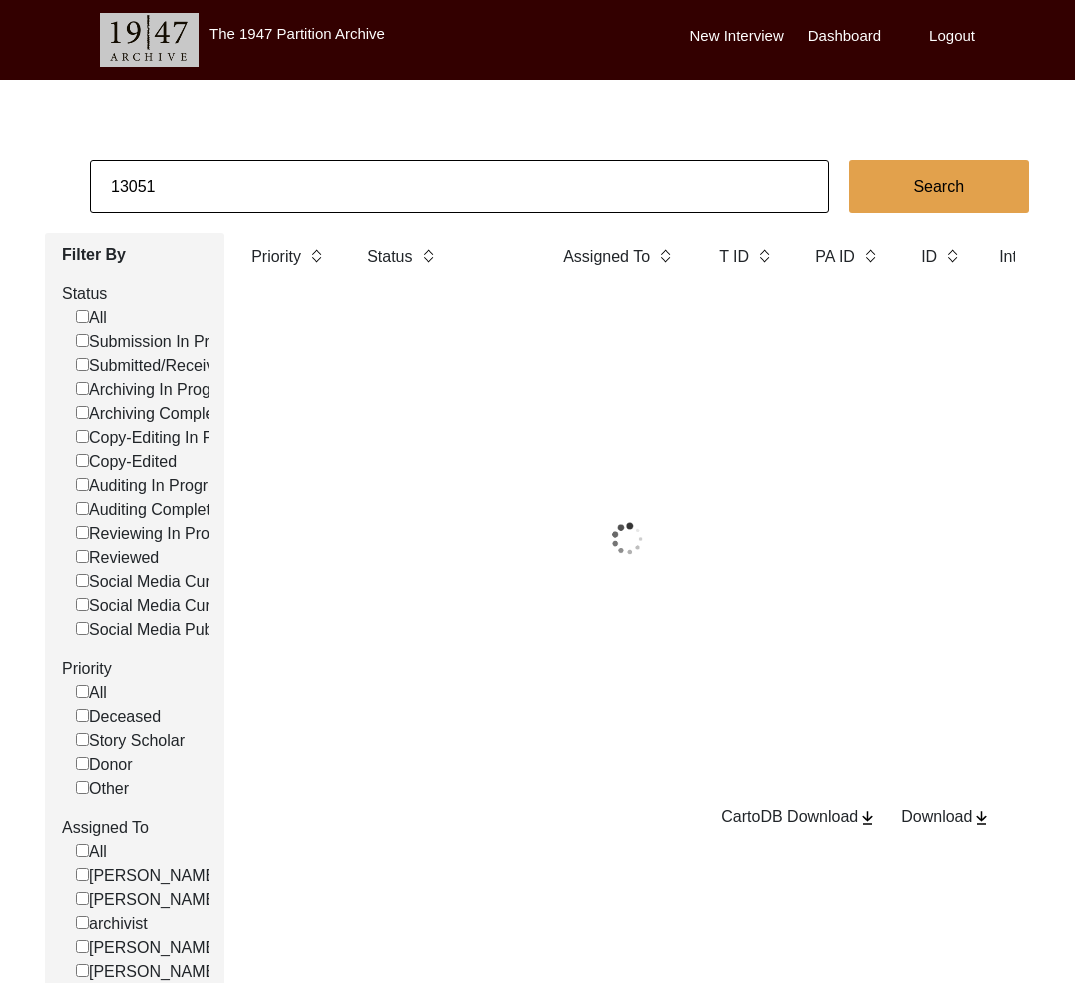 paste on "[PERSON_NAME]" 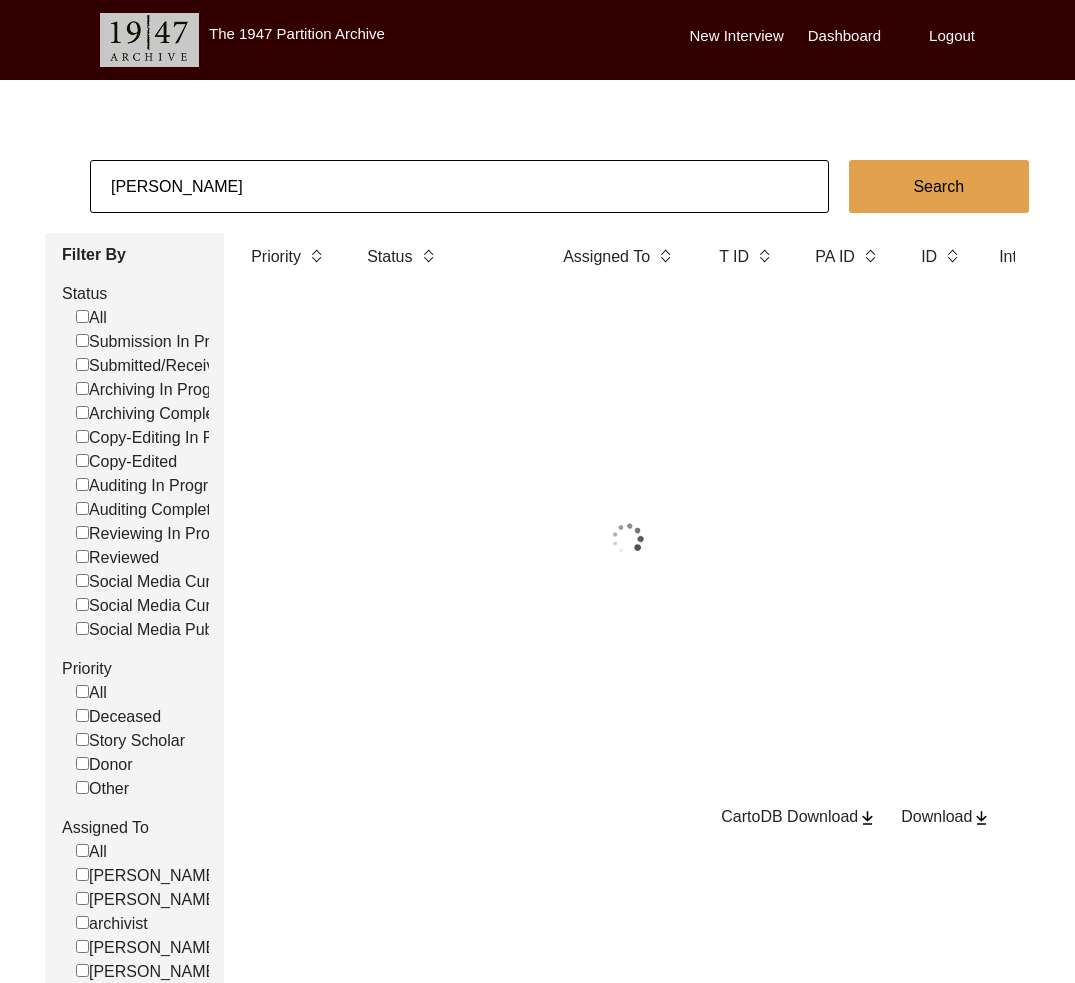 click on "[PERSON_NAME]" 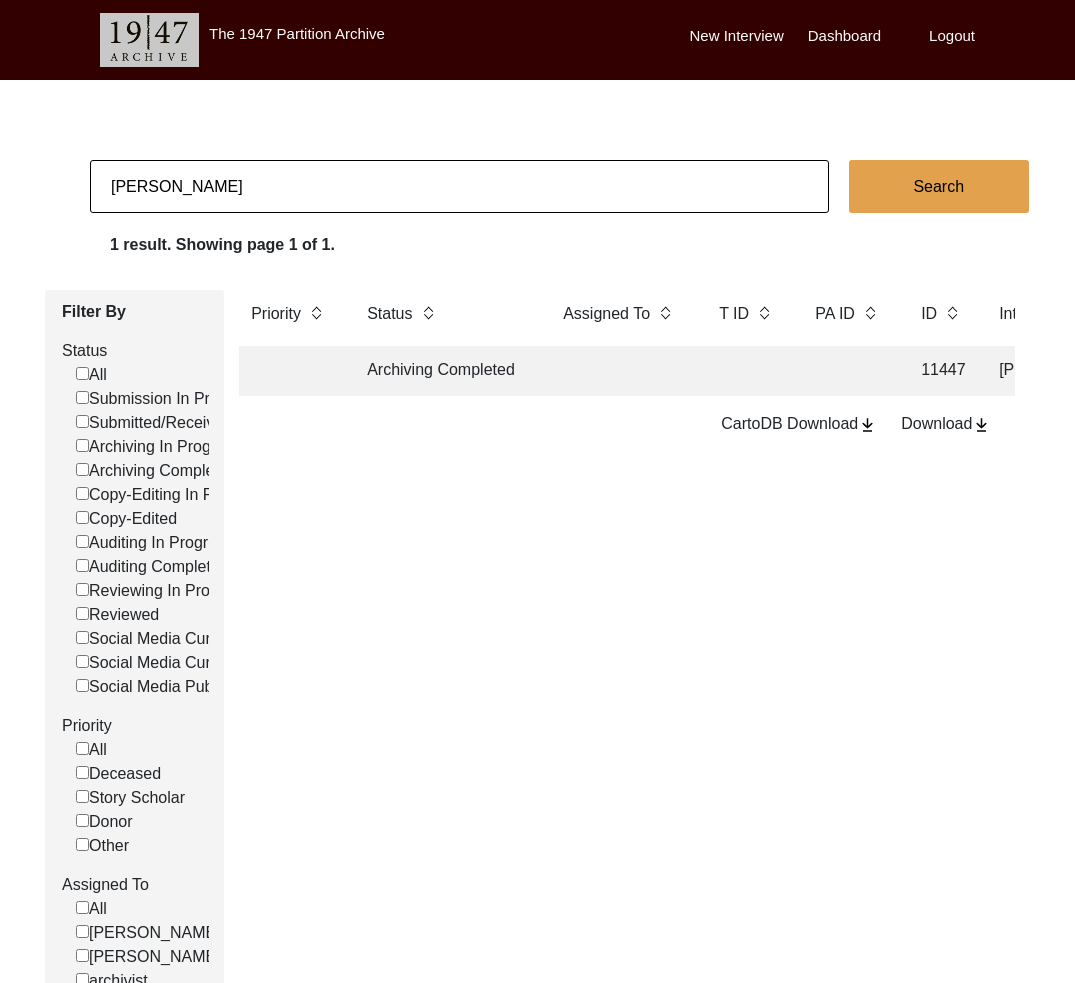 click on "Archiving Completed" 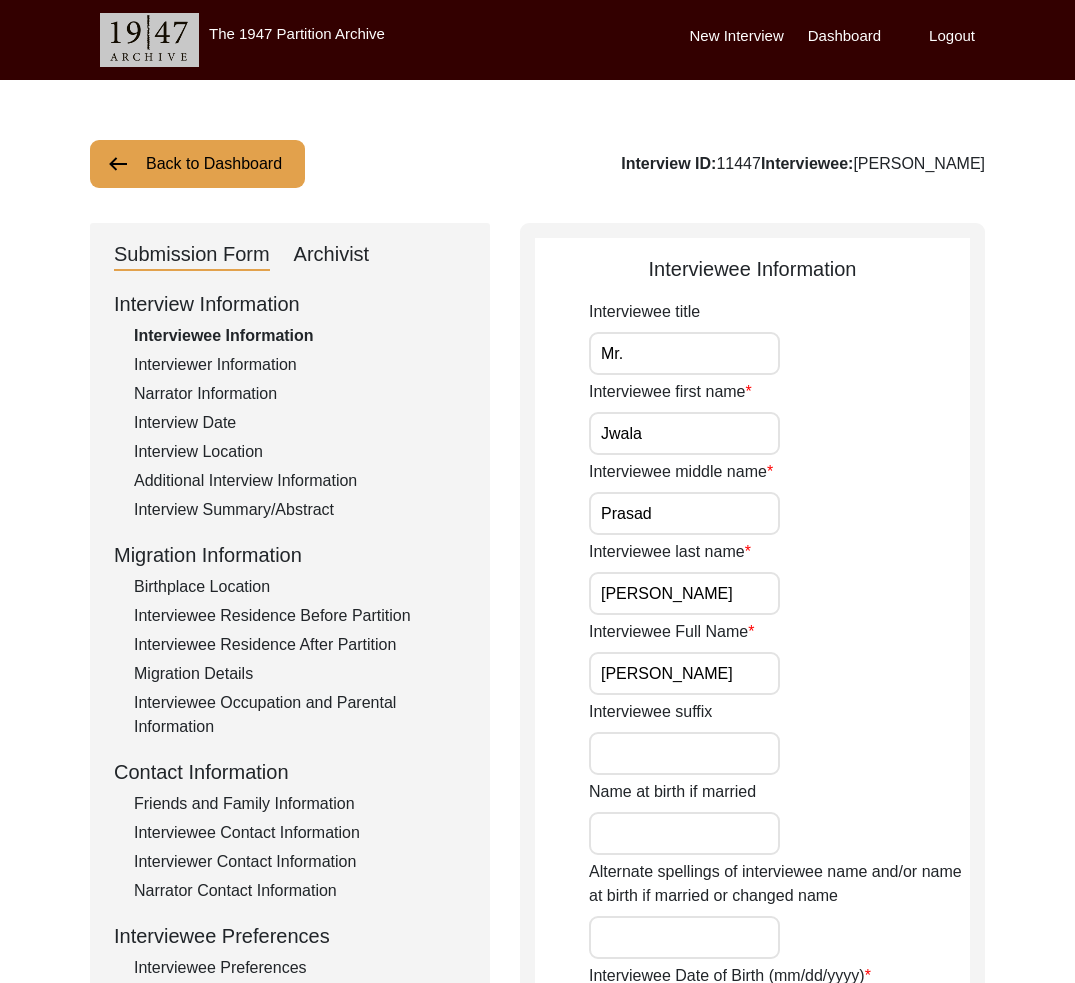 click on "Back to Dashboard" 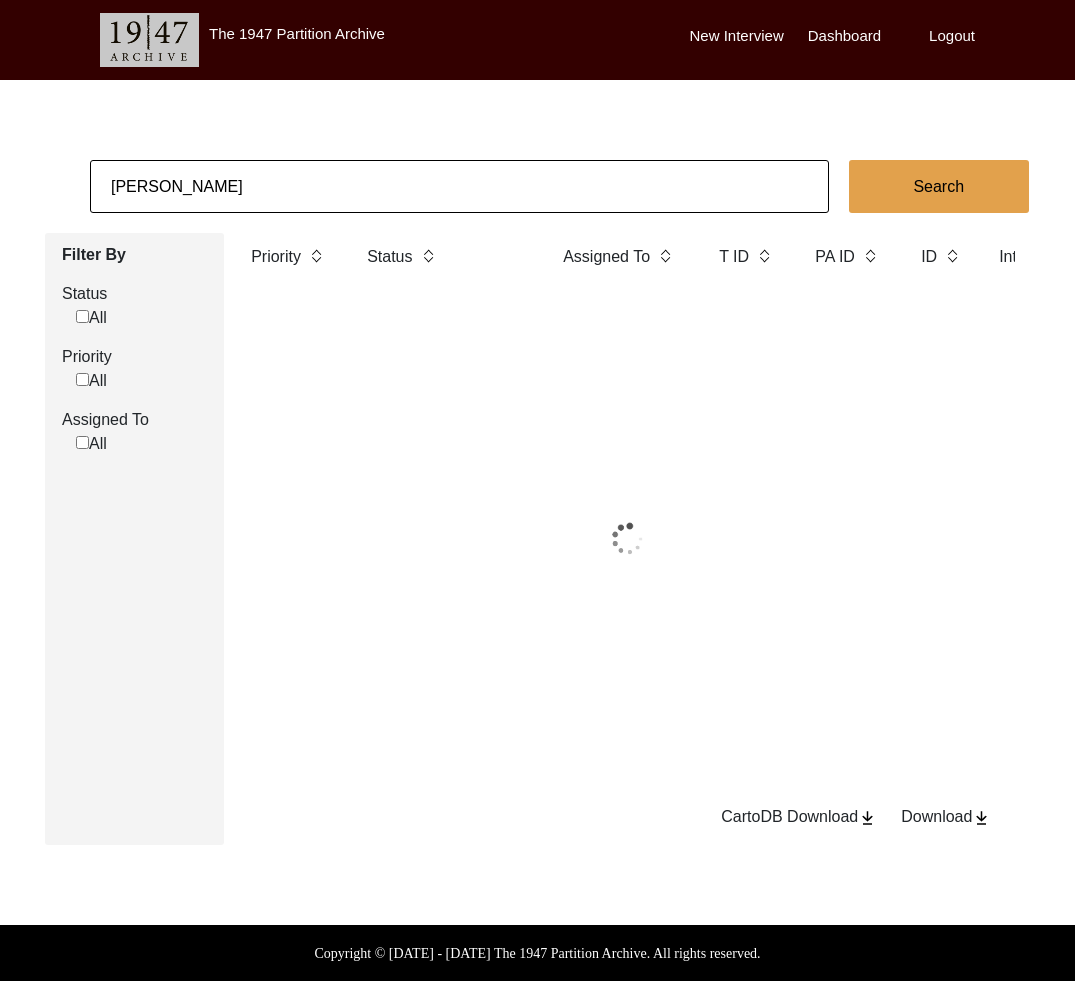 click on "The 1947 Partition Archive New Interview Dashboard Logout [PERSON_NAME] Search Filter By Status  All  Priority  All  Assigned To  All  Priority Status Assigned To T ID PA ID ID Interviewee Name Interviewer Interview location (City, State/Province, Country) Interview Date Gender of interviewee Interviewee Date of Birth Interviewee Religion Interview Languages "Migrated From (Village/City, State, Country)" "Migrated To (Village/City, State, Country)" POST Form Summary RELEASE Form # Photos of interview Video/Audio Received B-Roll Received Doc & Video confirm email sent  CartoDB Download   Download  Copyright © [DATE] - [DATE] The 1947 Partition Archive. All rights reserved." at bounding box center [537, 490] 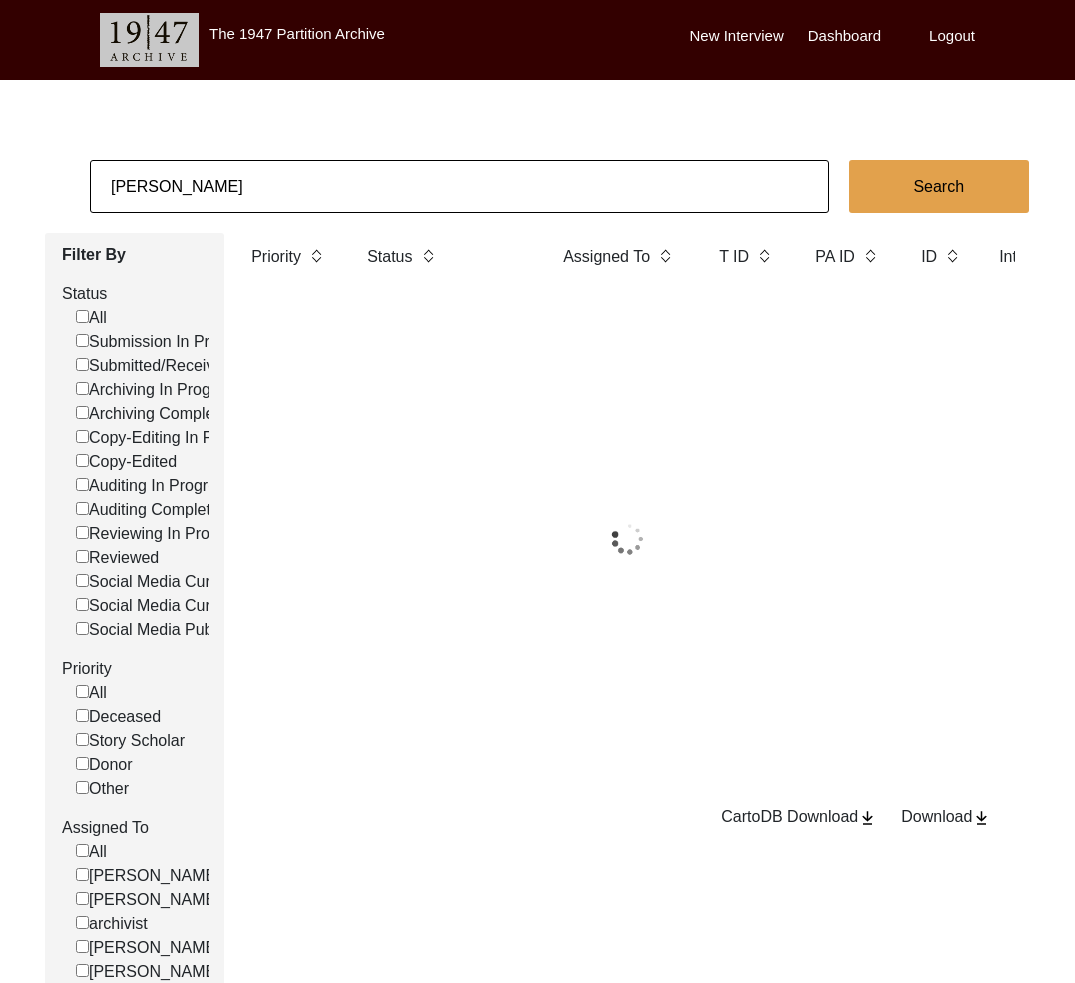 click on "The 1947 Partition Archive New Interview Dashboard Logout [PERSON_NAME] Search Filter By Status  All   Submission In Progress   Submitted/Received   Archiving In Progress   Archiving Completed   Copy-Editing In Progress   Copy-Edited   Auditing In Progress   Auditing Completed   Reviewing In Progress   Reviewed   Social Media Curation In Progress   Social Media Curated   Social Media Published  Priority  All   Deceased   Story Scholar   Donor   Other  Assigned To  All   [PERSON_NAME]   [PERSON_NAME]   archivist   [PERSON_NAME]   [PERSON_NAME]  Priority Status Assigned To T ID PA ID ID Interviewee Name Interviewer Interview location (City, State/Province, Country) Interview Date Gender of interviewee Interviewee Date of Birth Interviewee Religion Interview Languages "Migrated From (Village/City, State, Country)" "Migrated To (Village/City, State, Country)" POST Form Summary RELEASE Form # Photos of interview Video/Audio Received B-Roll Received Doc & Video confirm email sent  Download" at bounding box center [537, 567] 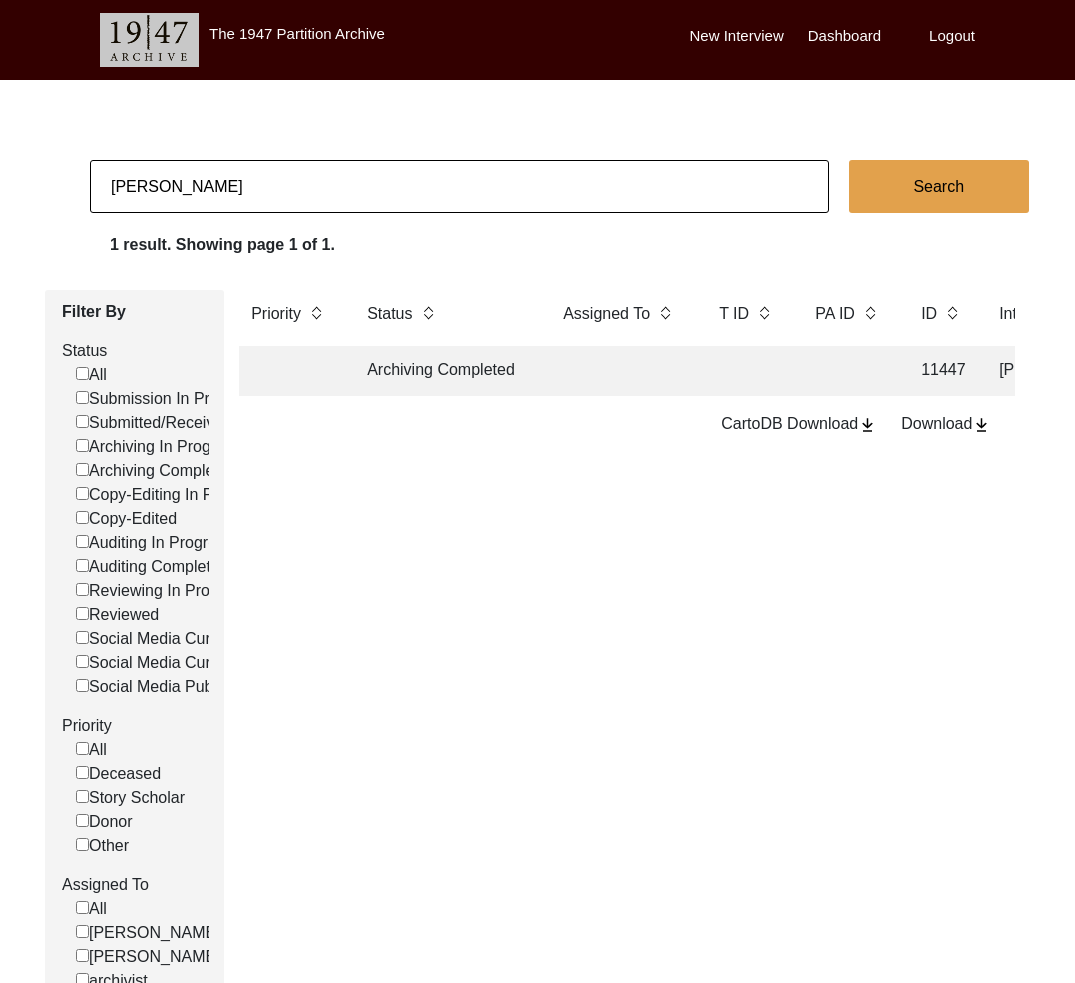 click on "[PERSON_NAME]" 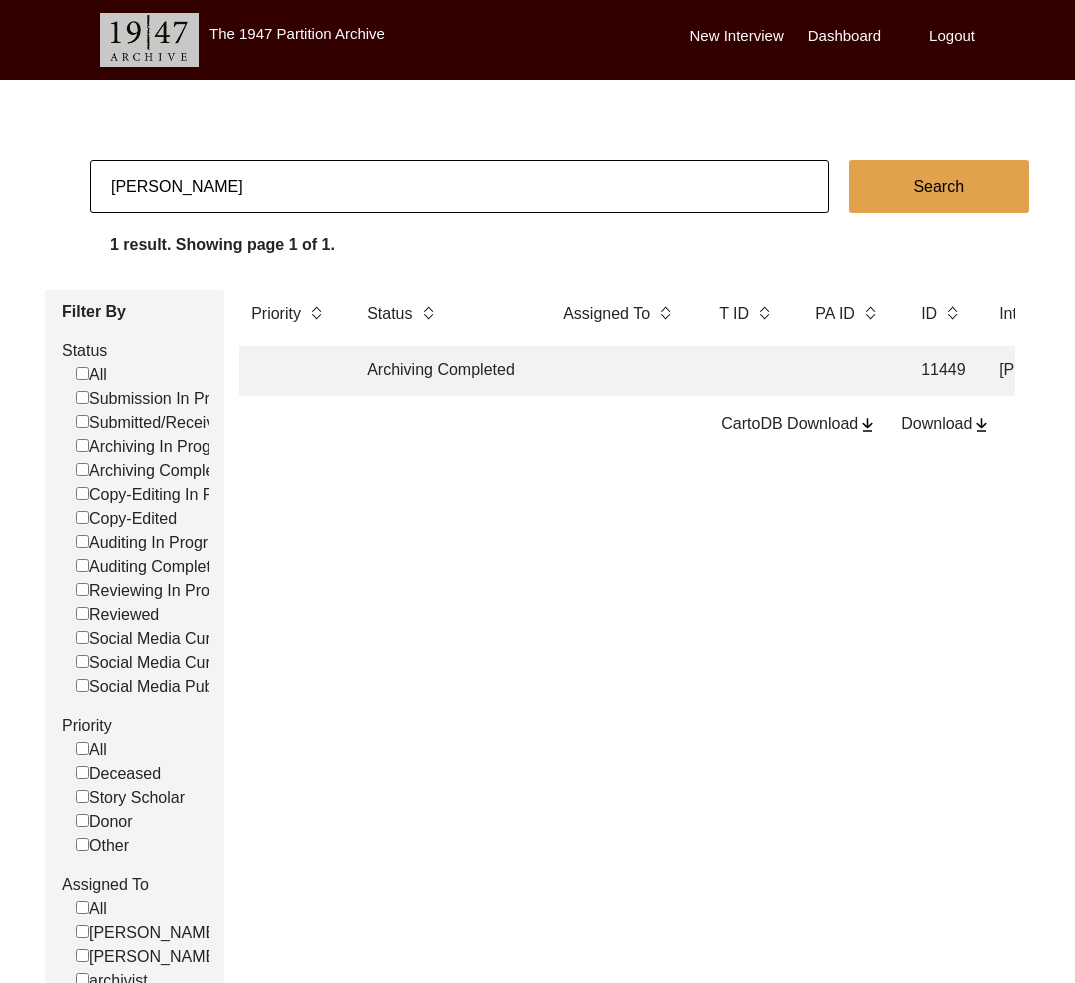 click on "Archiving Completed" 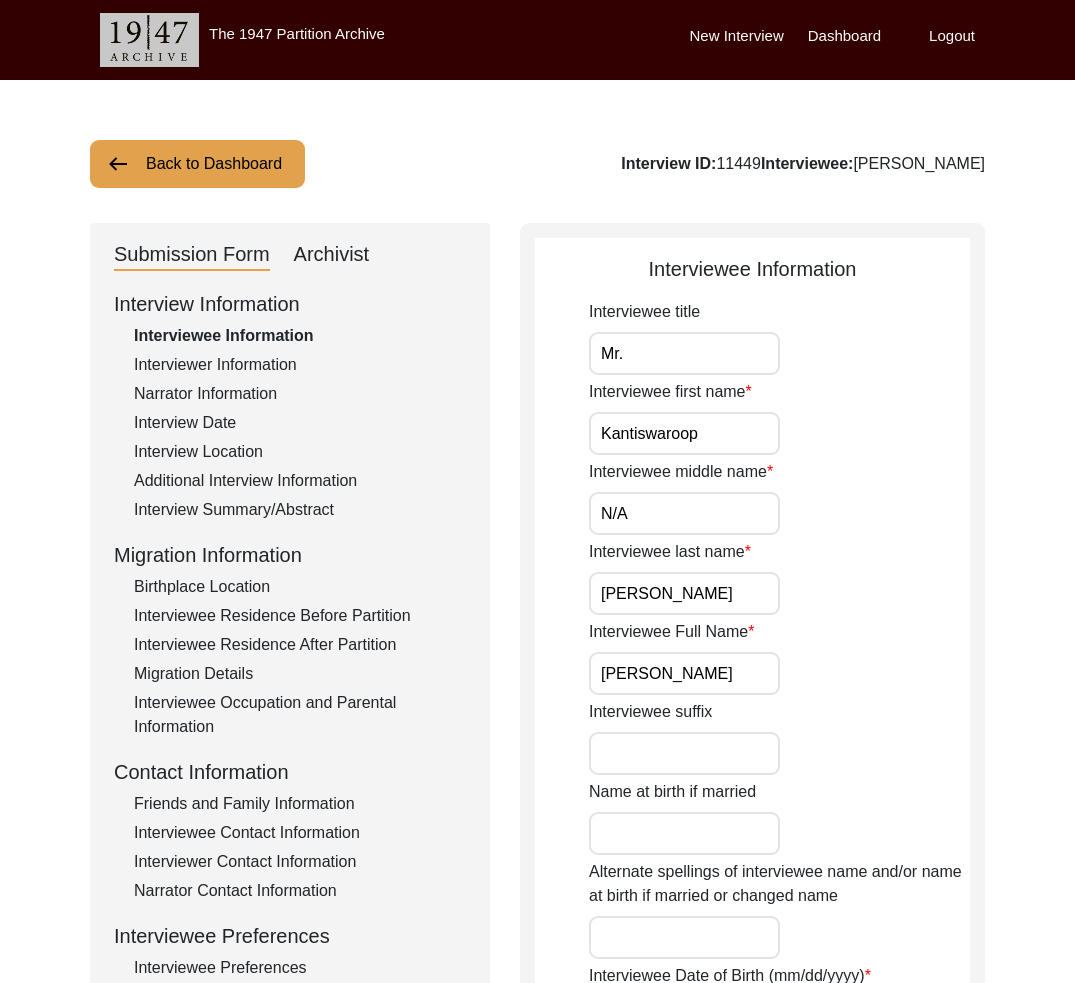 click on "Archivist" 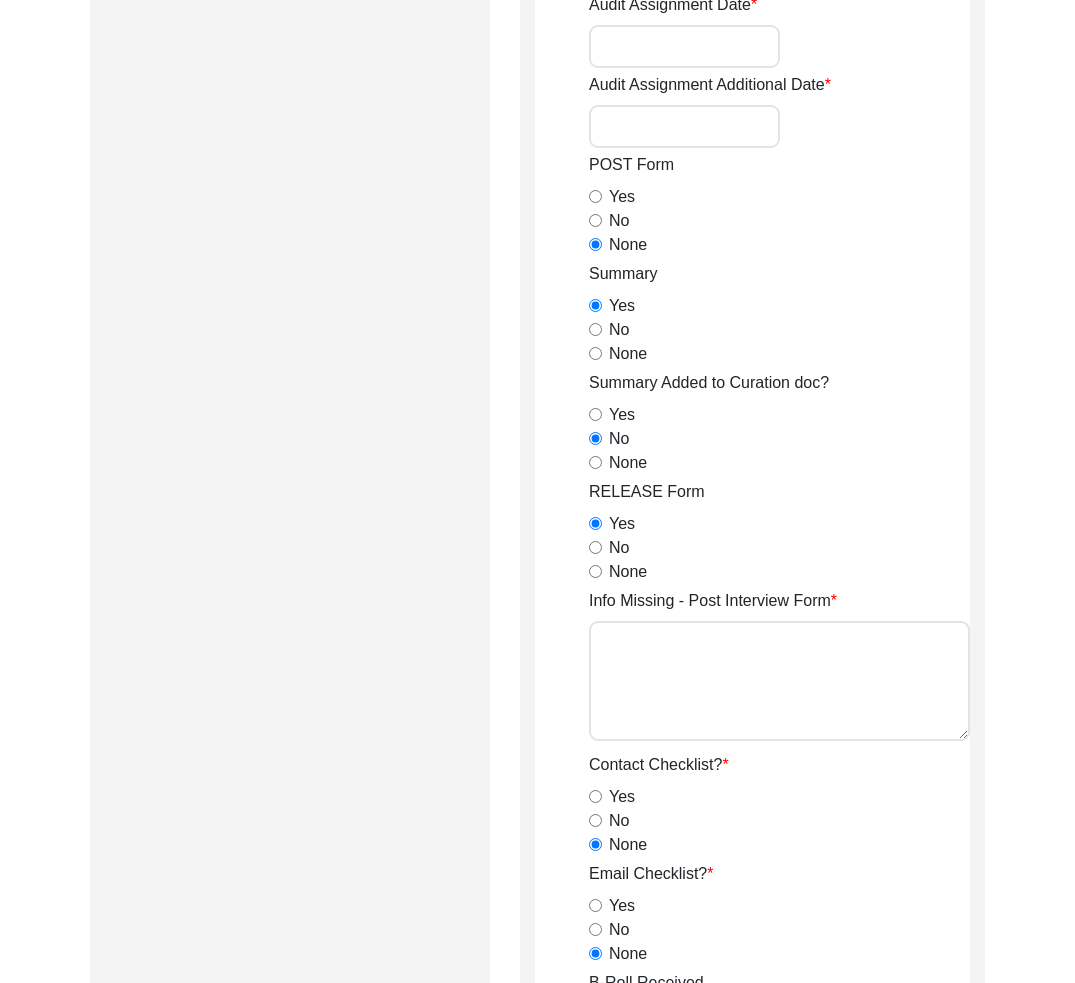 scroll, scrollTop: 0, scrollLeft: 0, axis: both 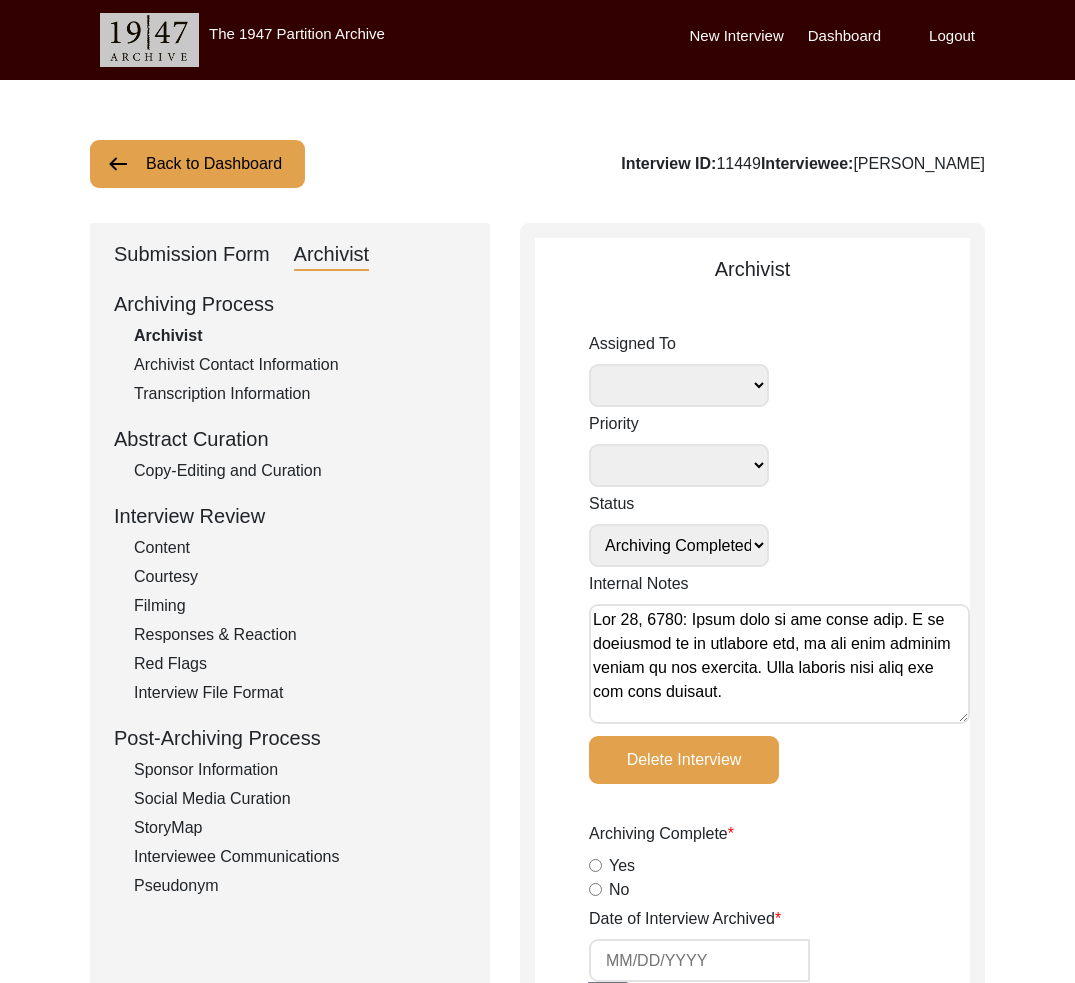 click on "Interview ID:  11449  Interviewee:  [PERSON_NAME]" 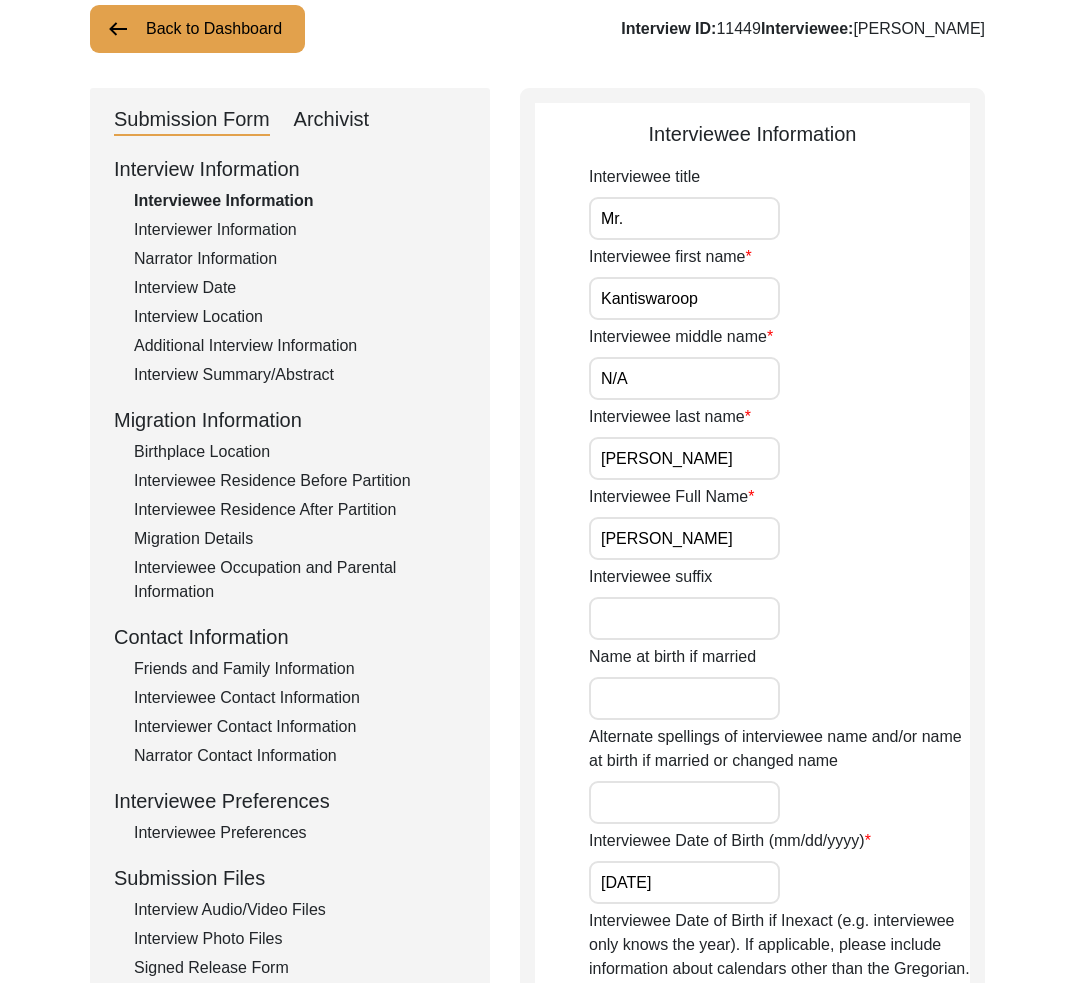 scroll, scrollTop: 0, scrollLeft: 0, axis: both 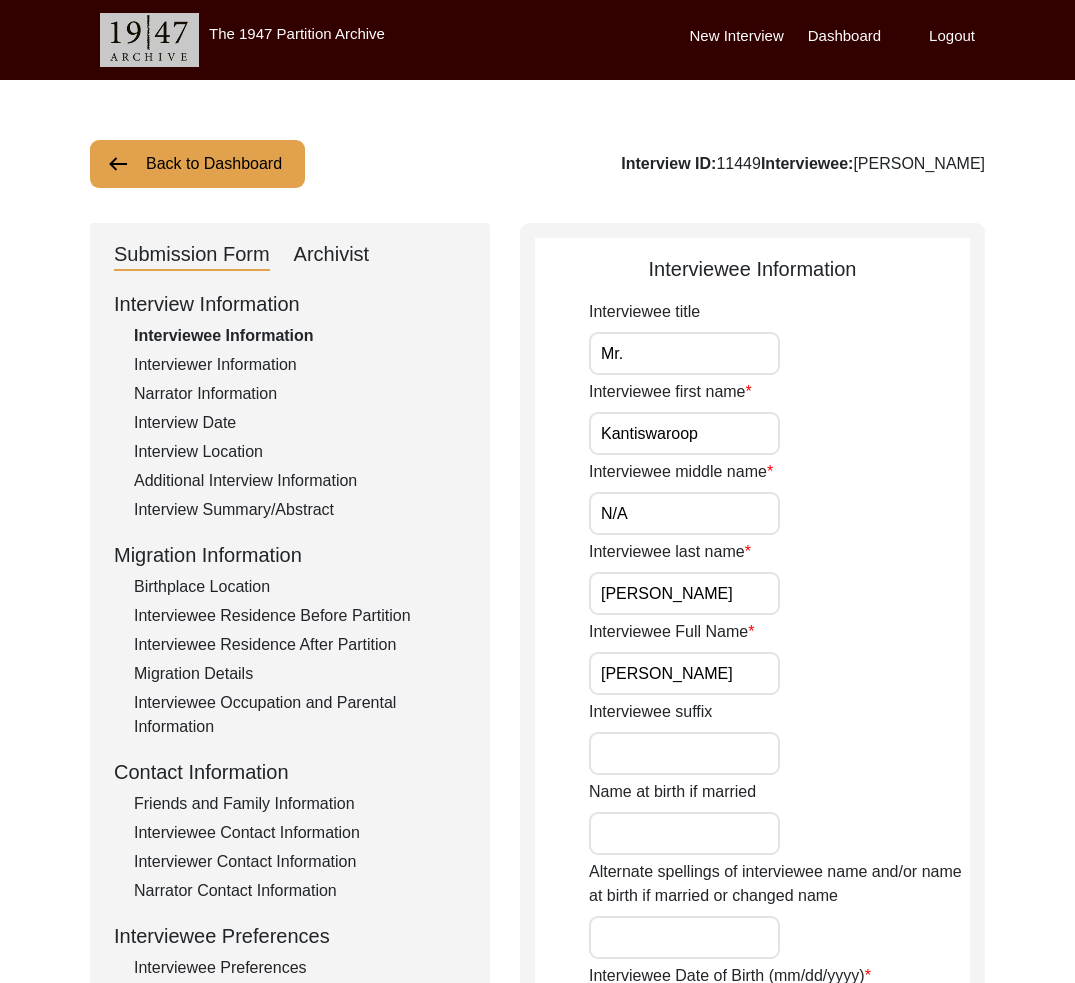 click on "Back to Dashboard" 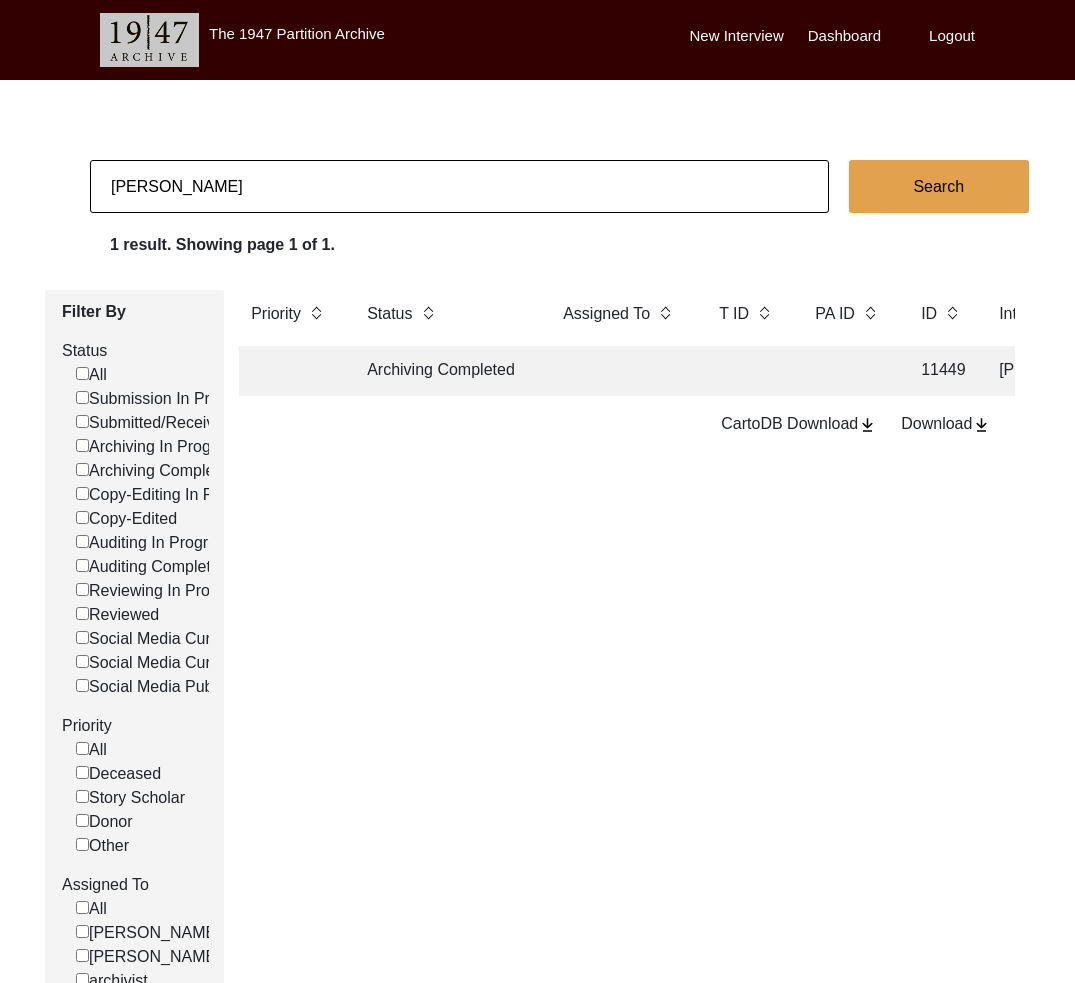 click on "[PERSON_NAME]" 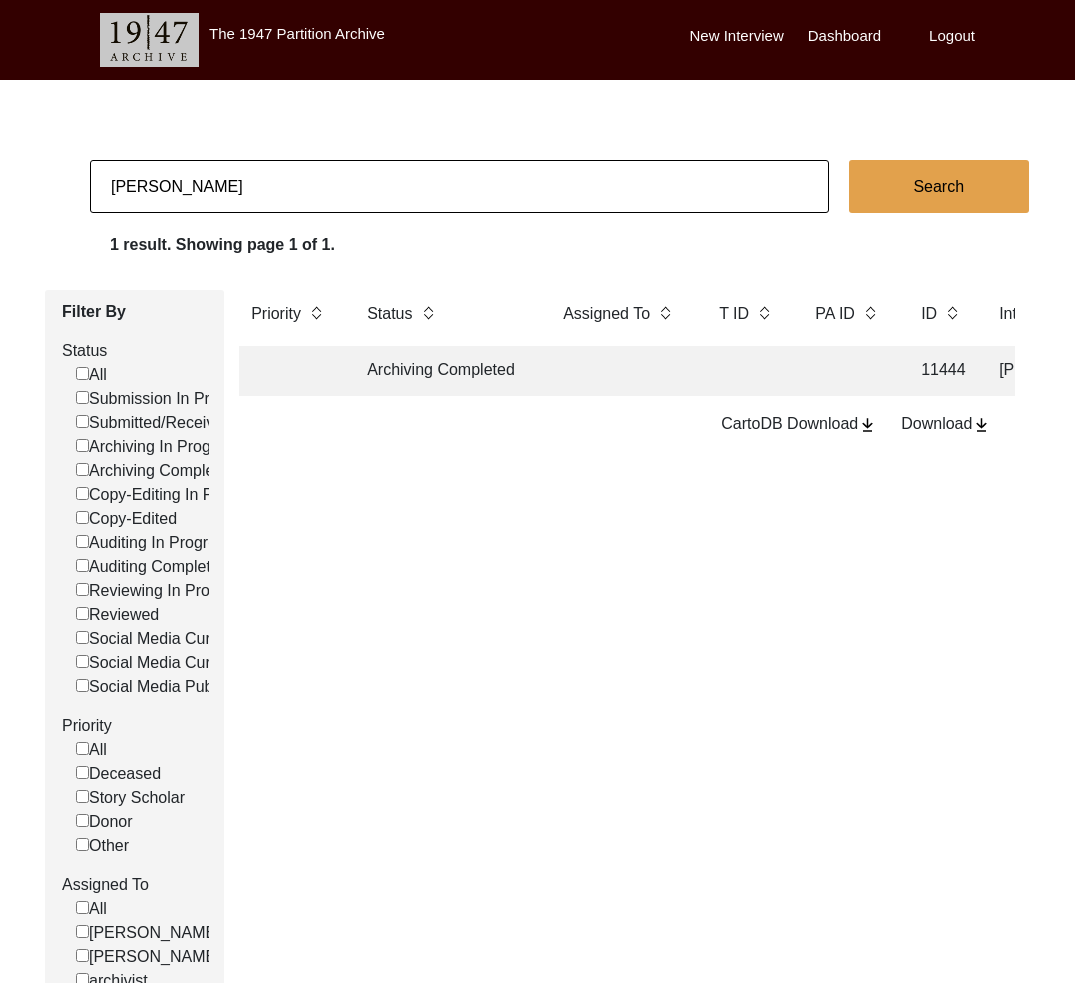 click on "Archiving Completed" 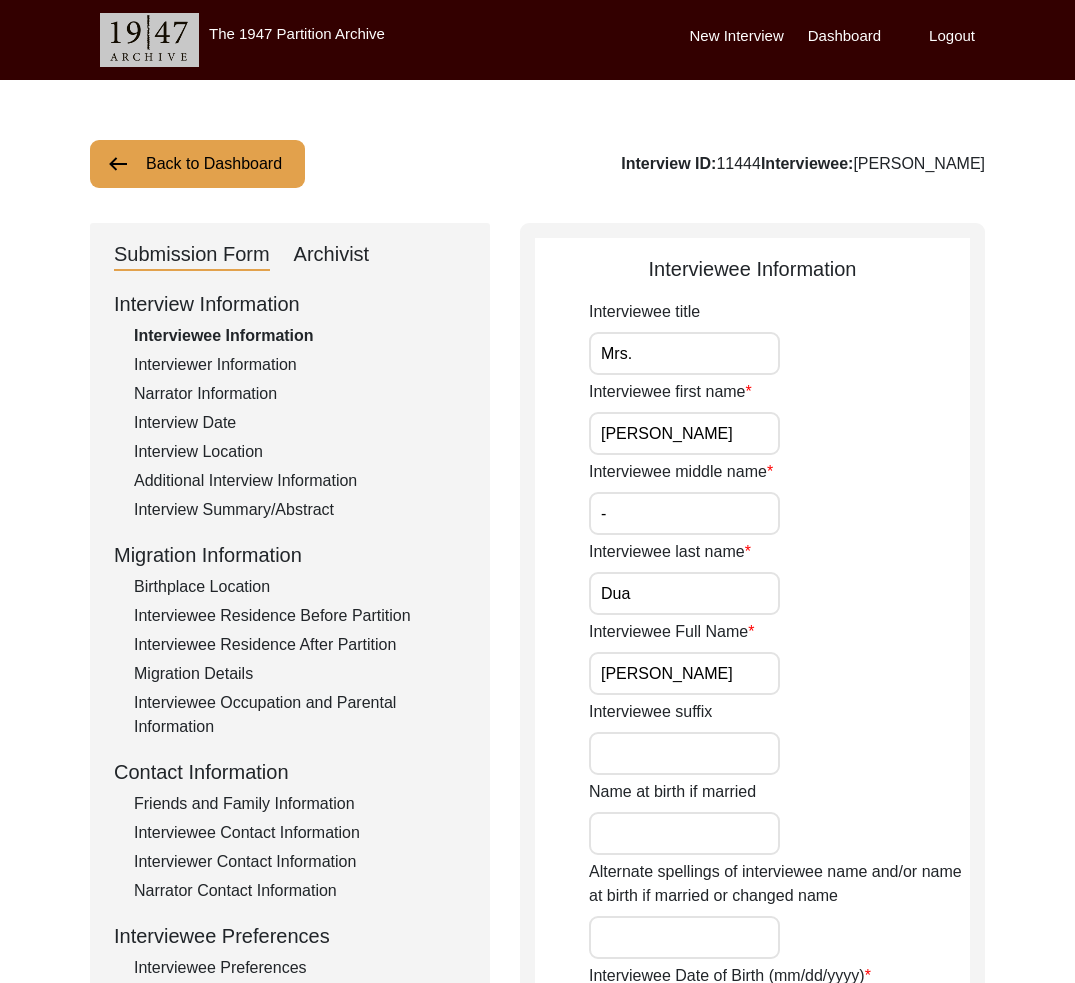 click on "Archivist" 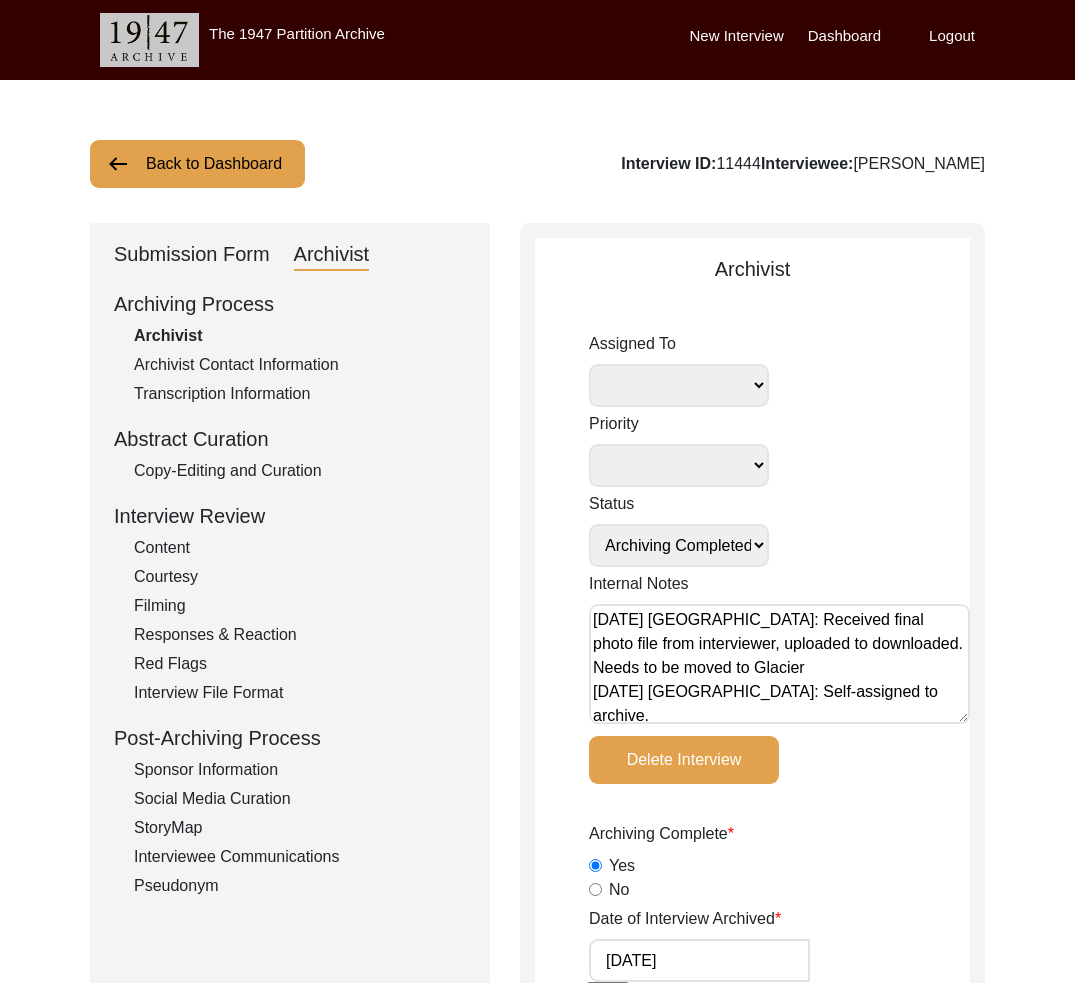 scroll, scrollTop: 8, scrollLeft: 0, axis: vertical 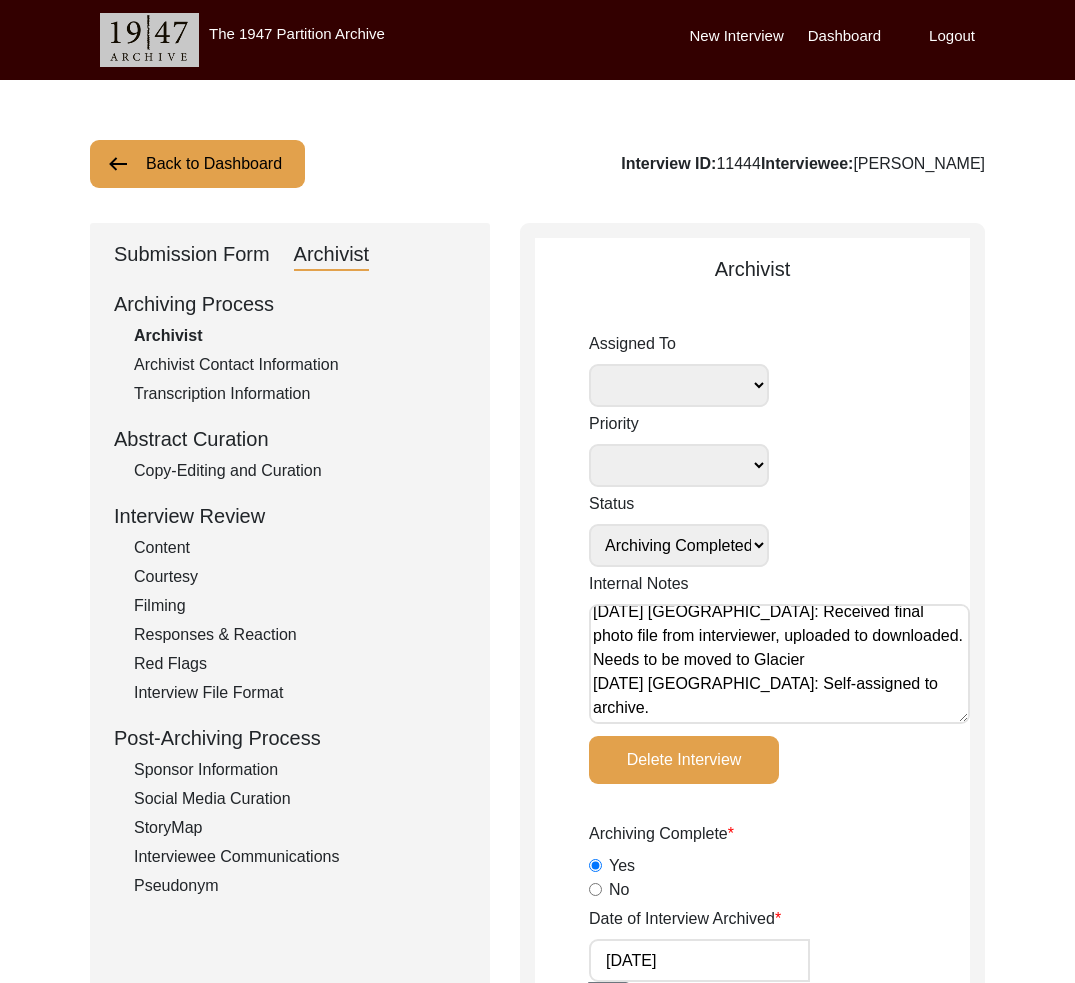 click on "Interview ID:  11444  Interviewee:  [PERSON_NAME]" 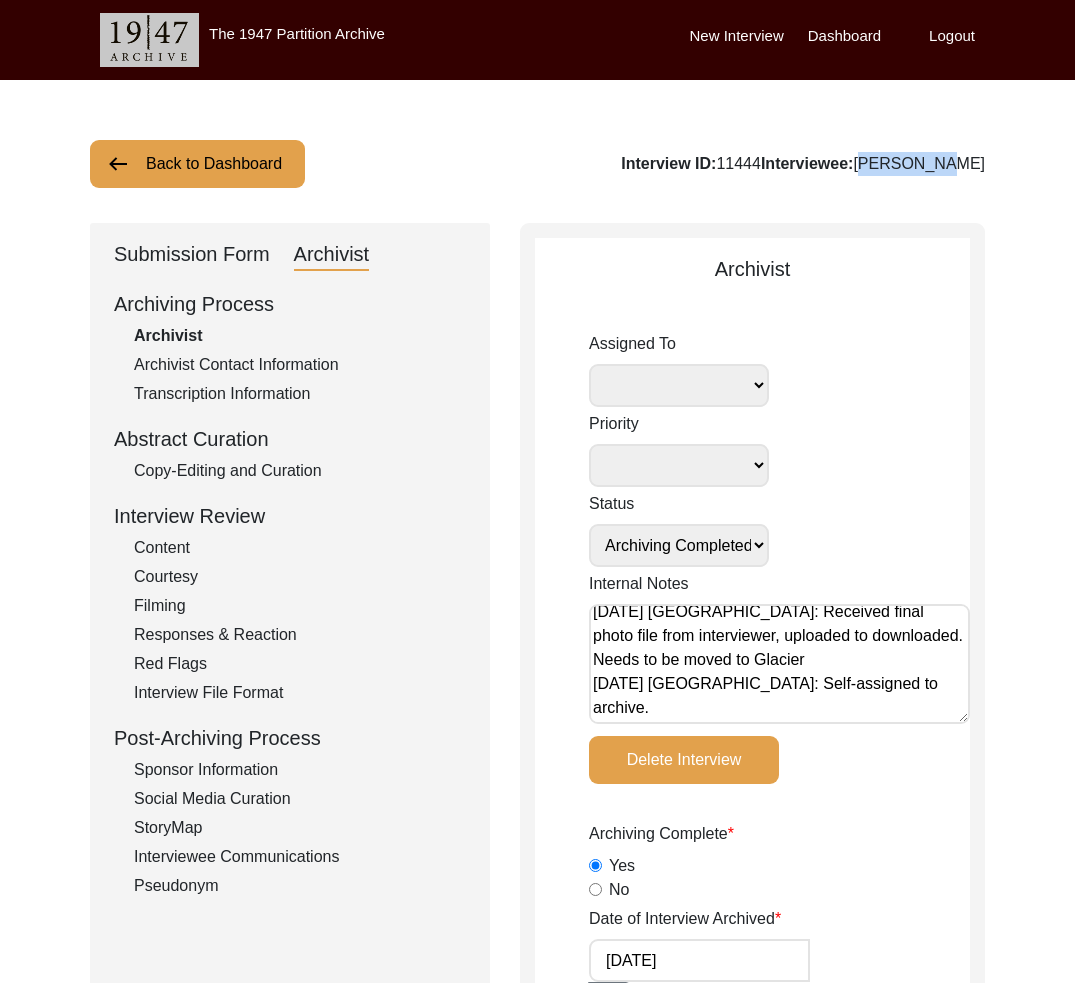 drag, startPoint x: 912, startPoint y: 163, endPoint x: 1021, endPoint y: 172, distance: 109.370926 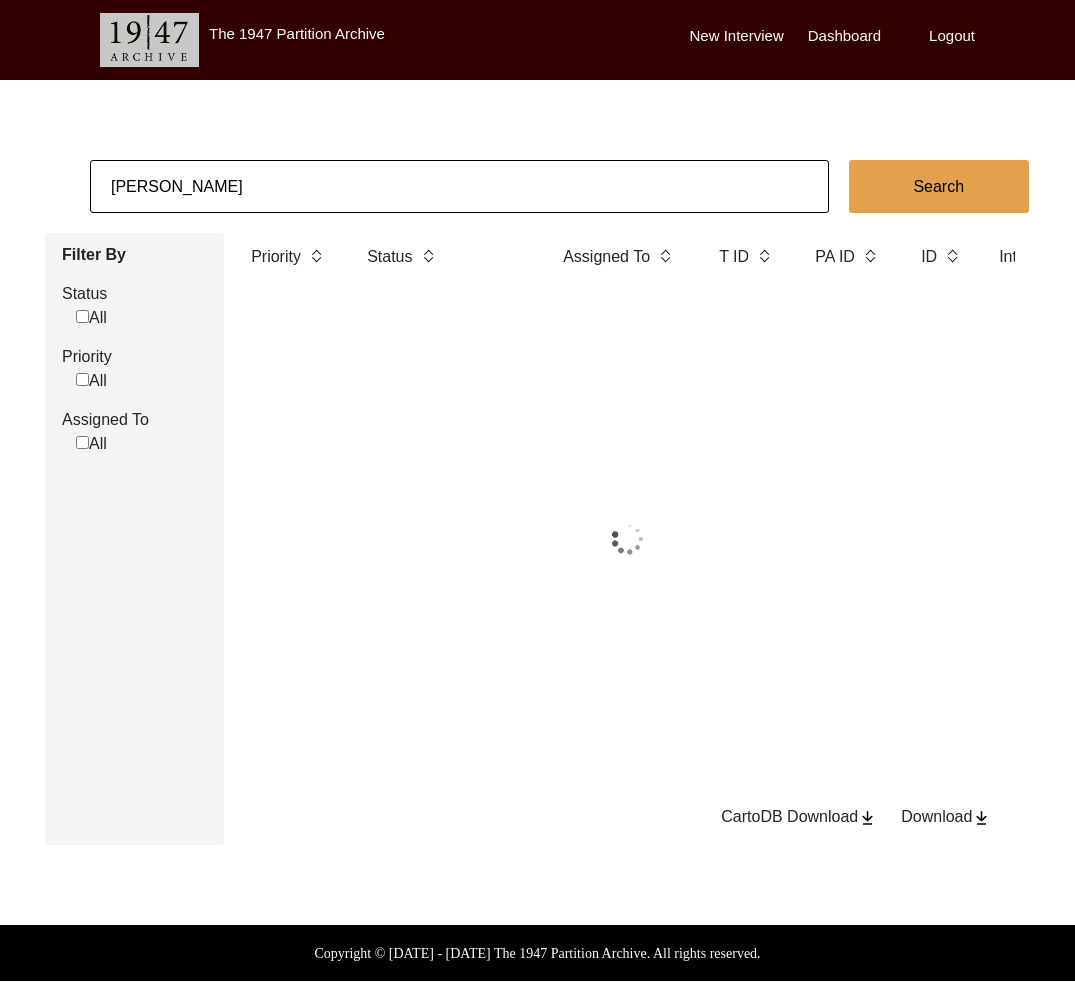 click on "[PERSON_NAME]" 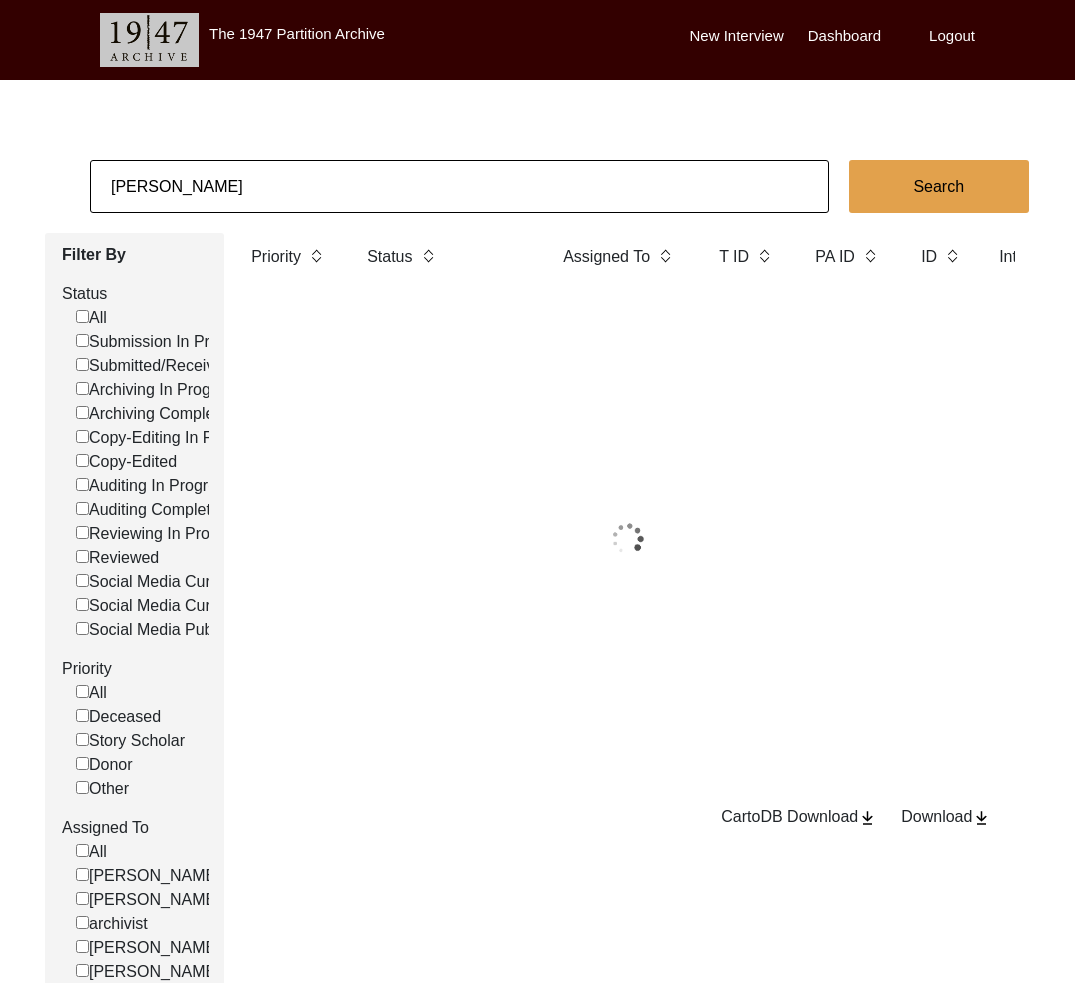 click on "[PERSON_NAME]" 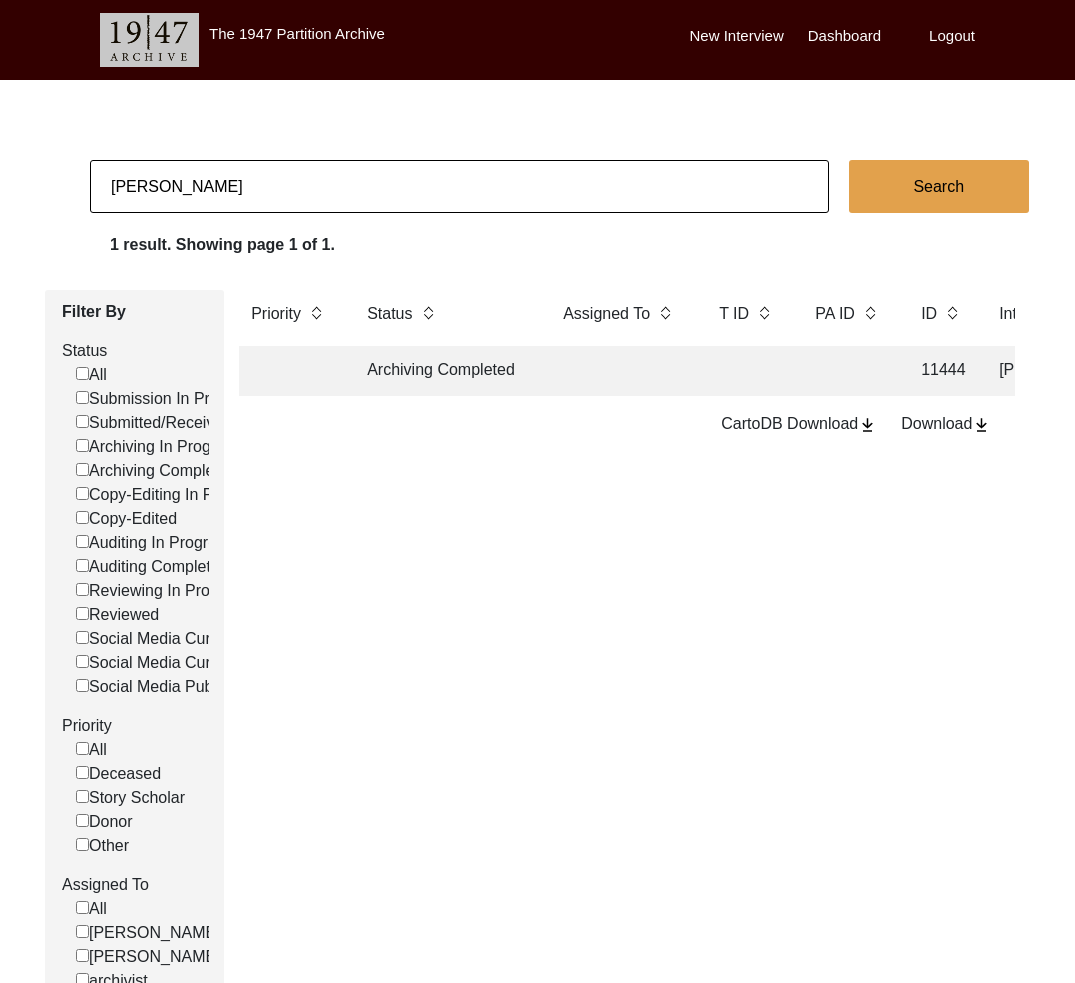 click on "[PERSON_NAME]" 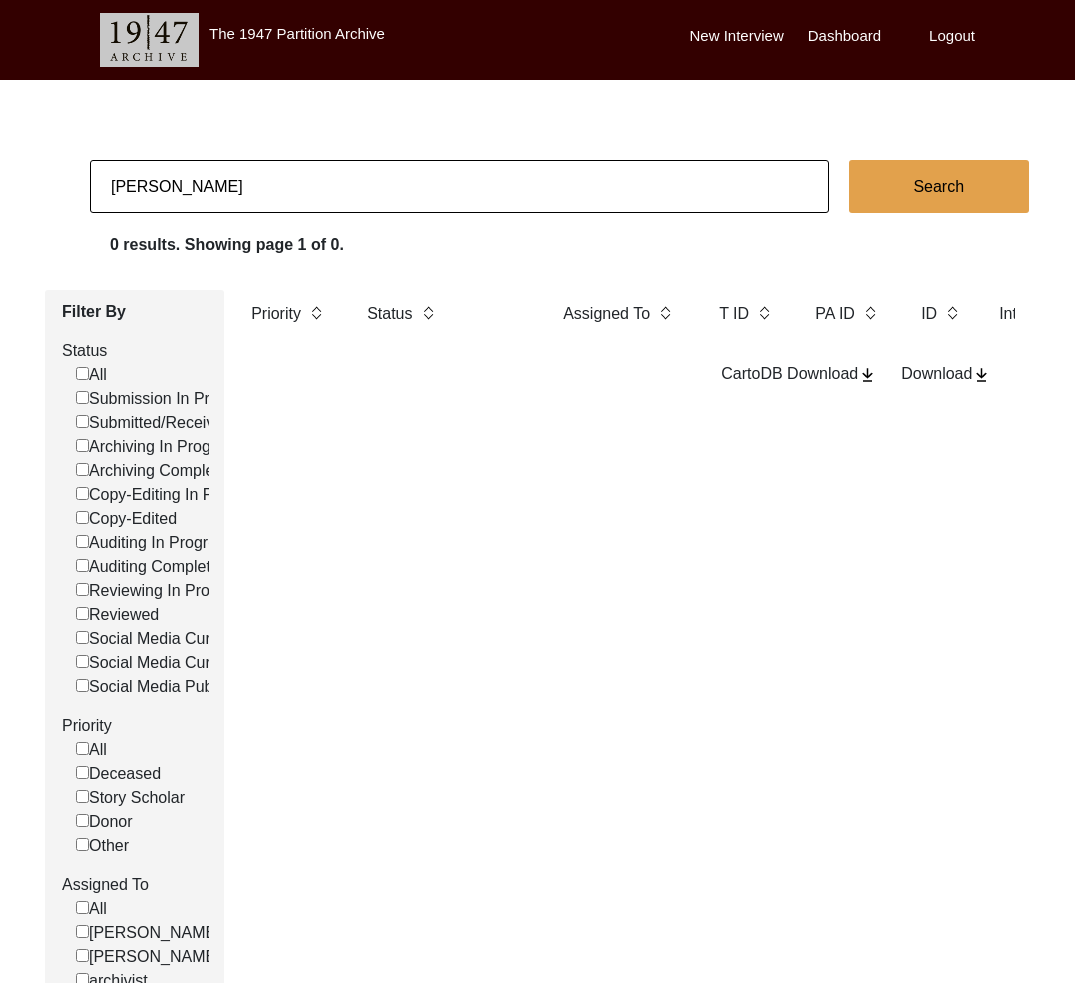 click on "[PERSON_NAME]" 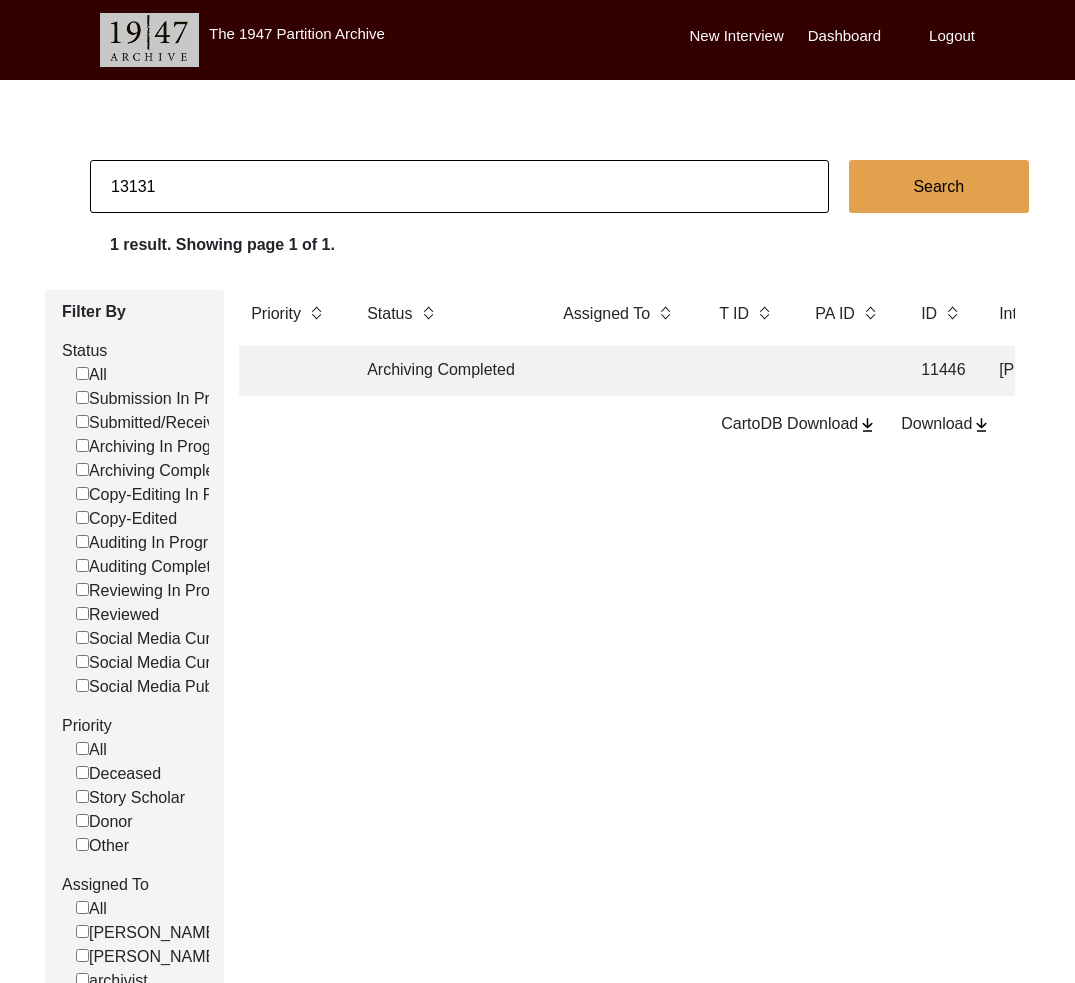click on "Archiving Completed" 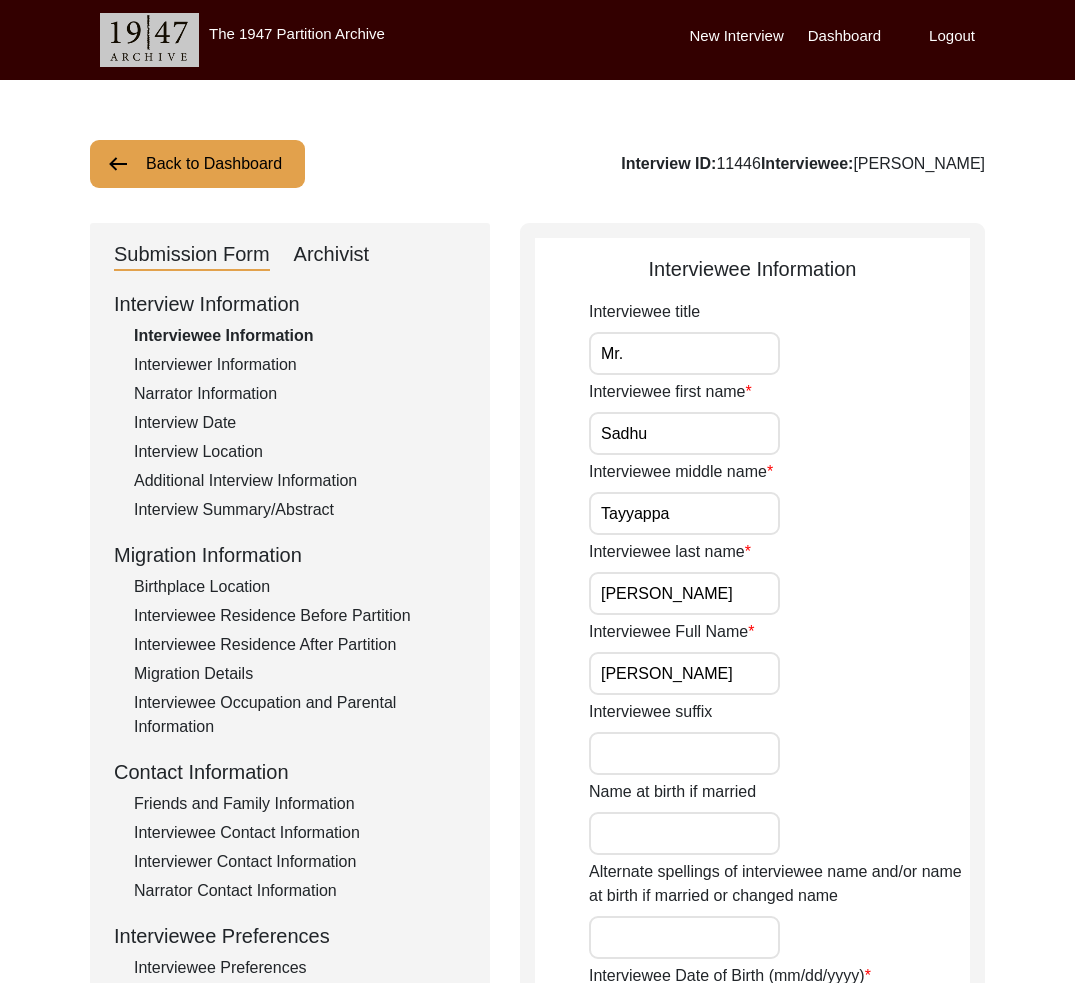 click on "Archivist" 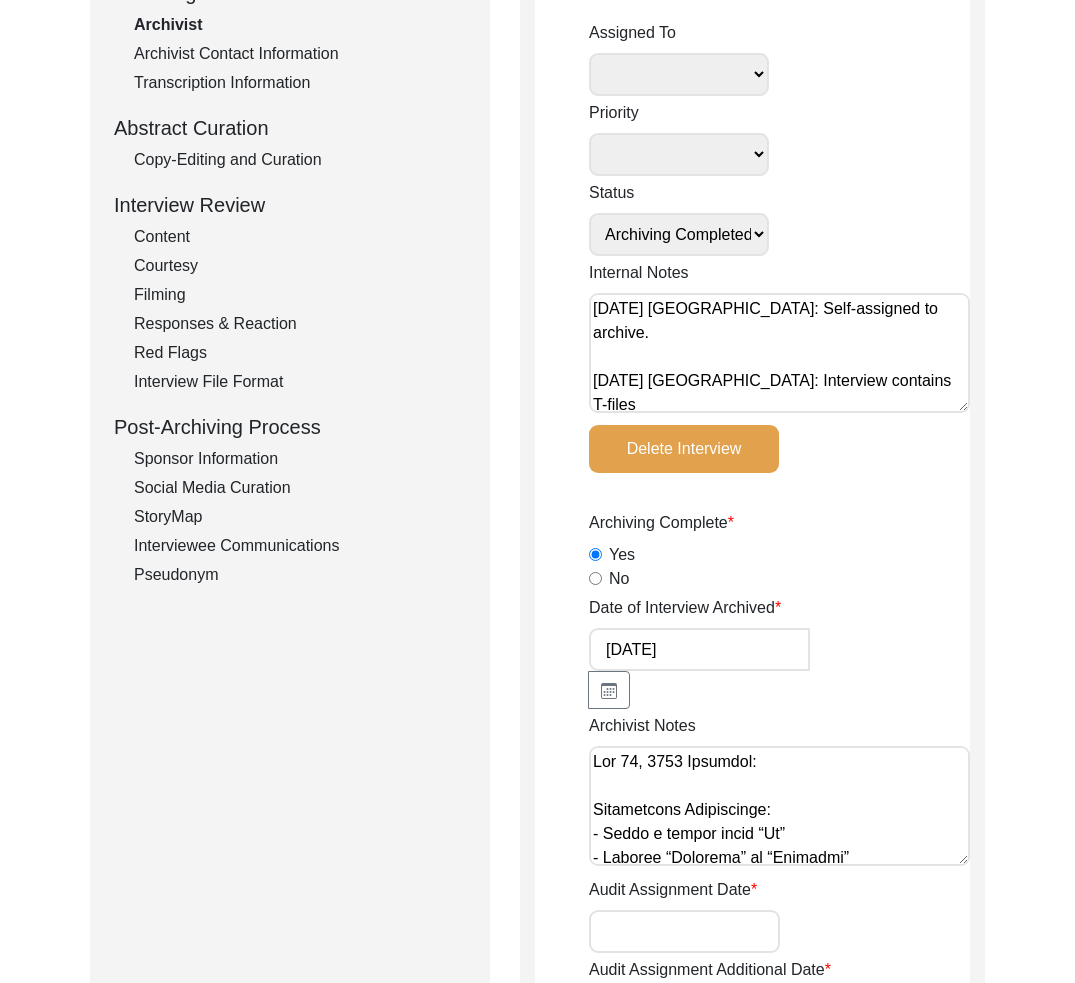 scroll, scrollTop: 469, scrollLeft: 0, axis: vertical 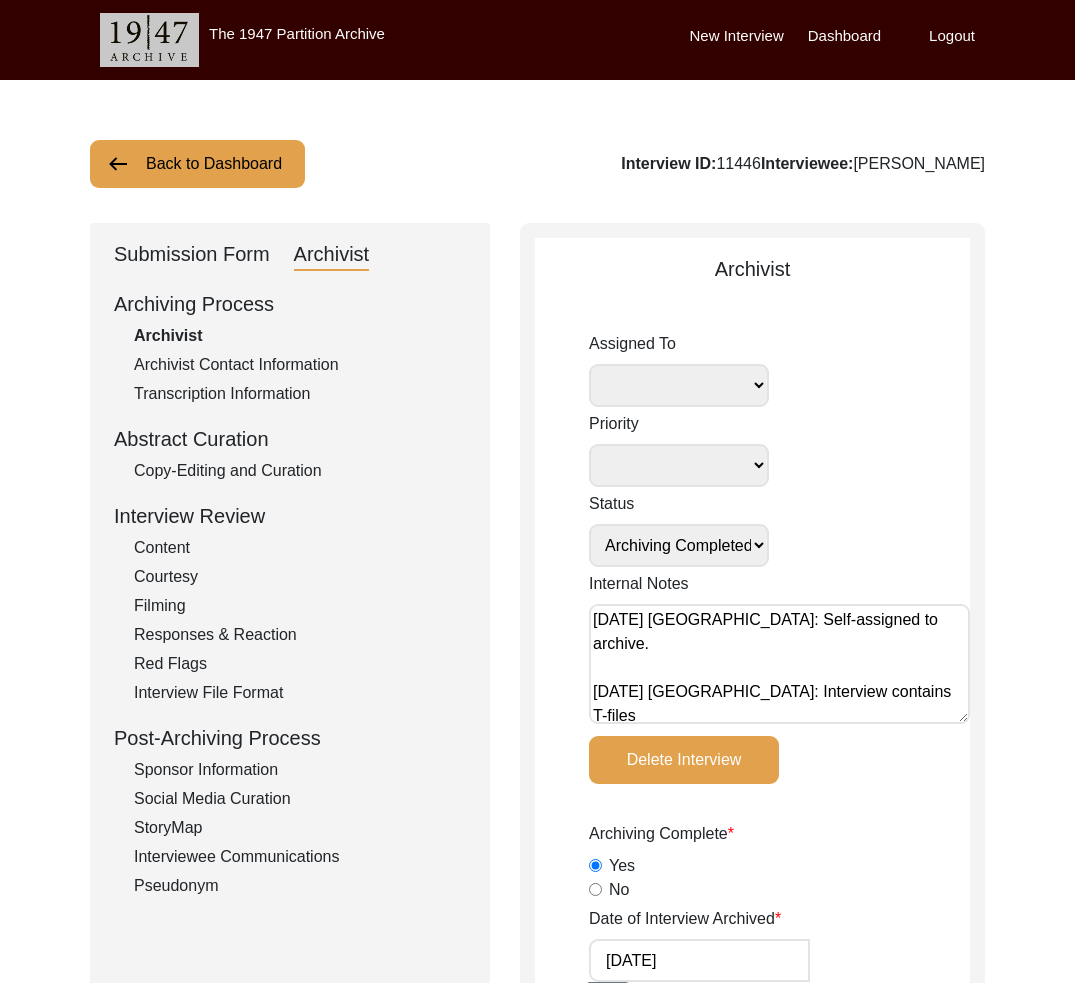 drag, startPoint x: 796, startPoint y: 170, endPoint x: 1036, endPoint y: 172, distance: 240.00833 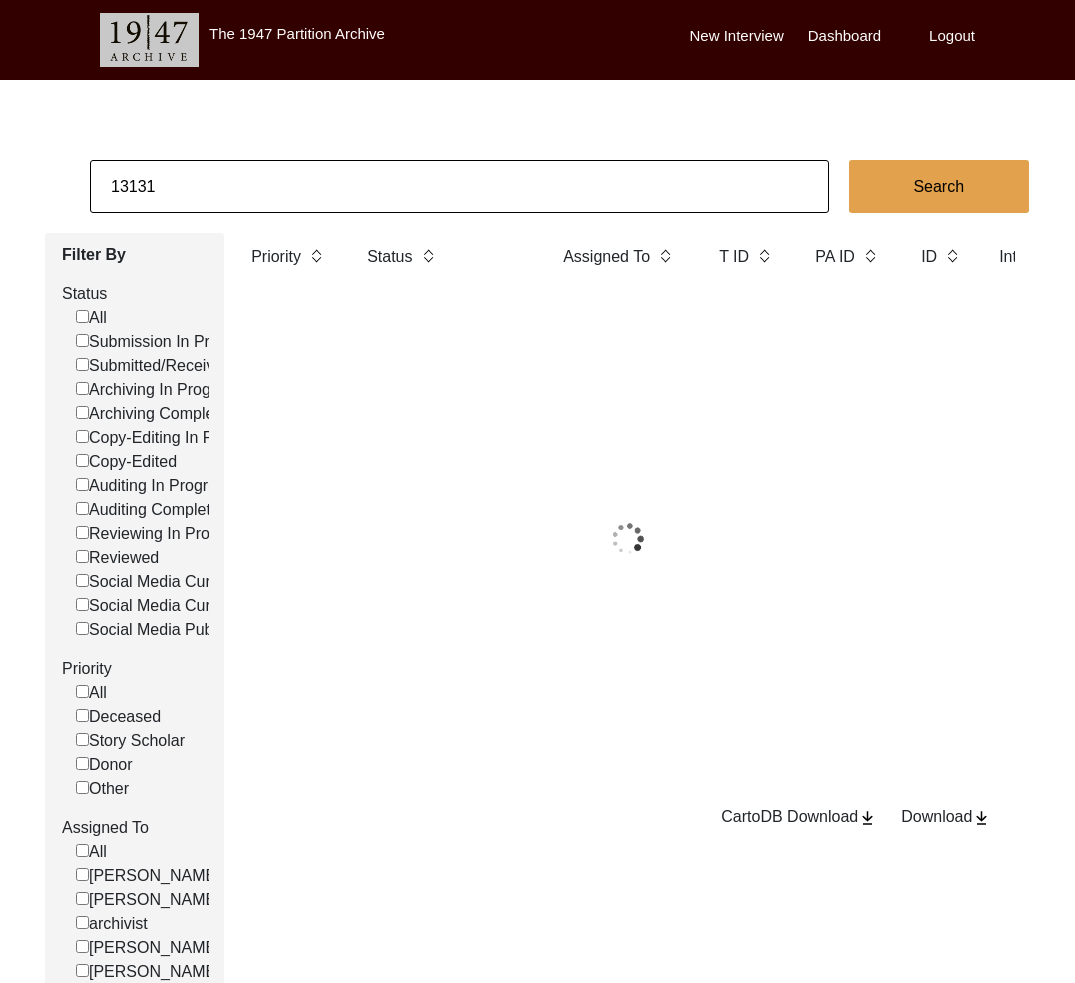 click on "13131" 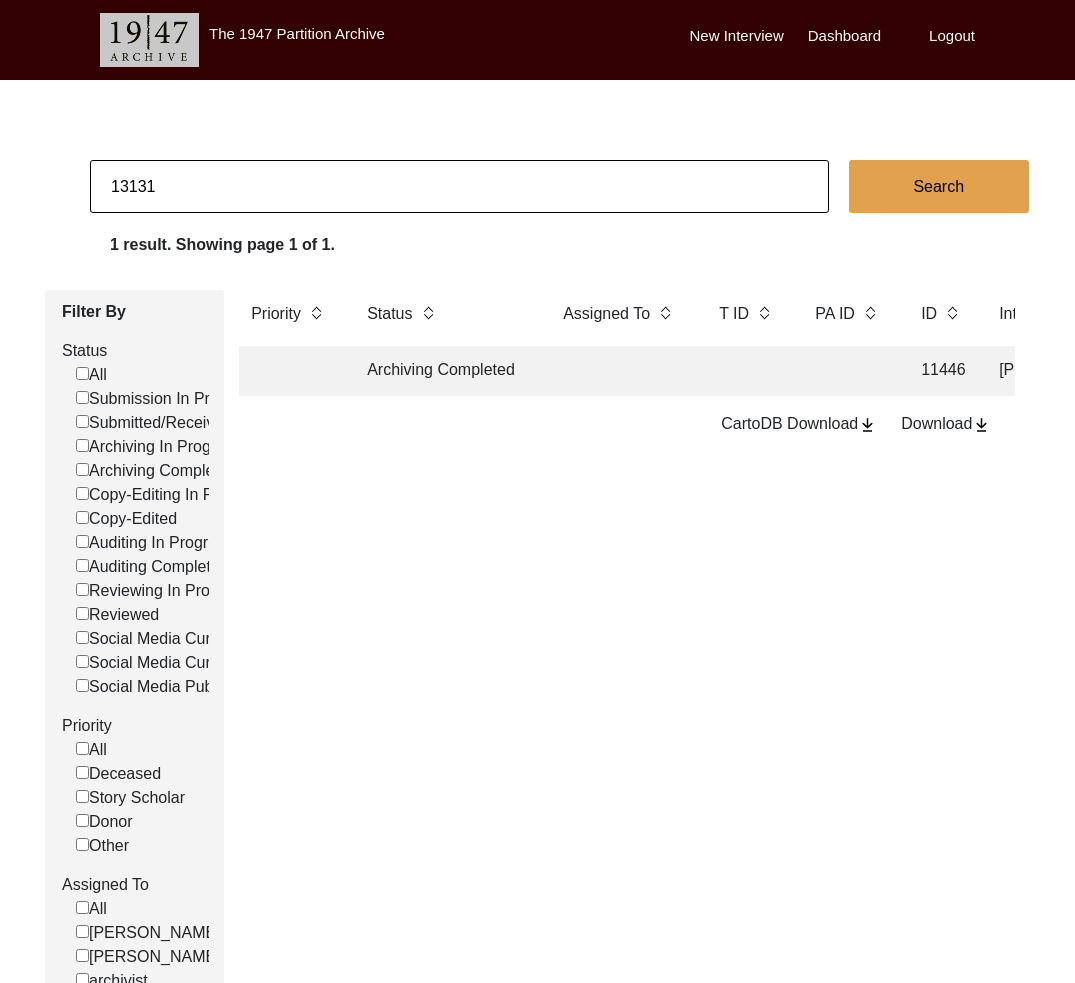 click on "13131" 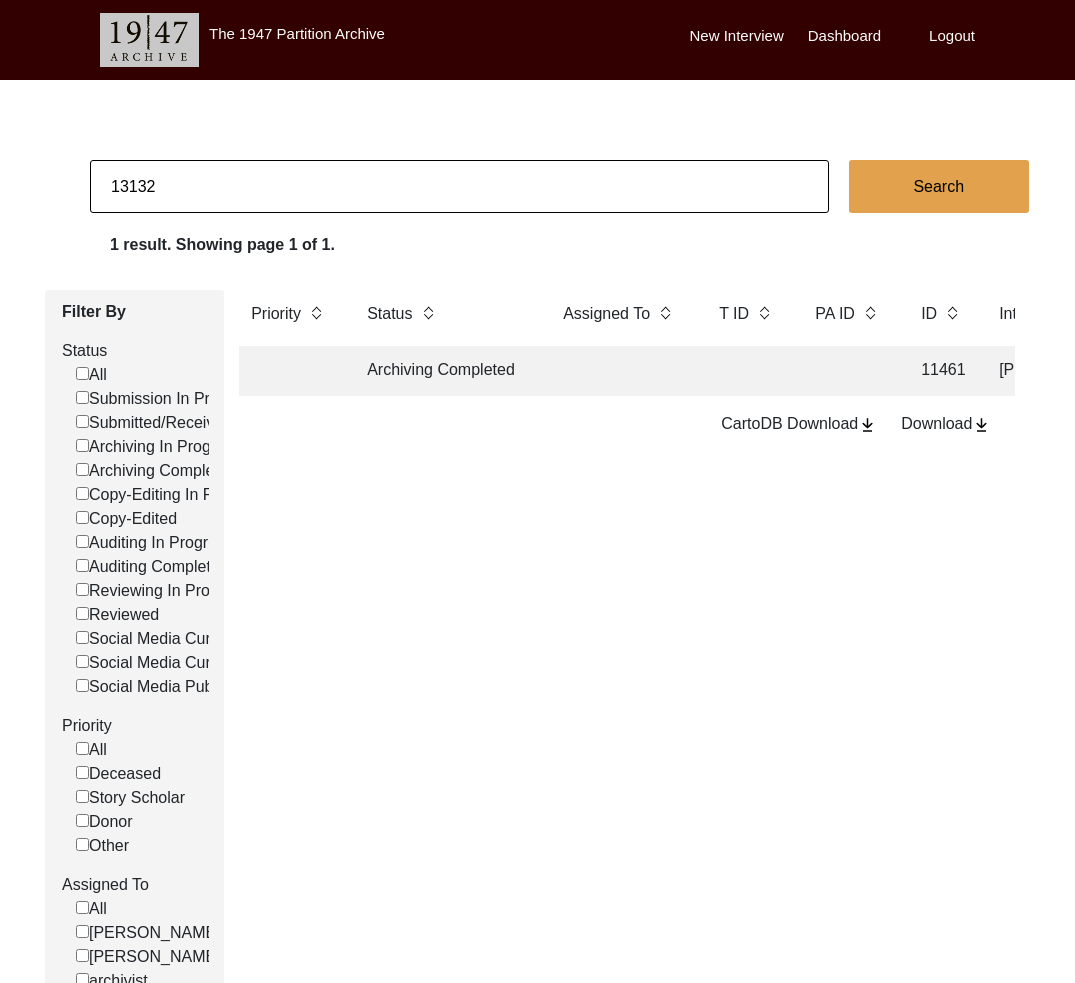 scroll, scrollTop: 0, scrollLeft: 0, axis: both 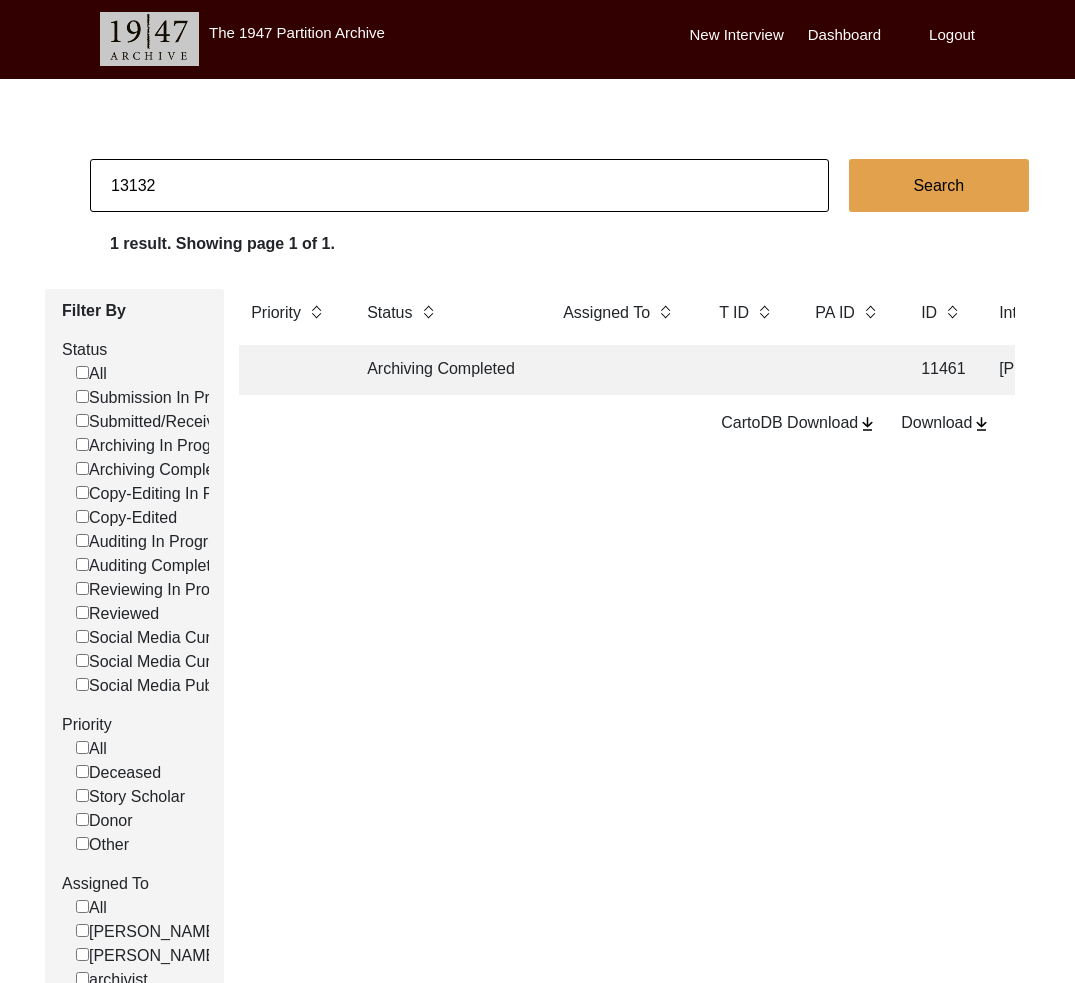 click on "Archiving Completed" 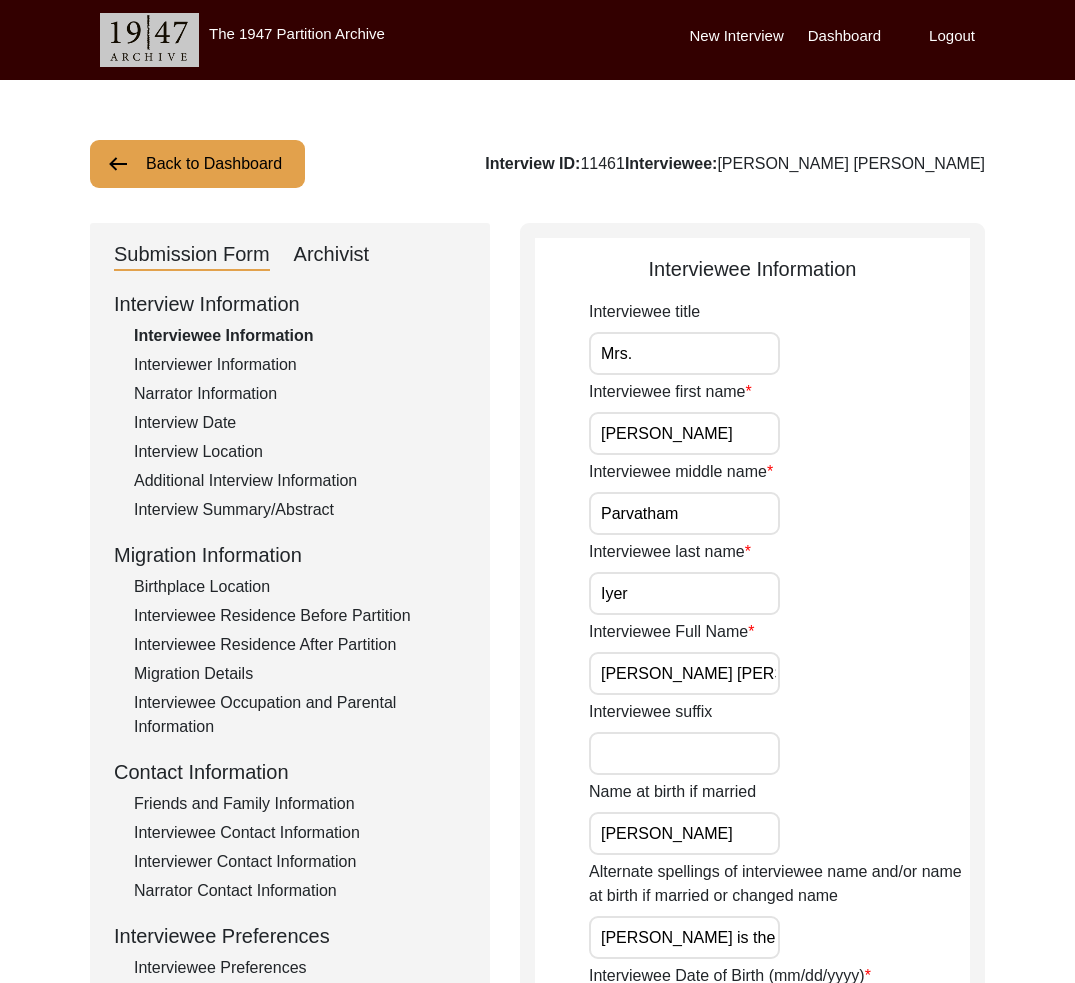 click on "Submission Form   Archivist   Interview Information   Interviewee Information   Interviewer Information   Narrator Information   Interview Date   Interview Location   Additional Interview Information   Interview Summary/Abstract   Migration Information   Birthplace Location   Interviewee Residence Before Partition   Interviewee Residence After Partition   Migration Details   Interviewee Occupation and Parental Information   Contact Information   Friends and Family Information   Interviewee Contact Information   Interviewer Contact Information   Narrator Contact Information   Interviewee Preferences   Interviewee Preferences   Submission Files   Interview Audio/Video Files   Interview Photo Files   Signed Release Form   Other Files" 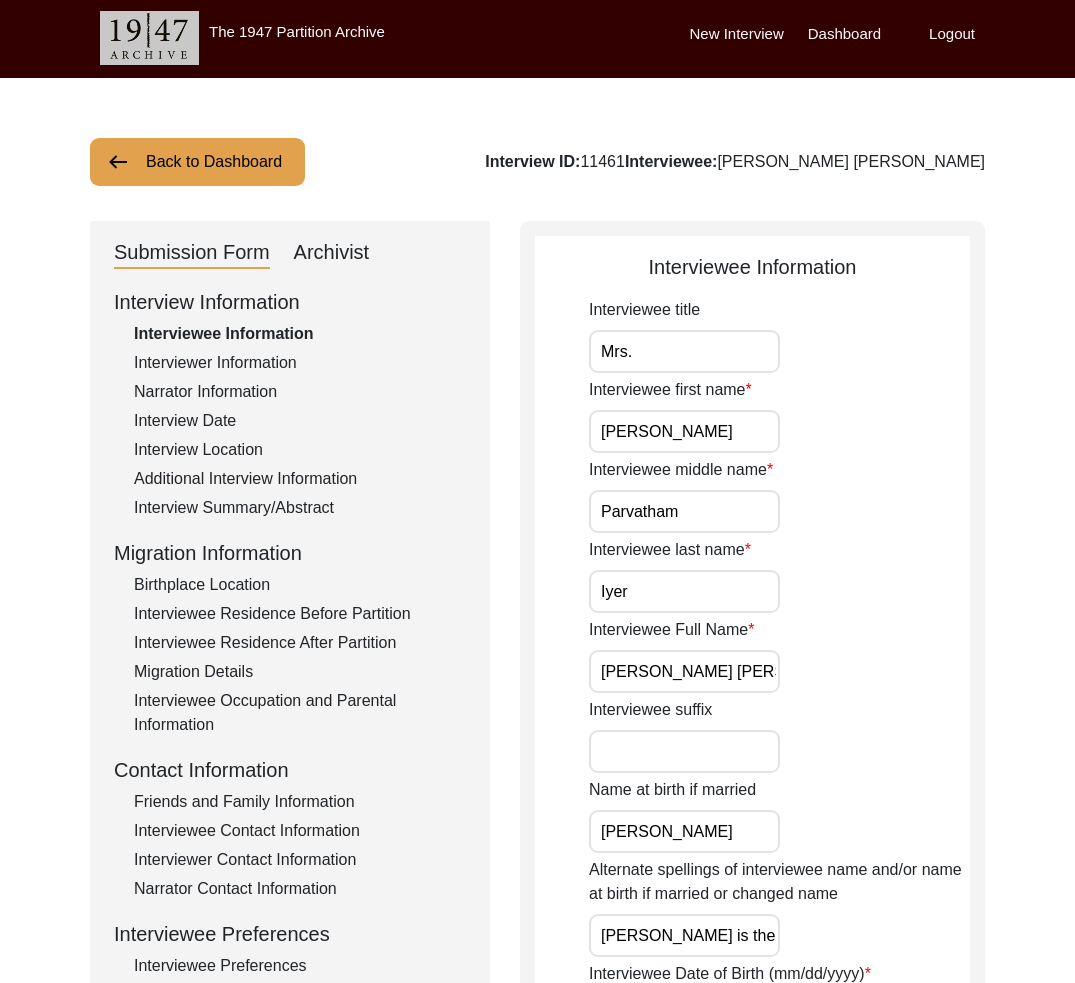 click on "Archivist" 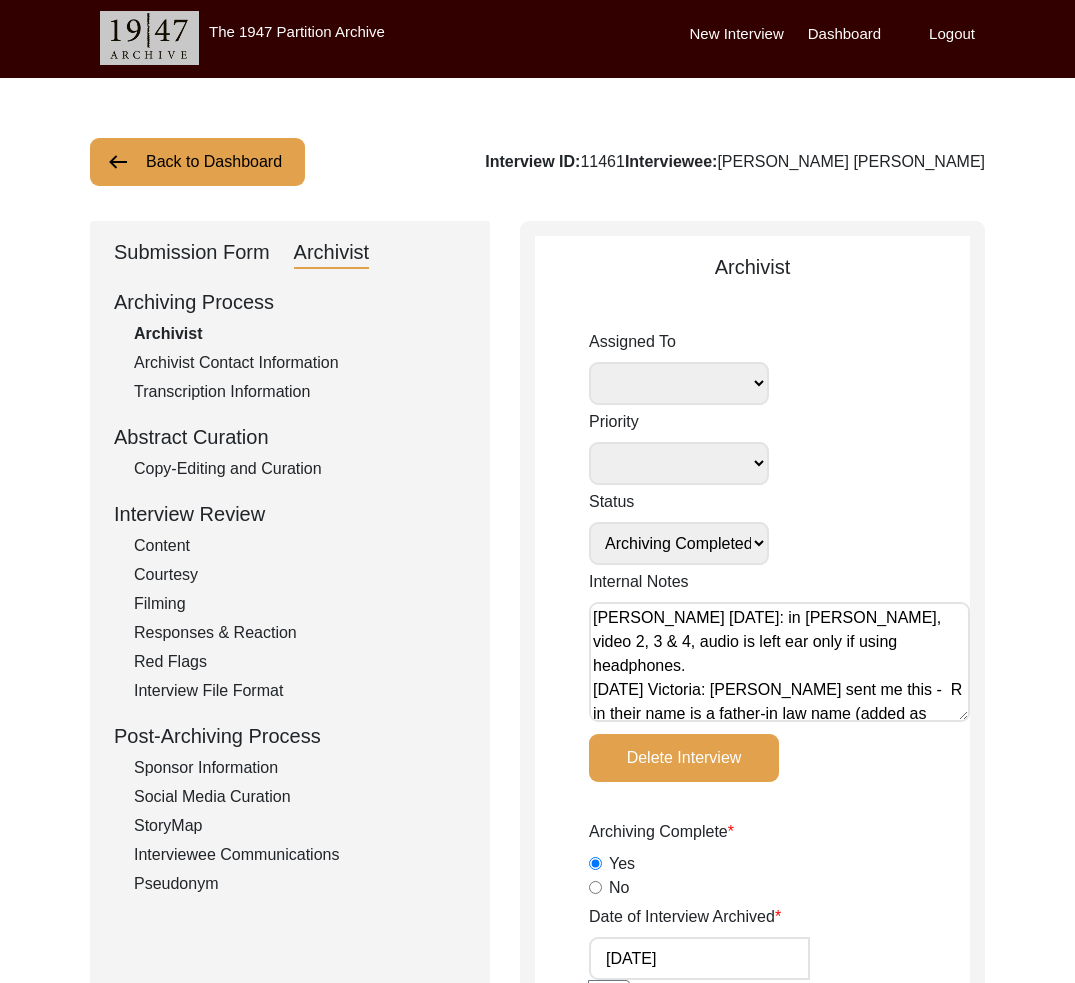 scroll, scrollTop: 32, scrollLeft: 0, axis: vertical 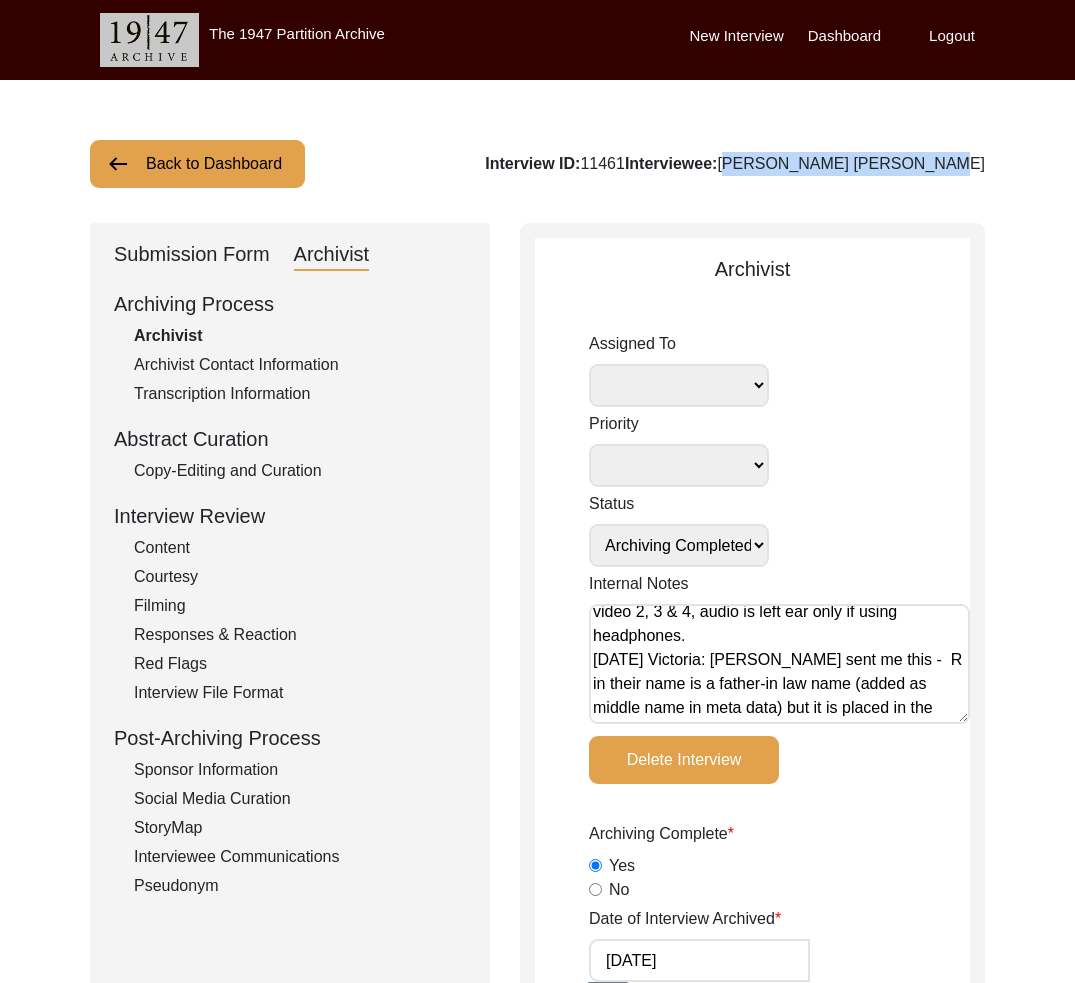 drag, startPoint x: 786, startPoint y: 165, endPoint x: 1052, endPoint y: 158, distance: 266.0921 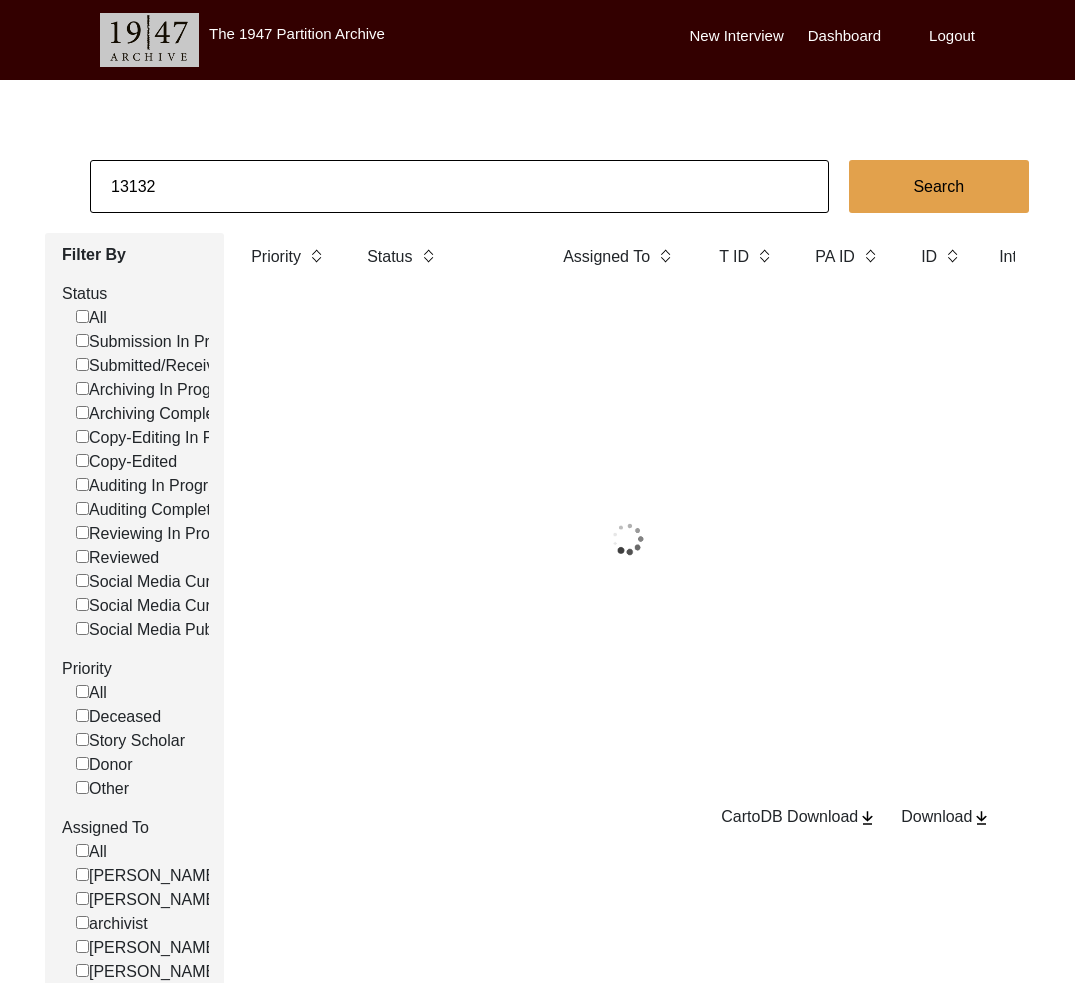 click on "13132" 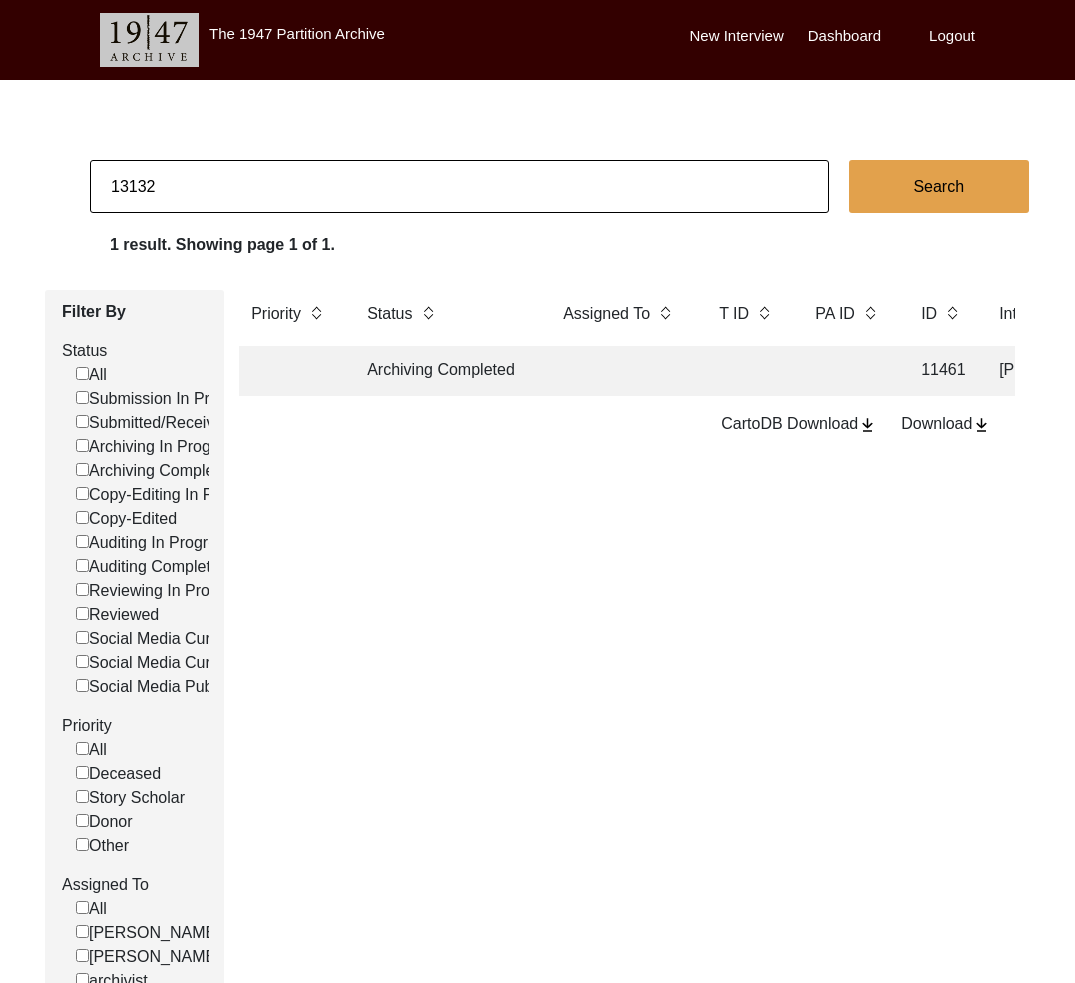 click on "13132" 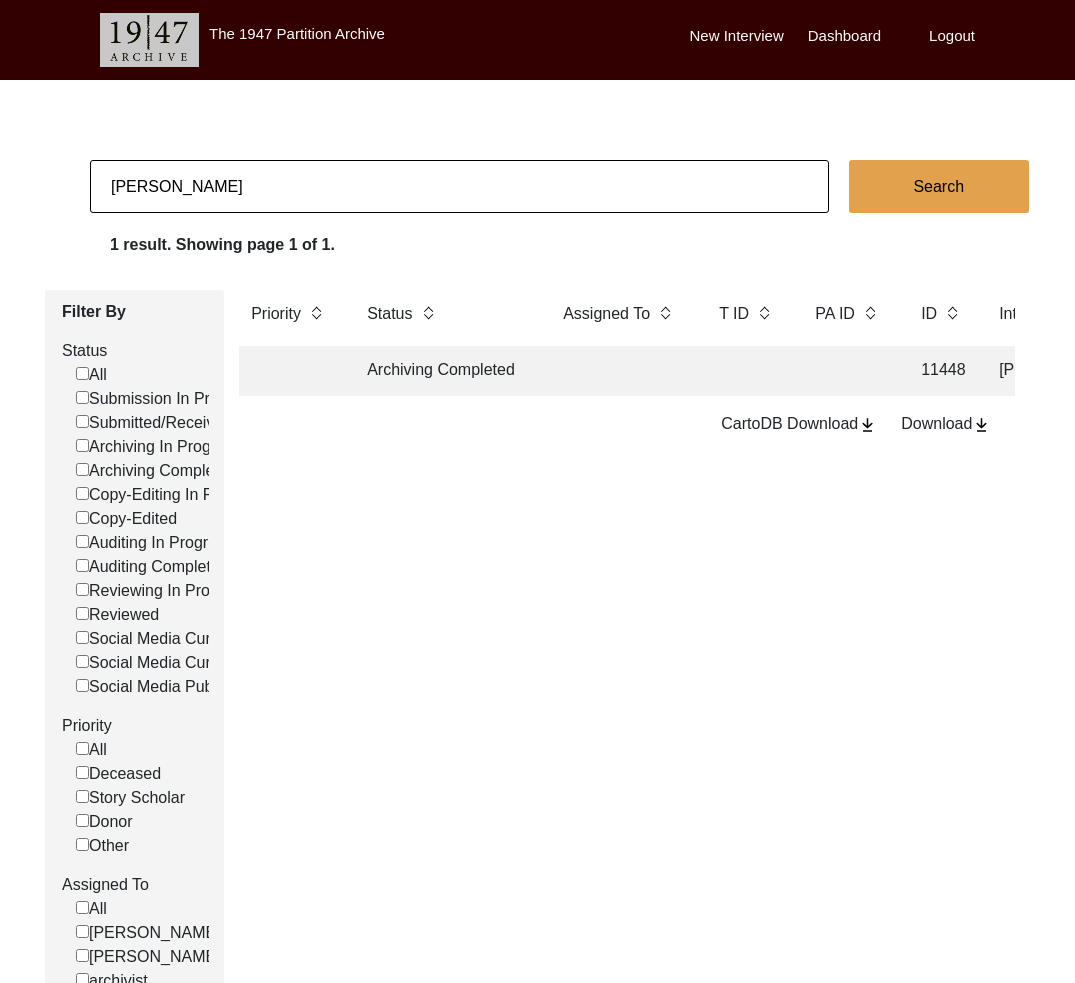 click on "Archiving Completed" 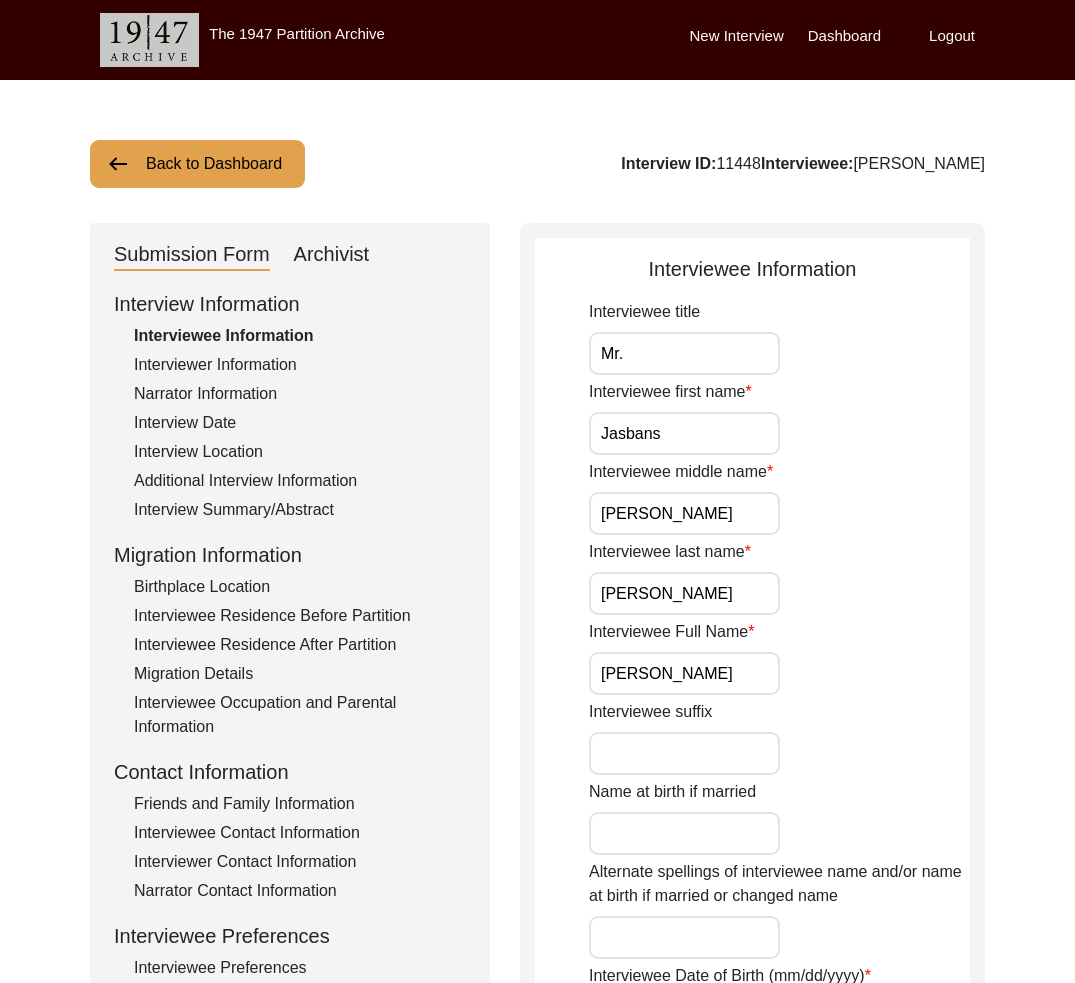 click on "Archivist" 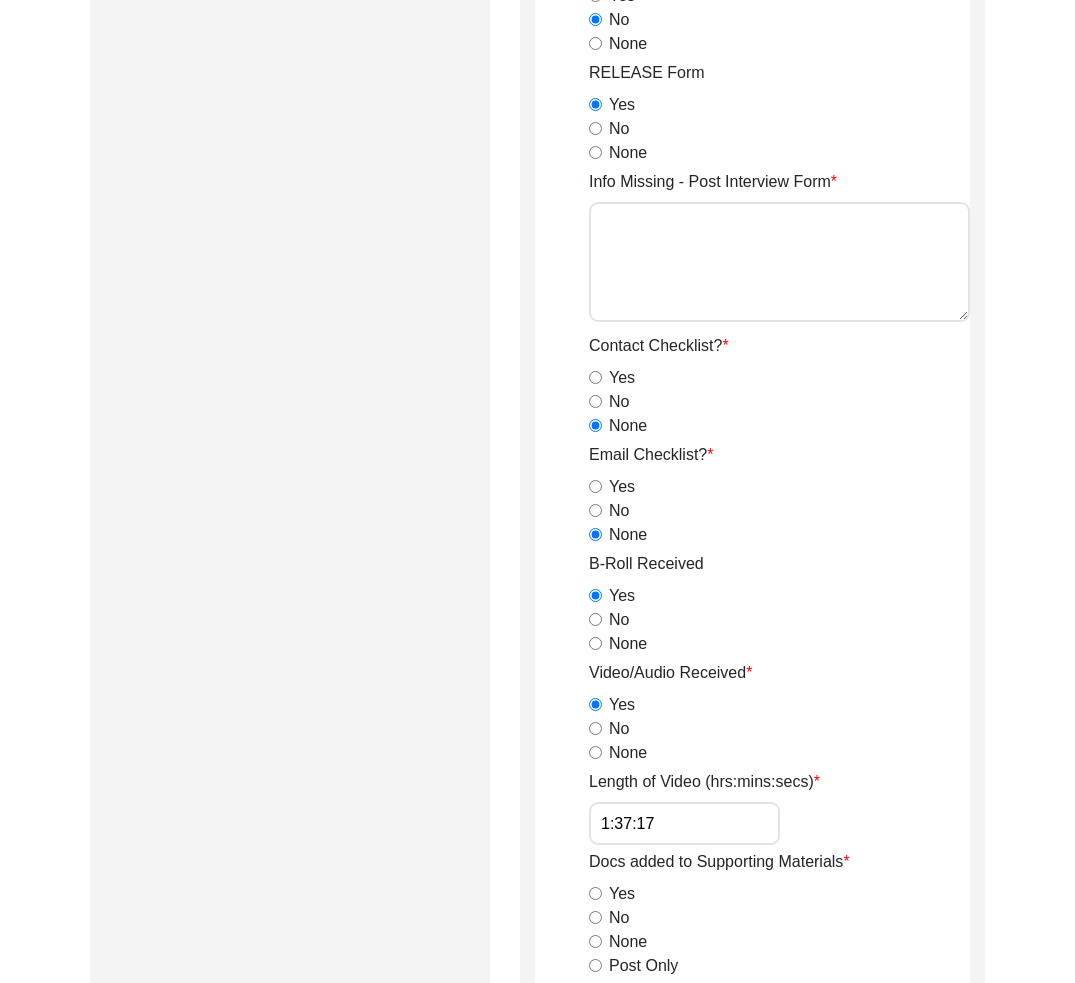 scroll, scrollTop: 0, scrollLeft: 0, axis: both 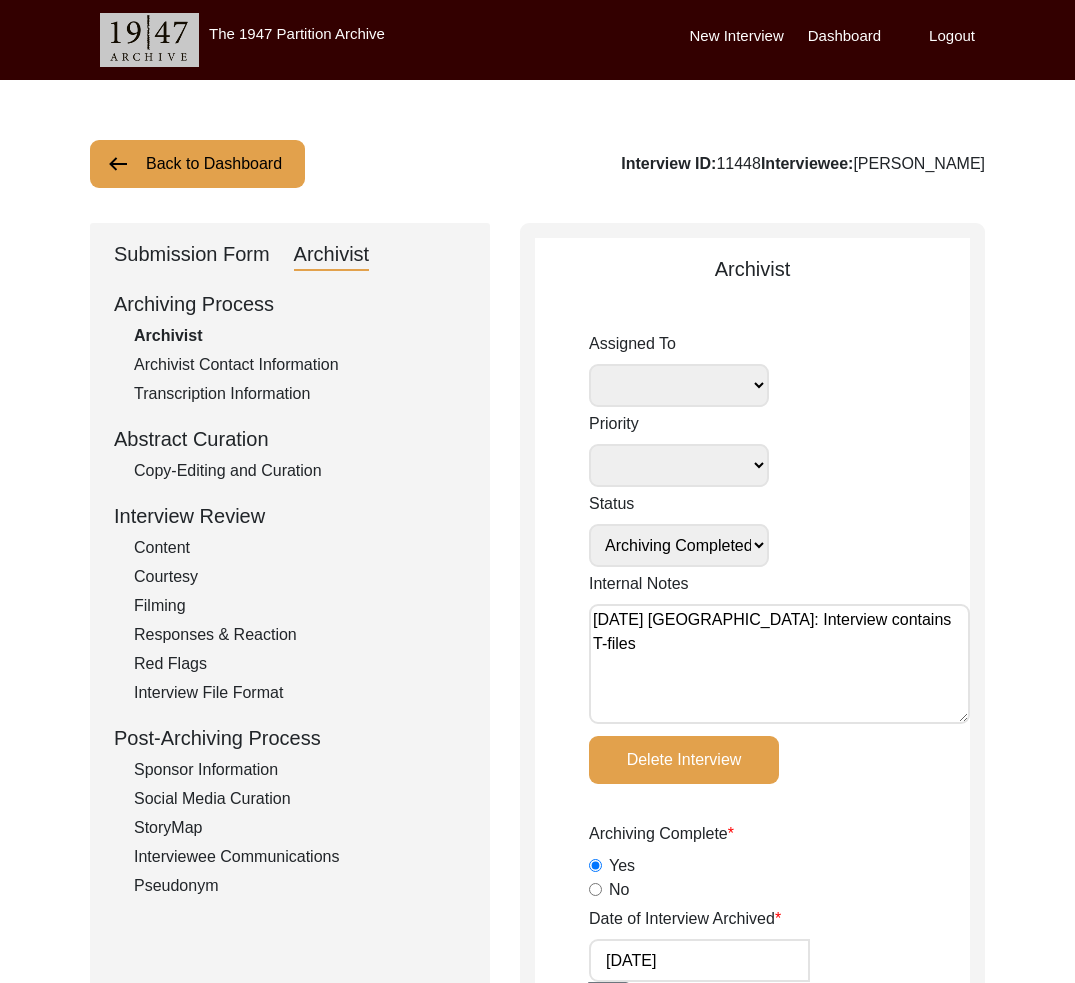 click on "Interview ID:  11448  Interviewee:  [PERSON_NAME]" 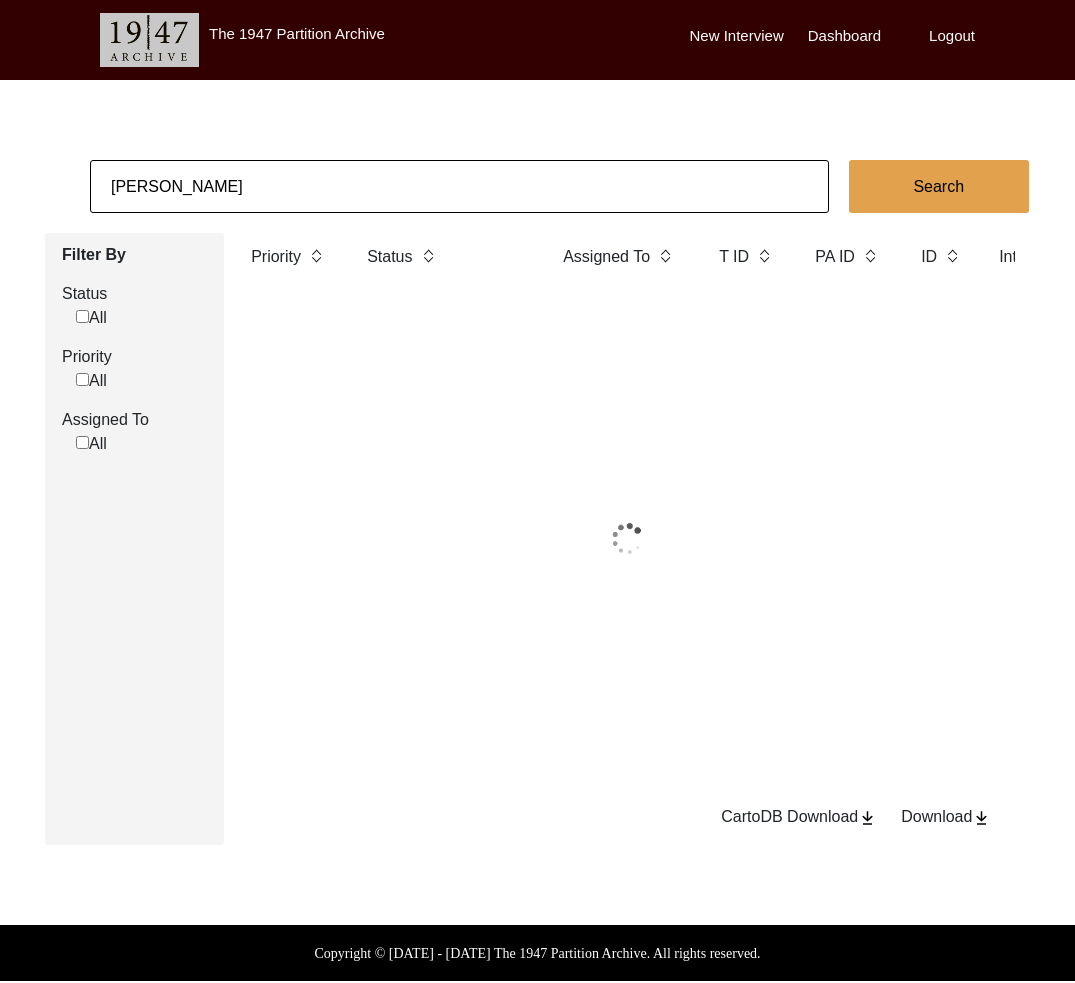 click on "[PERSON_NAME]" 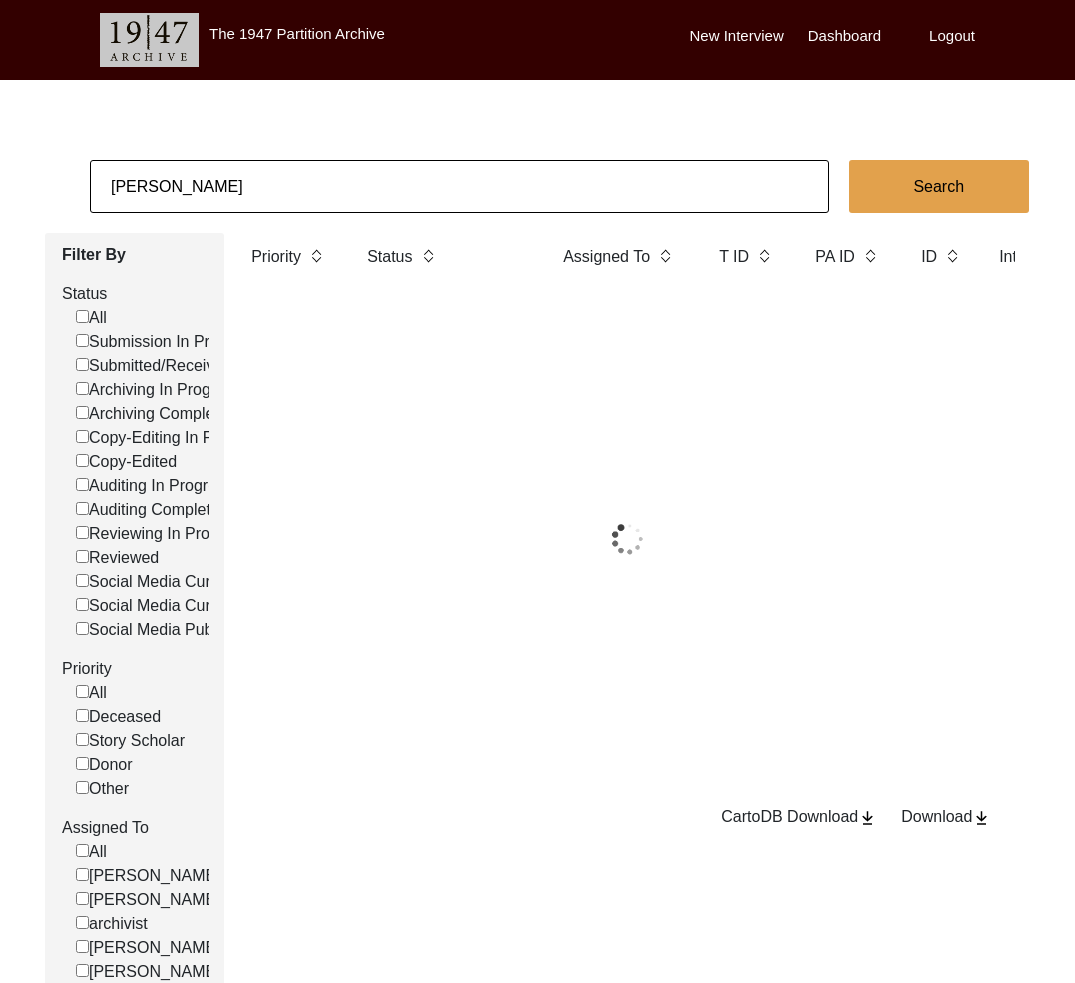 click on "[PERSON_NAME]" 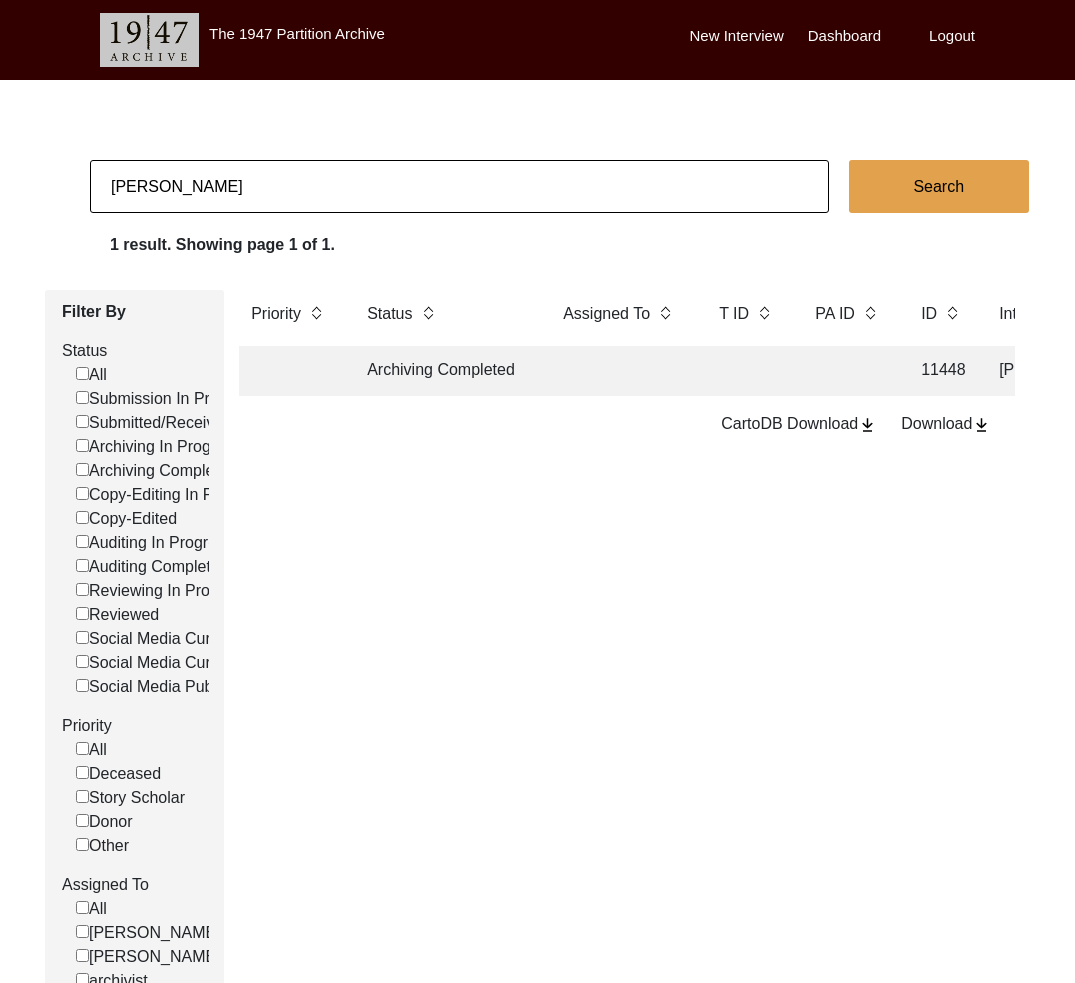 paste on "[PERSON_NAME]" 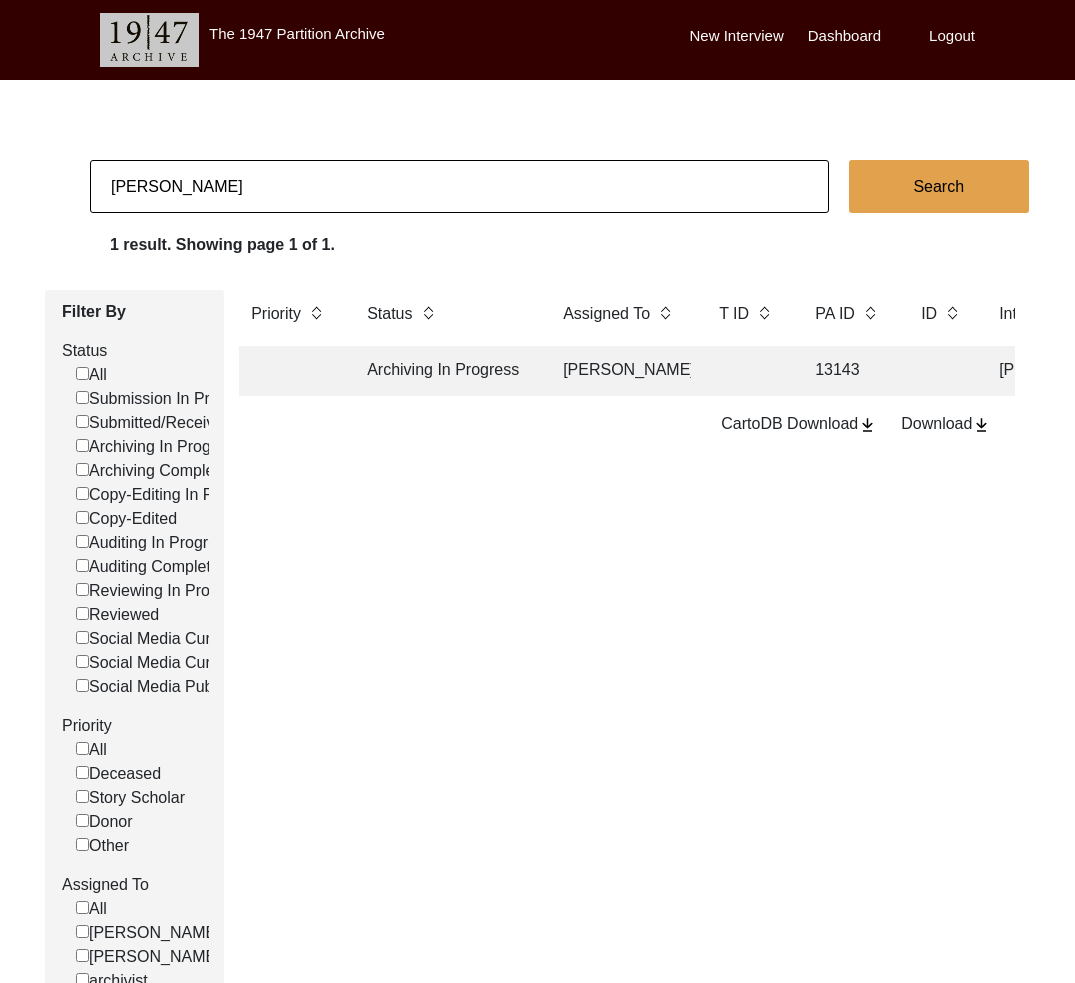 click on "Archiving In Progress [PERSON_NAME] 13143 [PERSON_NAME] [PERSON_NAME] [GEOGRAPHIC_DATA], [GEOGRAPHIC_DATA], [GEOGRAPHIC_DATA] [DATE] [DEMOGRAPHIC_DATA] [DATE] [DEMOGRAPHIC_DATA] Bengali, Hindi [GEOGRAPHIC_DATA], [GEOGRAPHIC_DATA], [GEOGRAPHIC_DATA] Did Not Migrate yes" 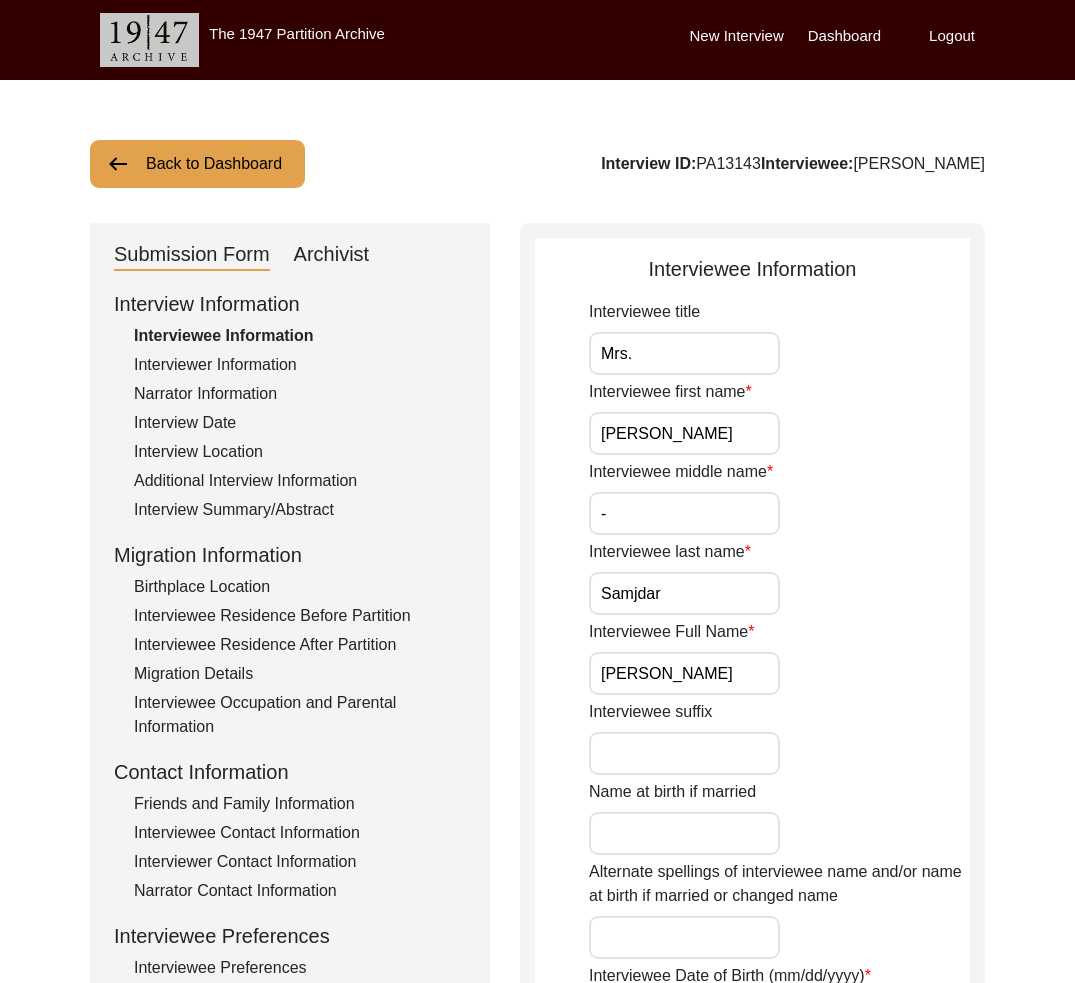 click on "Archivist" 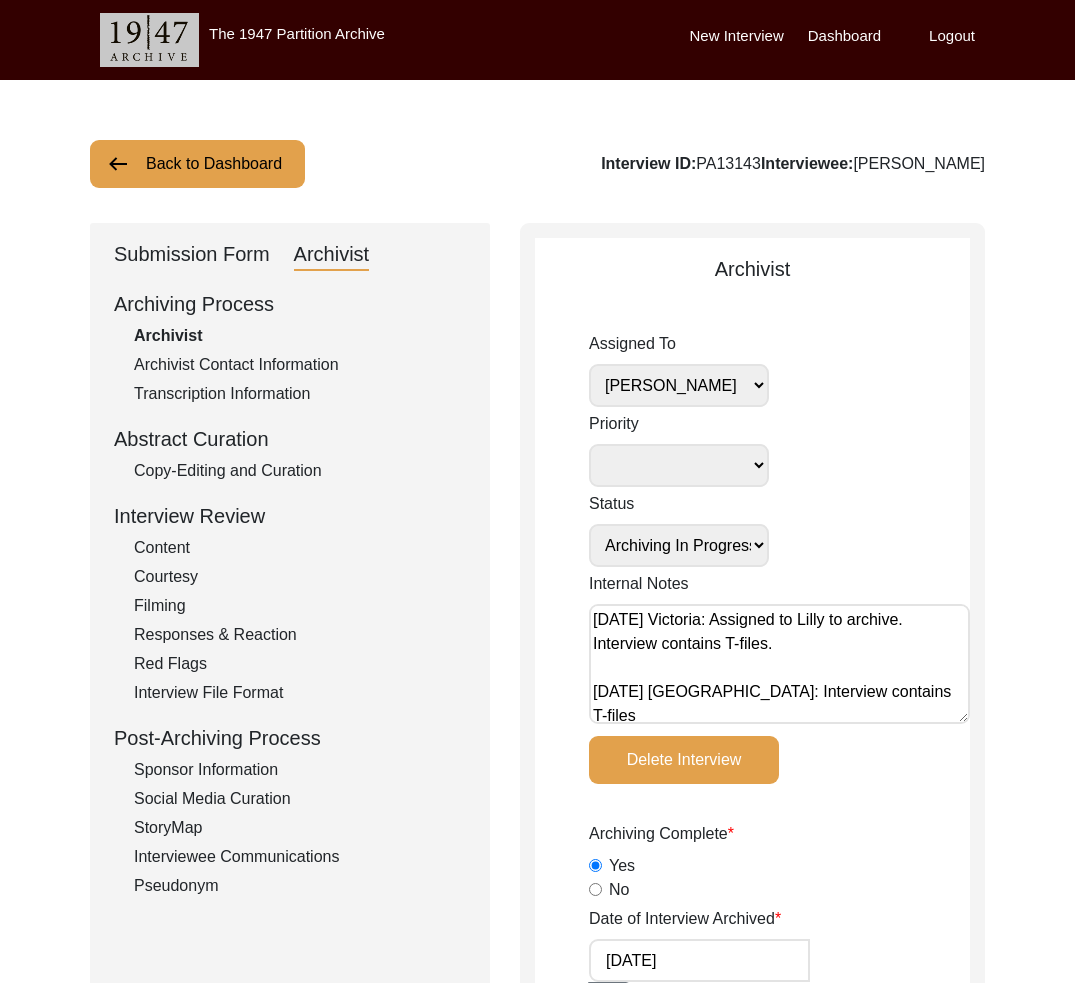 click on "Back to Dashboard" 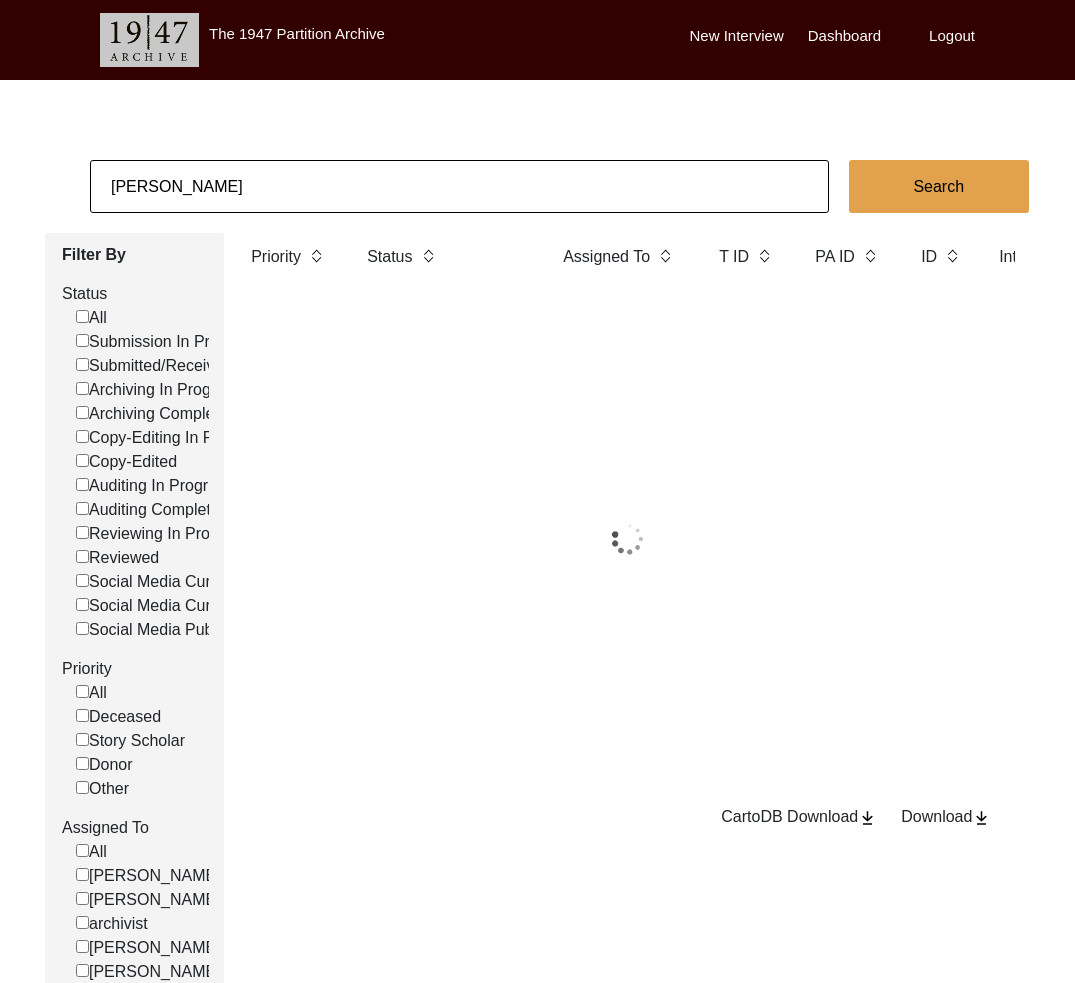 click on "[PERSON_NAME]" 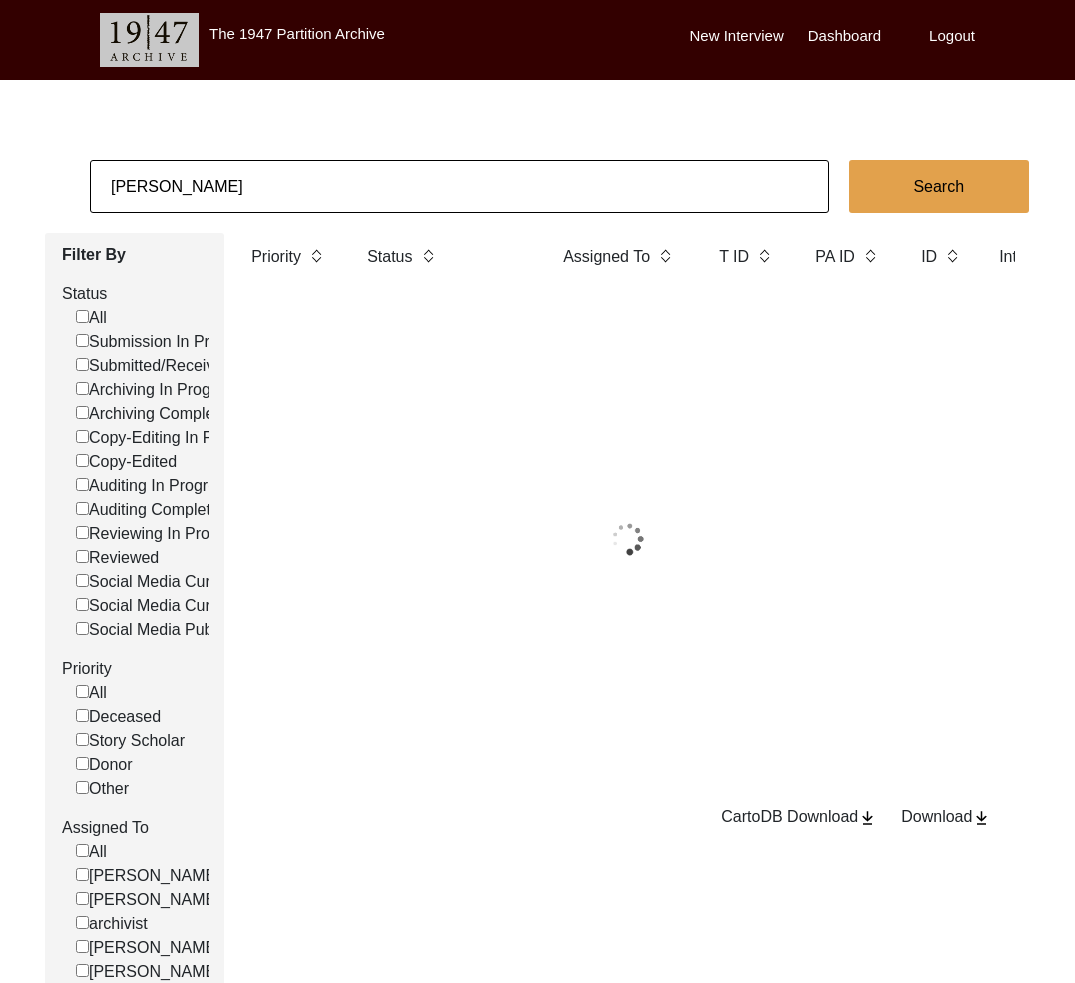 click on "[PERSON_NAME]" 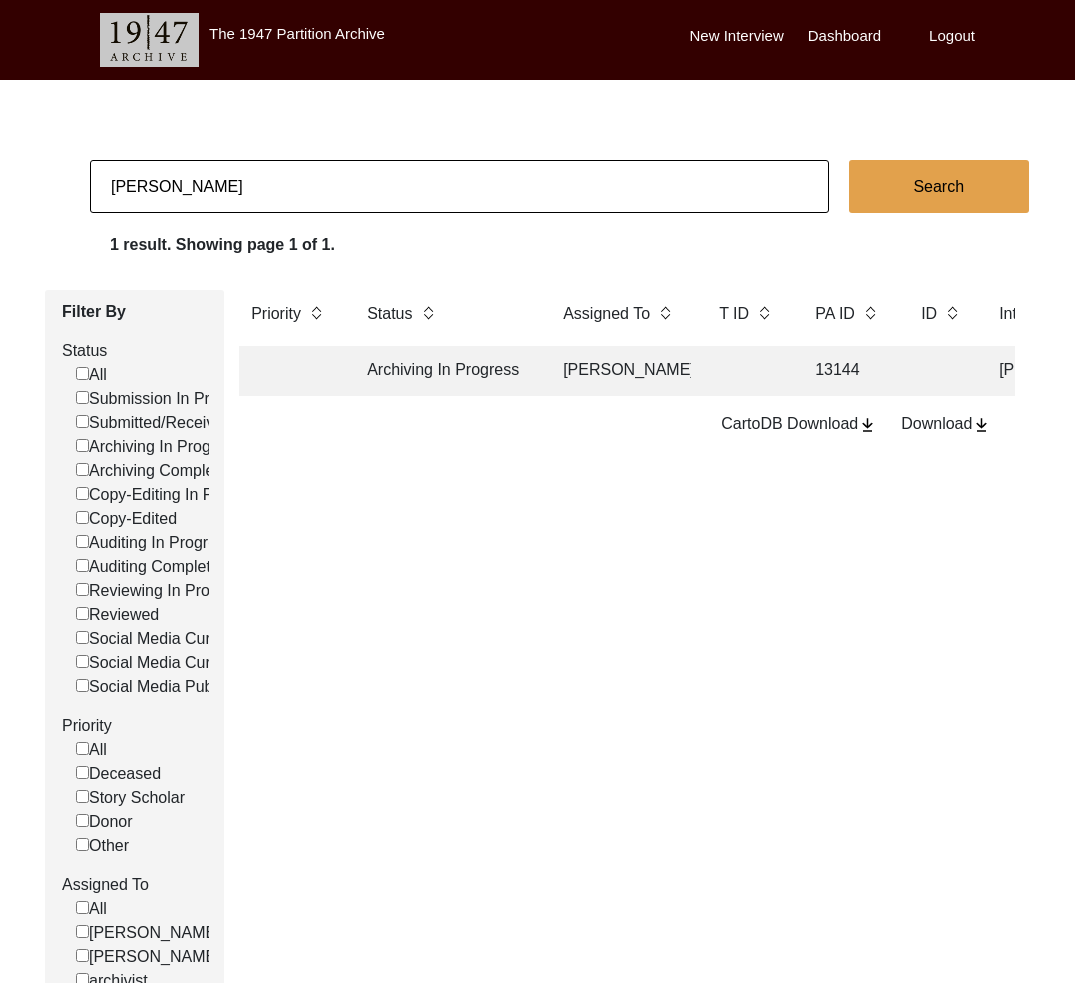 click on "Archiving In Progress" 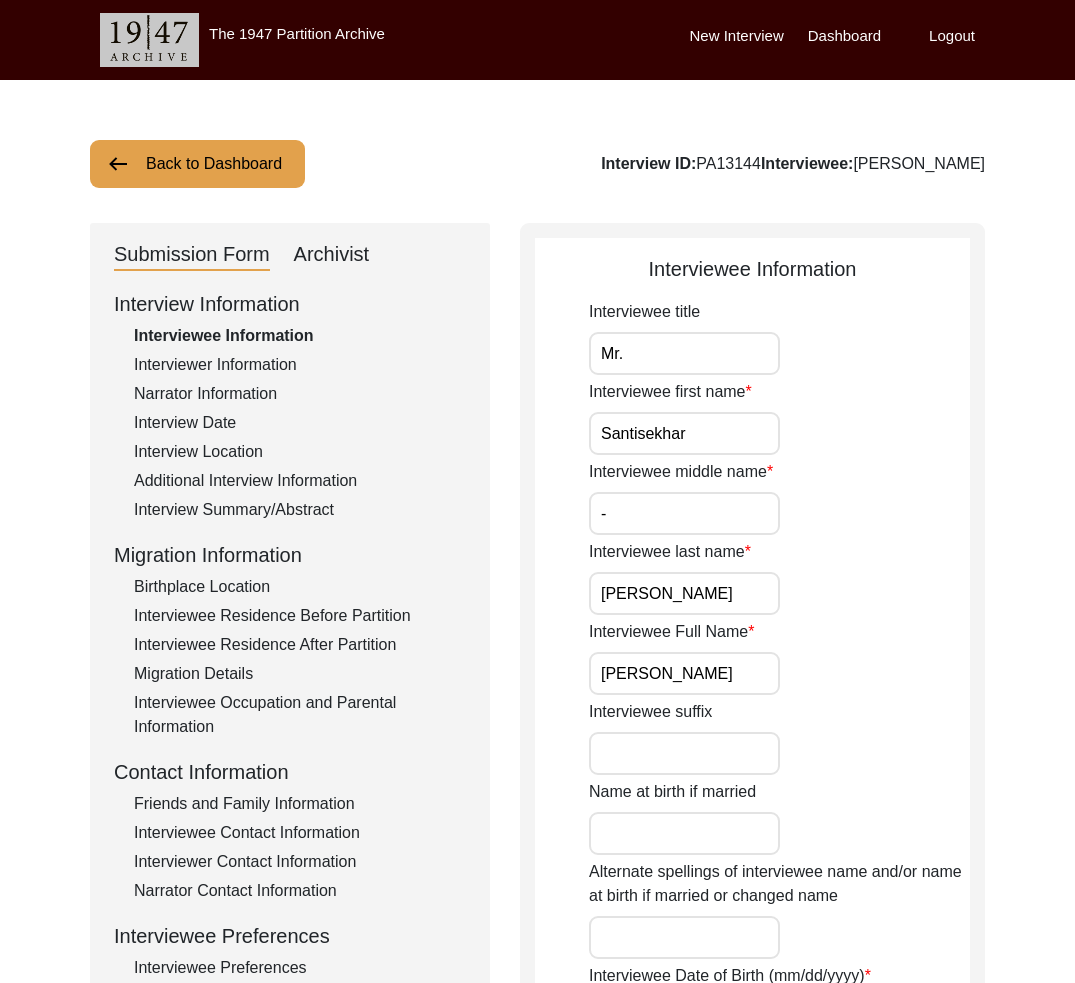 click on "Archivist" 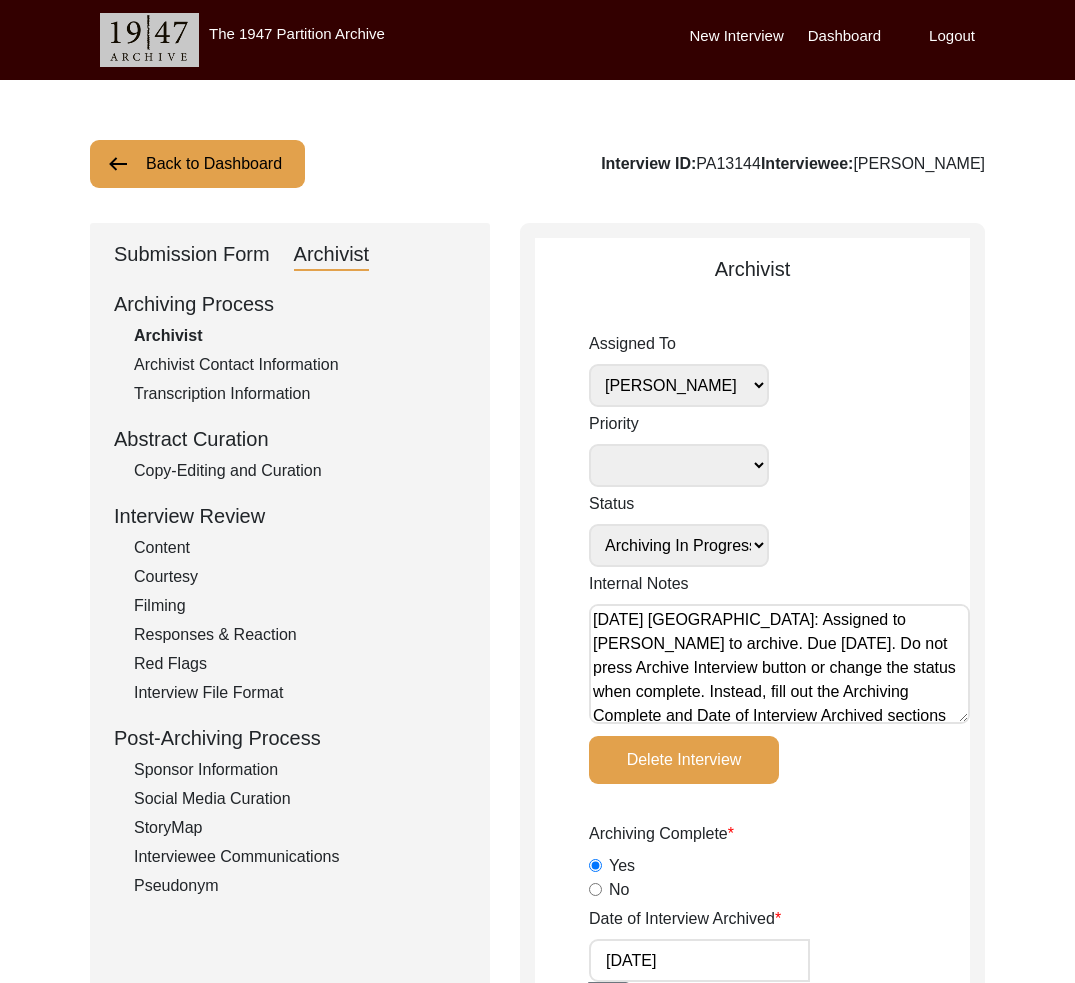 scroll, scrollTop: 104, scrollLeft: 0, axis: vertical 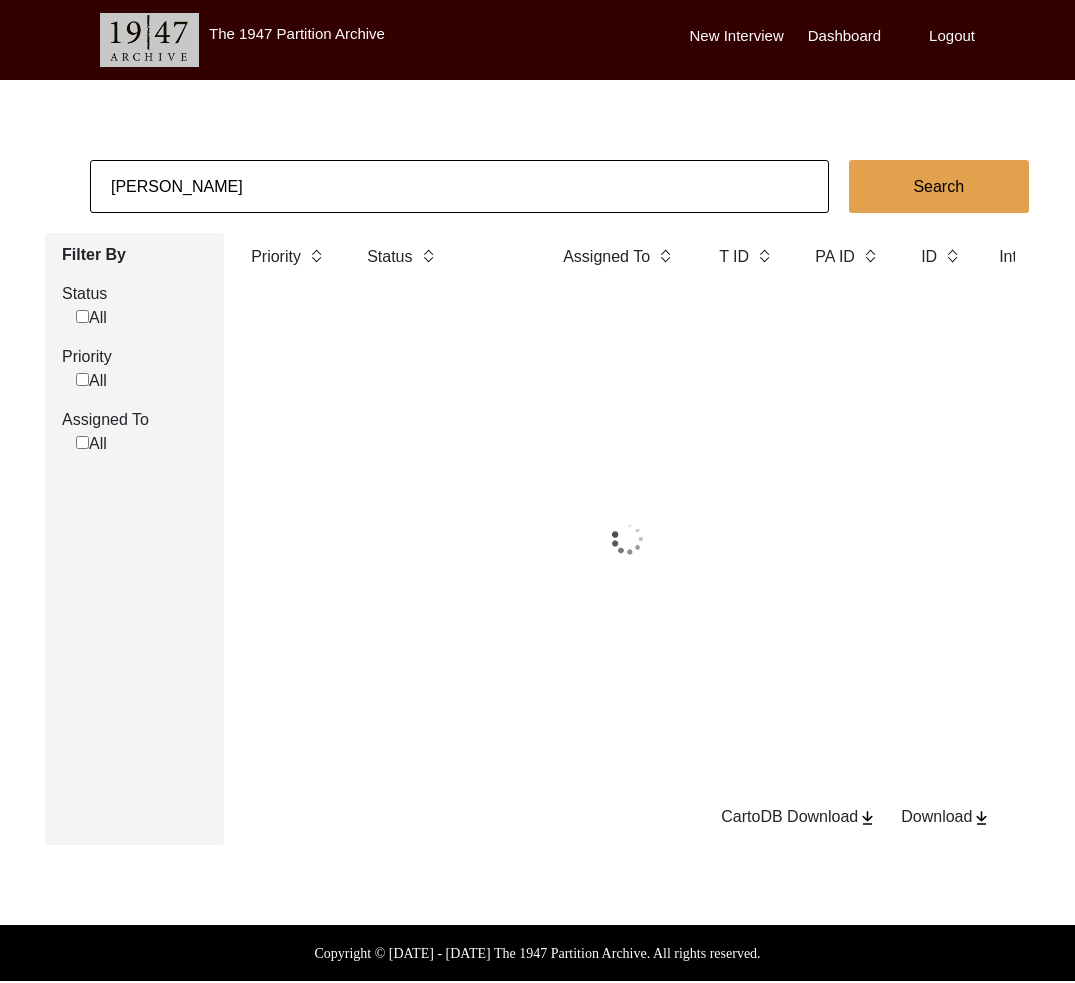 click on "[PERSON_NAME]" 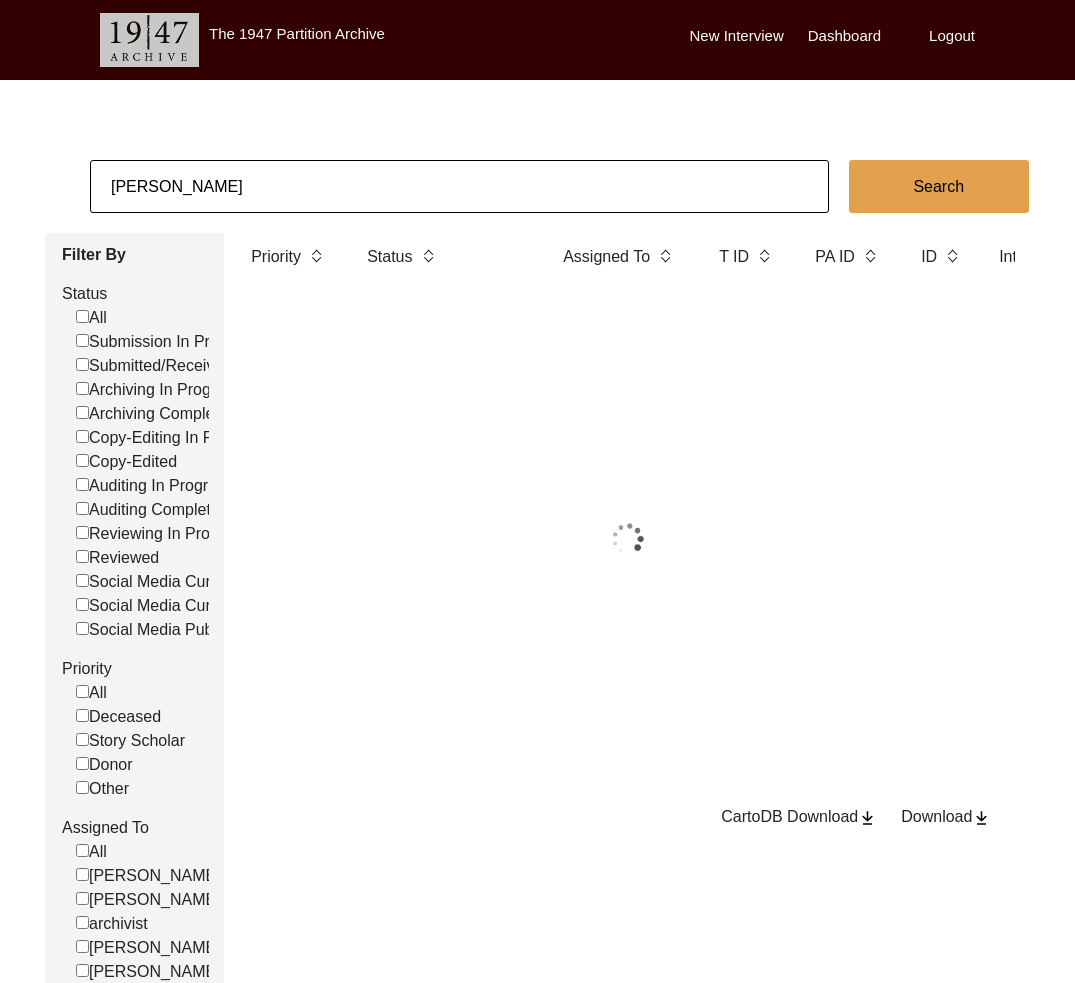 click on "[PERSON_NAME]" 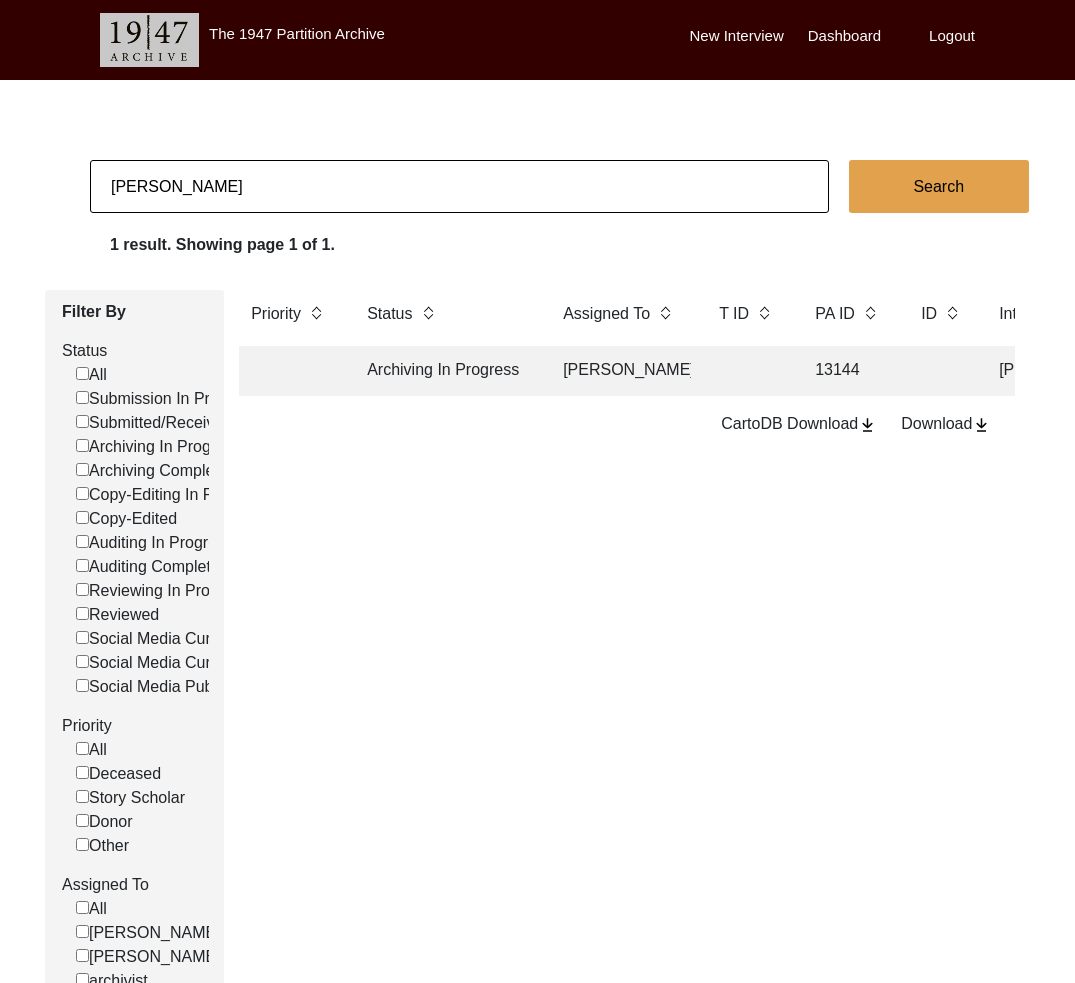 click on "[PERSON_NAME]" 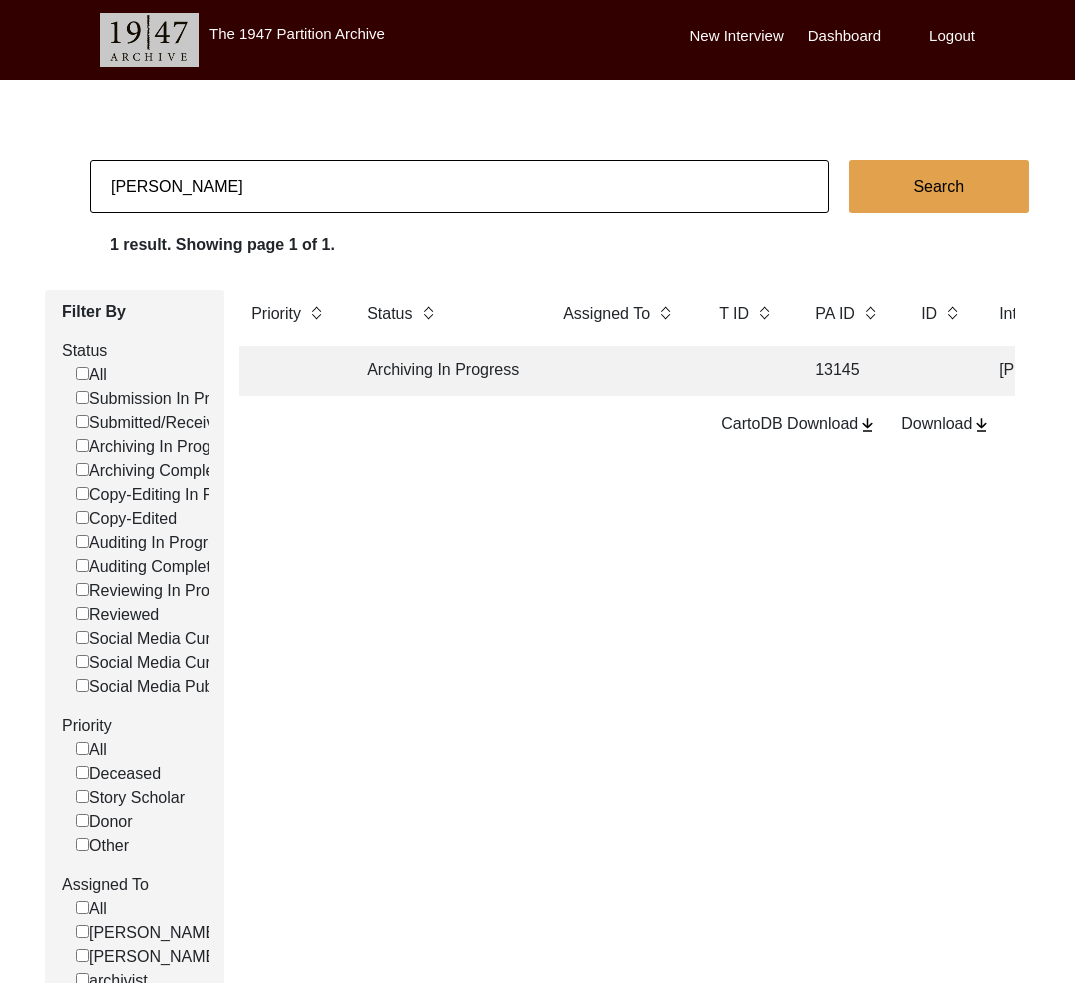 click on "Archiving In Progress" 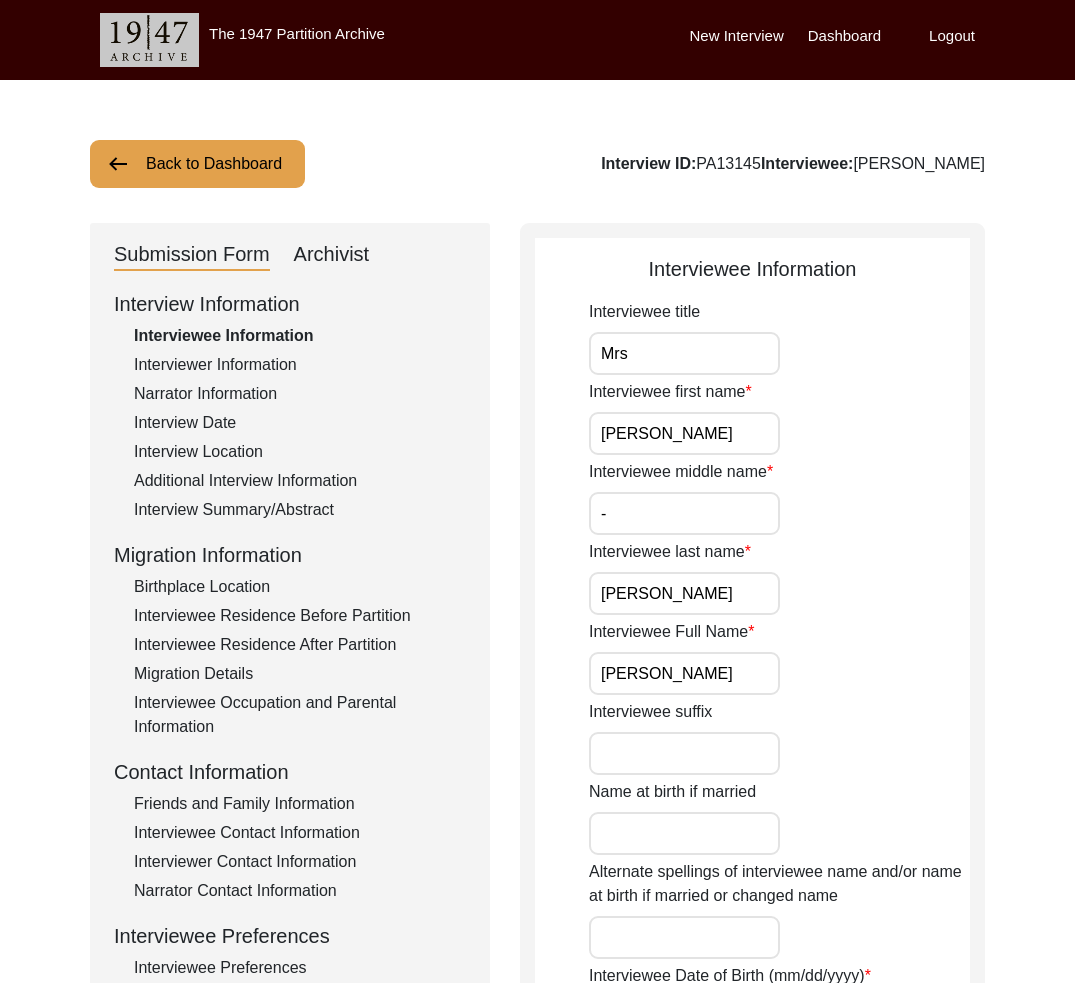 click on "Archivist" 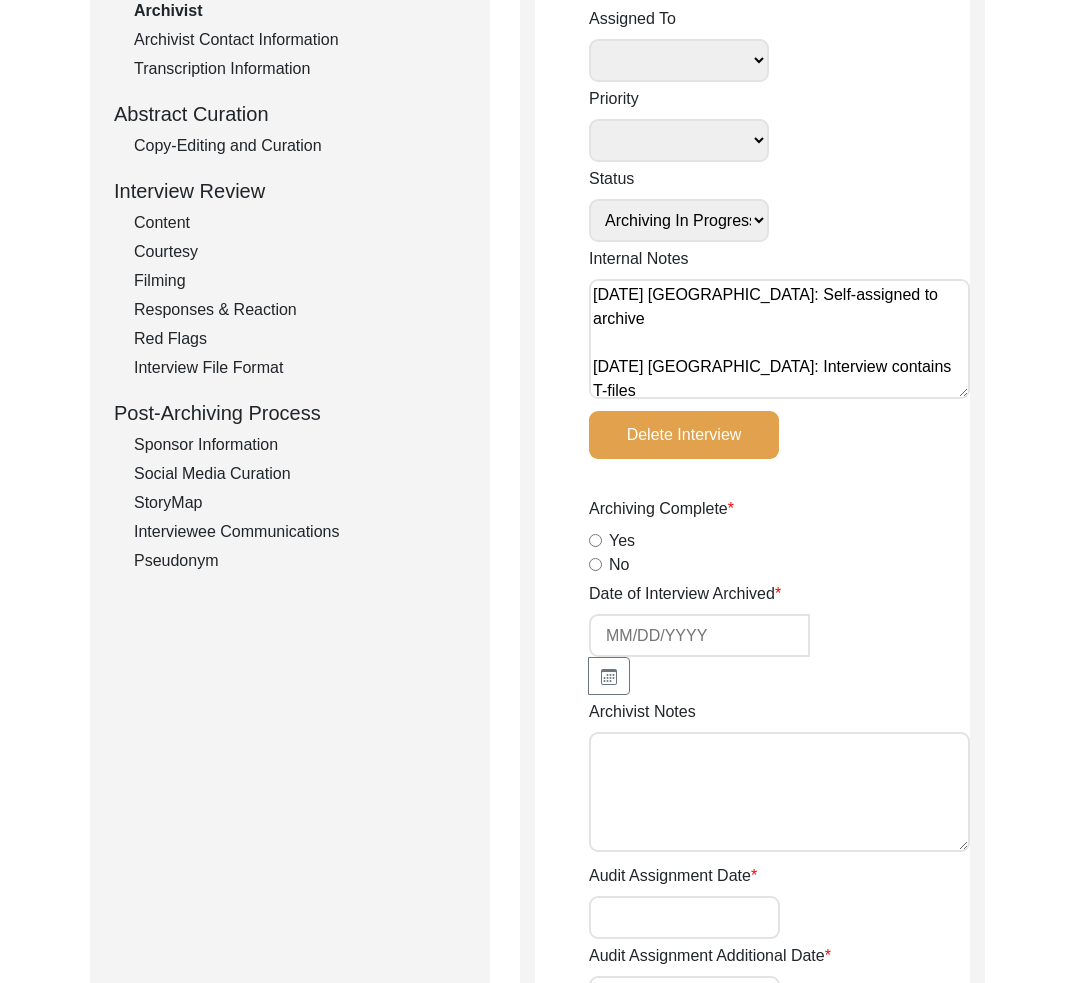 scroll, scrollTop: 0, scrollLeft: 0, axis: both 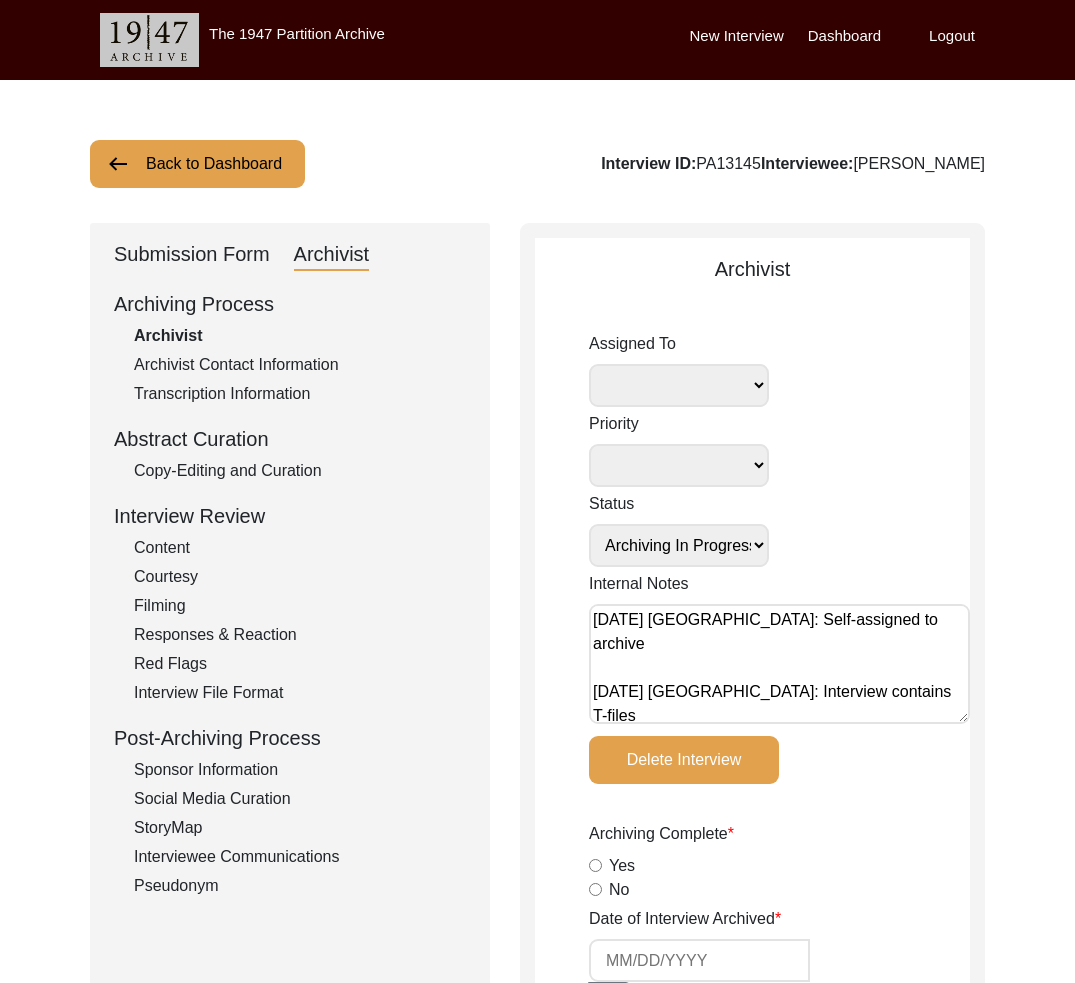 drag, startPoint x: 838, startPoint y: 165, endPoint x: 1071, endPoint y: 193, distance: 234.67638 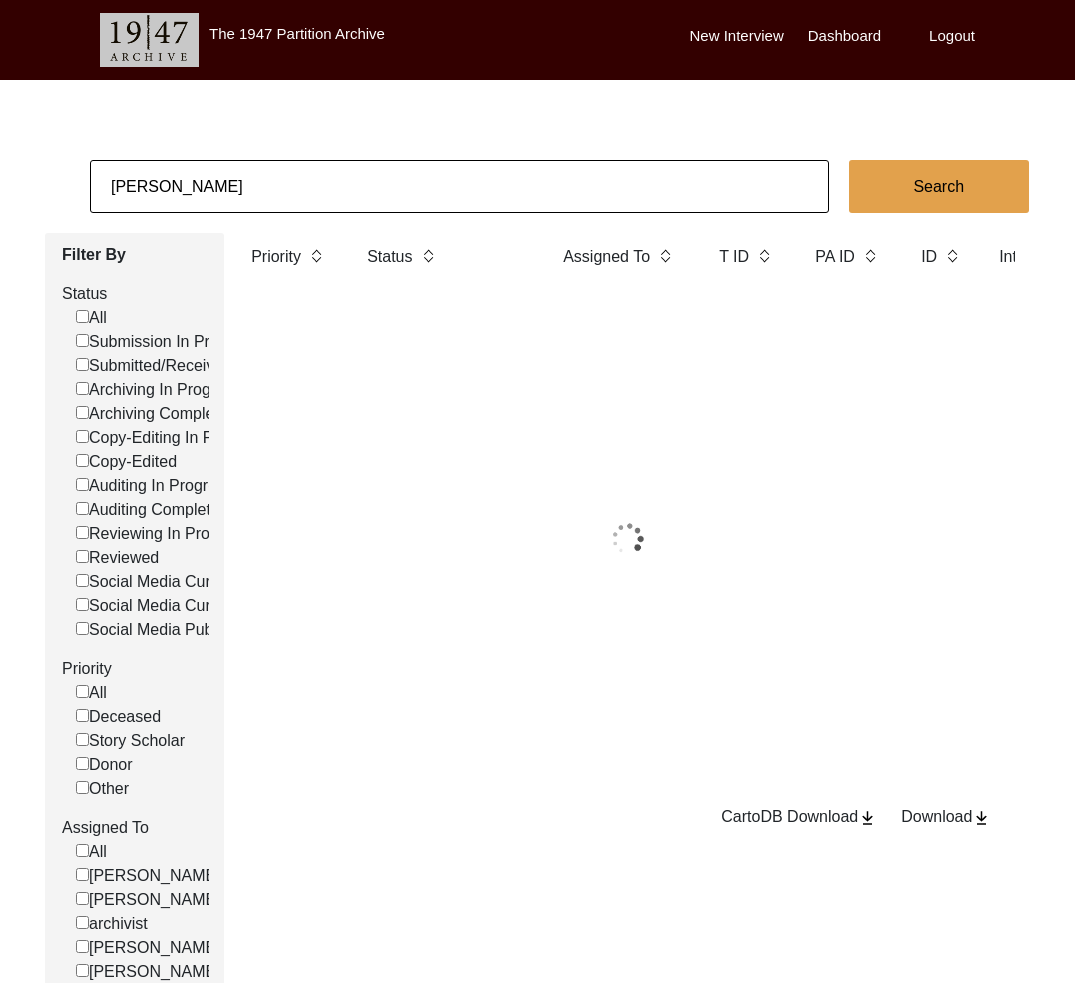 click on "[PERSON_NAME]" 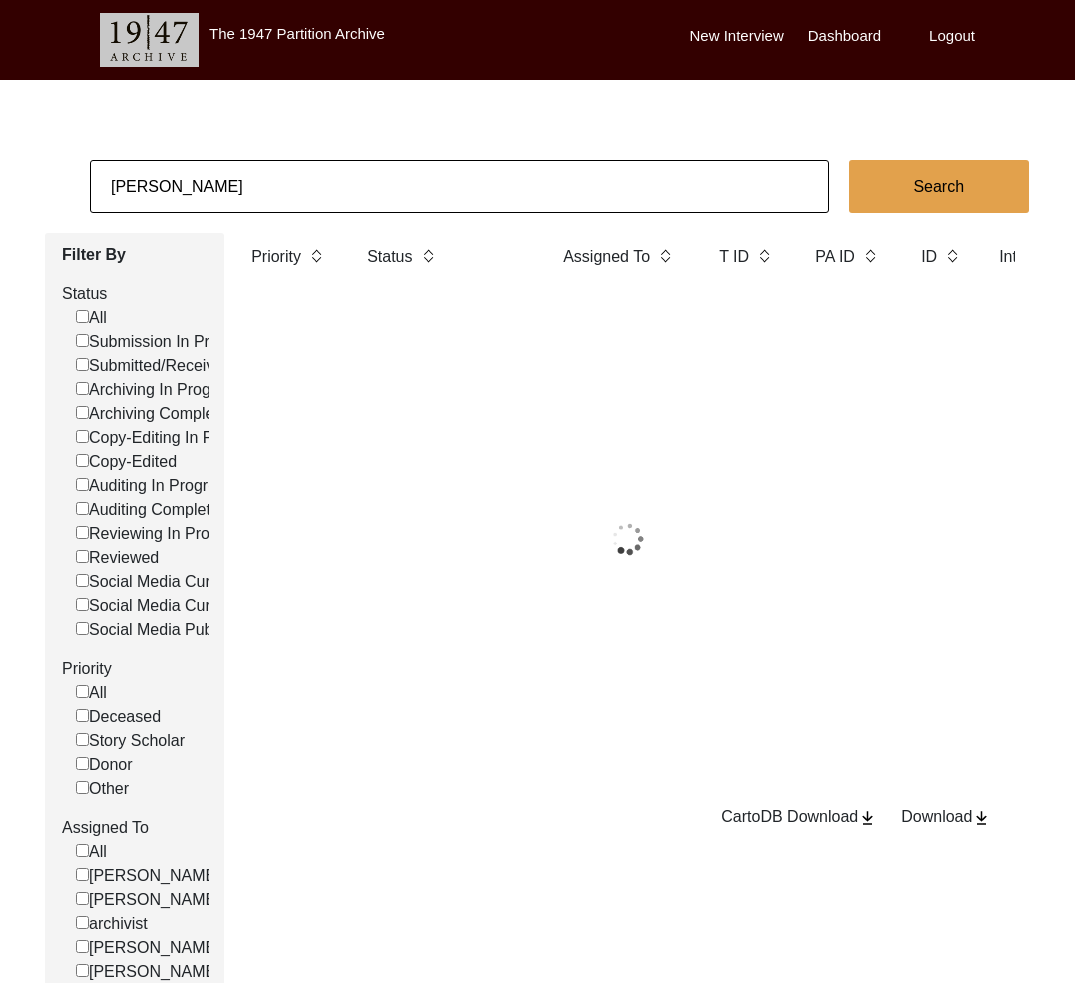 click on "[PERSON_NAME]" 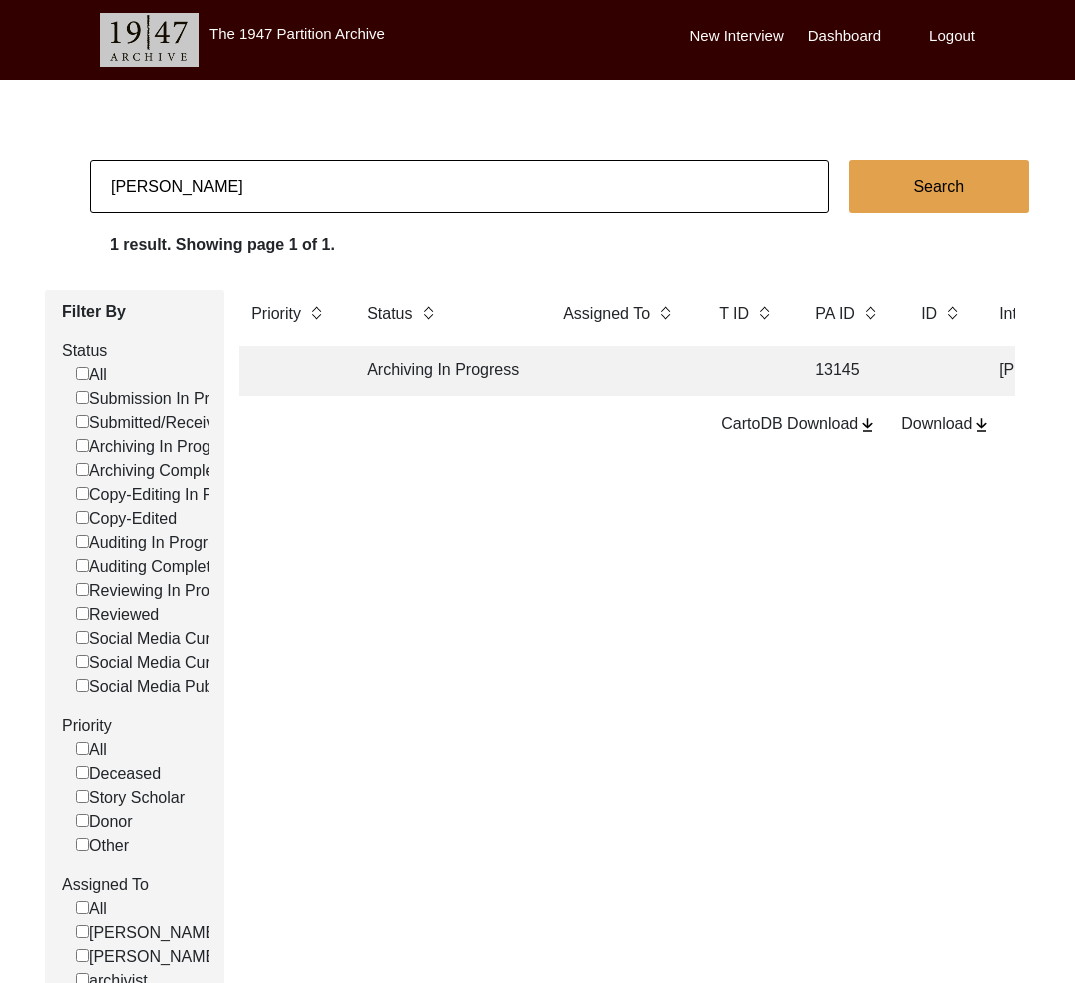 click on "[PERSON_NAME]" 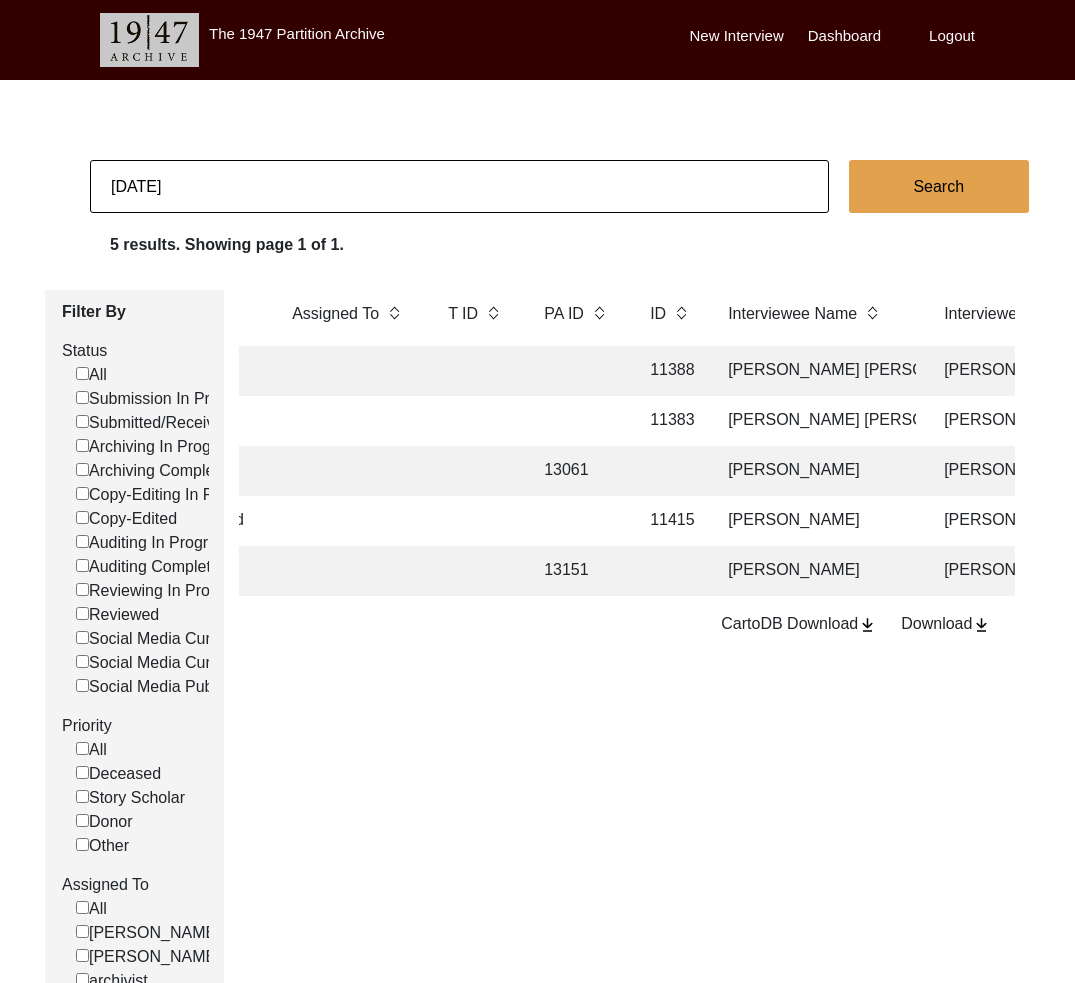 scroll, scrollTop: 0, scrollLeft: 313, axis: horizontal 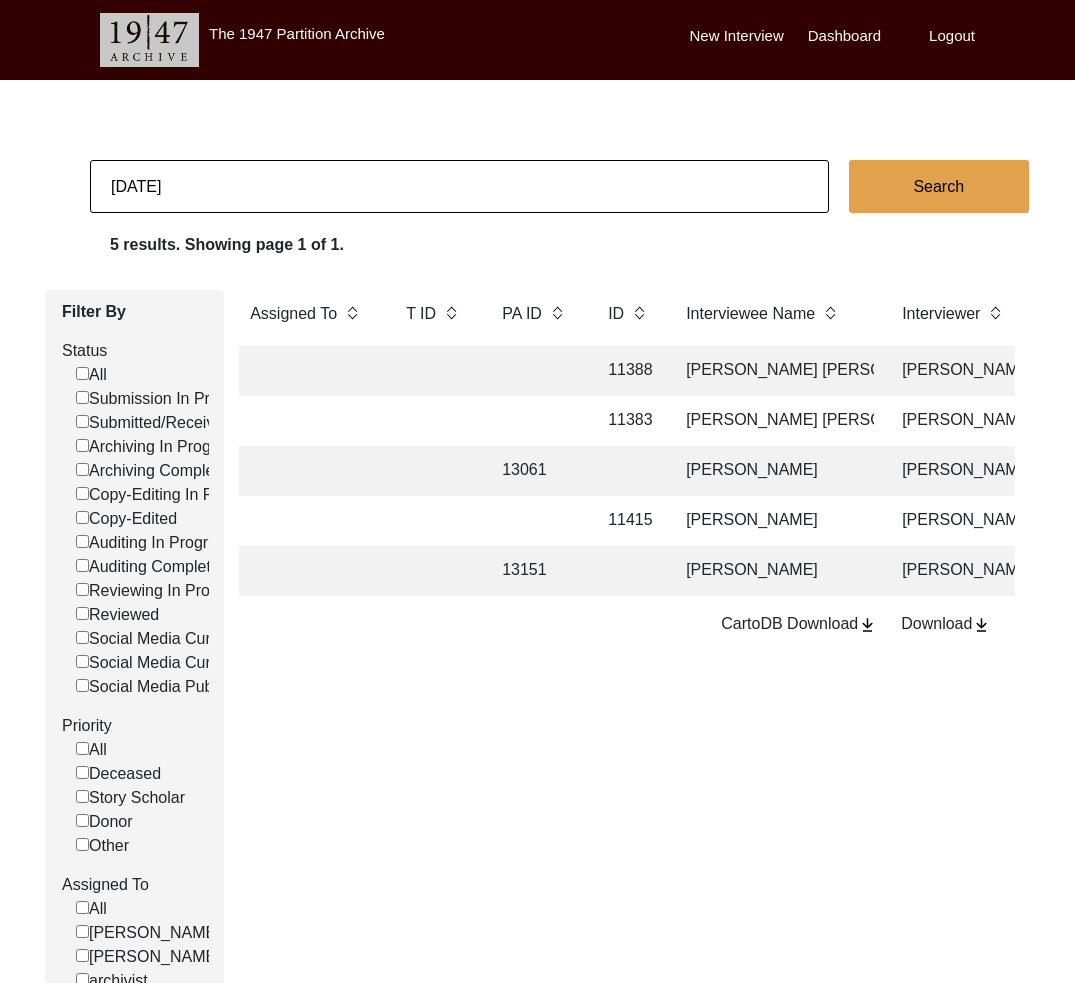 click 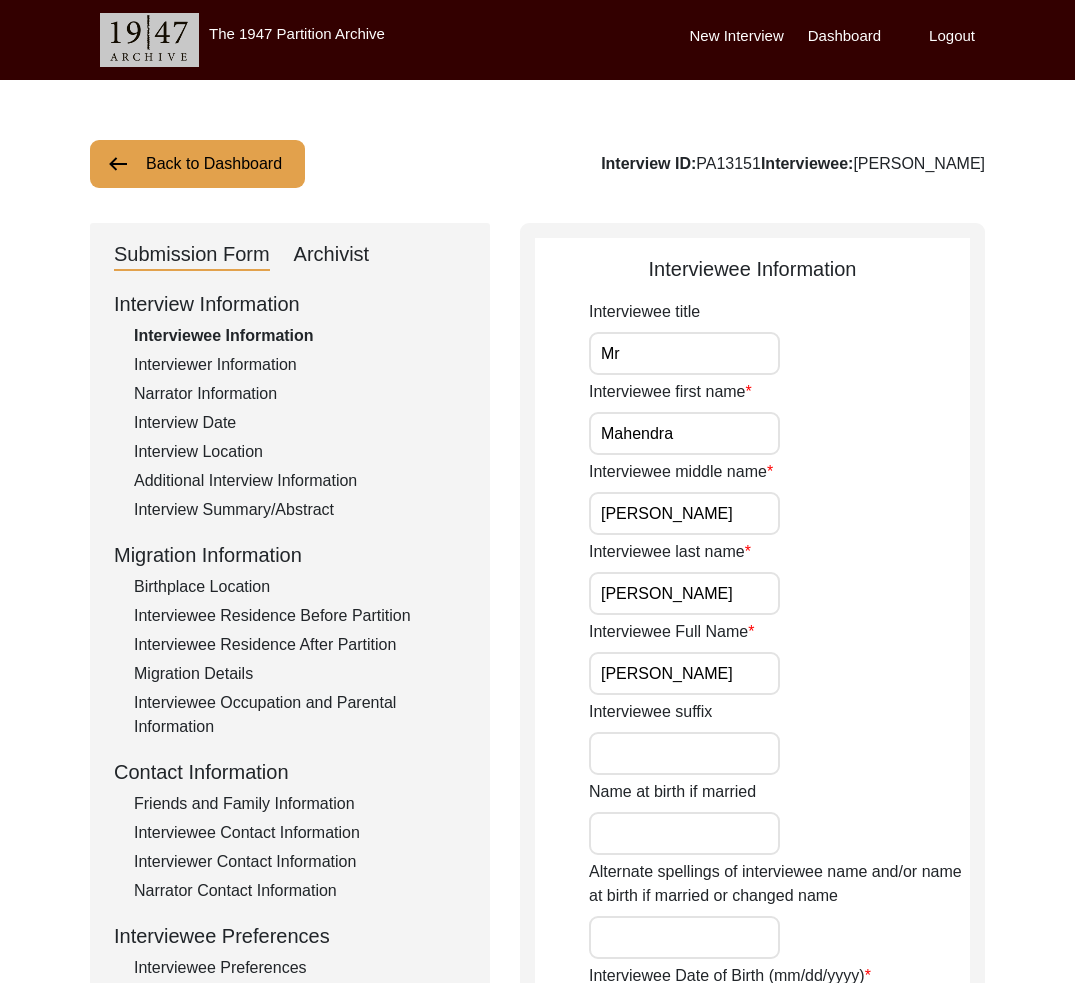 click on "Archivist" 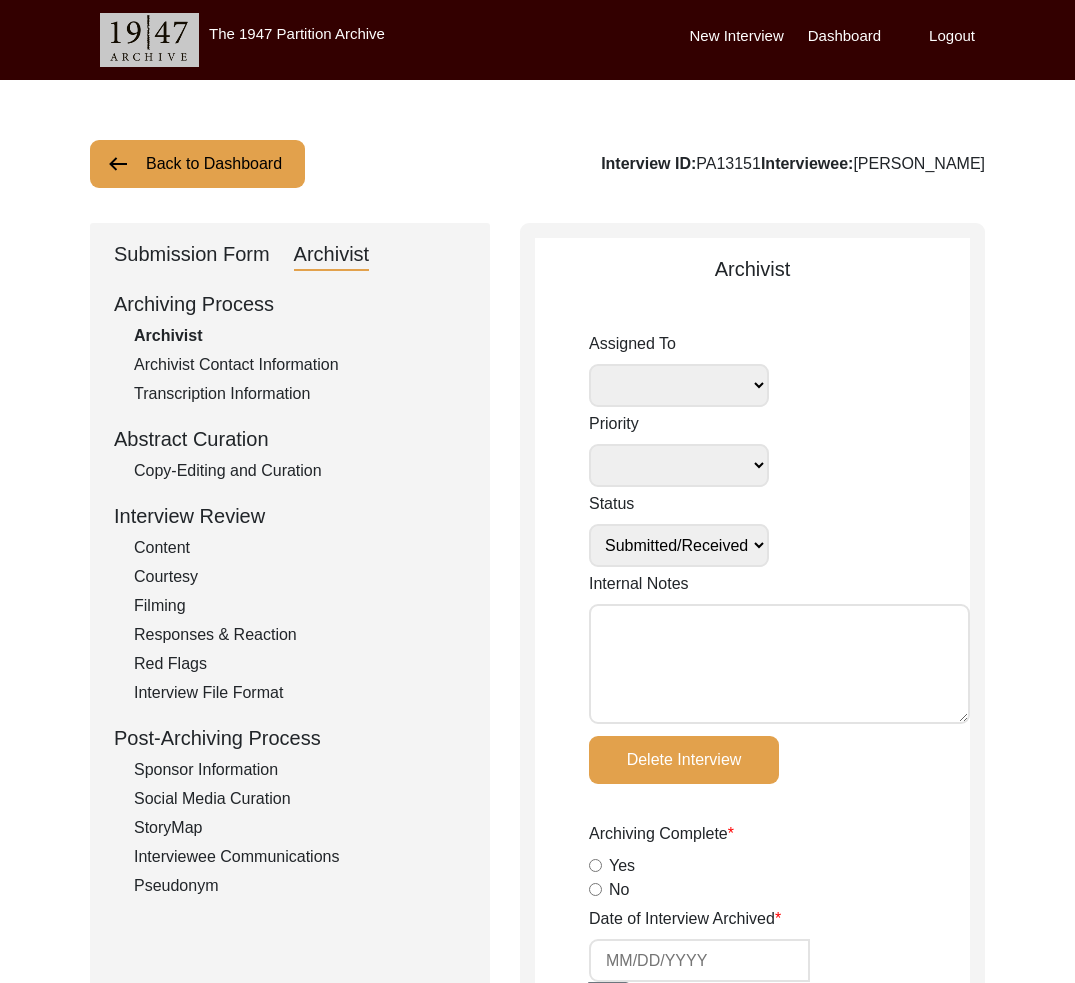 click on "Interview ID:  PA13151  Interviewee:  [PERSON_NAME]" 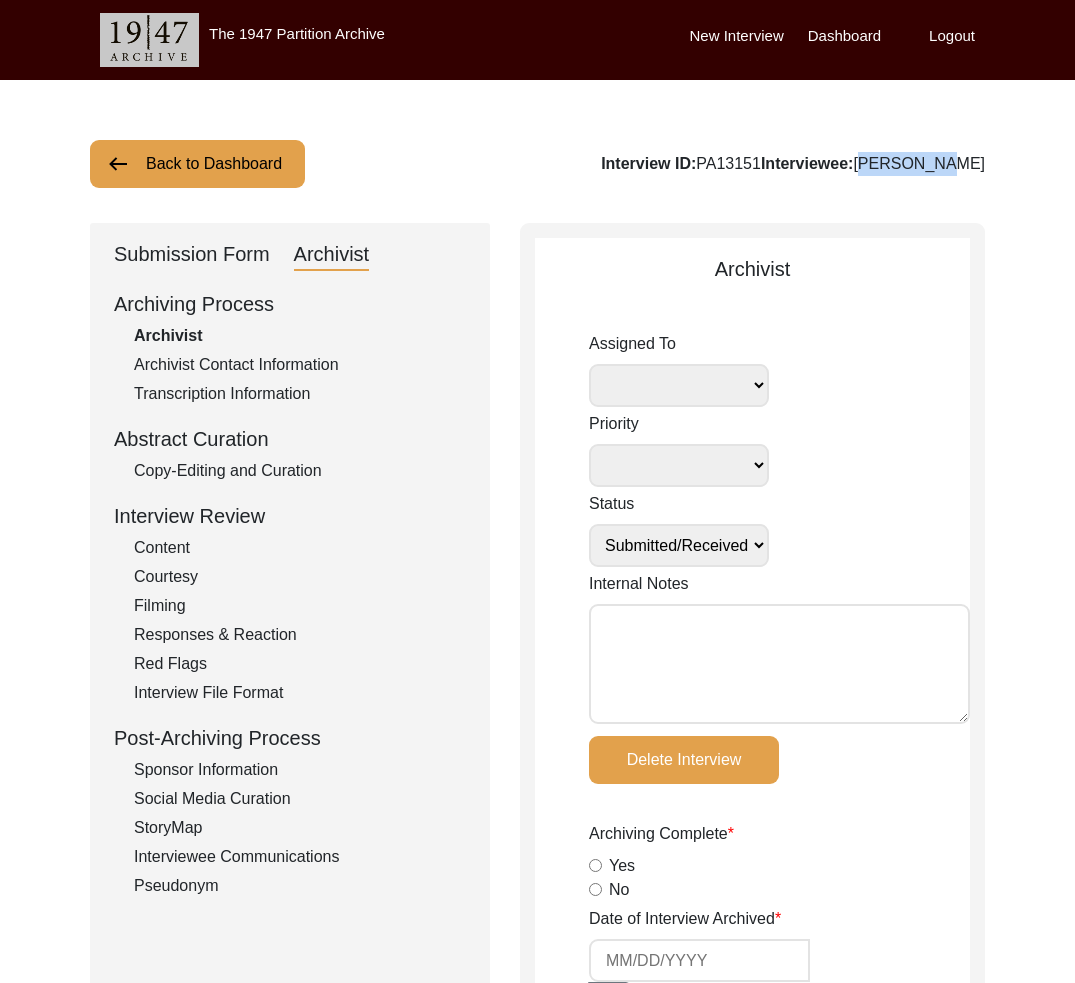 drag, startPoint x: 1000, startPoint y: 172, endPoint x: 913, endPoint y: 166, distance: 87.20665 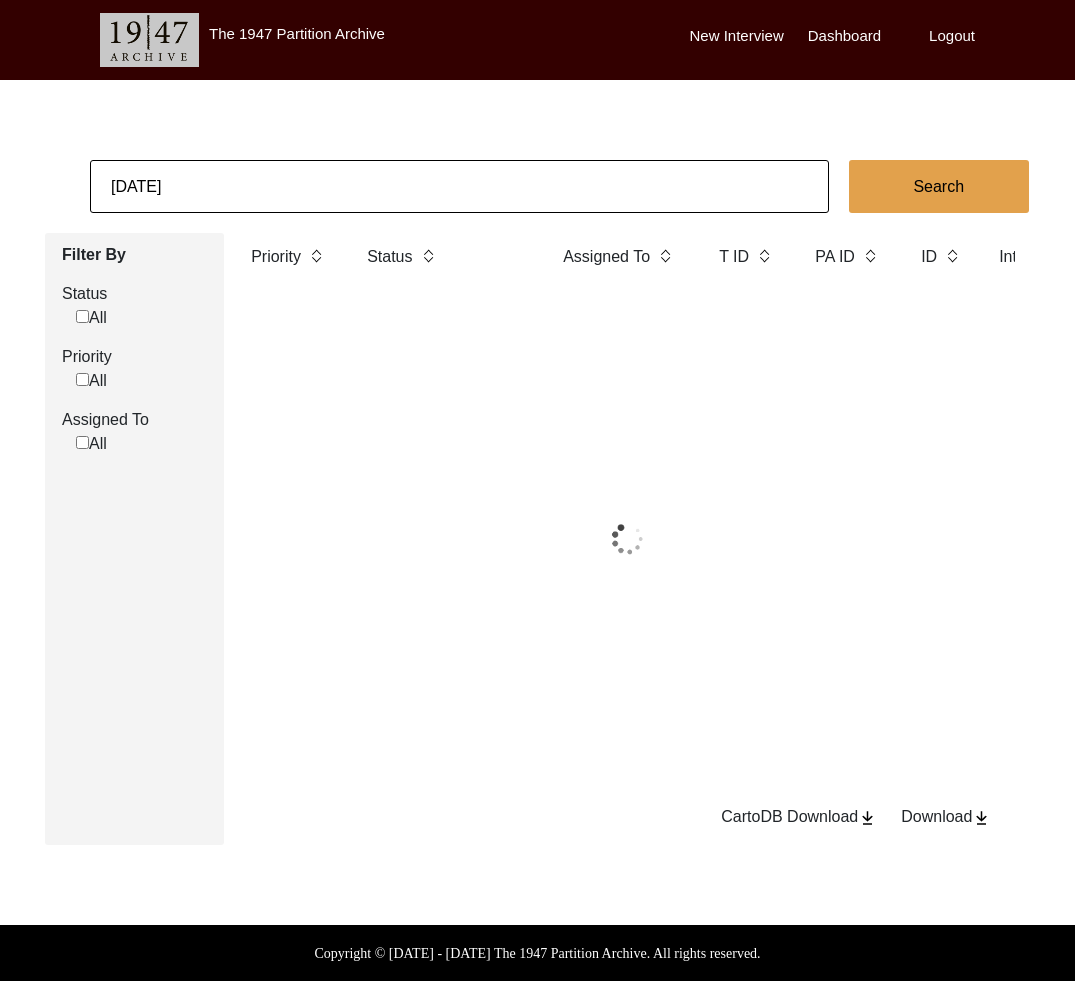 click on "[DATE]" 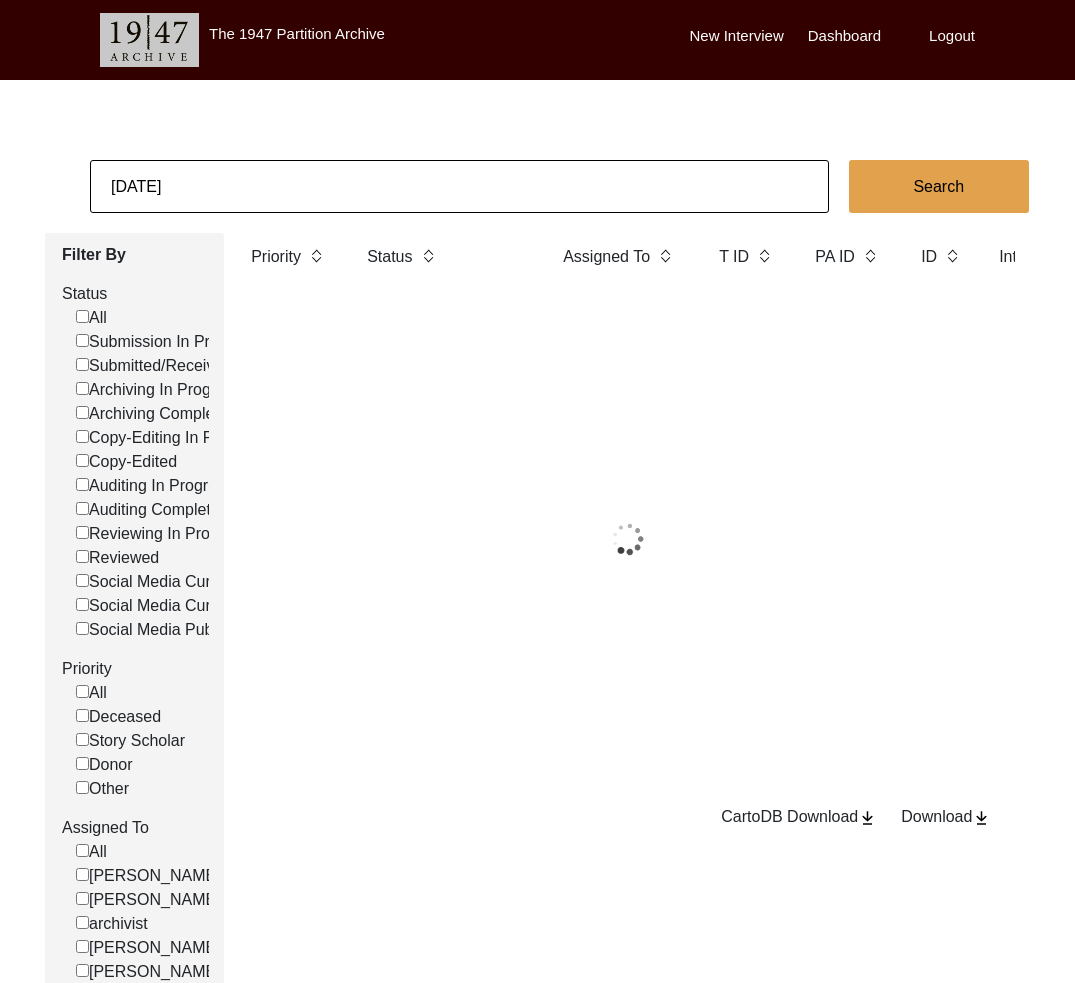click on "[DATE]" 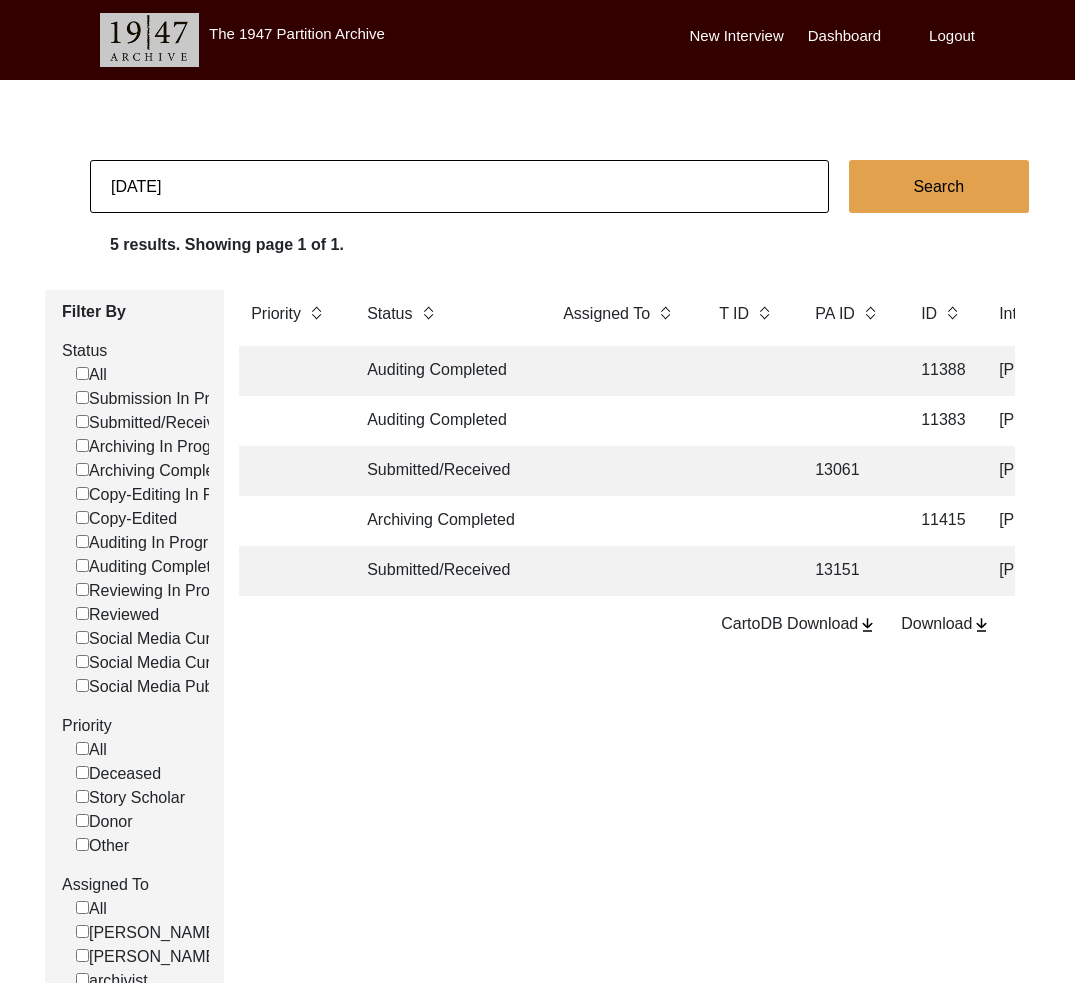 click on "[DATE]" 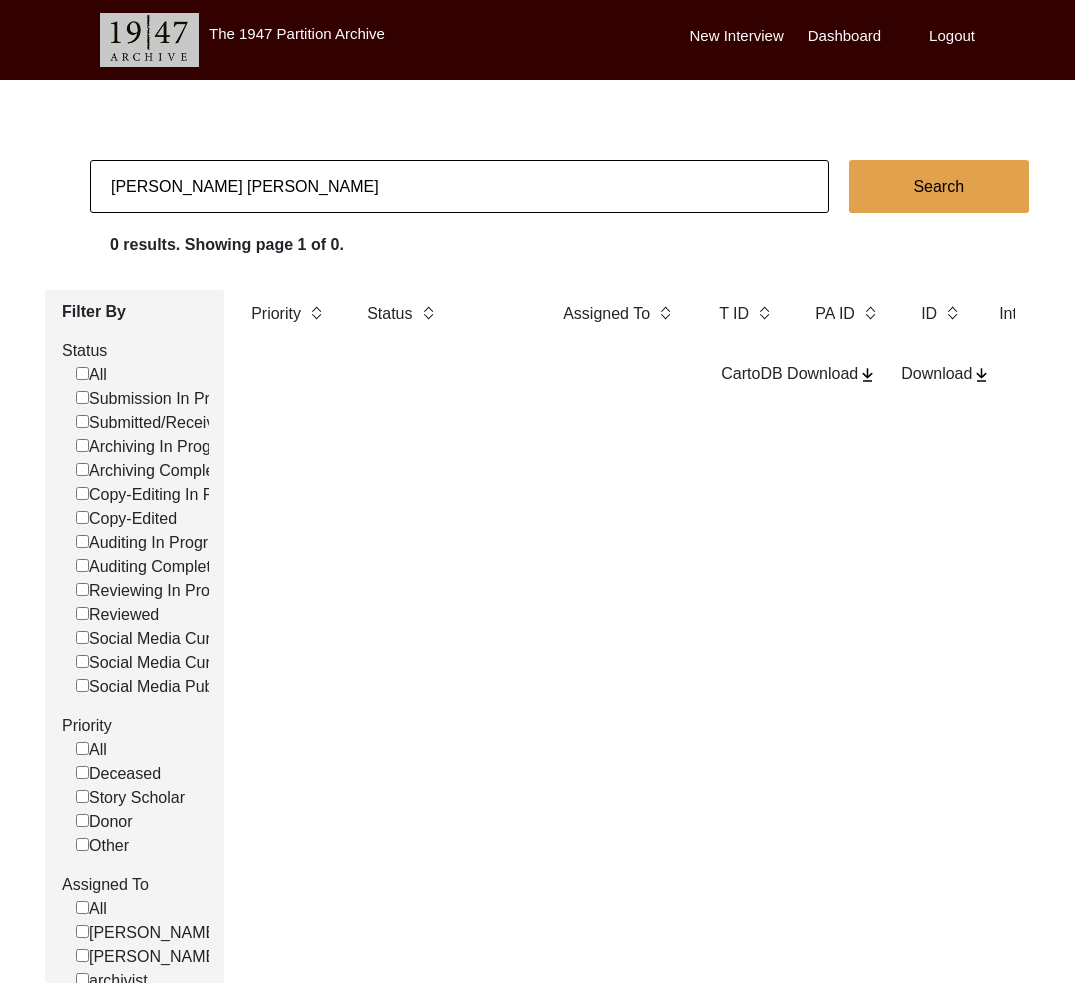 click on "[PERSON_NAME] [PERSON_NAME]" 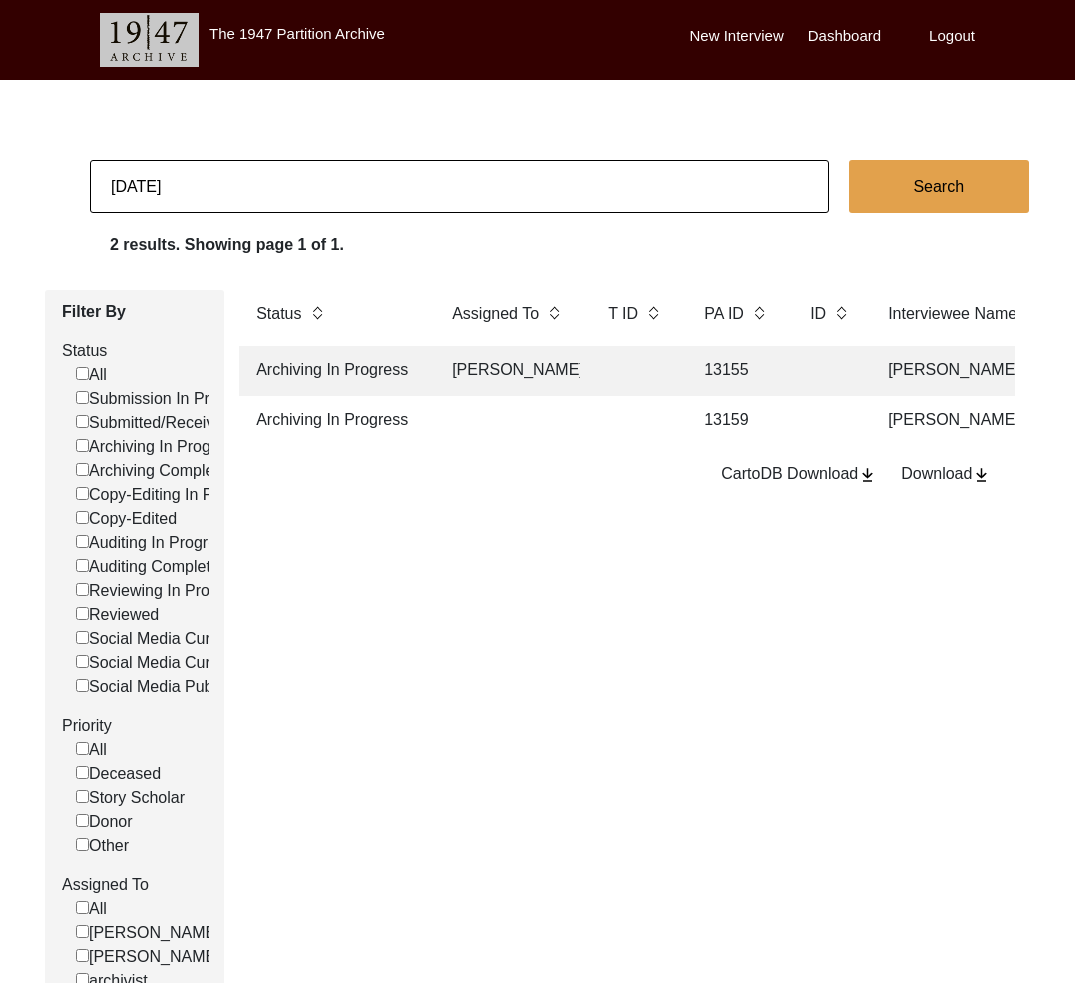 scroll, scrollTop: 0, scrollLeft: 424, axis: horizontal 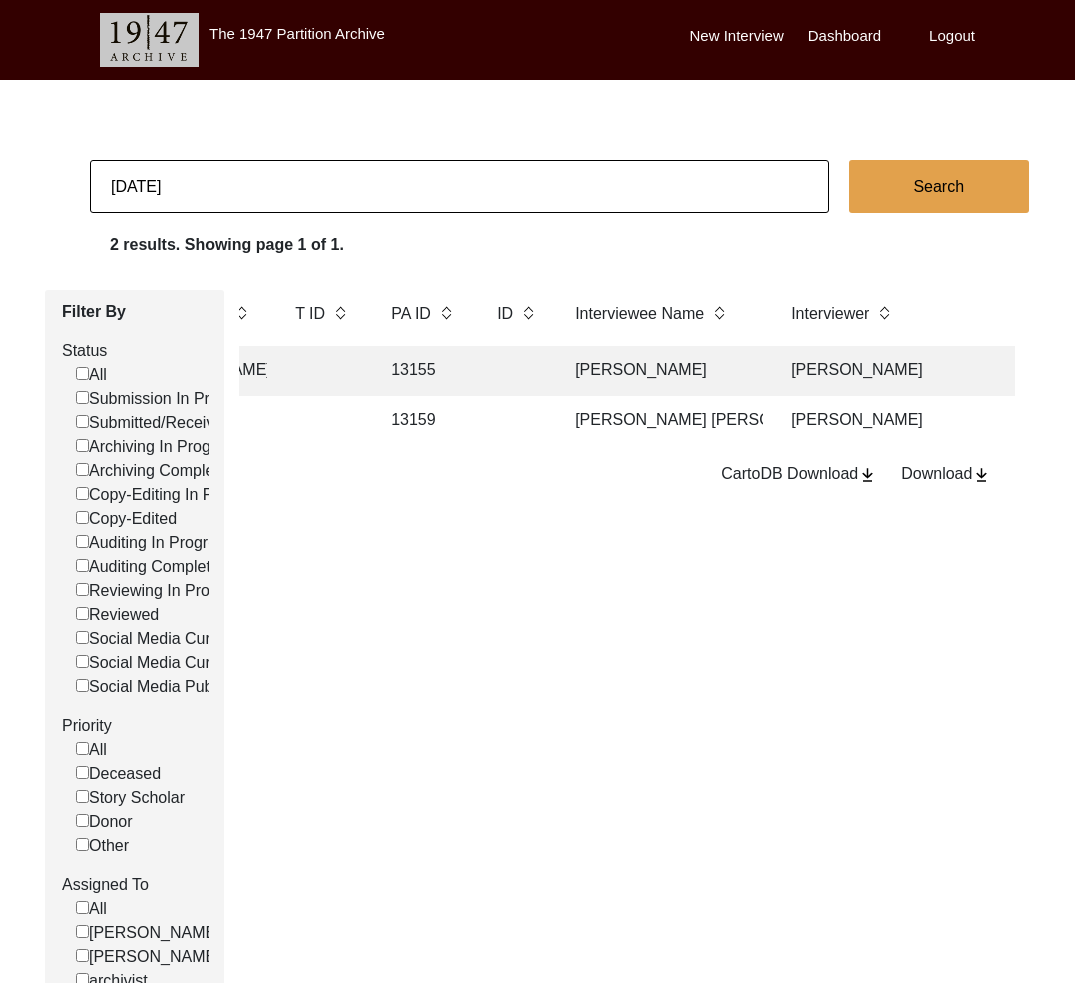 click on "[PERSON_NAME]" 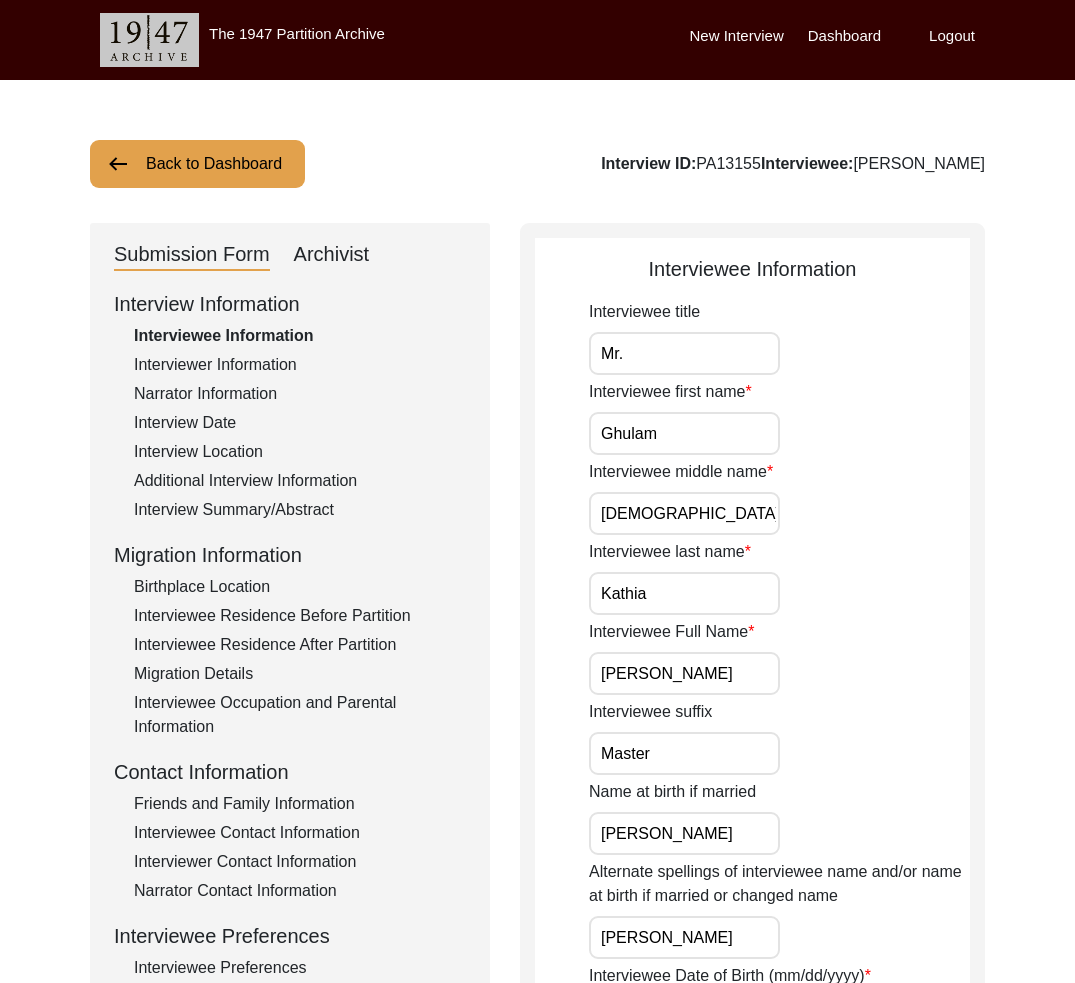 click on "Archivist" 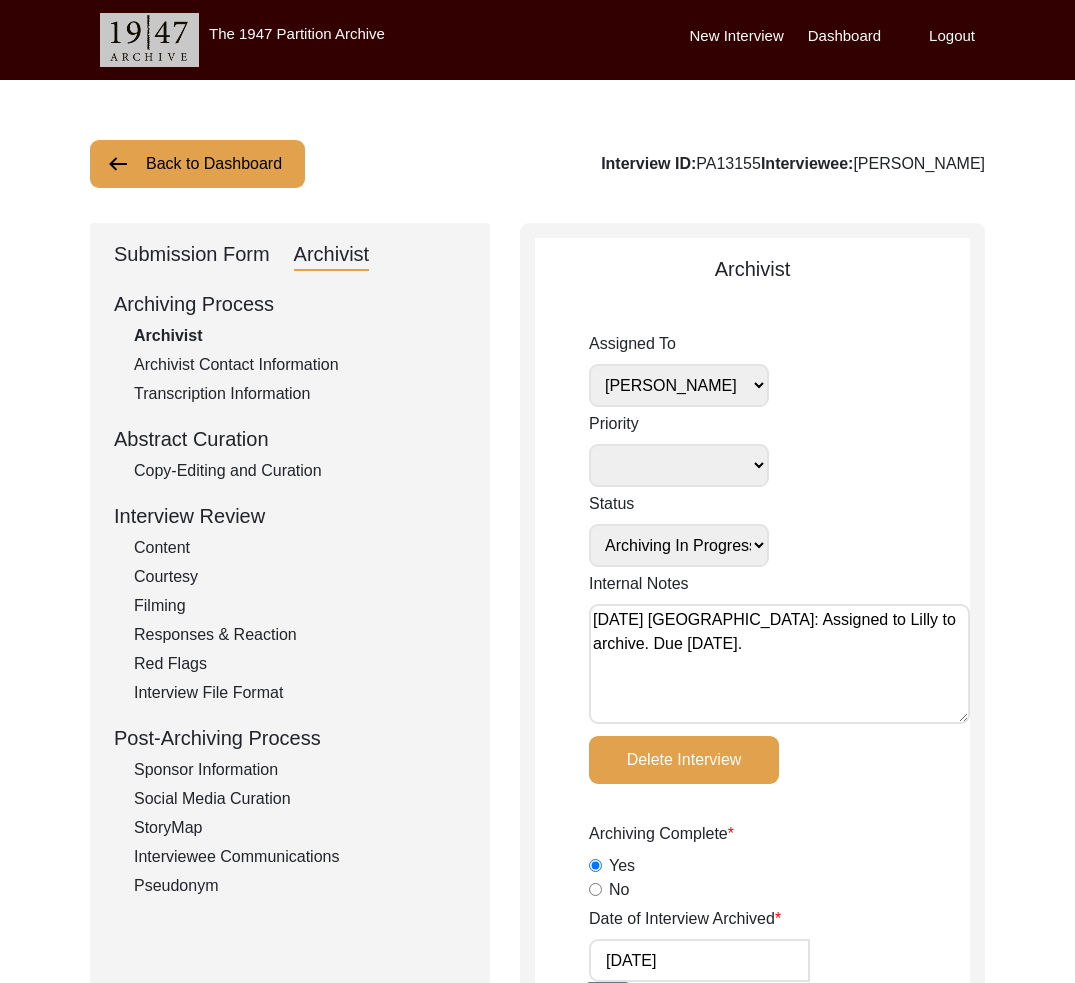 drag, startPoint x: 812, startPoint y: 164, endPoint x: 799, endPoint y: 166, distance: 13.152946 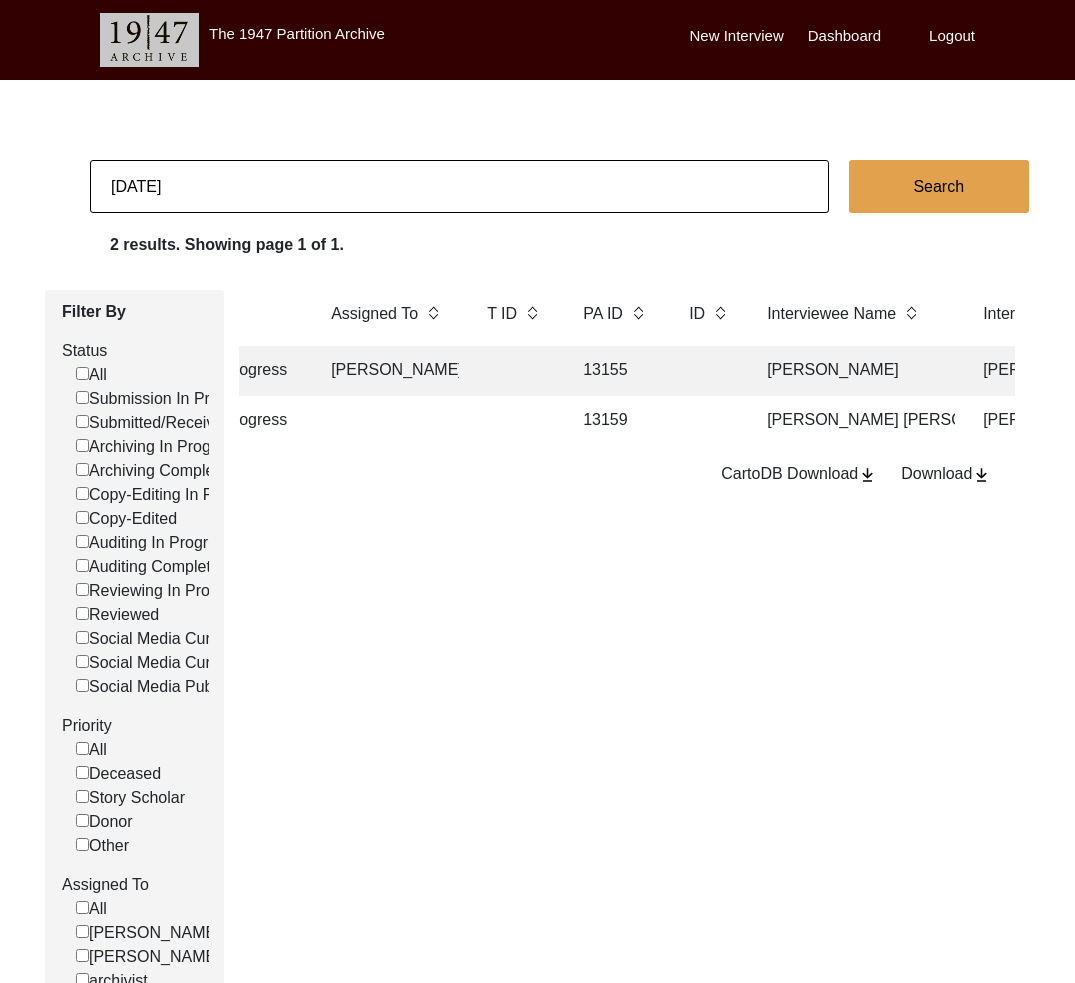 scroll, scrollTop: 0, scrollLeft: 323, axis: horizontal 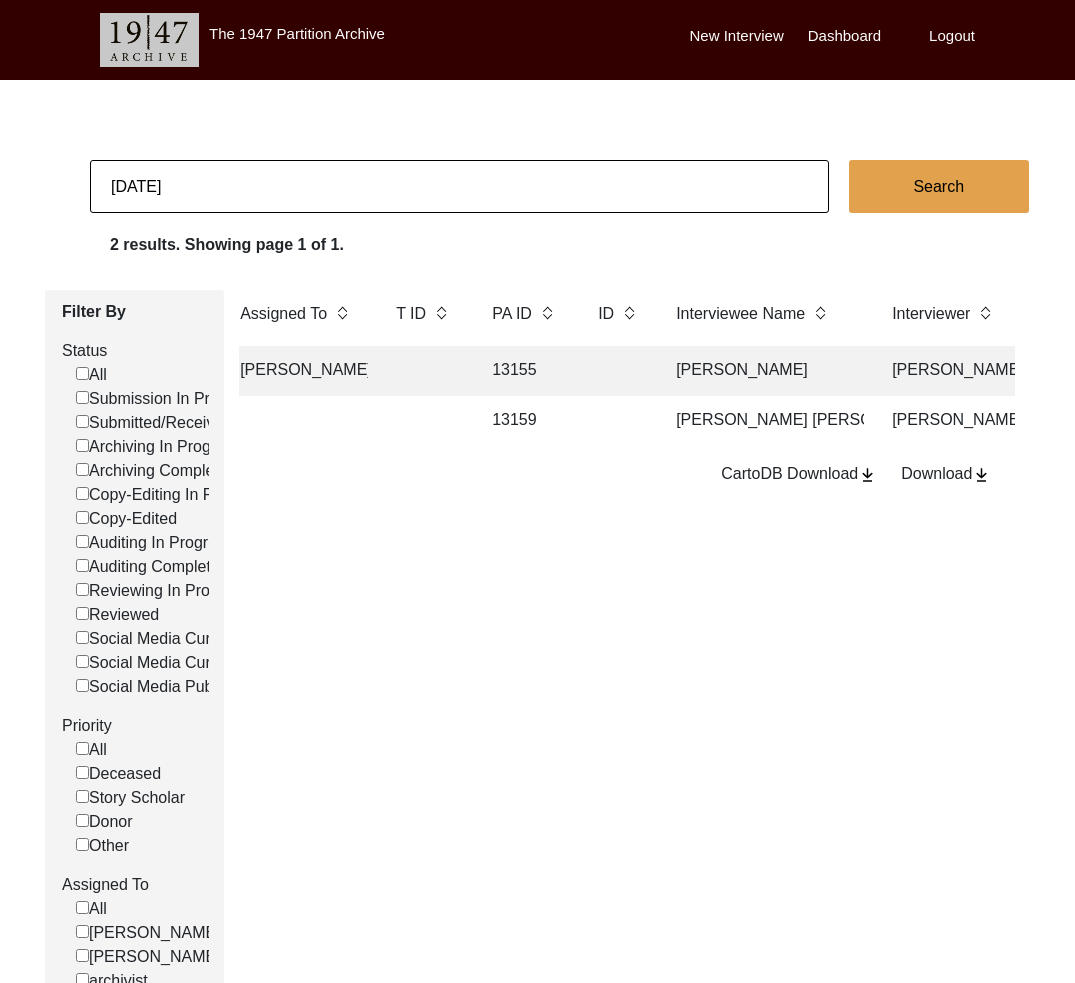 click 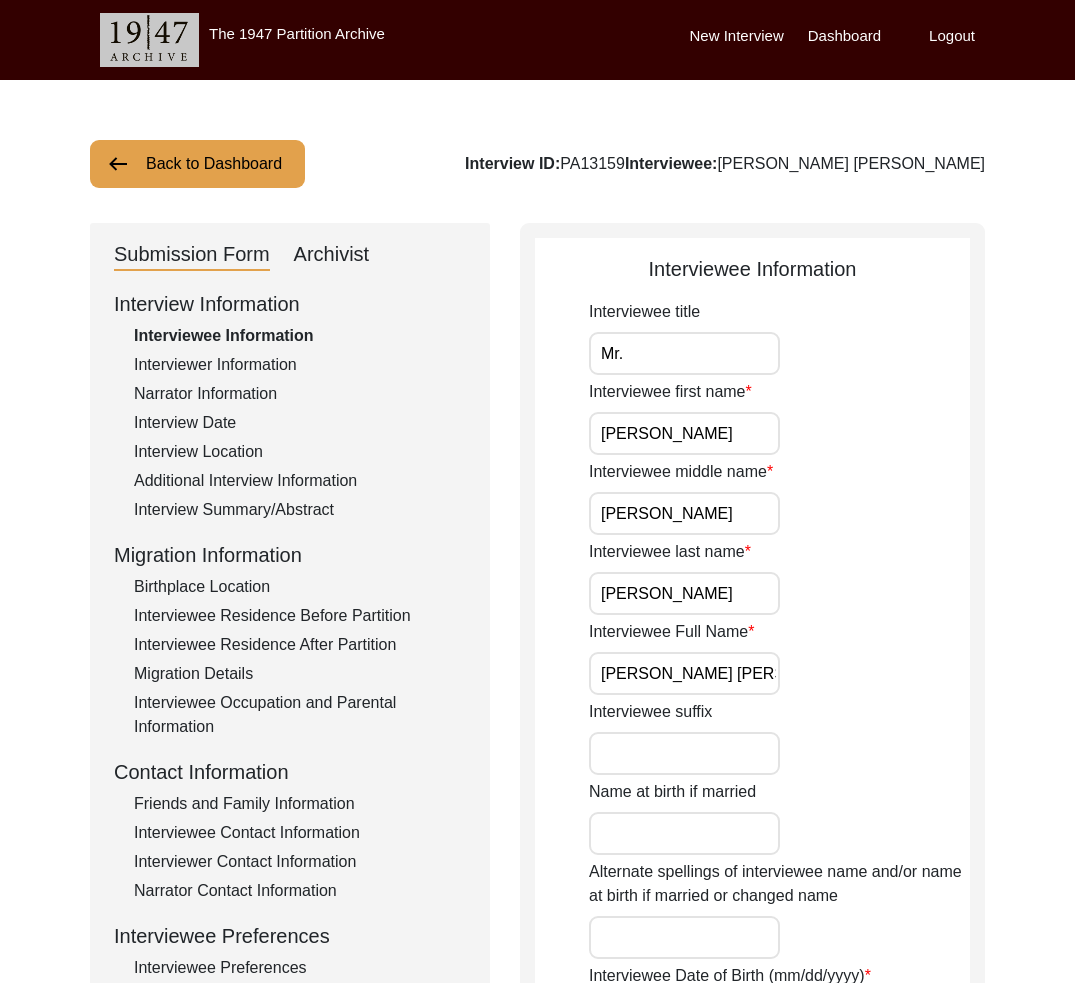 click on "Submission Form   Archivist" 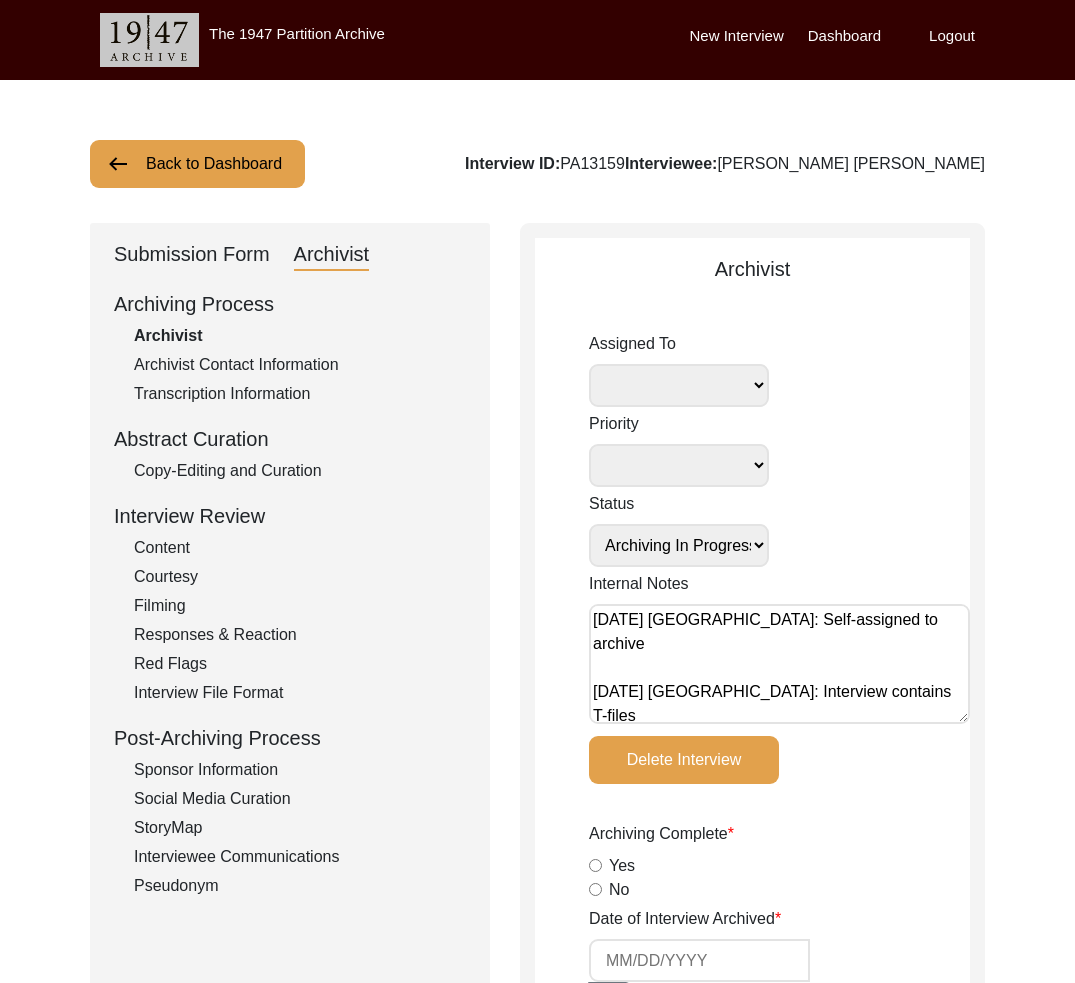 click on "Back to Dashboard  Interview ID:  PA13159  Interviewee:  [PERSON_NAME] [PERSON_NAME]" 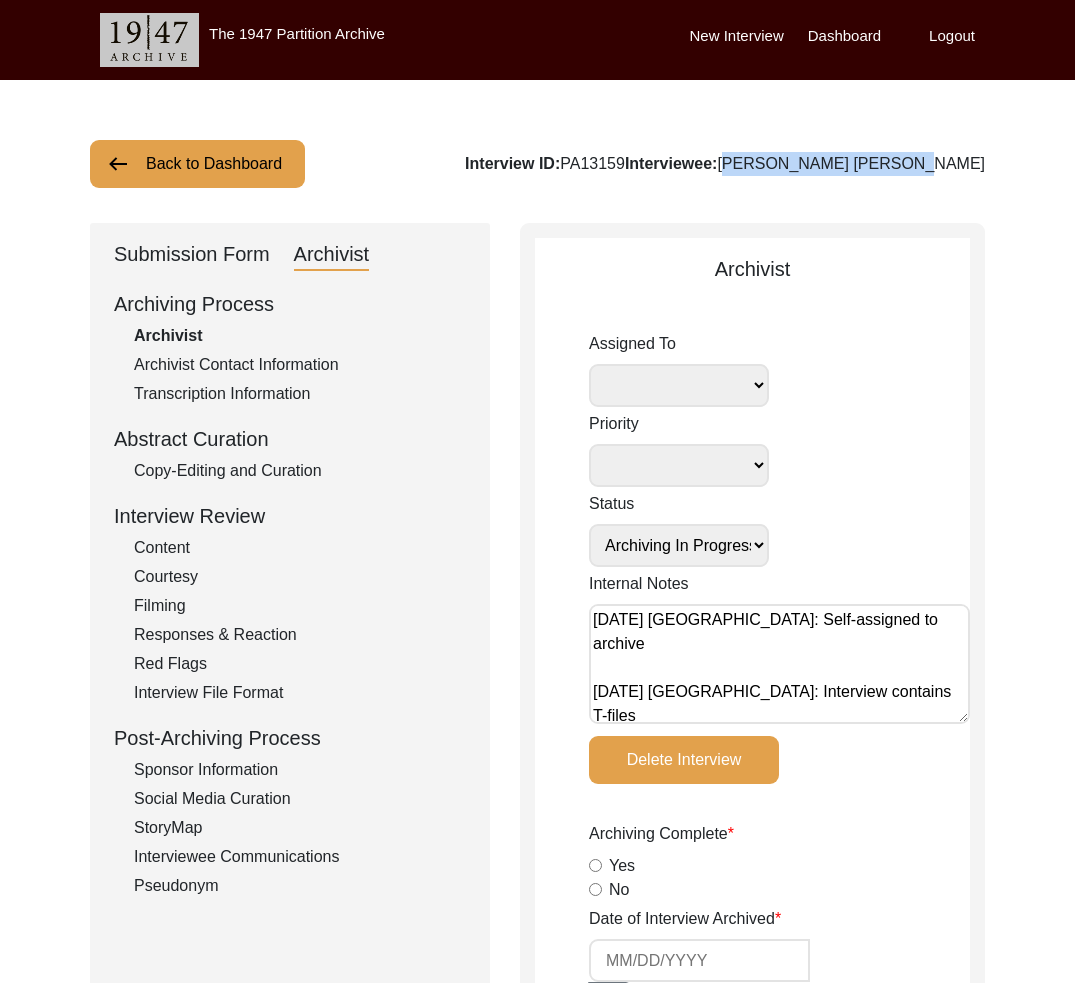 drag, startPoint x: 817, startPoint y: 163, endPoint x: 1012, endPoint y: 171, distance: 195.16403 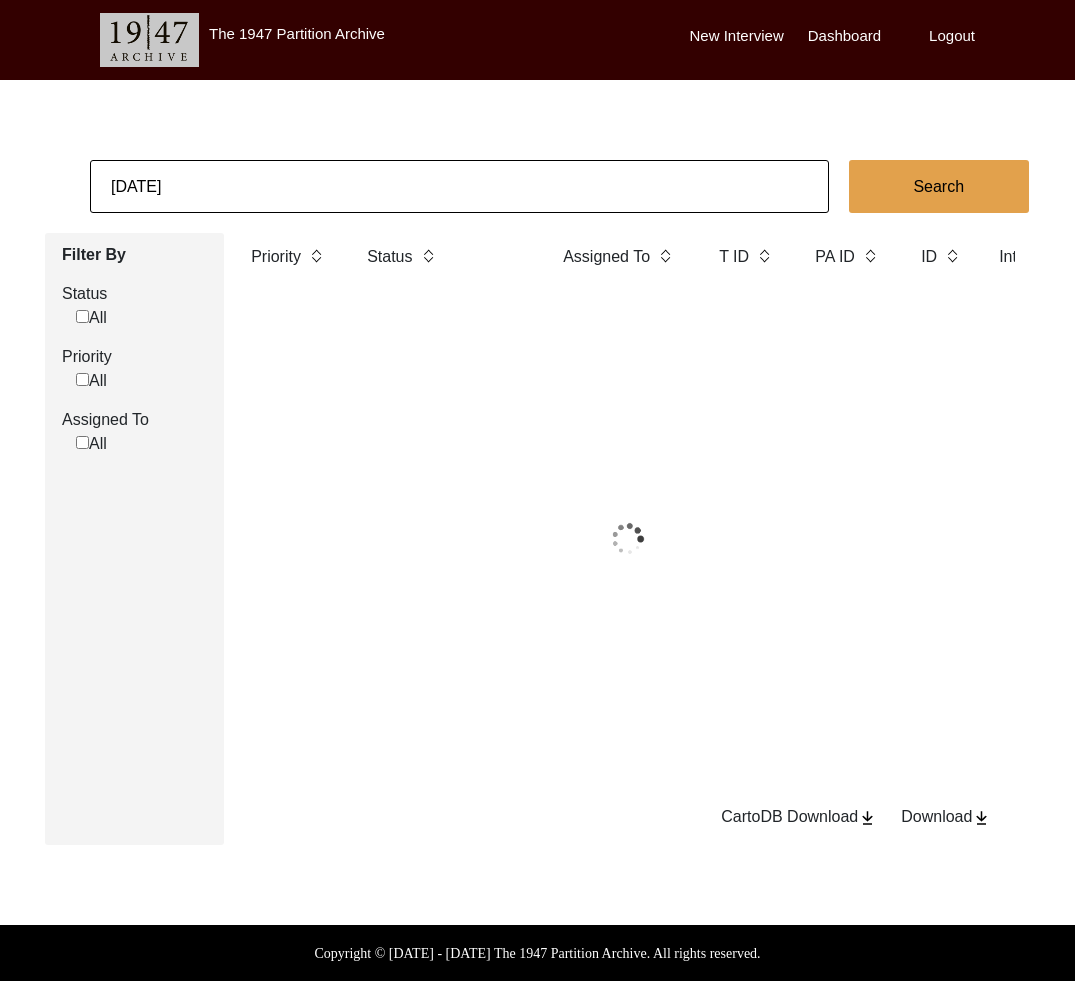 click on "[DATE]" 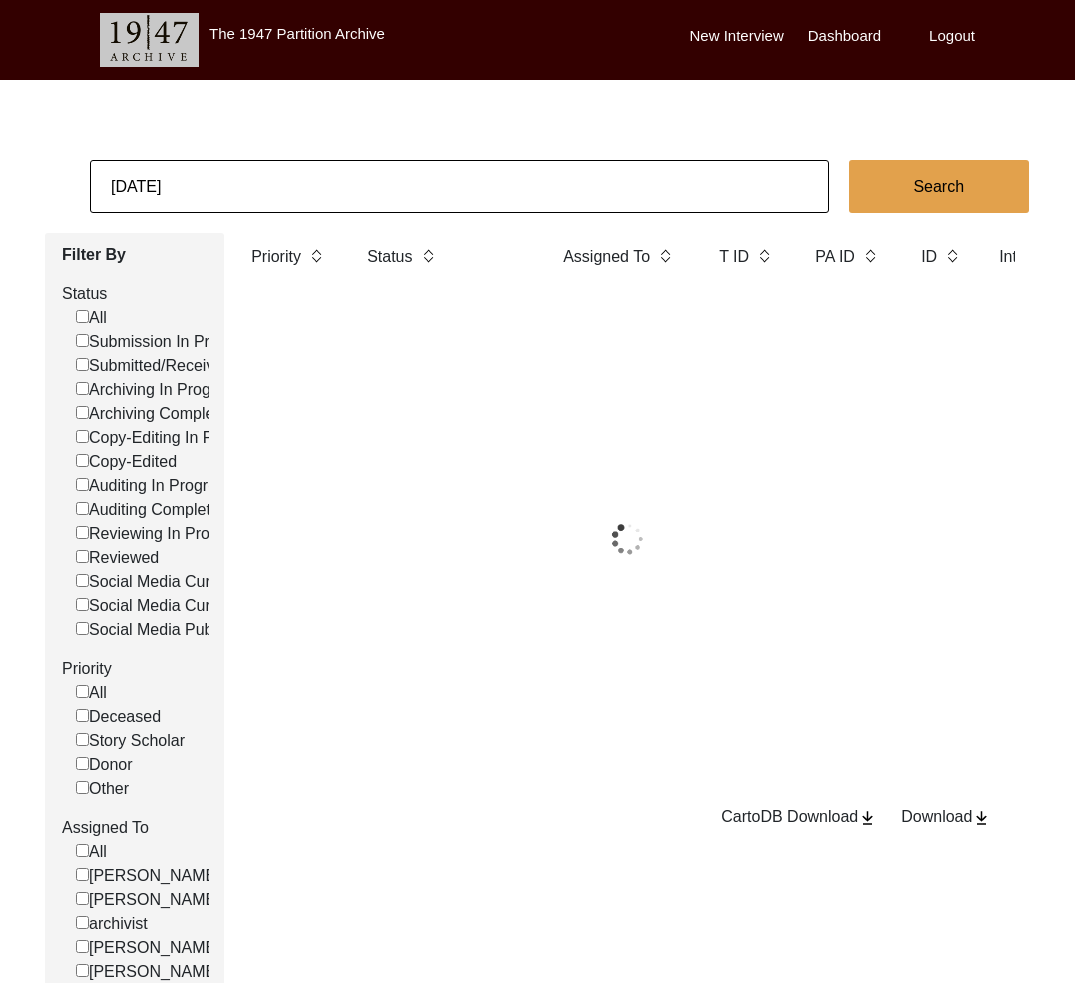 click on "[DATE]" 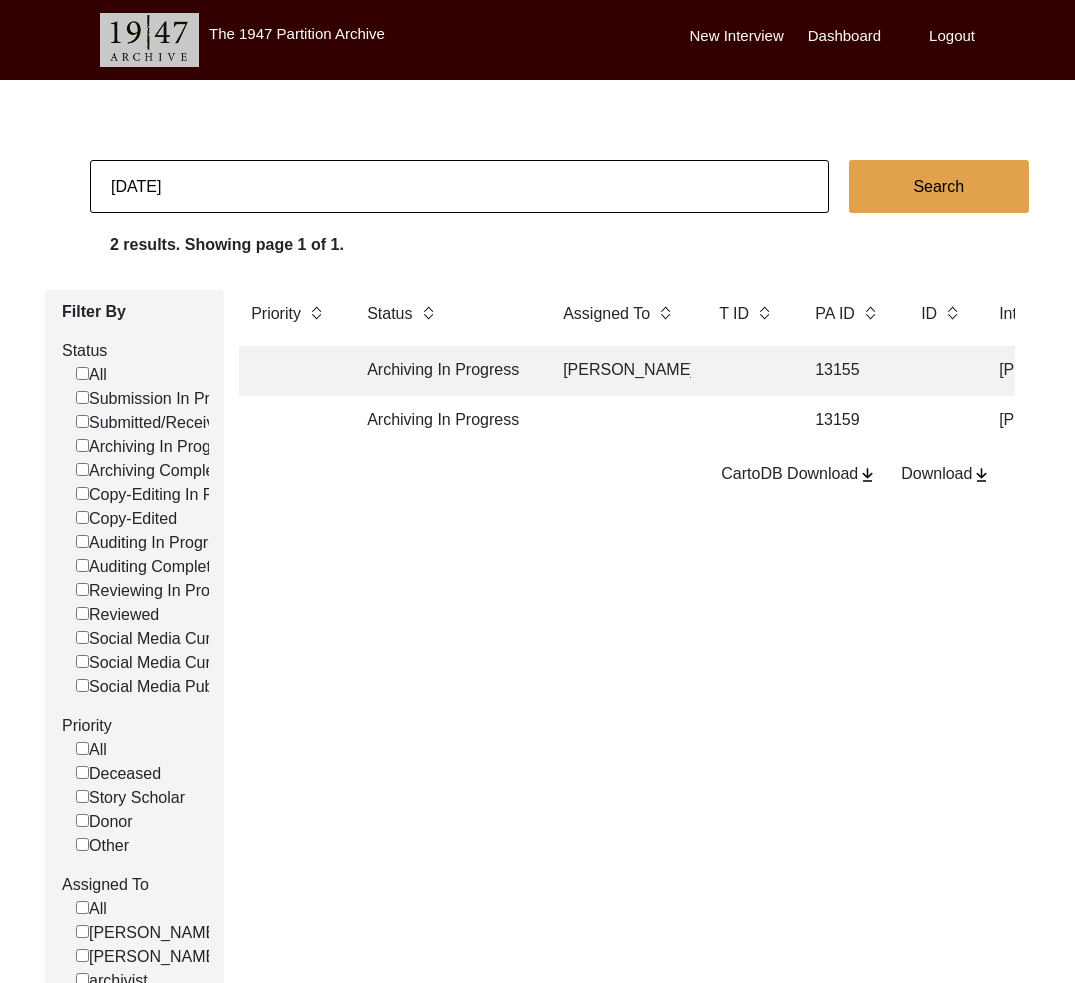 paste on "[PERSON_NAME]" 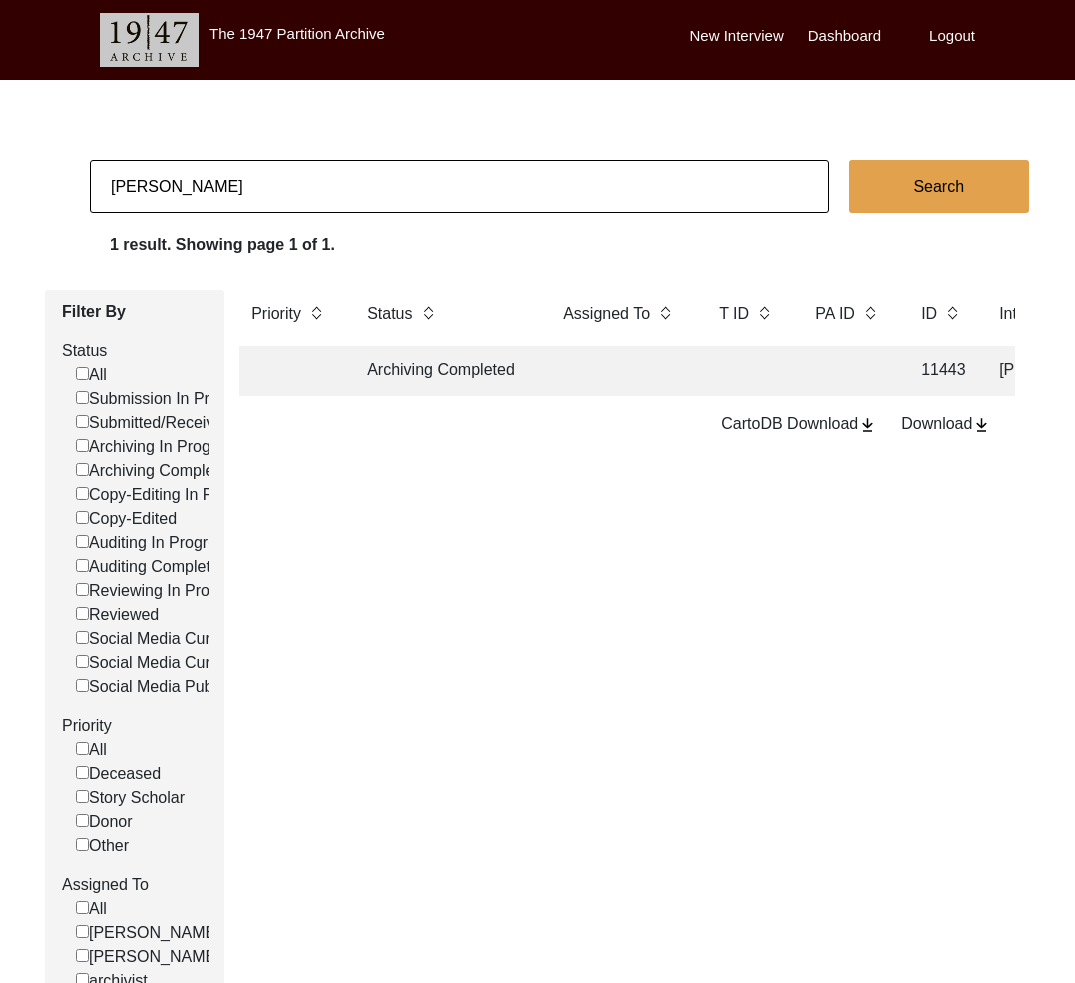 click on "Archiving Completed" 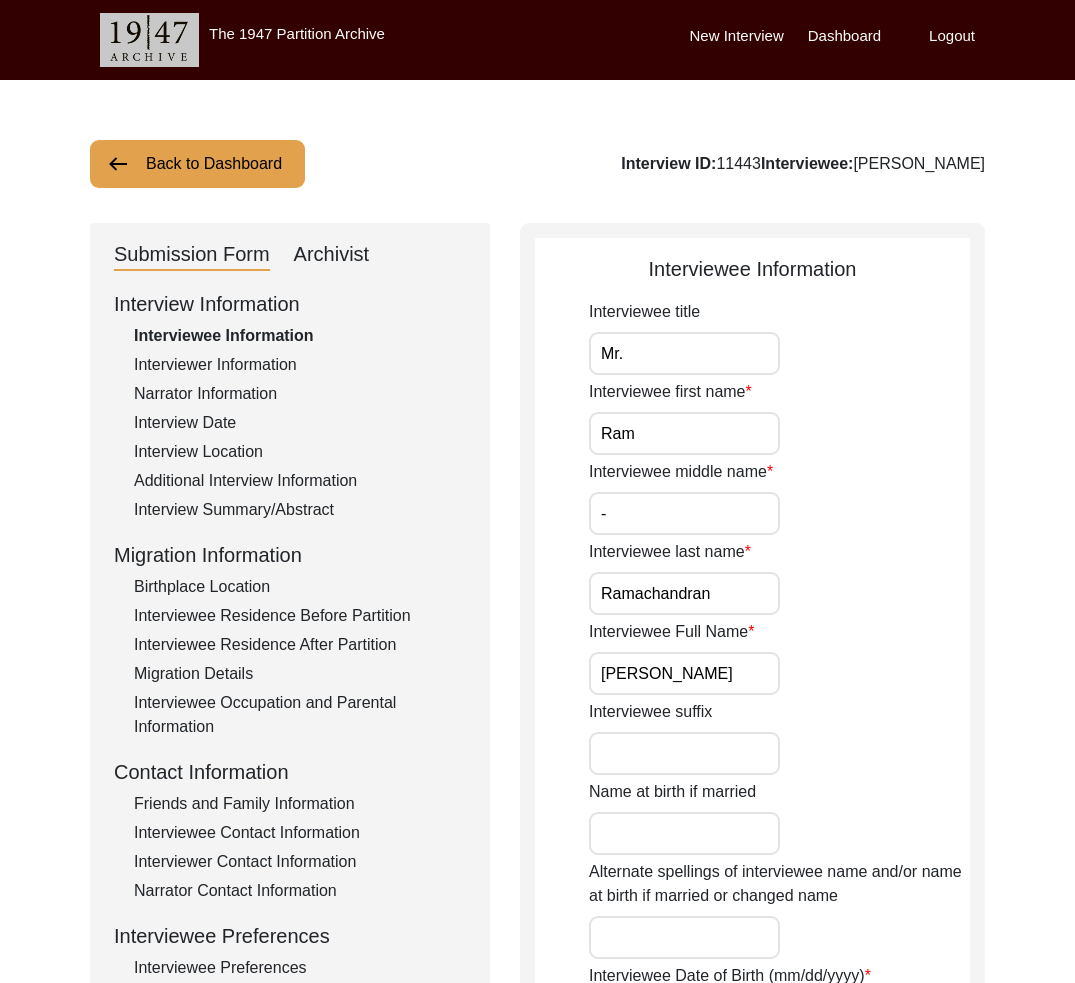 click on "Archivist" 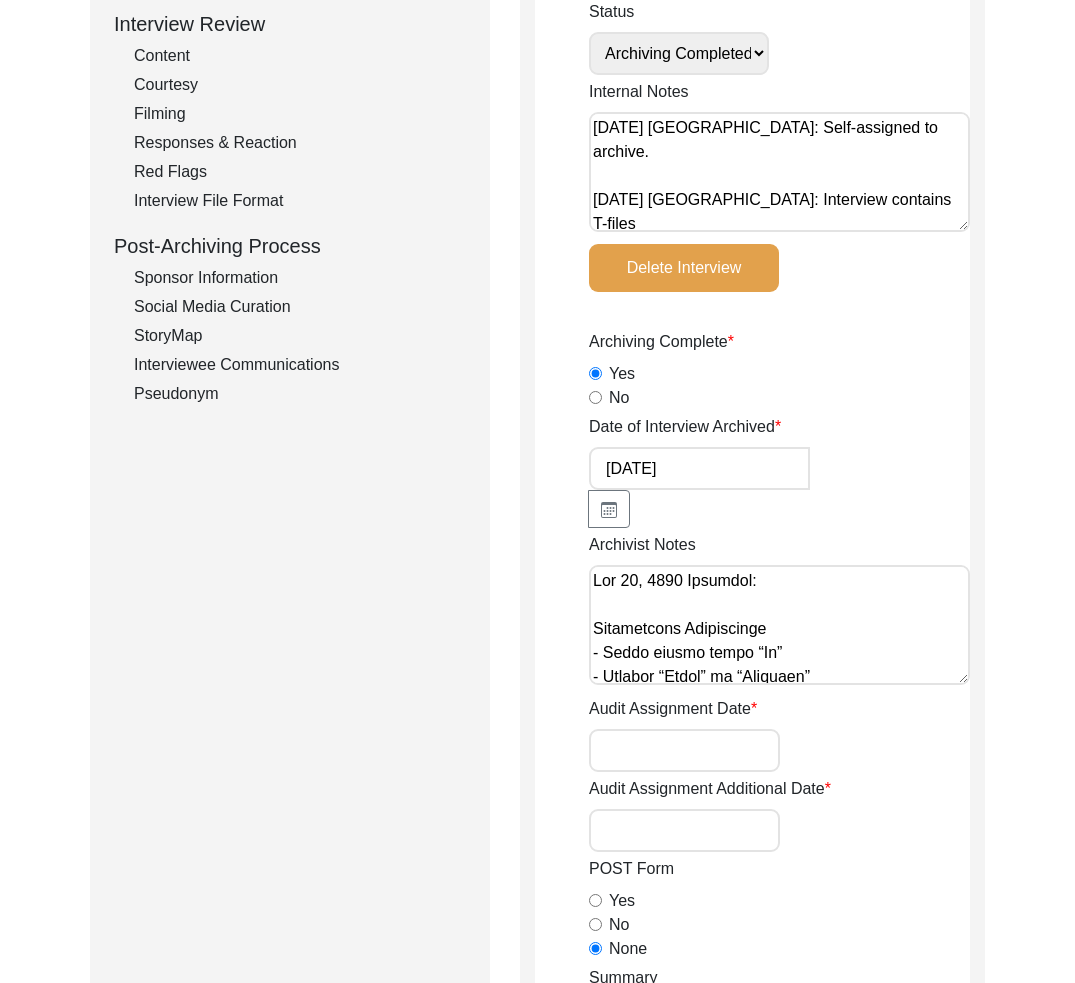 scroll, scrollTop: 0, scrollLeft: 0, axis: both 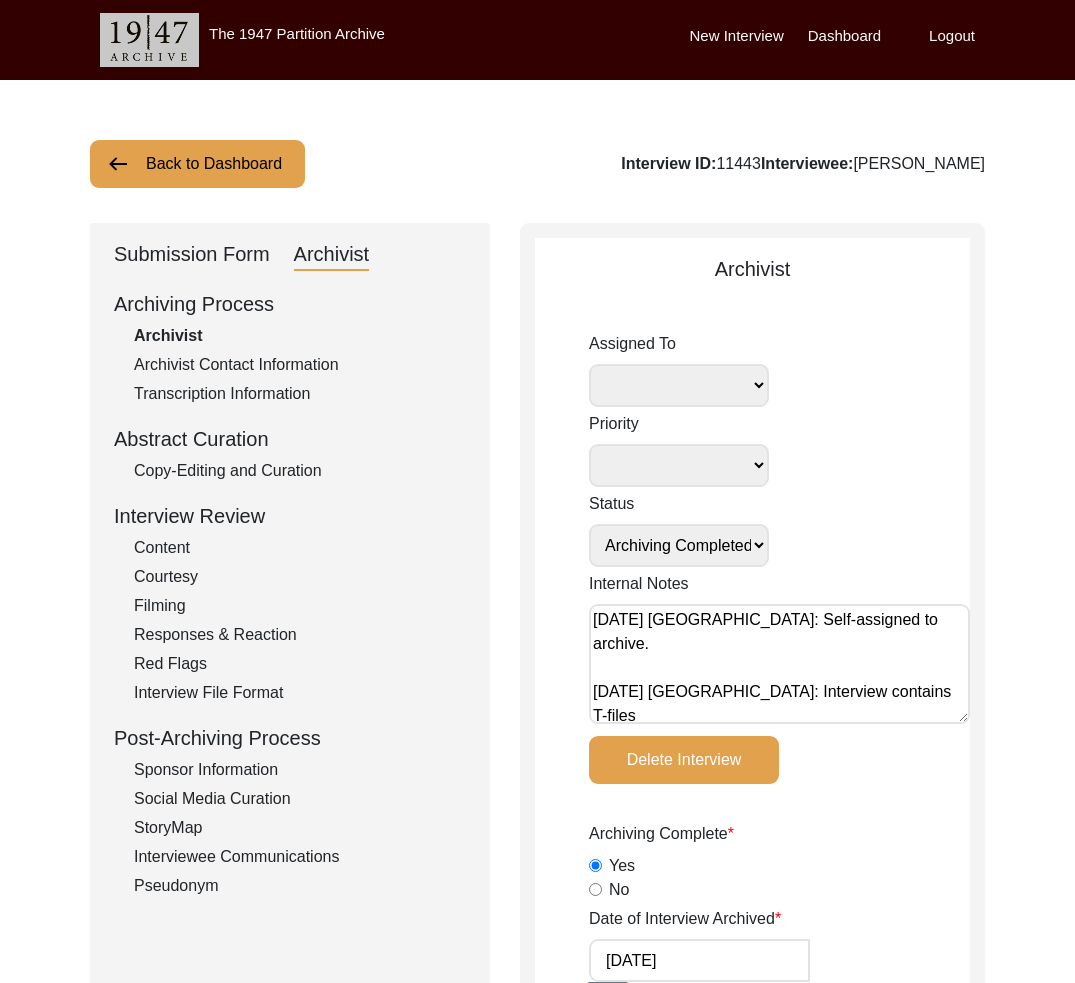 click on "Interview ID:  11443  Interviewee:  [PERSON_NAME]" 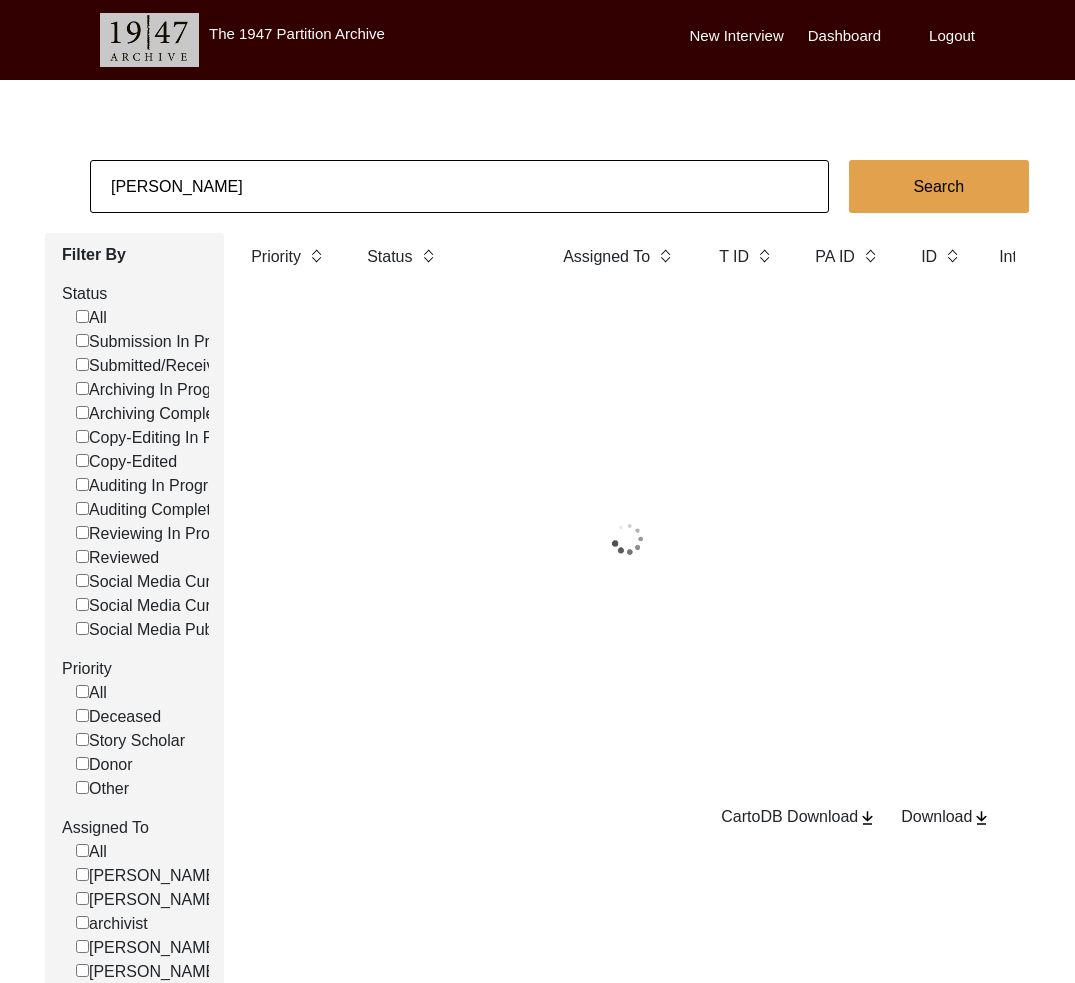 click on "[PERSON_NAME]" 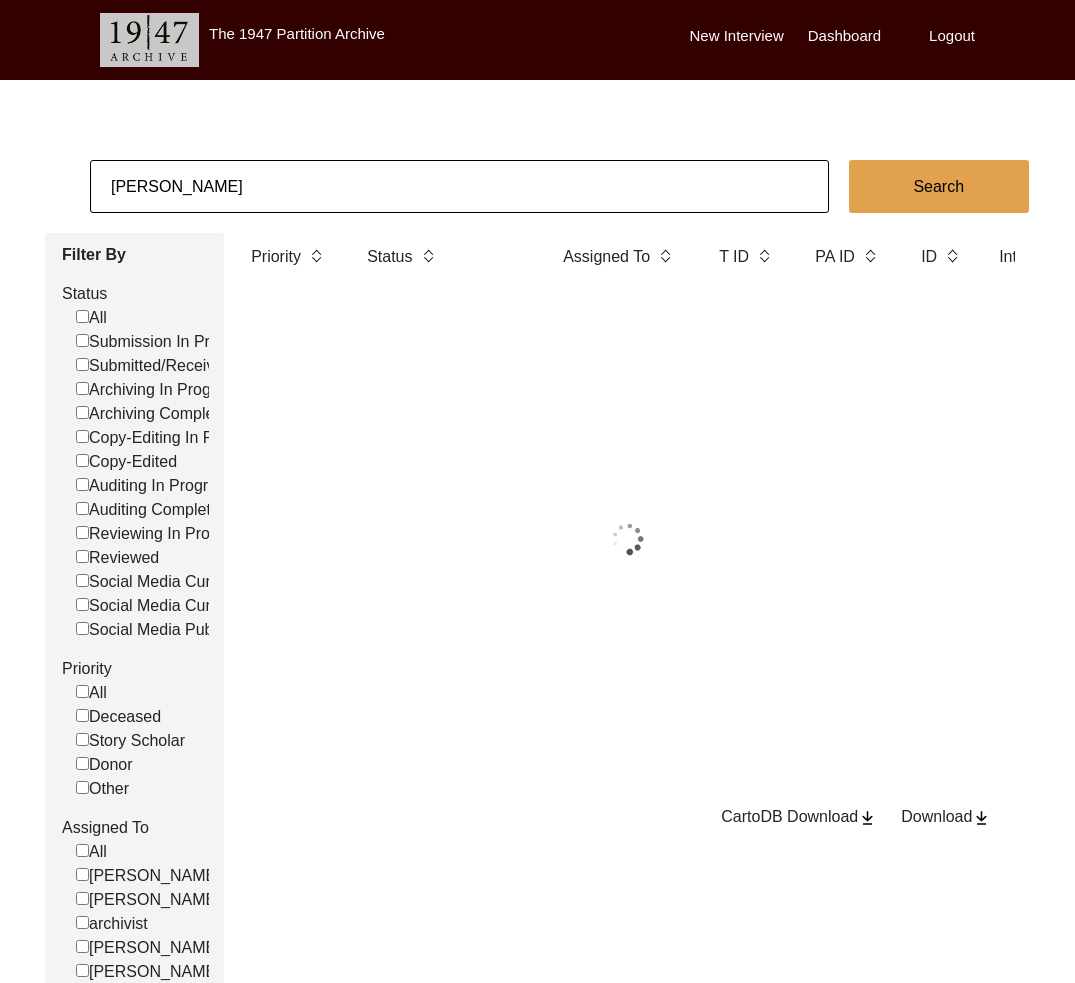 click on "[PERSON_NAME]" 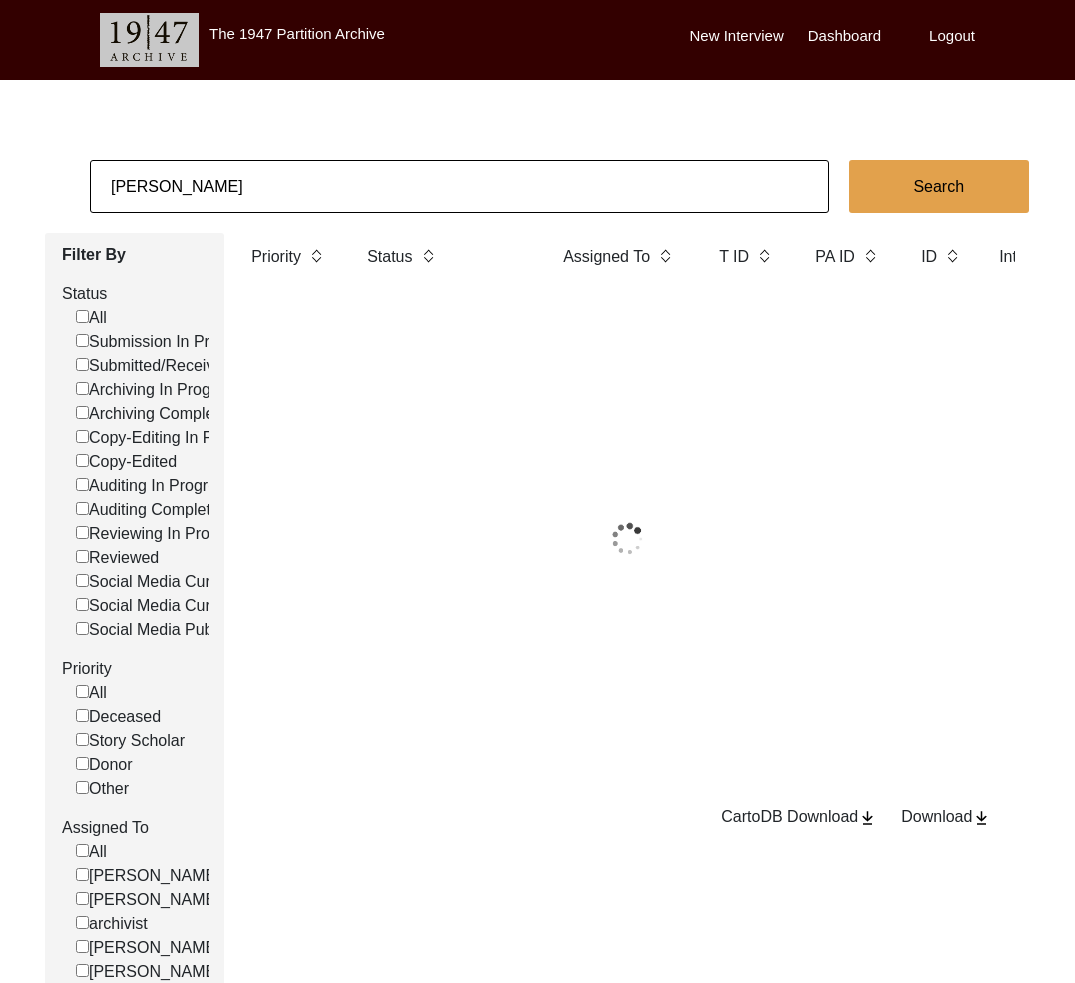 click on "[PERSON_NAME]" 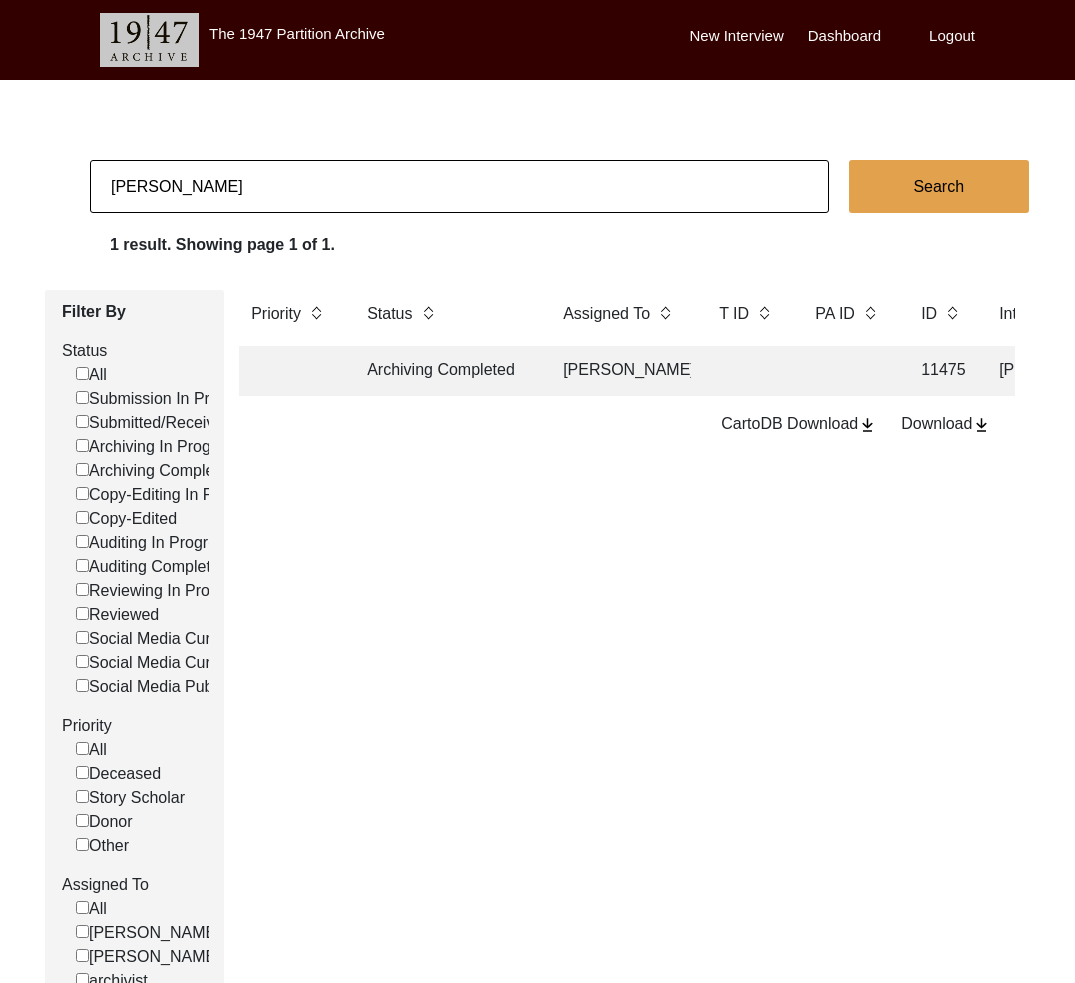 click on "Archiving Completed [PERSON_NAME] 11475 [PERSON_NAME] [PERSON_NAME] [GEOGRAPHIC_DATA], [US_STATE], [GEOGRAPHIC_DATA] [DATE] [DEMOGRAPHIC_DATA] [DATE] [DEMOGRAPHIC_DATA] English [GEOGRAPHIC_DATA], [GEOGRAPHIC_DATA], [GEOGRAPHIC_DATA] Did Not Migrate yes" 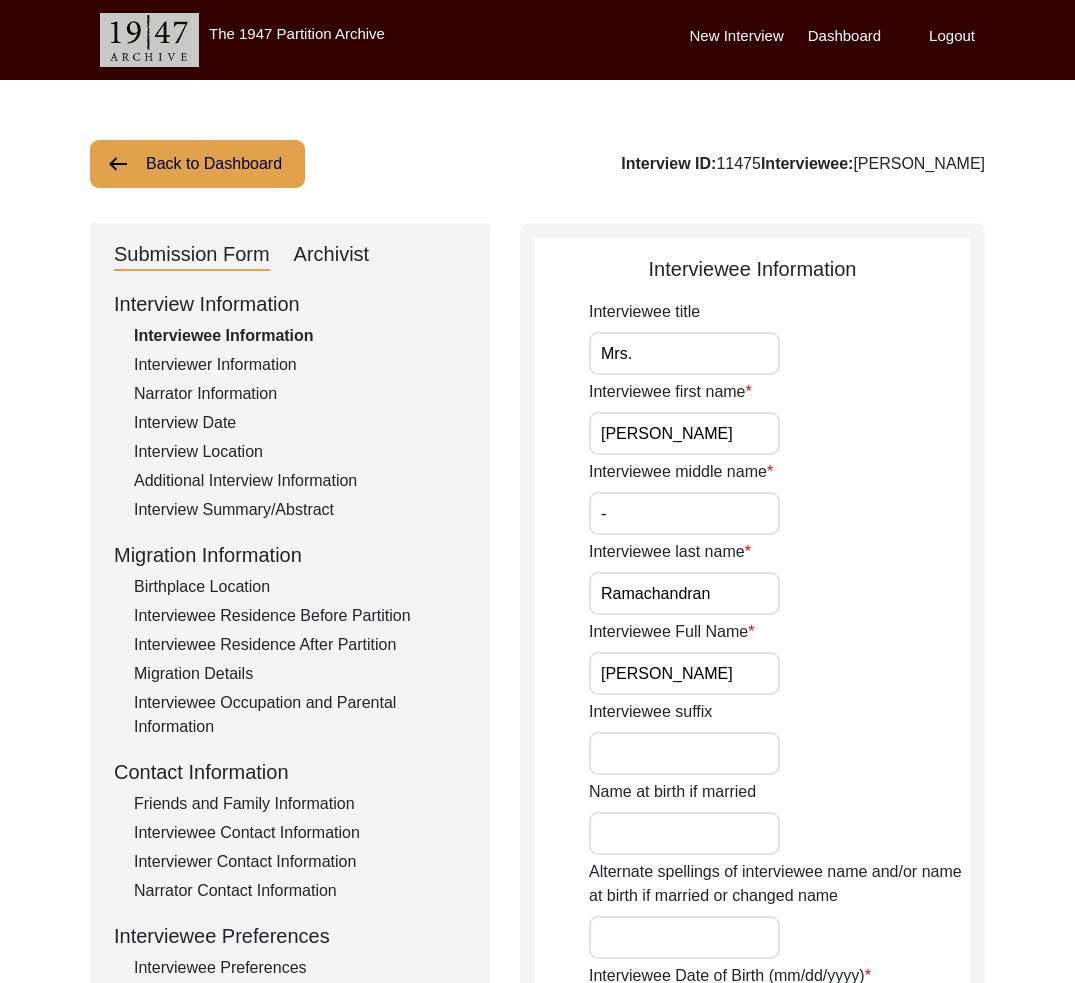click on "Archivist" 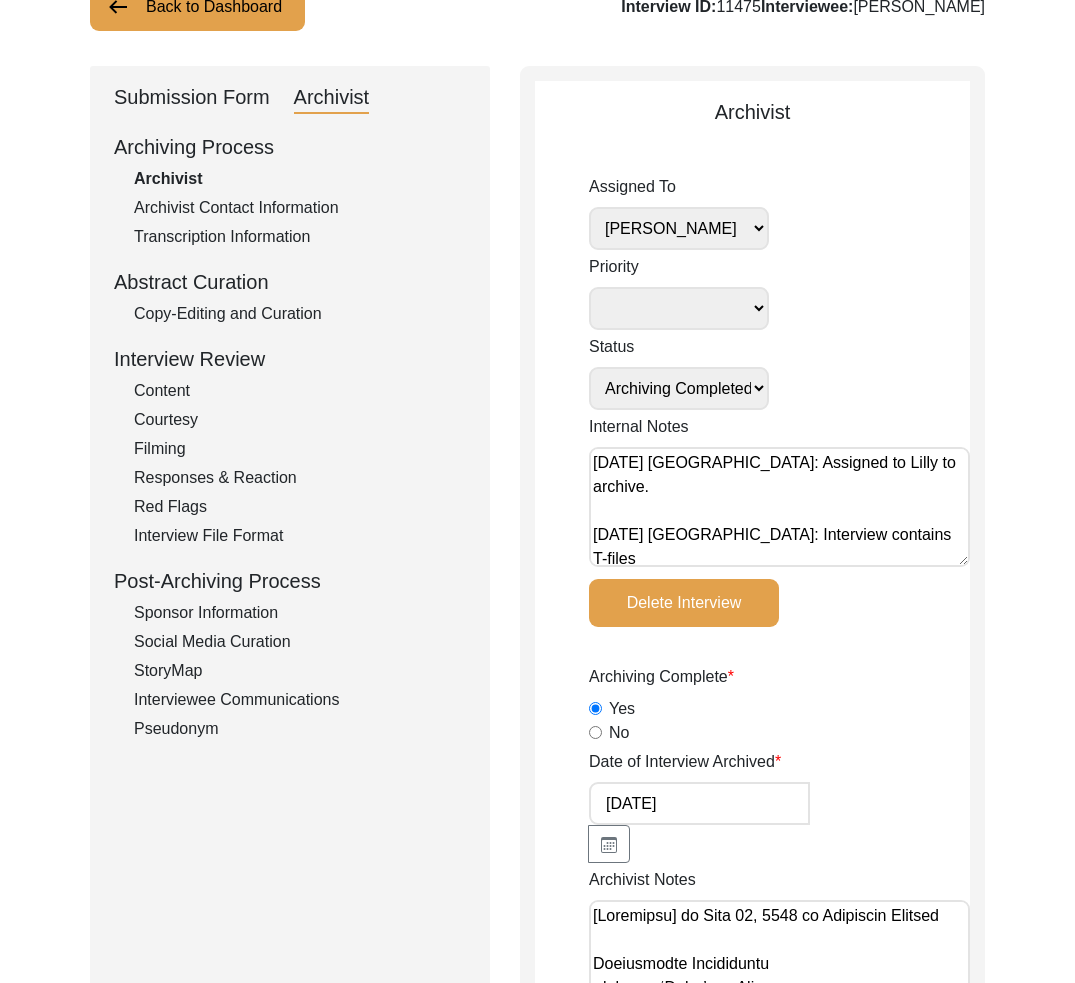 scroll, scrollTop: 0, scrollLeft: 0, axis: both 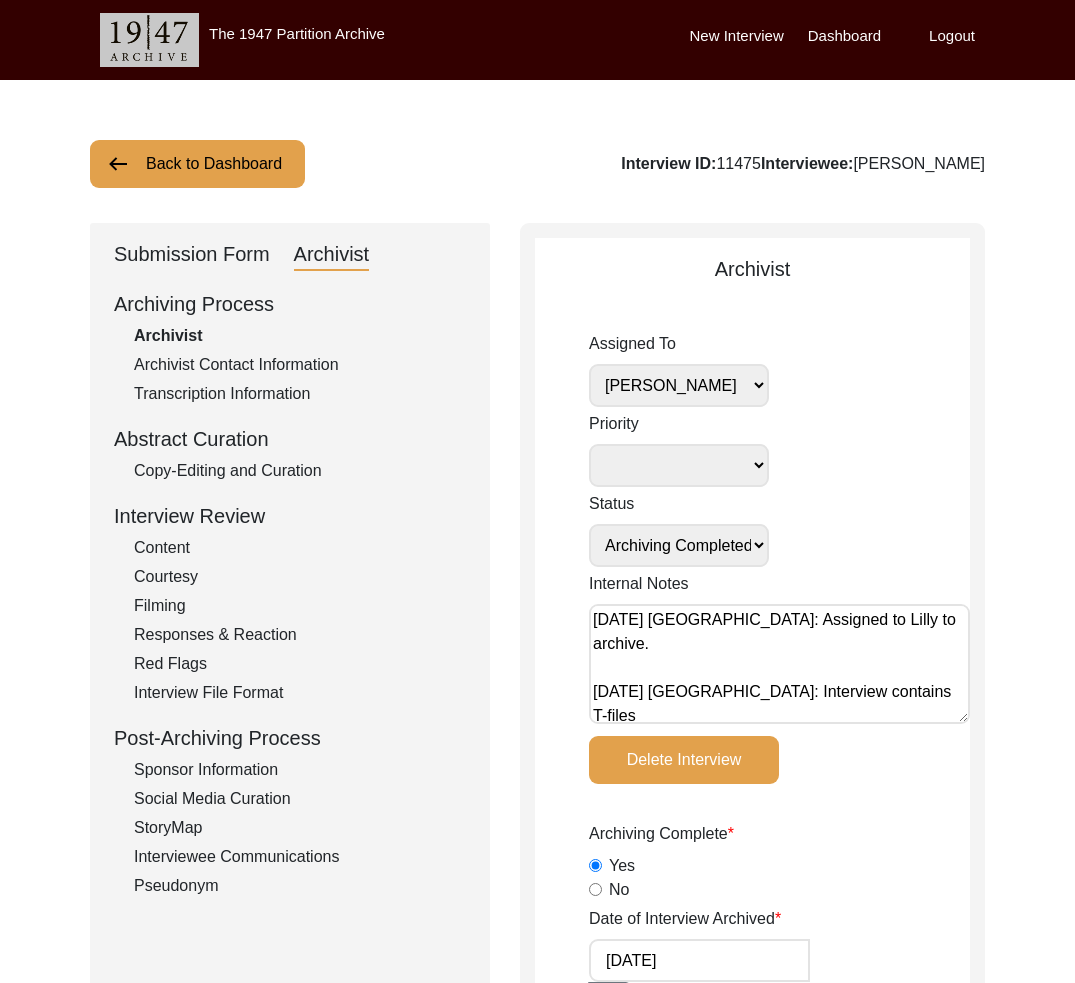 click on "Back to Dashboard" 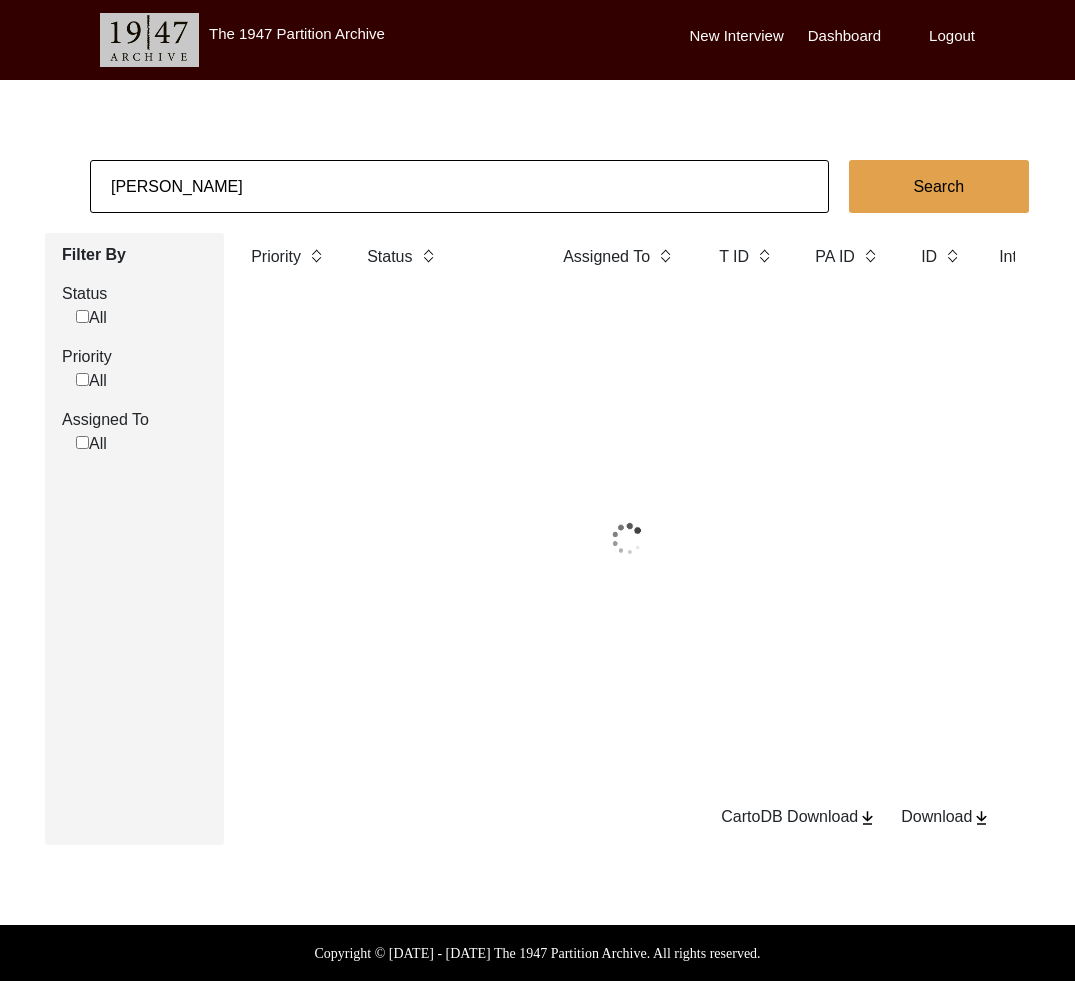 click on "[PERSON_NAME]" 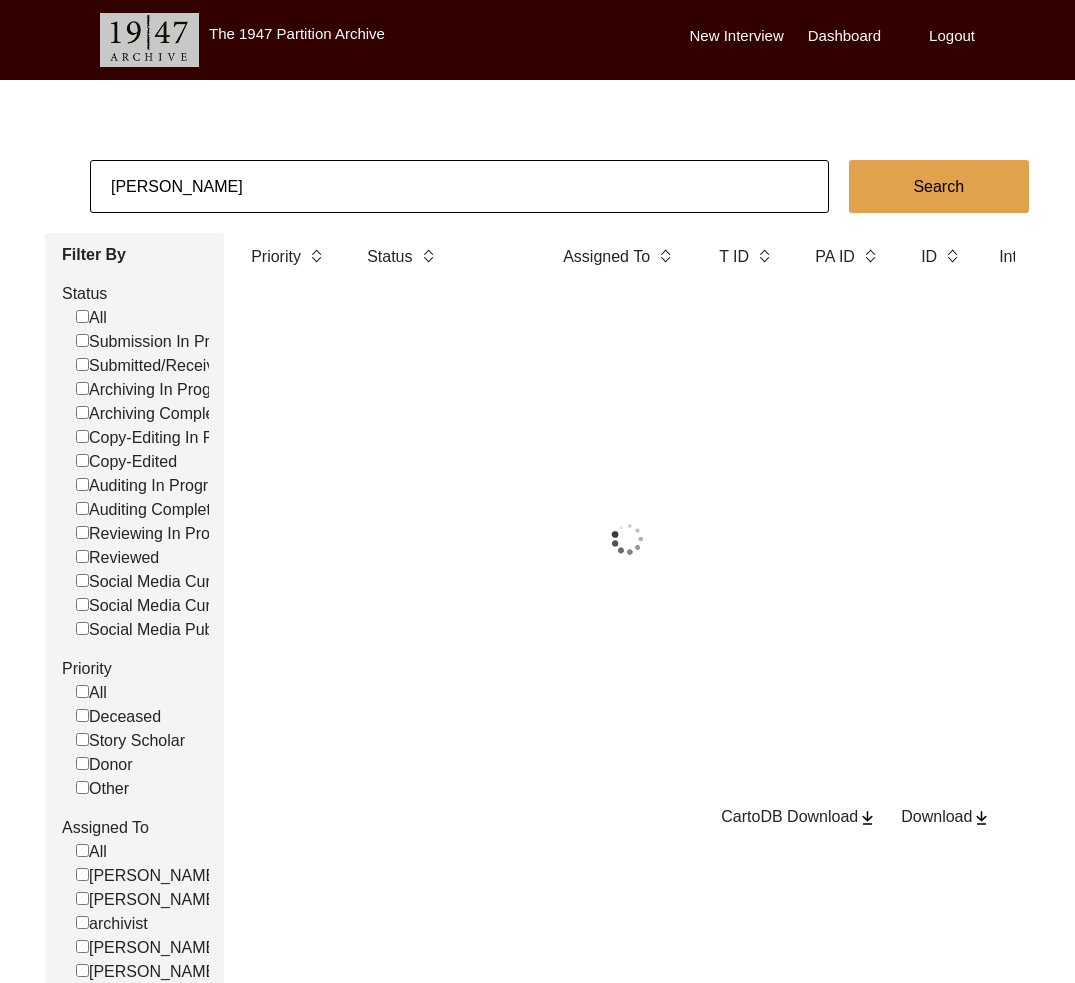 click on "[PERSON_NAME]" 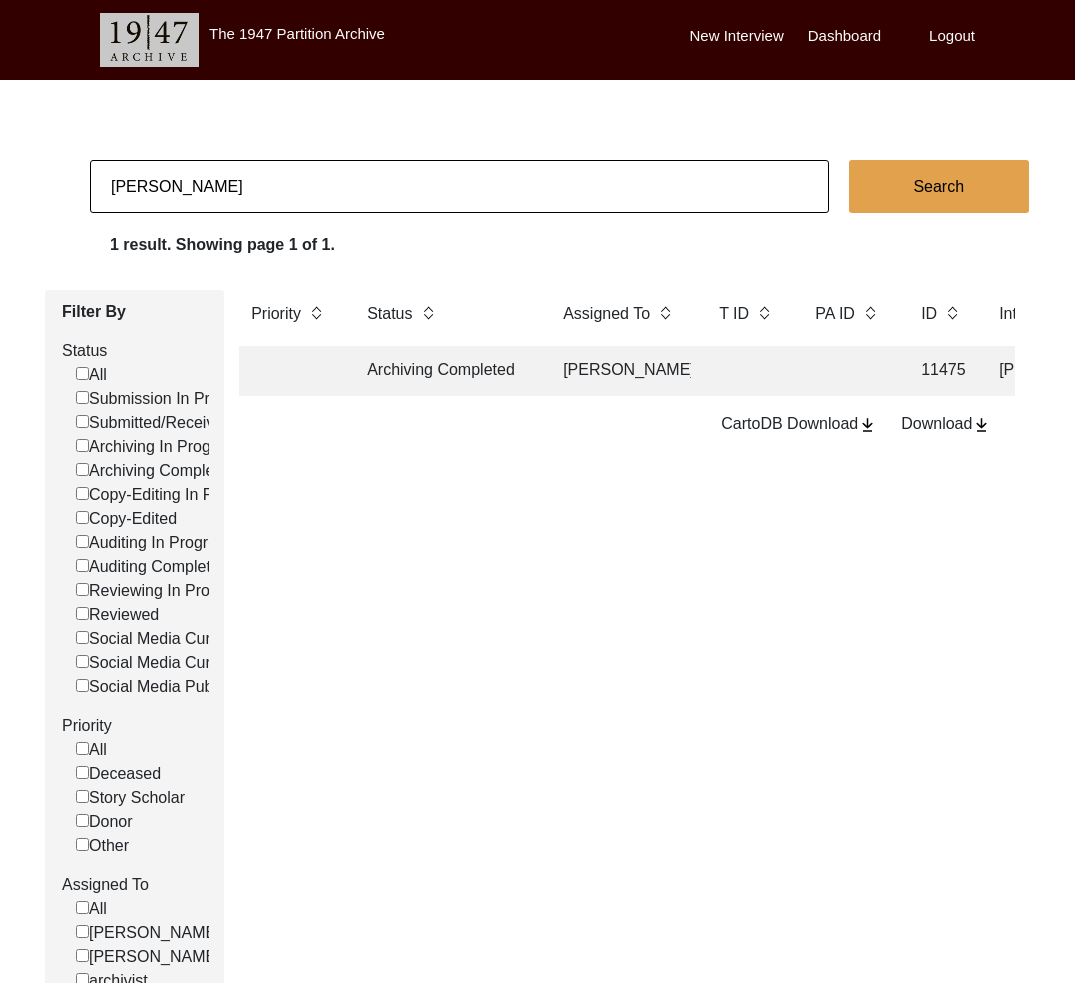 click on "[PERSON_NAME]" 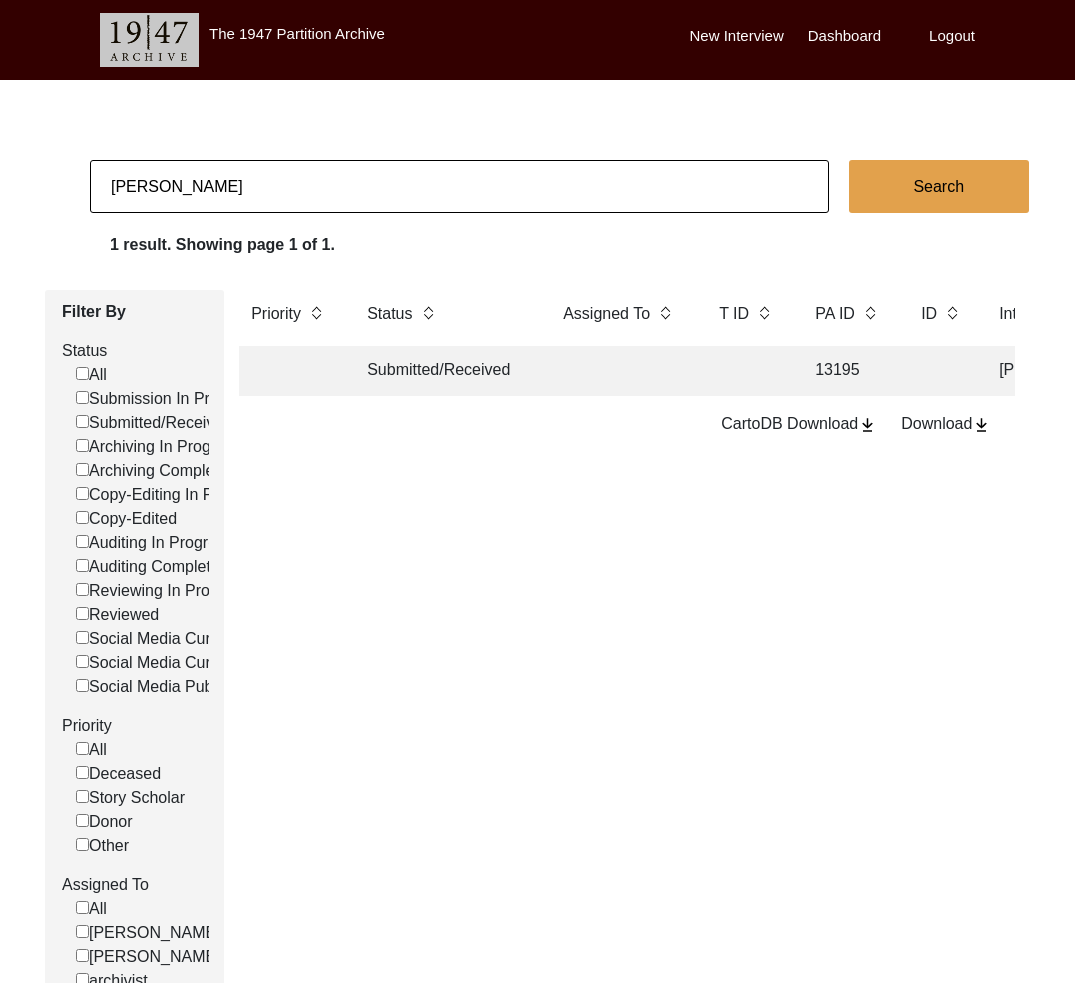 click 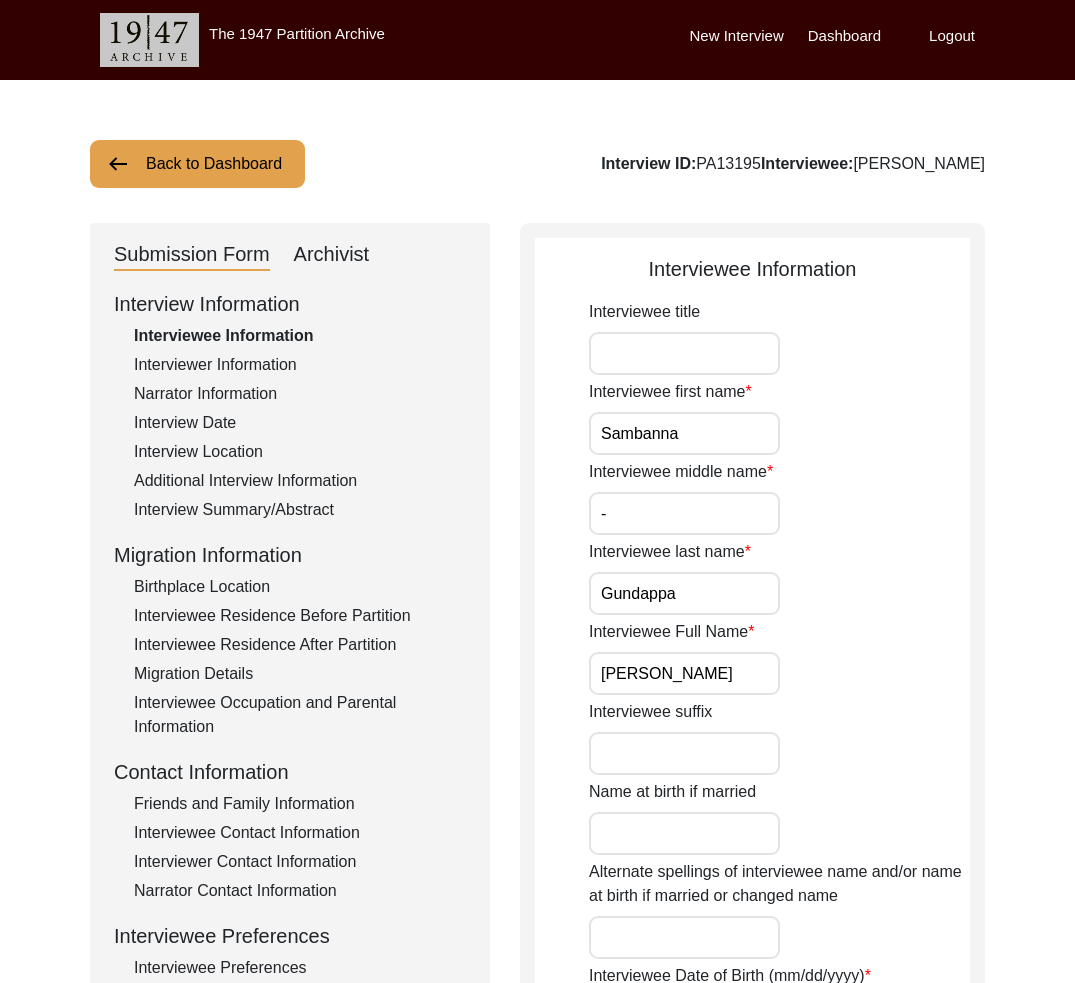 click on "Archivist" 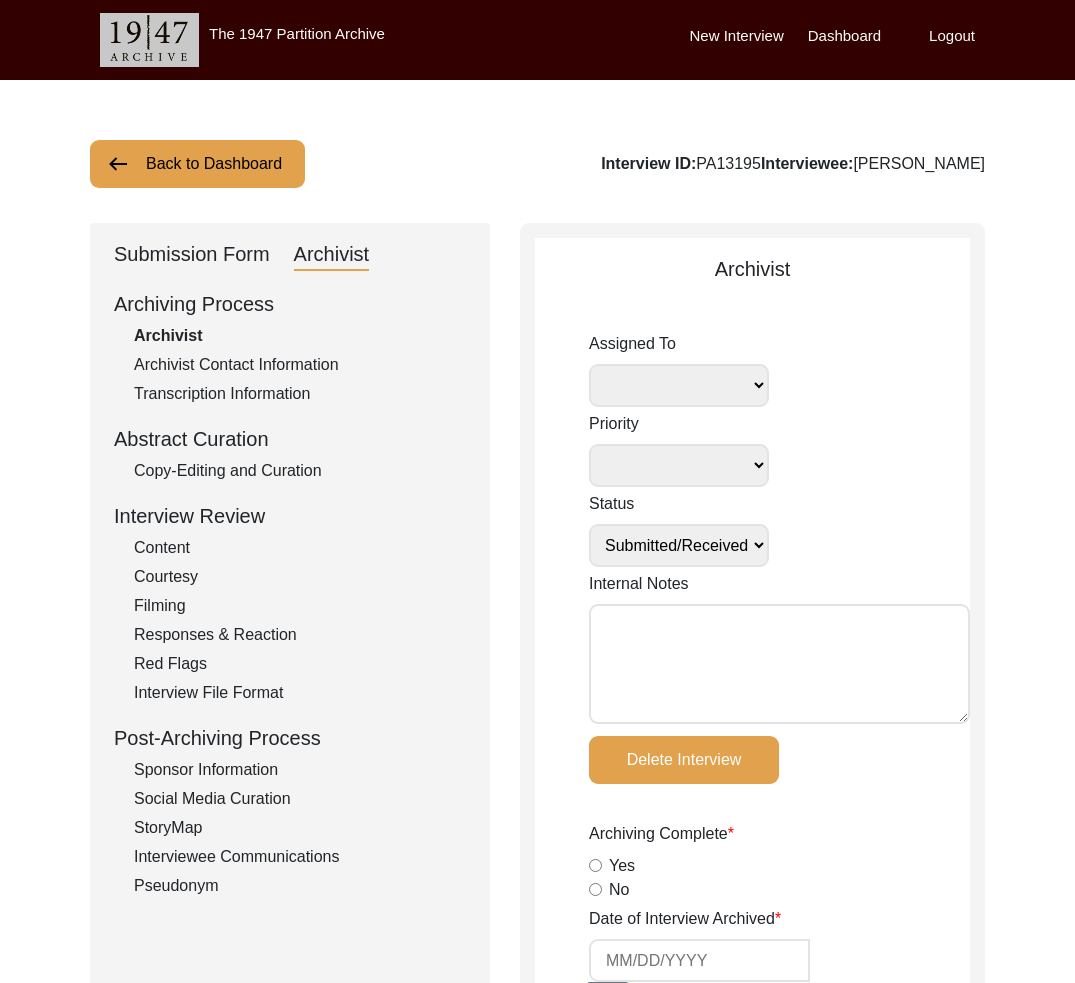 drag, startPoint x: 939, startPoint y: 173, endPoint x: 864, endPoint y: 178, distance: 75.16648 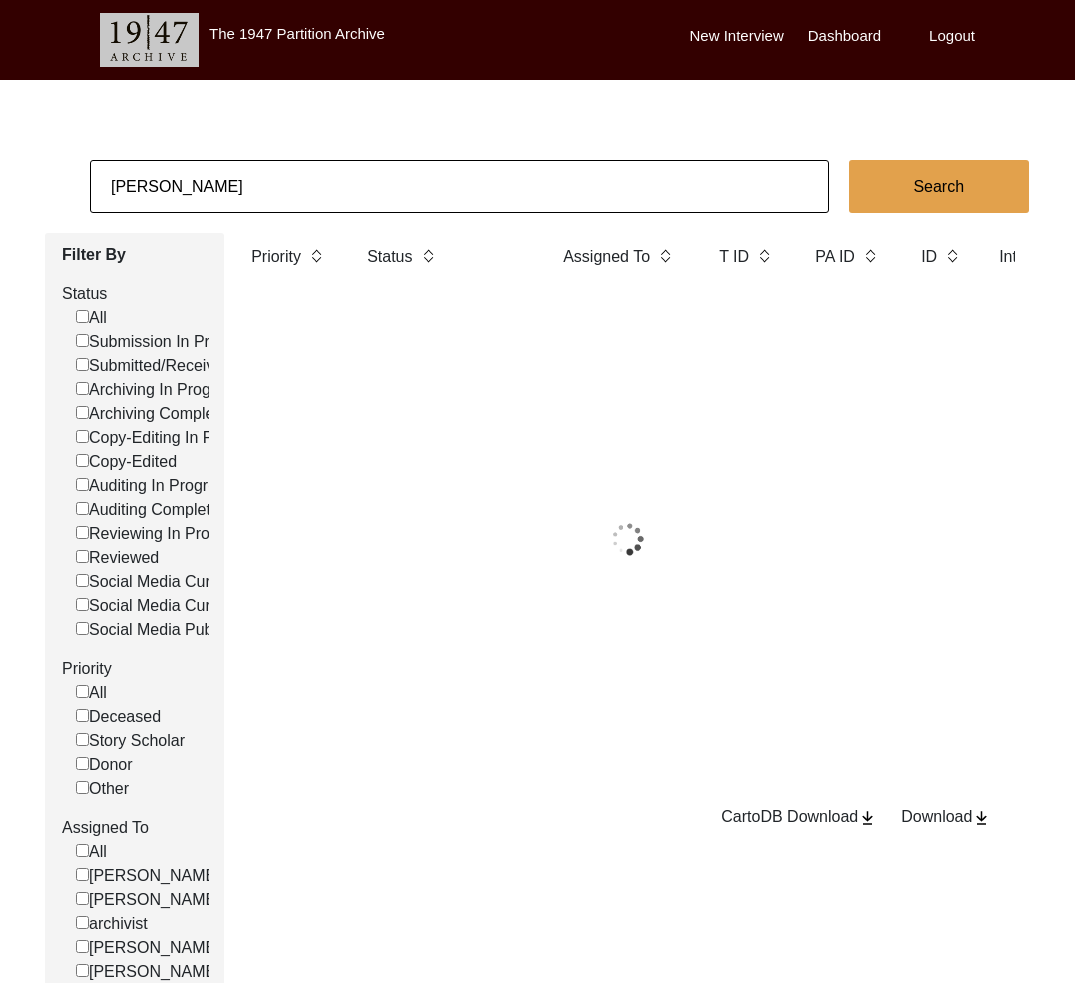 click on "[PERSON_NAME]" 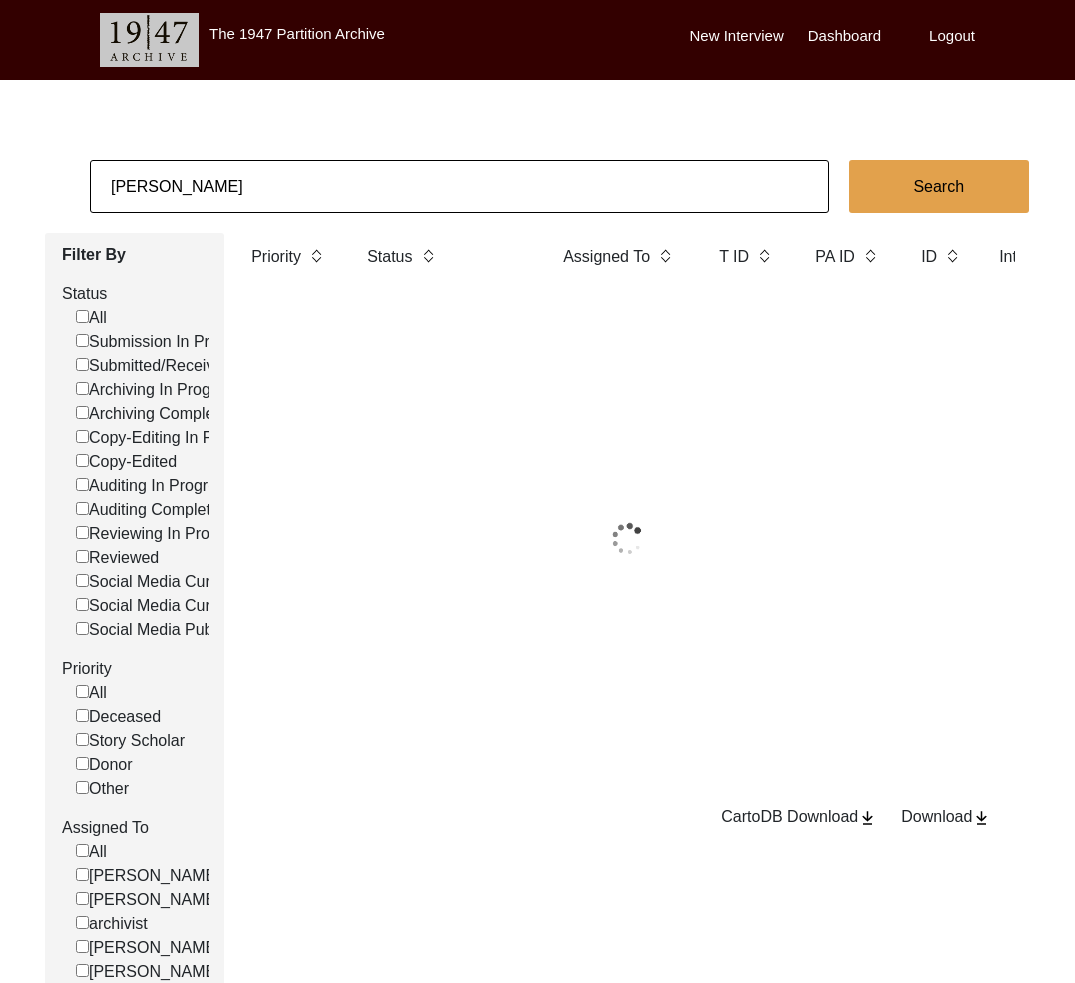 click on "[PERSON_NAME]" 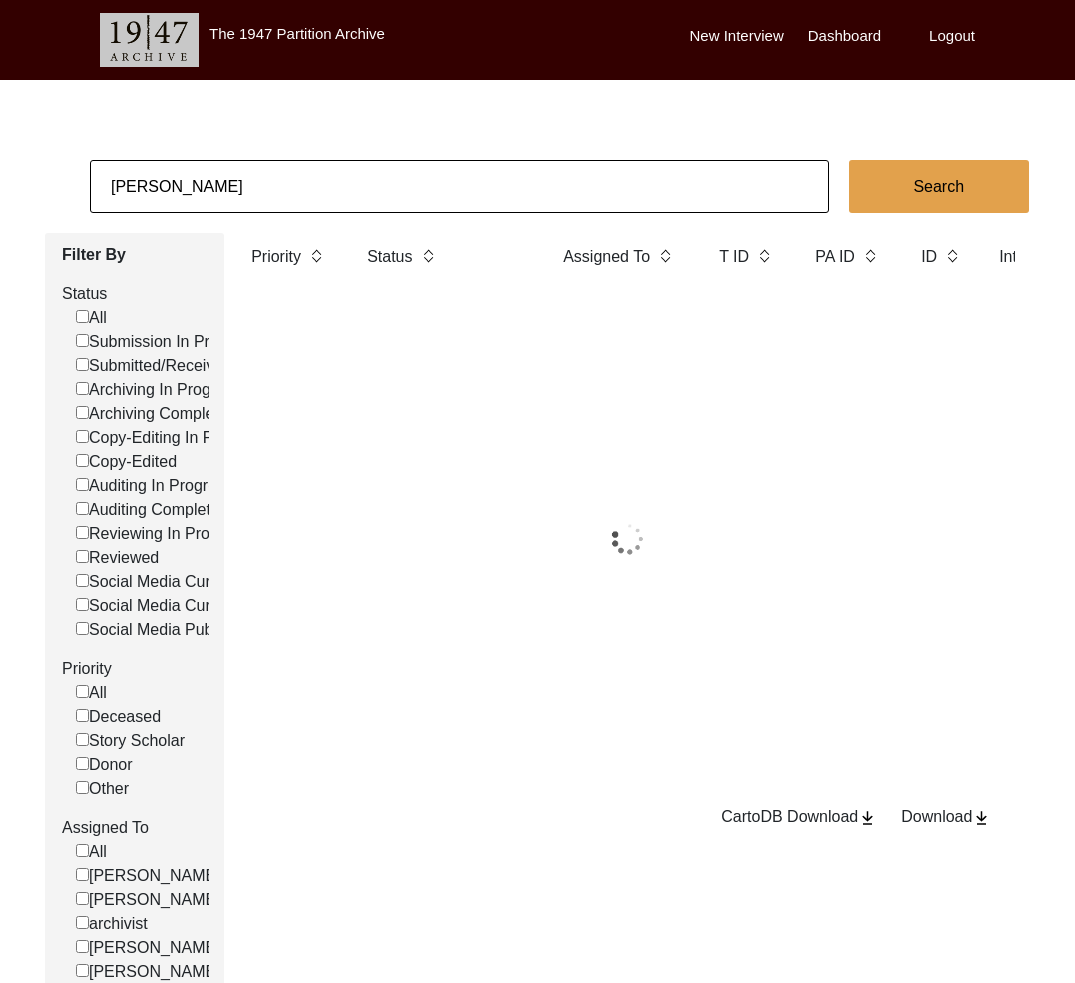 click on "[PERSON_NAME]" 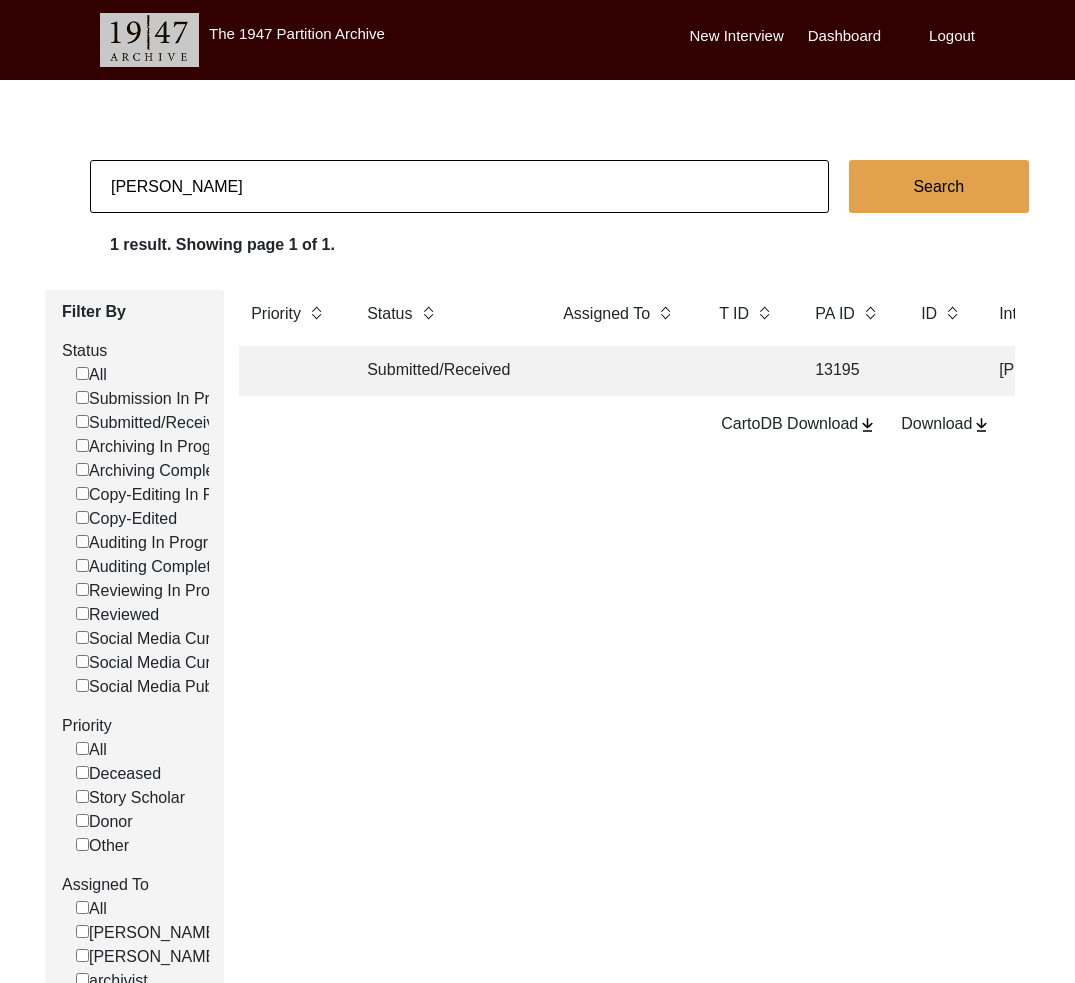 click on "[PERSON_NAME]" 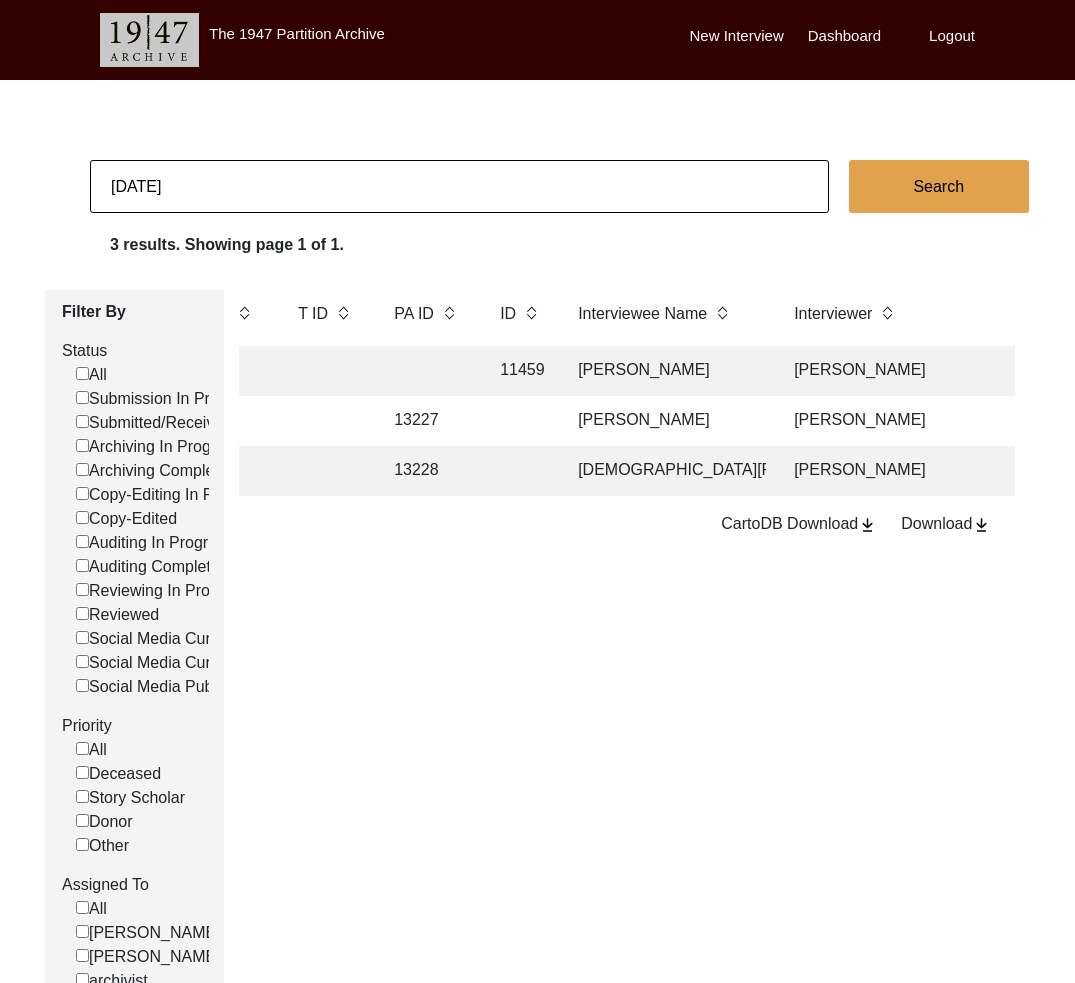 scroll, scrollTop: 0, scrollLeft: 448, axis: horizontal 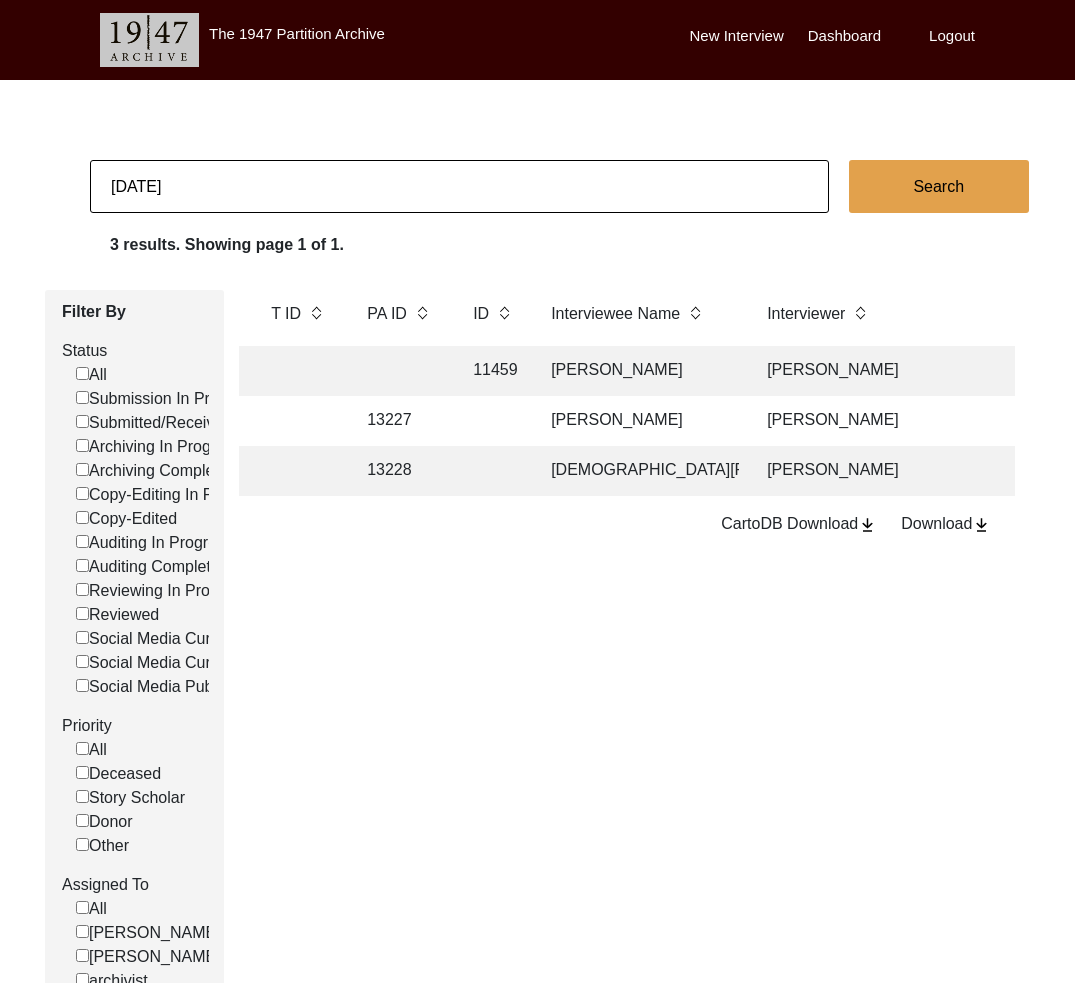 click on "[DATE]" 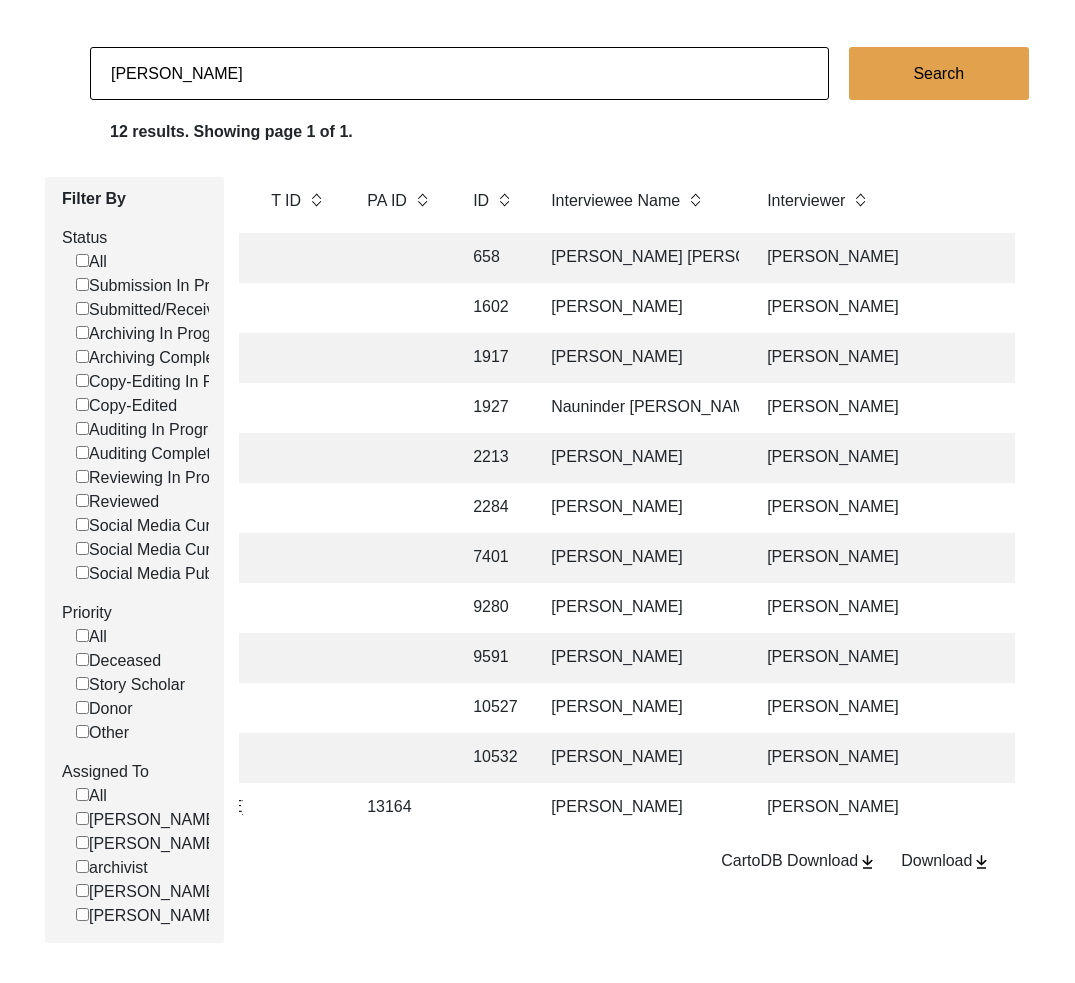 scroll, scrollTop: 141, scrollLeft: 0, axis: vertical 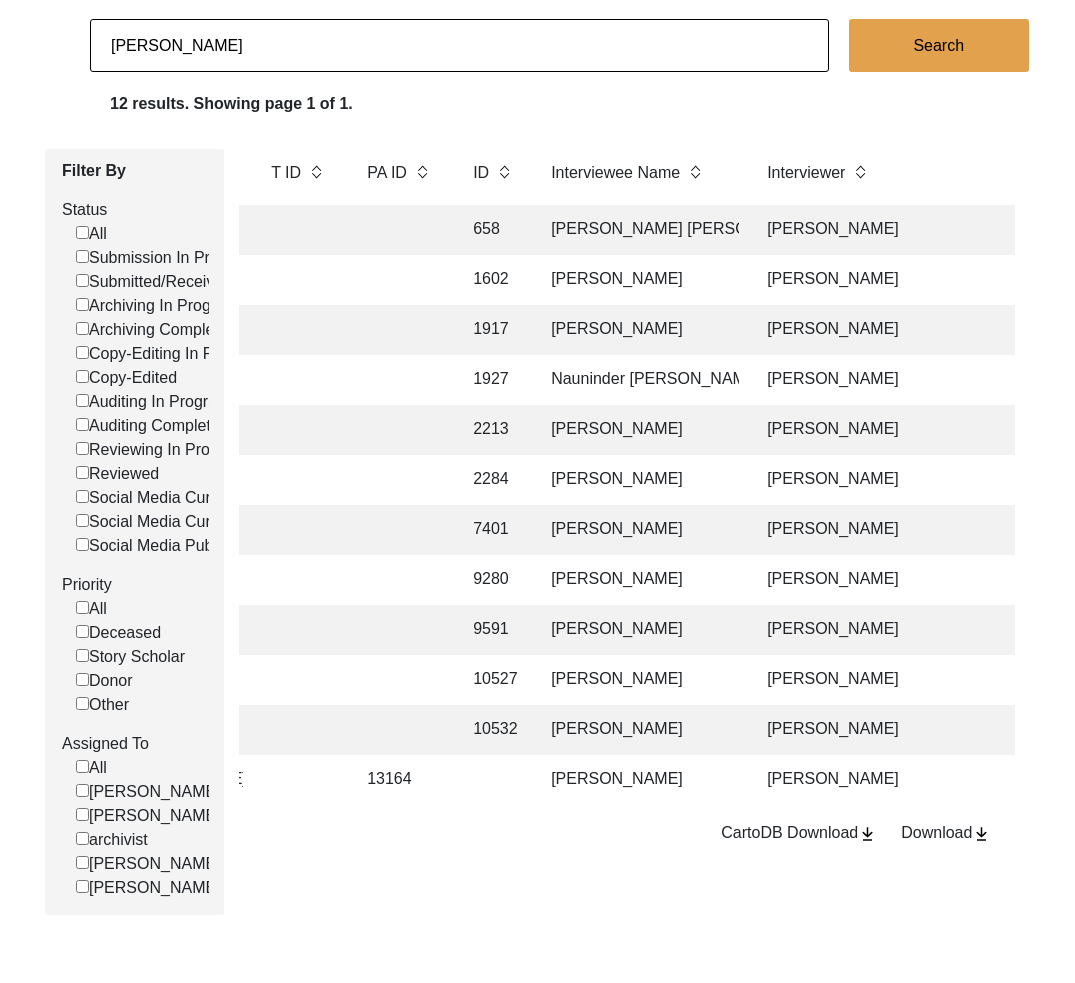 click on "[PERSON_NAME]" 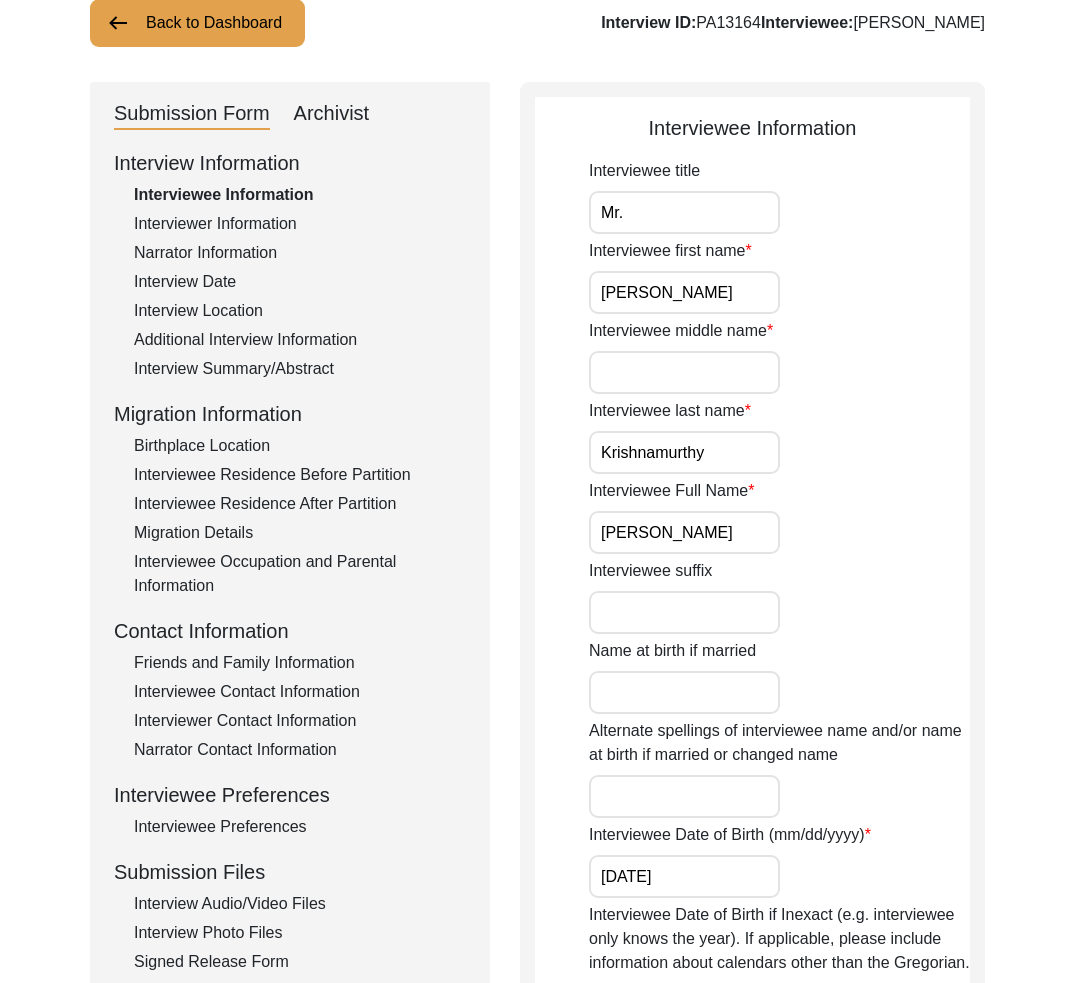 scroll, scrollTop: 0, scrollLeft: 0, axis: both 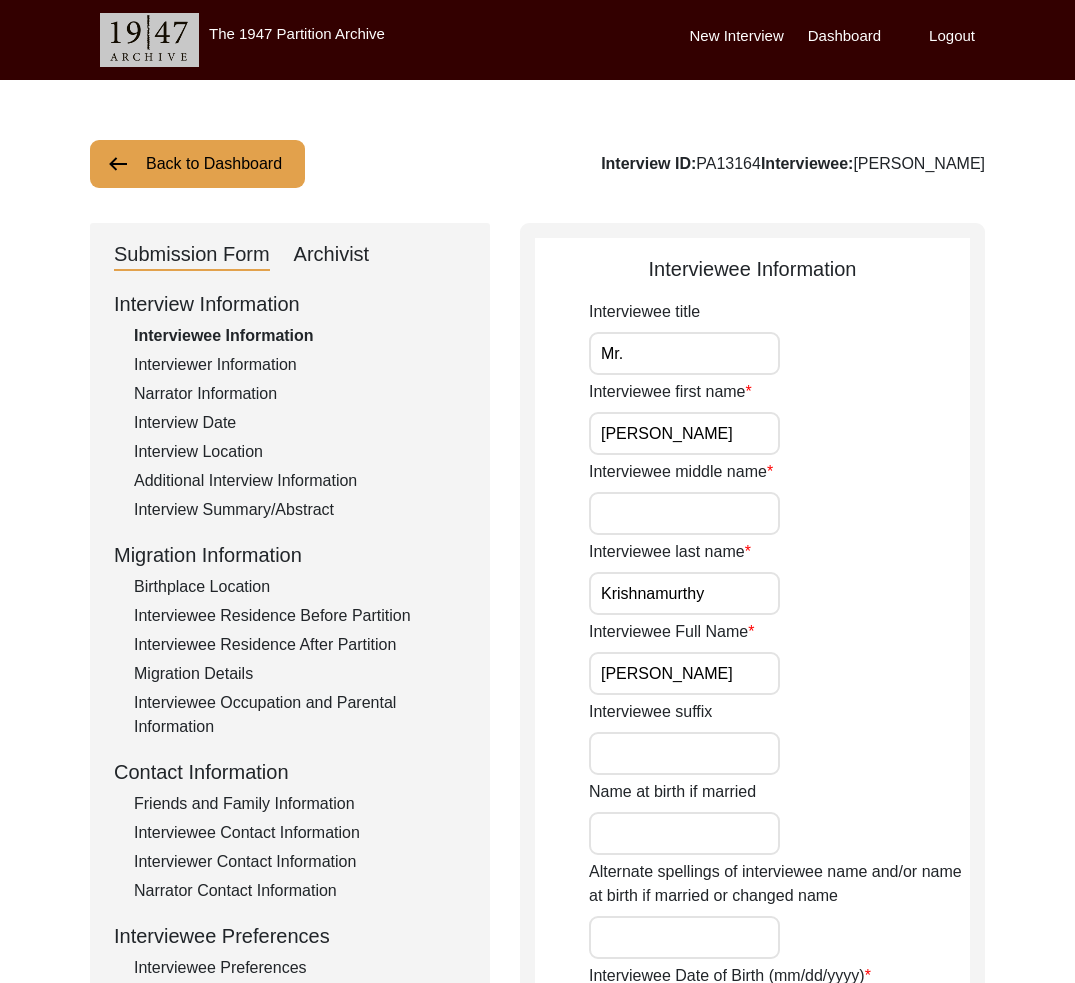 click on "Archivist" 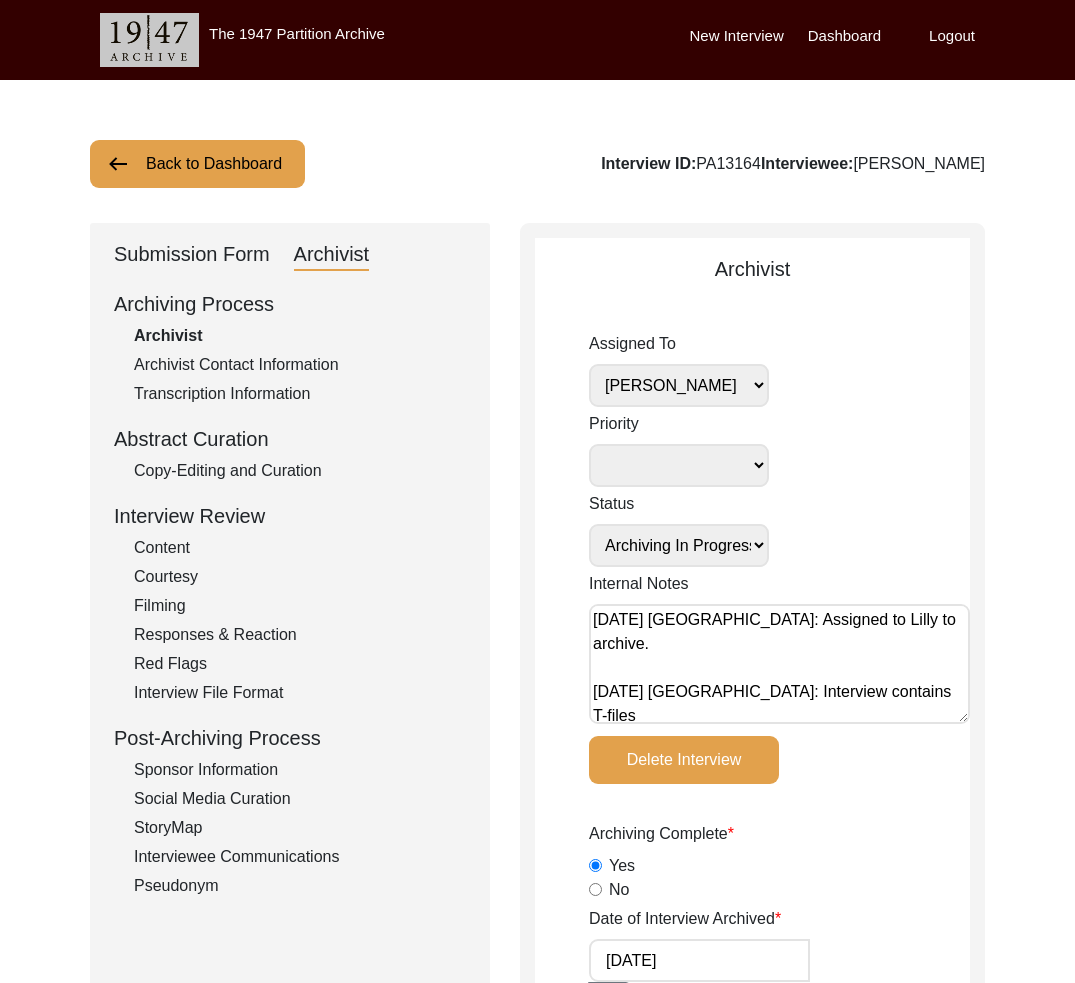drag, startPoint x: 853, startPoint y: 158, endPoint x: 795, endPoint y: 174, distance: 60.166435 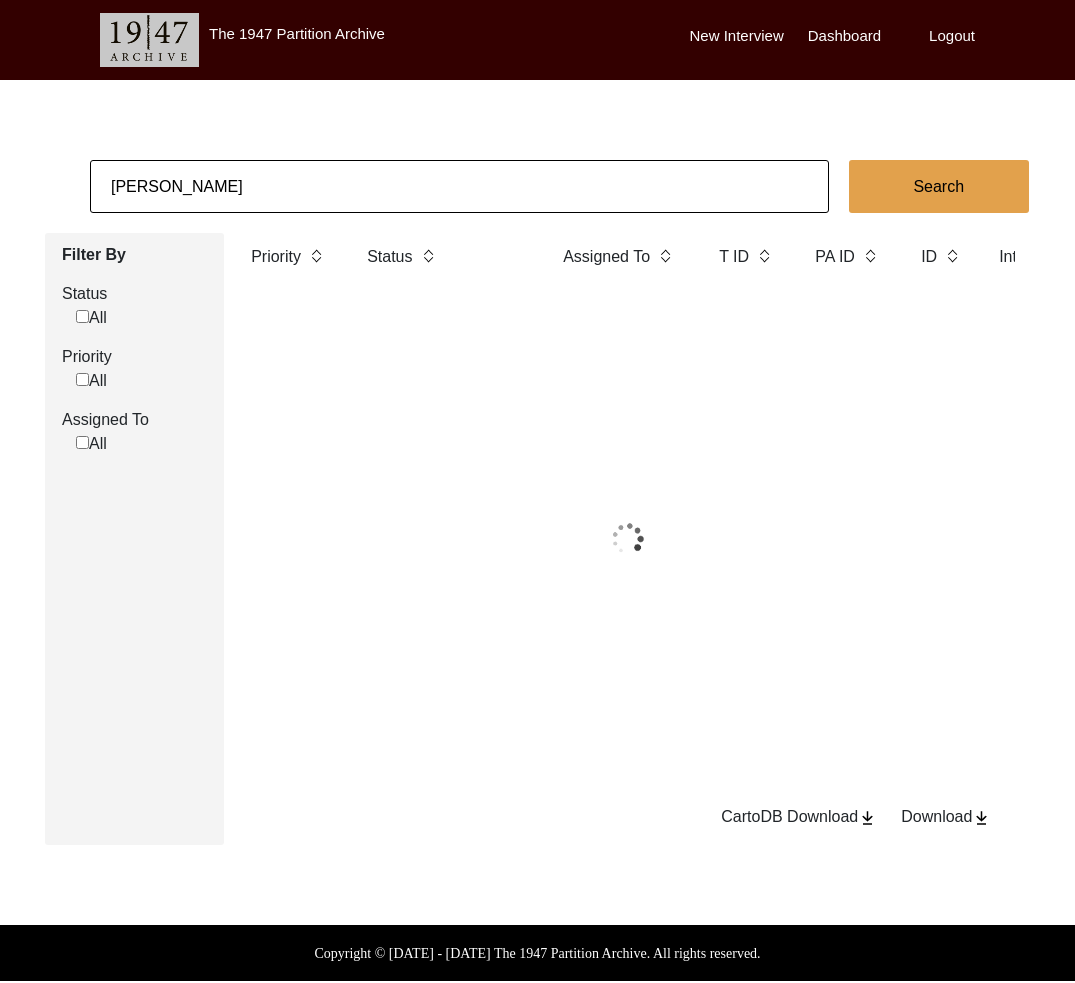 click on "[PERSON_NAME]" 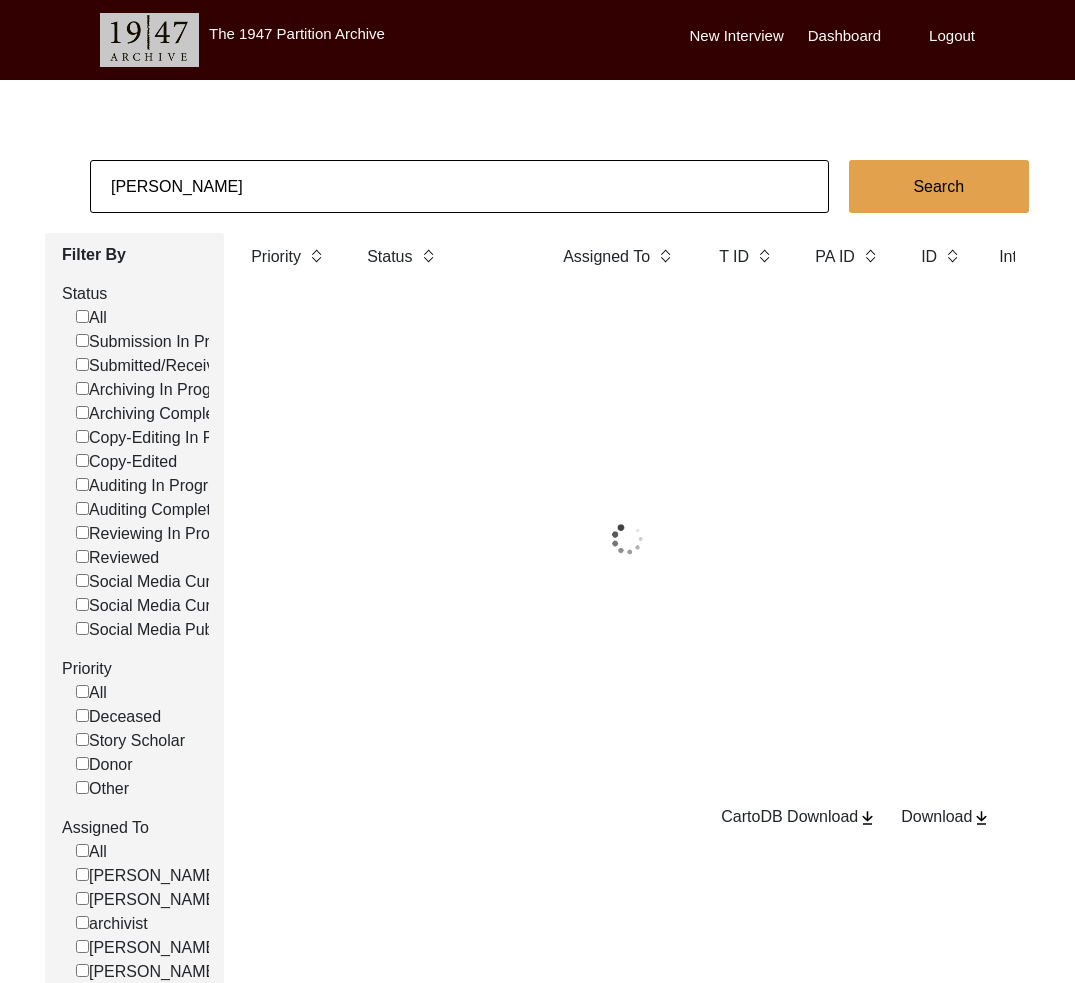 click on "[PERSON_NAME]" 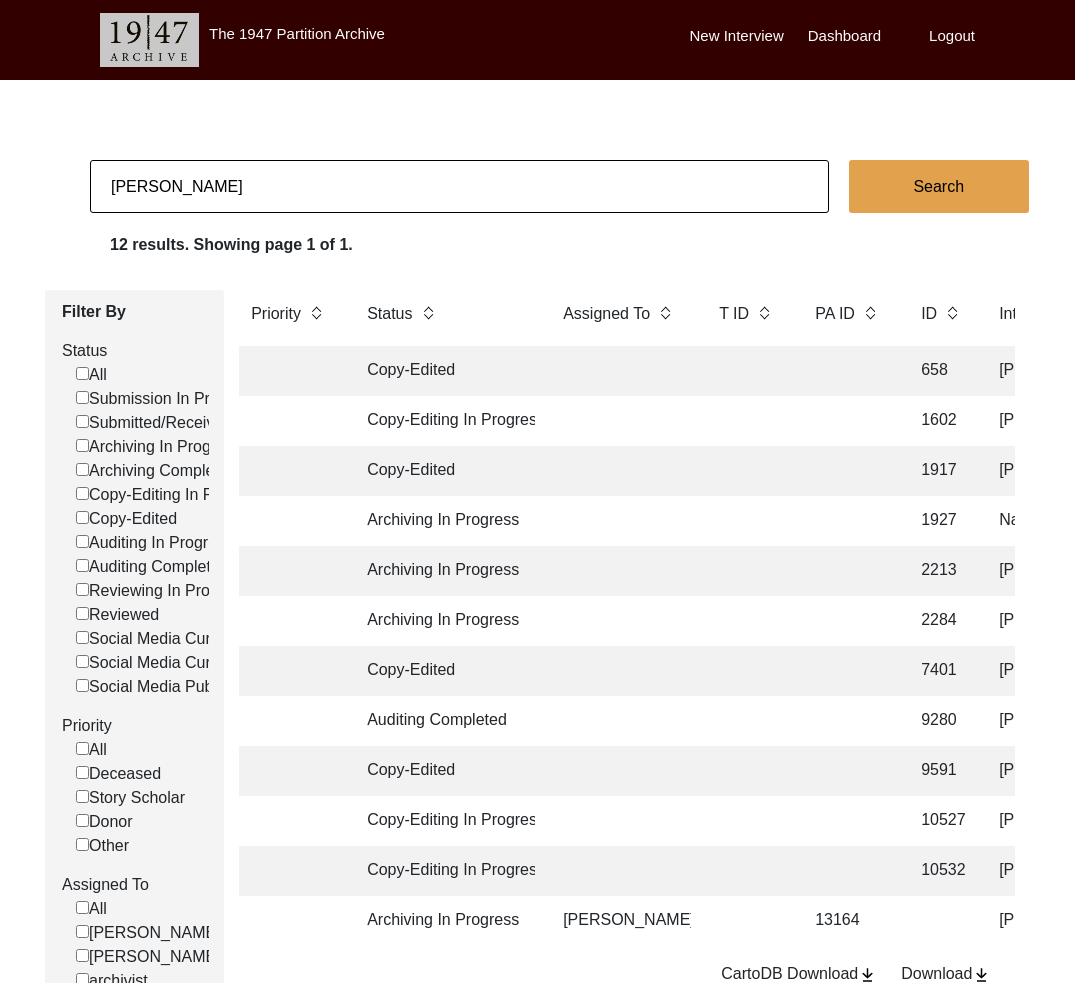 paste on "[PERSON_NAME]" 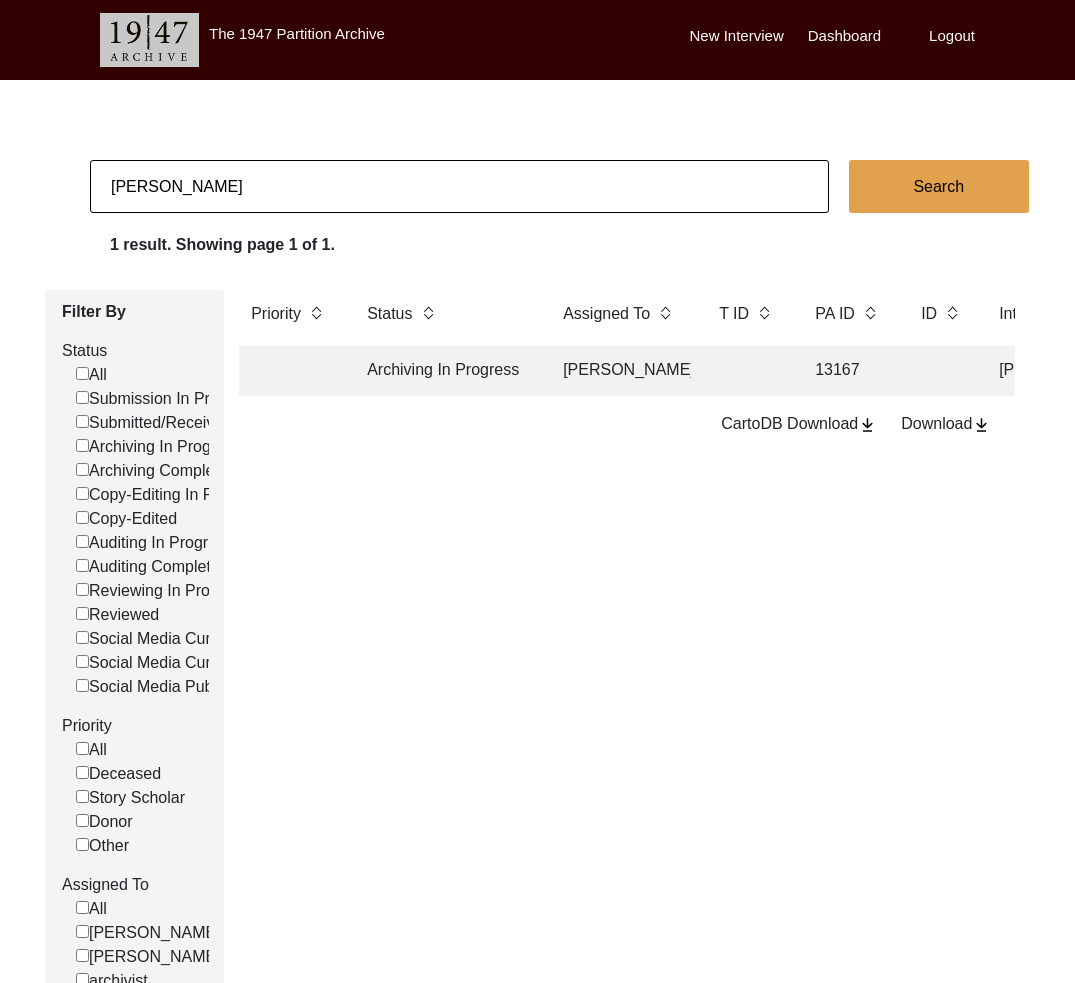click on "Archiving In Progress [PERSON_NAME] 13167 [PERSON_NAME] Prasad [PERSON_NAME] [GEOGRAPHIC_DATA], [GEOGRAPHIC_DATA], [GEOGRAPHIC_DATA] [DATE] [DEMOGRAPHIC_DATA] [DATE] [DEMOGRAPHIC_DATA] English Warnagal, [GEOGRAPHIC_DATA], [GEOGRAPHIC_DATA] Did Not Migrate yes" 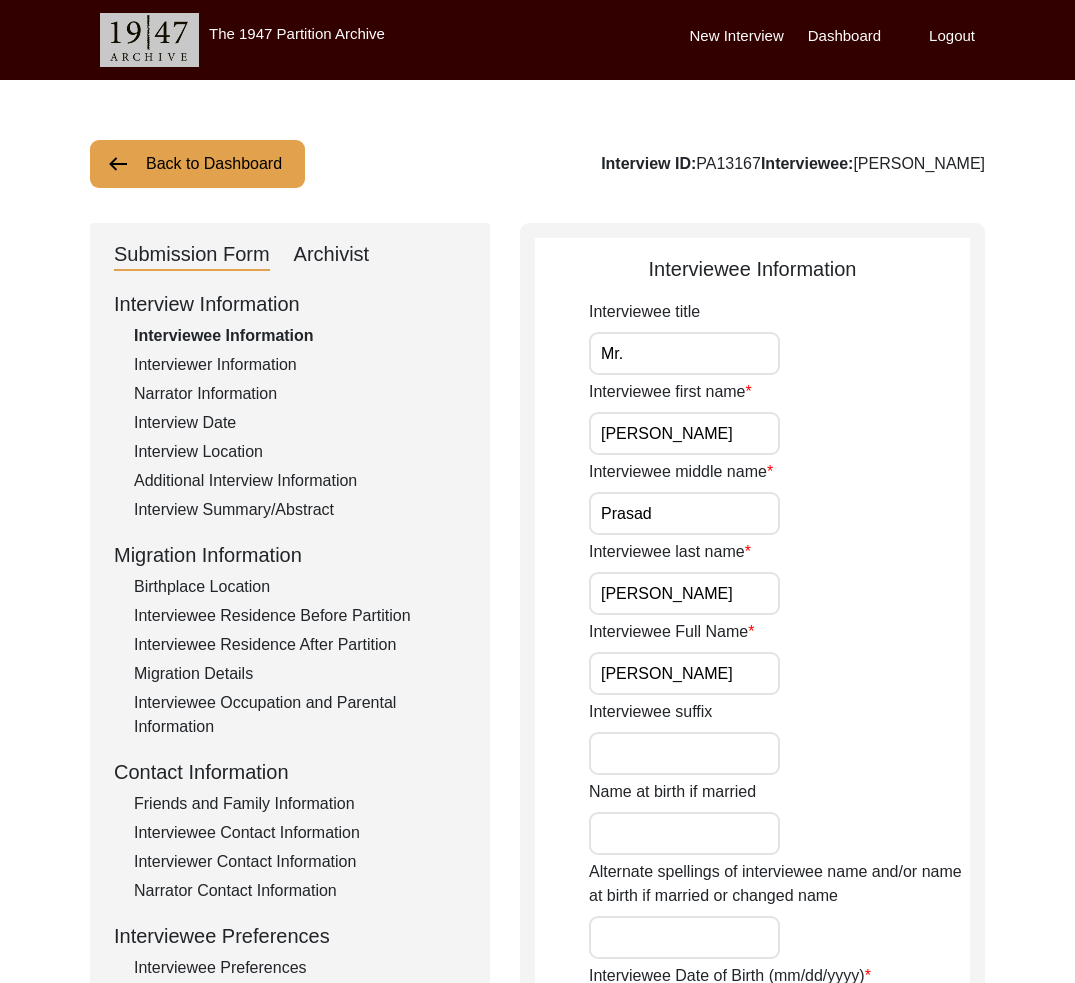 click on "Archivist" 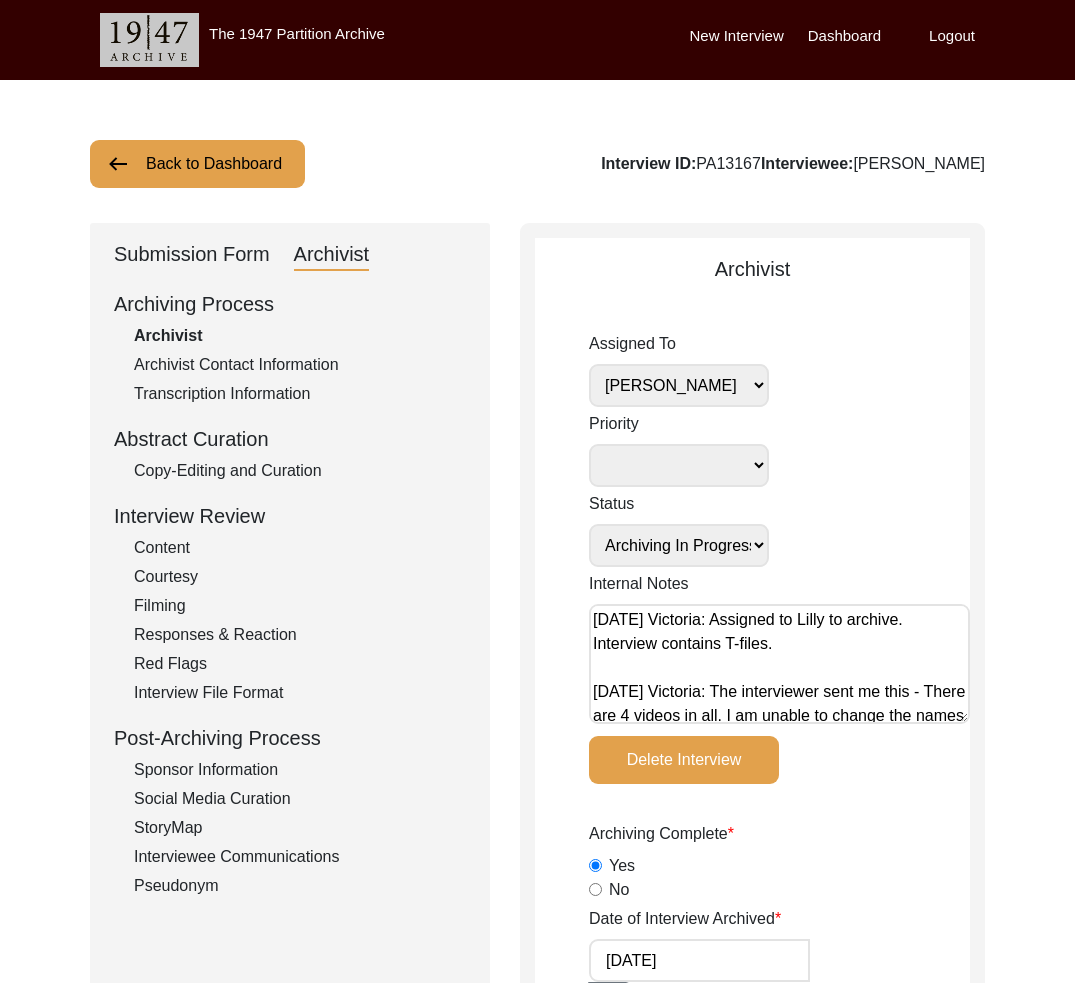 drag, startPoint x: 997, startPoint y: 161, endPoint x: 806, endPoint y: 166, distance: 191.06543 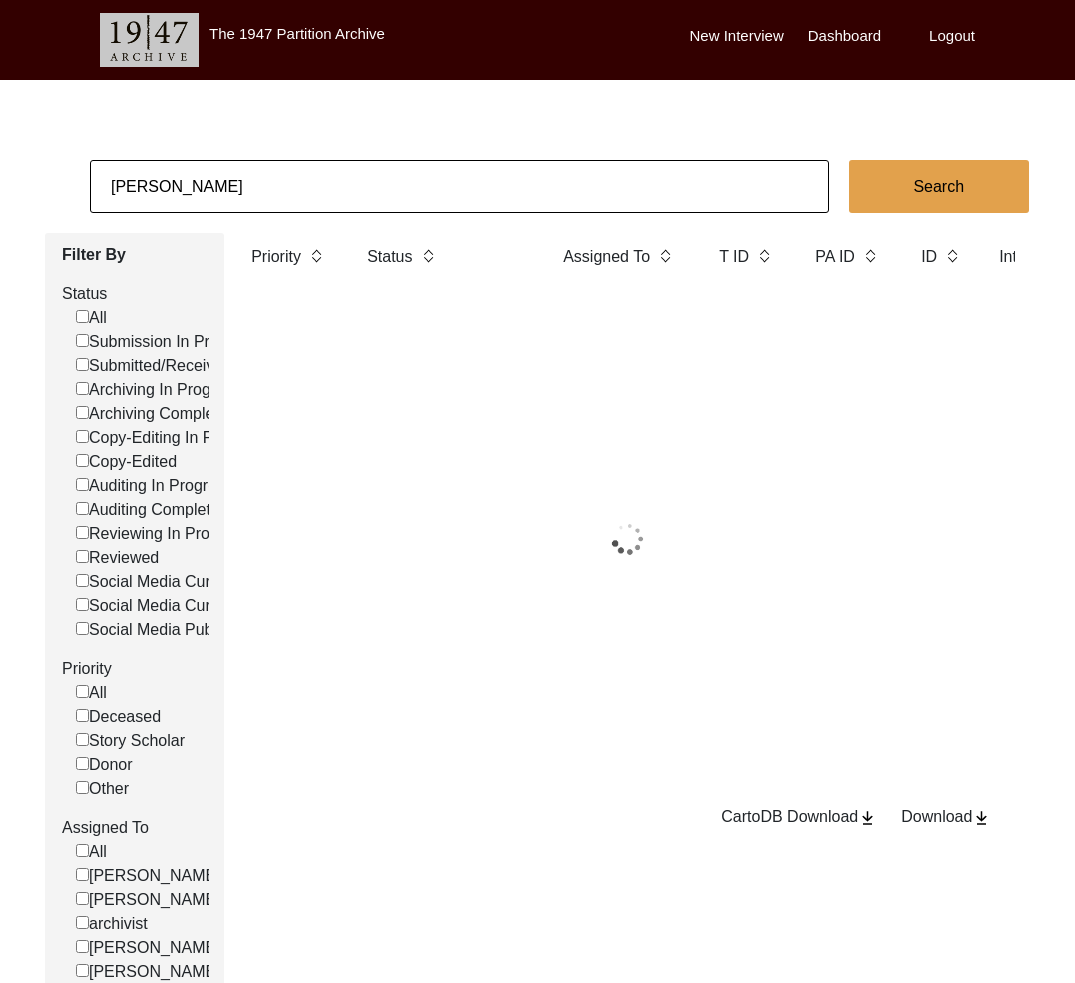 click on "[PERSON_NAME]" 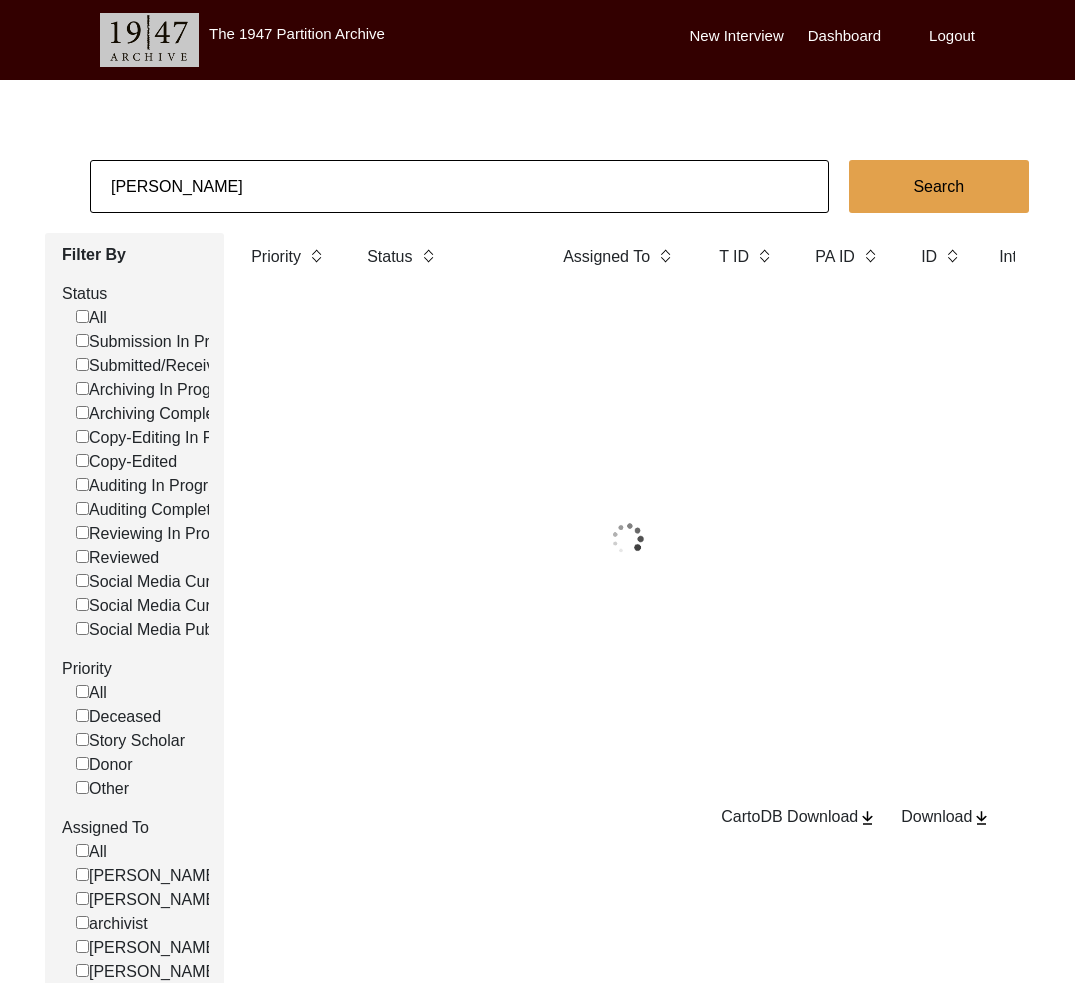 click on "[PERSON_NAME]" 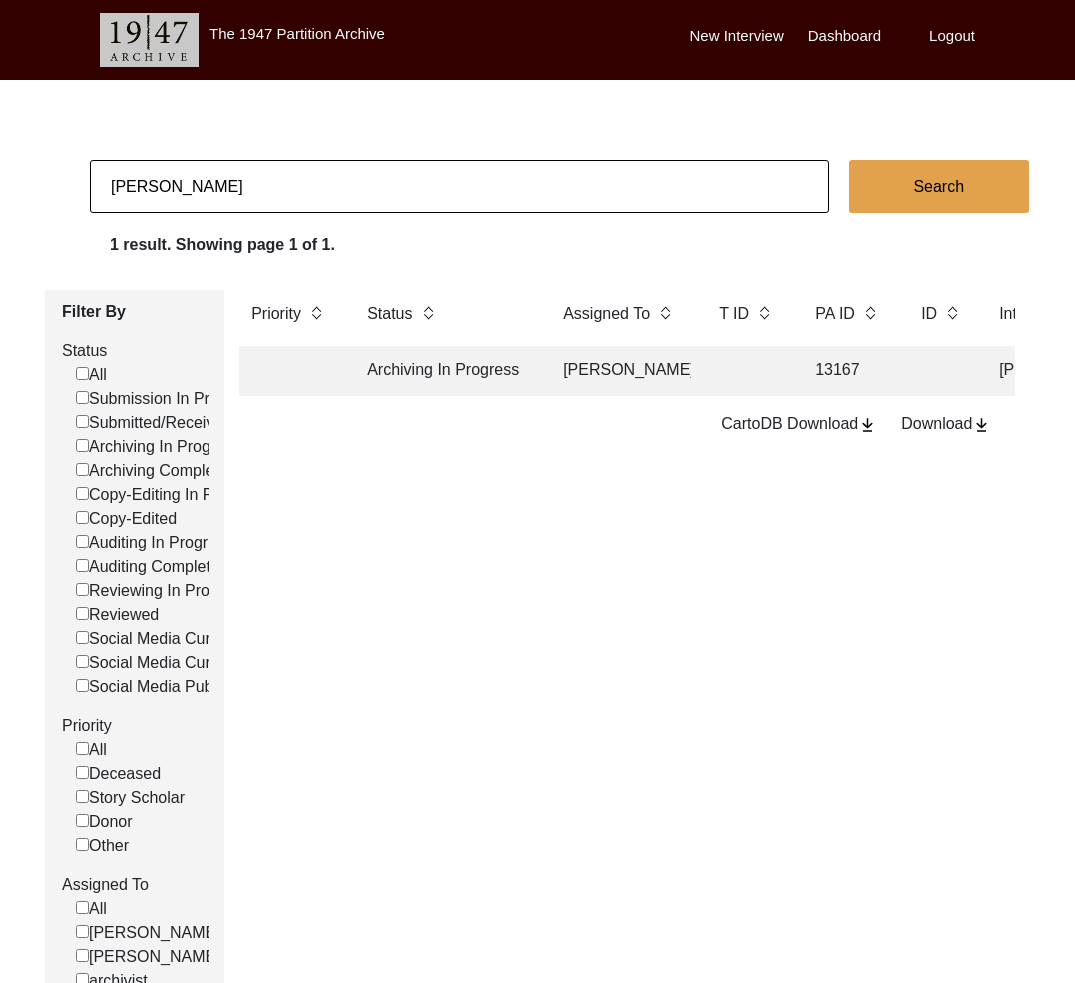 click on "[PERSON_NAME]" 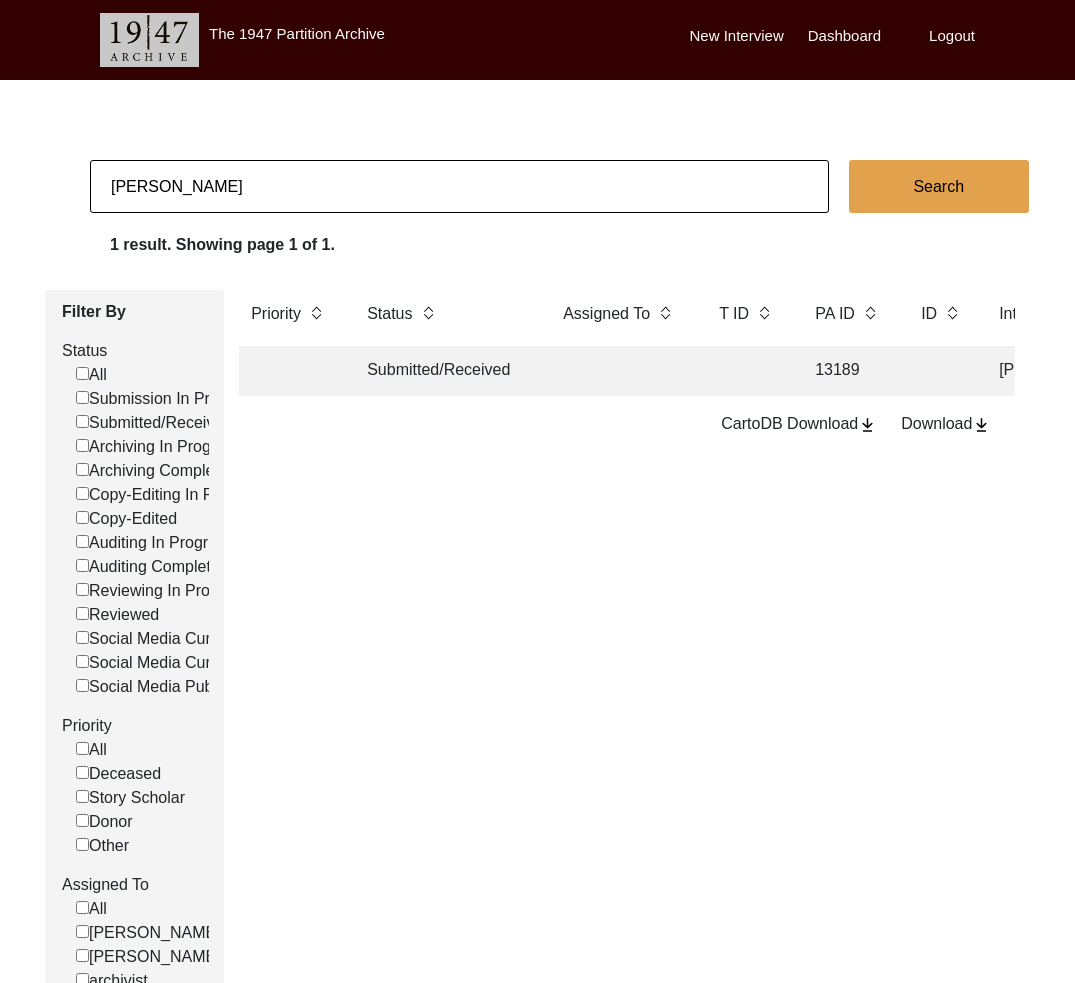 click on "Submitted/Received 13189 Nand Javeri [PERSON_NAME][GEOGRAPHIC_DATA] [GEOGRAPHIC_DATA], [GEOGRAPHIC_DATA], [GEOGRAPHIC_DATA] [DATE] [DEMOGRAPHIC_DATA] [DATE] [DEMOGRAPHIC_DATA] Hindi and English [GEOGRAPHIC_DATA], [GEOGRAPHIC_DATA], [GEOGRAPHIC_DATA] [GEOGRAPHIC_DATA], [GEOGRAPHIC_DATA], [GEOGRAPHIC_DATA]" 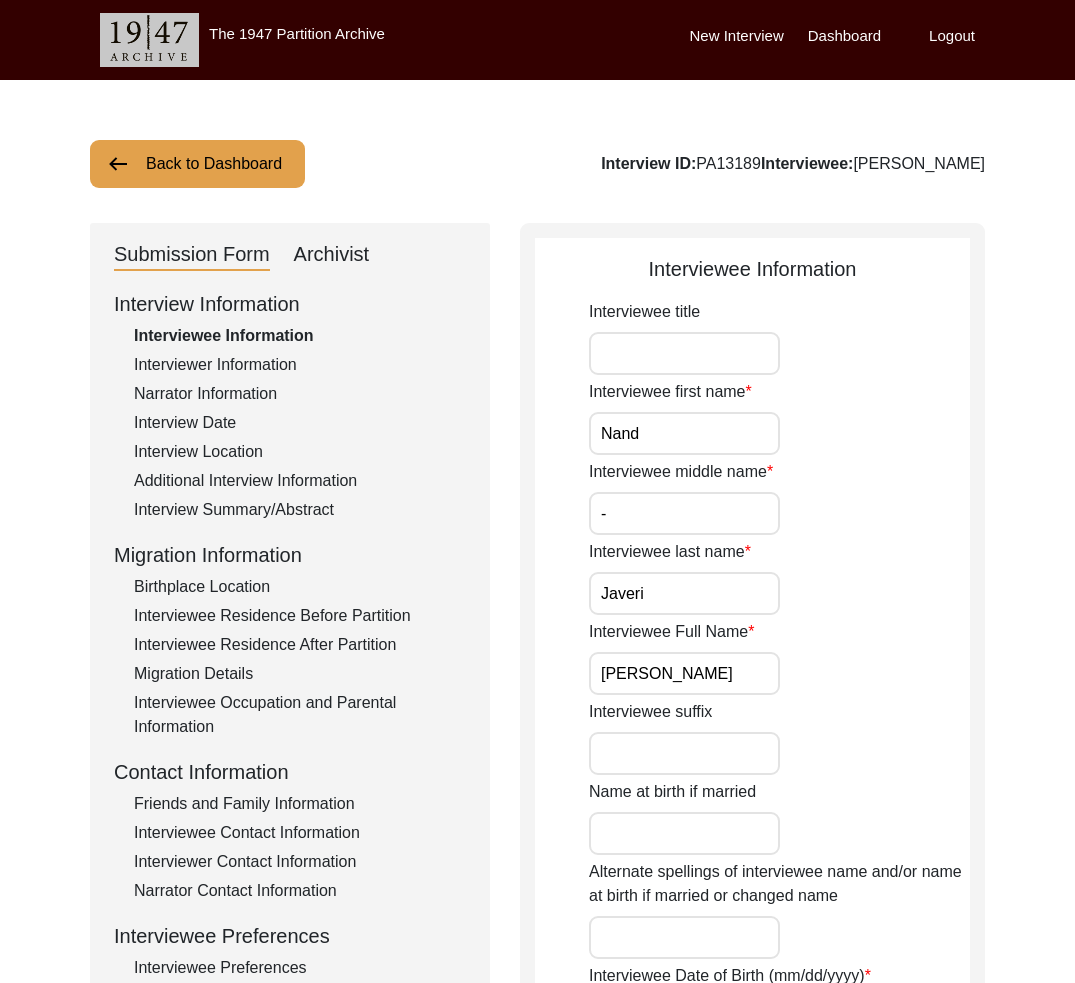 click on "Archivist" 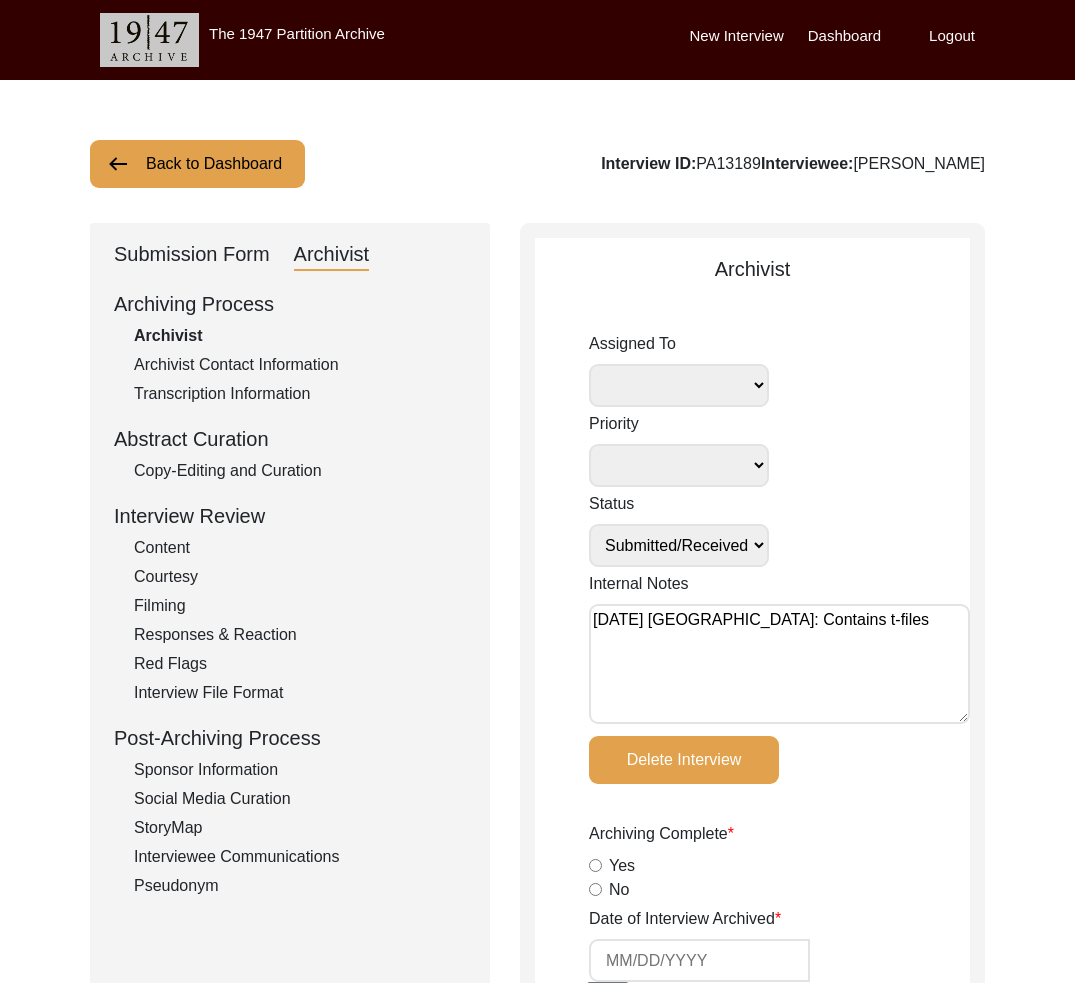 click on "Back to Dashboard" 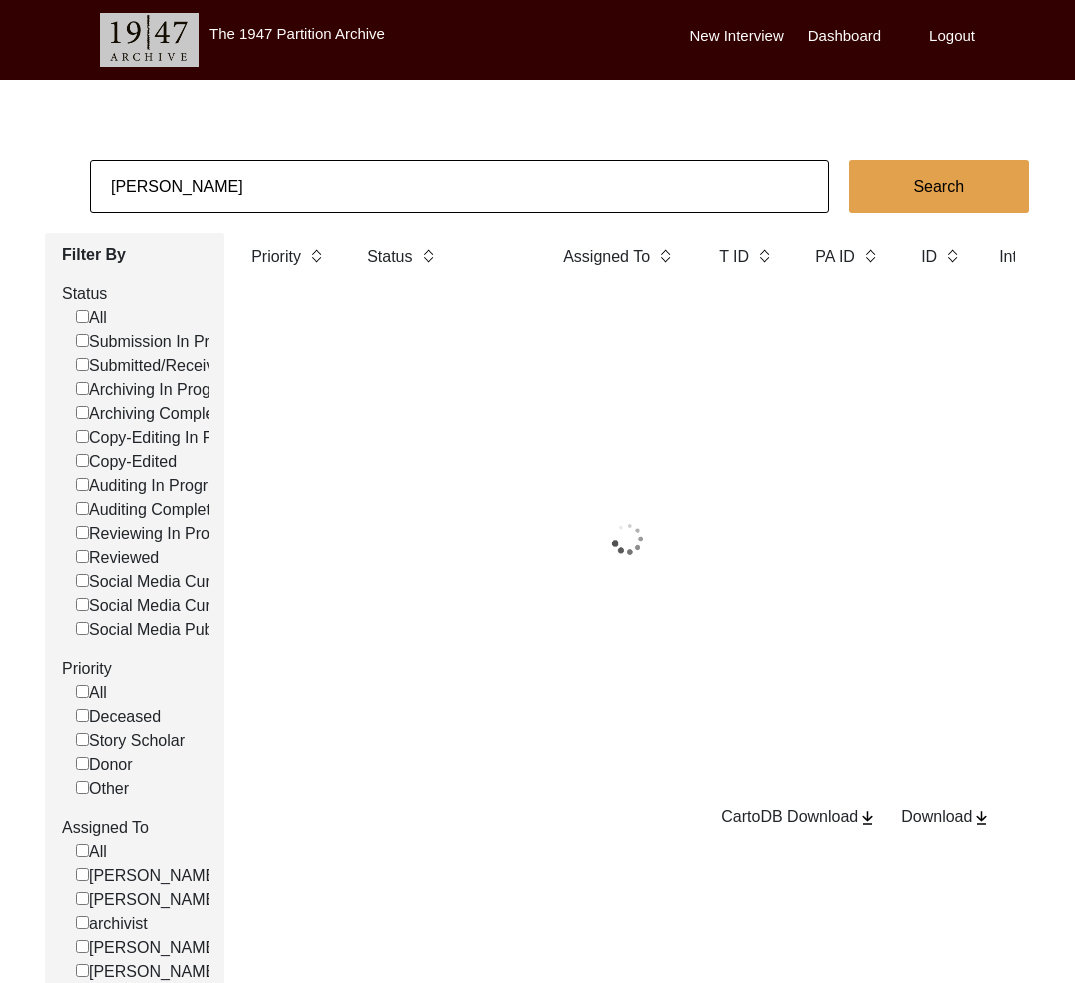 click on "[PERSON_NAME]" 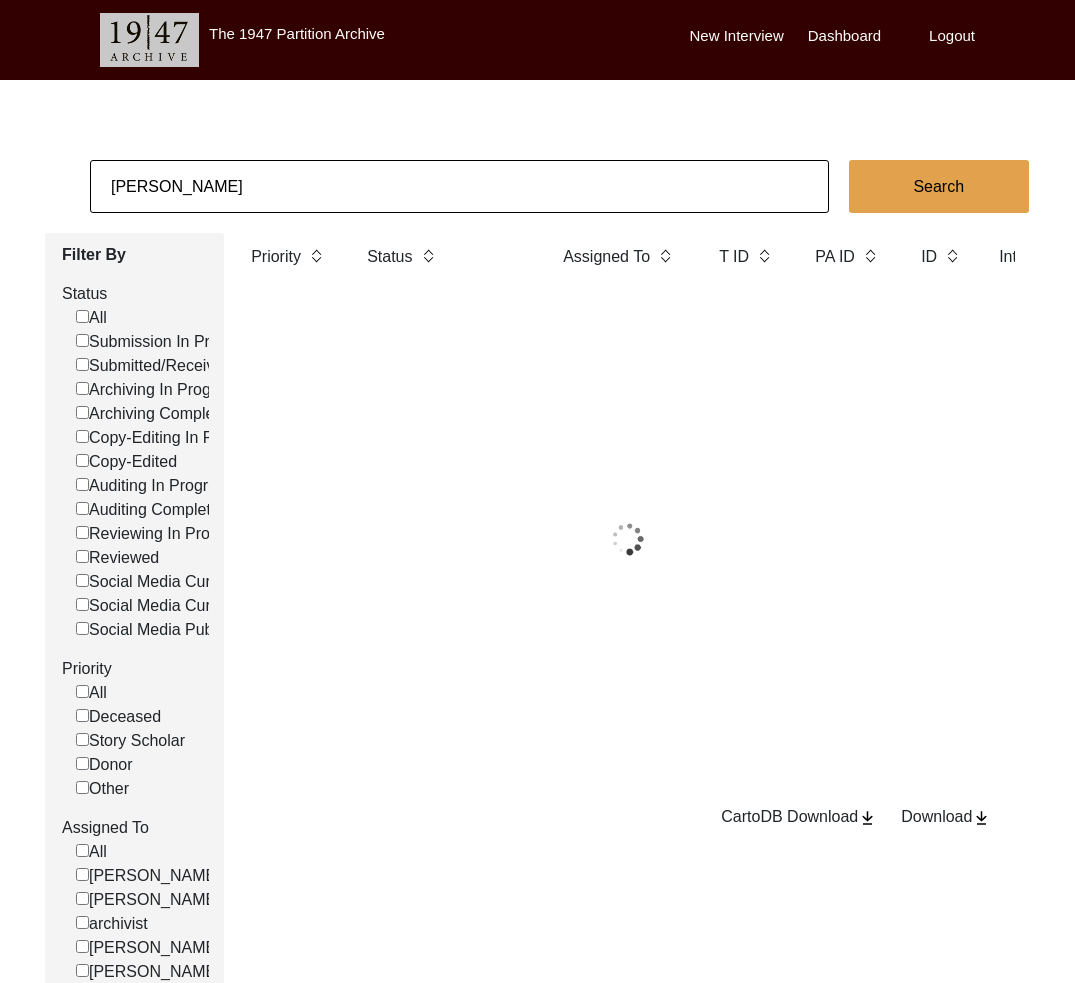click on "[PERSON_NAME]" 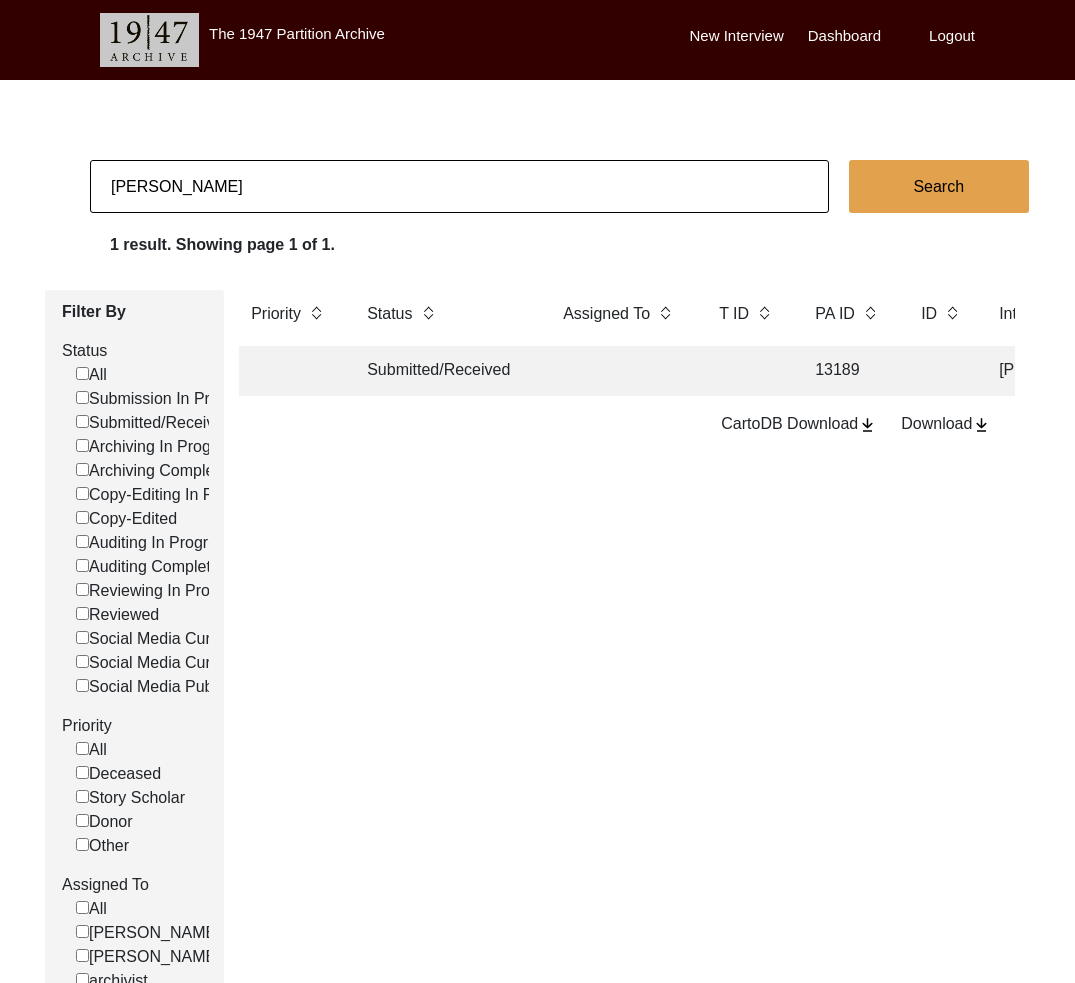 paste on "[PERSON_NAME] [PERSON_NAME]" 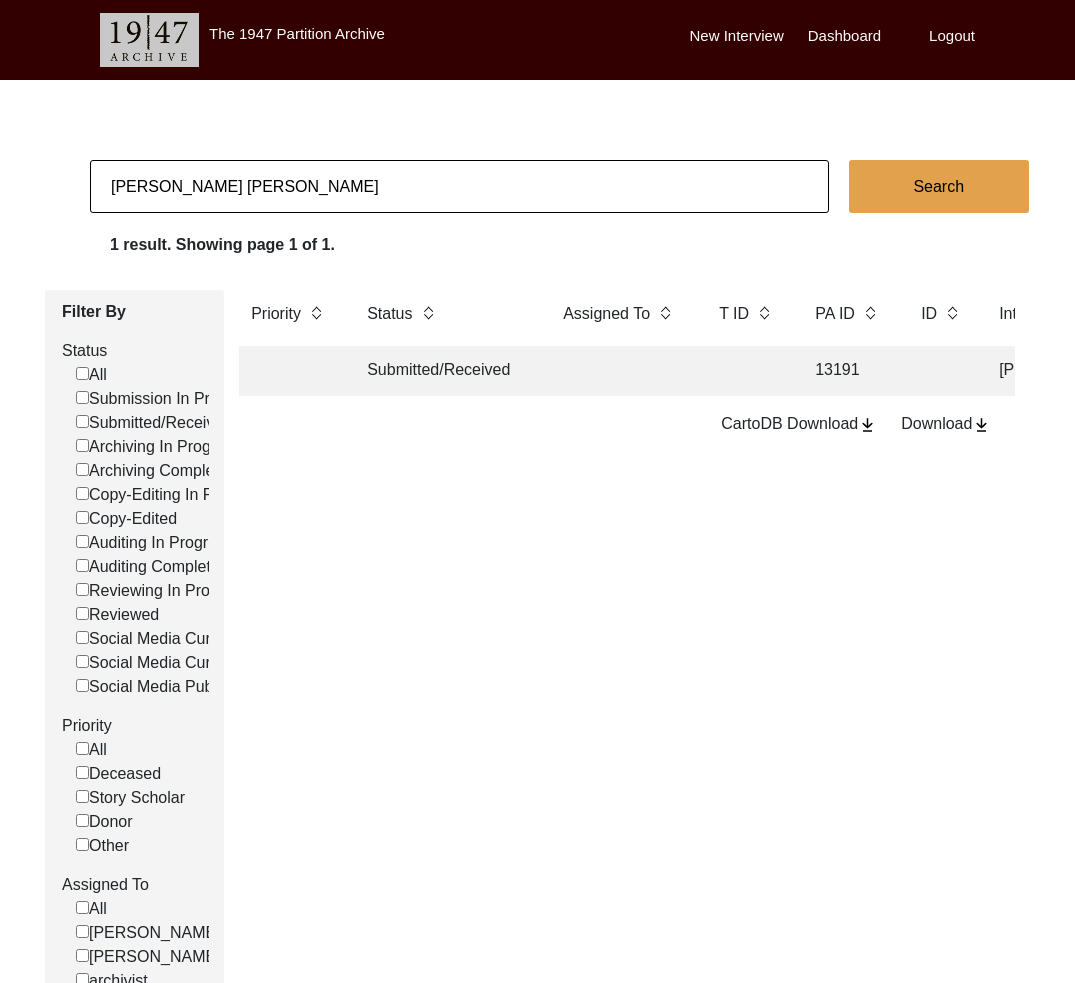 click on "Submitted/Received" 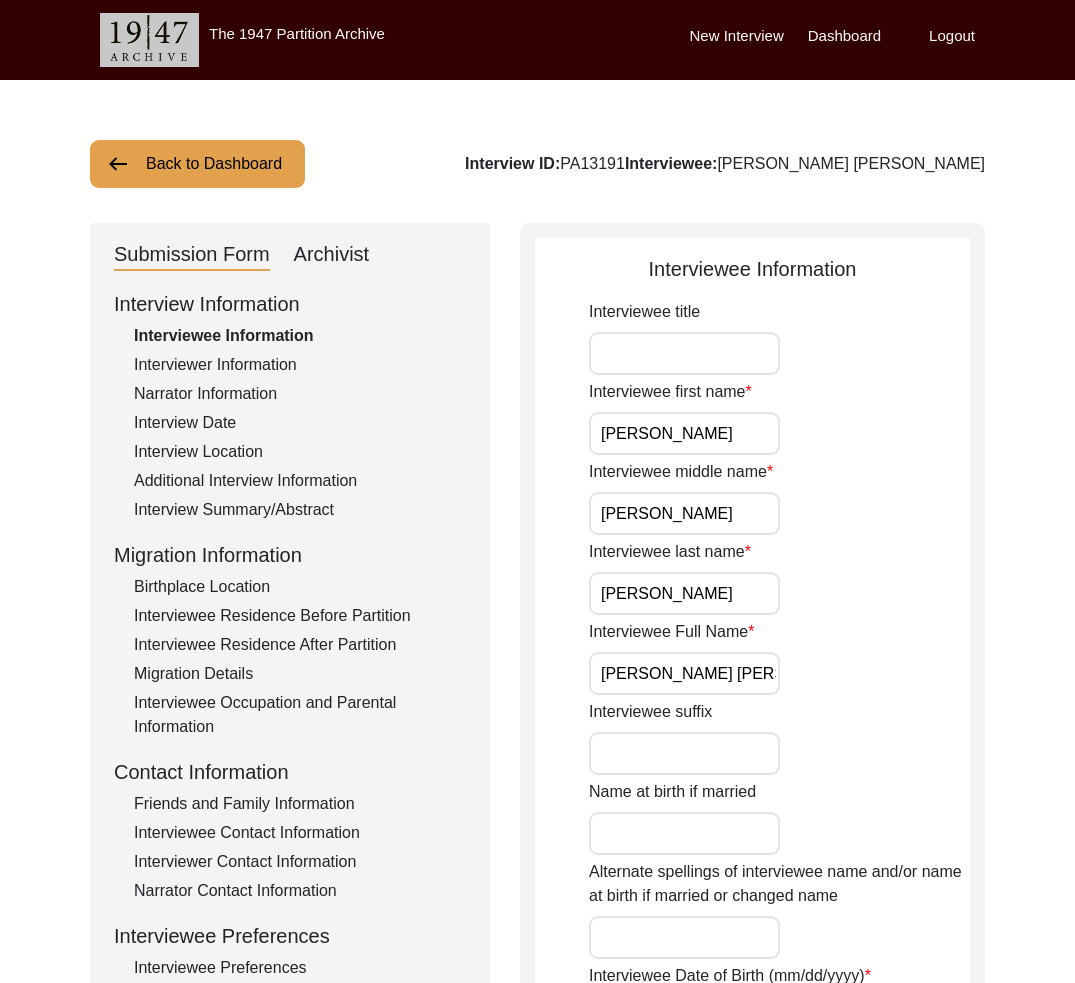 click on "Archivist" 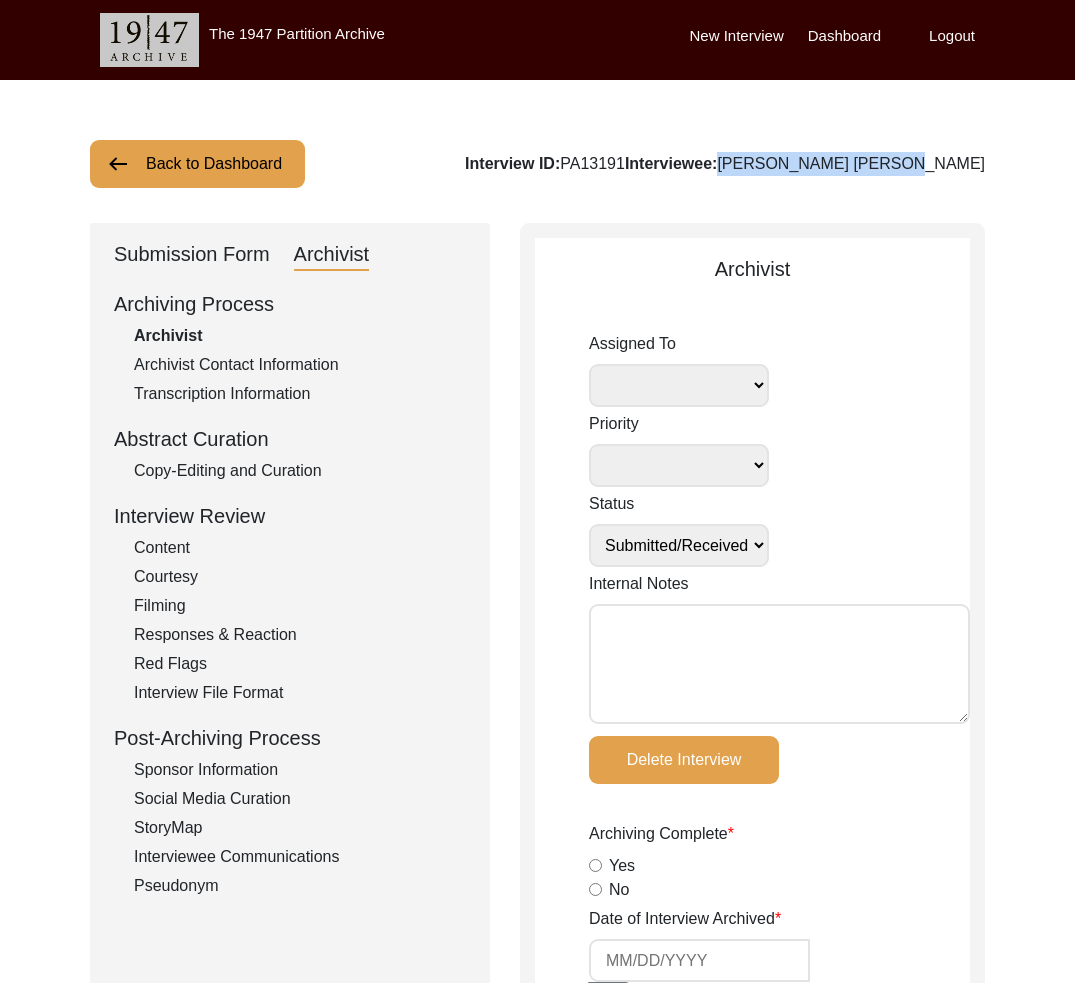 drag, startPoint x: 805, startPoint y: 164, endPoint x: 1078, endPoint y: 184, distance: 273.73163 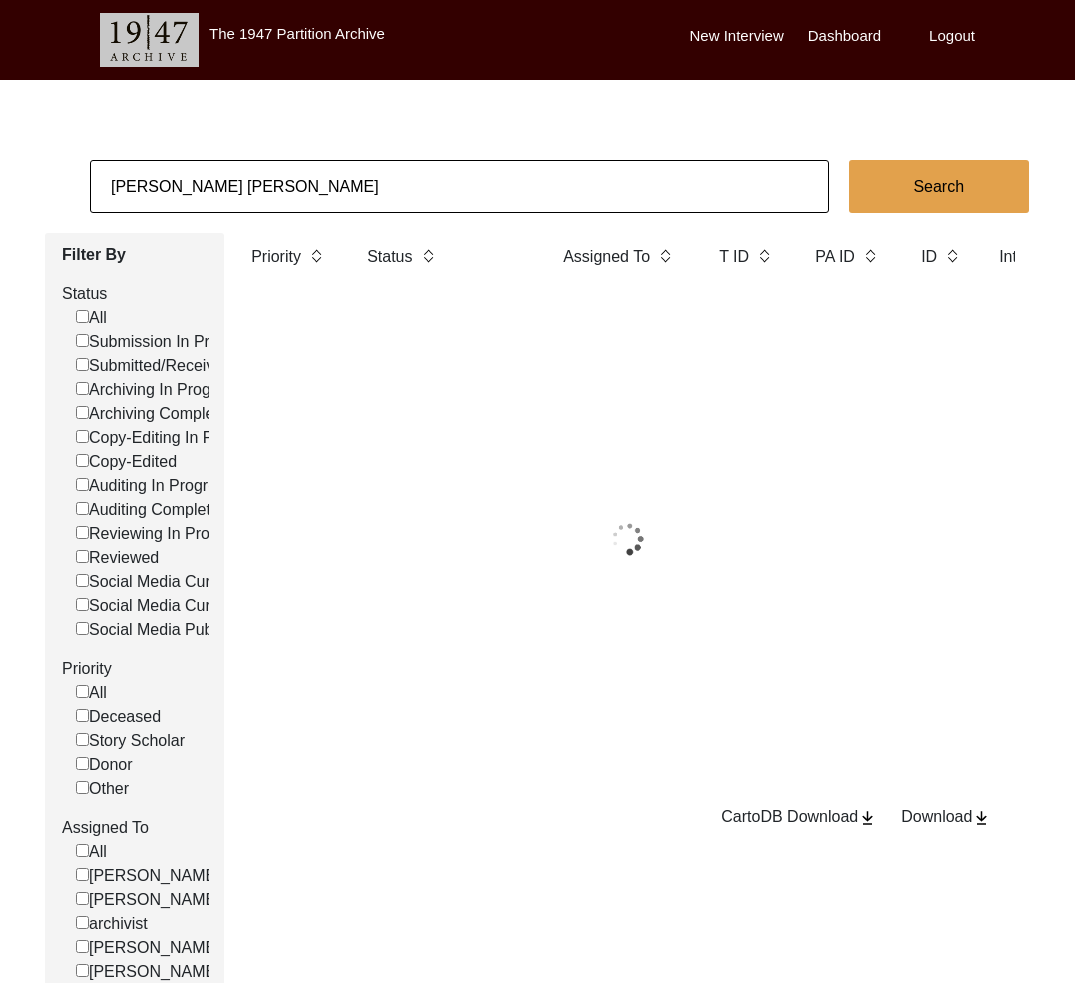 click on "[PERSON_NAME] [PERSON_NAME]" 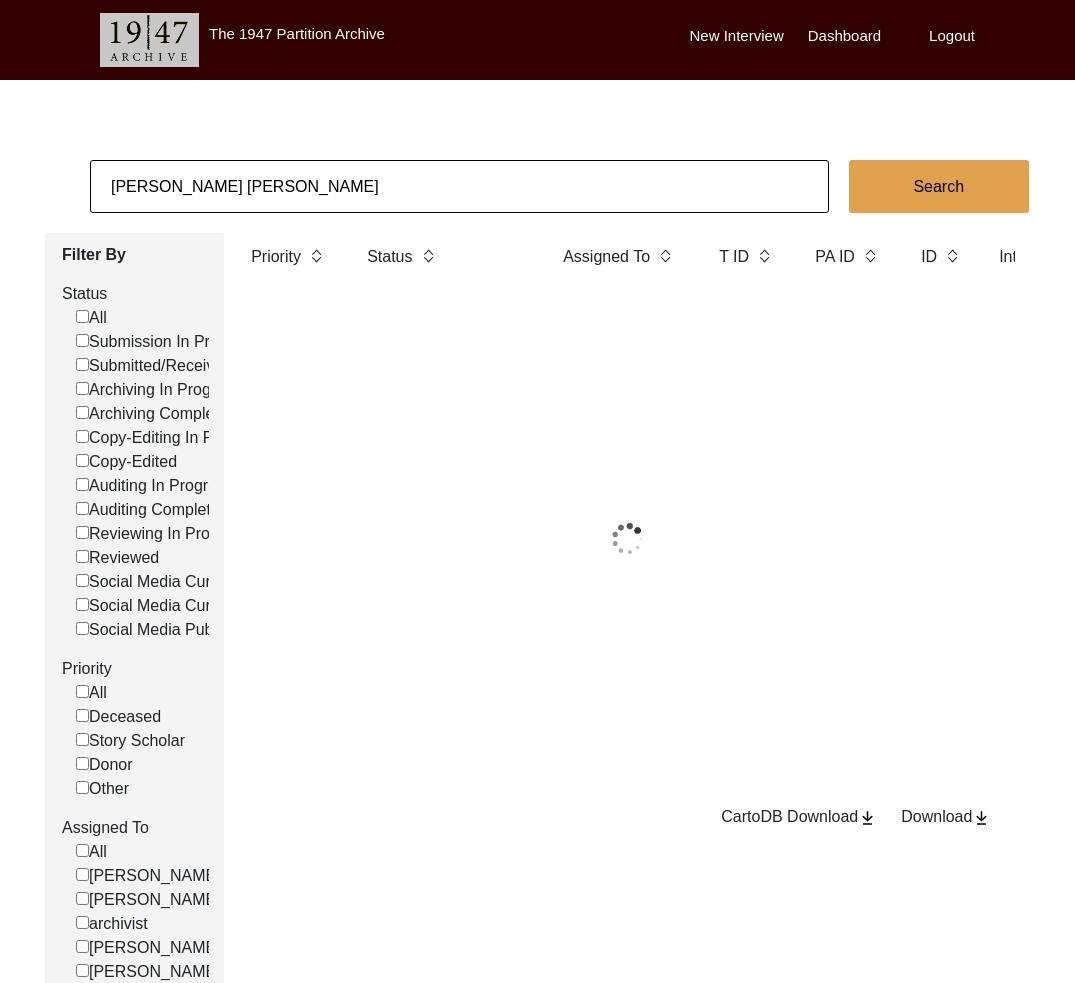 click on "[PERSON_NAME] [PERSON_NAME]" 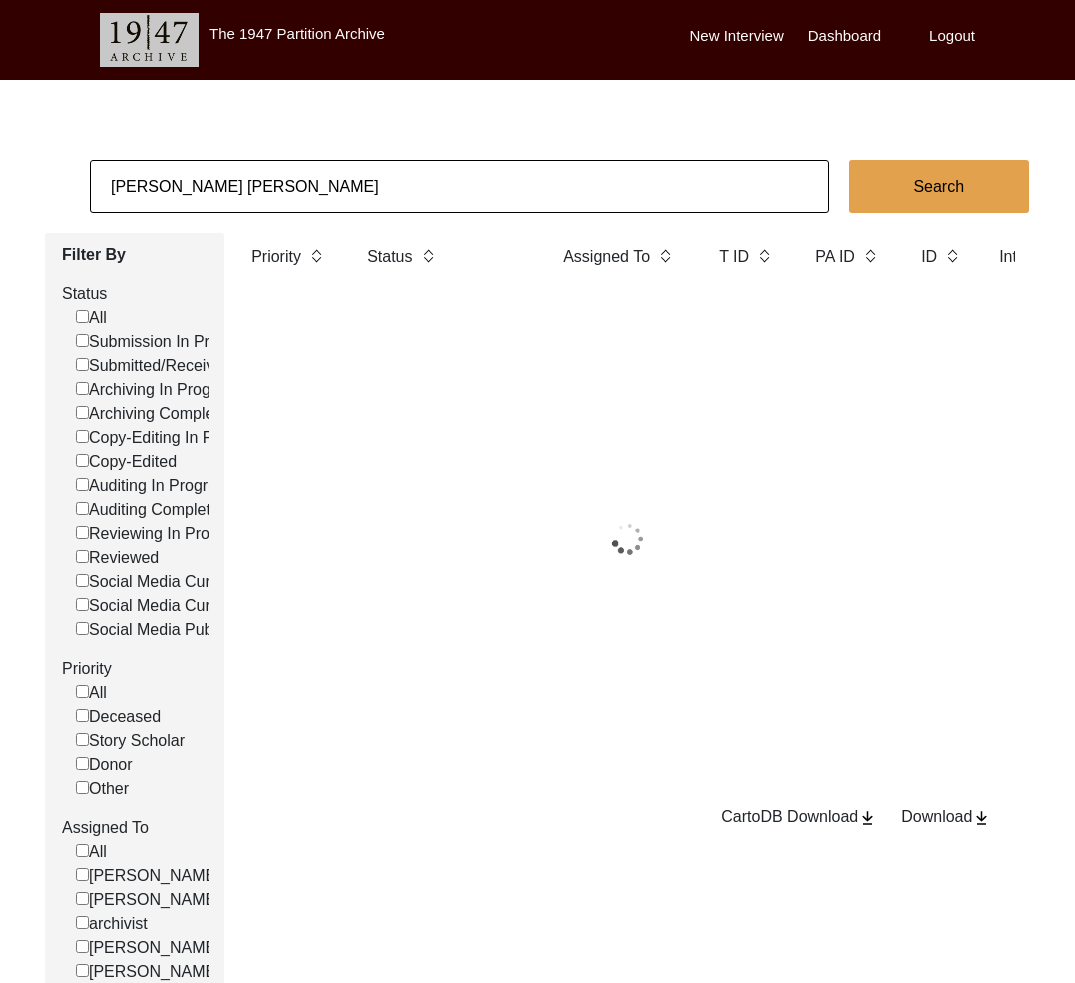 click on "[PERSON_NAME] [PERSON_NAME]" 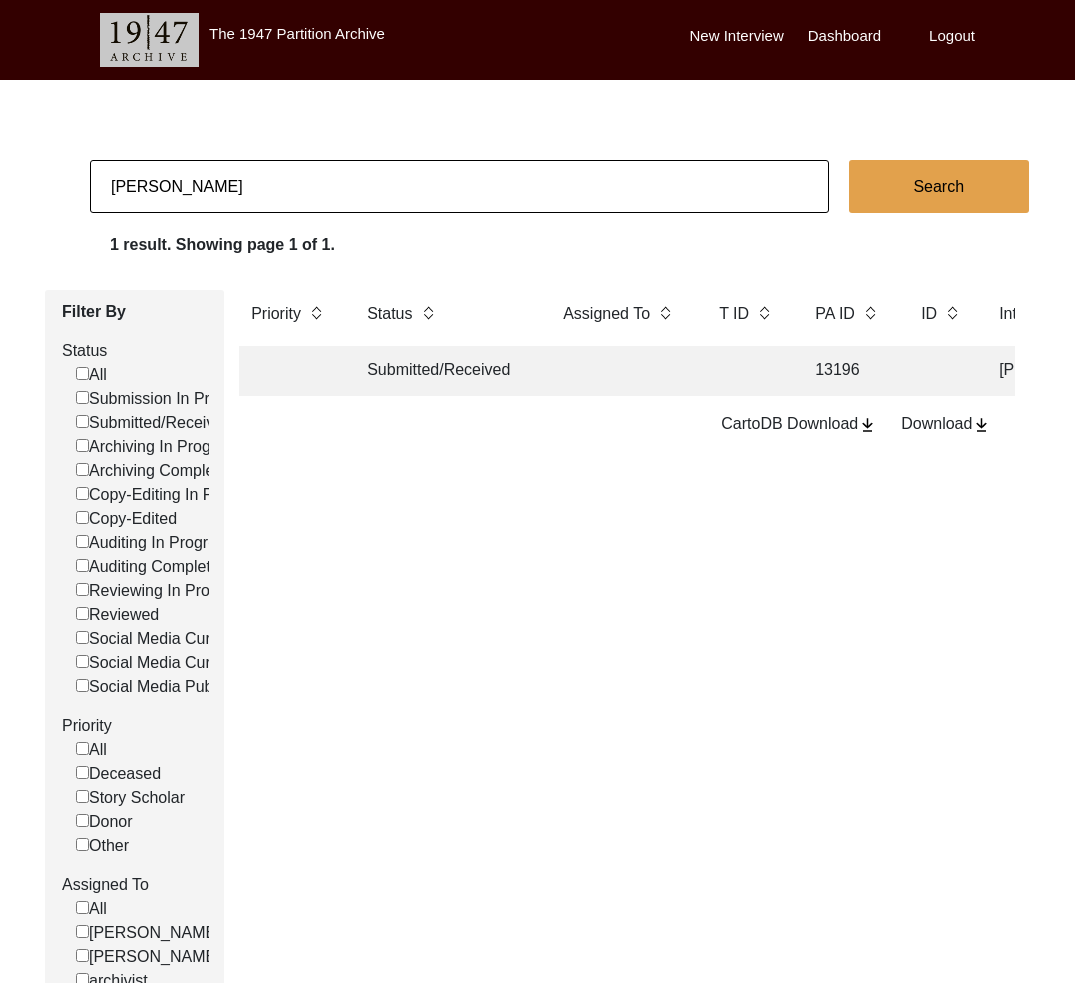 click on "Submitted/Received" 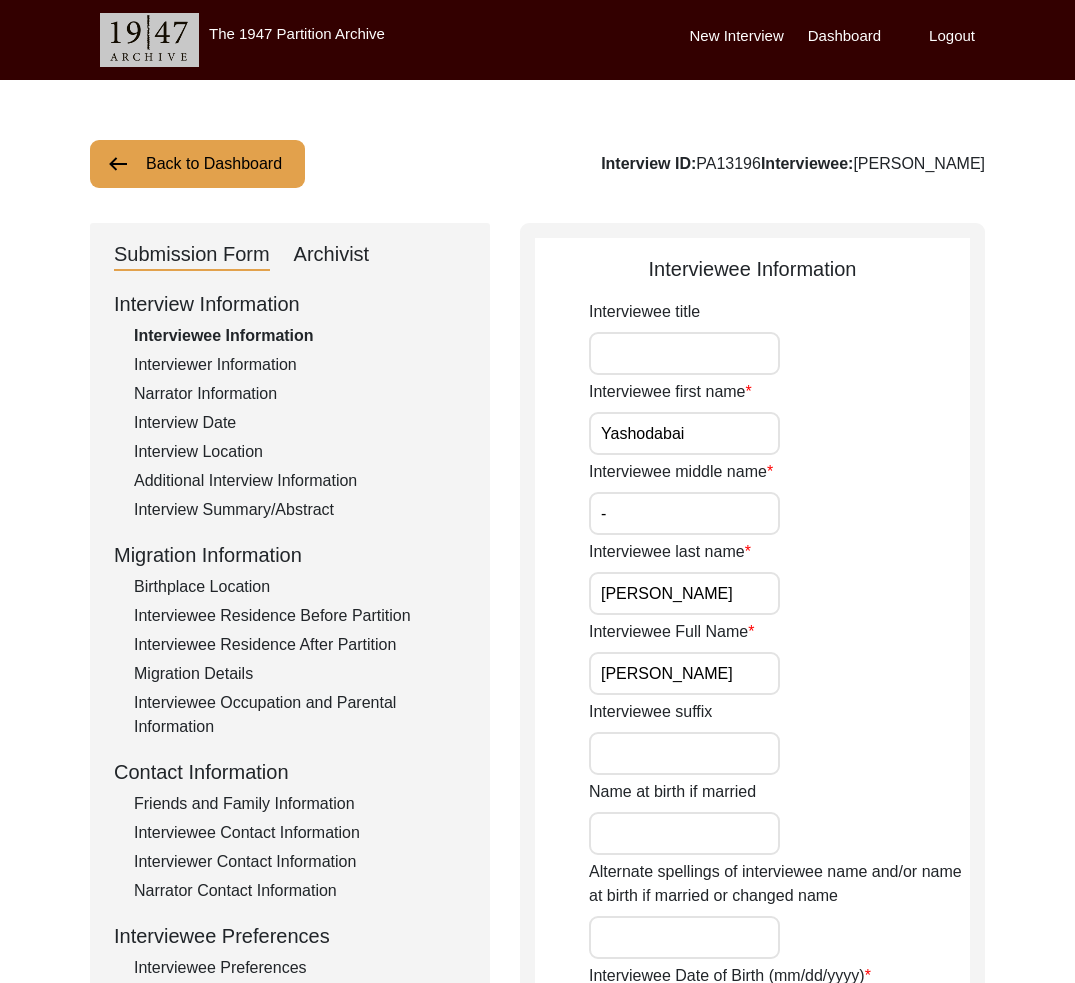 click on "Archivist" 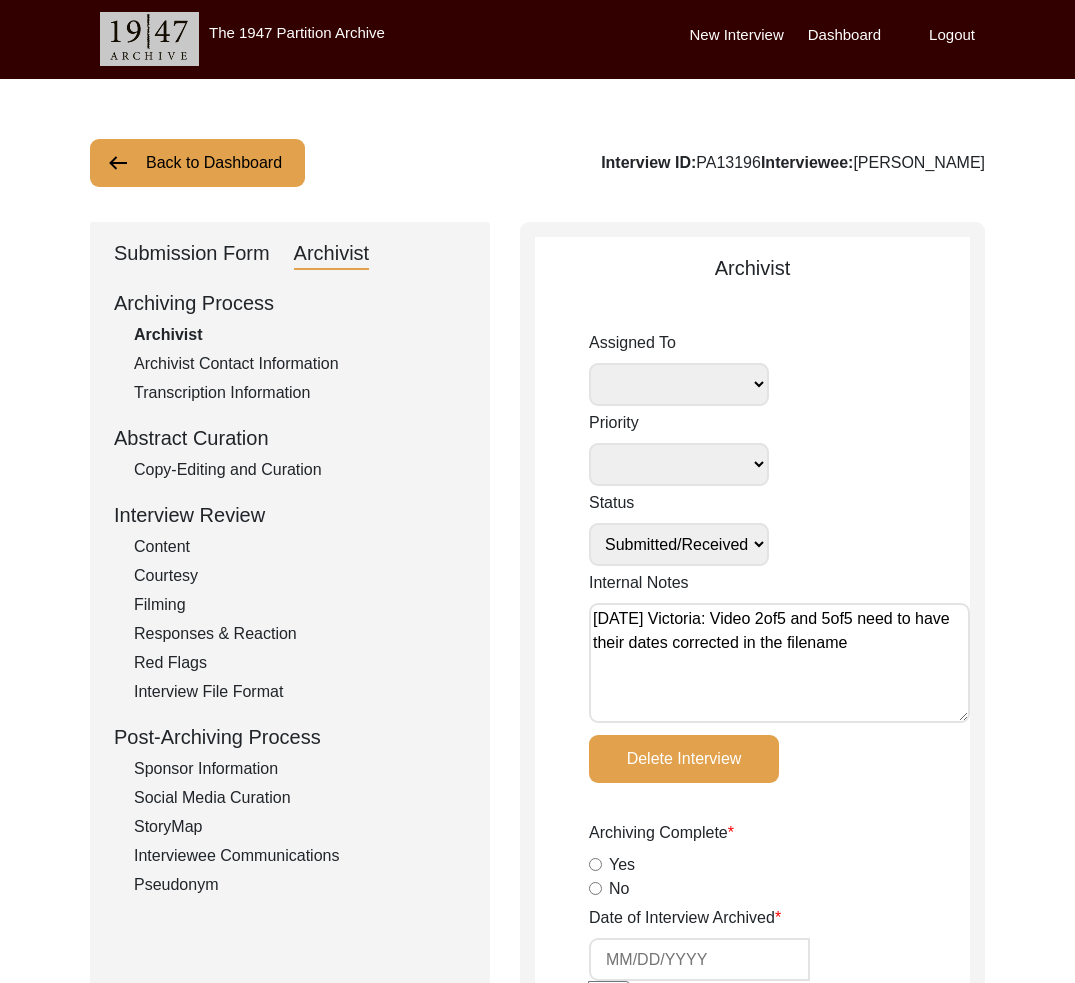 scroll, scrollTop: 0, scrollLeft: 0, axis: both 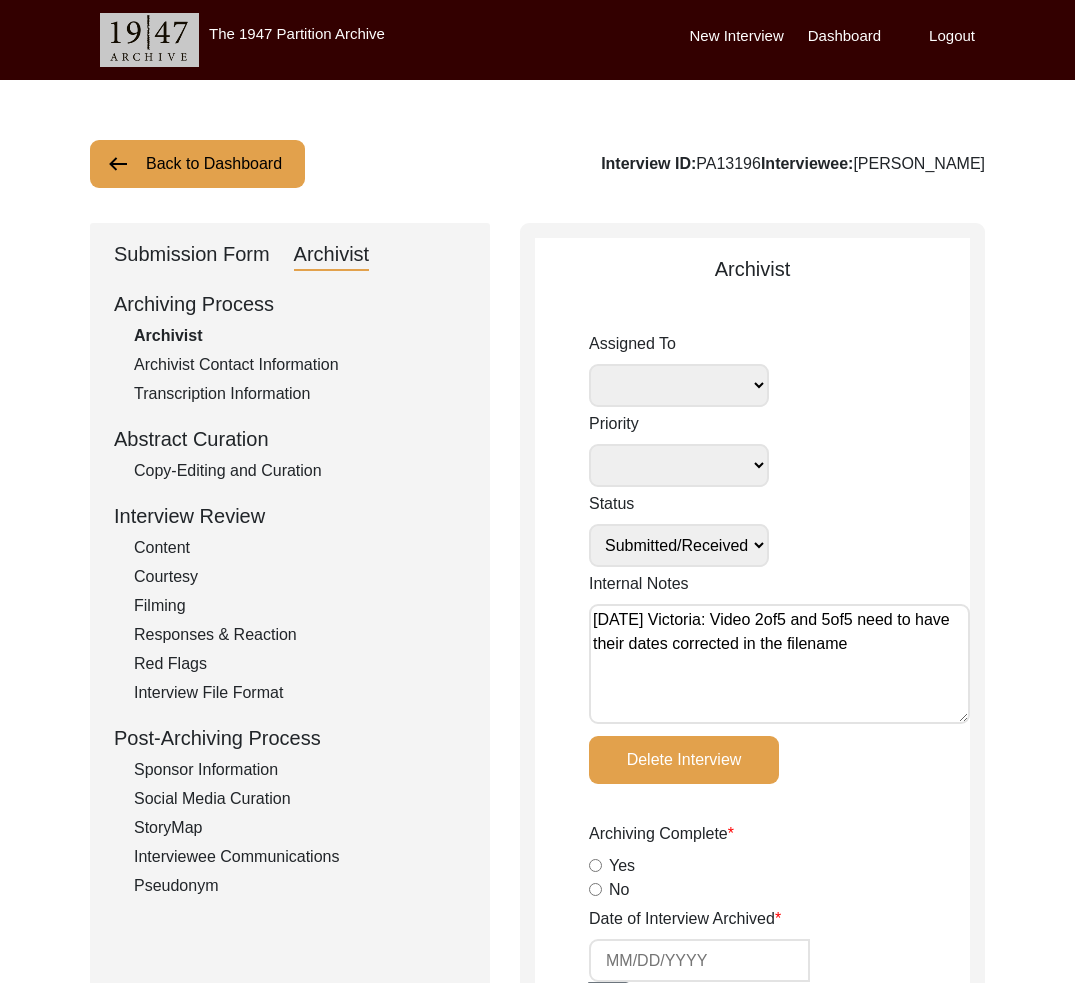 click on "Back to Dashboard" 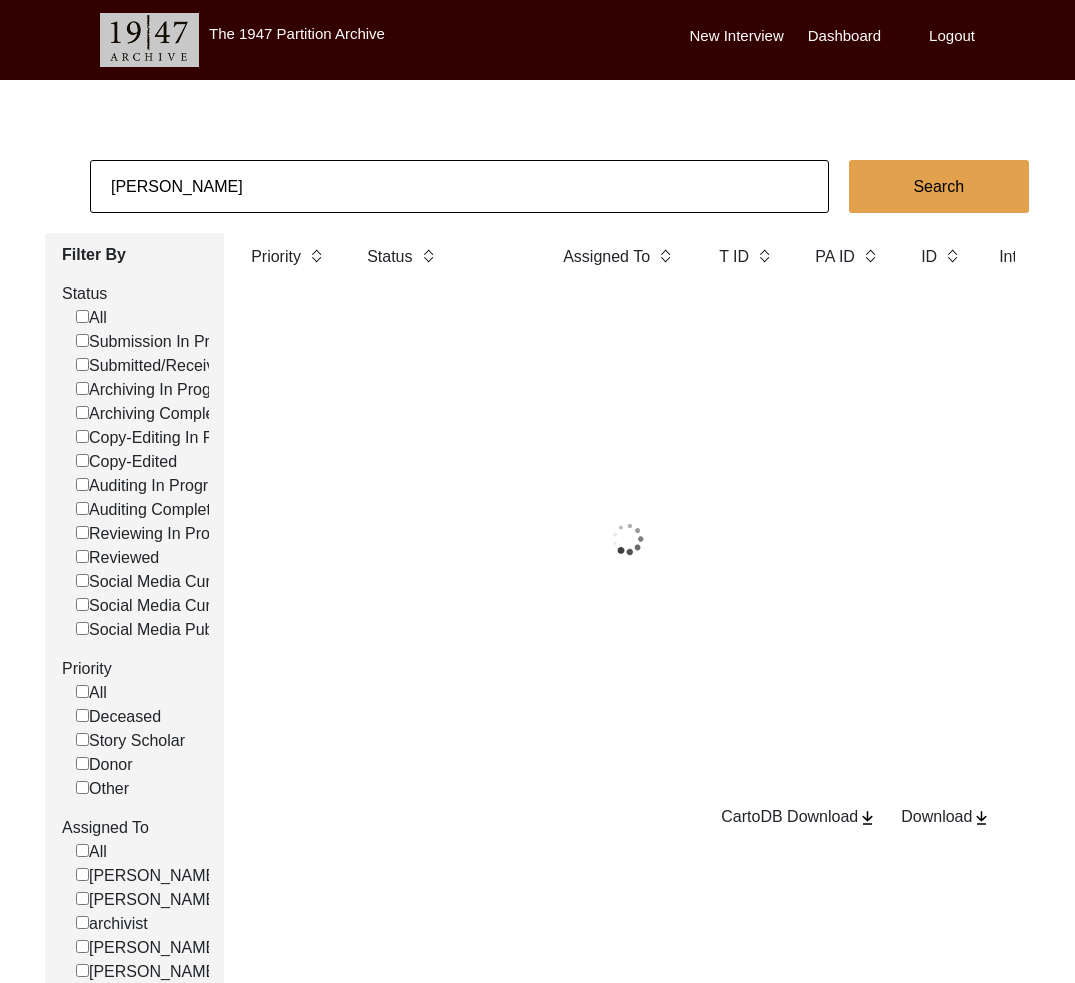 click on "[PERSON_NAME]" 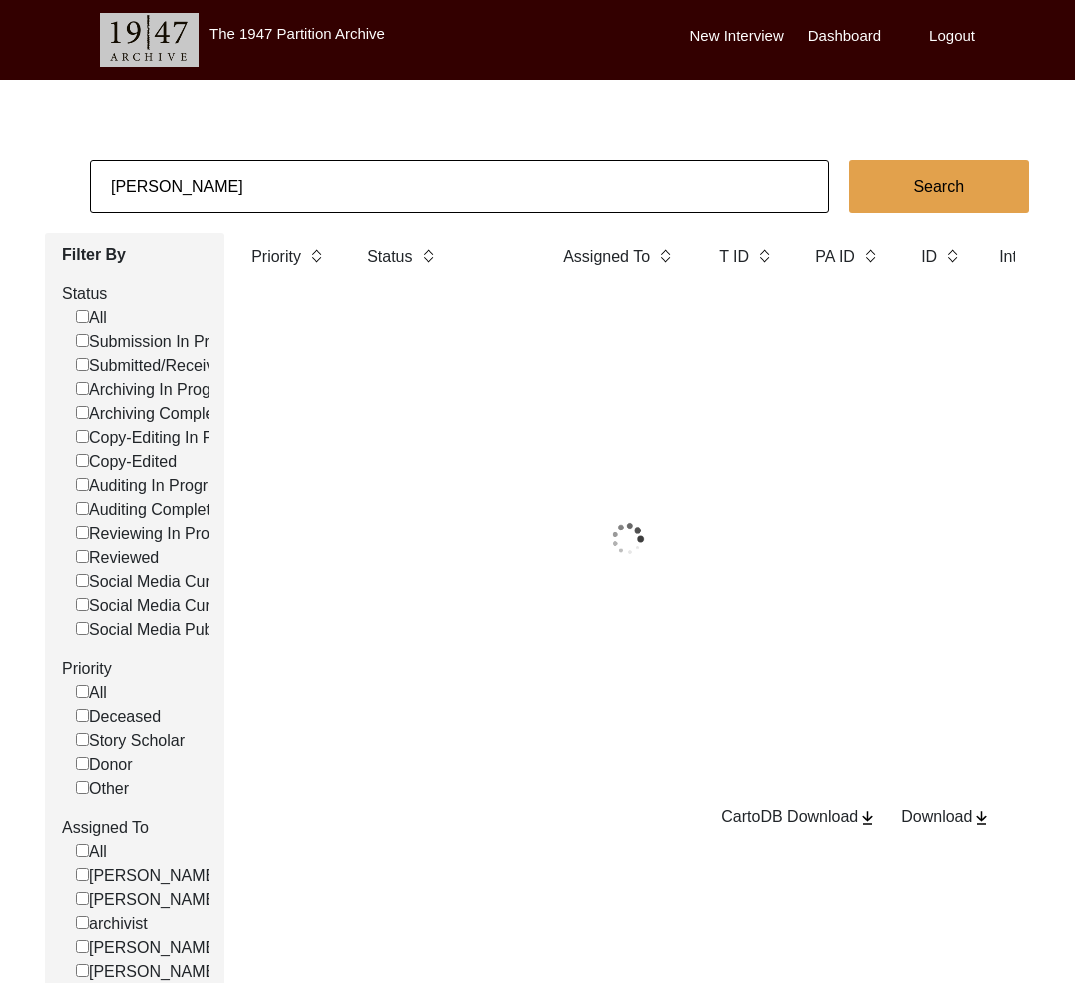 click on "[PERSON_NAME]" 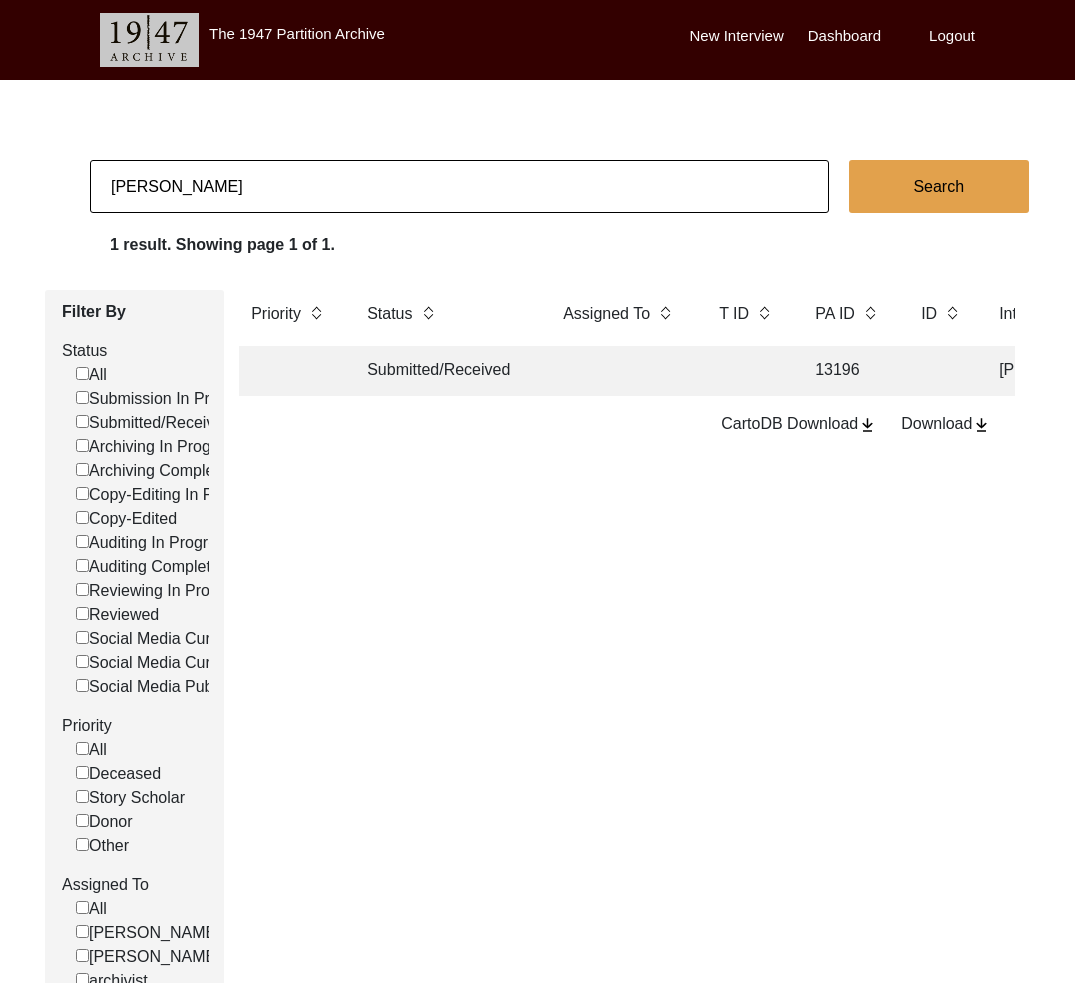 click on "[PERSON_NAME]" 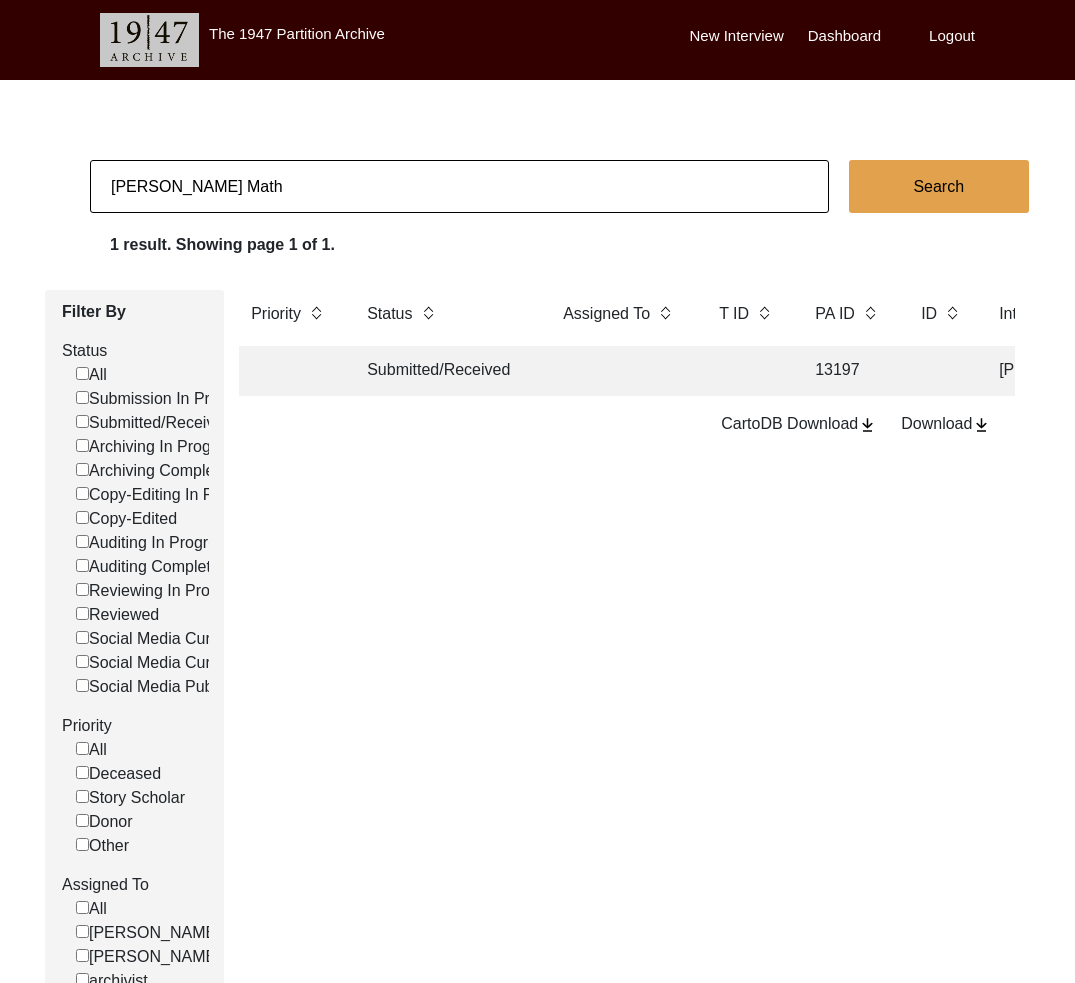 click on "Submitted/Received" 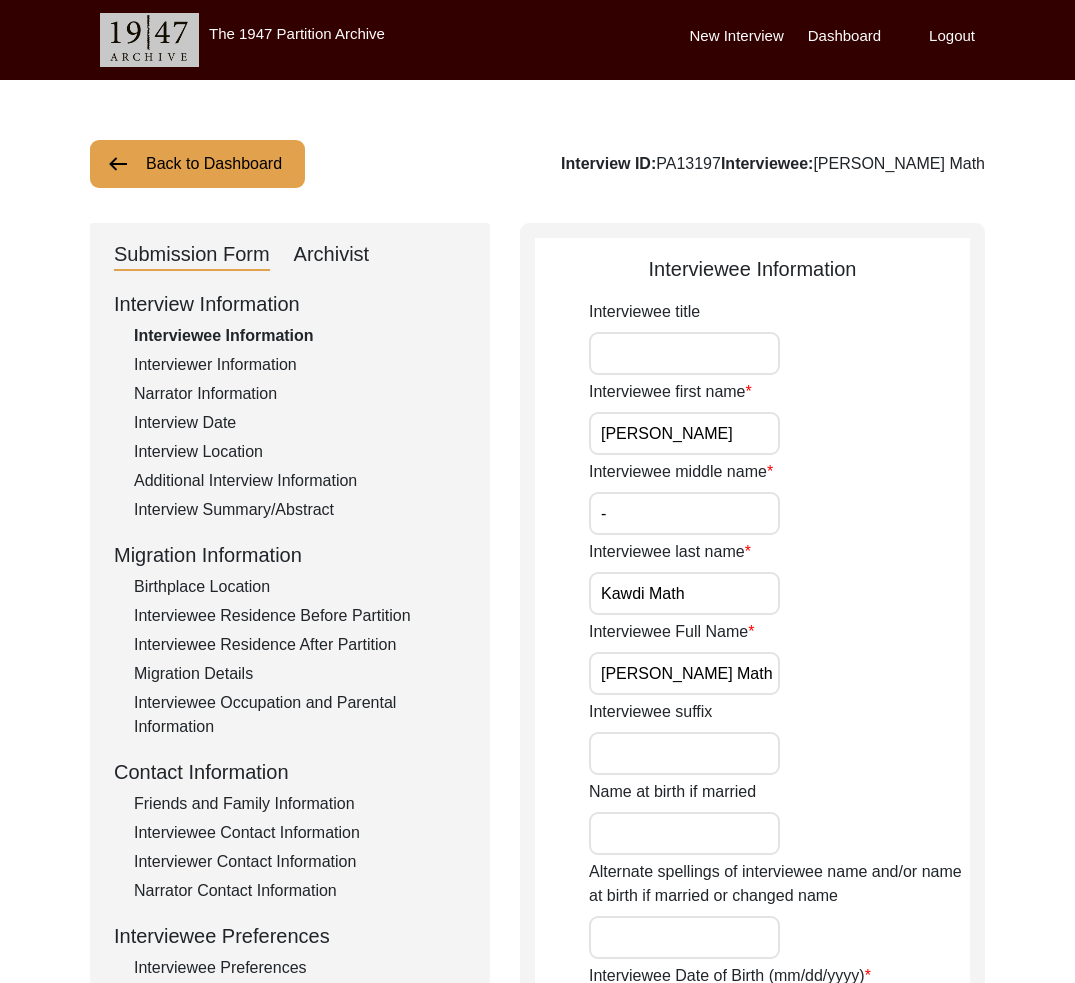 click on "Archivist" 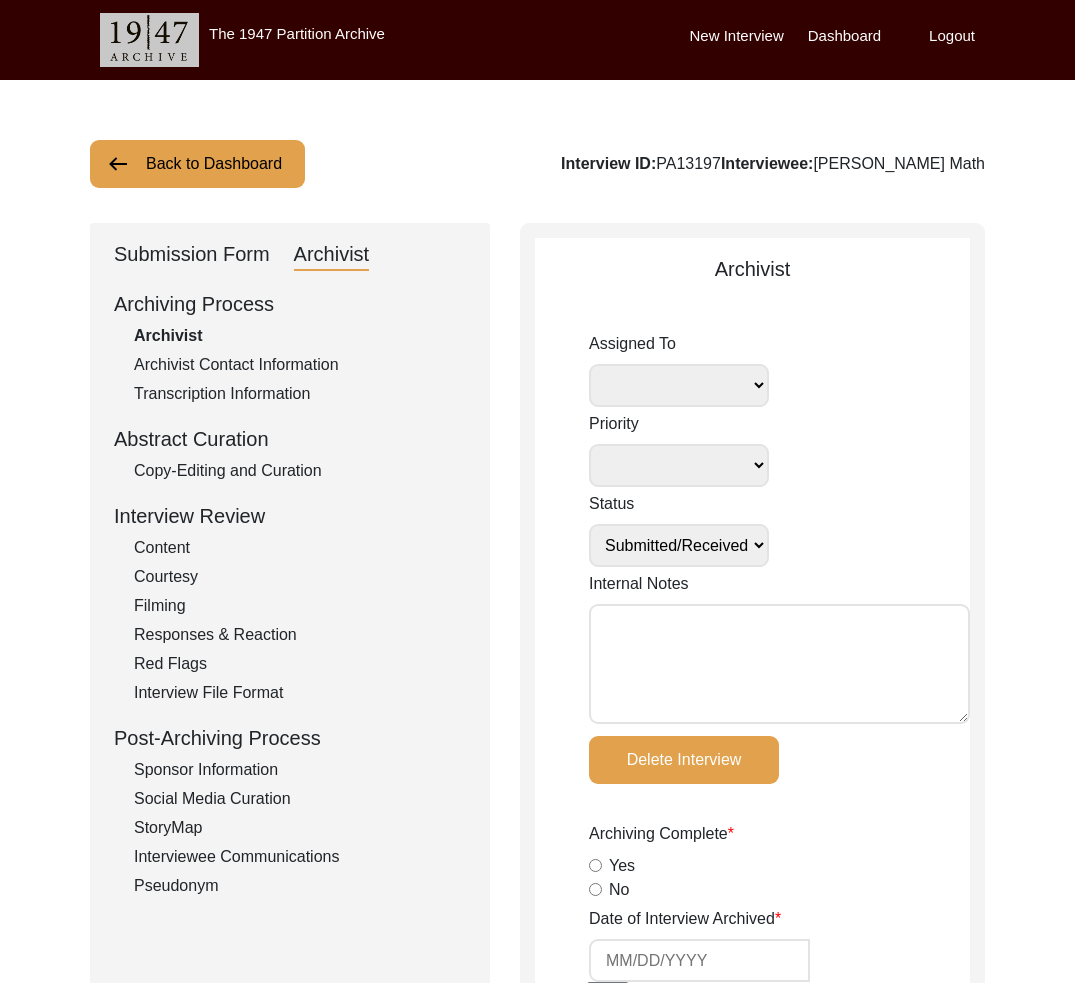 drag, startPoint x: 829, startPoint y: 166, endPoint x: 1108, endPoint y: 161, distance: 279.0448 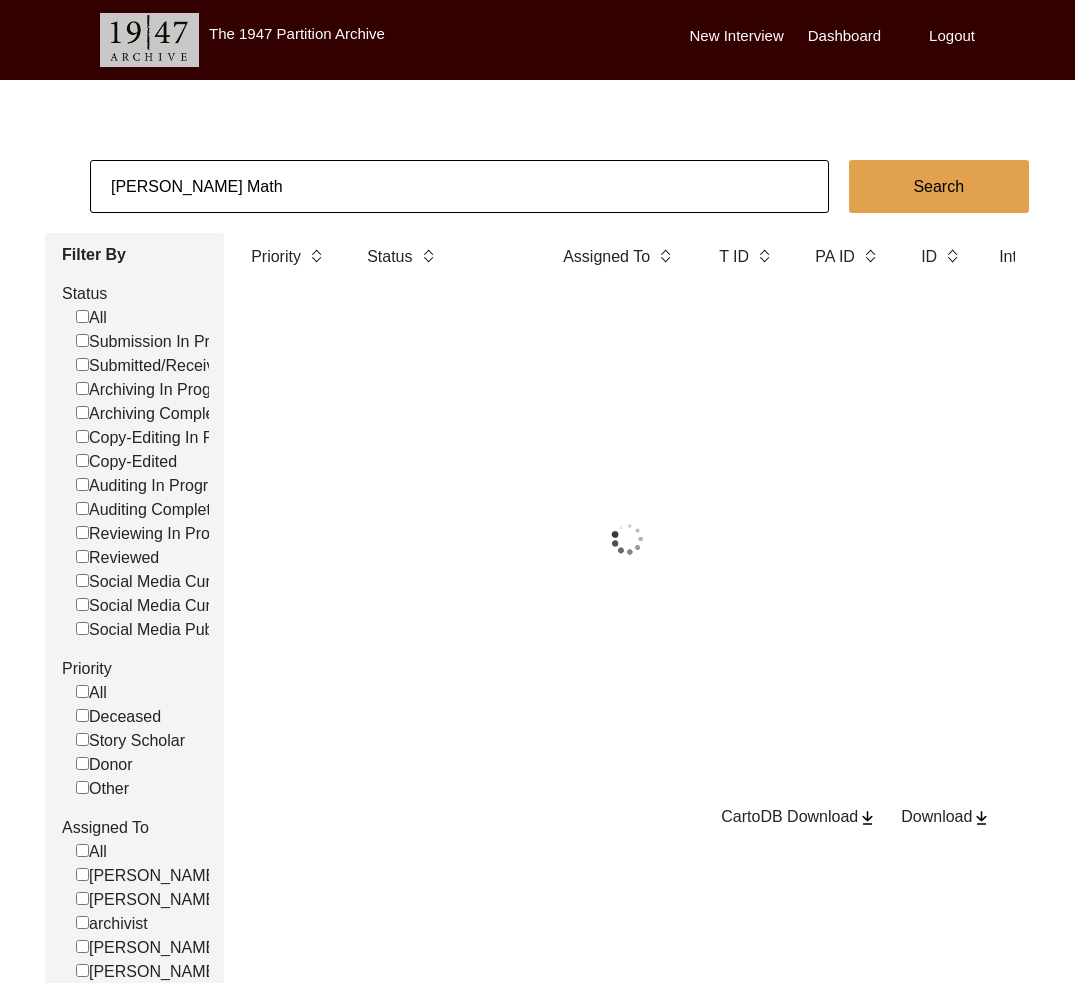 click on "[PERSON_NAME] Math" 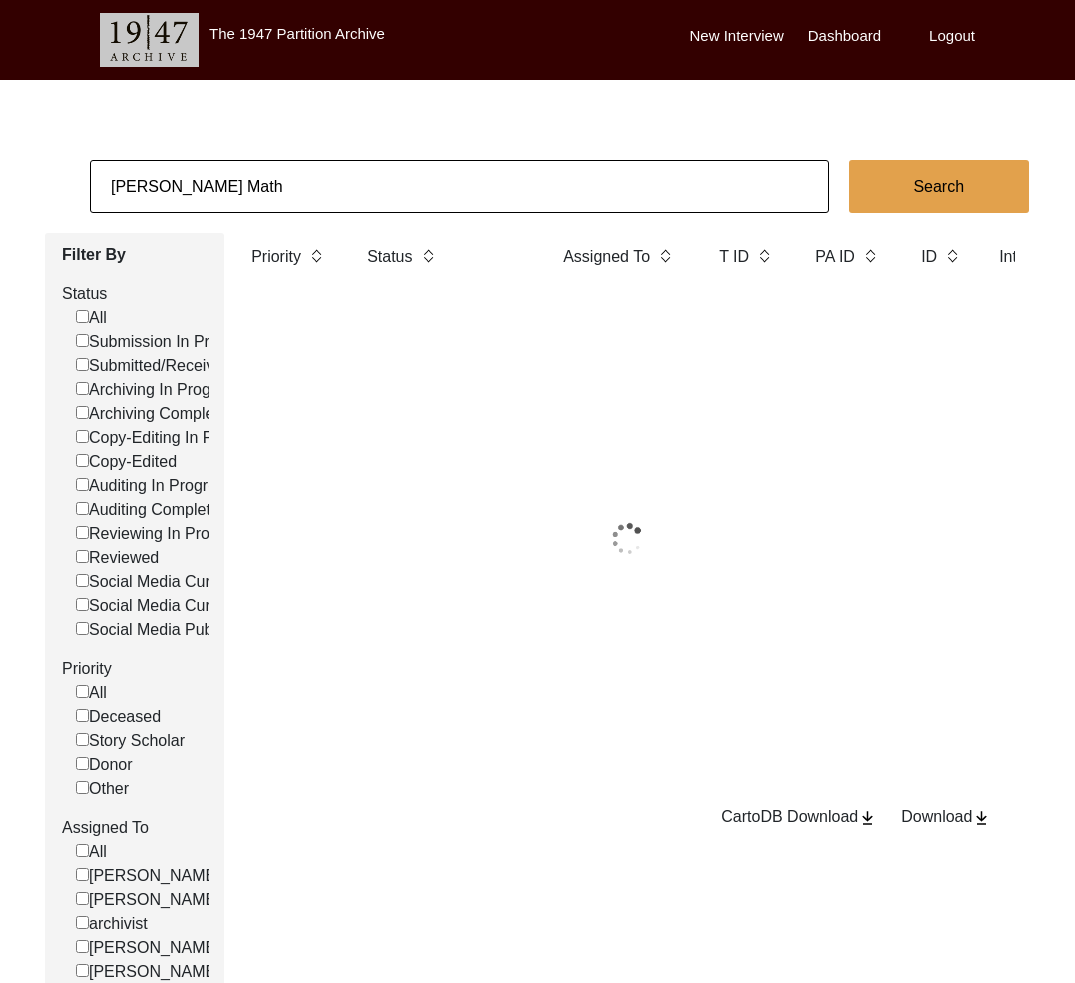 click on "[PERSON_NAME] Math" 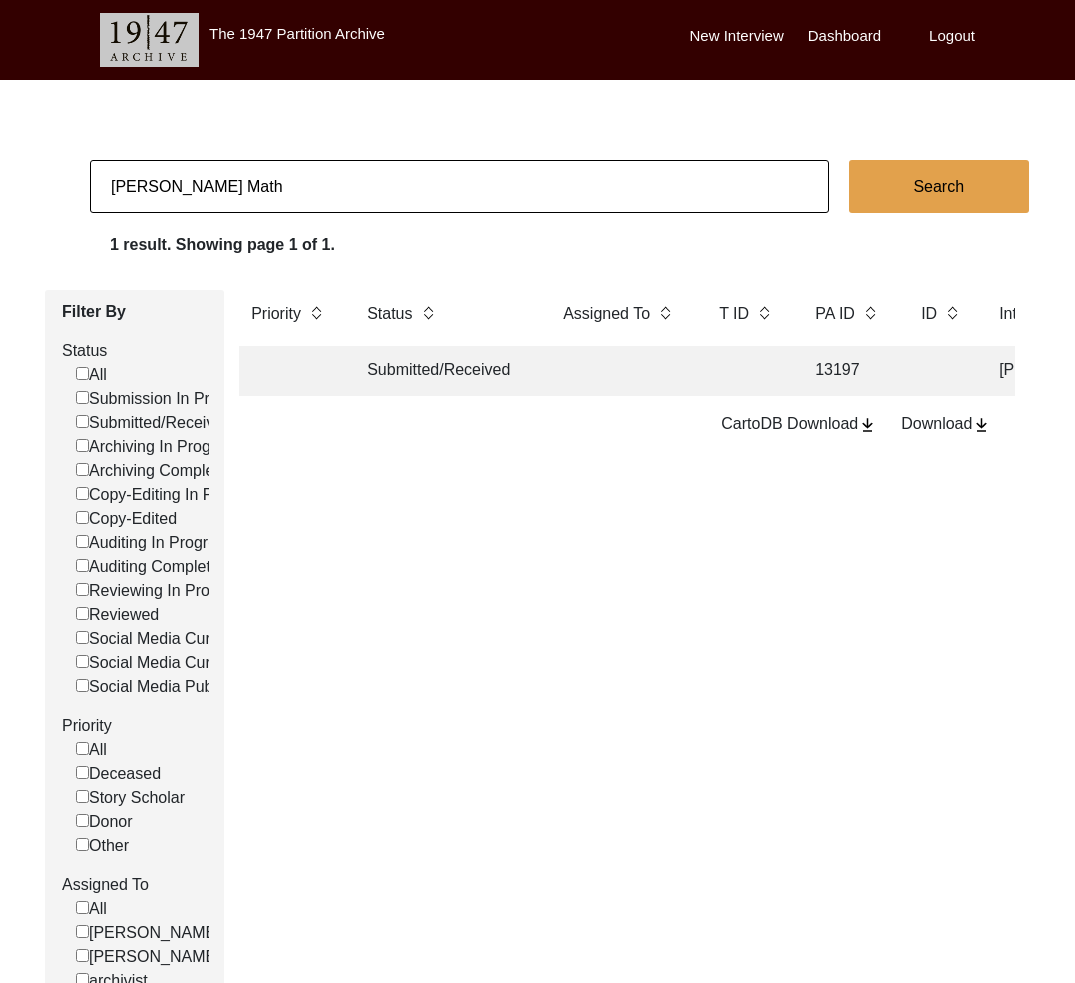 drag, startPoint x: 221, startPoint y: 167, endPoint x: 247, endPoint y: 184, distance: 31.06445 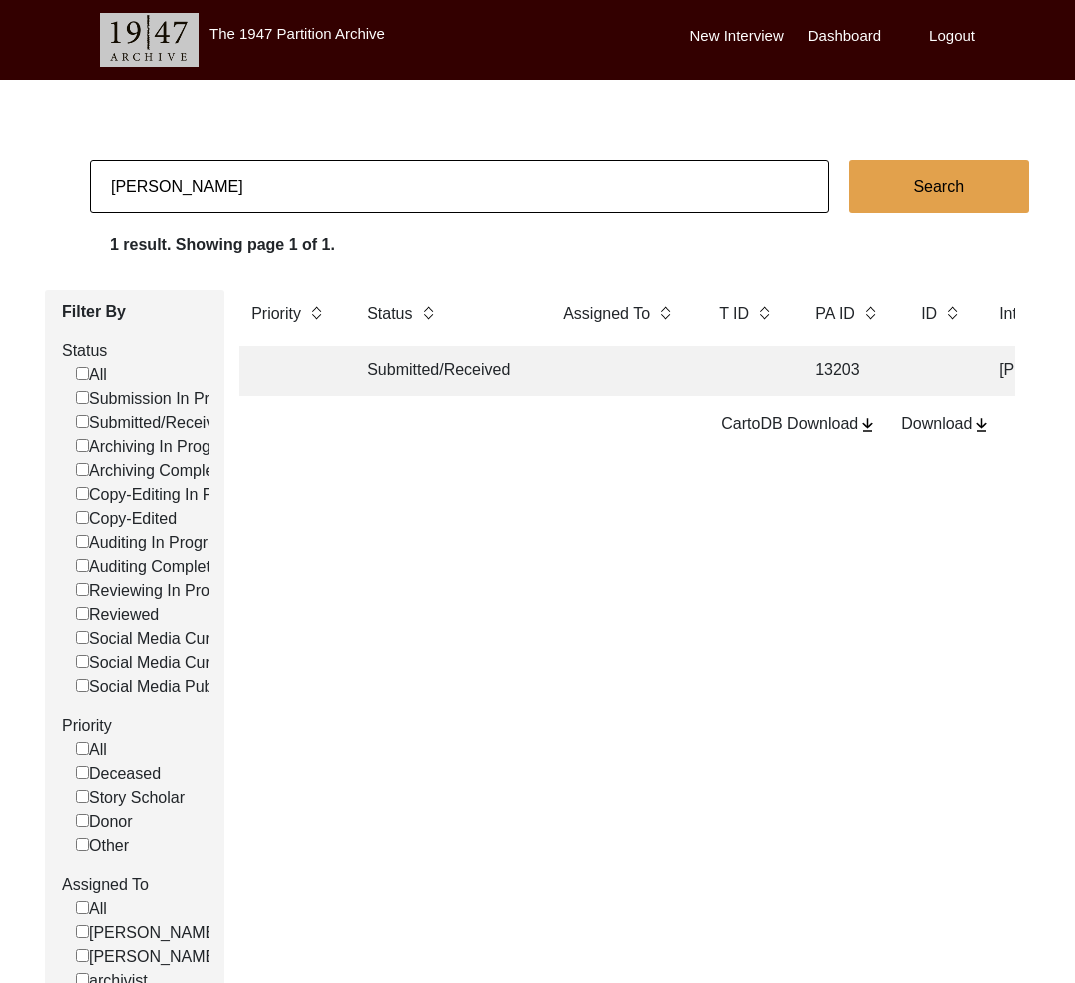click on "Submitted/Received" 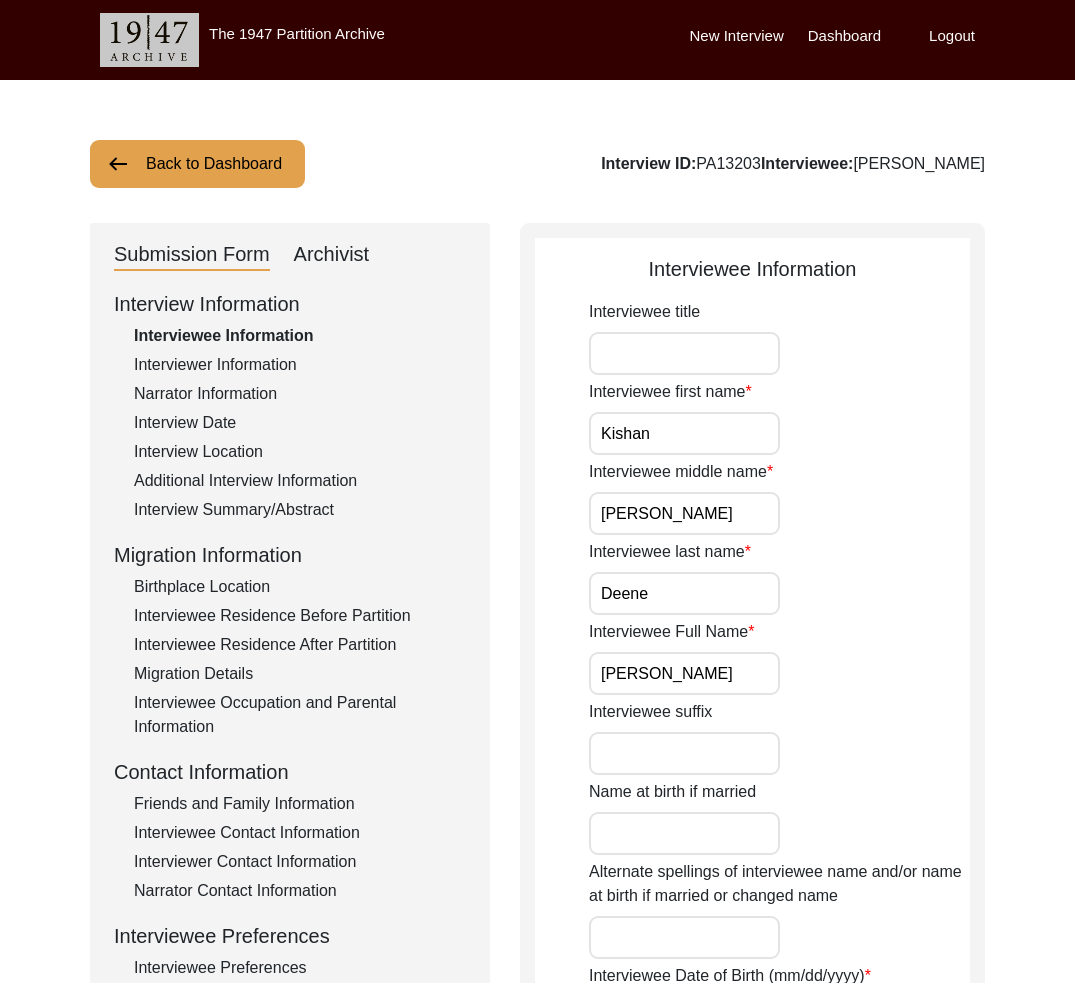 click on "Archivist" 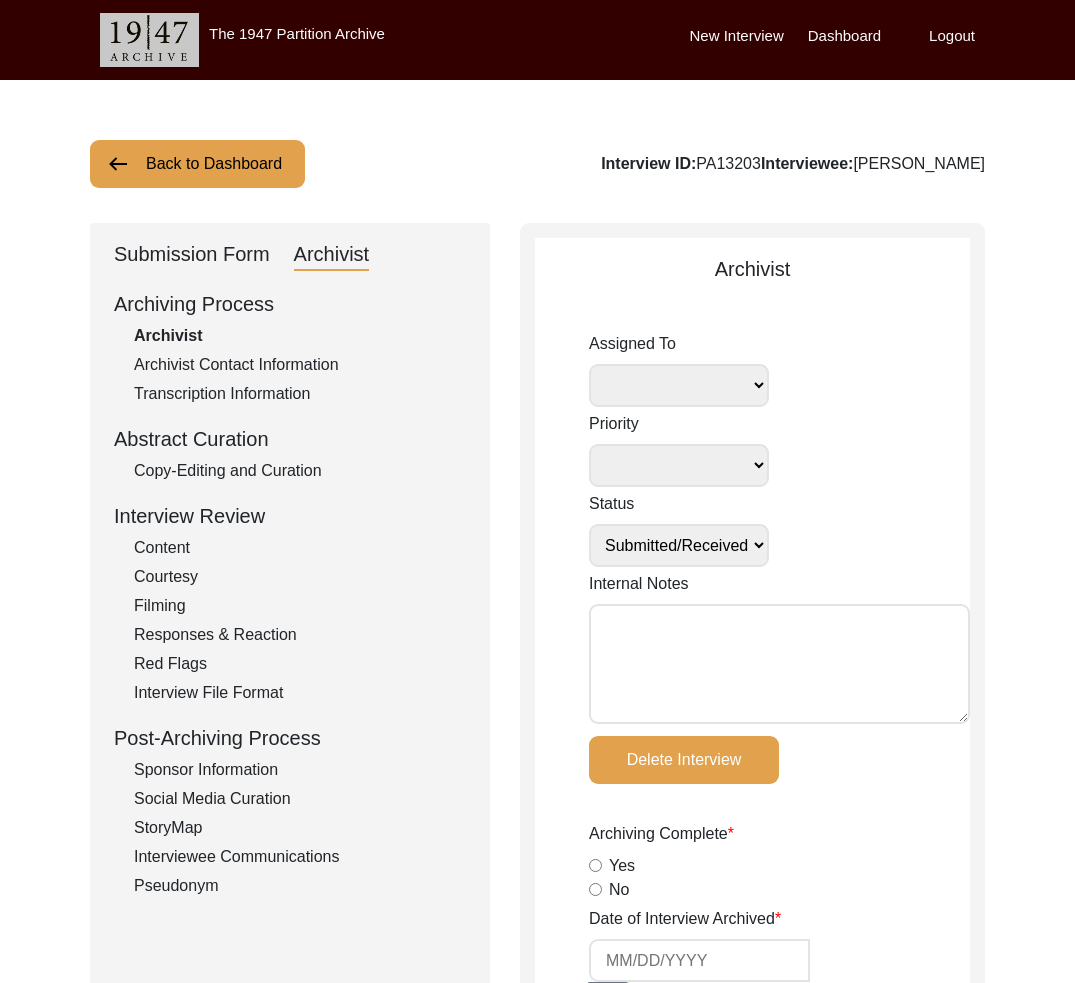 drag, startPoint x: 854, startPoint y: 168, endPoint x: 1142, endPoint y: 178, distance: 288.17355 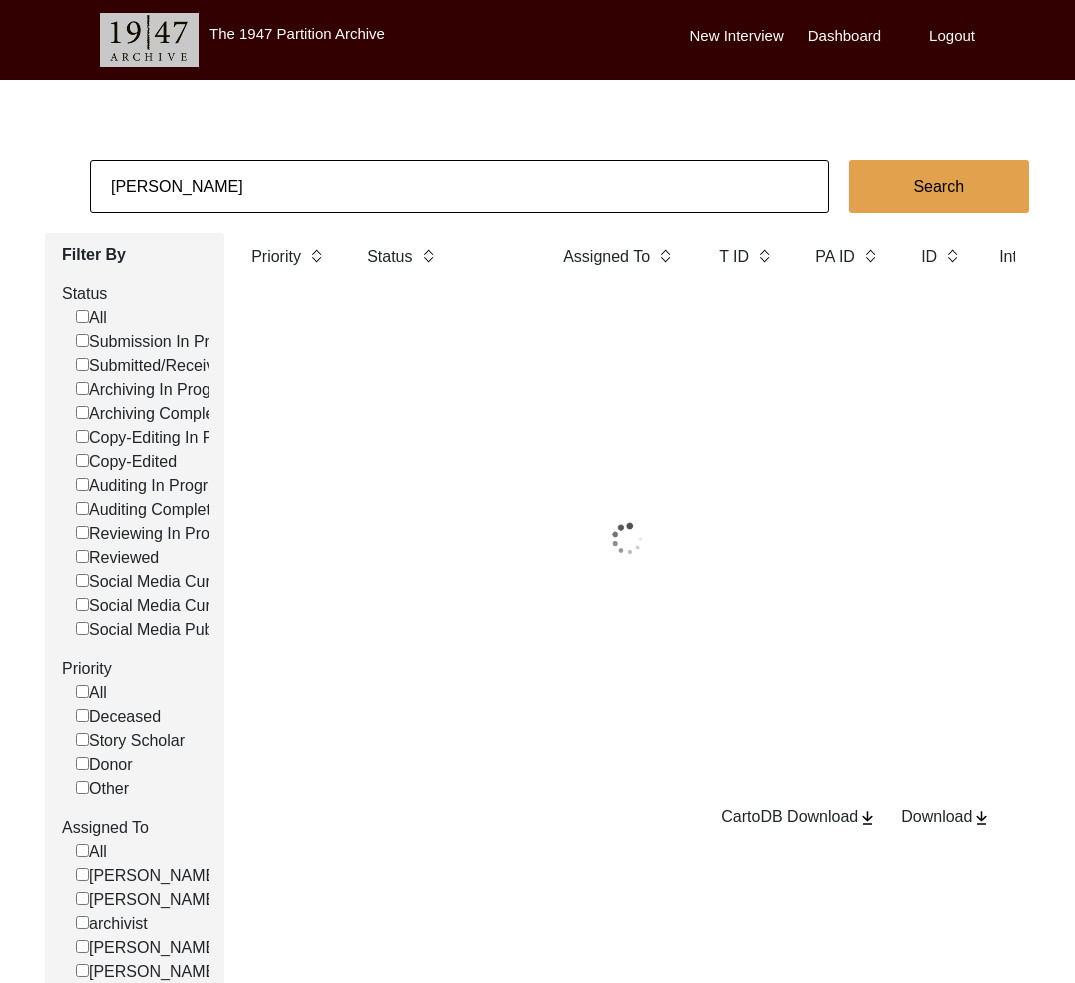 click on "[PERSON_NAME]" 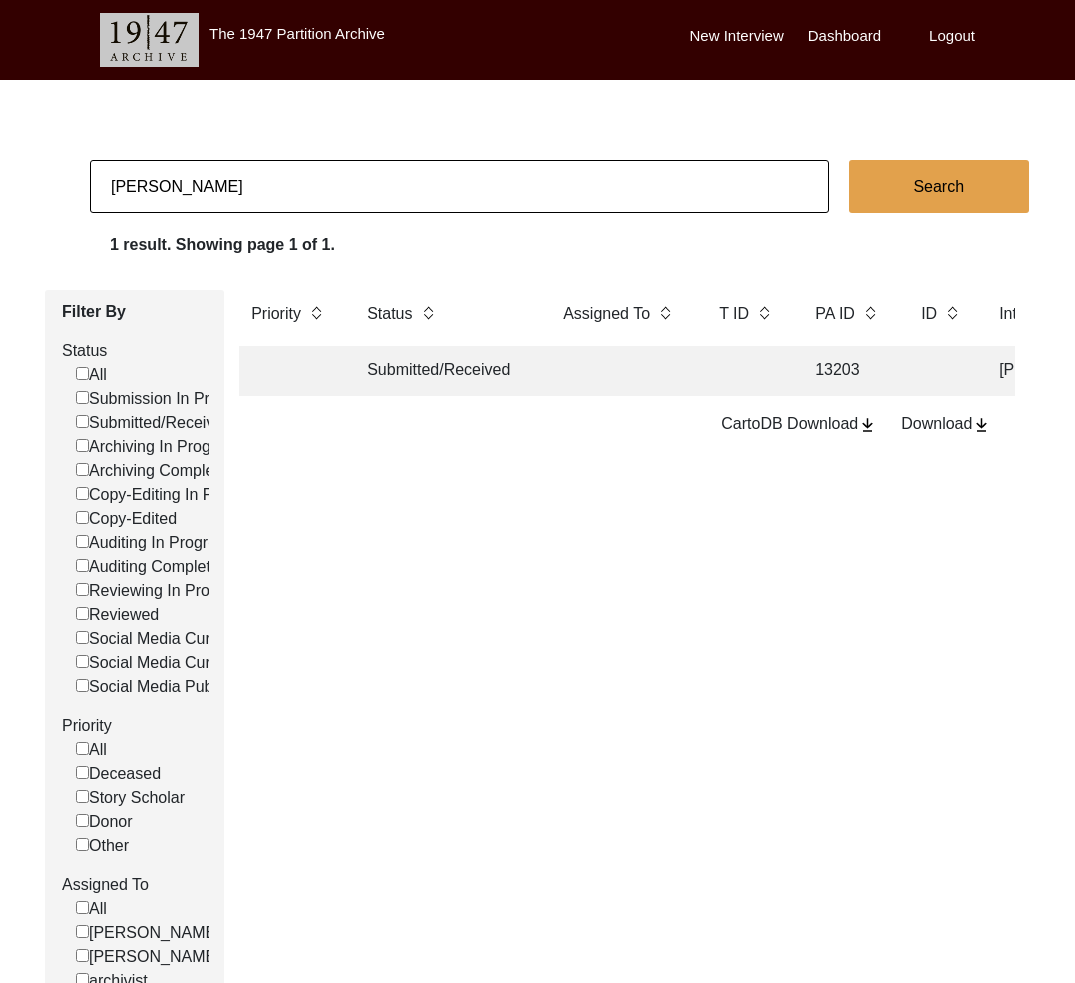 click on "[PERSON_NAME]" 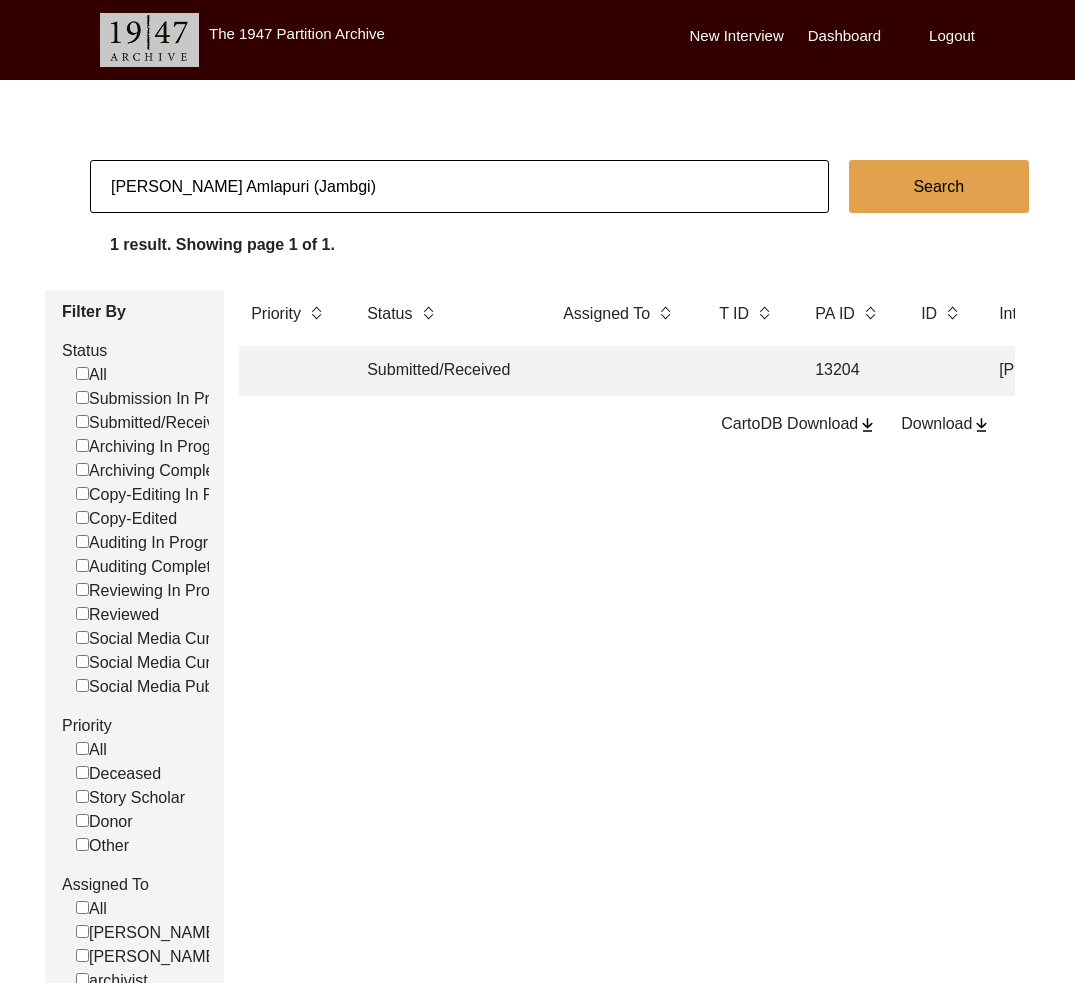 click on "Submitted/Received" 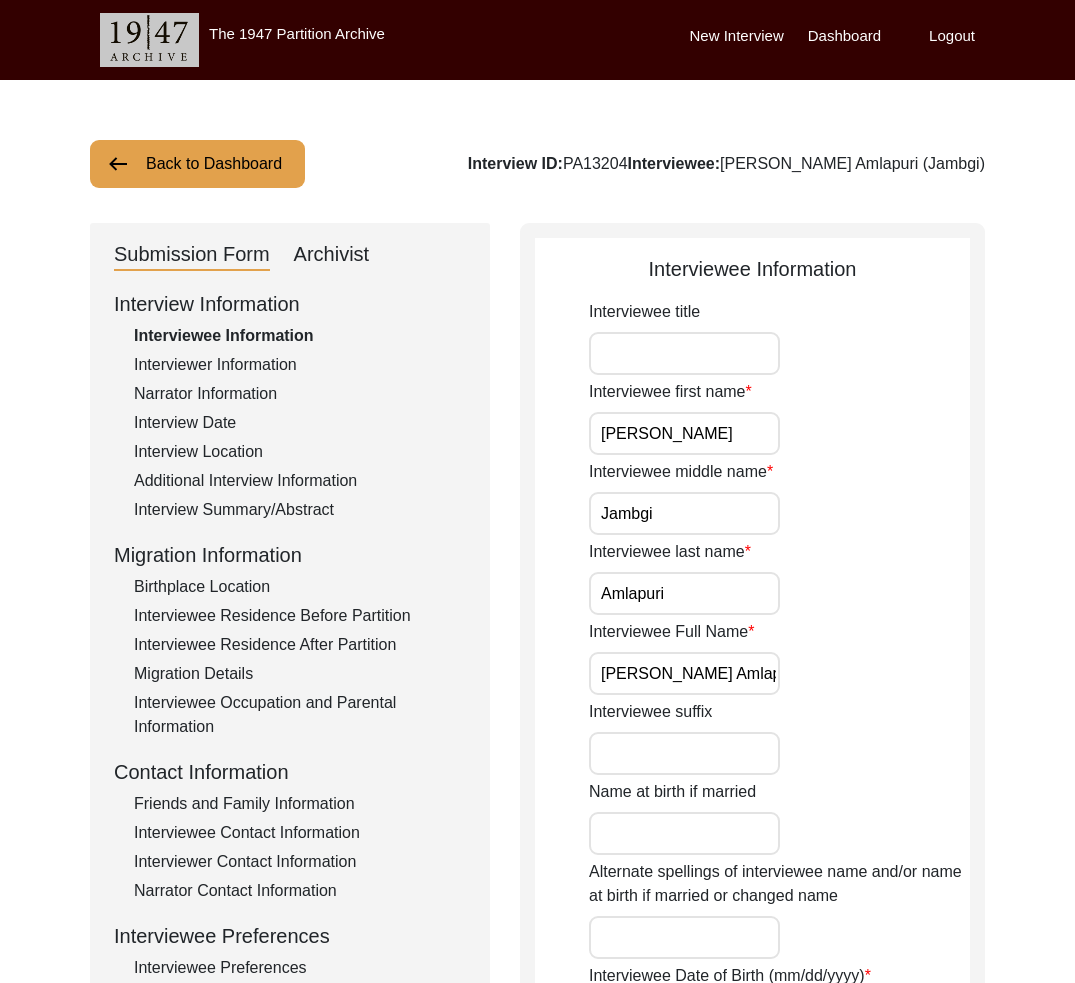 click on "Archivist" 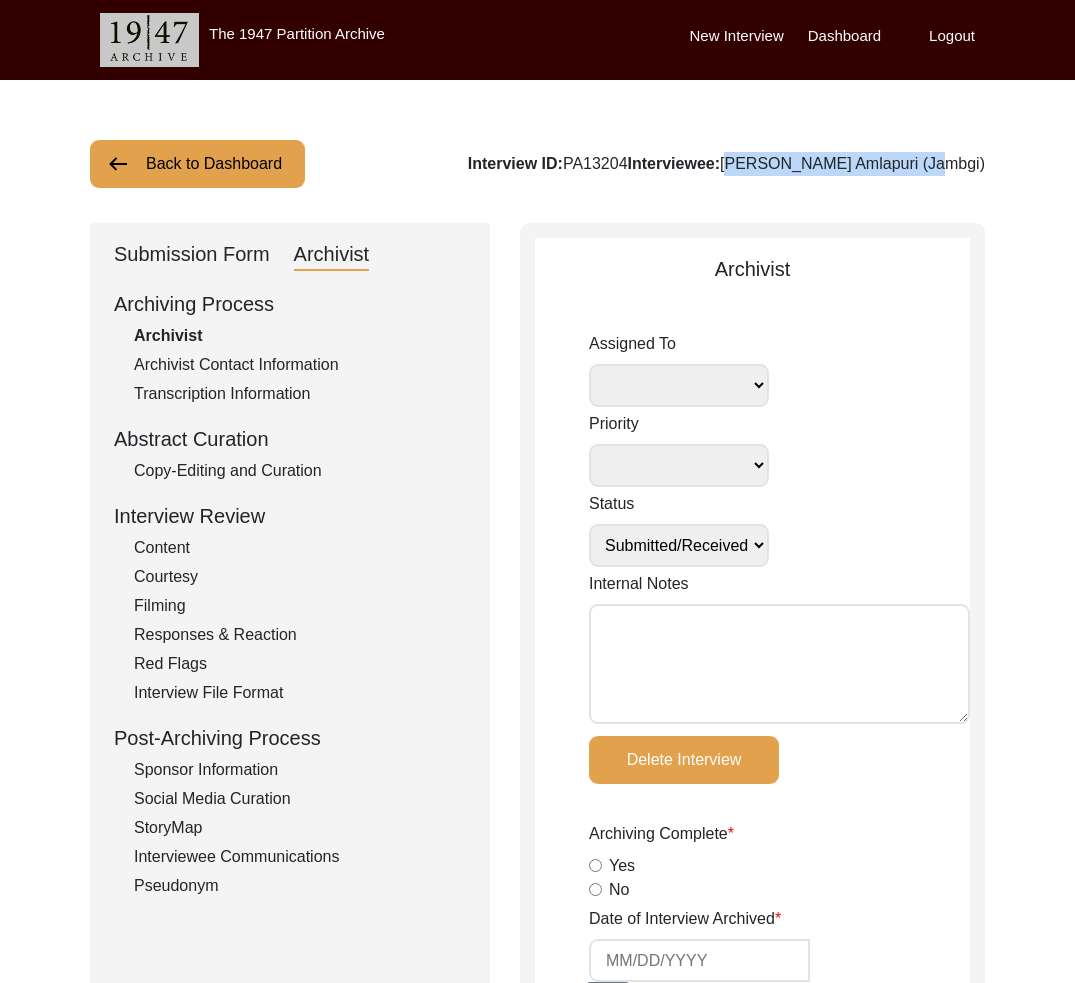 drag, startPoint x: 1006, startPoint y: 175, endPoint x: 876, endPoint y: 296, distance: 177.59785 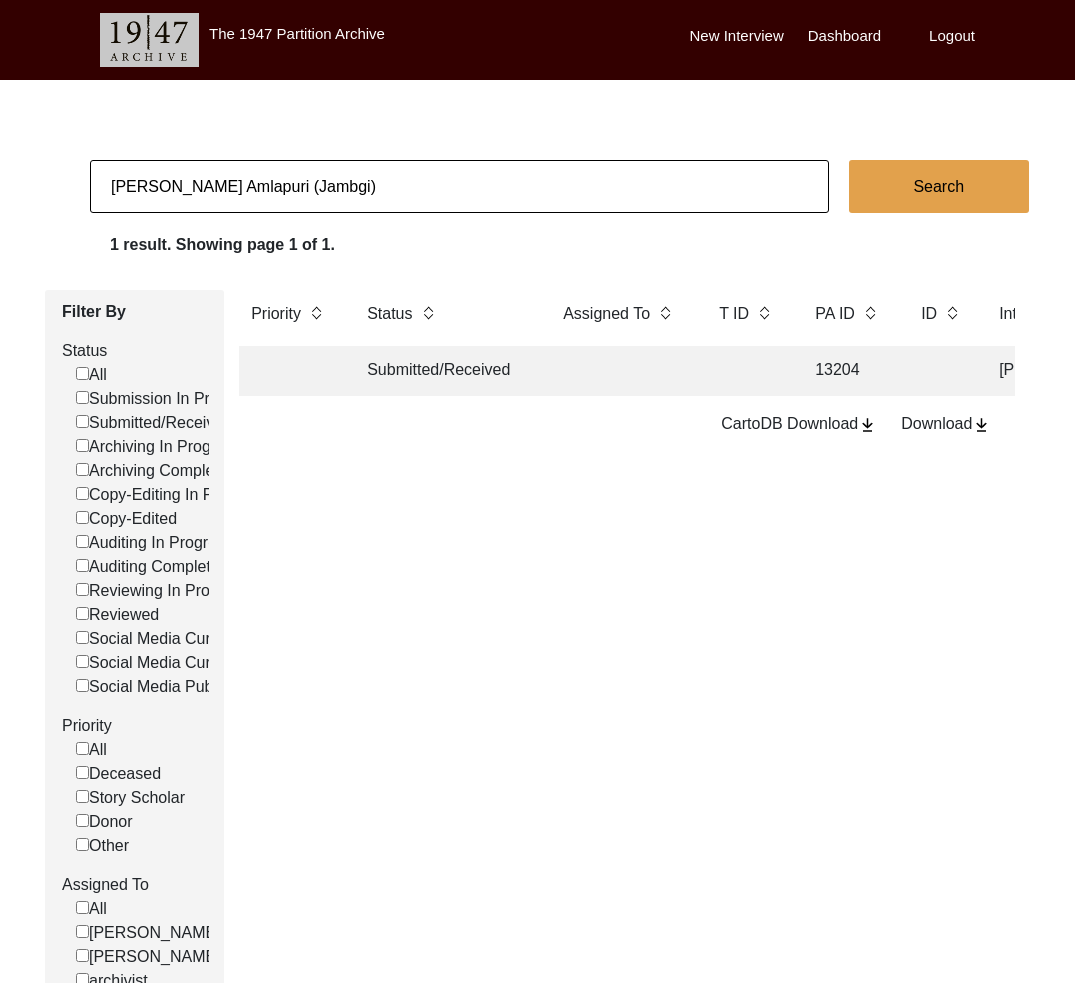drag, startPoint x: 233, startPoint y: 158, endPoint x: 255, endPoint y: 190, distance: 38.832977 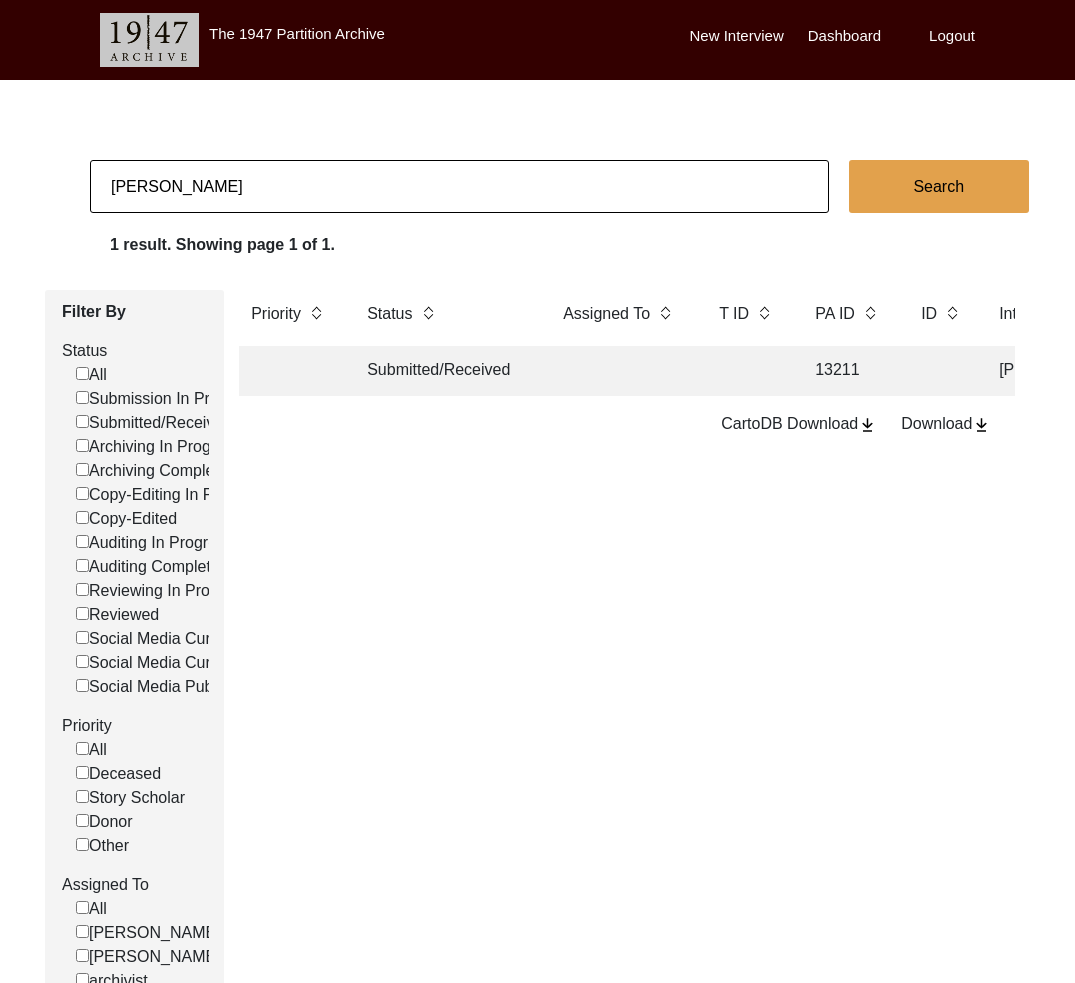 click 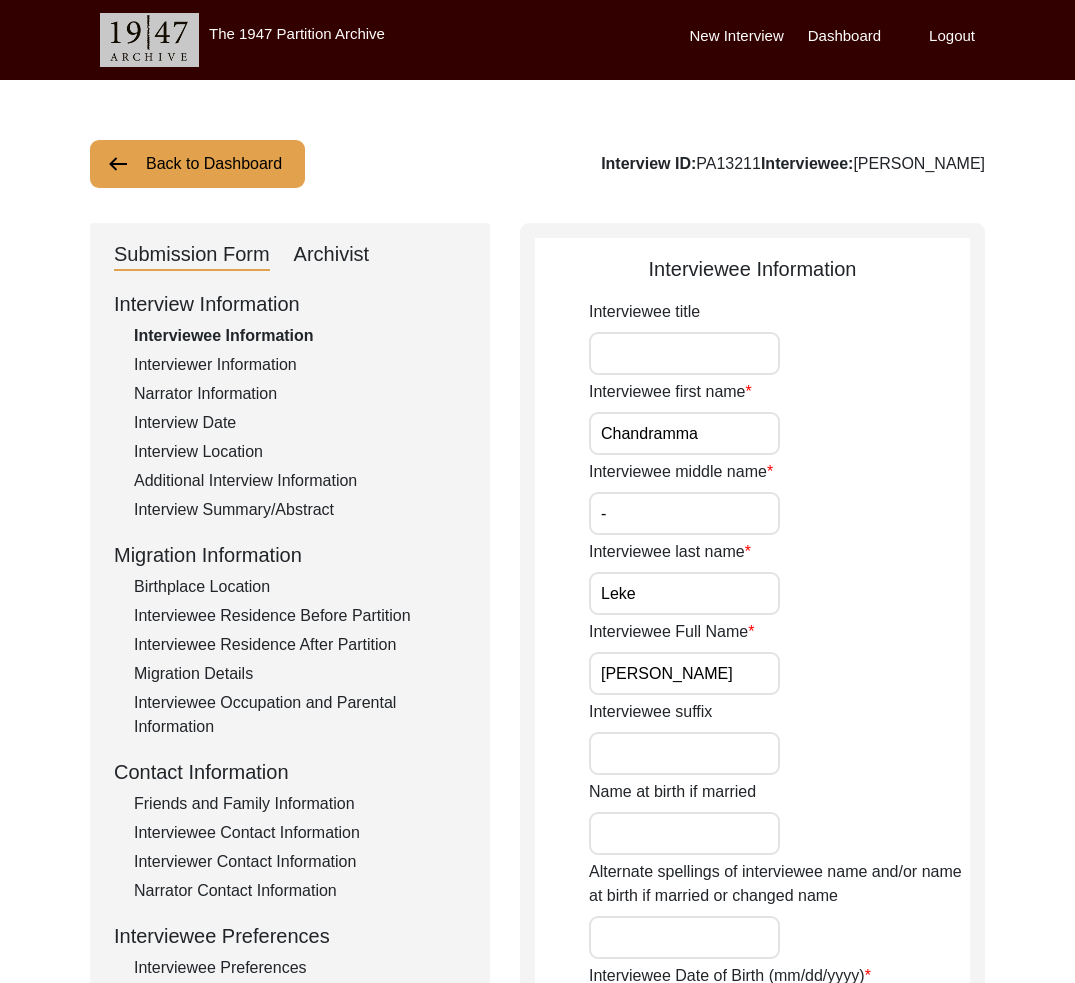 click on "Archivist" 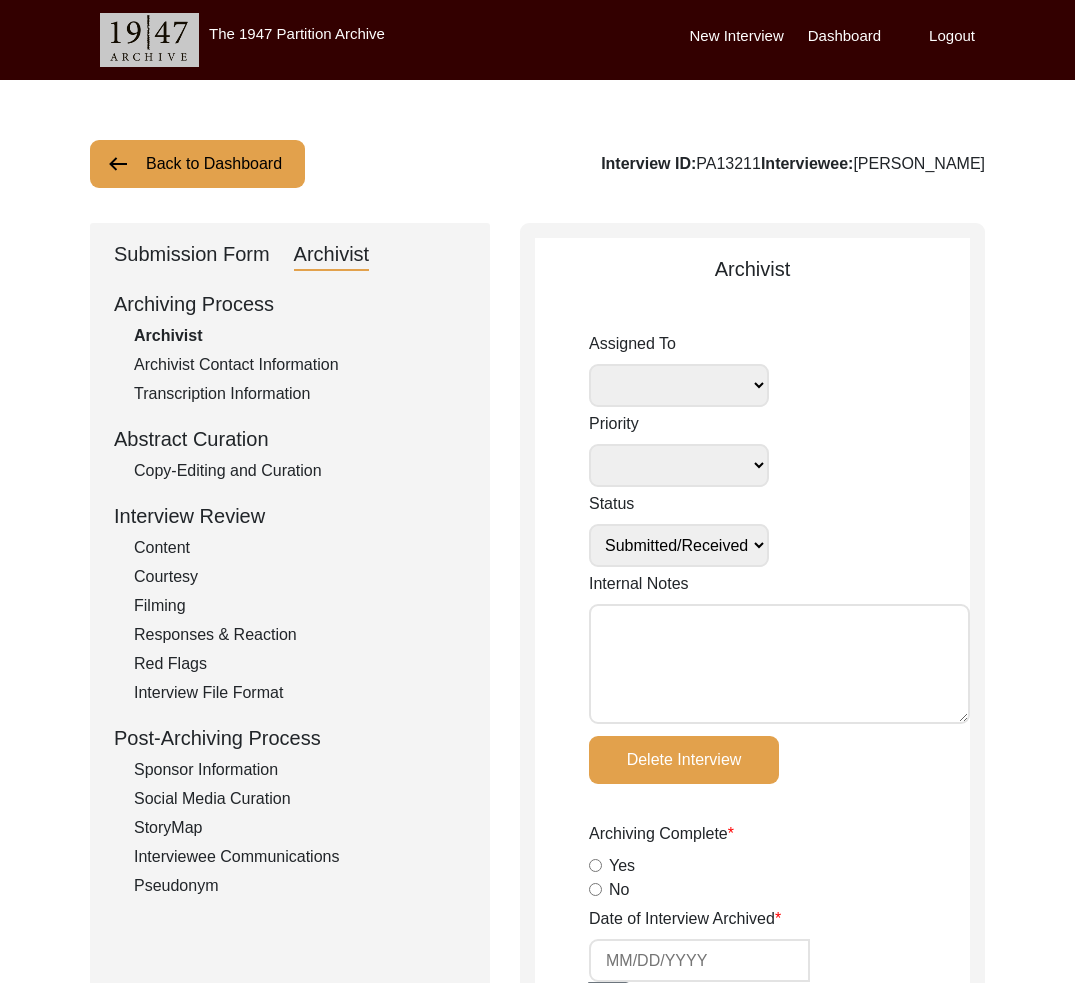 drag, startPoint x: 990, startPoint y: 164, endPoint x: 854, endPoint y: 160, distance: 136.0588 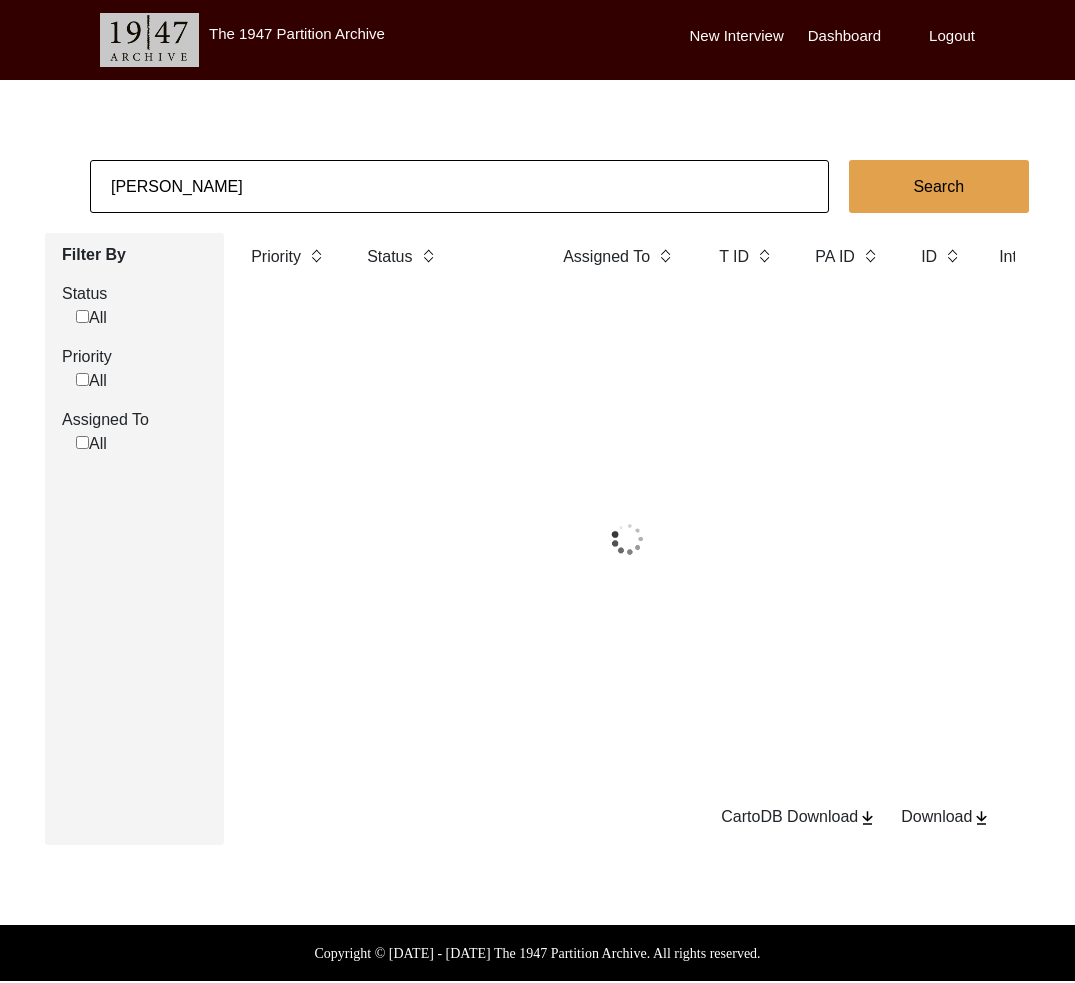 click on "[PERSON_NAME]" 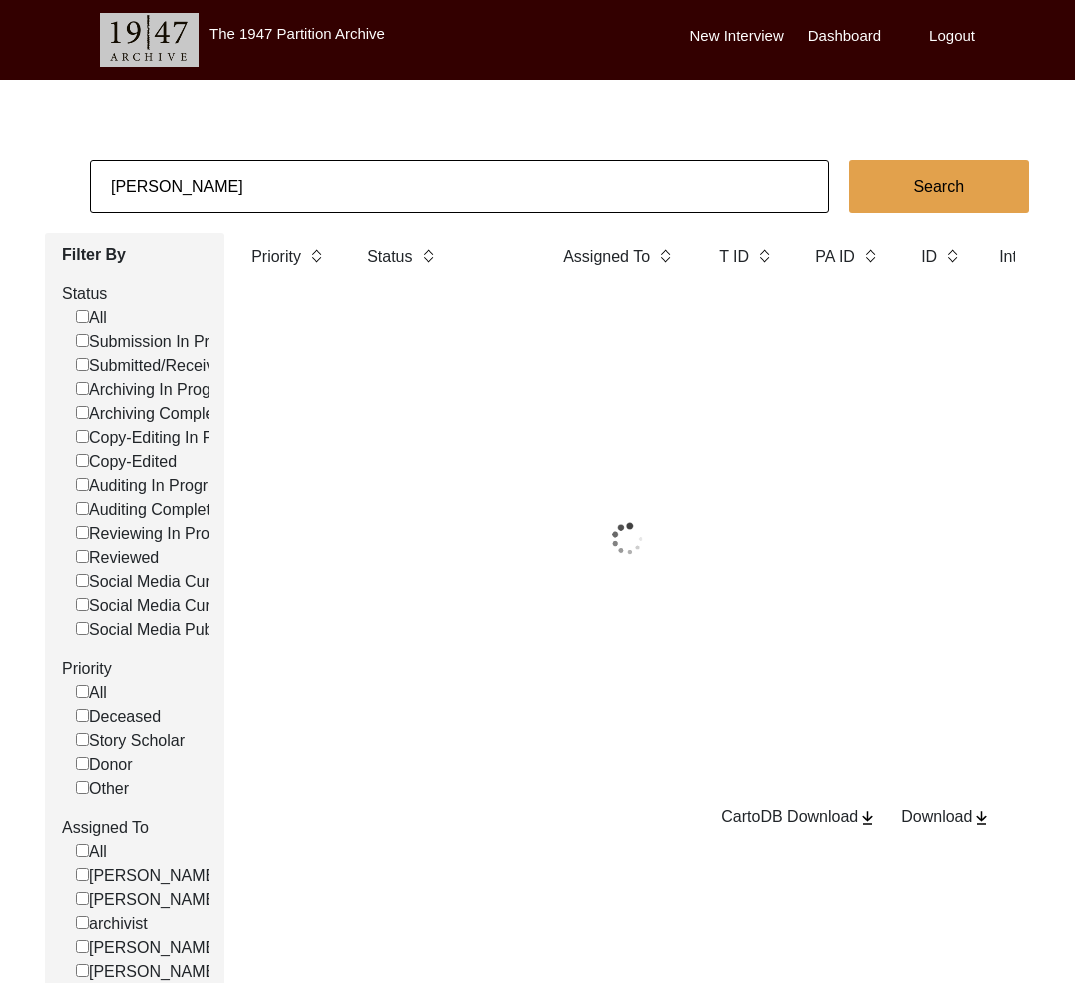 click on "[PERSON_NAME]" 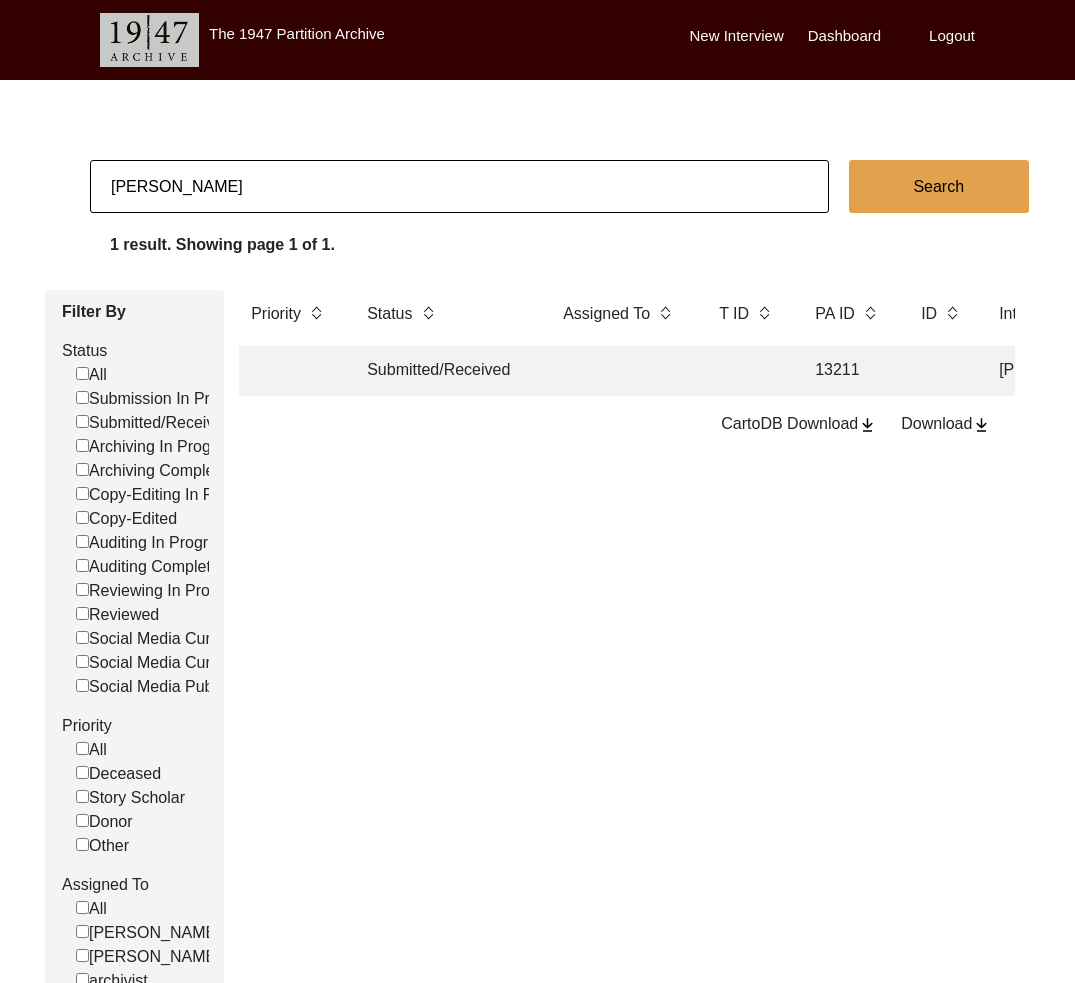 click on "[PERSON_NAME]" 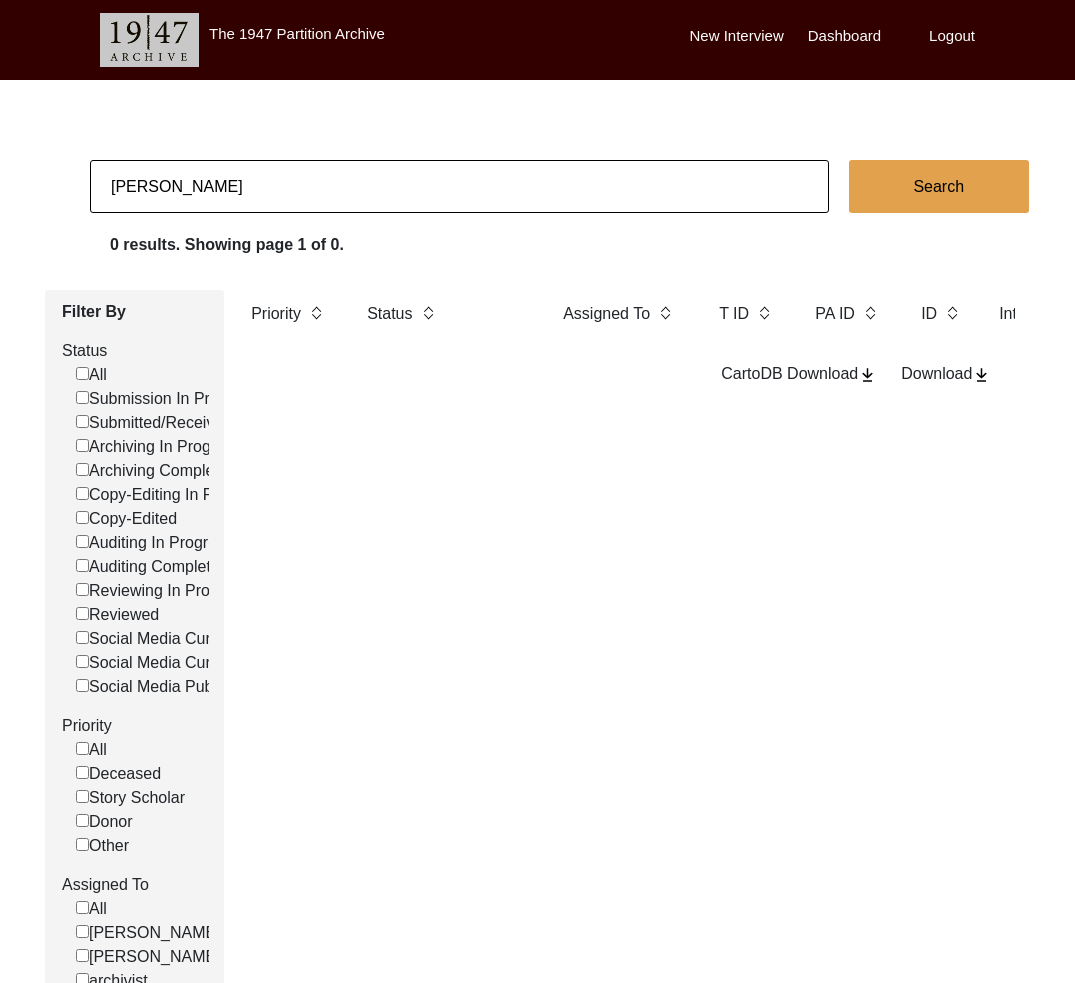 click on "[PERSON_NAME]" 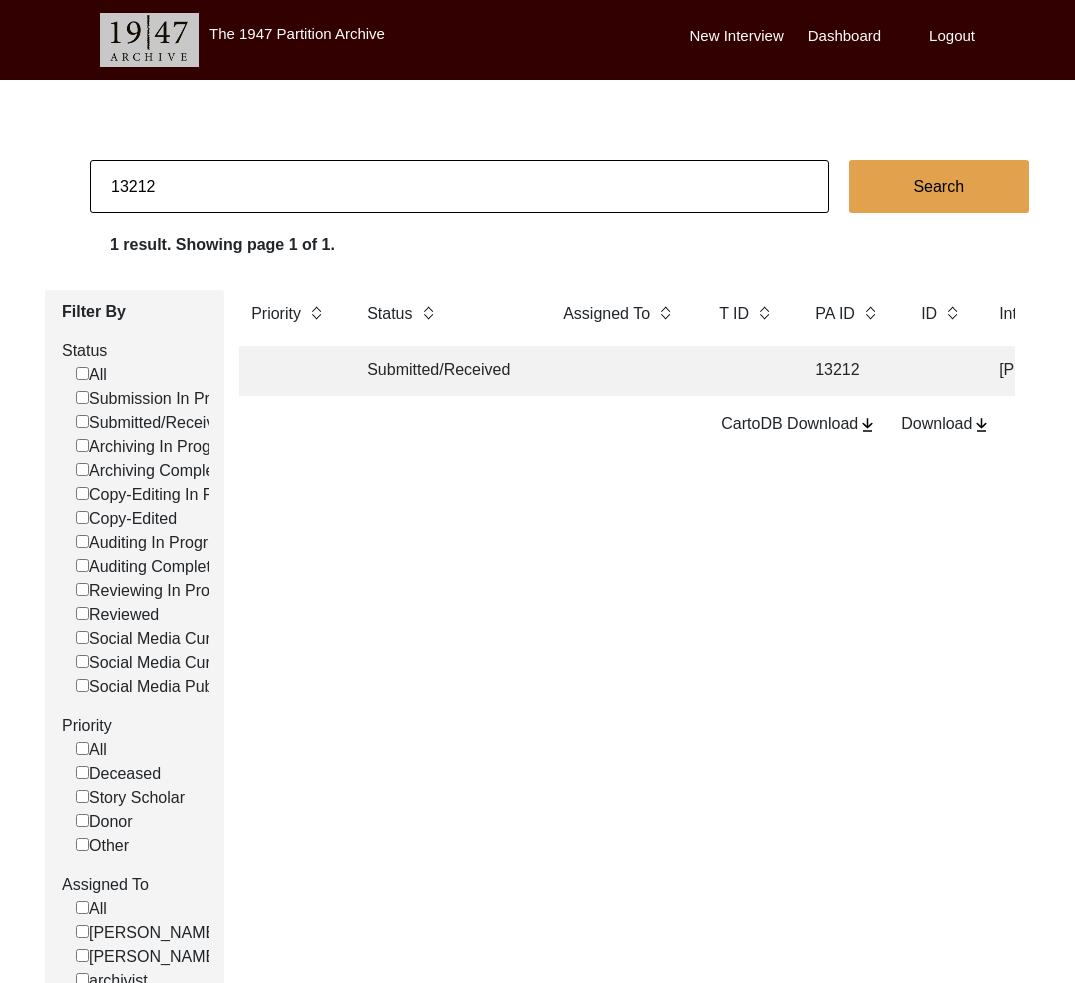 click on "Submitted/Received" 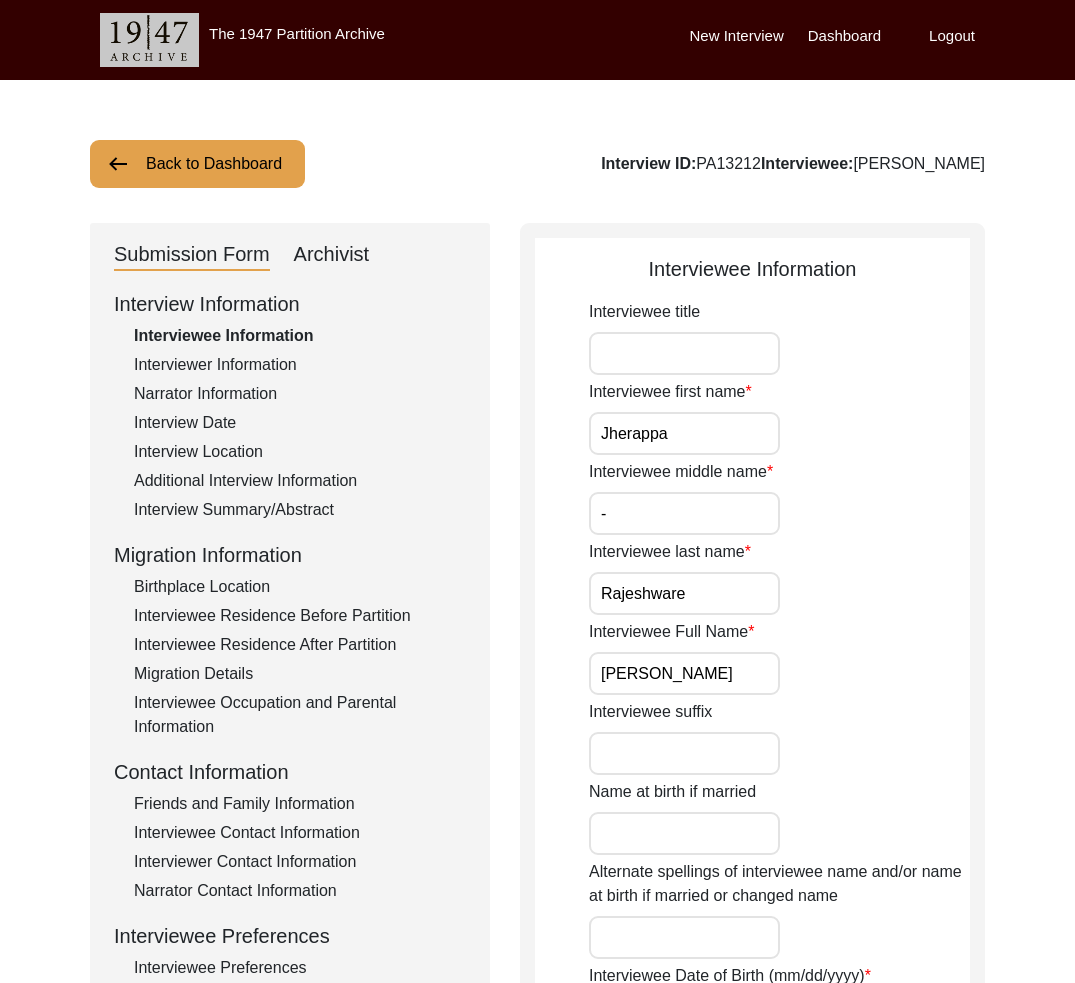 drag, startPoint x: 833, startPoint y: 164, endPoint x: 1059, endPoint y: 174, distance: 226.22113 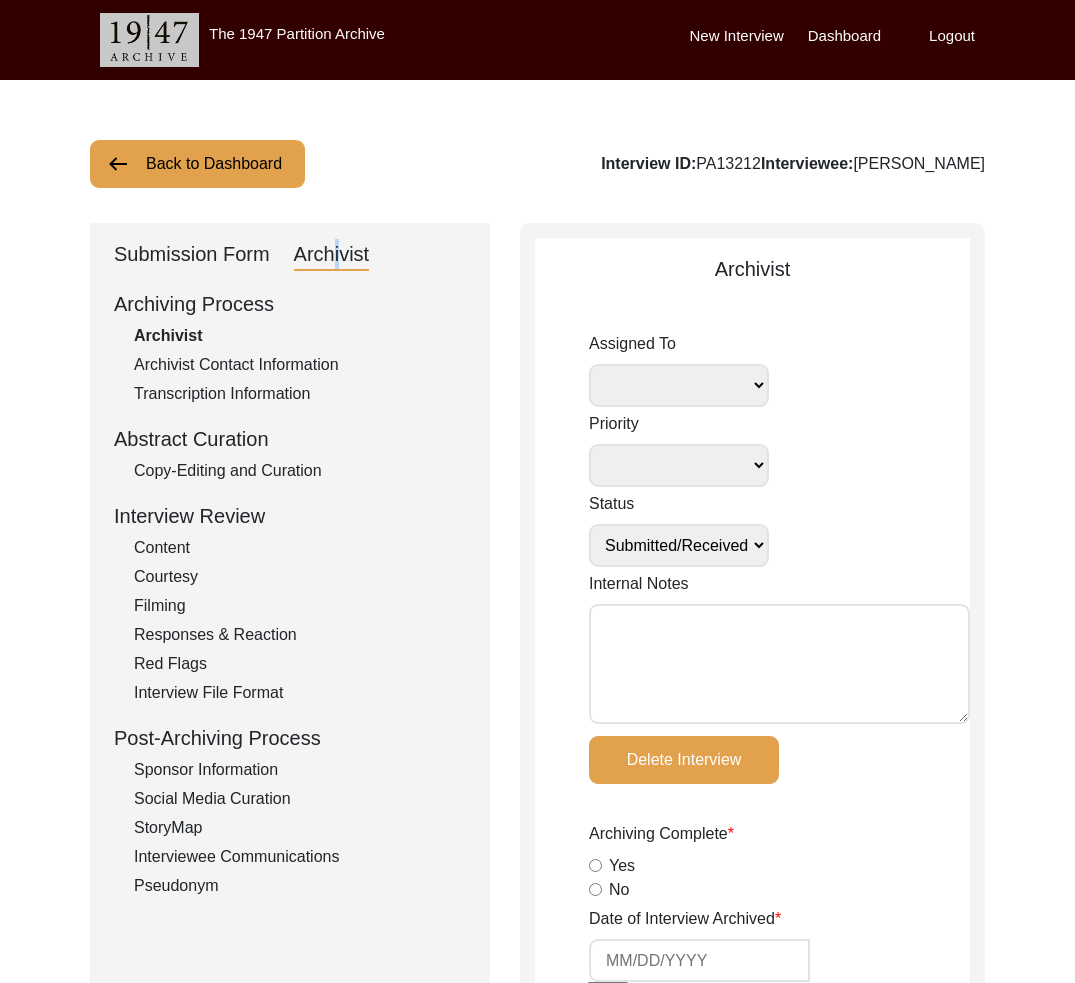 click on "Back to Dashboard" 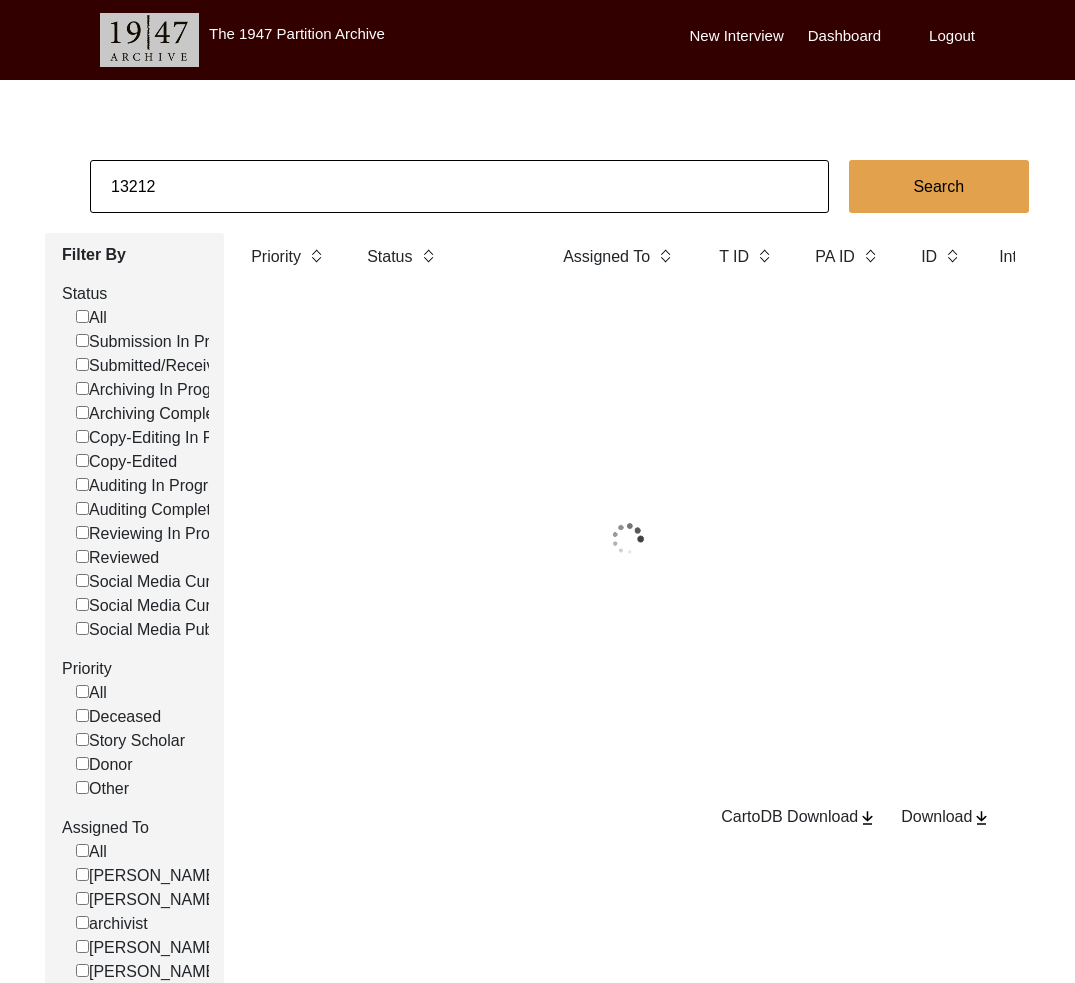 click on "13212" 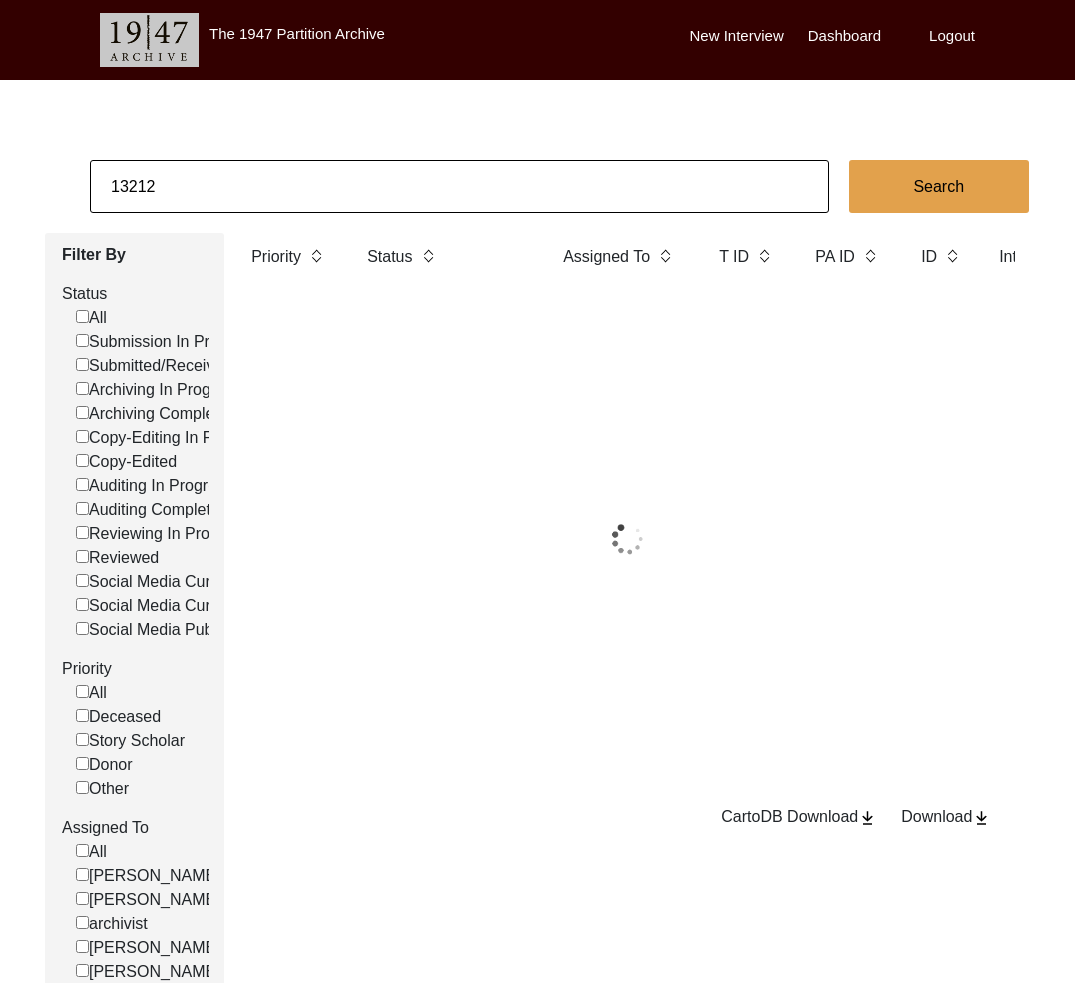 click on "13212" 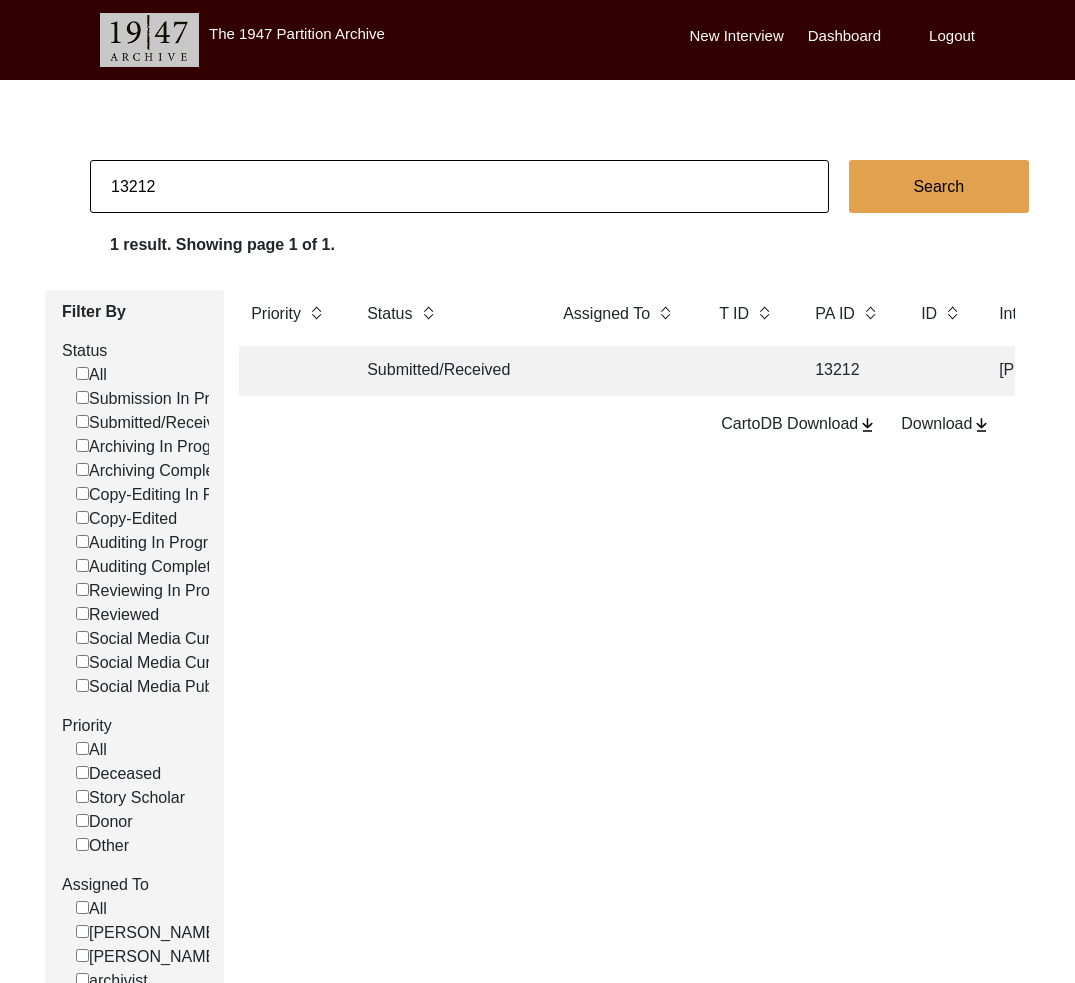 paste on "[PERSON_NAME]" 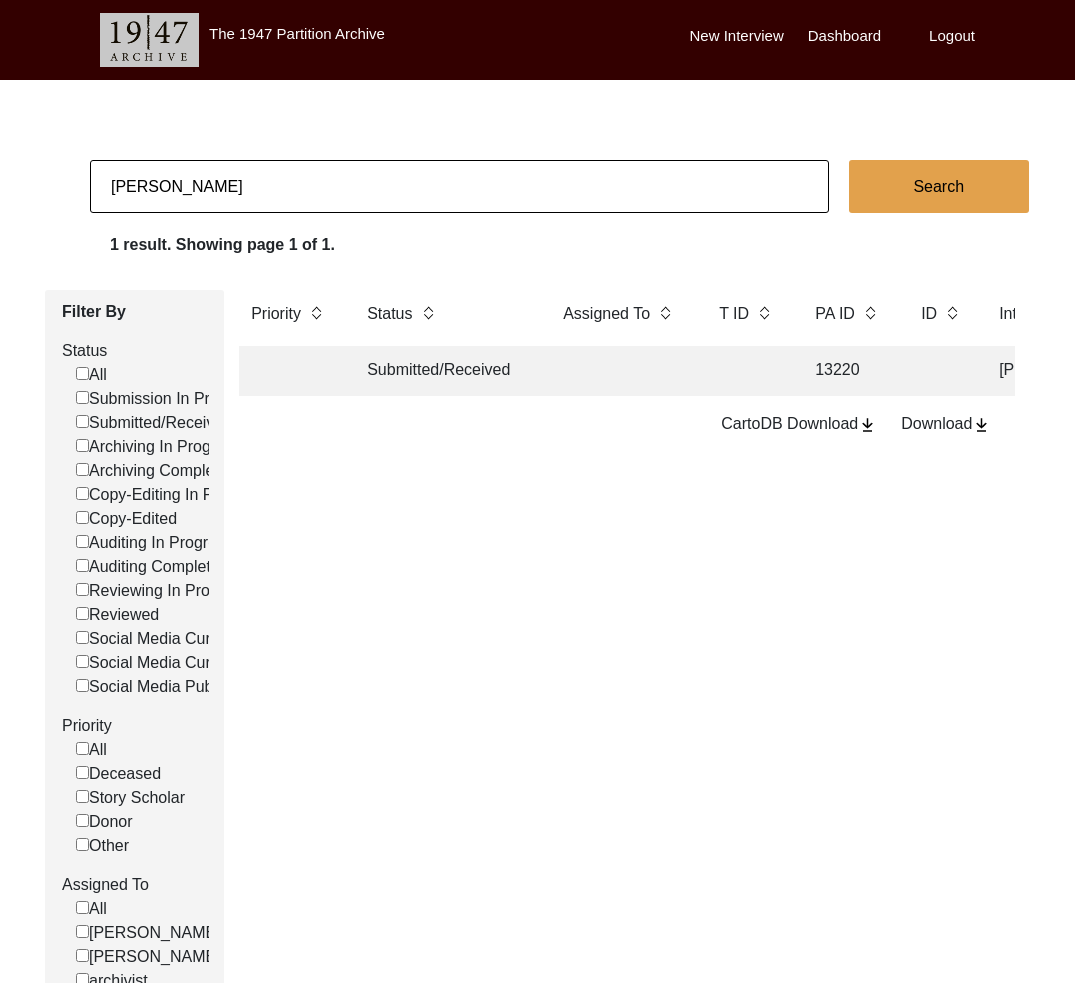 click on "Submitted/Received" 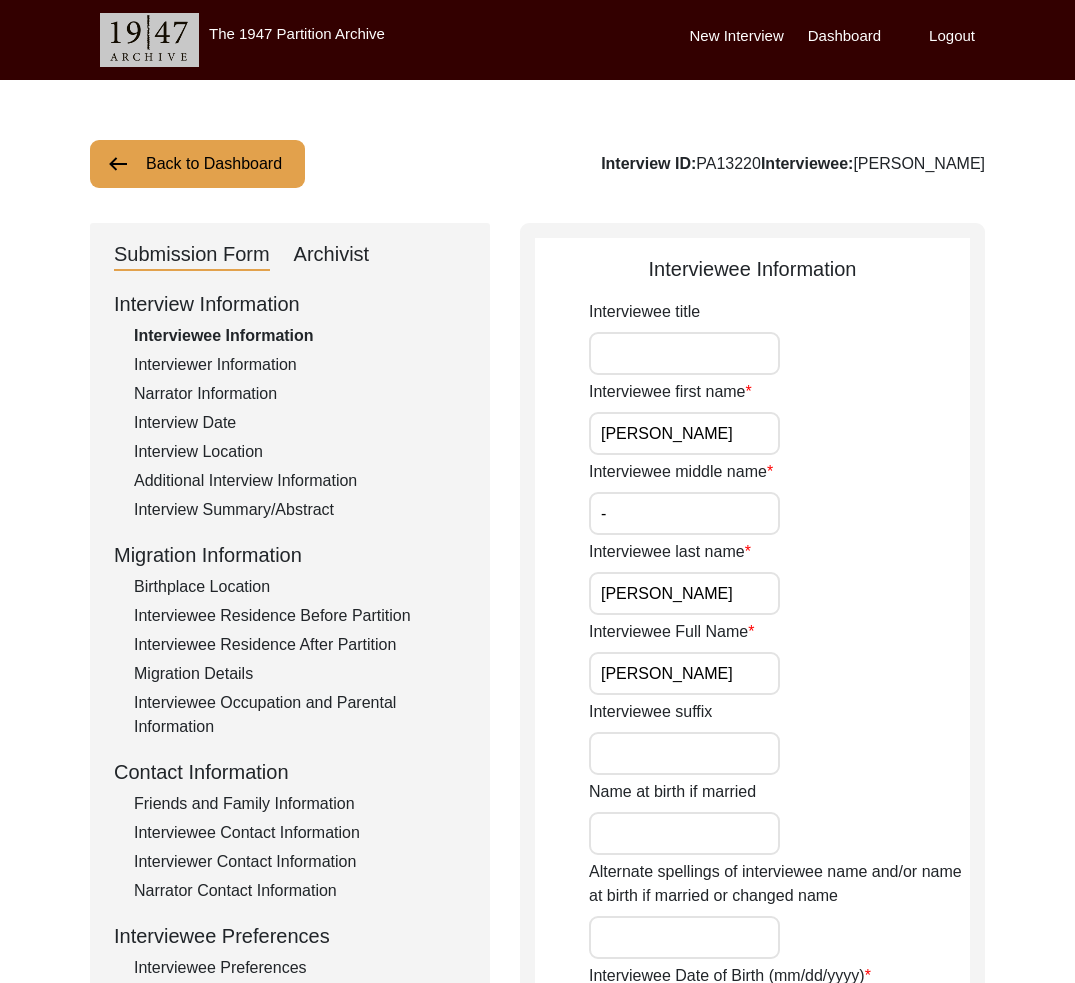 click on "Archivist" 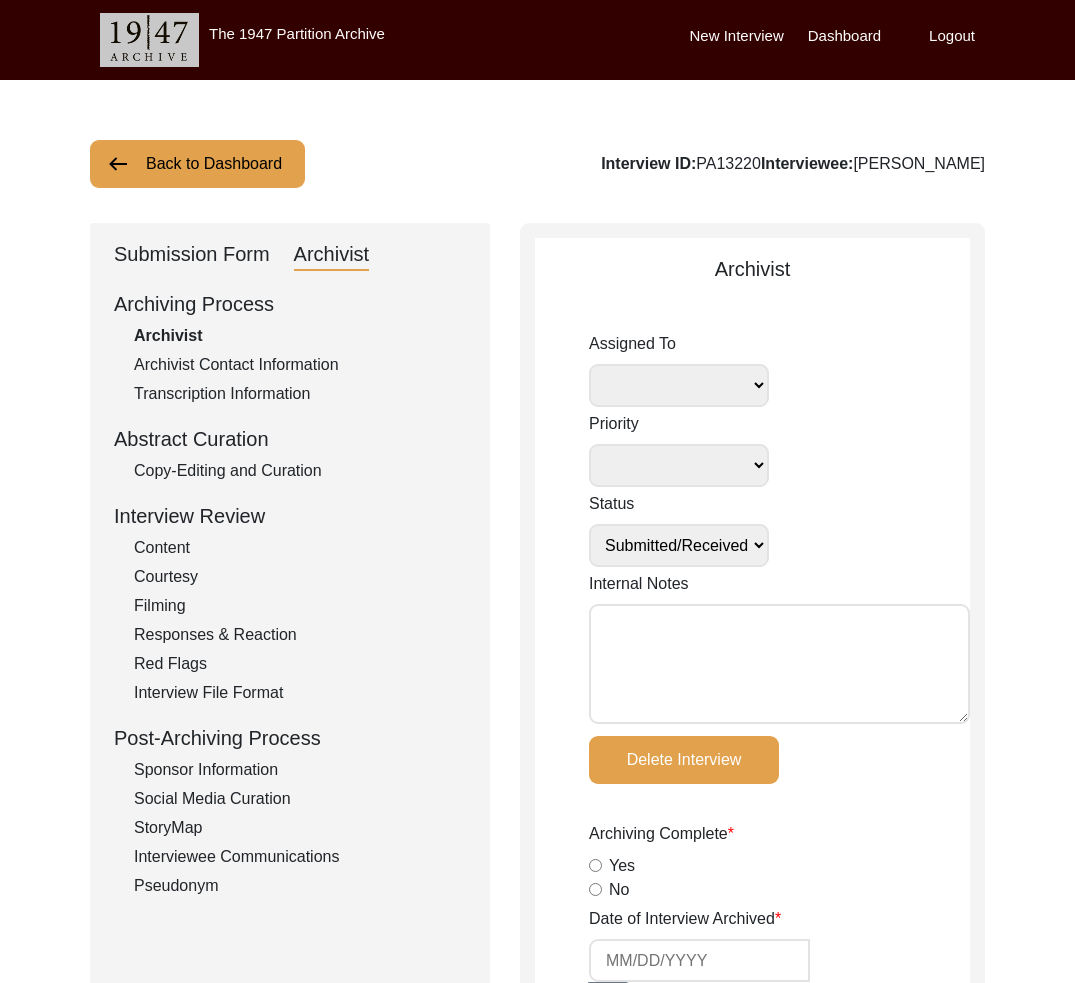 click on "Back to Dashboard" 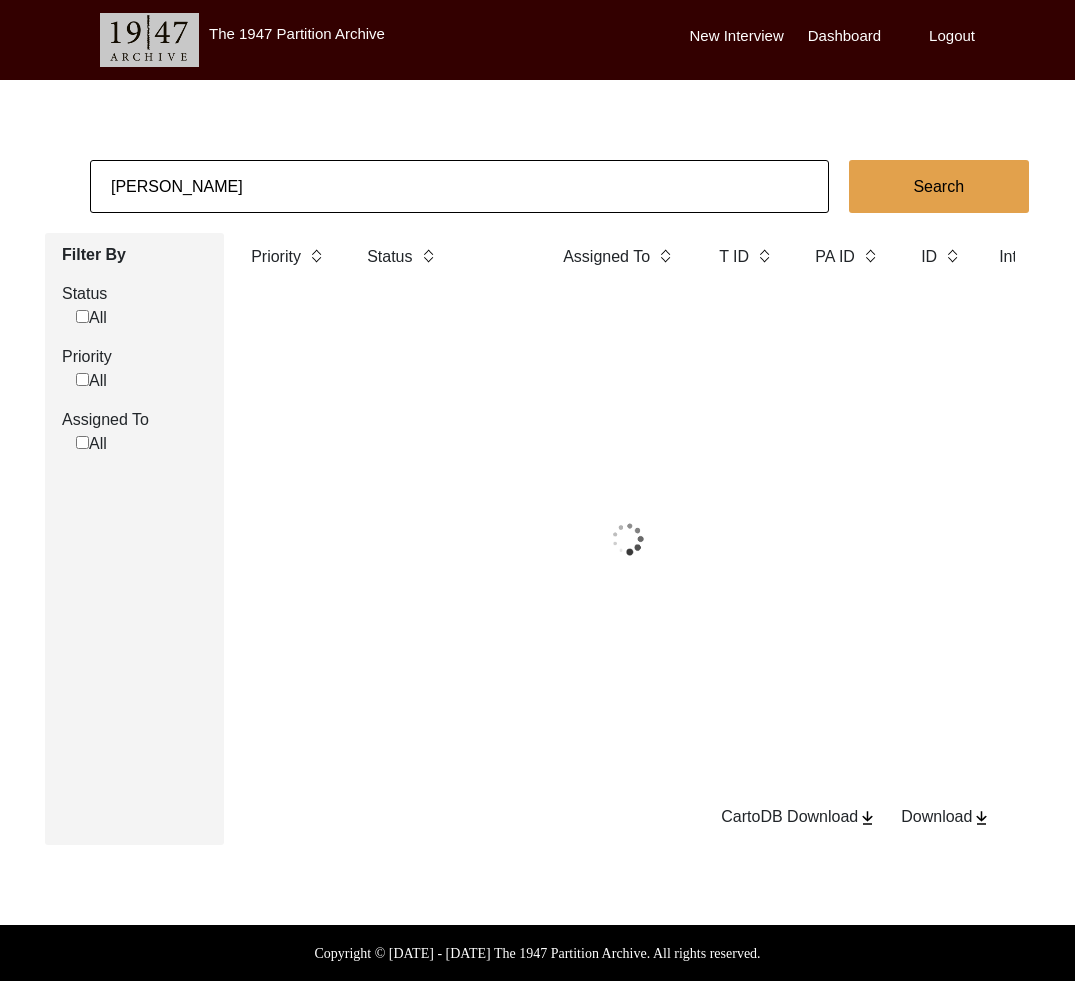click on "[PERSON_NAME]" 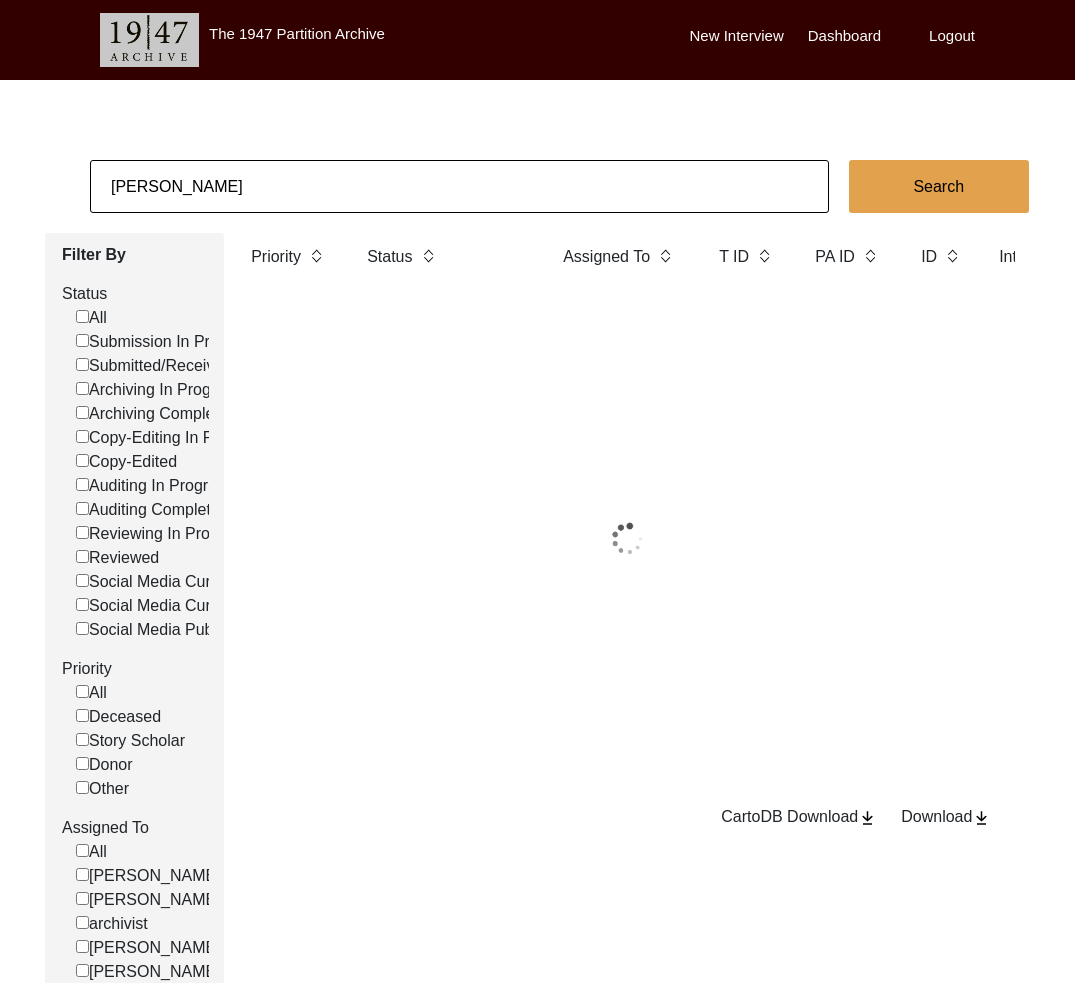 click on "[PERSON_NAME]" 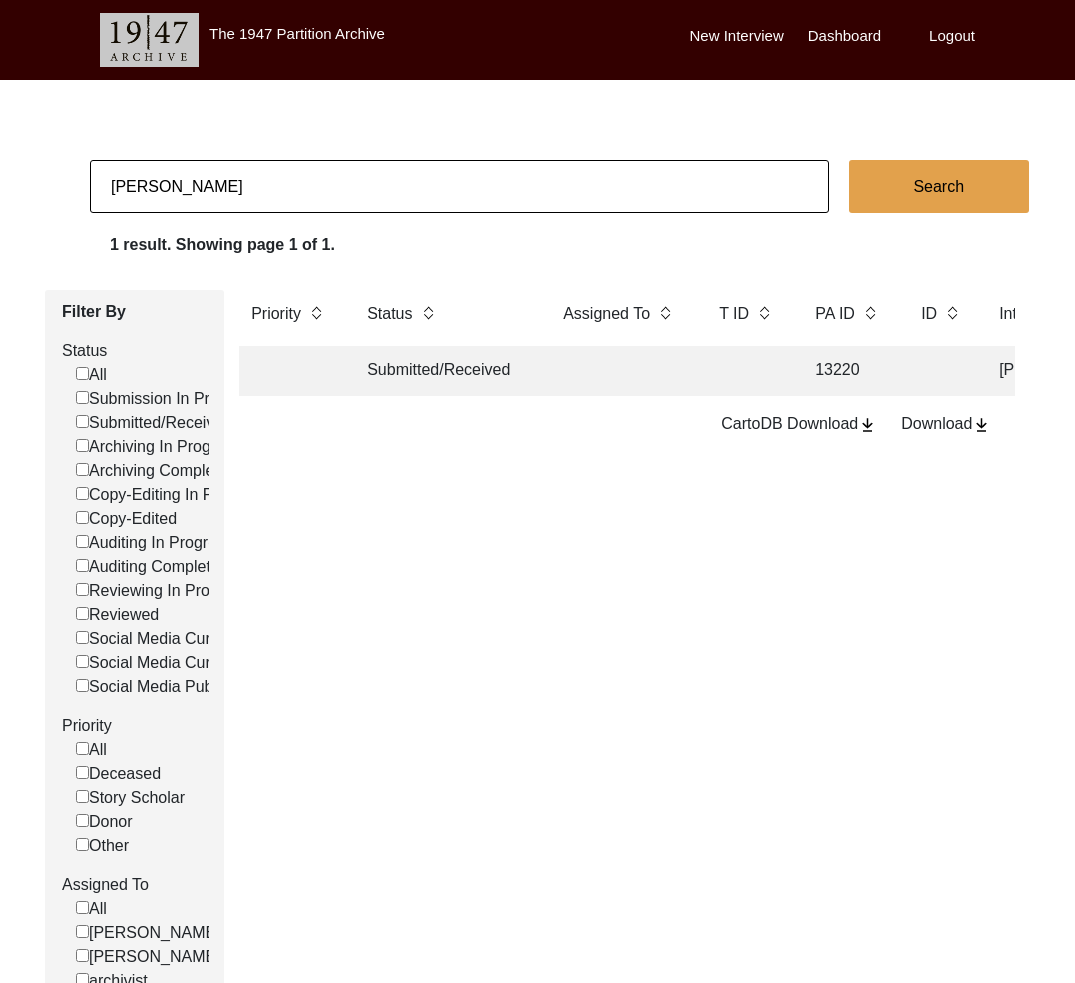 click on "[PERSON_NAME]" 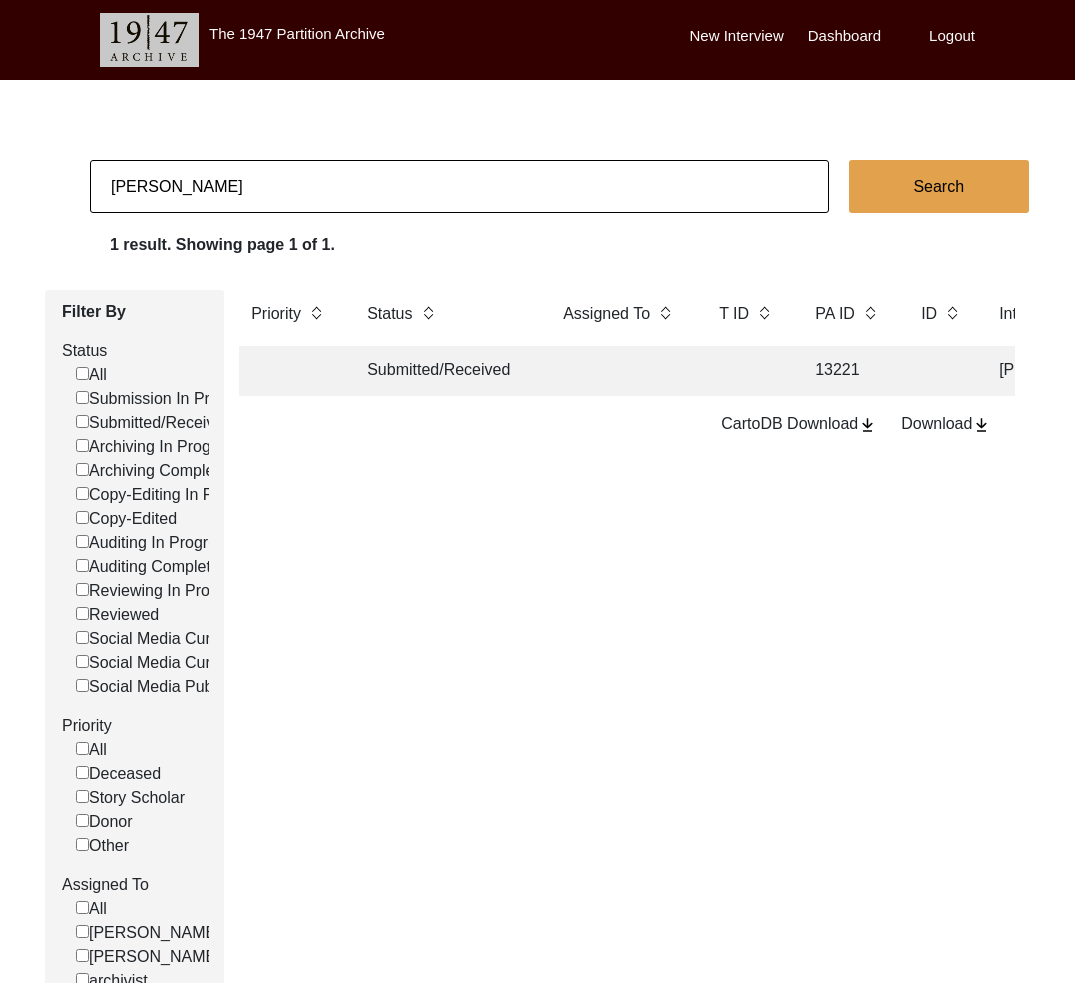 click on "Submitted/Received" 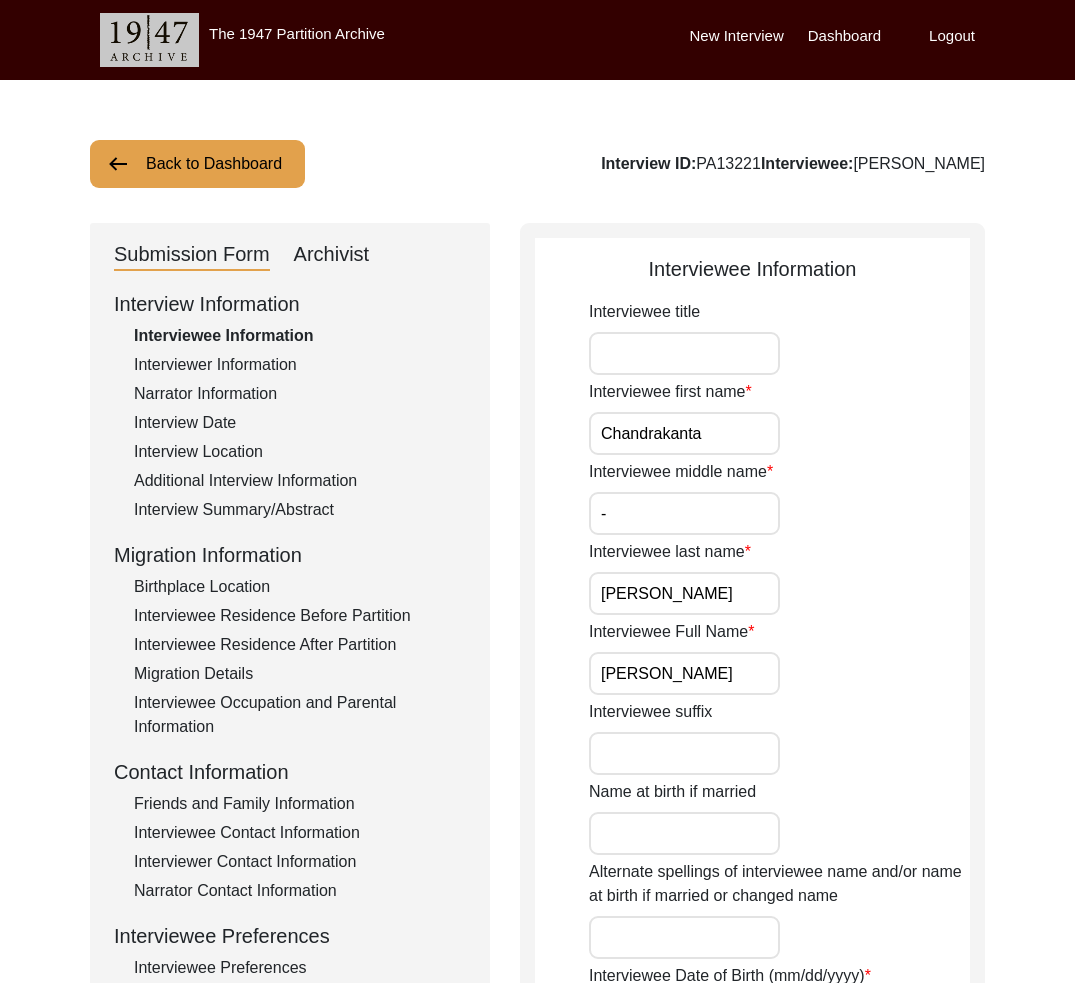 click on "Archivist" 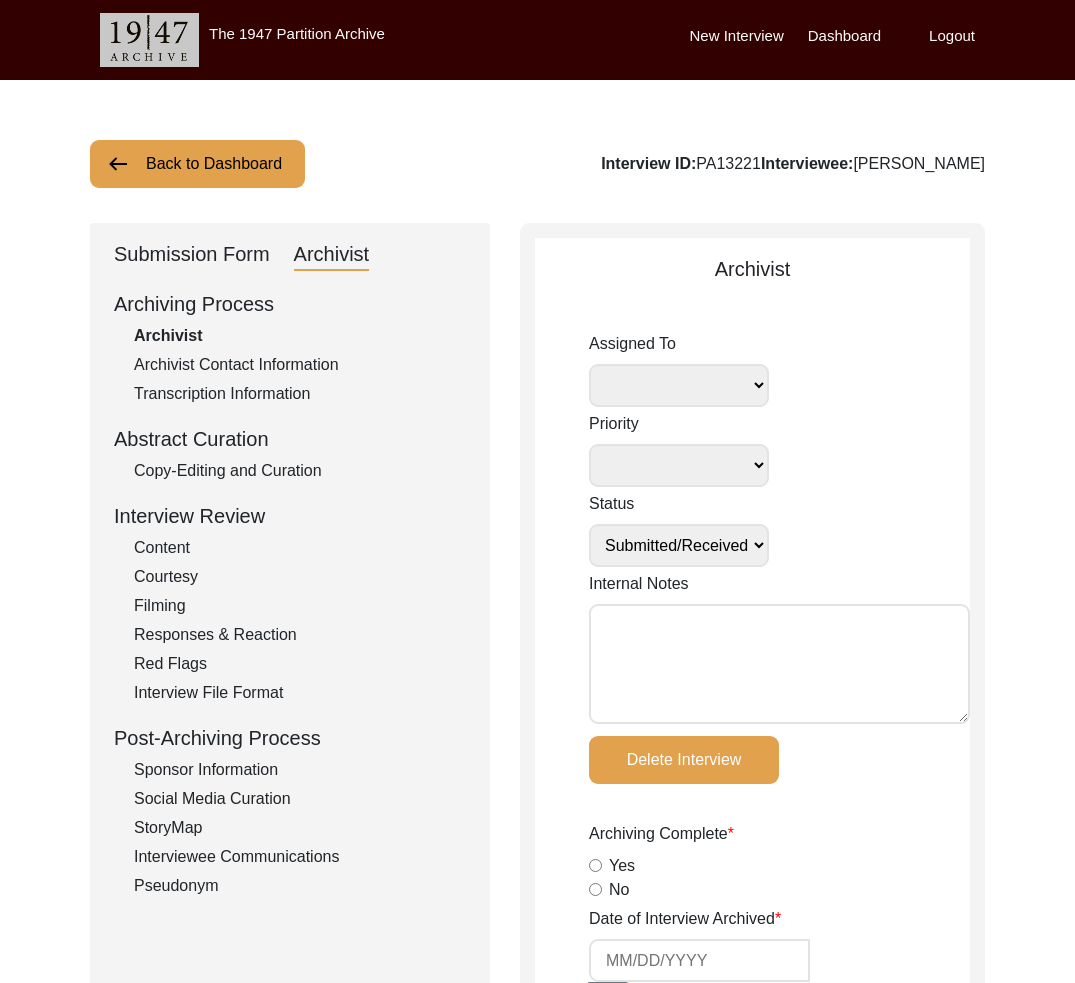 click on "Interview ID:  PA13221  Interviewee:  [PERSON_NAME]" 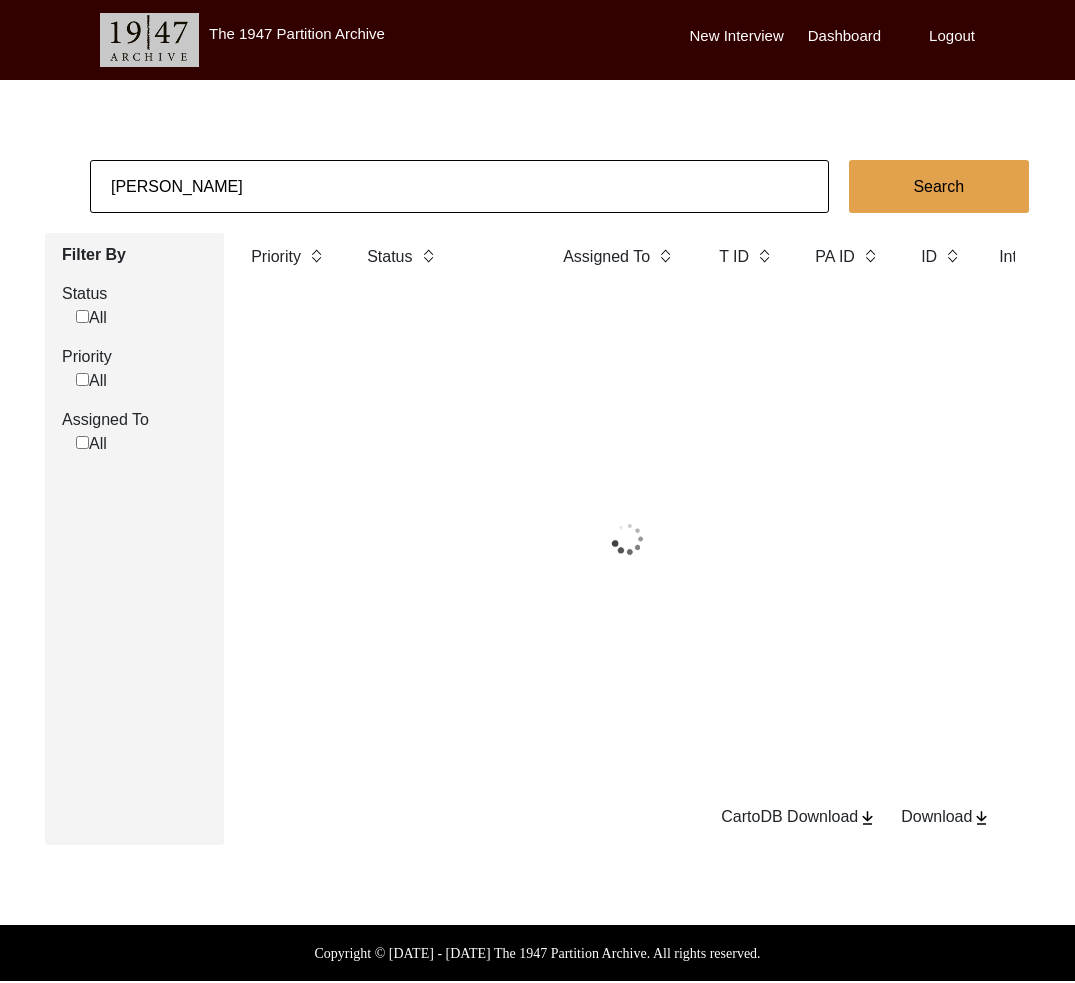 click on "[PERSON_NAME] Search Filter By Status  All  Priority  All  Assigned To  All  Priority Status Assigned To T ID PA ID ID Interviewee Name Interviewer Interview location (City, State/Province, Country) Interview Date Gender of interviewee Interviewee Date of Birth Interviewee Religion Interview Languages "Migrated From (Village/City, State, Country)" "Migrated To (Village/City, State, Country)" POST Form Summary RELEASE Form # Photos of interview Video/Audio Received B-Roll Received Doc & Video confirm email sent  CartoDB Download   Download" 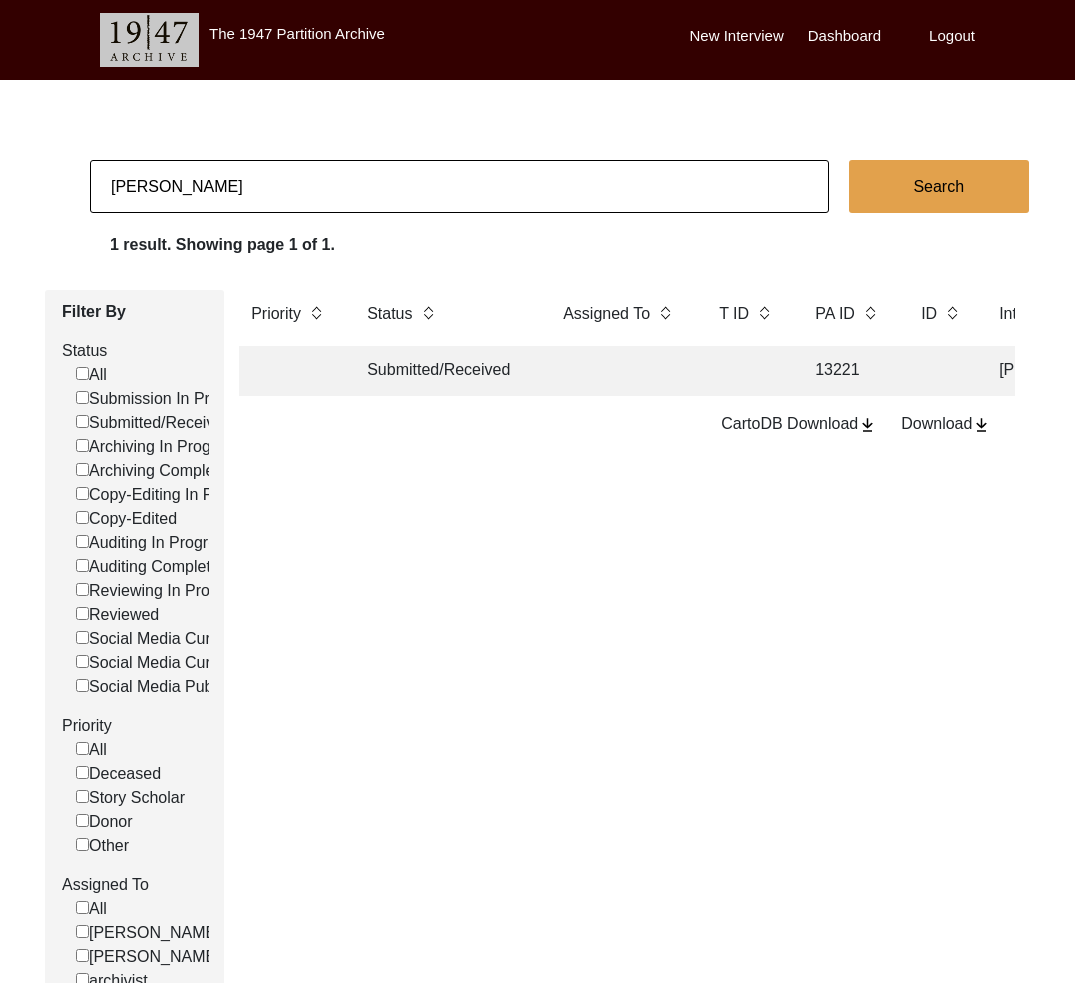 click on "[PERSON_NAME]" 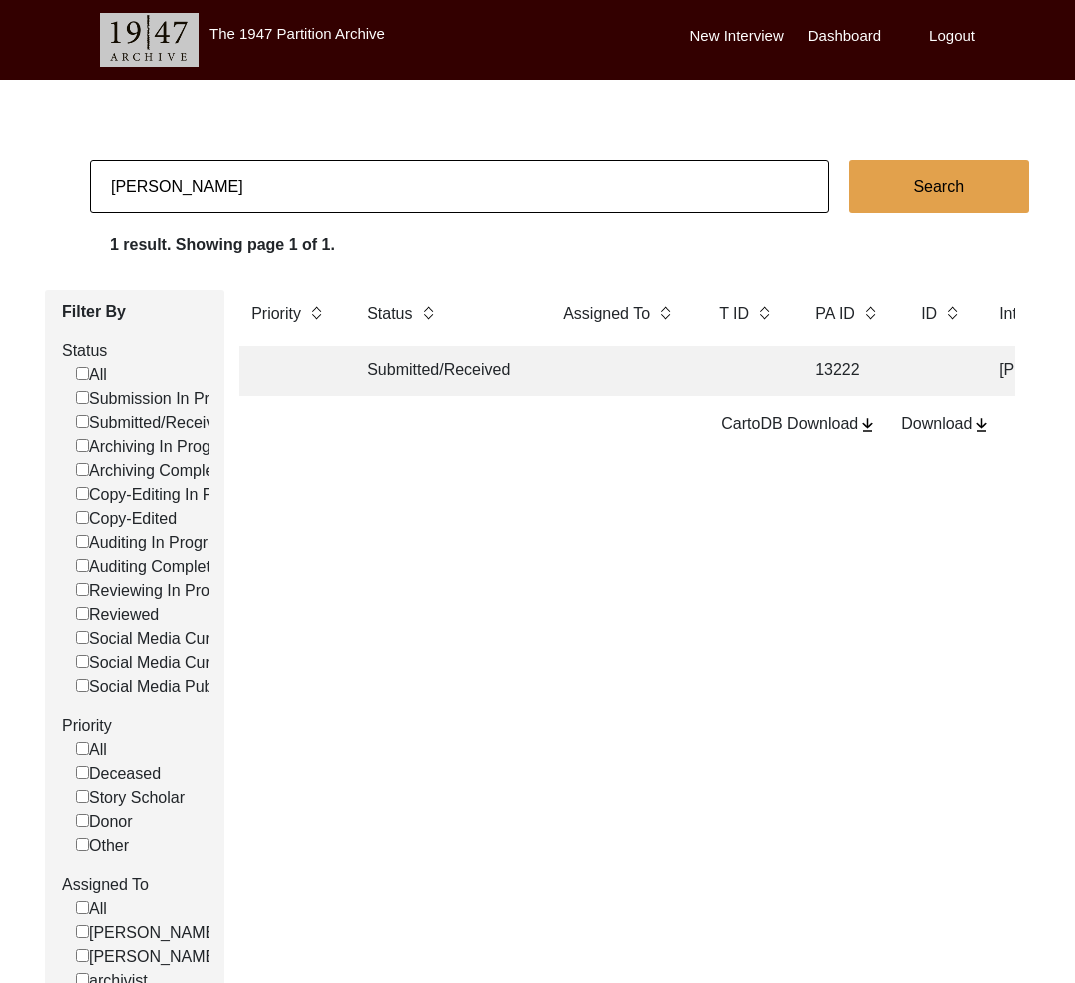 click on "Submitted/Received" 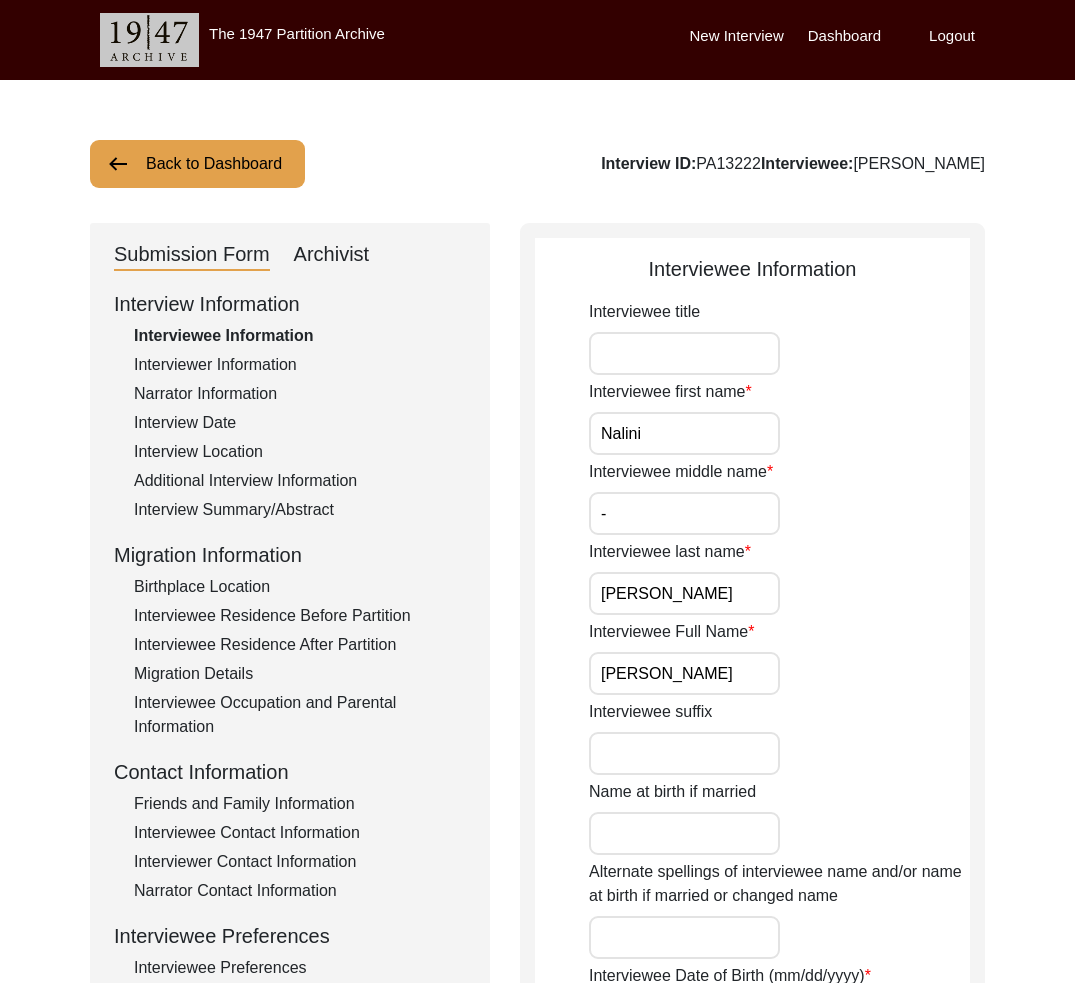 click on "Archivist" 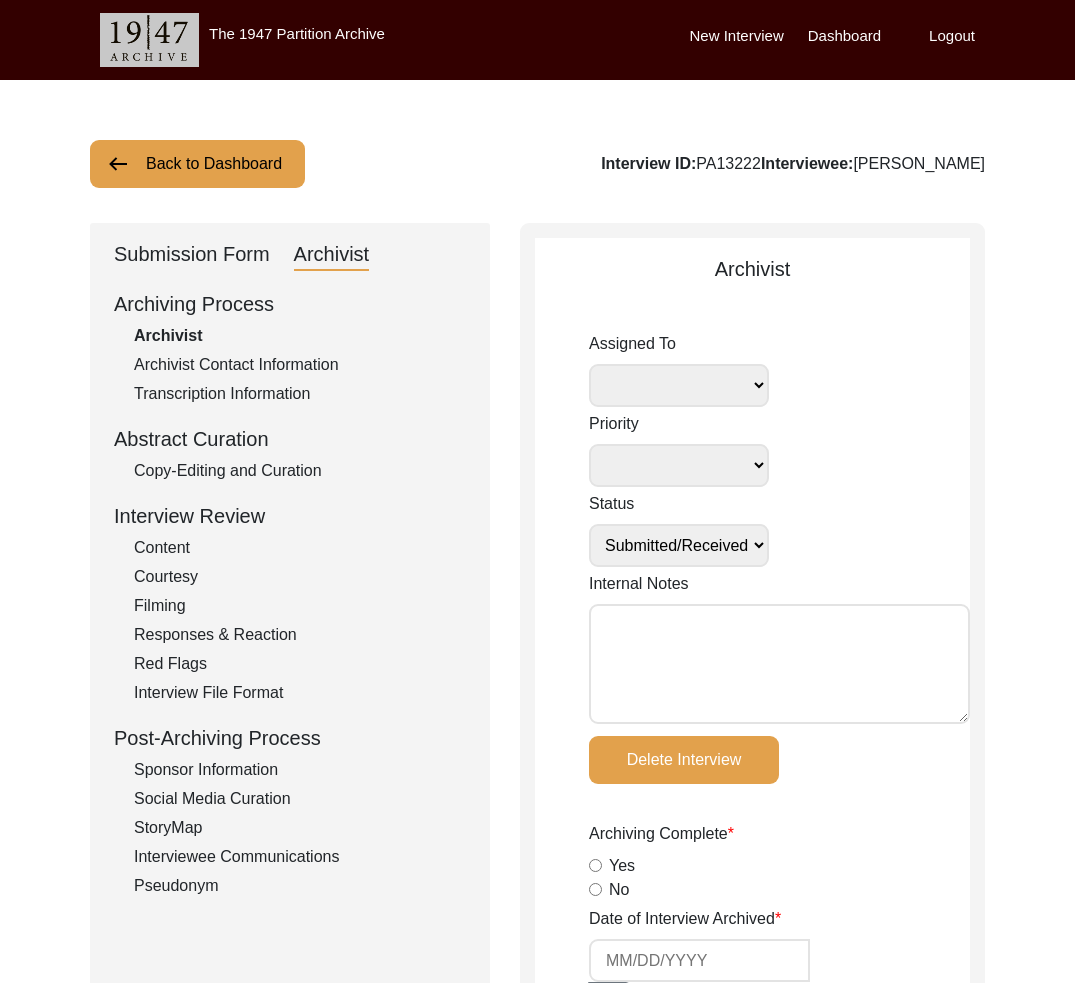 click on "Back to Dashboard" 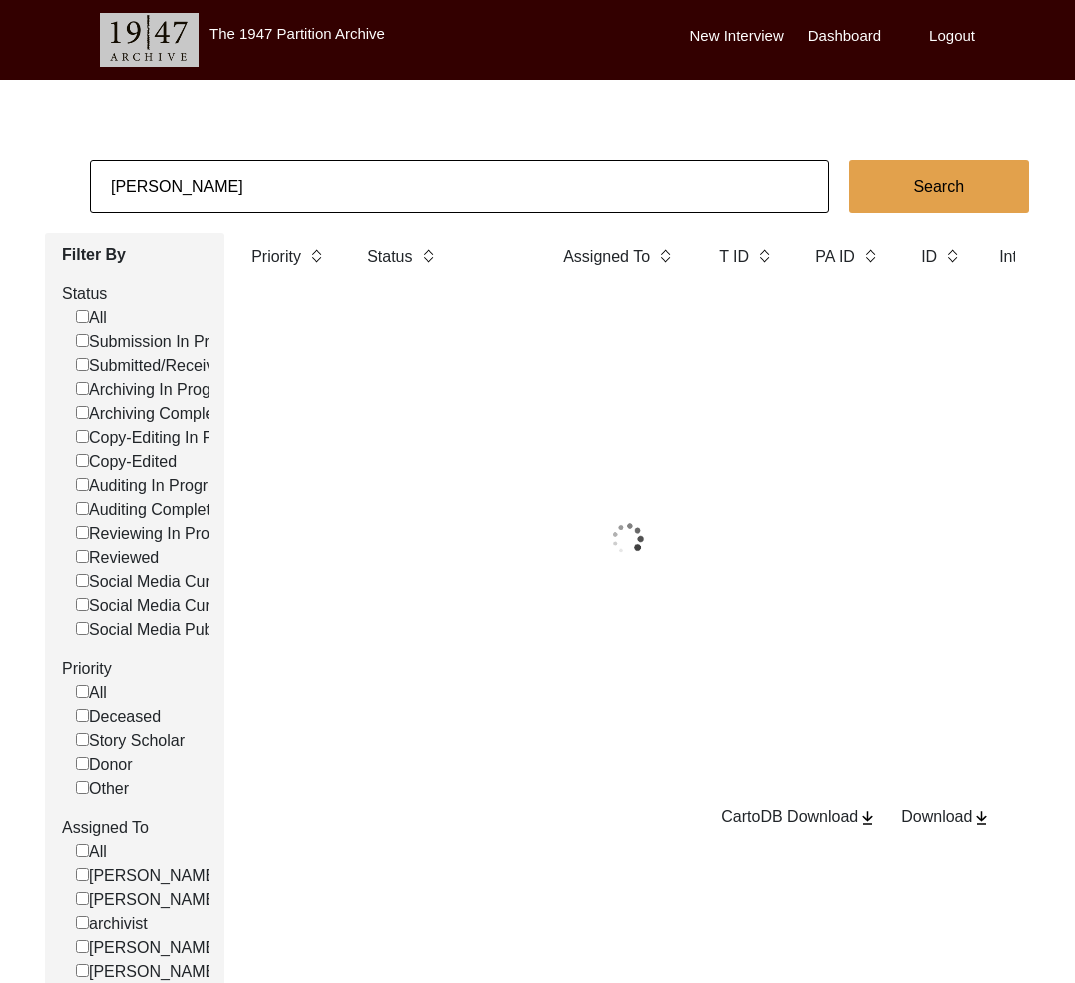 click on "[PERSON_NAME]" 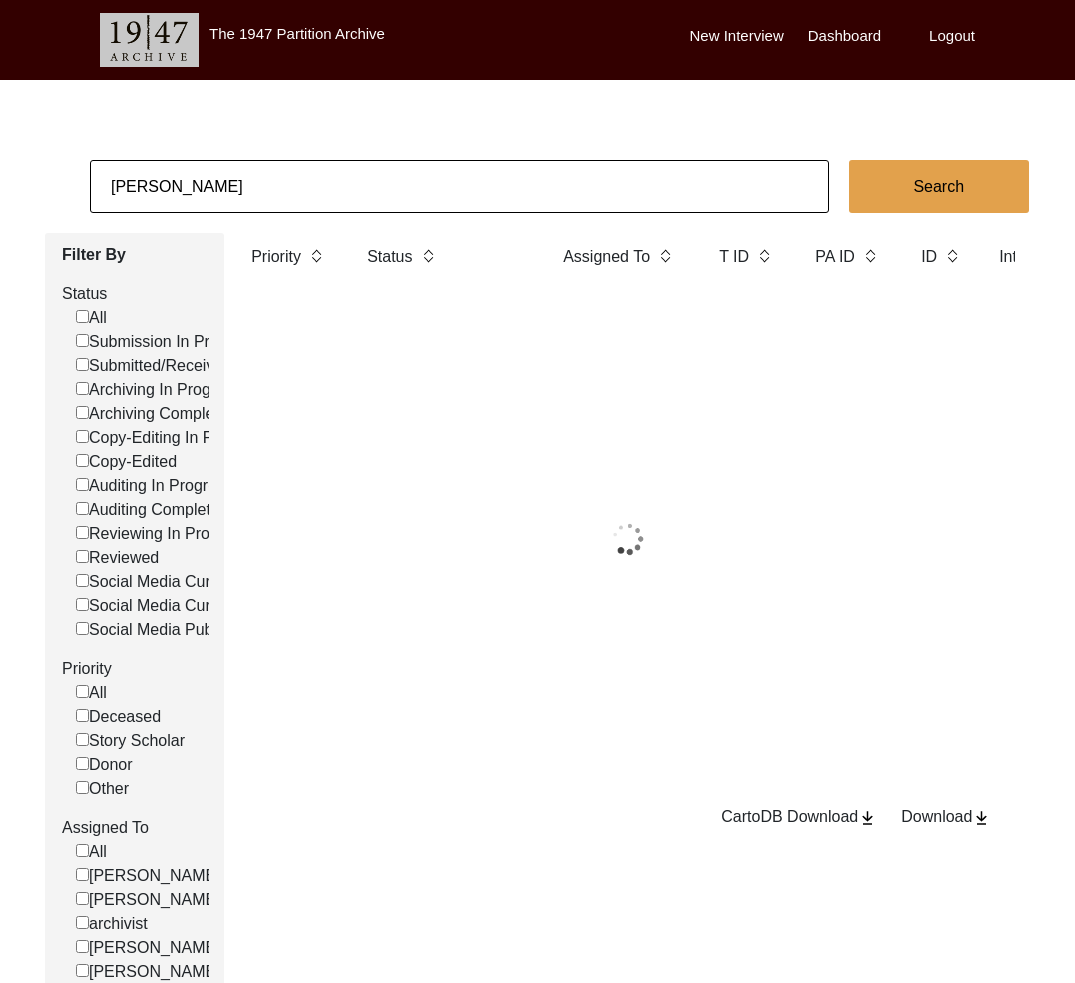 drag, startPoint x: 248, startPoint y: 174, endPoint x: 279, endPoint y: 188, distance: 34.0147 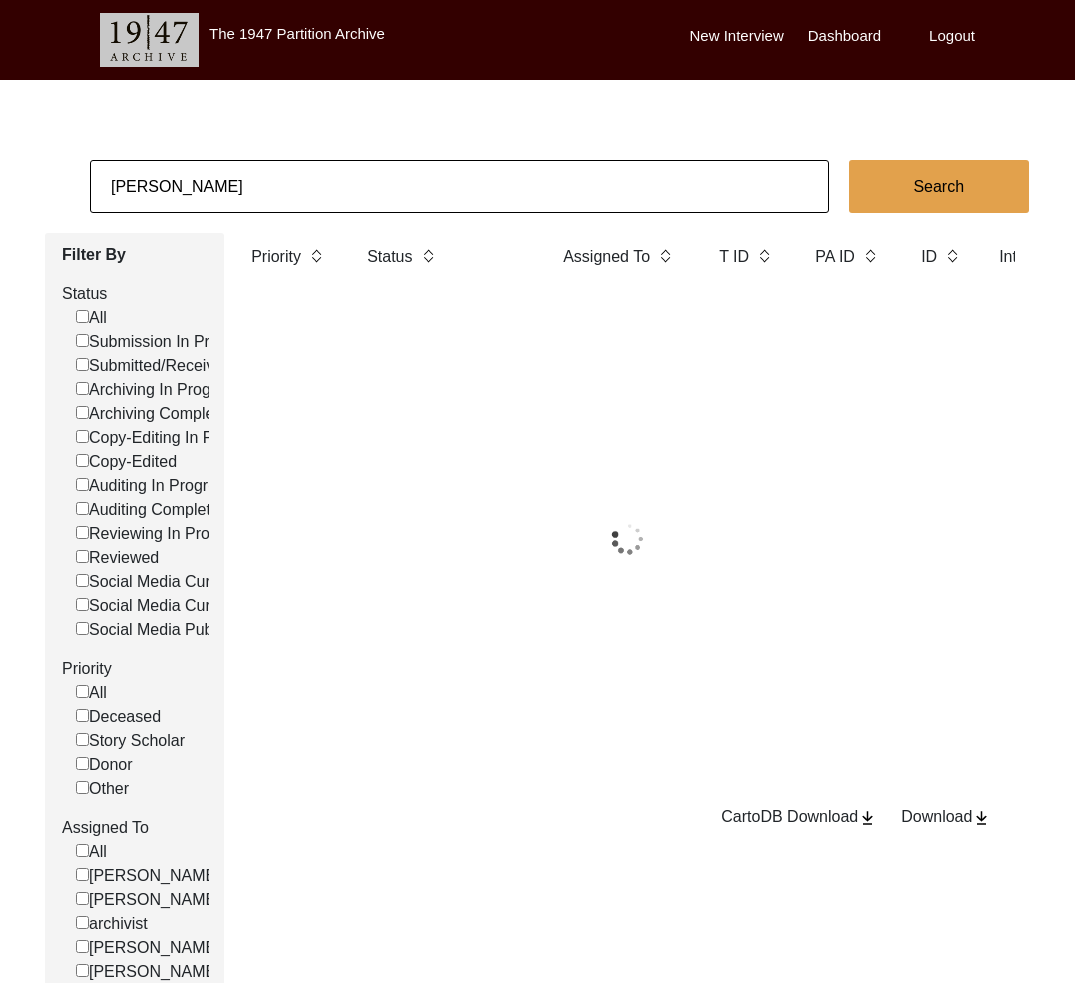 click on "[PERSON_NAME]" 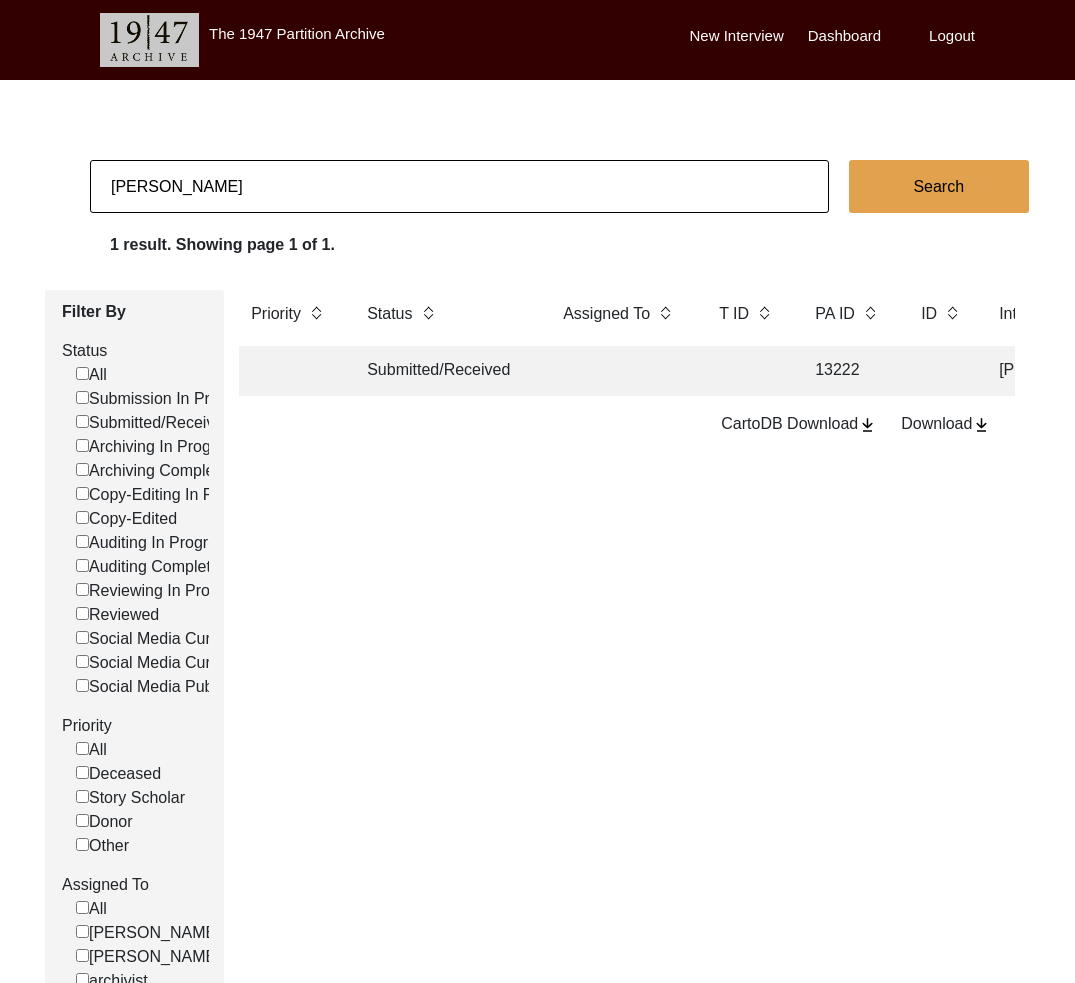 click on "[PERSON_NAME]" 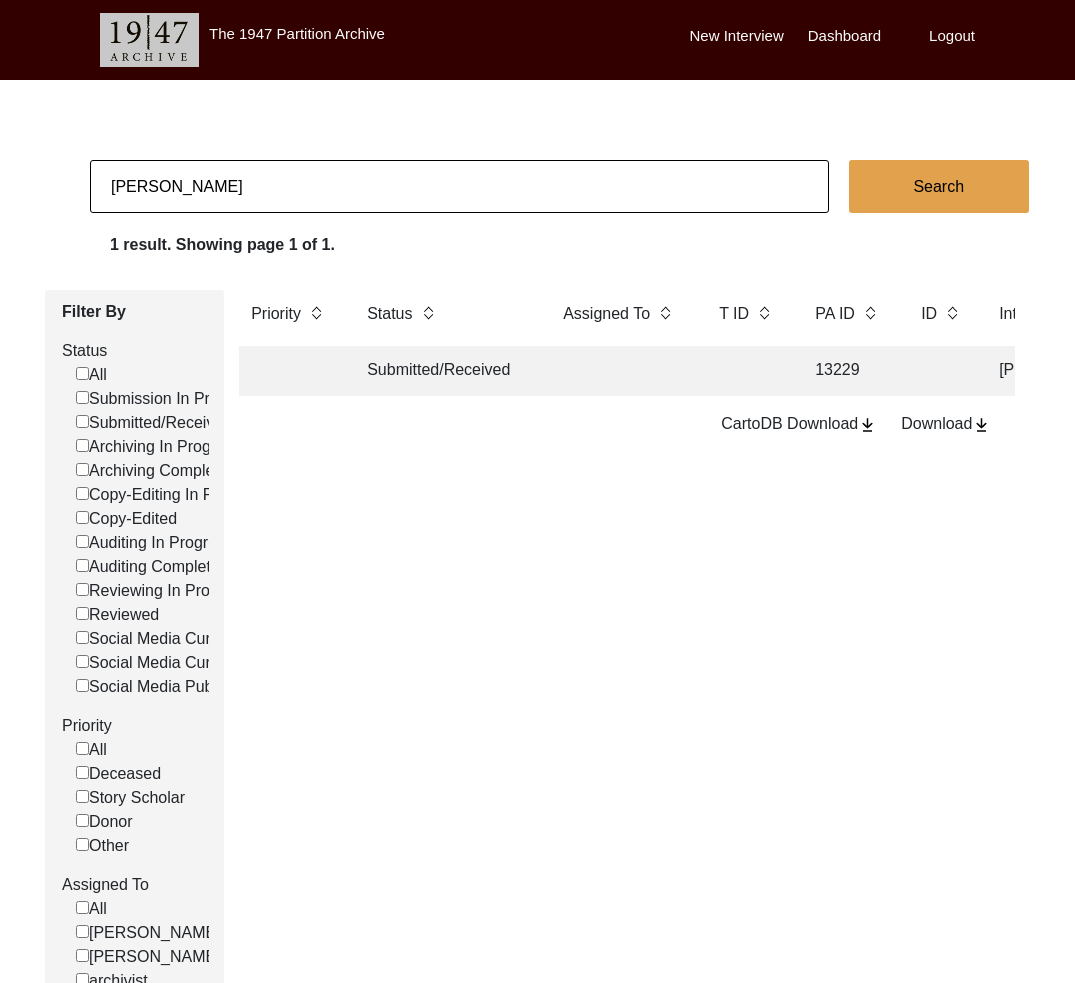 click 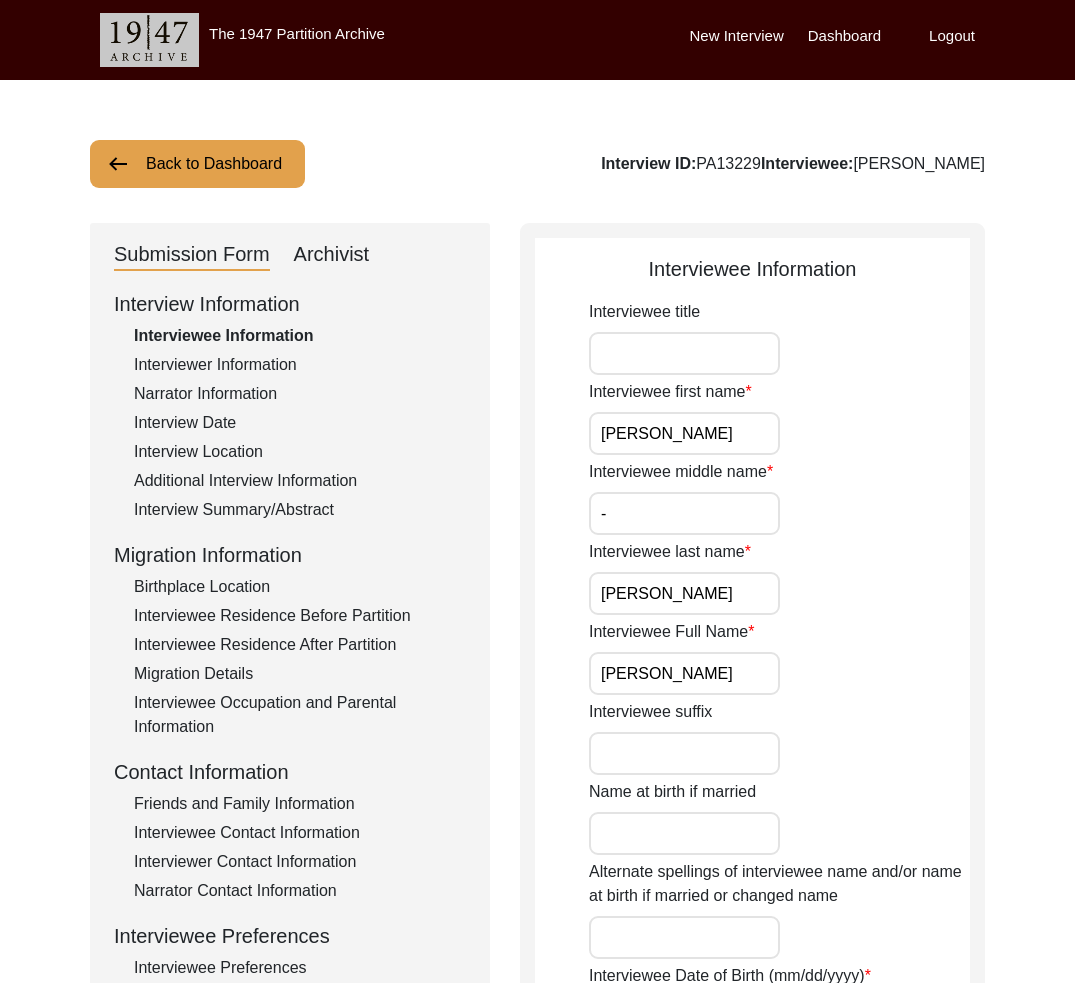click on "Back to Dashboard" 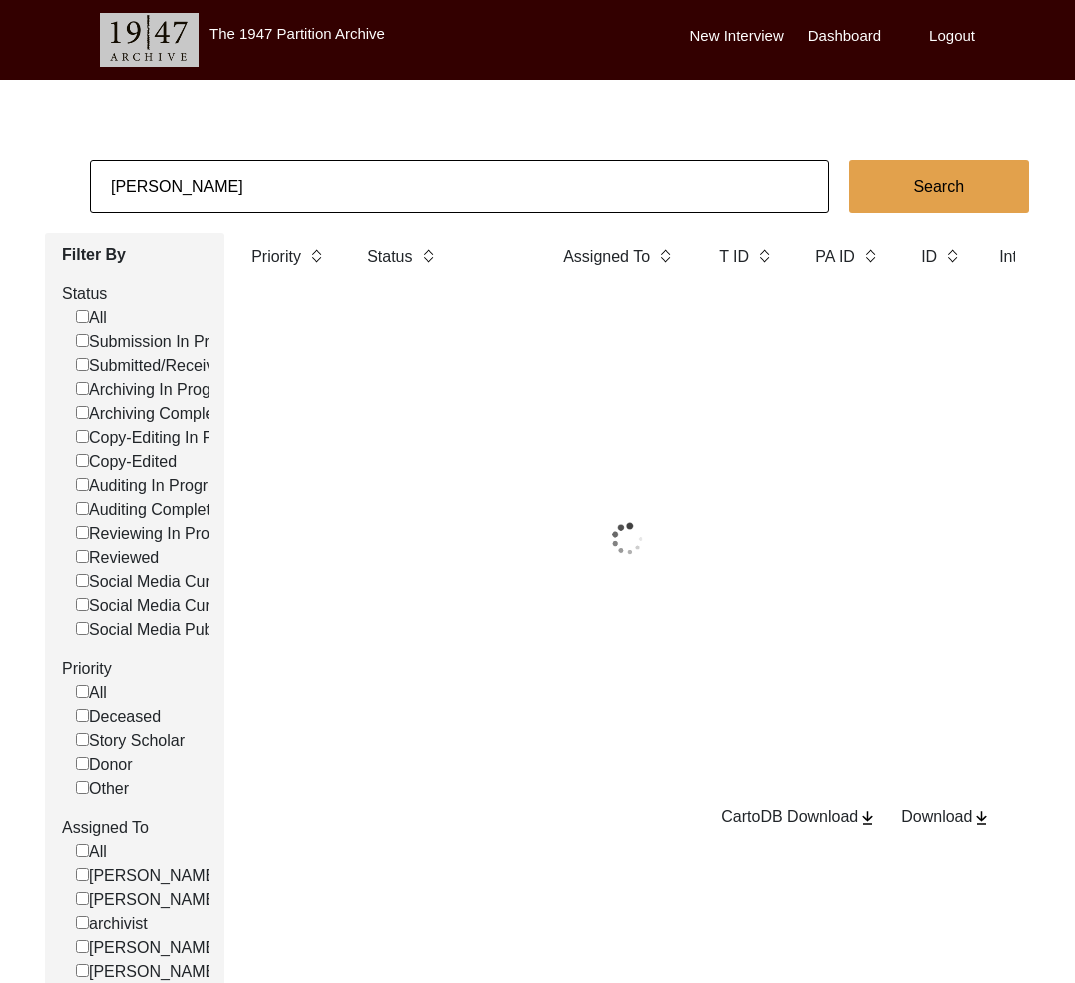 click on "[PERSON_NAME]" 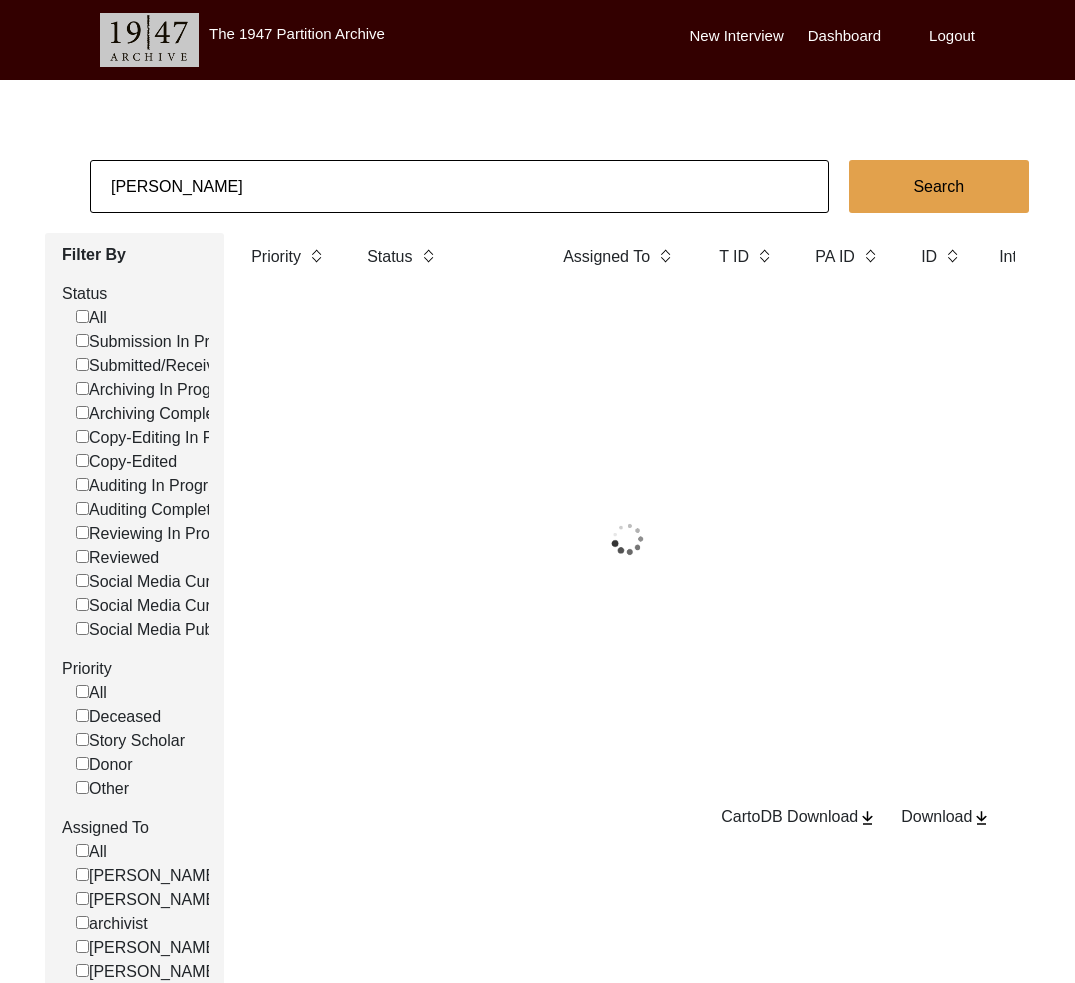 click on "[PERSON_NAME]" 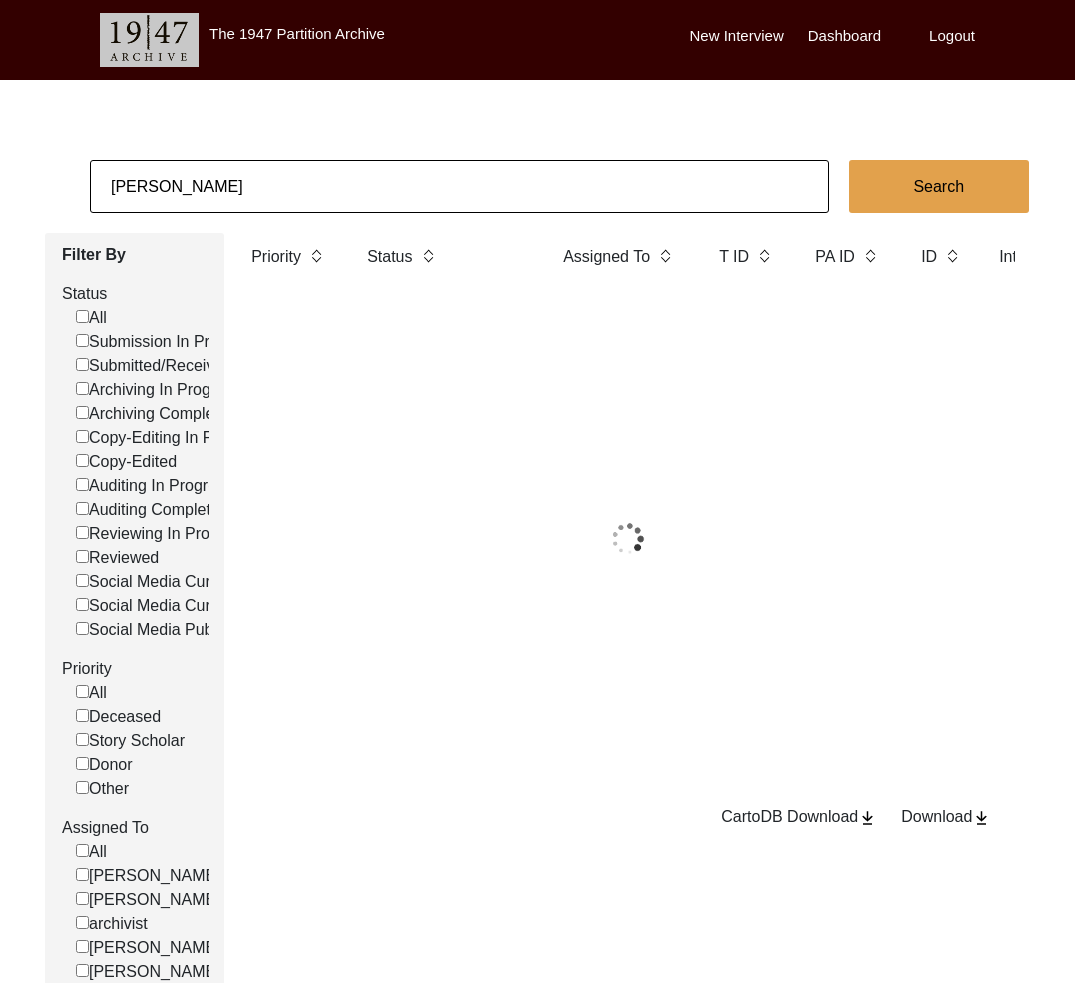 click on "[PERSON_NAME]" 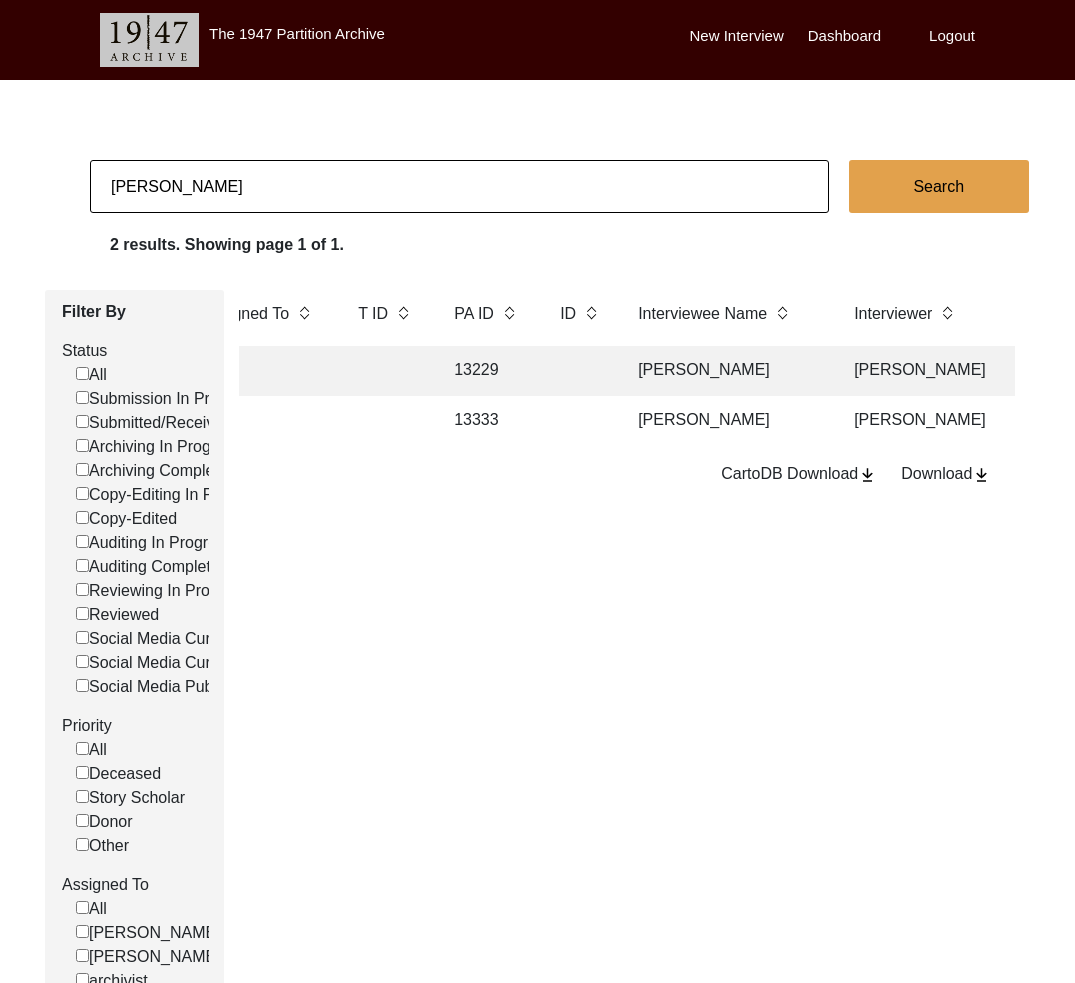 scroll, scrollTop: 0, scrollLeft: 320, axis: horizontal 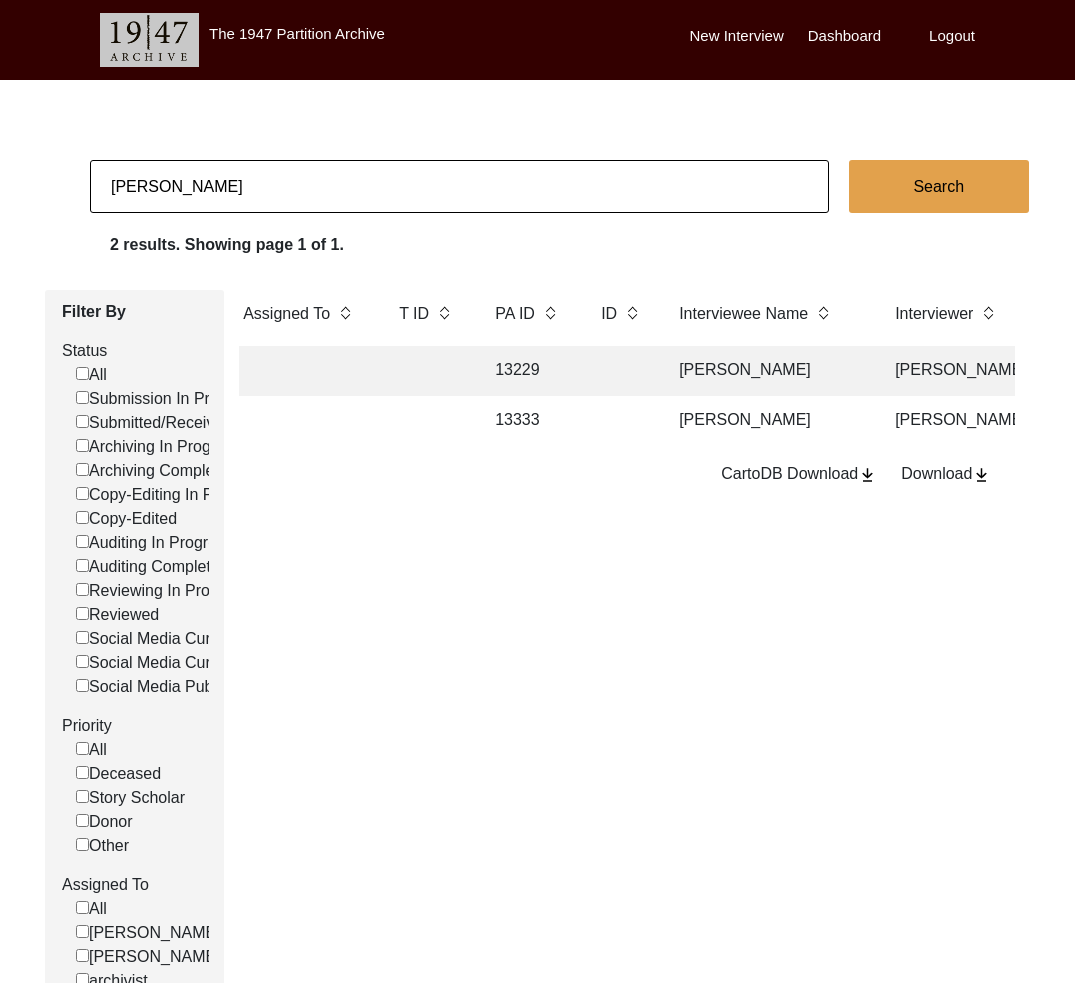click on "Submitted/Received 13333 [PERSON_NAME] [PERSON_NAME]  [GEOGRAPHIC_DATA], [US_STATE], [GEOGRAPHIC_DATA] [DATE] [DEMOGRAPHIC_DATA]  1939 [DEMOGRAPHIC_DATA]  English, Urdu/Hindi [GEOGRAPHIC_DATA], [GEOGRAPHIC_DATA], [GEOGRAPHIC_DATA] [GEOGRAPHIC_DATA], [GEOGRAPHIC_DATA]" 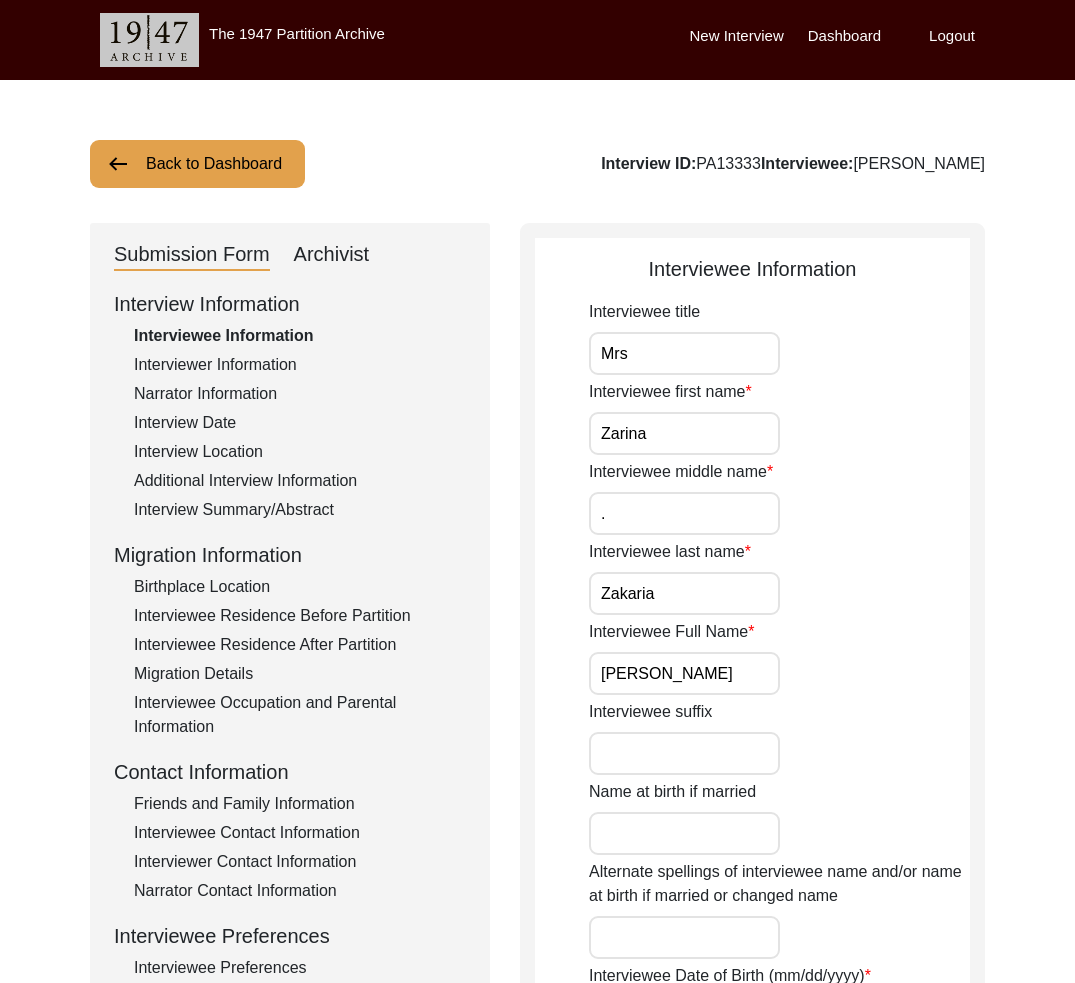 click on "Archivist" 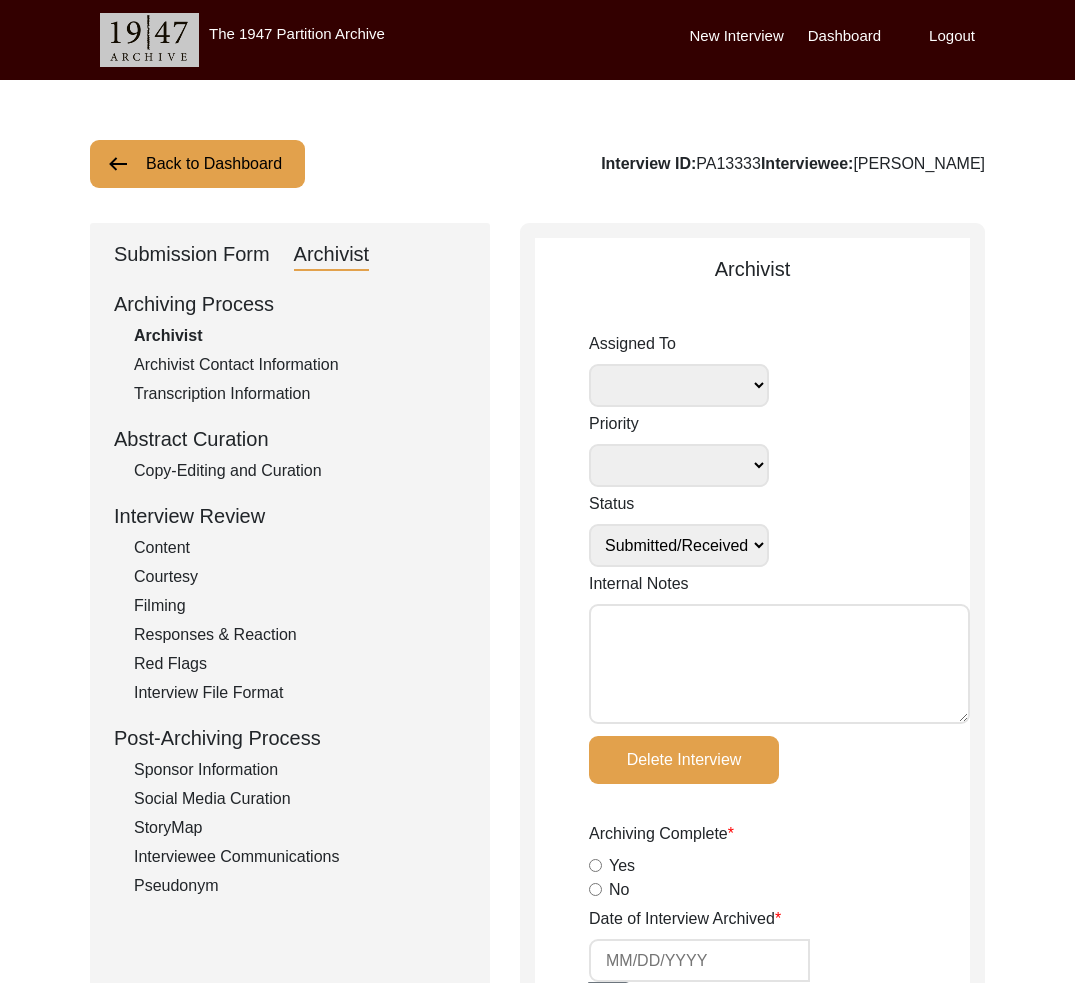 click on "Interview ID:  PA13333  Interviewee:  [PERSON_NAME]" 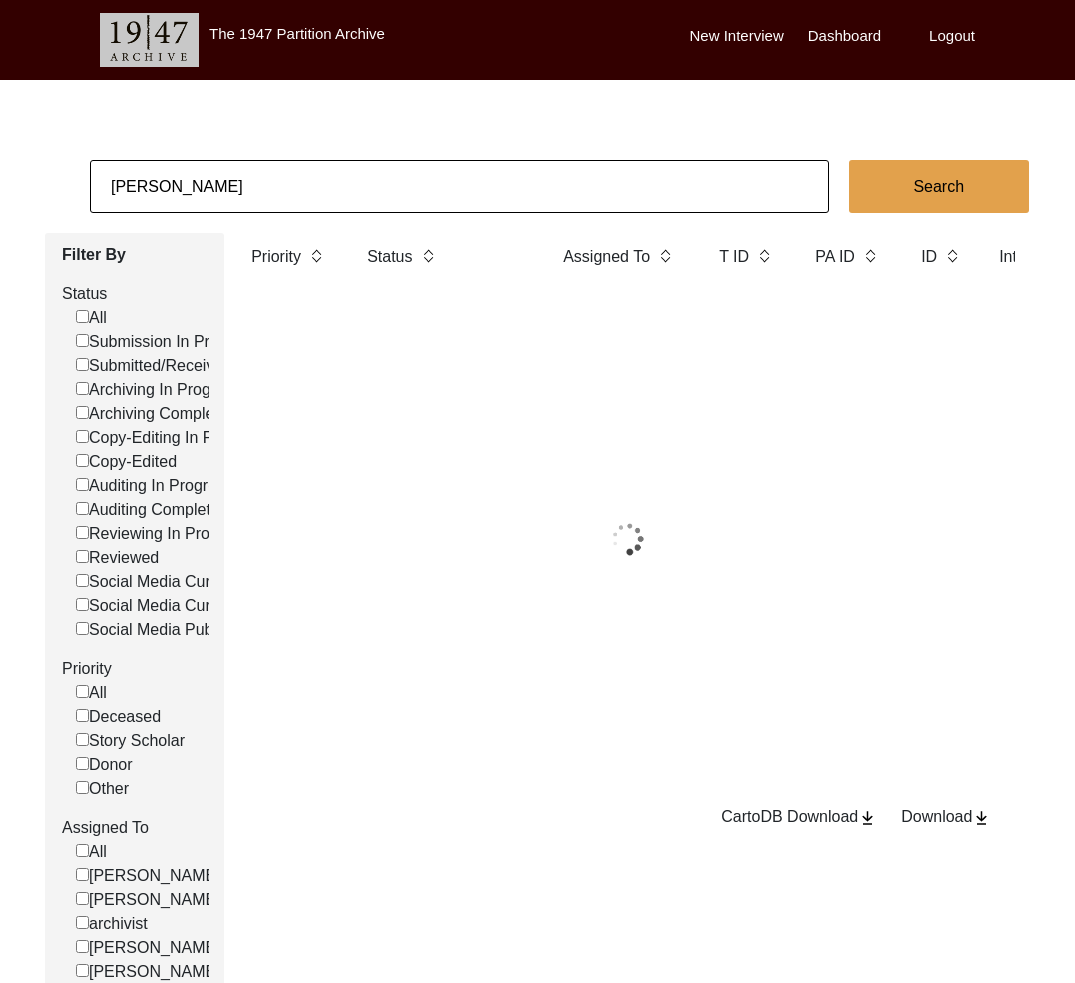 click on "[PERSON_NAME]" 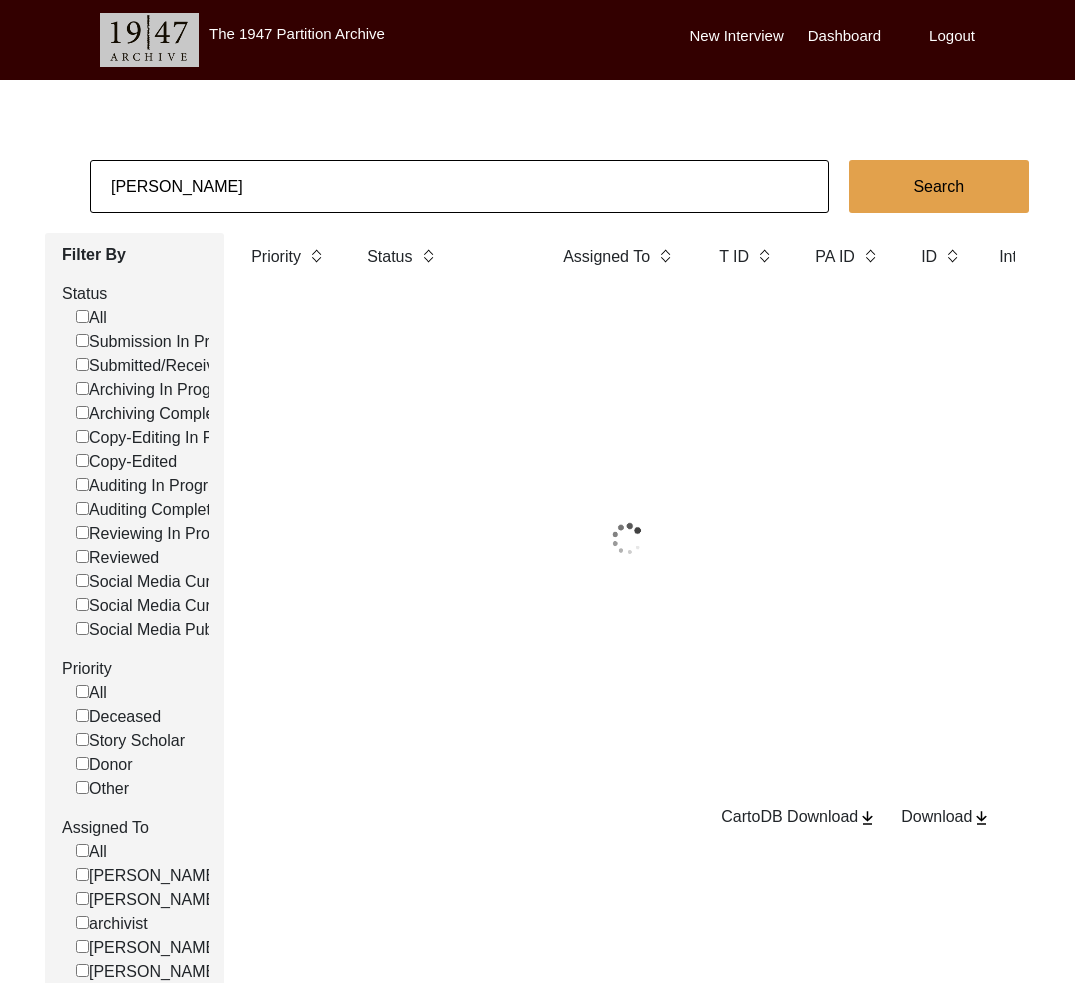 click on "[PERSON_NAME]" 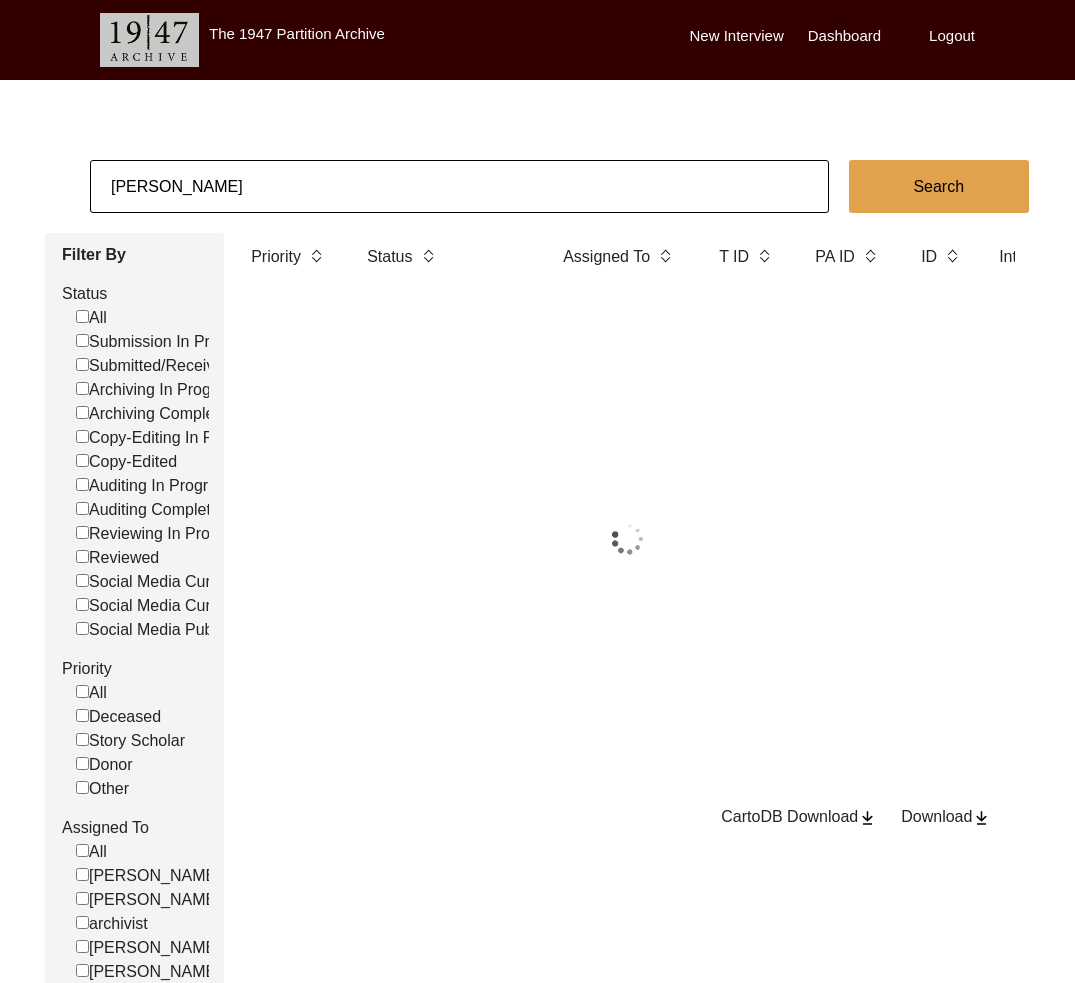 click on "[PERSON_NAME]" 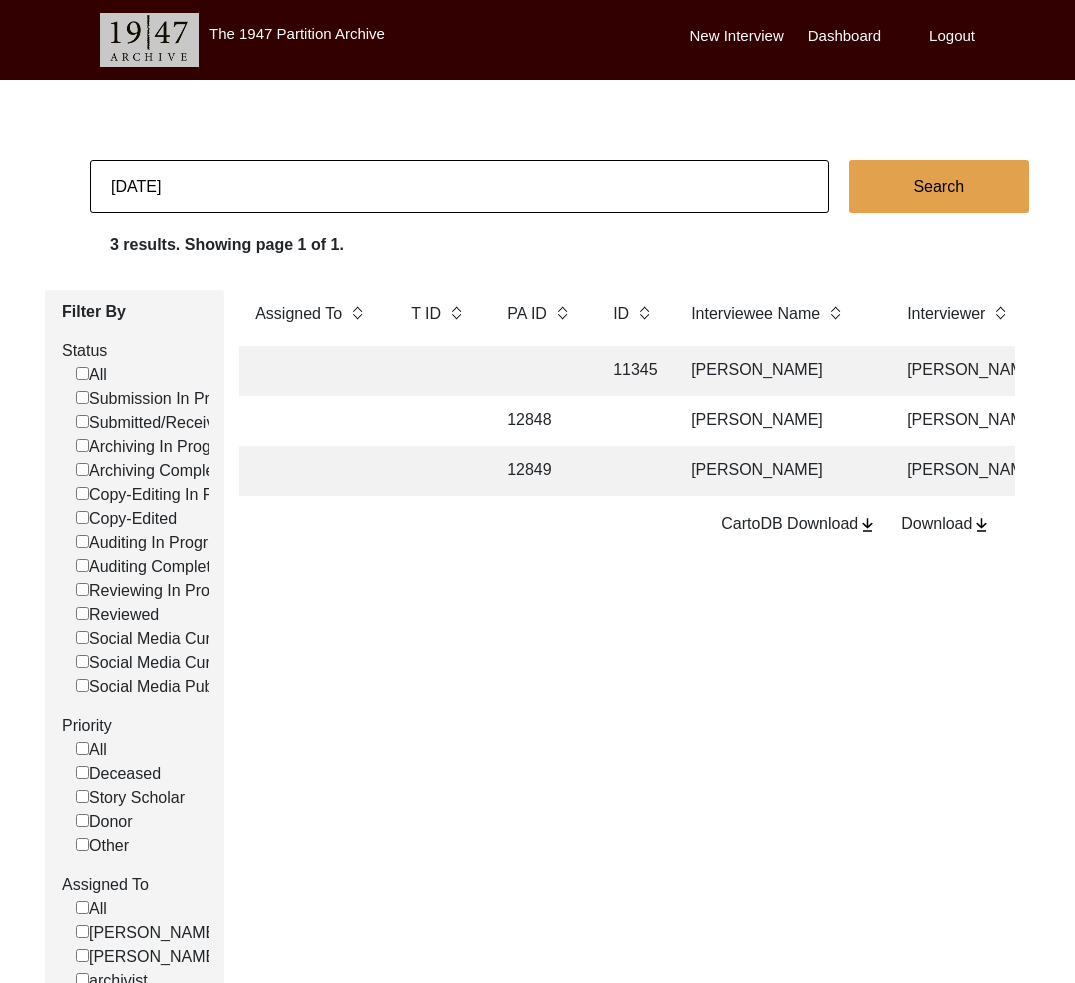 scroll, scrollTop: 0, scrollLeft: 307, axis: horizontal 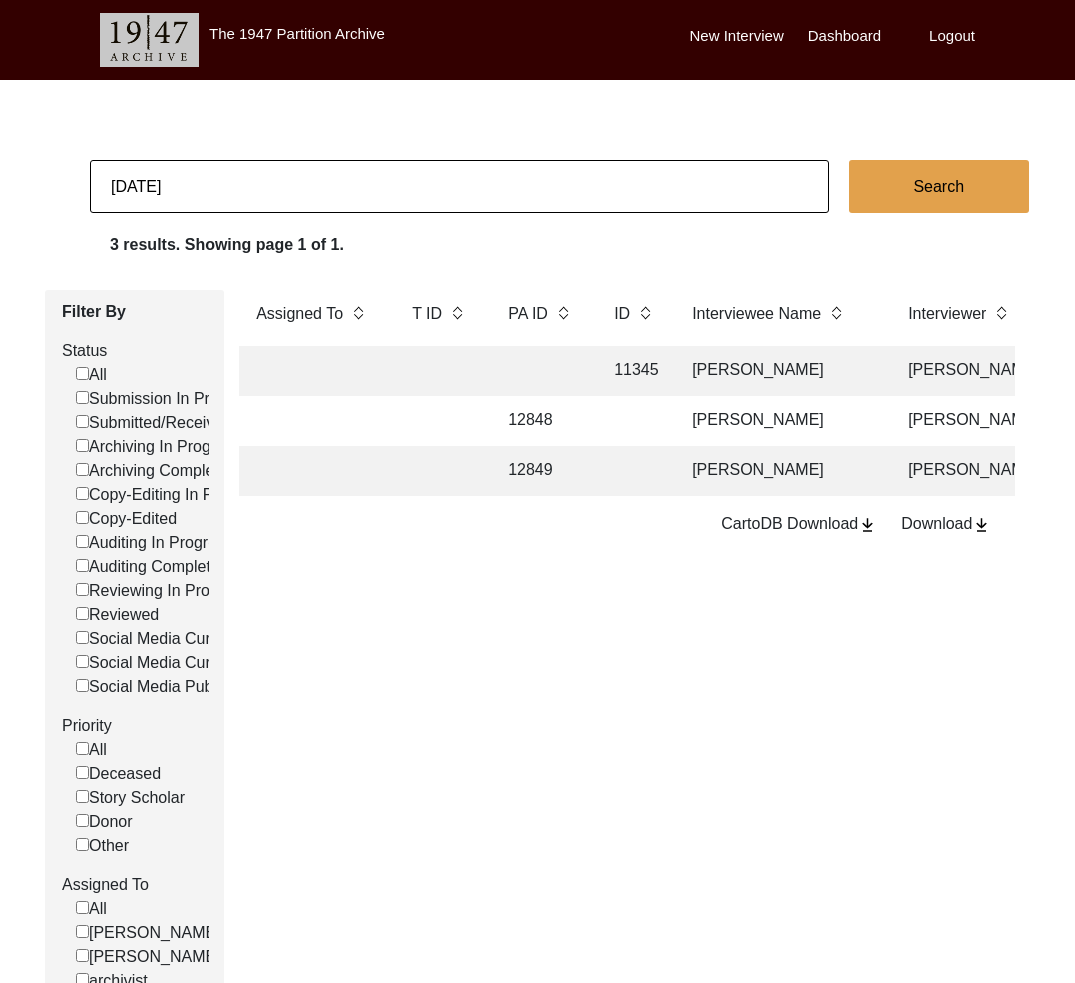 click 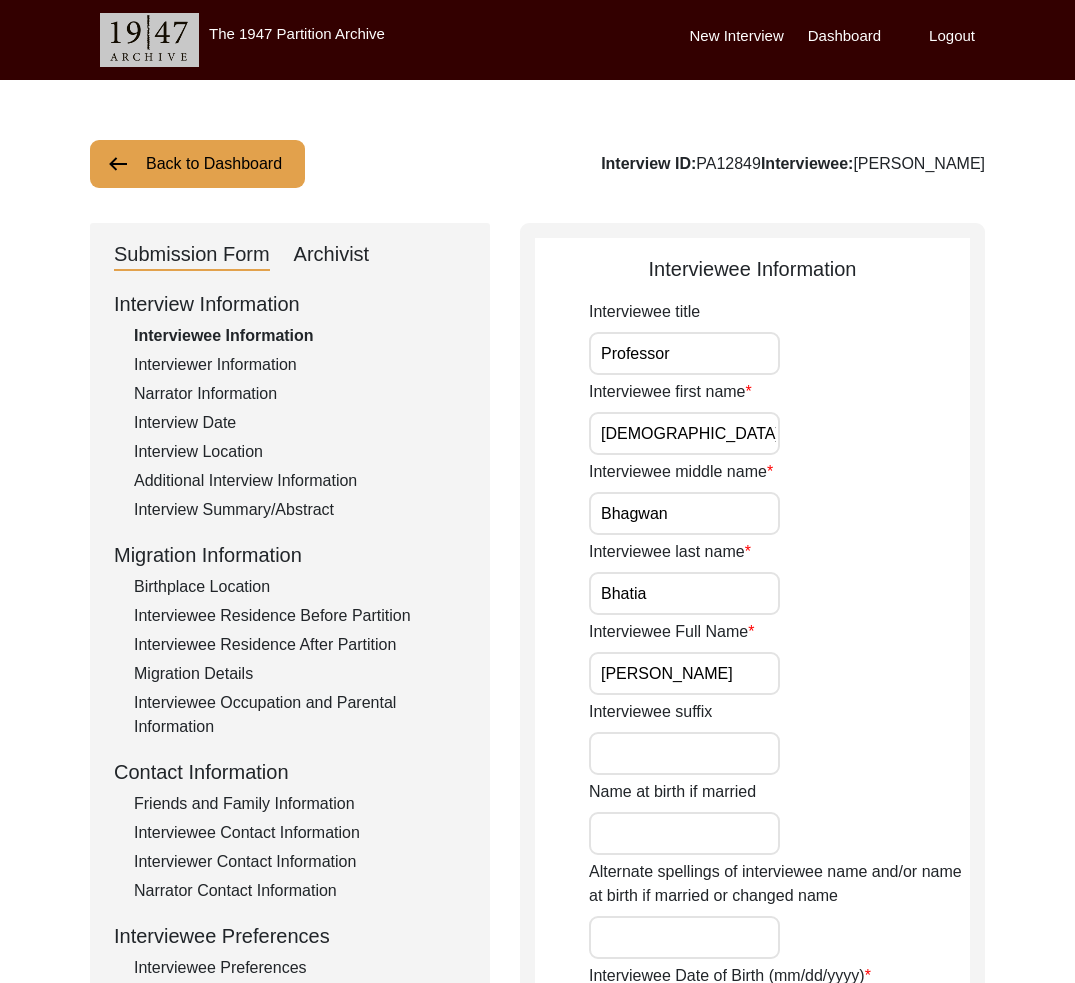 click on "Interview ID:  PA12849  Interviewee:  [PERSON_NAME]" 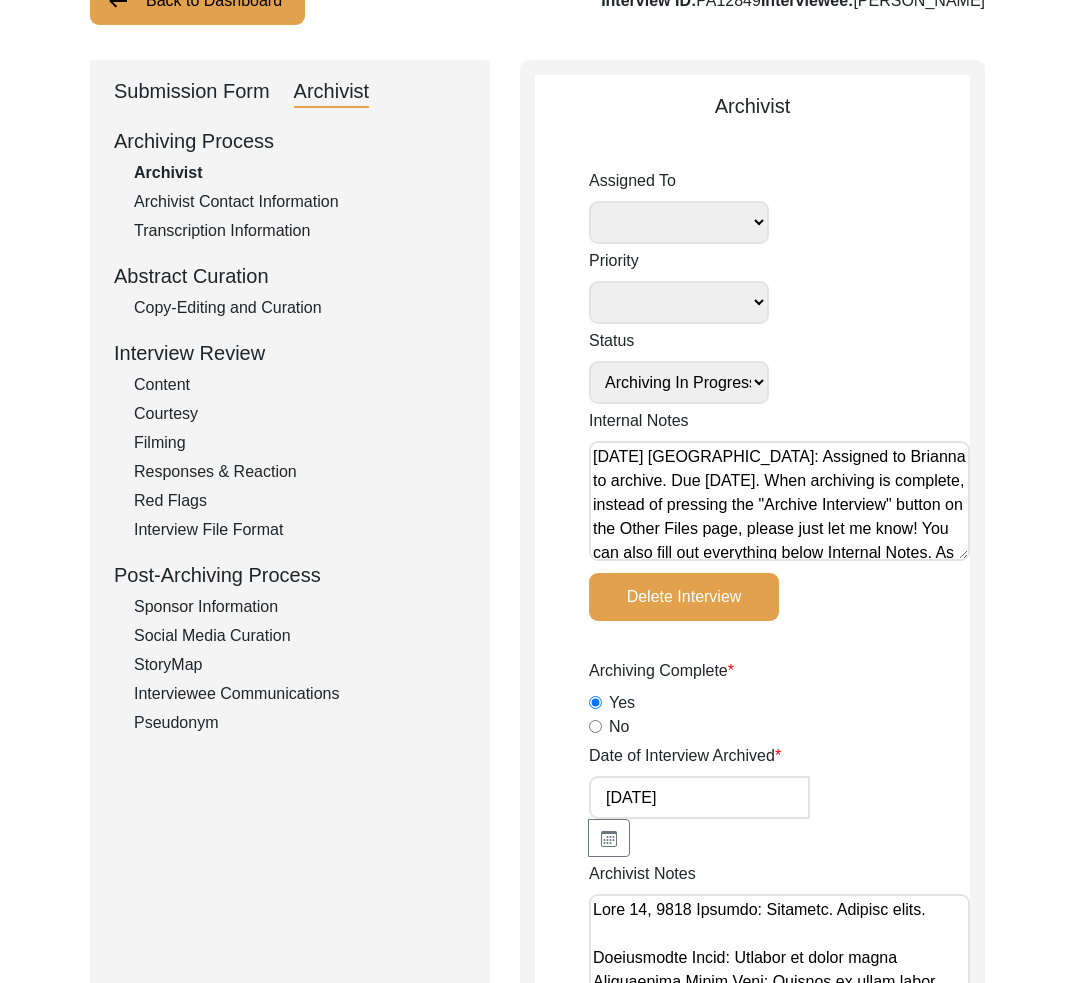 scroll, scrollTop: 188, scrollLeft: 0, axis: vertical 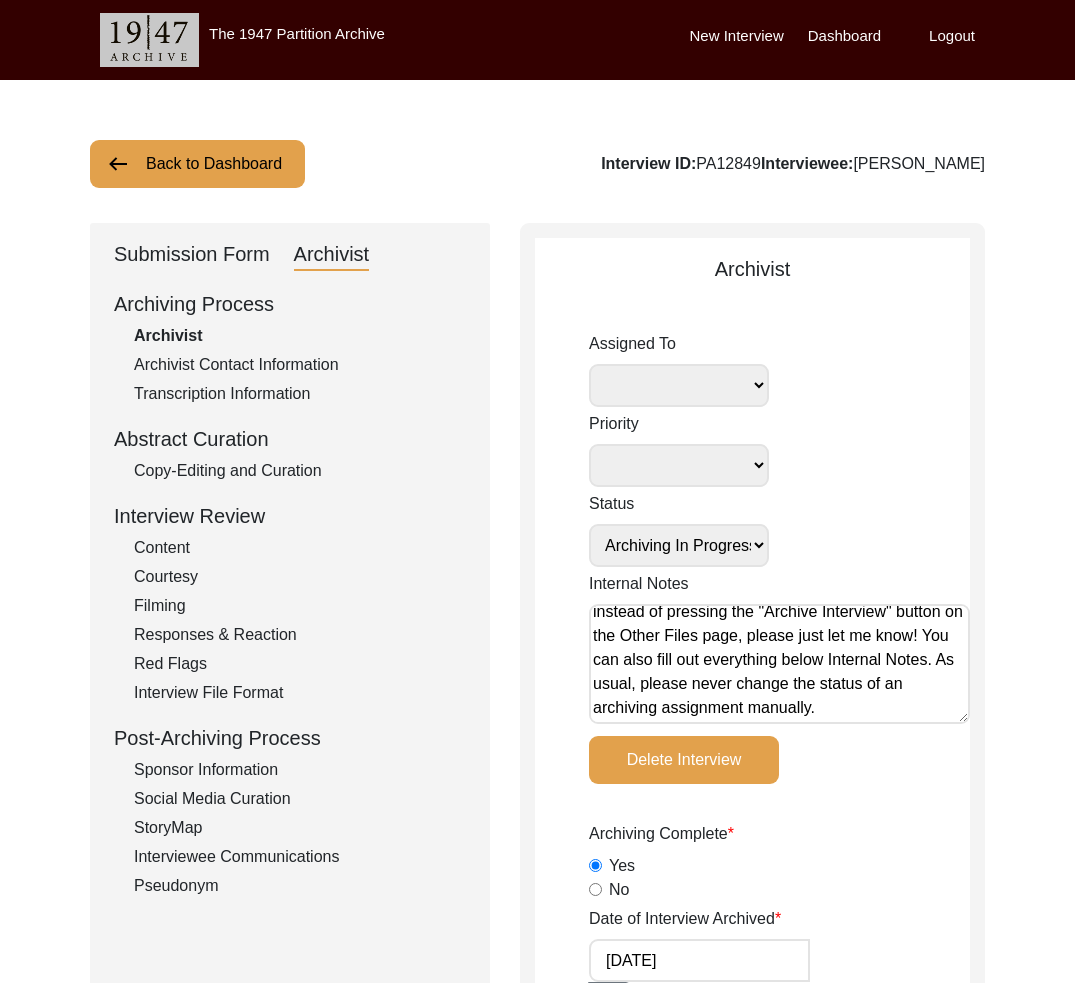 click on "Back to Dashboard" 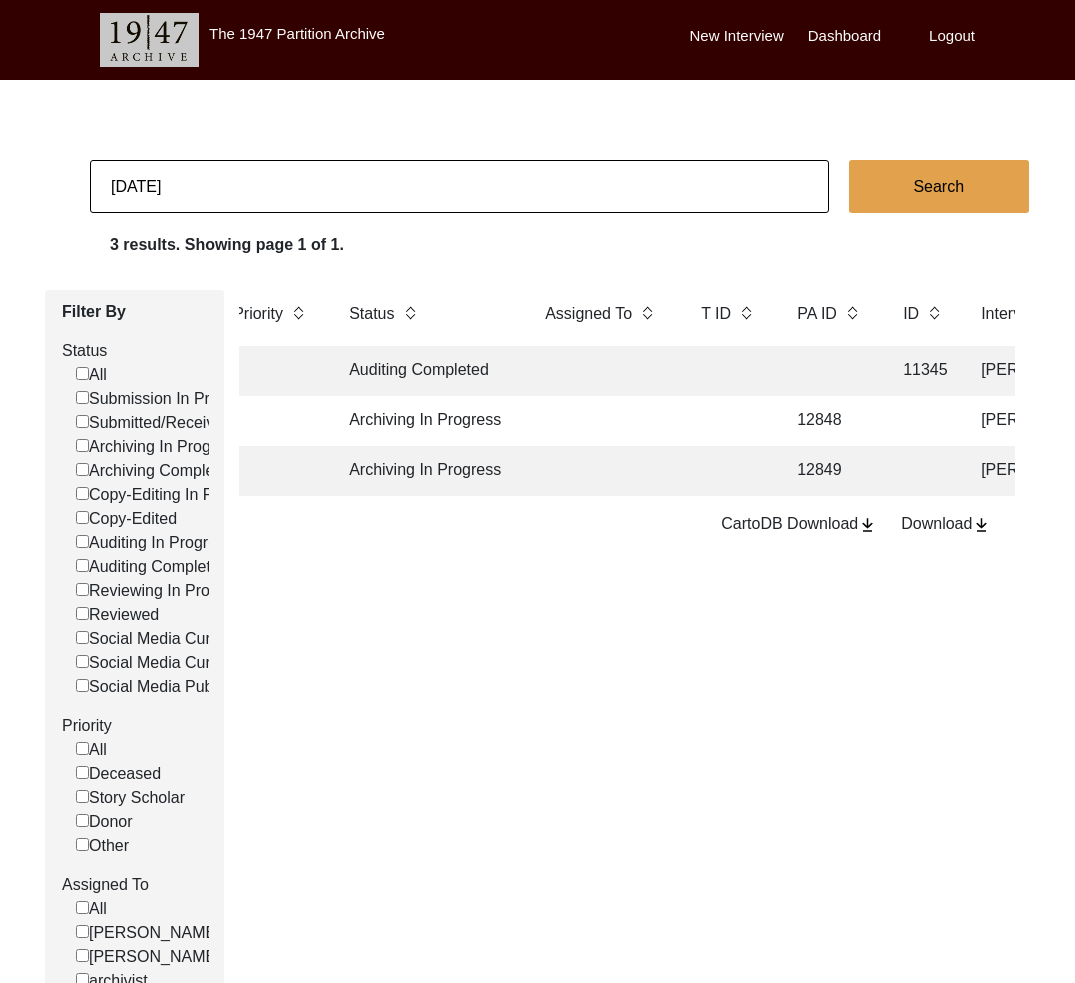 scroll, scrollTop: 0, scrollLeft: 214, axis: horizontal 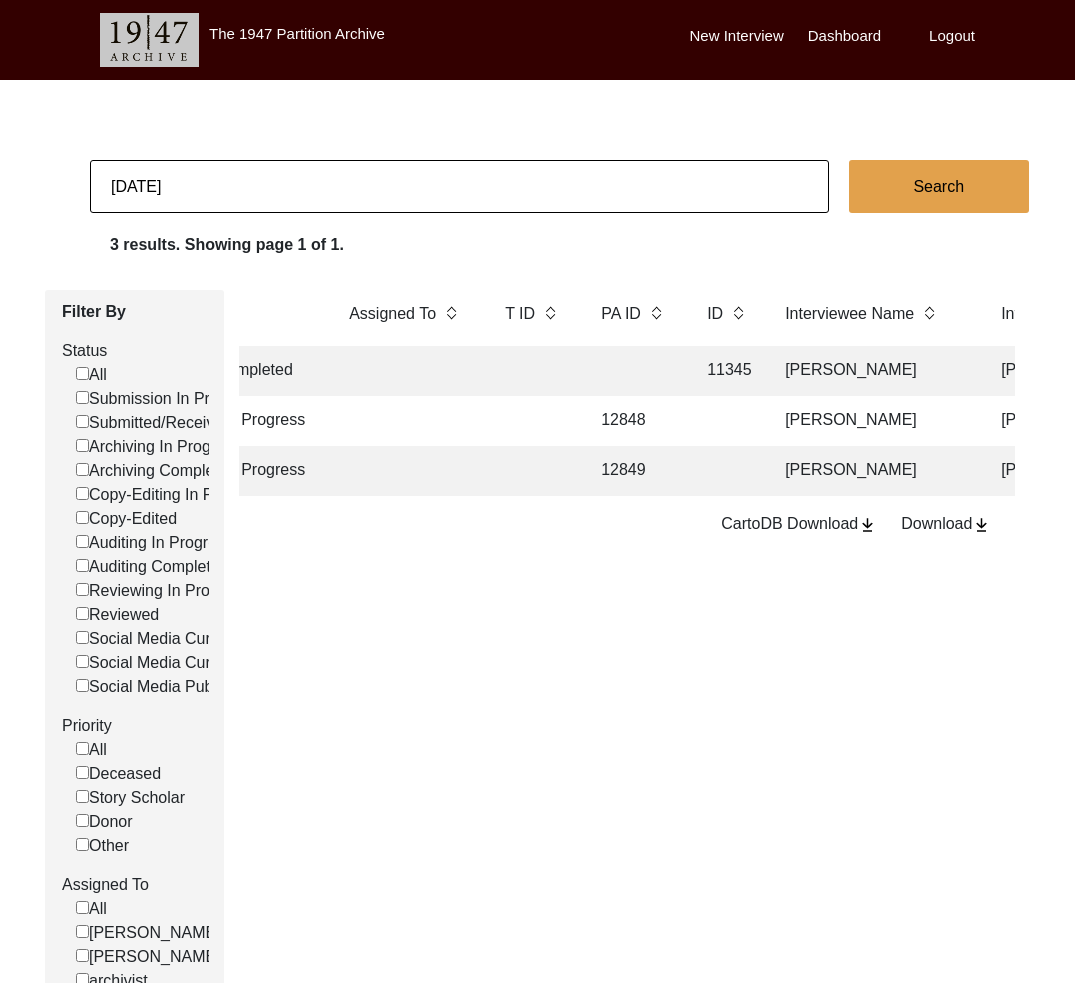 click 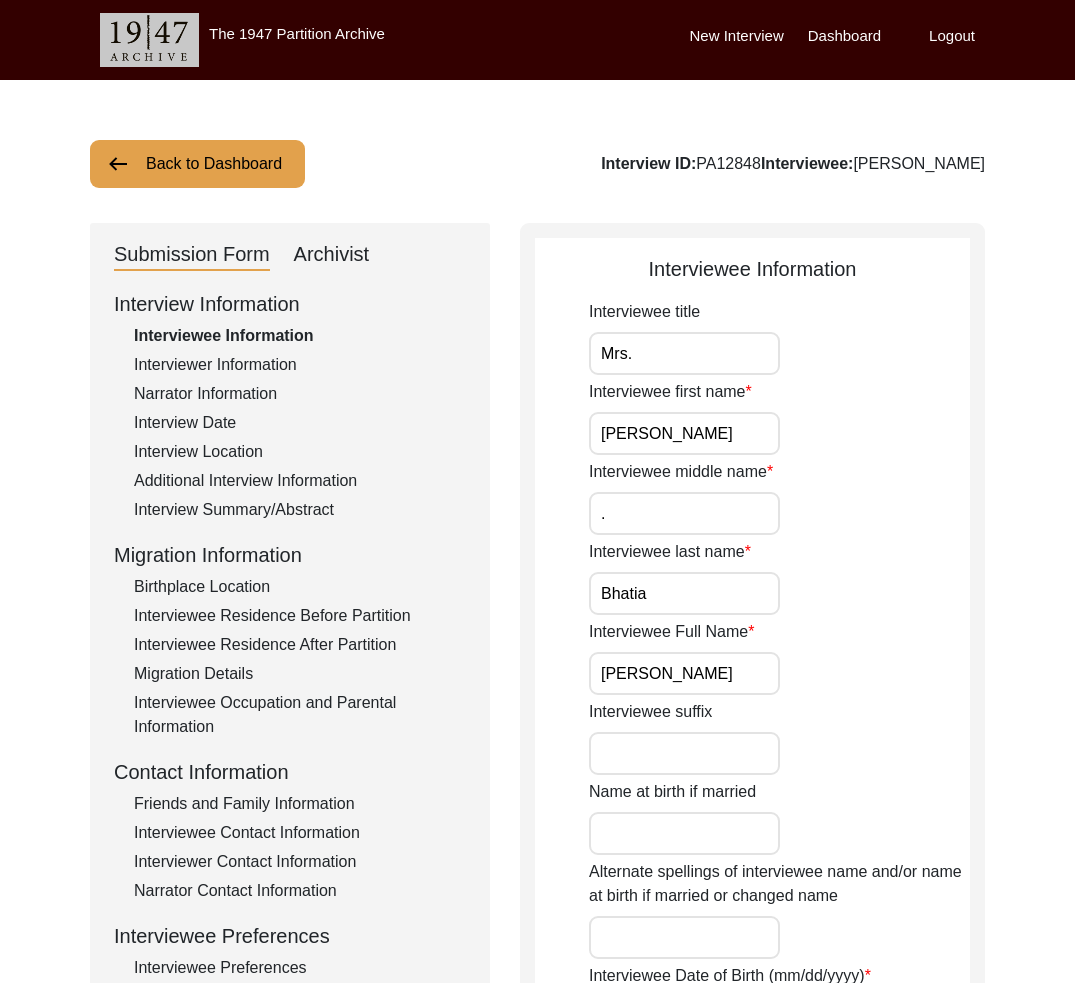 click on "Archivist" 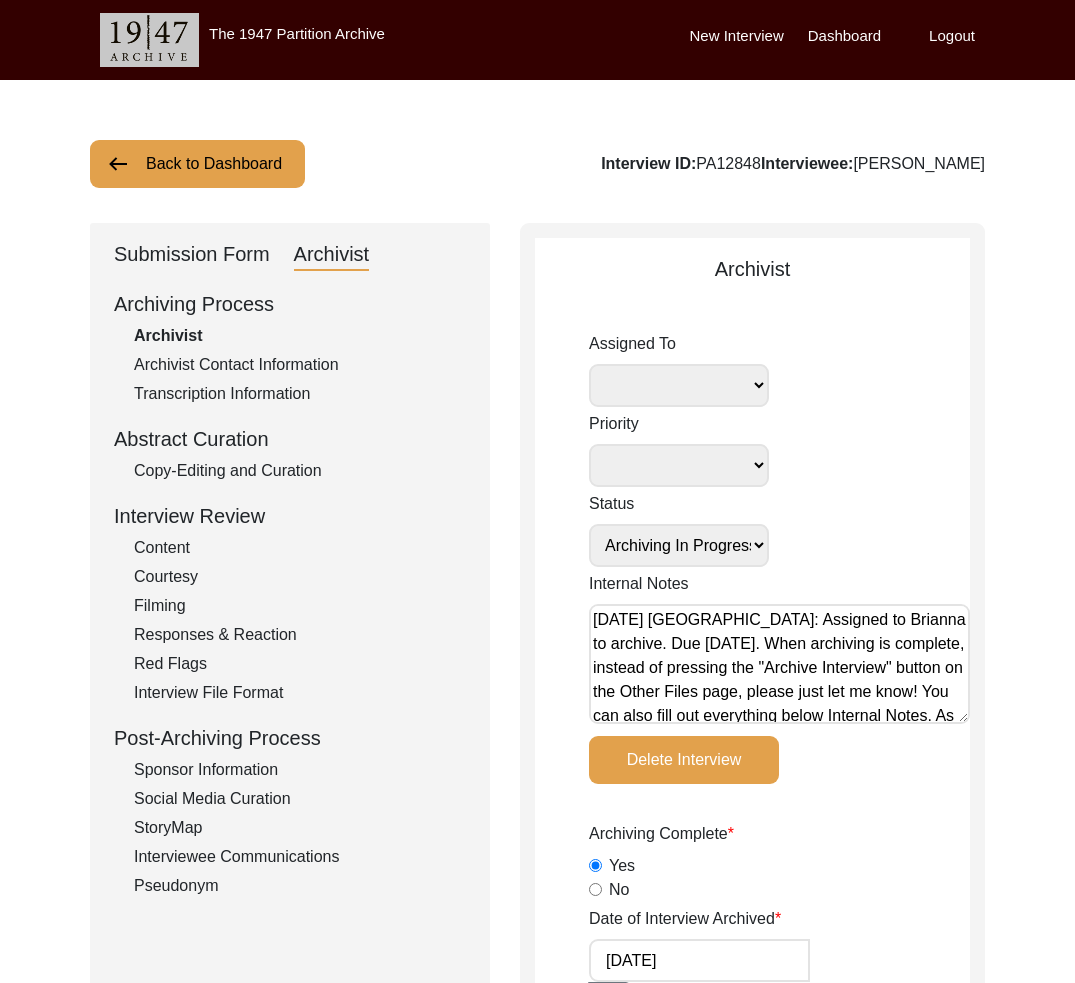 click on "Back to Dashboard" 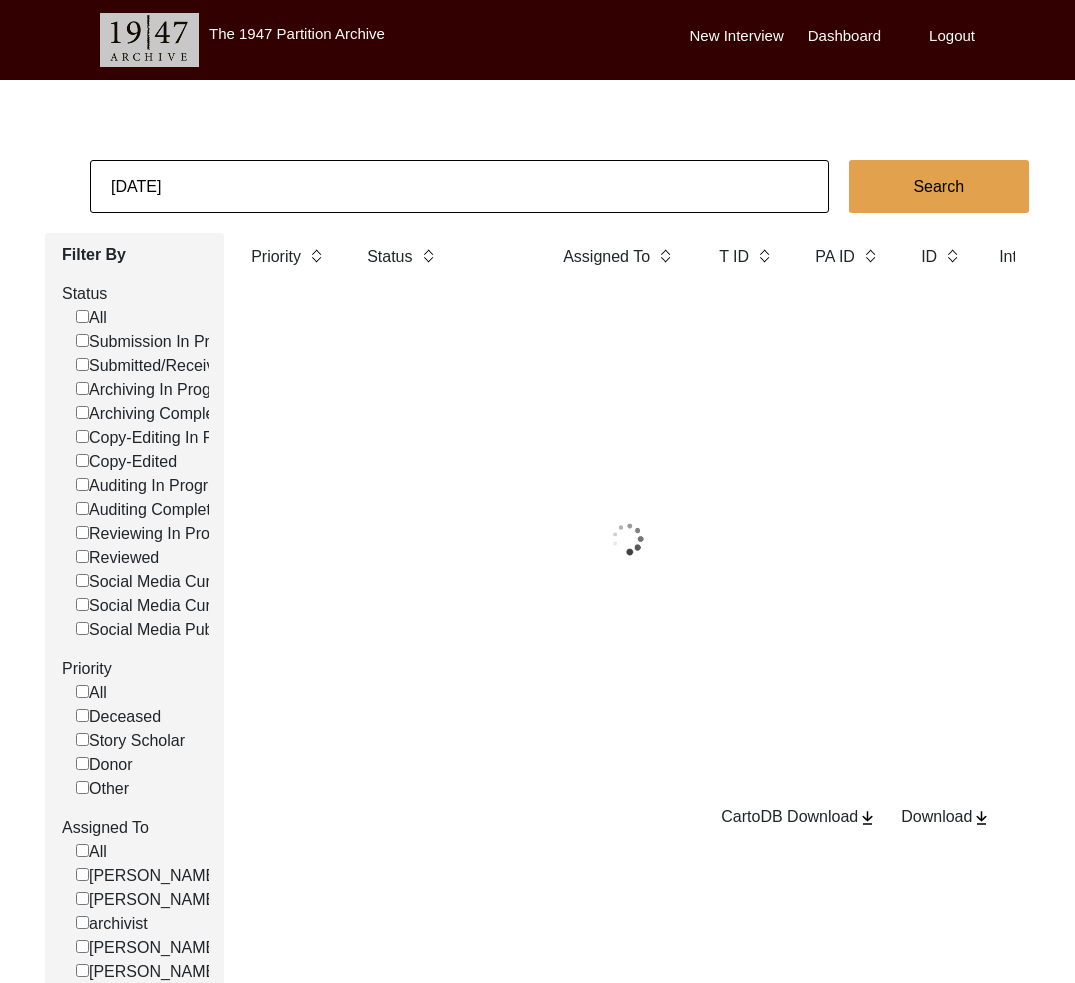 click on "[DATE]" 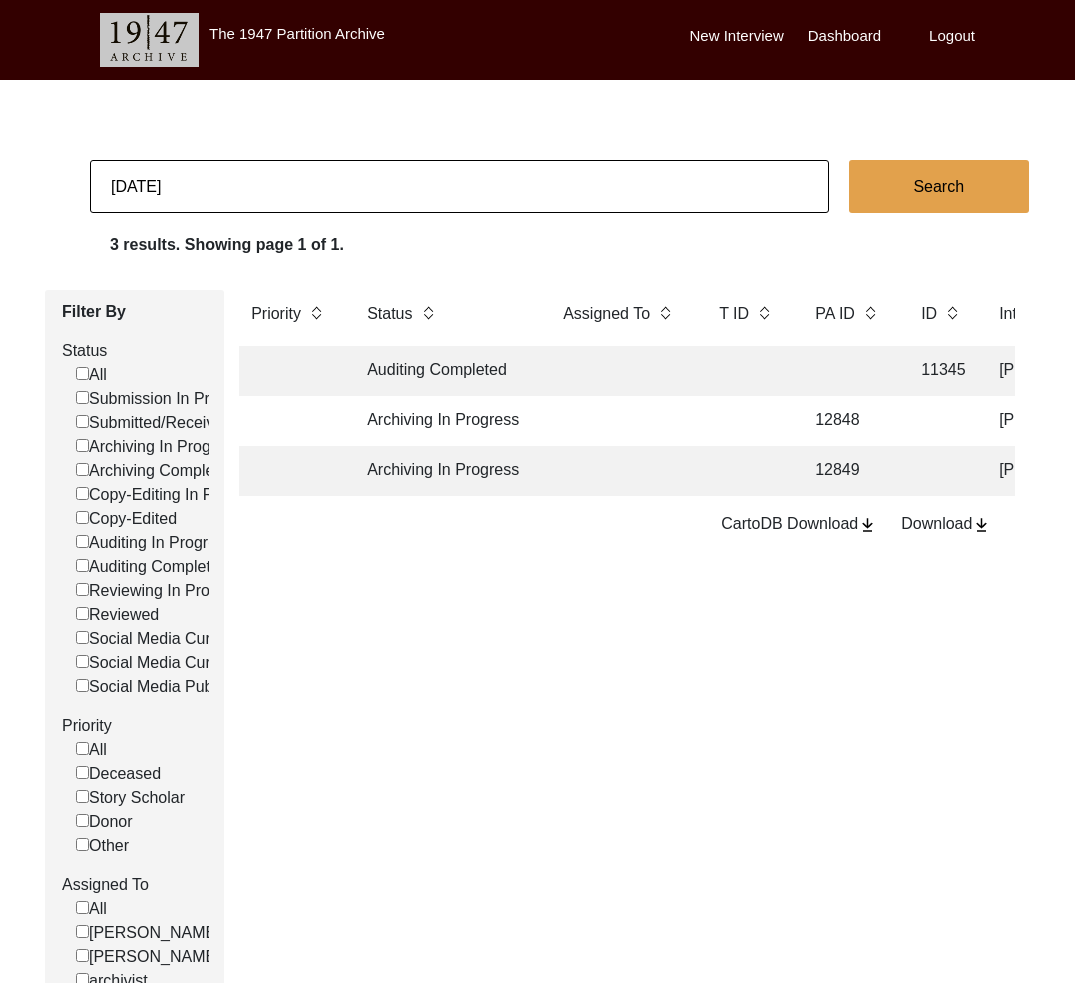 click on "[DATE]" 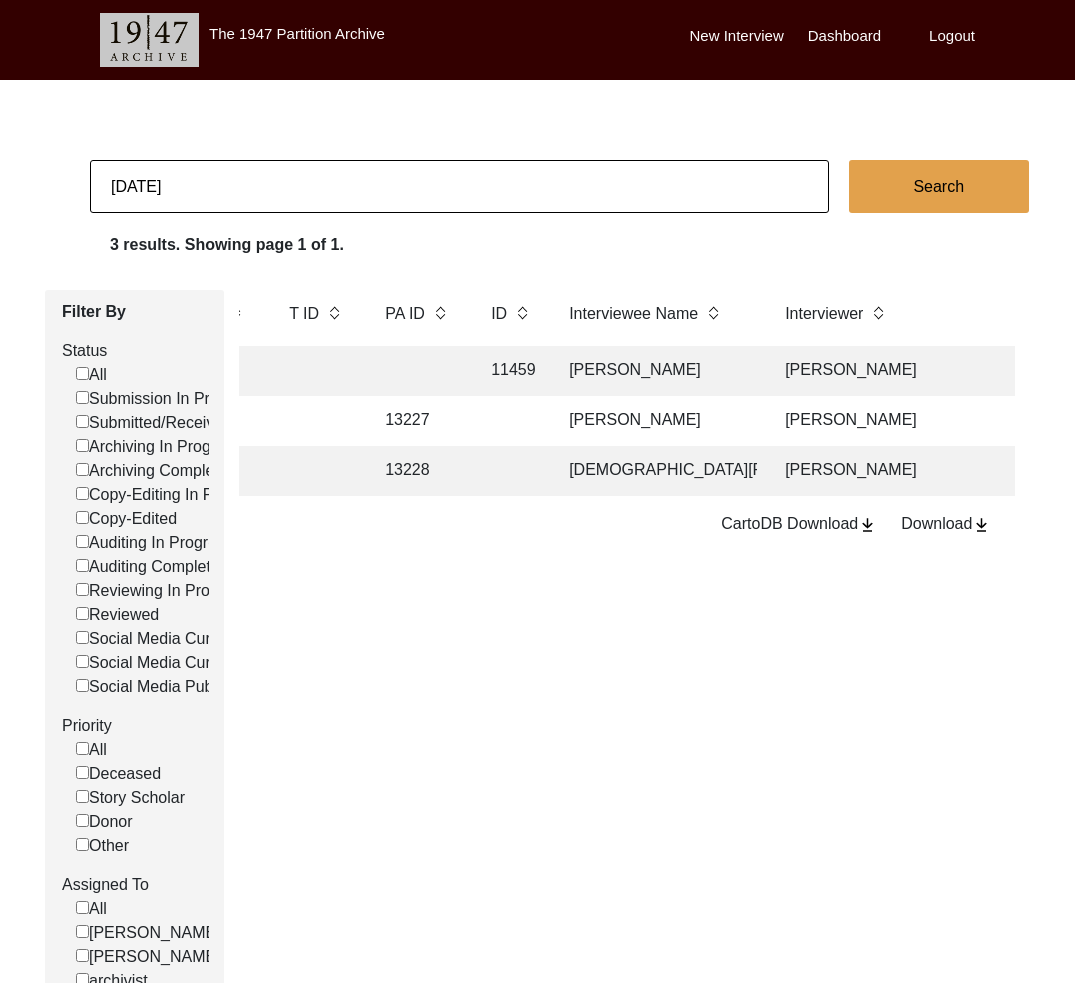 scroll, scrollTop: 0, scrollLeft: 439, axis: horizontal 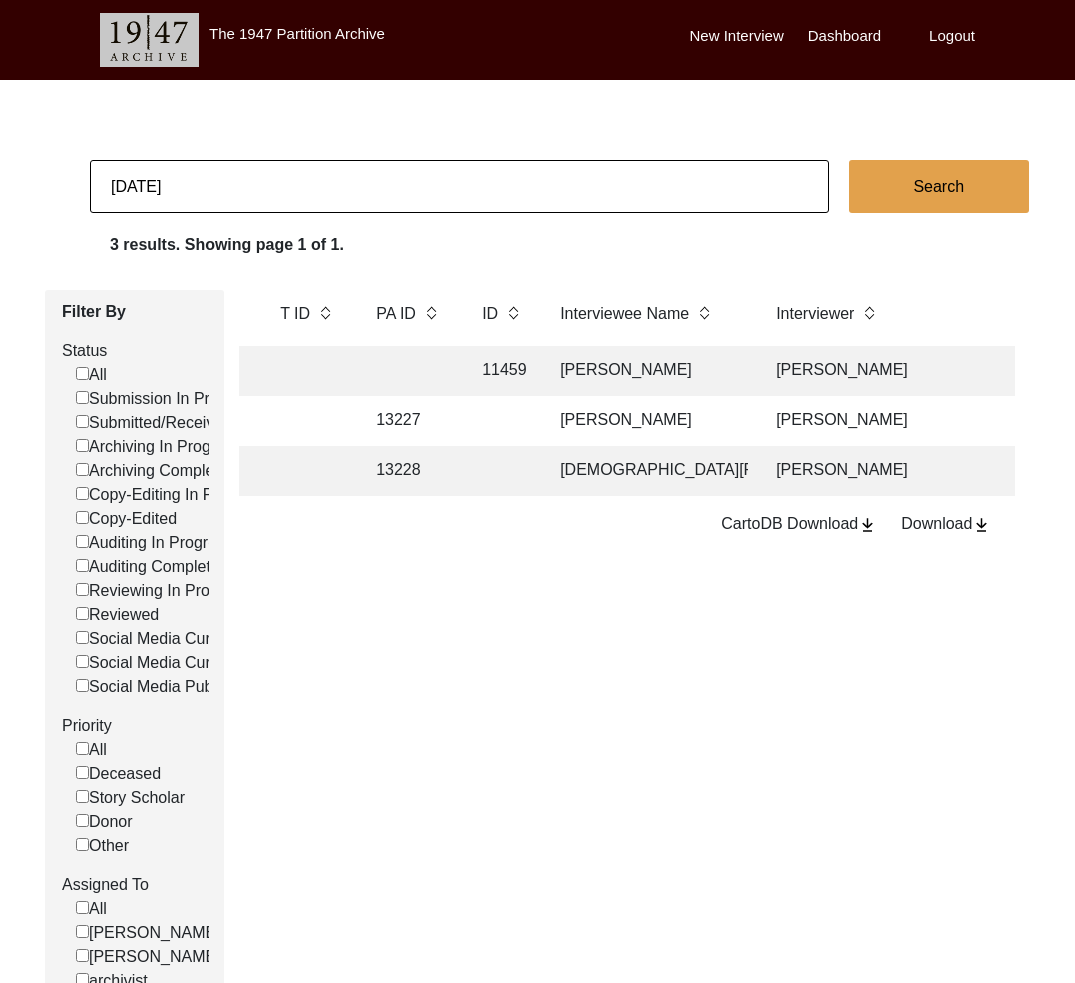 click 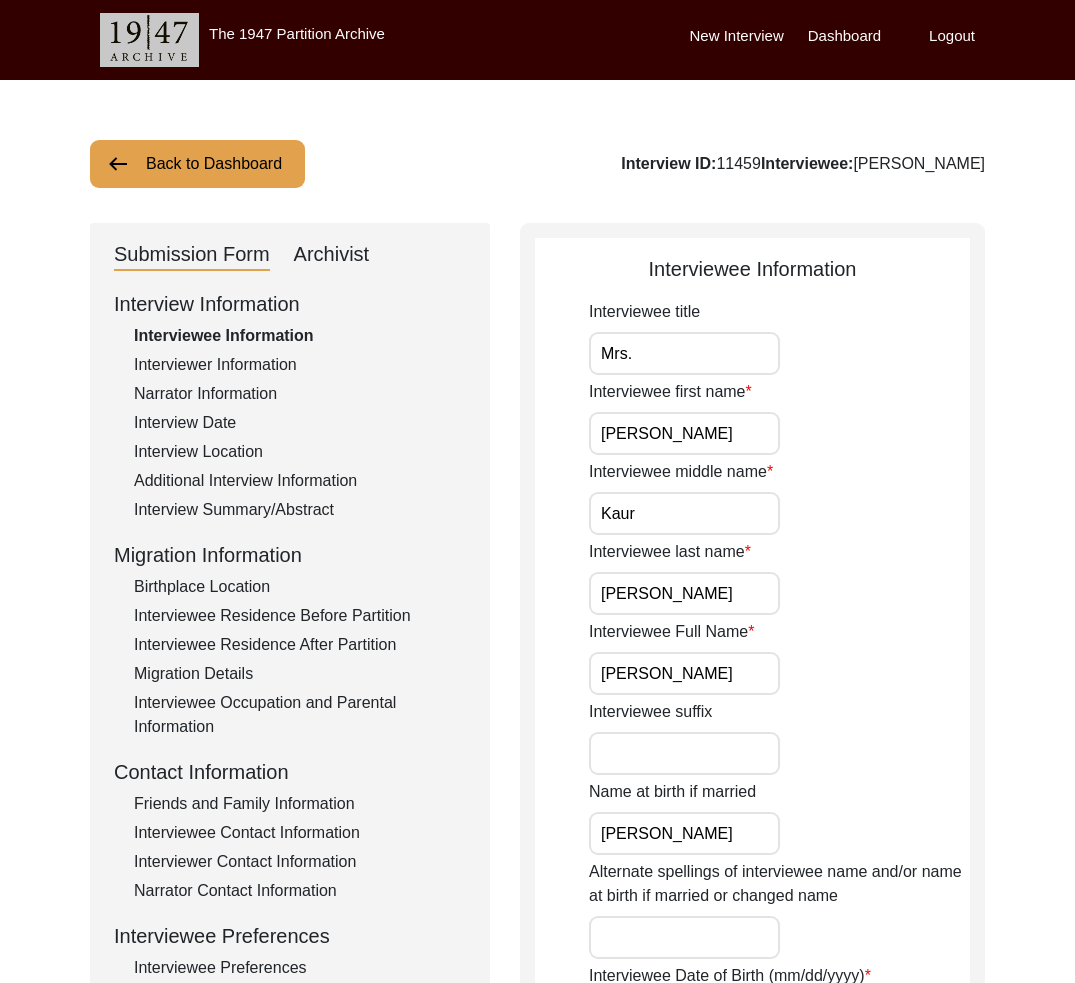 click on "Archivist" 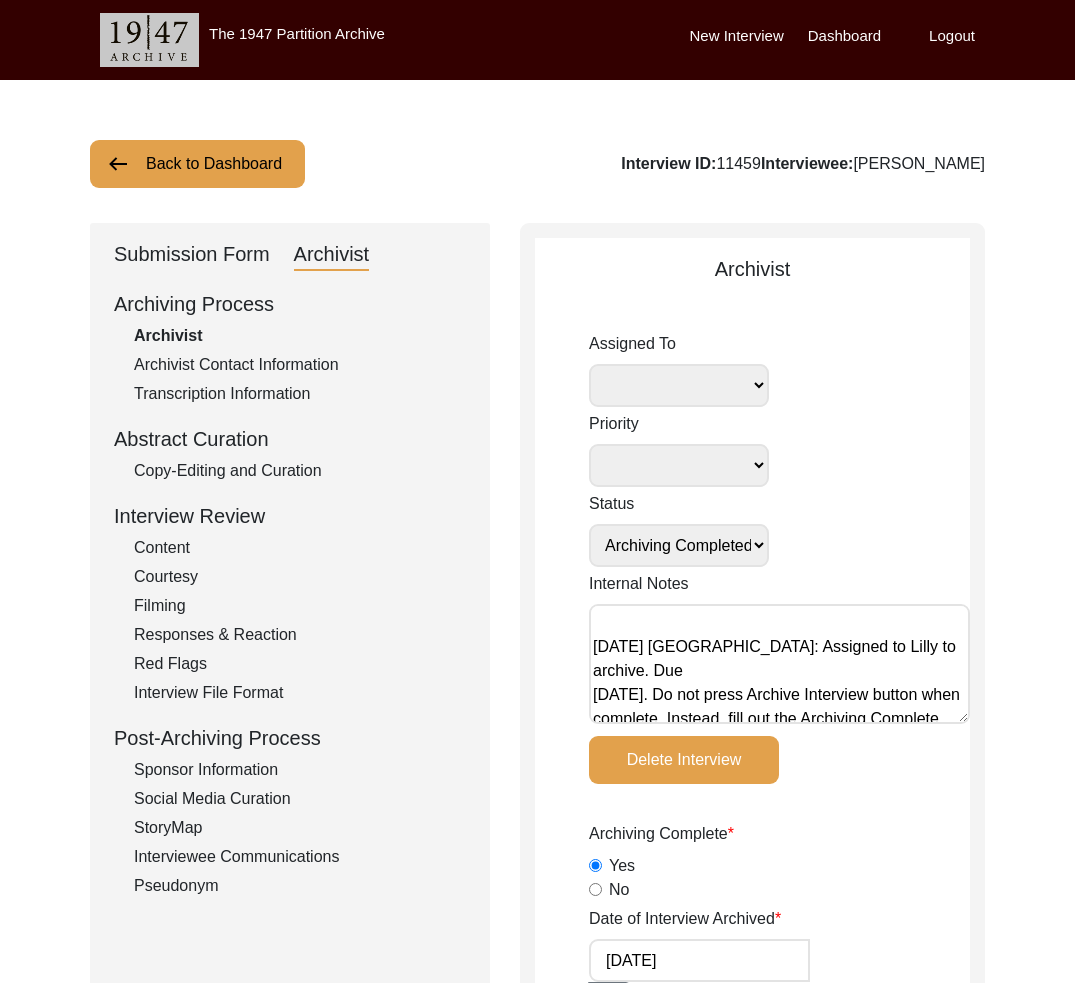 scroll, scrollTop: 224, scrollLeft: 0, axis: vertical 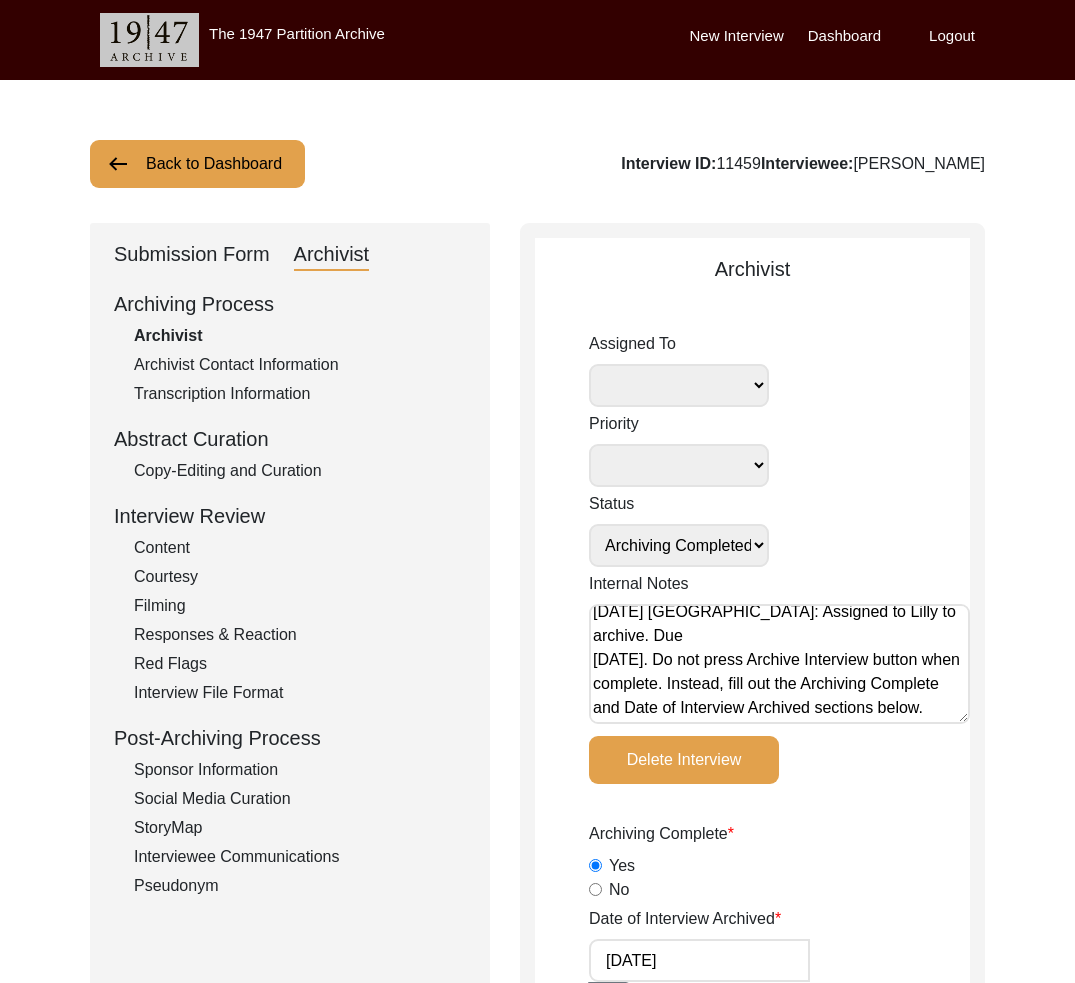 click on "Interview ID:  11459  Interviewee:  [PERSON_NAME]" 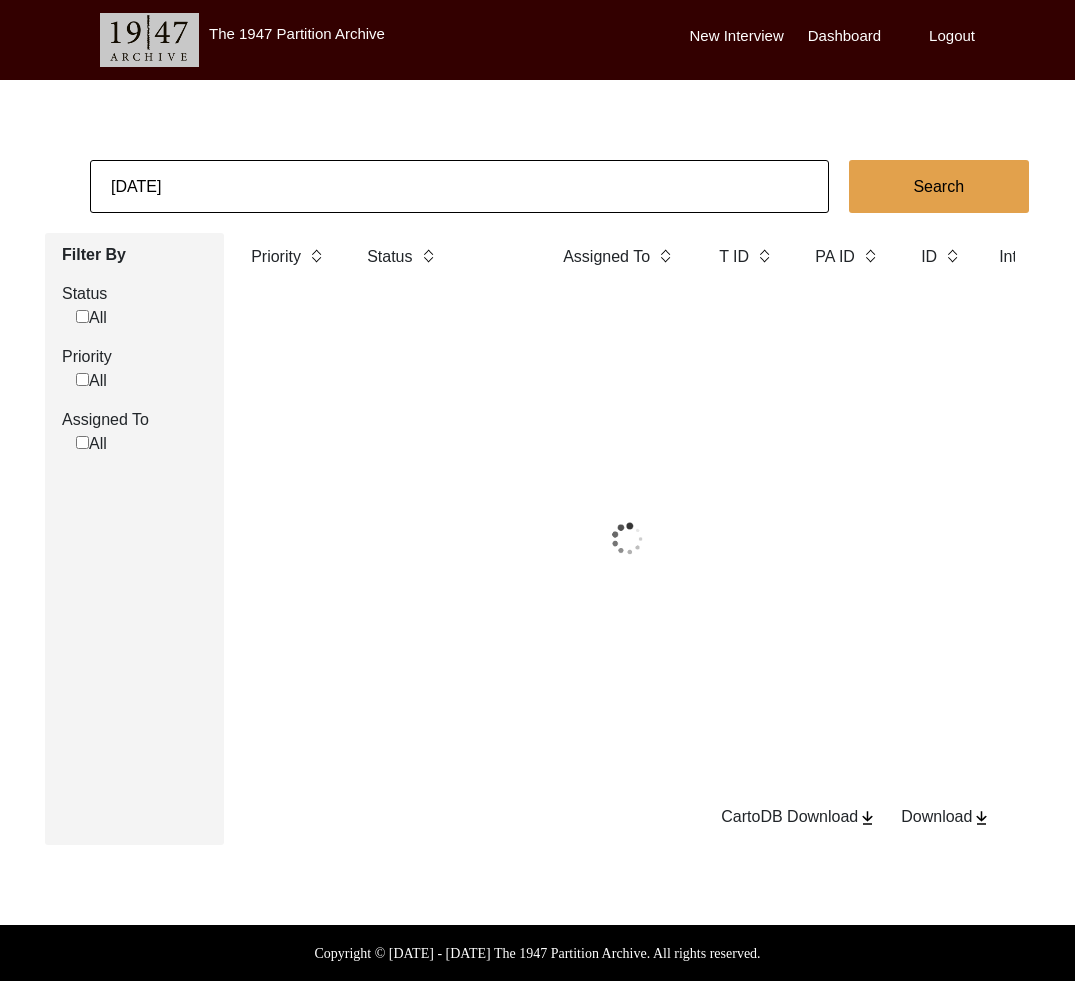 click on "[DATE]" 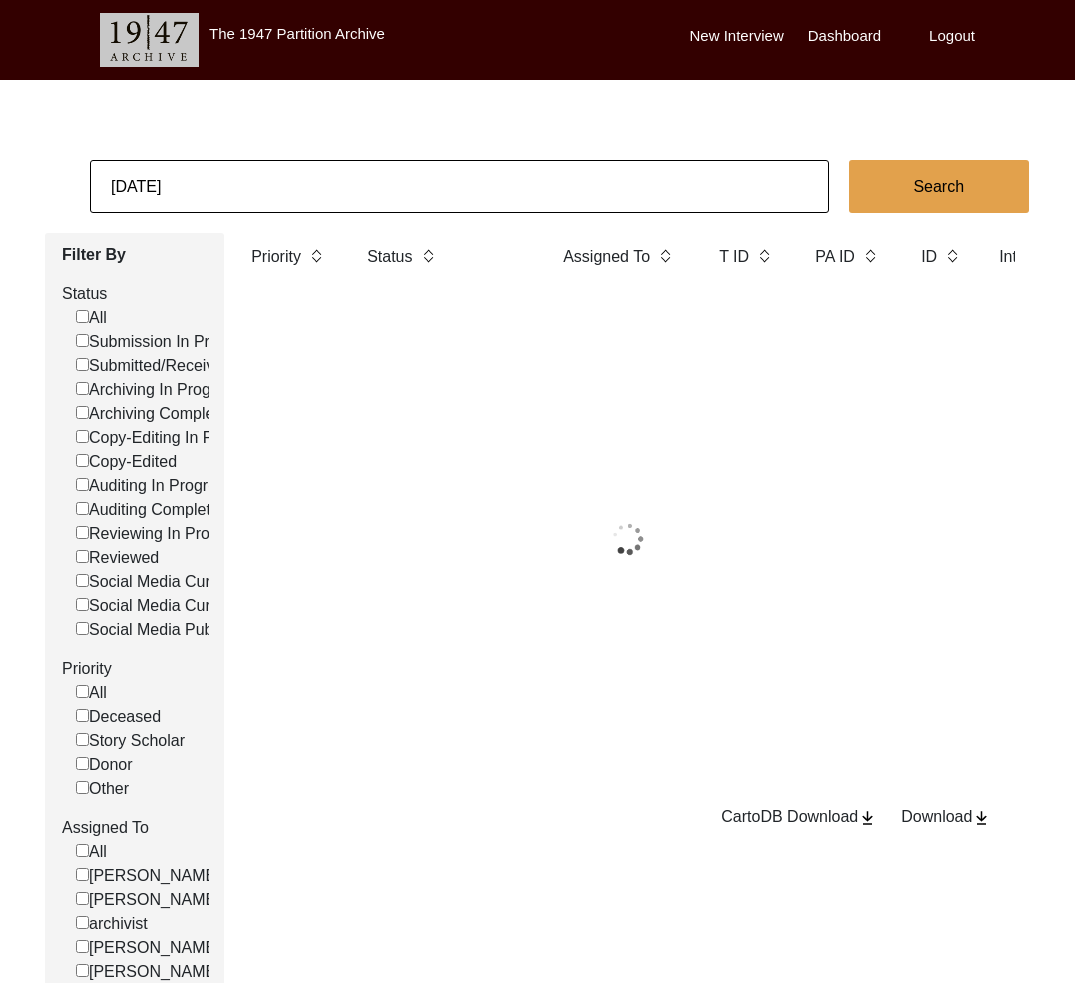 click on "[DATE]" 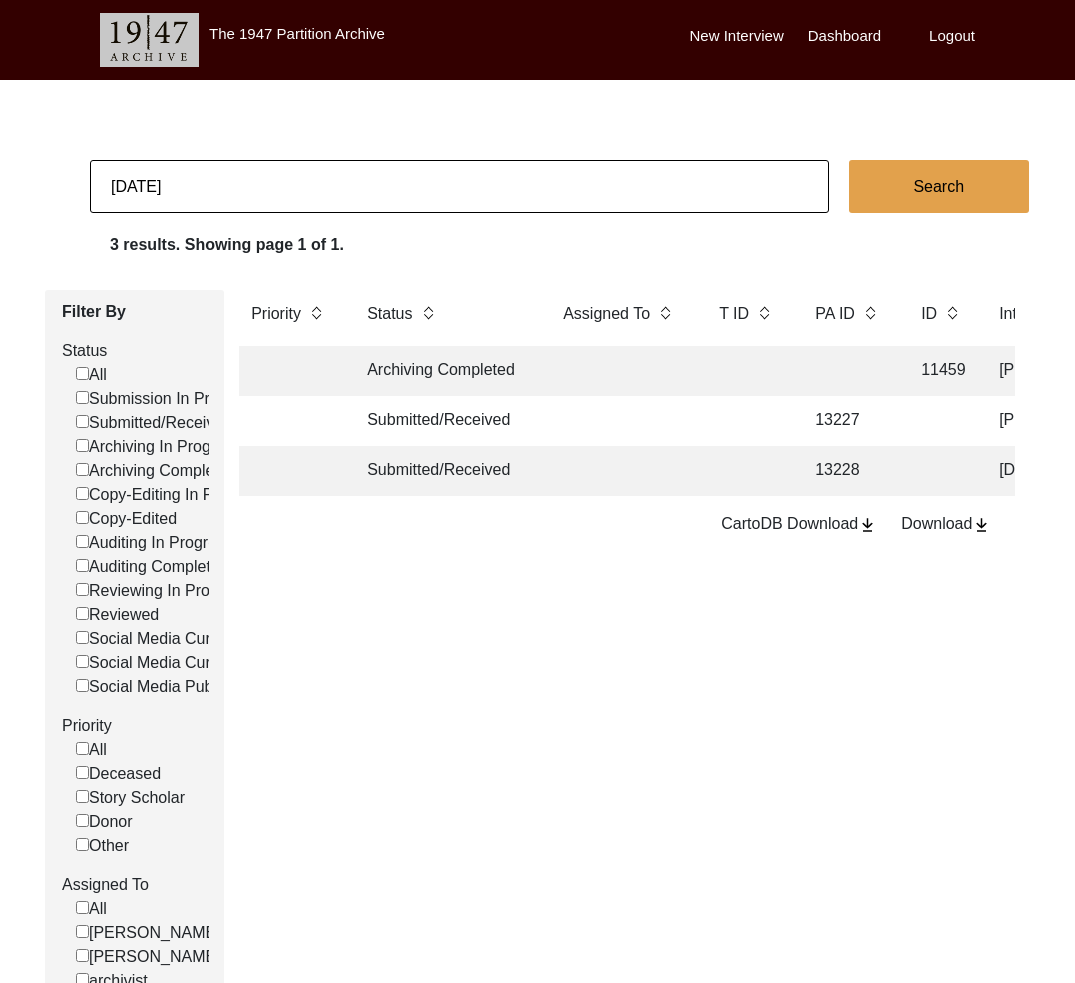 click on "[DATE]" 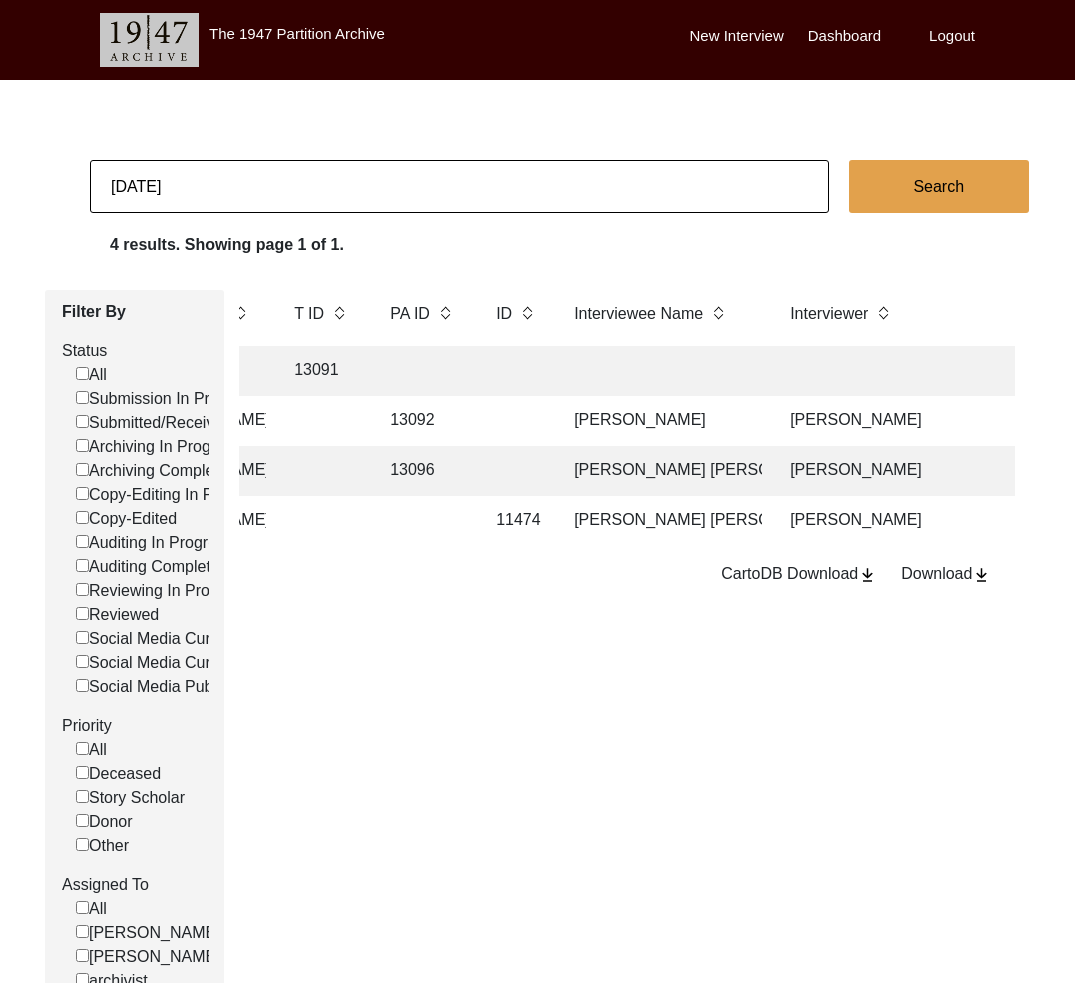scroll, scrollTop: 0, scrollLeft: 426, axis: horizontal 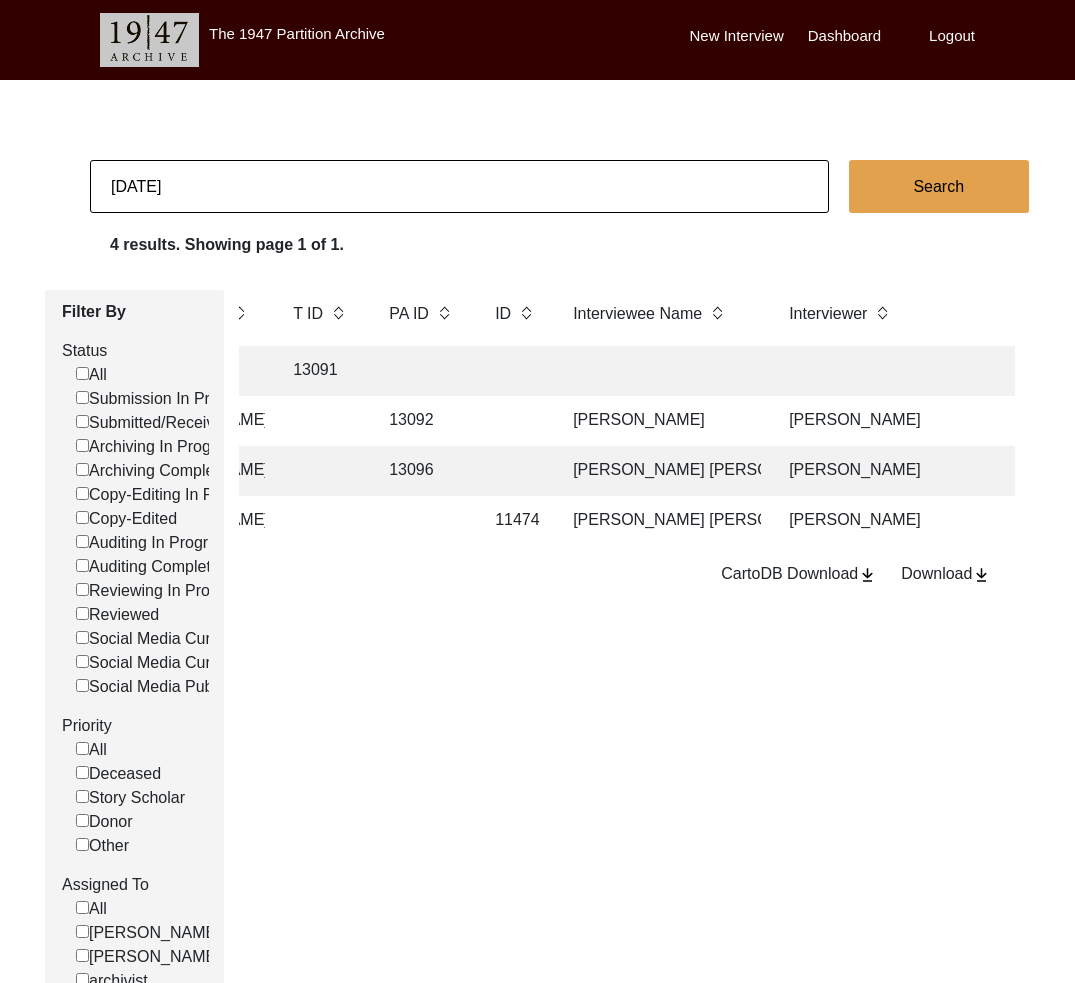 click on "[PERSON_NAME]" 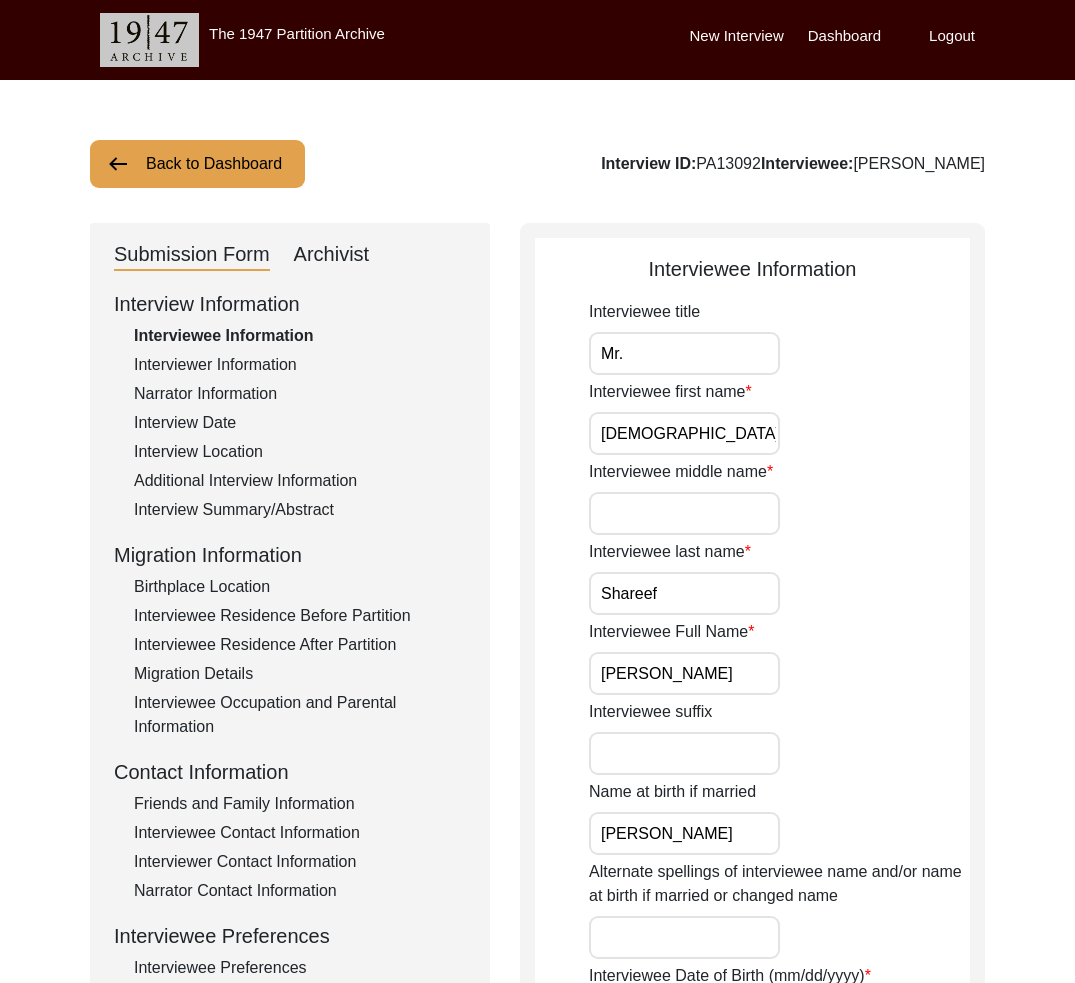 click on "Archivist" 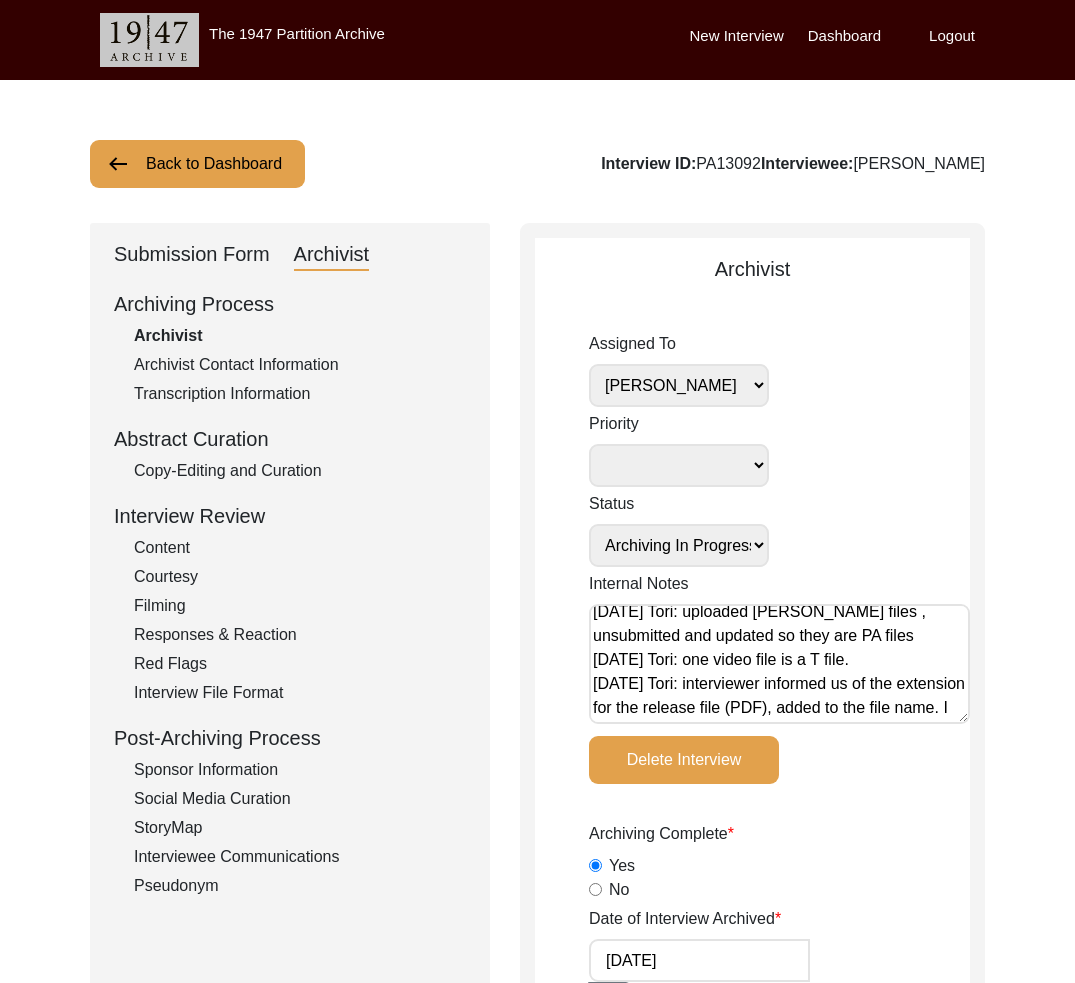 scroll, scrollTop: 0, scrollLeft: 0, axis: both 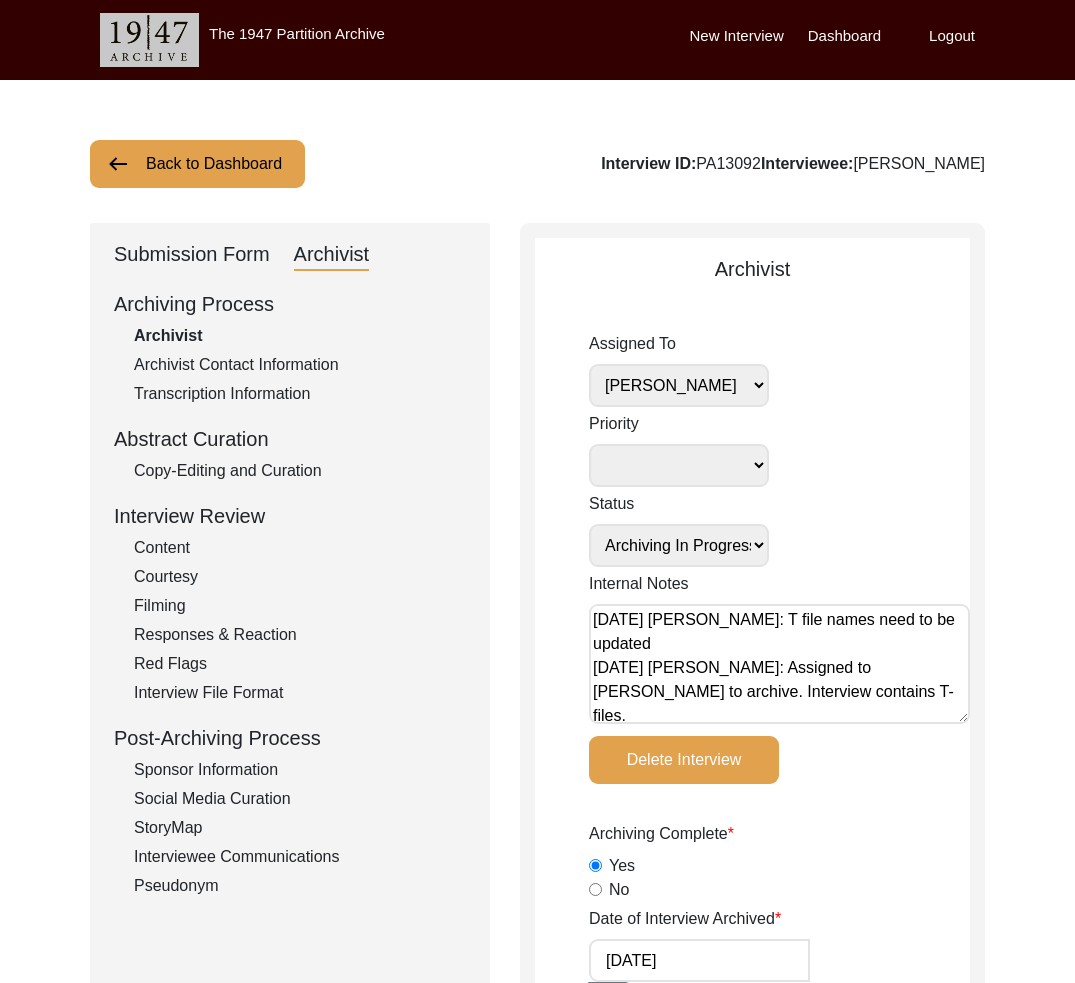 drag, startPoint x: 993, startPoint y: 147, endPoint x: 993, endPoint y: 165, distance: 18 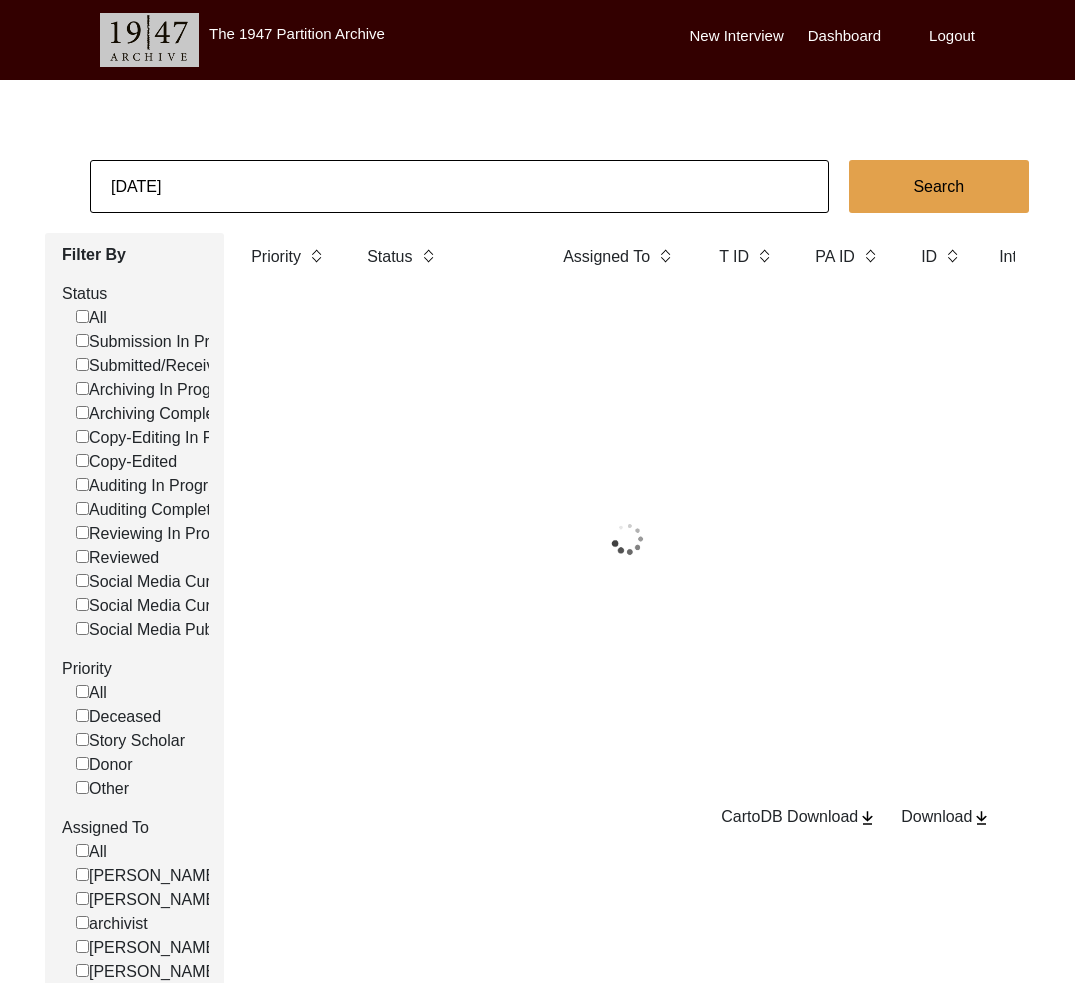 click on "[DATE]" 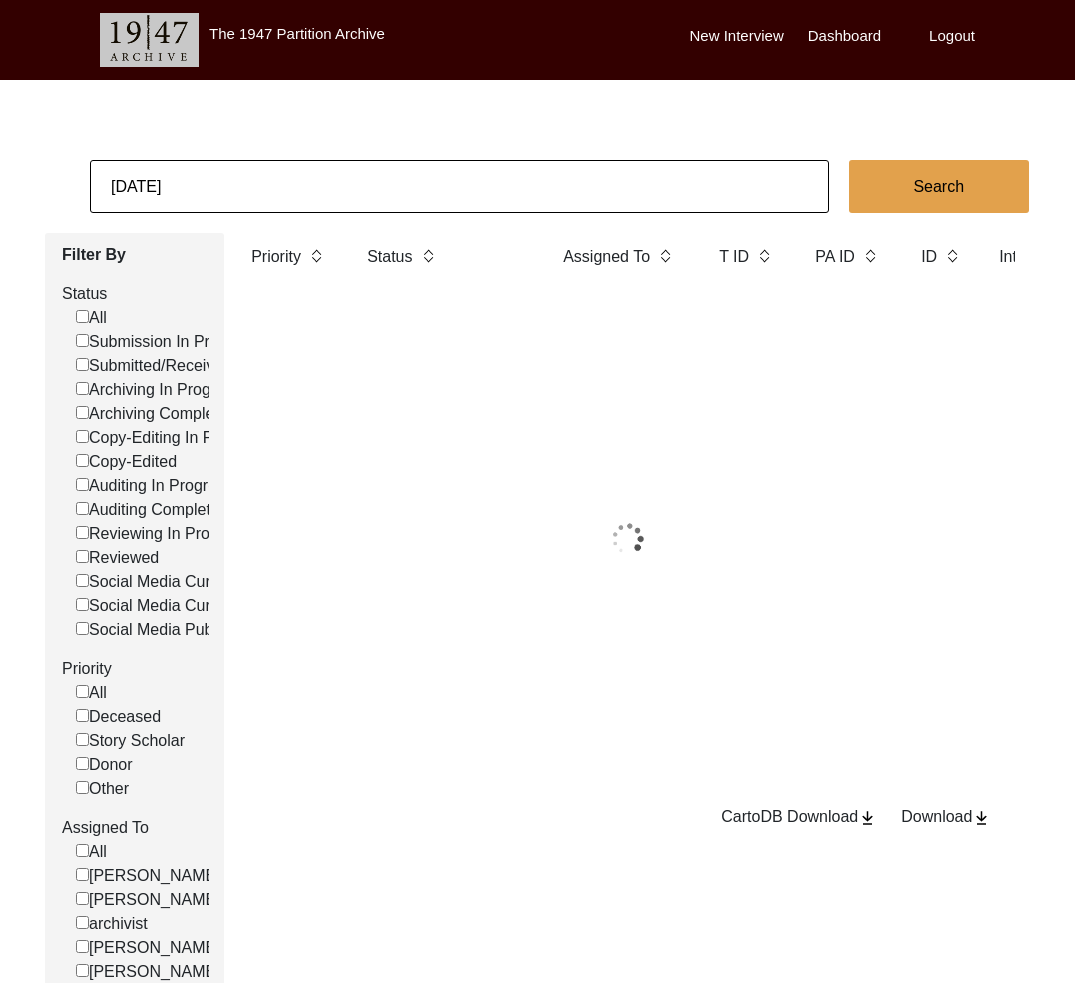 click on "[DATE]" 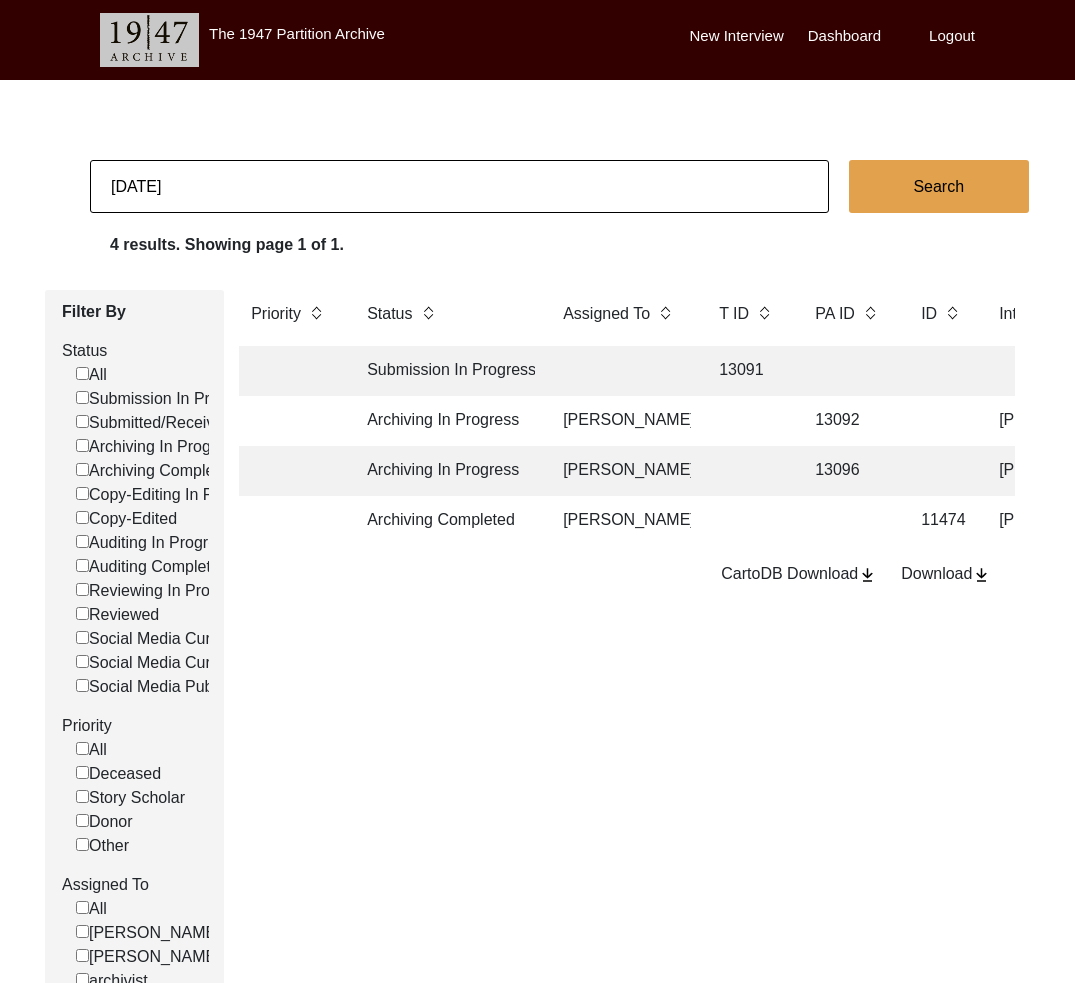 click on "[DATE]" 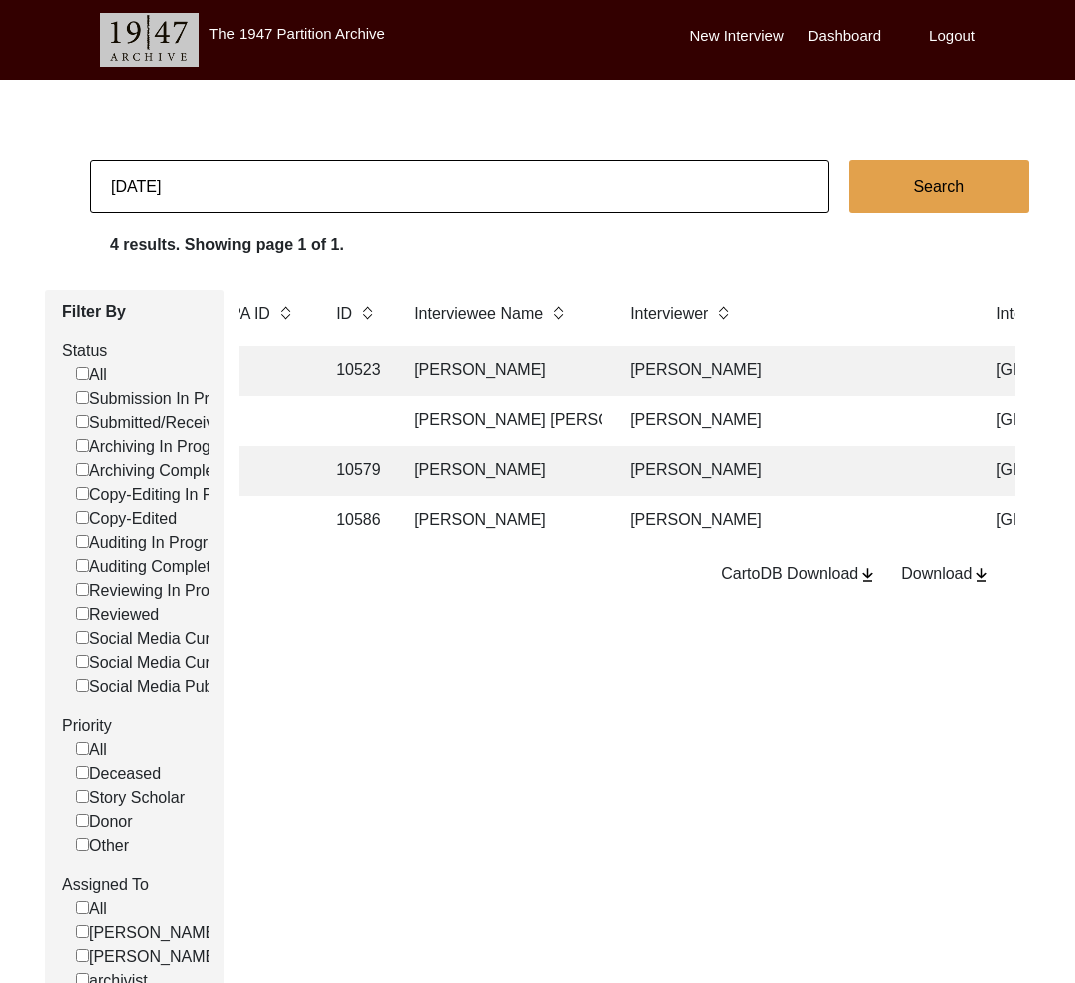 scroll, scrollTop: 0, scrollLeft: 586, axis: horizontal 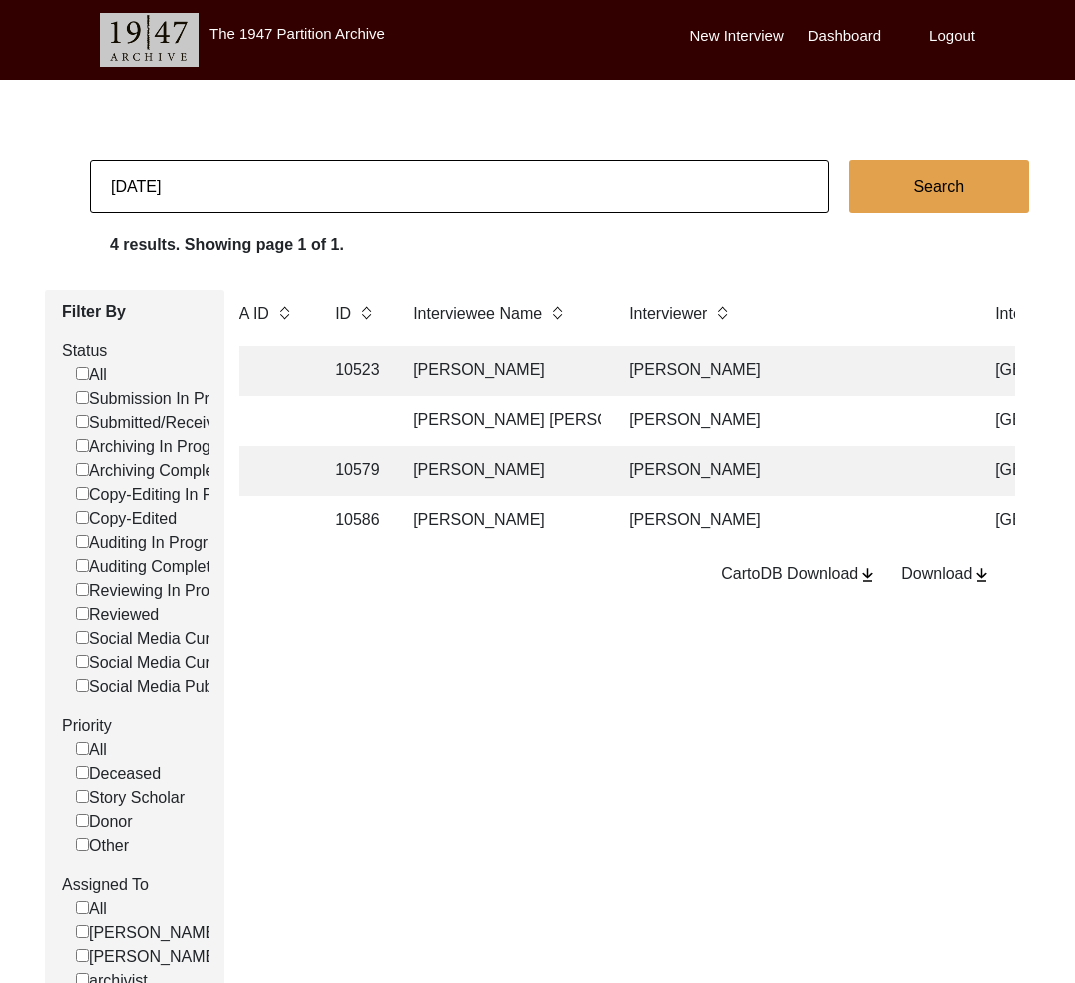 click on "[PERSON_NAME]" 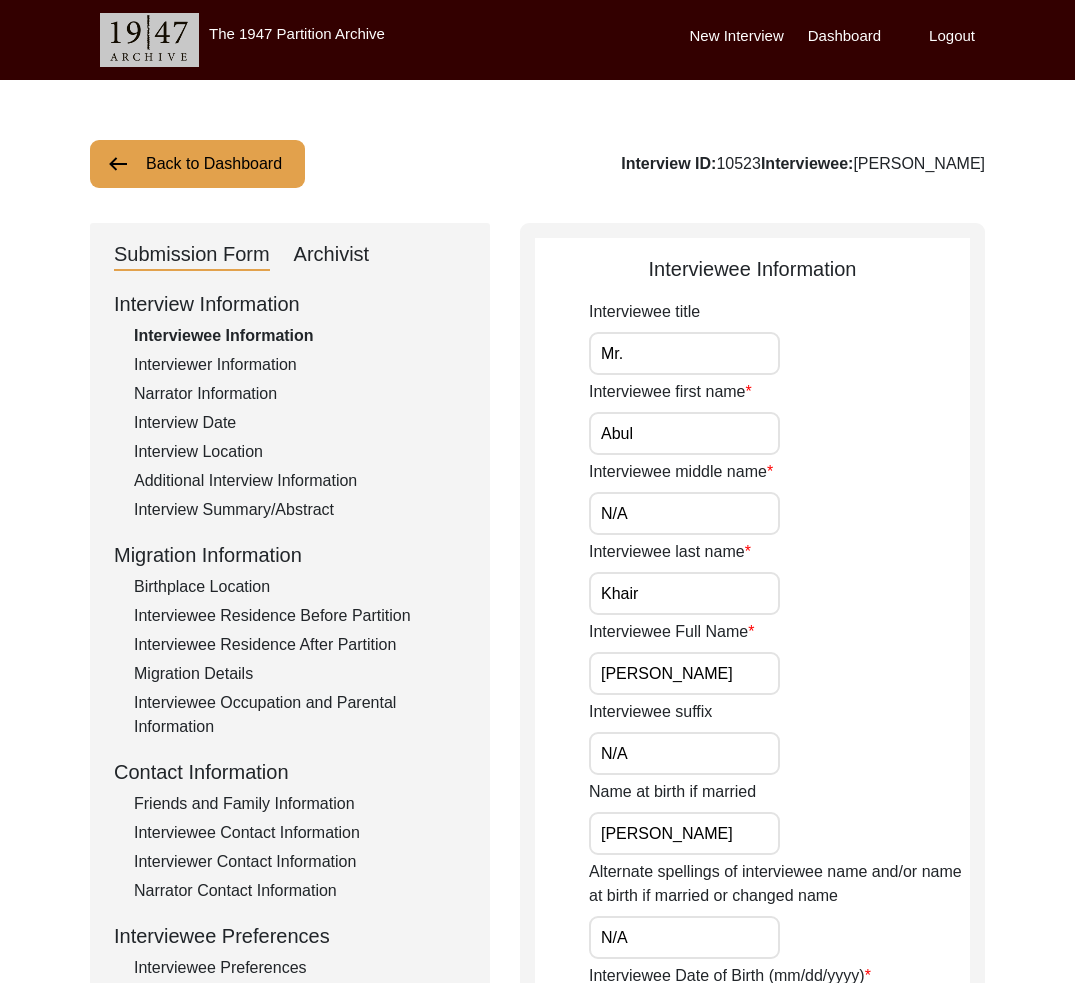 click on "Interview ID:  10523  Interviewee:  [PERSON_NAME]" 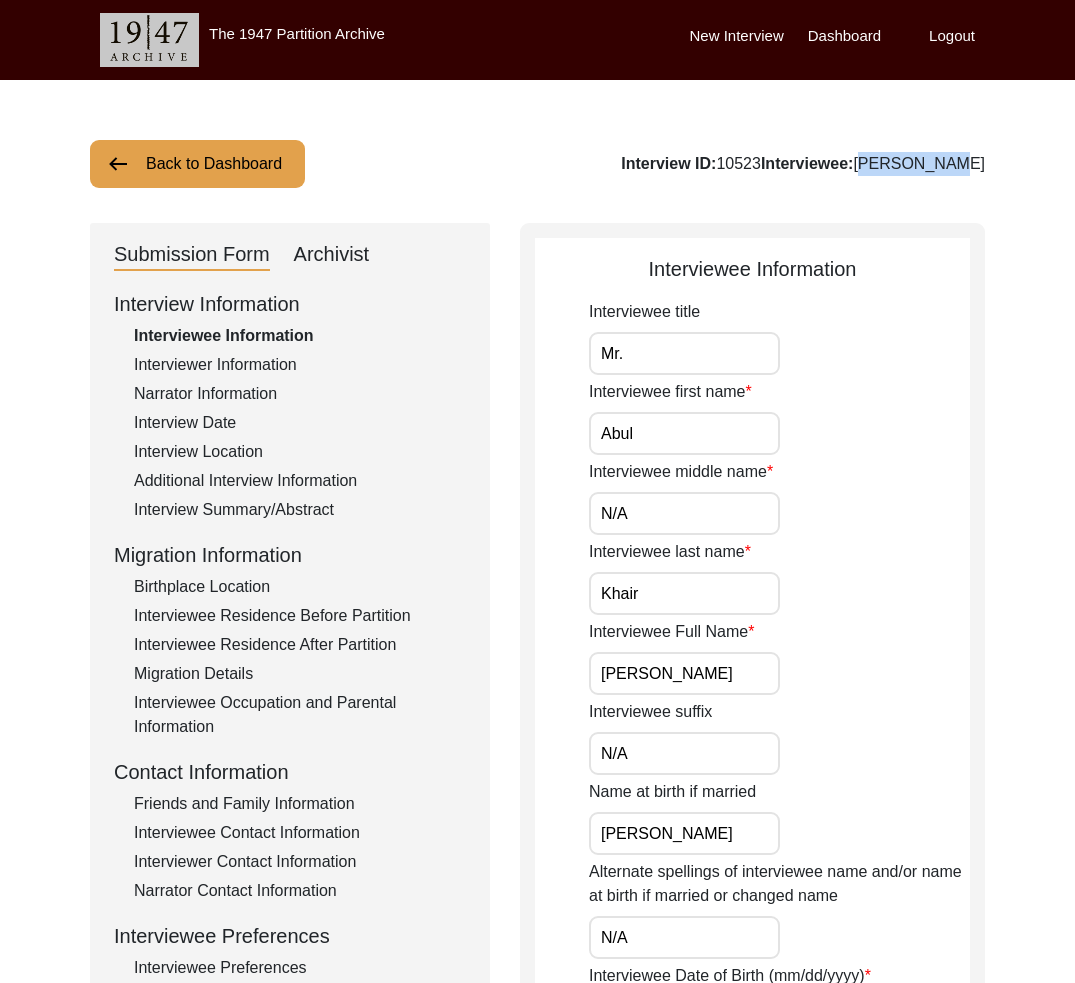 drag, startPoint x: 912, startPoint y: 161, endPoint x: 1071, endPoint y: 198, distance: 163.24828 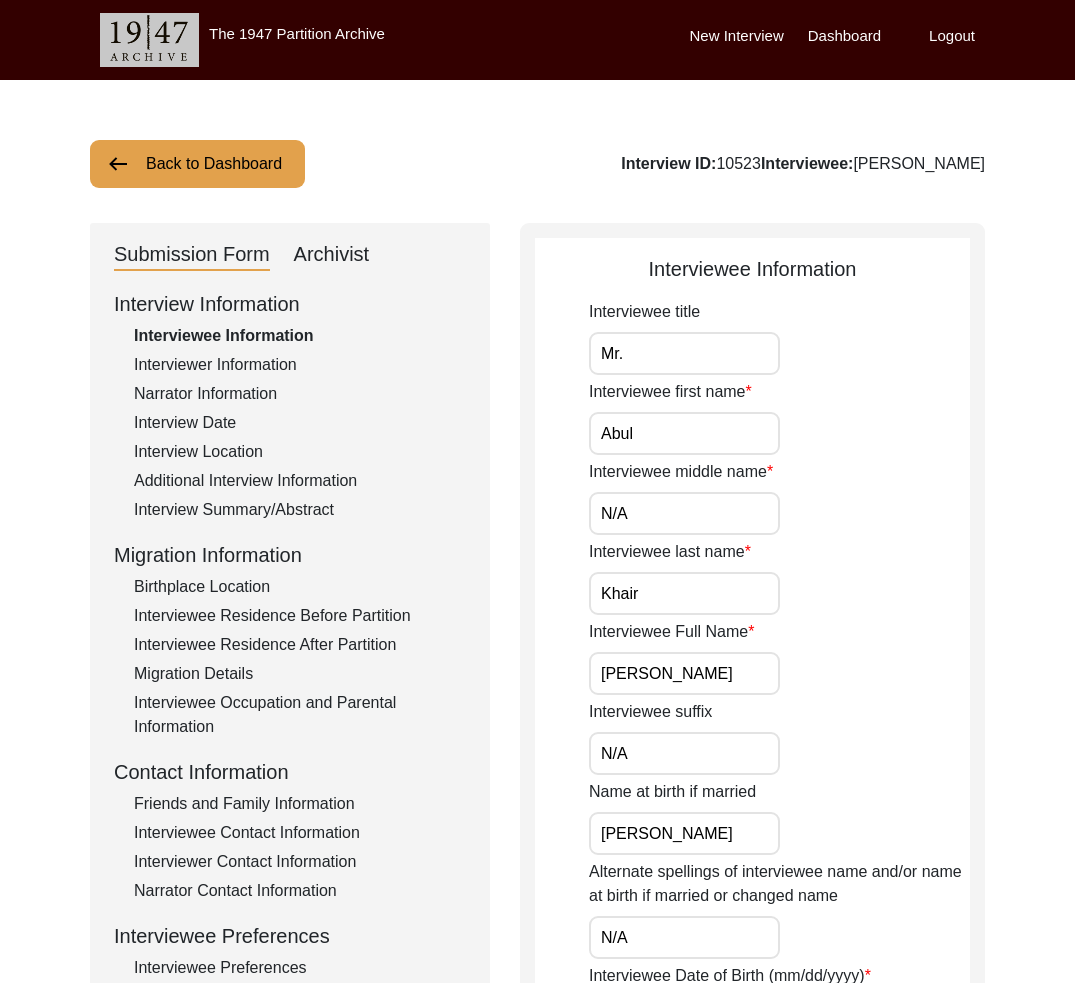 click on "Archivist" 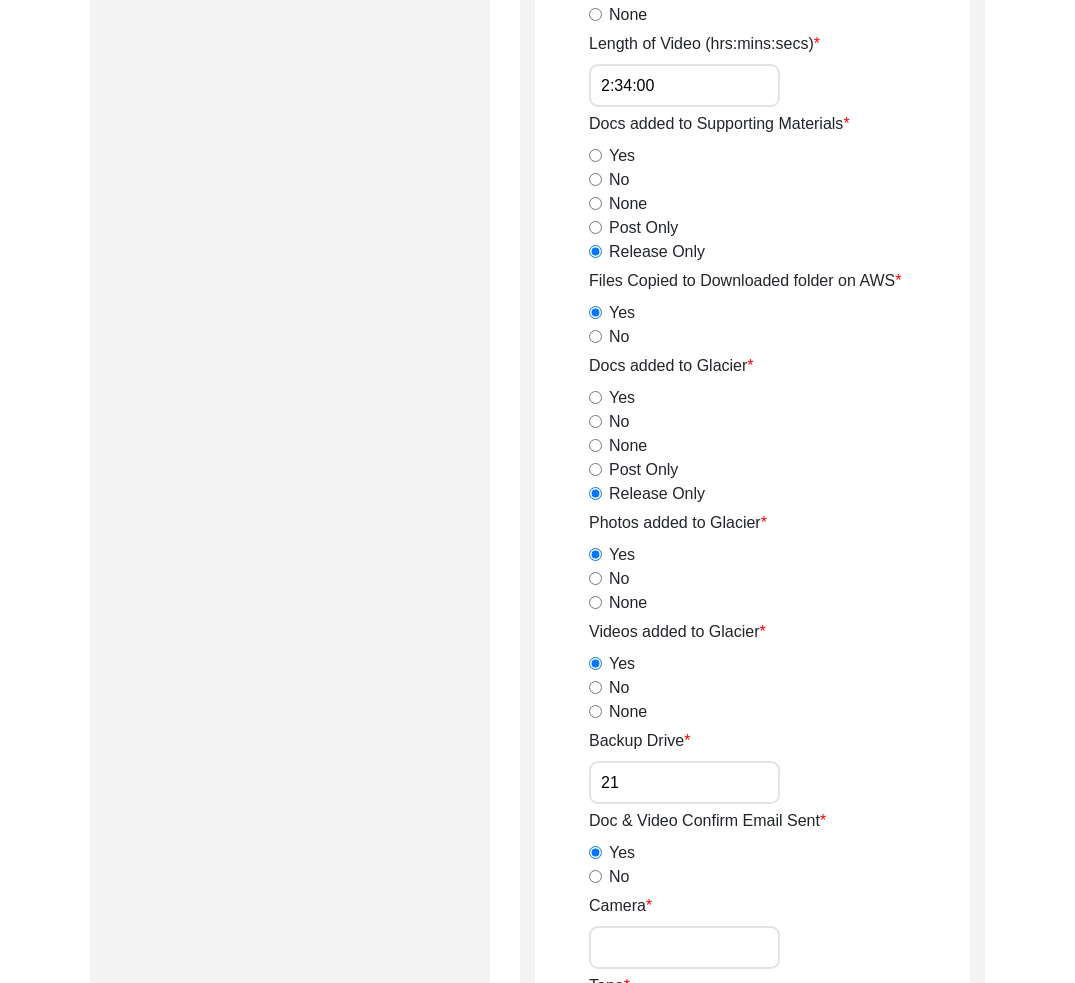 scroll, scrollTop: 2375, scrollLeft: 0, axis: vertical 